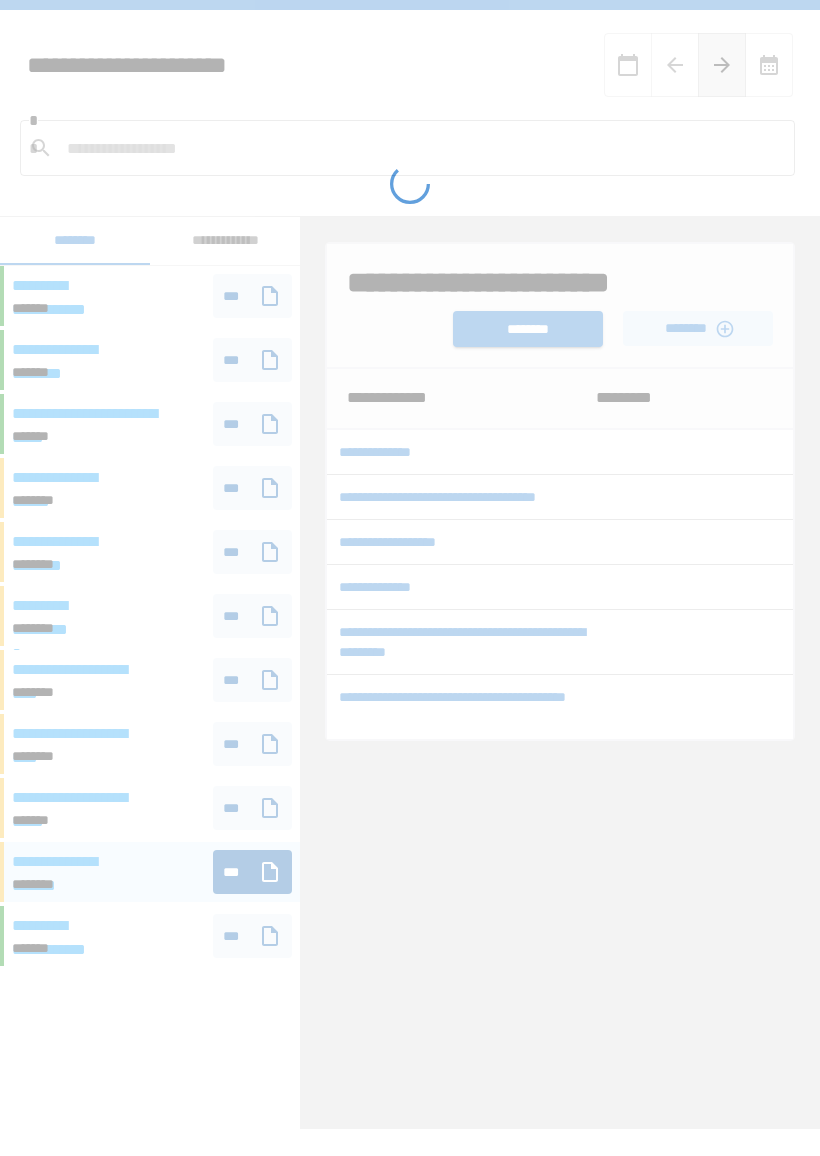 scroll, scrollTop: 0, scrollLeft: 0, axis: both 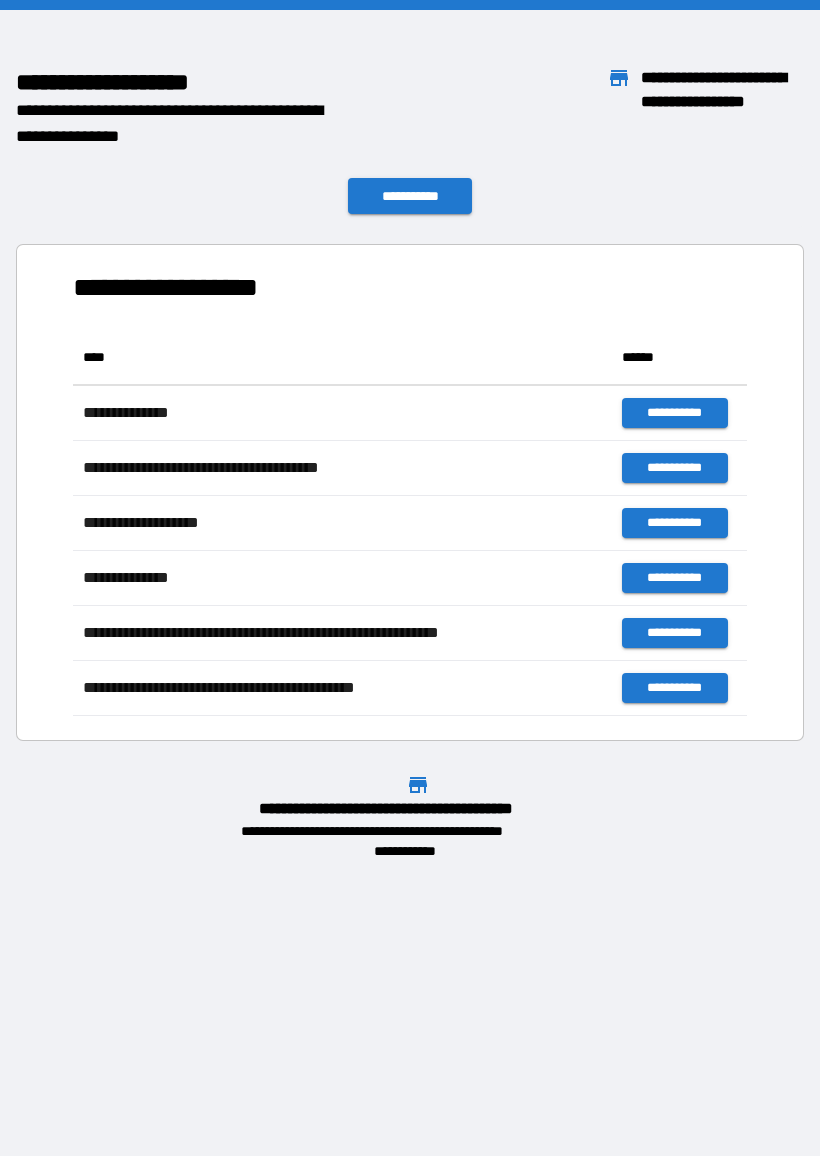 click on "**********" at bounding box center [410, 492] 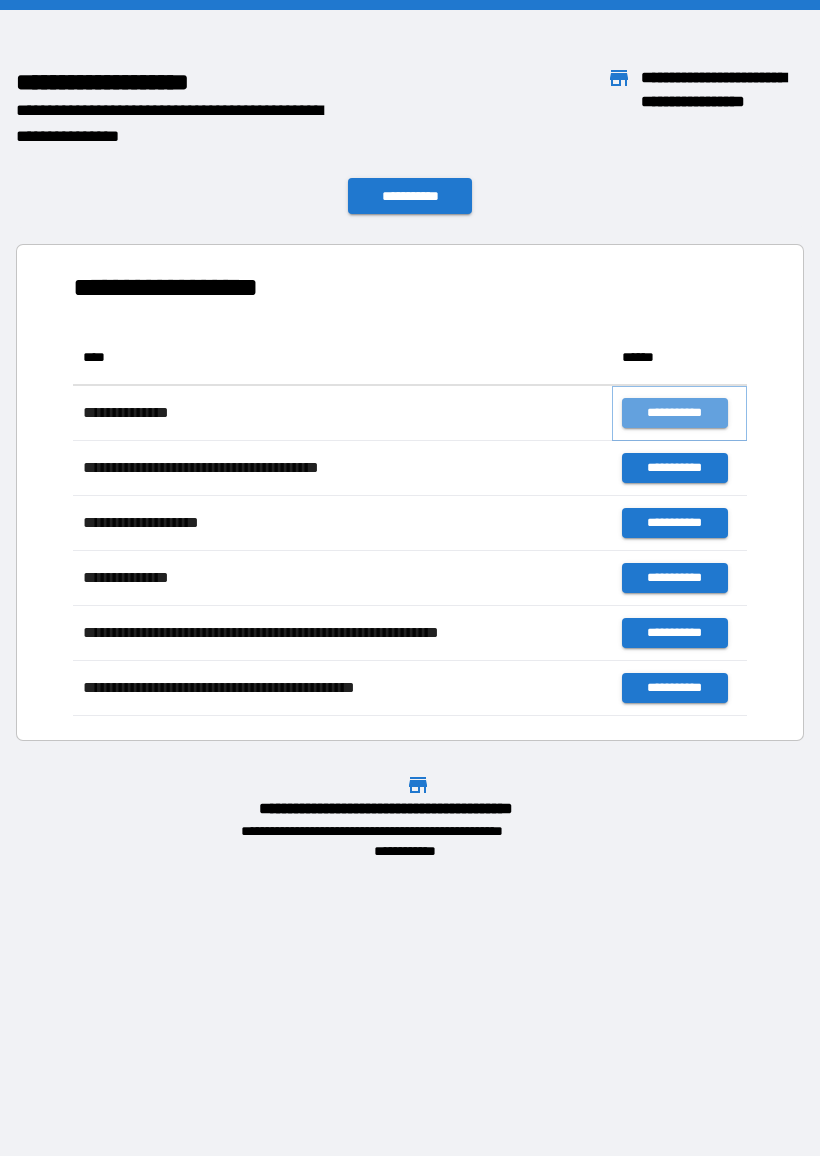 click on "**********" at bounding box center (674, 413) 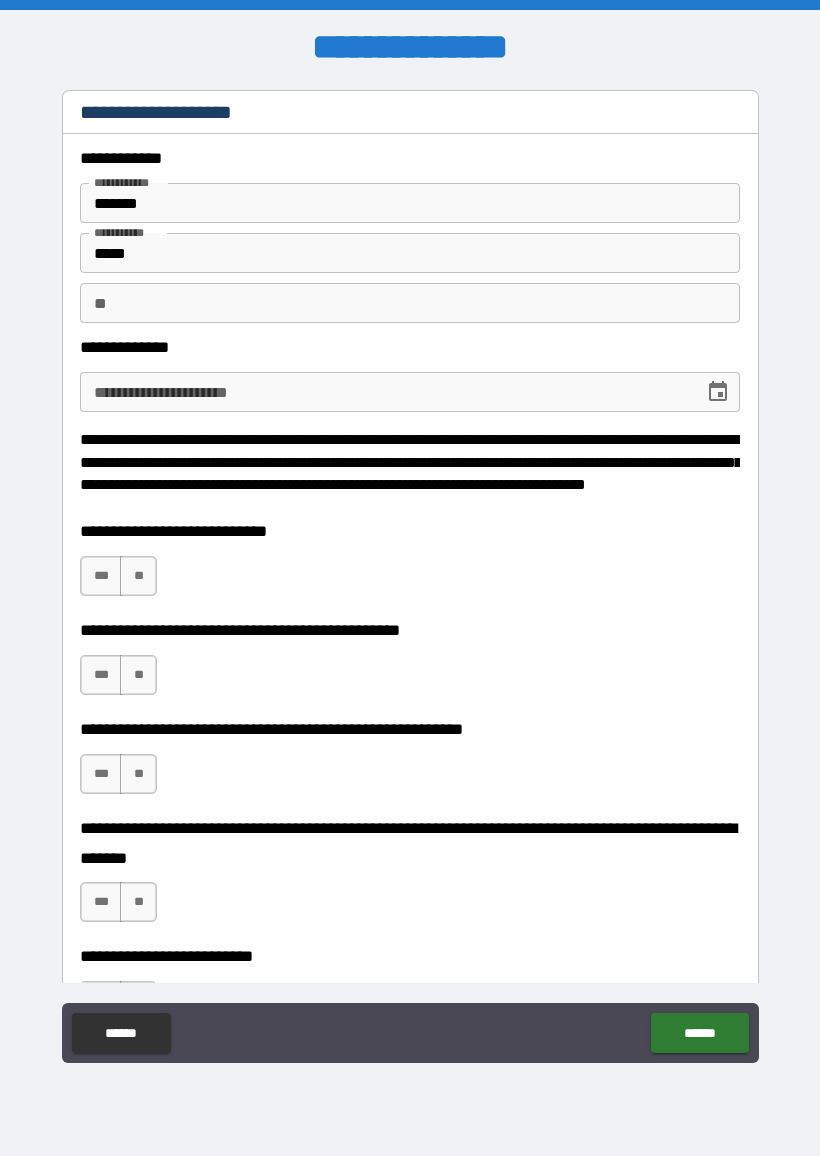 click on "**********" at bounding box center (385, 392) 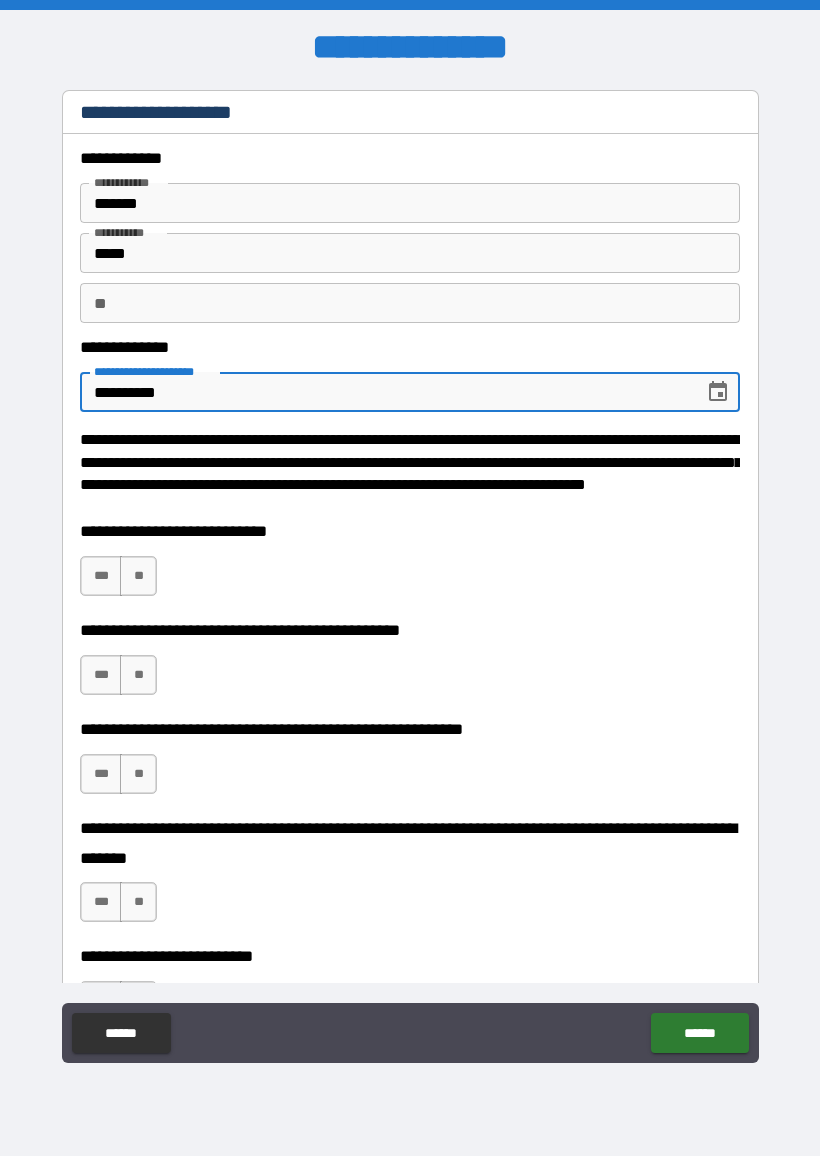 type on "**********" 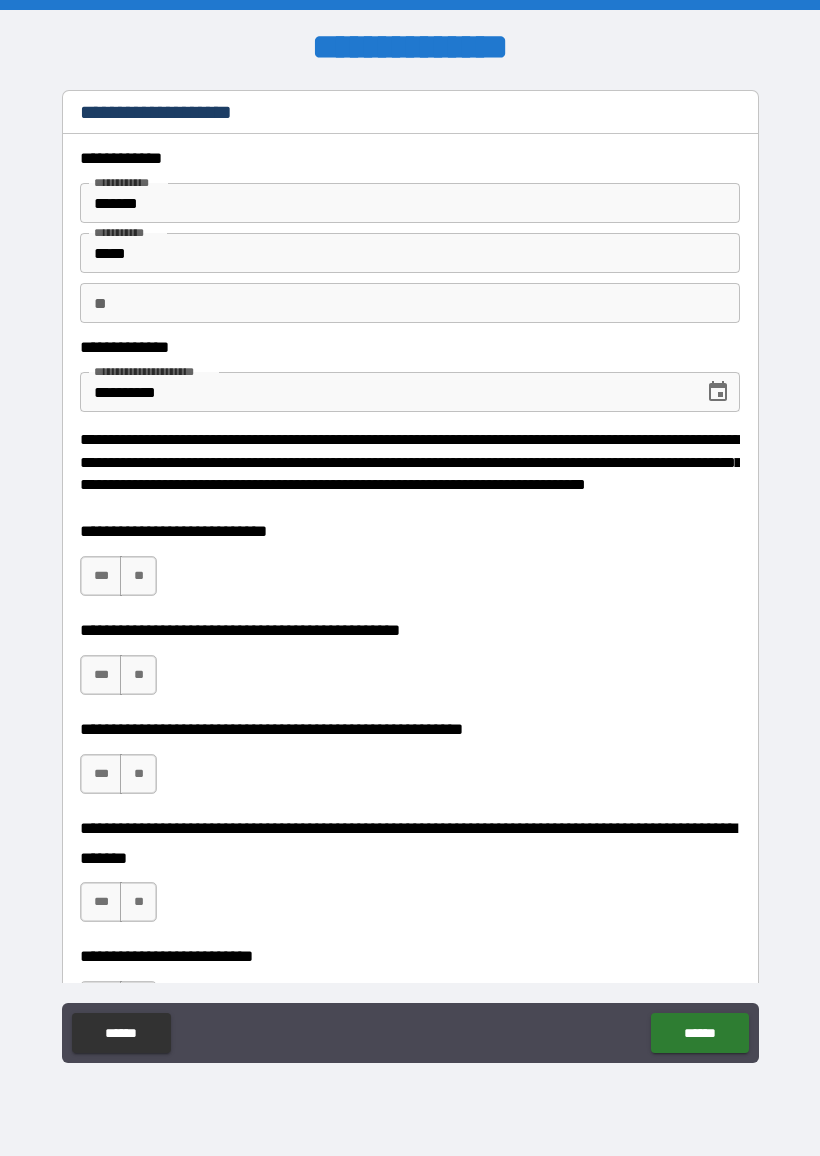 scroll, scrollTop: 0, scrollLeft: 0, axis: both 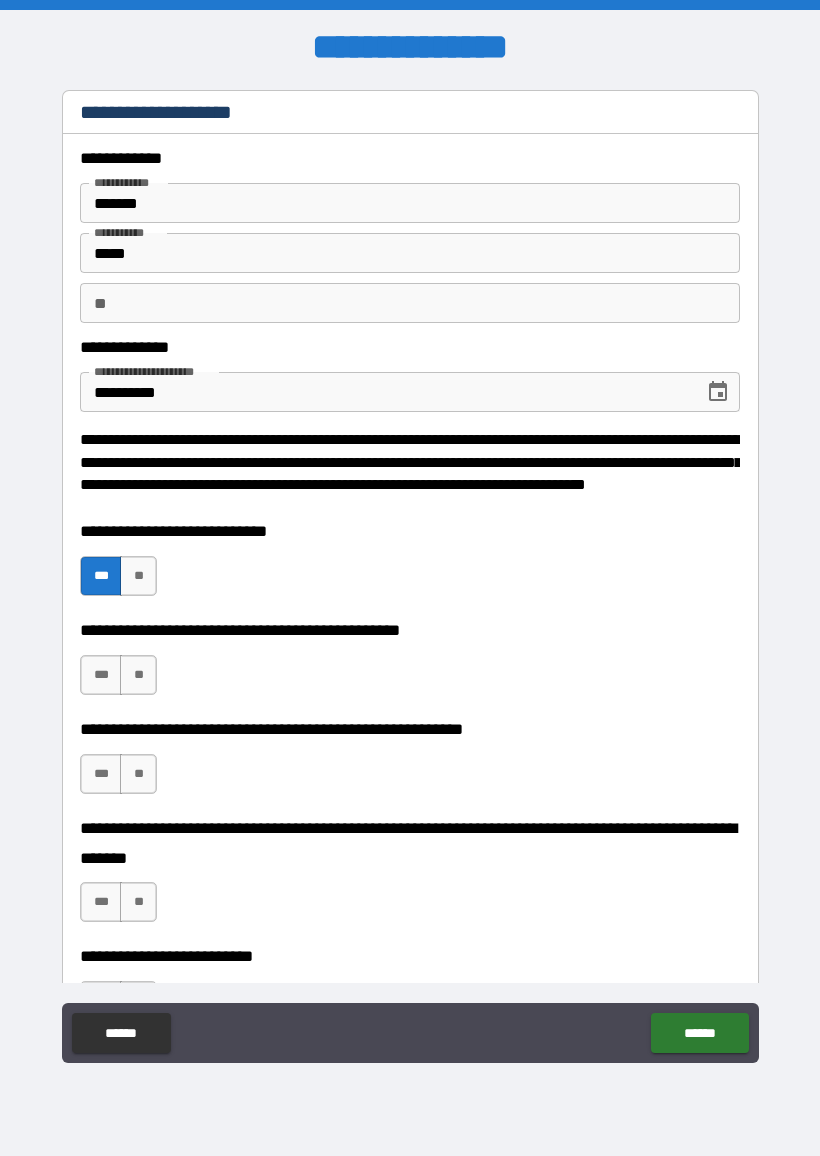 click on "**" at bounding box center (138, 675) 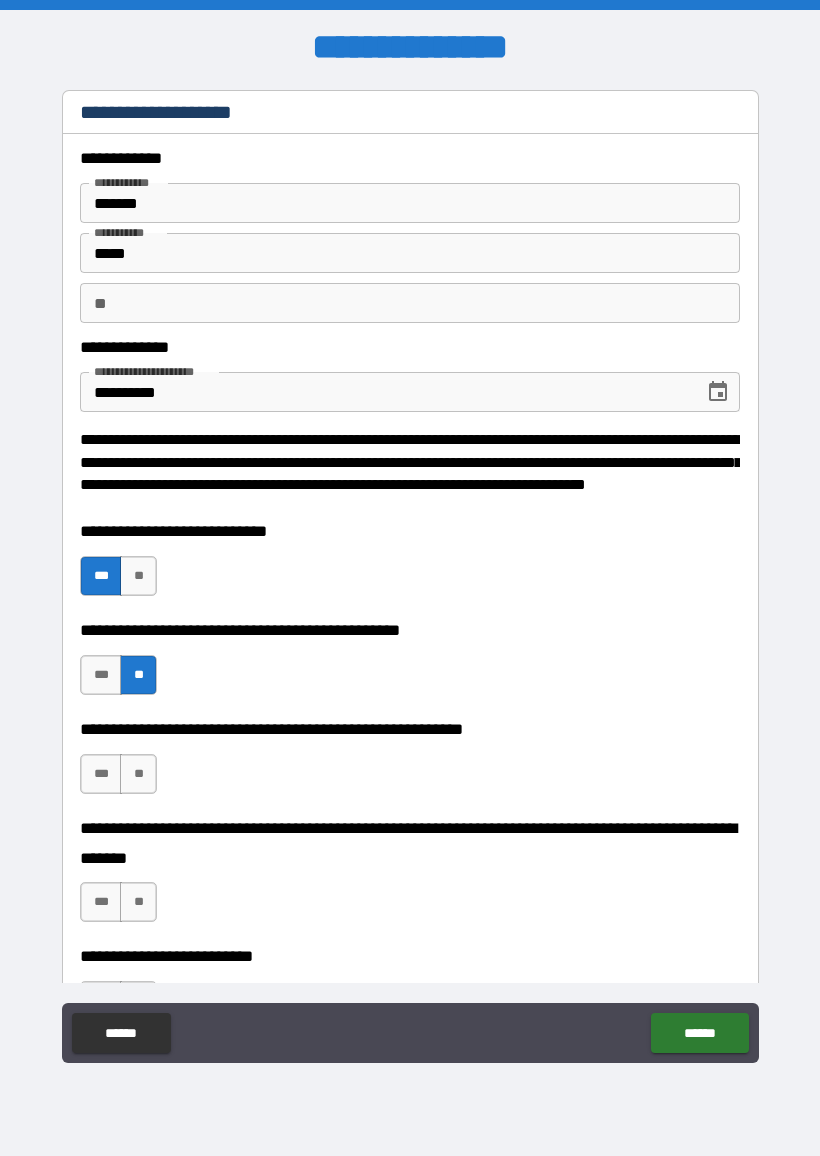click on "**" at bounding box center [138, 774] 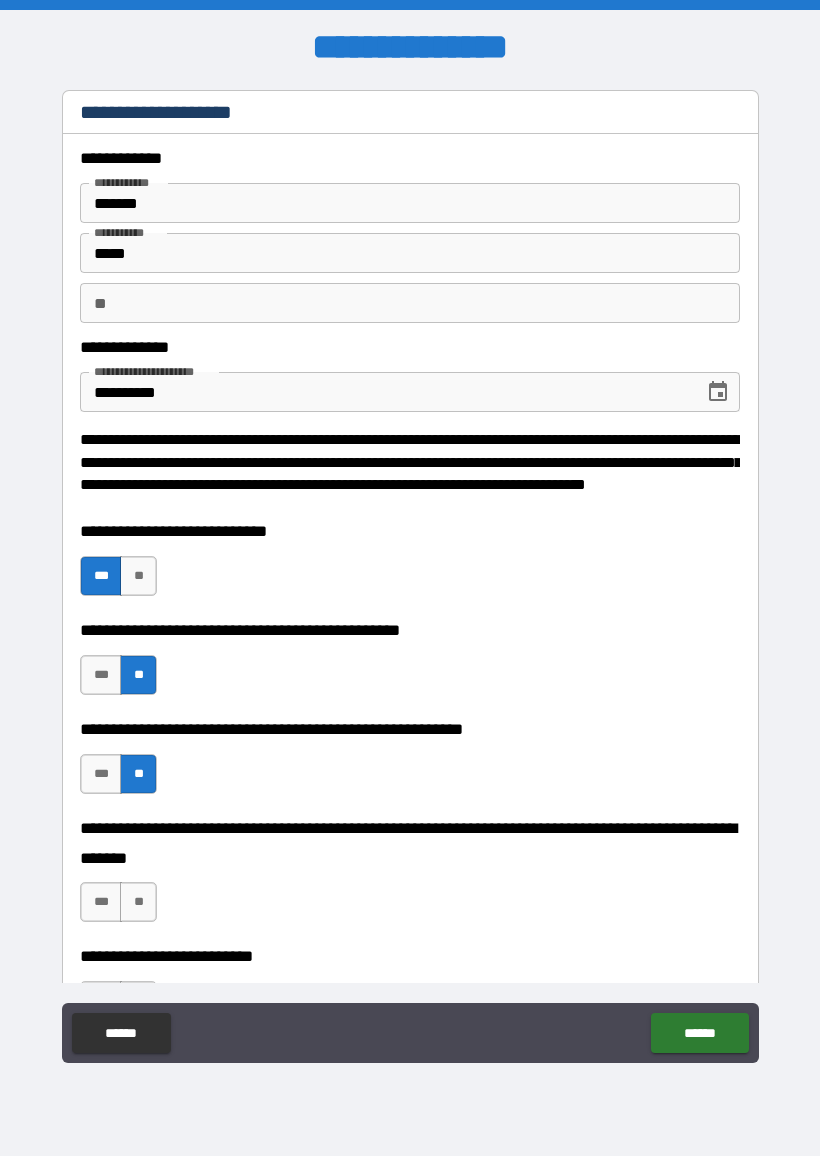 click on "**" at bounding box center [138, 902] 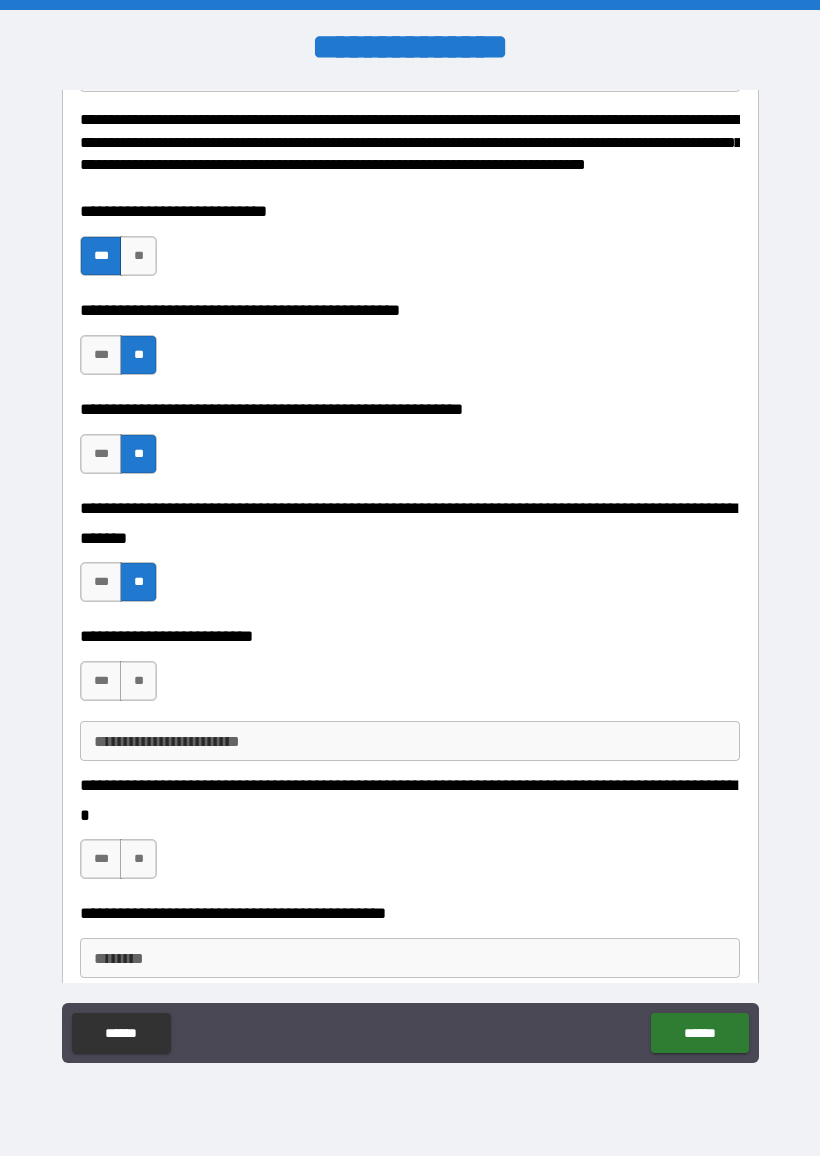 scroll, scrollTop: 324, scrollLeft: 0, axis: vertical 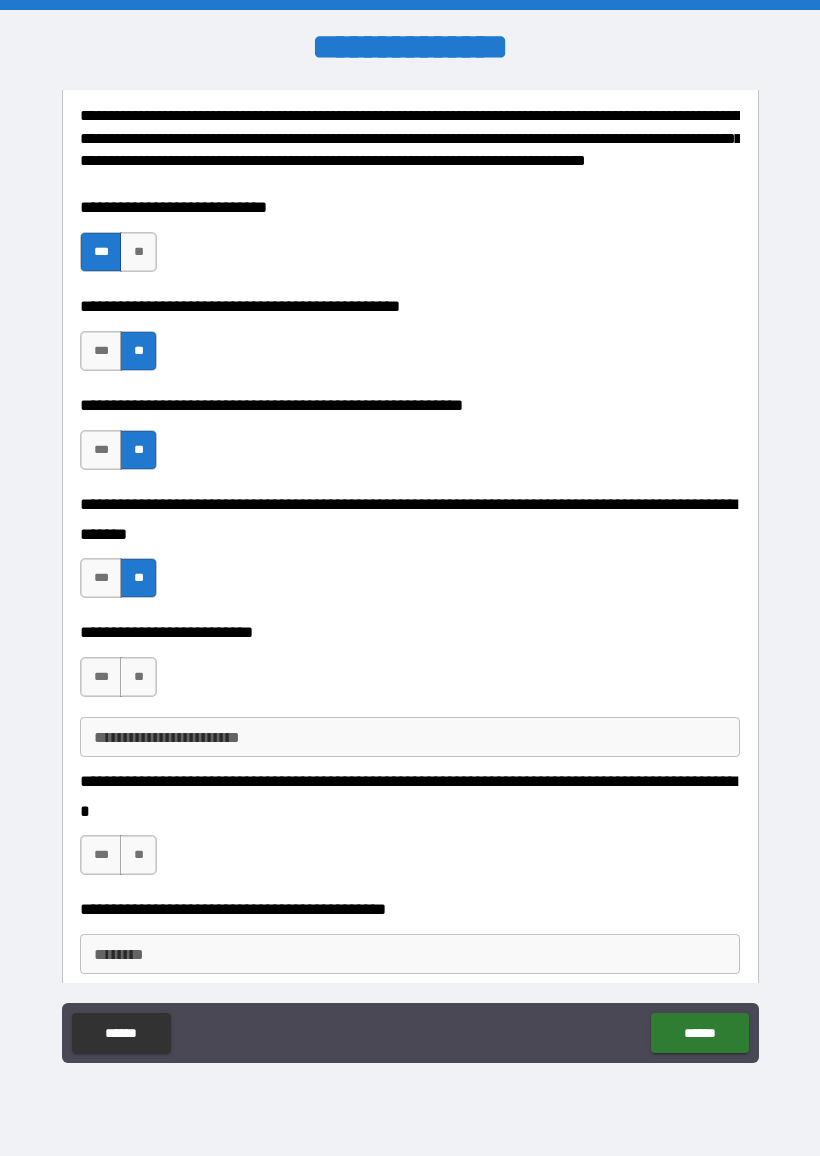 click on "**" at bounding box center (138, 677) 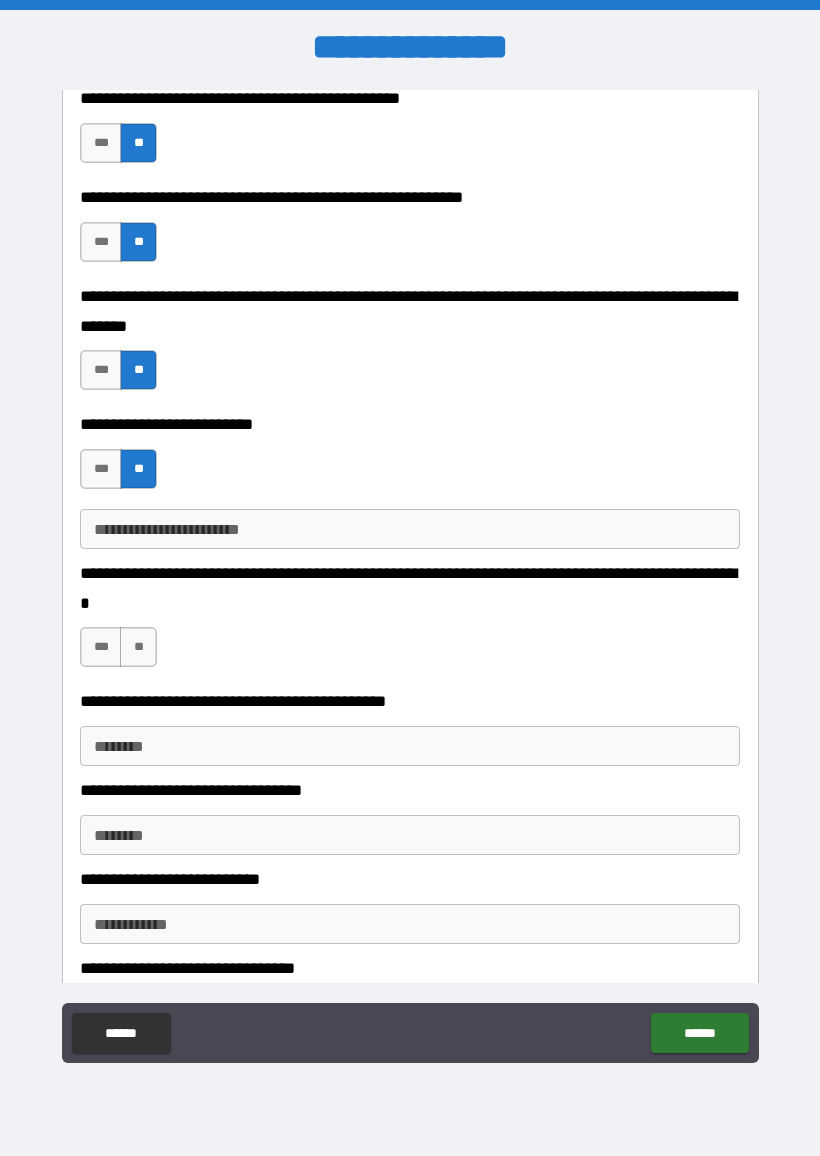 scroll, scrollTop: 542, scrollLeft: 0, axis: vertical 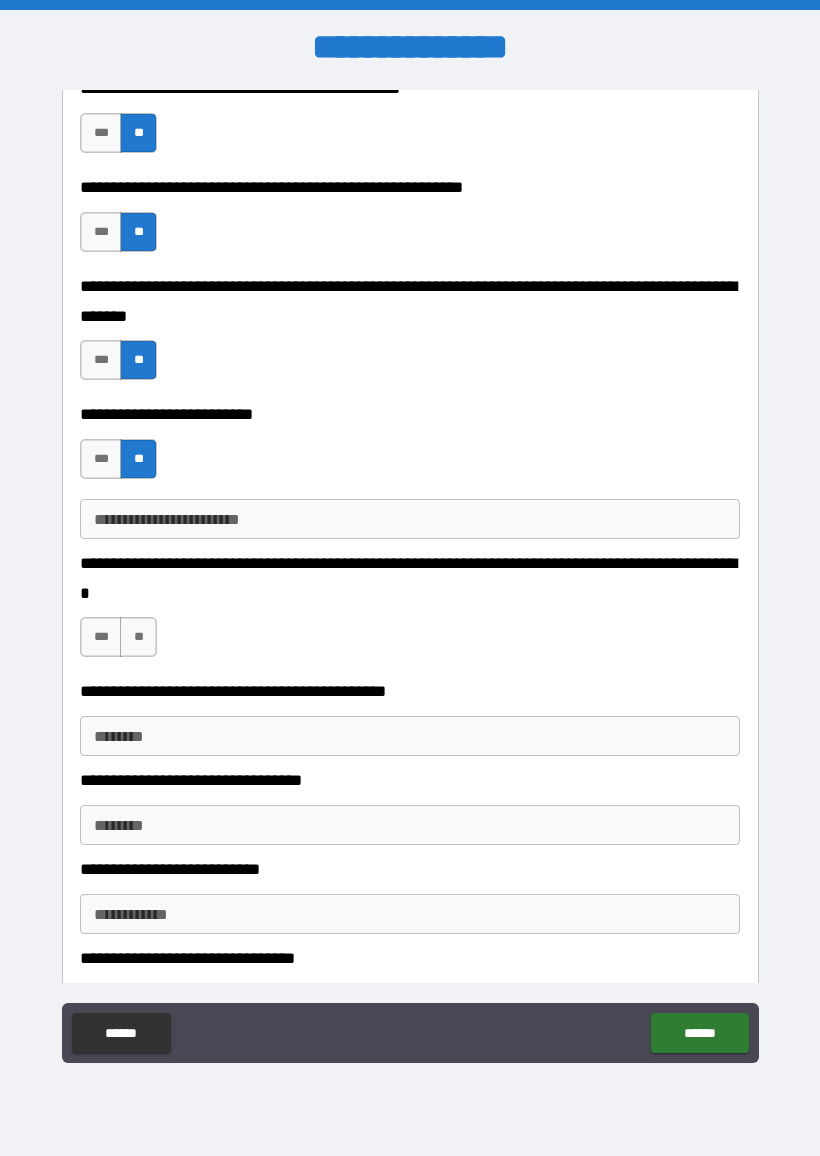 click on "**" at bounding box center [138, 637] 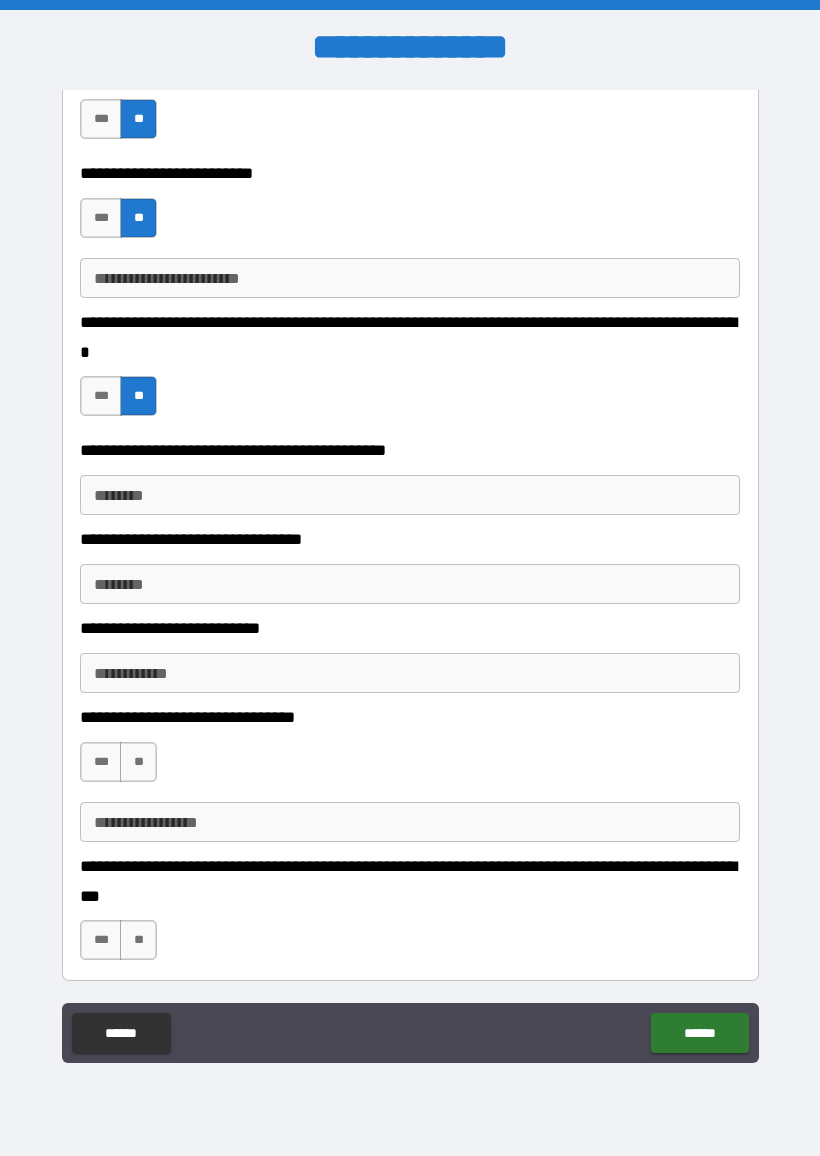 scroll, scrollTop: 785, scrollLeft: 0, axis: vertical 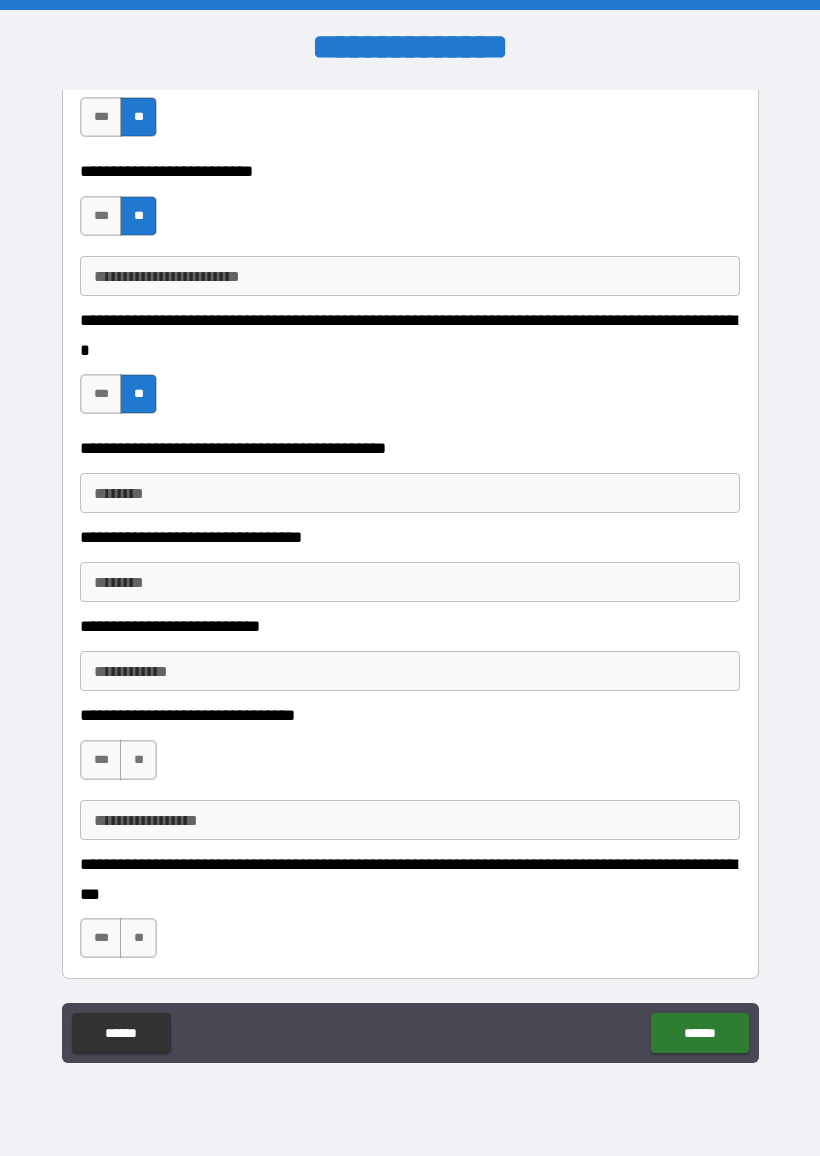 click on "***" at bounding box center (101, 760) 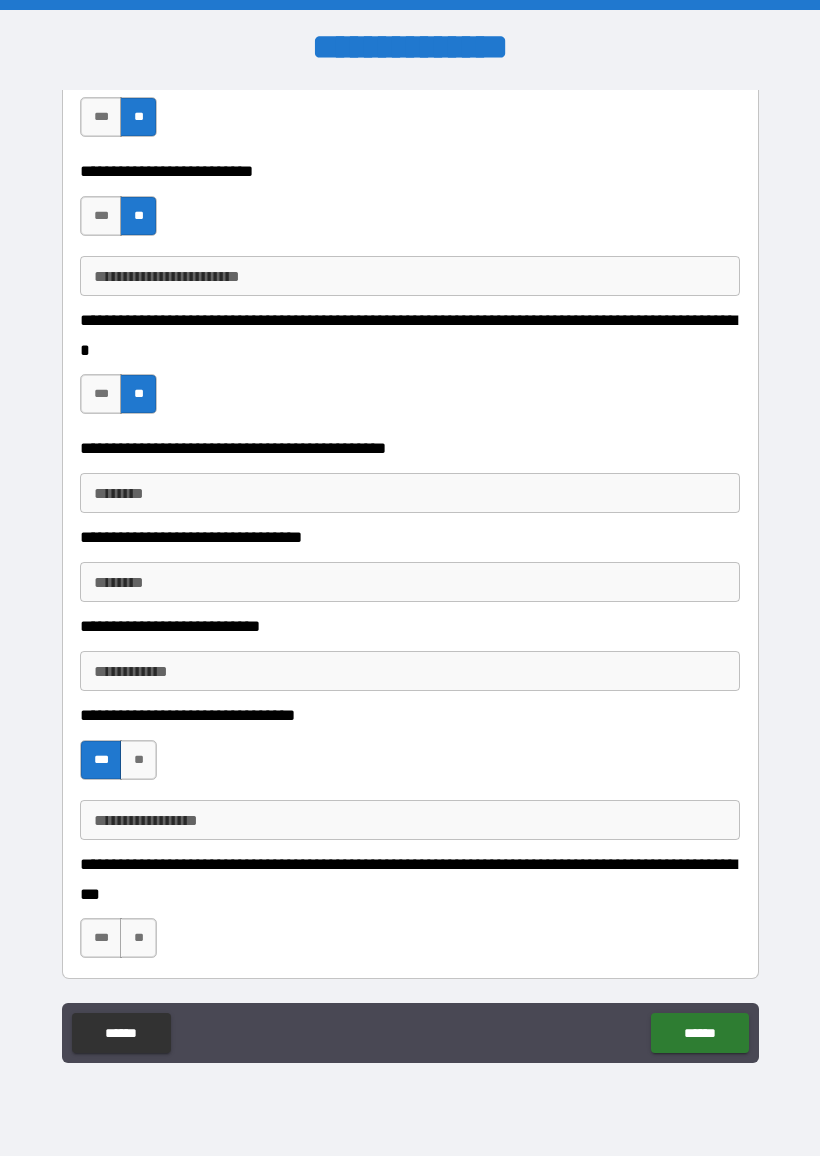 click on "**********" at bounding box center (410, 820) 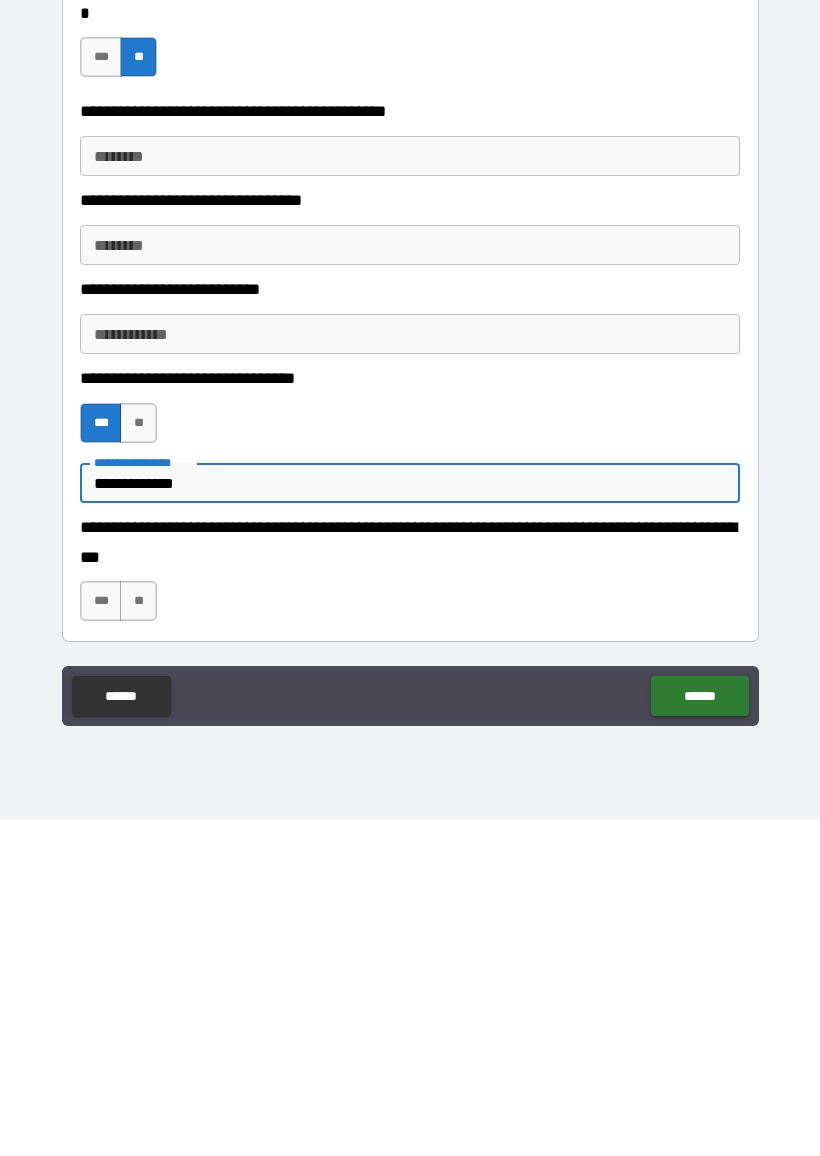 type on "**********" 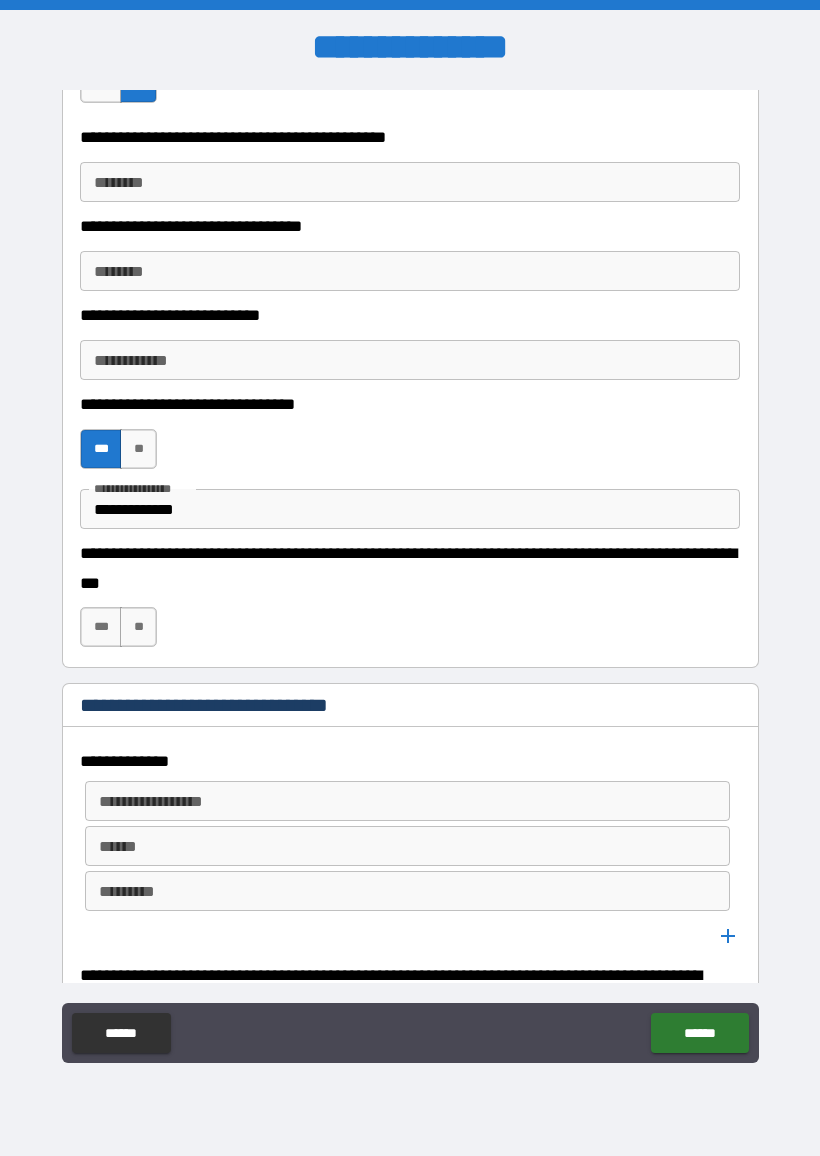 scroll, scrollTop: 1098, scrollLeft: 0, axis: vertical 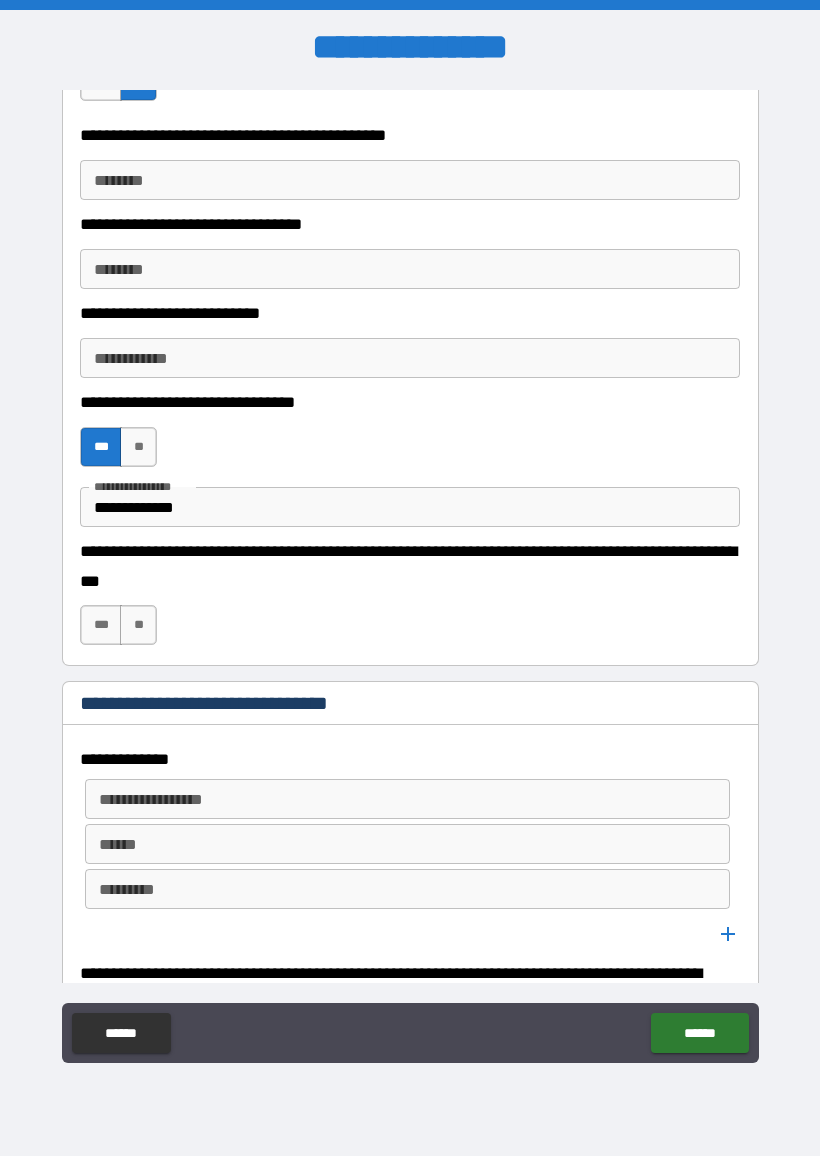 click on "**" at bounding box center [138, 625] 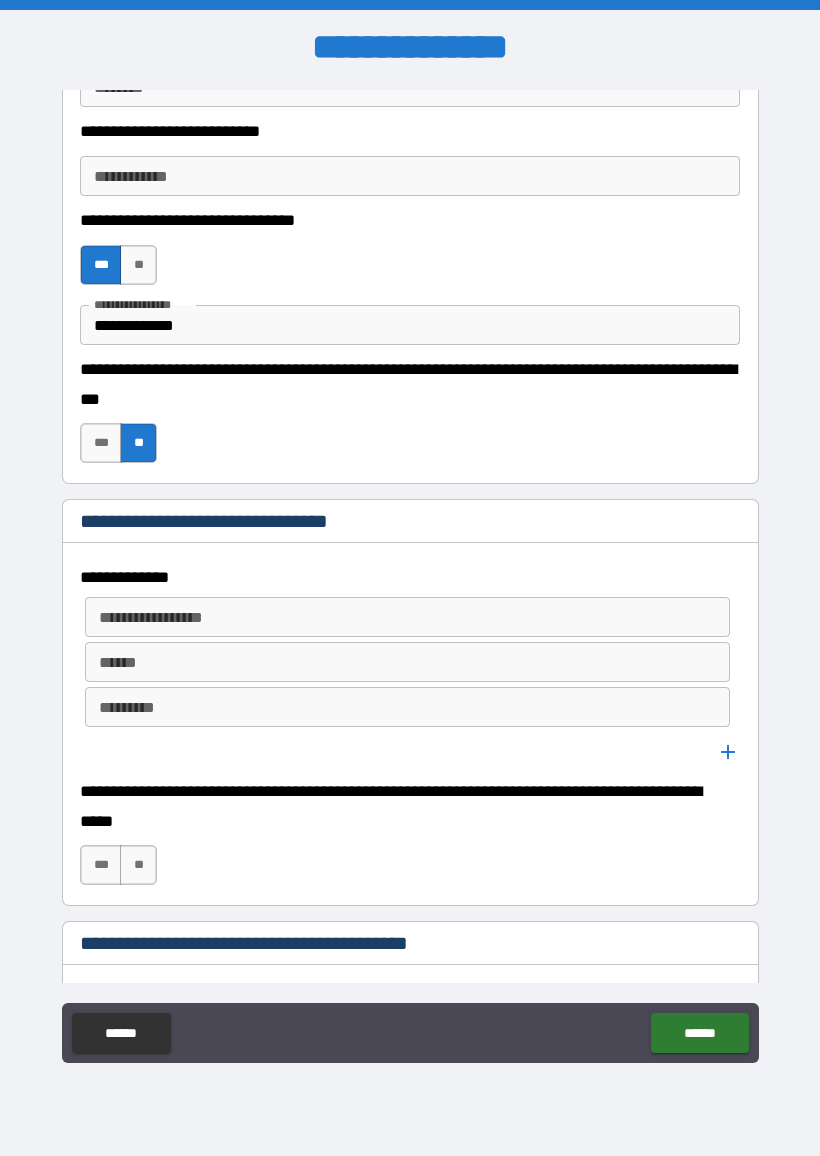 scroll, scrollTop: 1283, scrollLeft: 0, axis: vertical 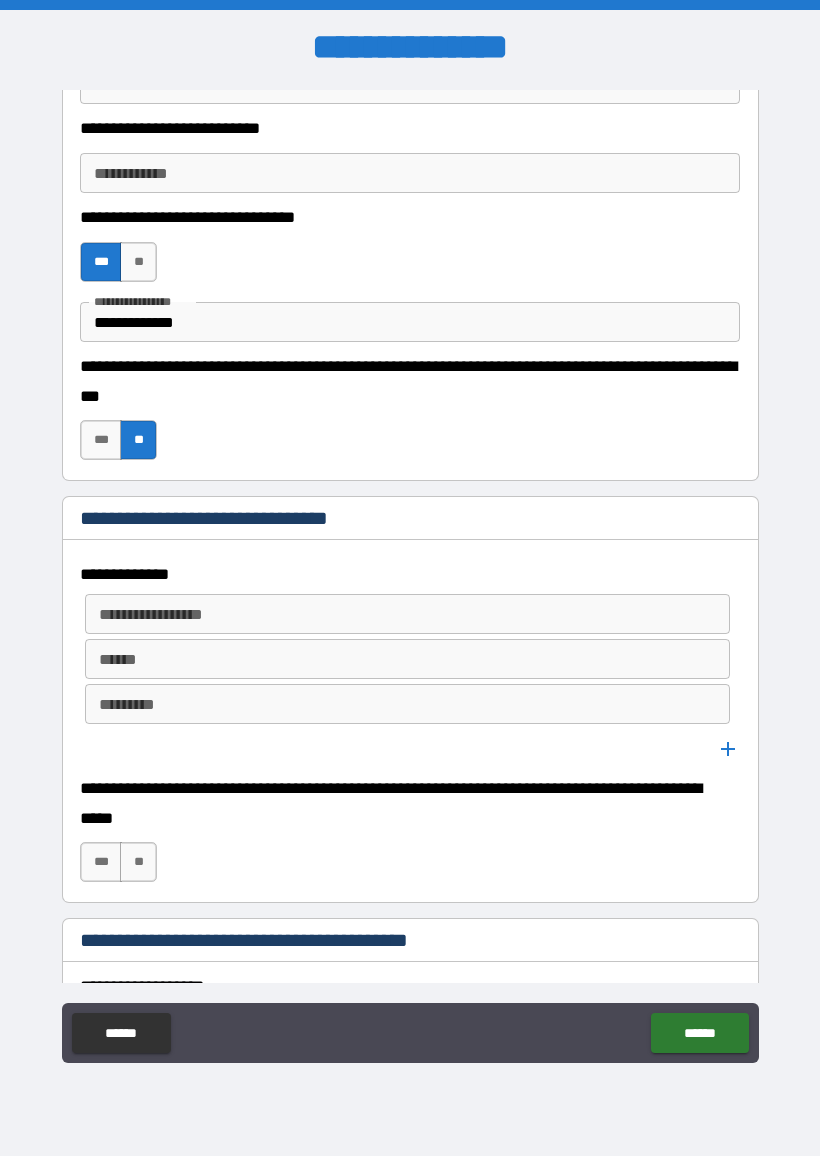 click on "**********" at bounding box center (406, 614) 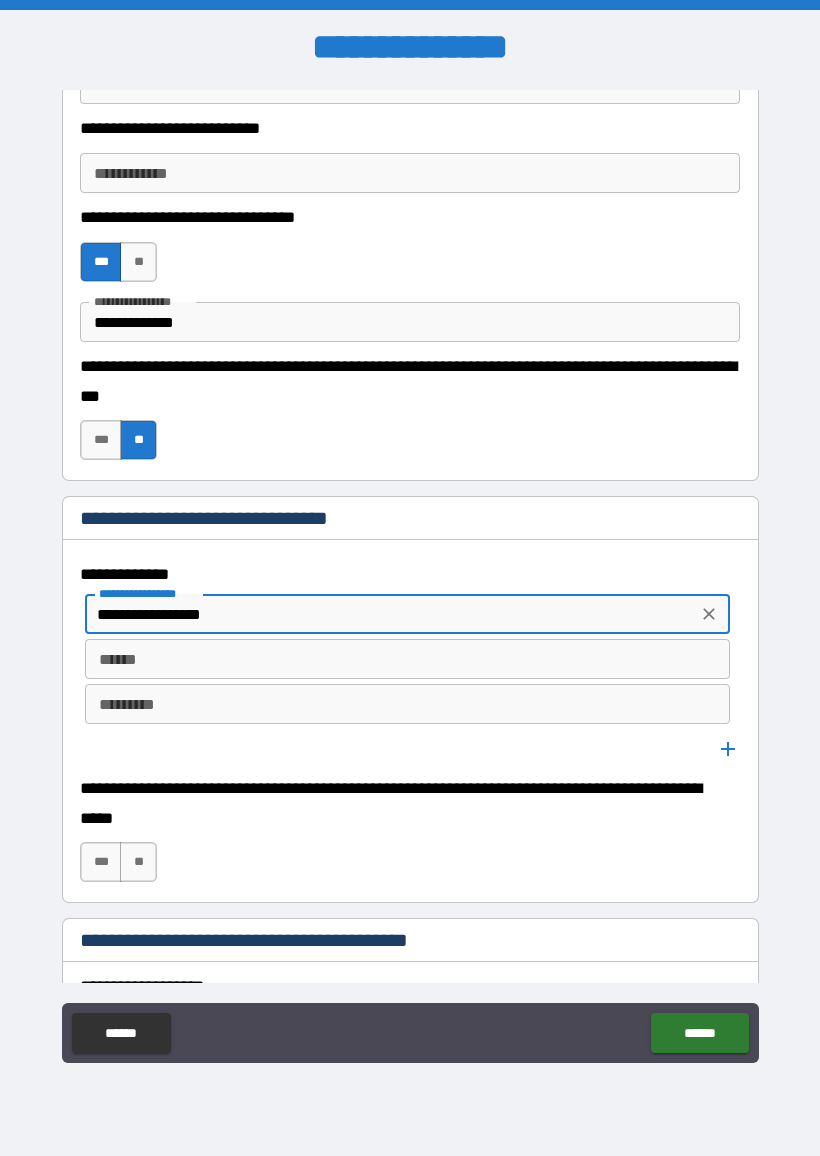 type on "**********" 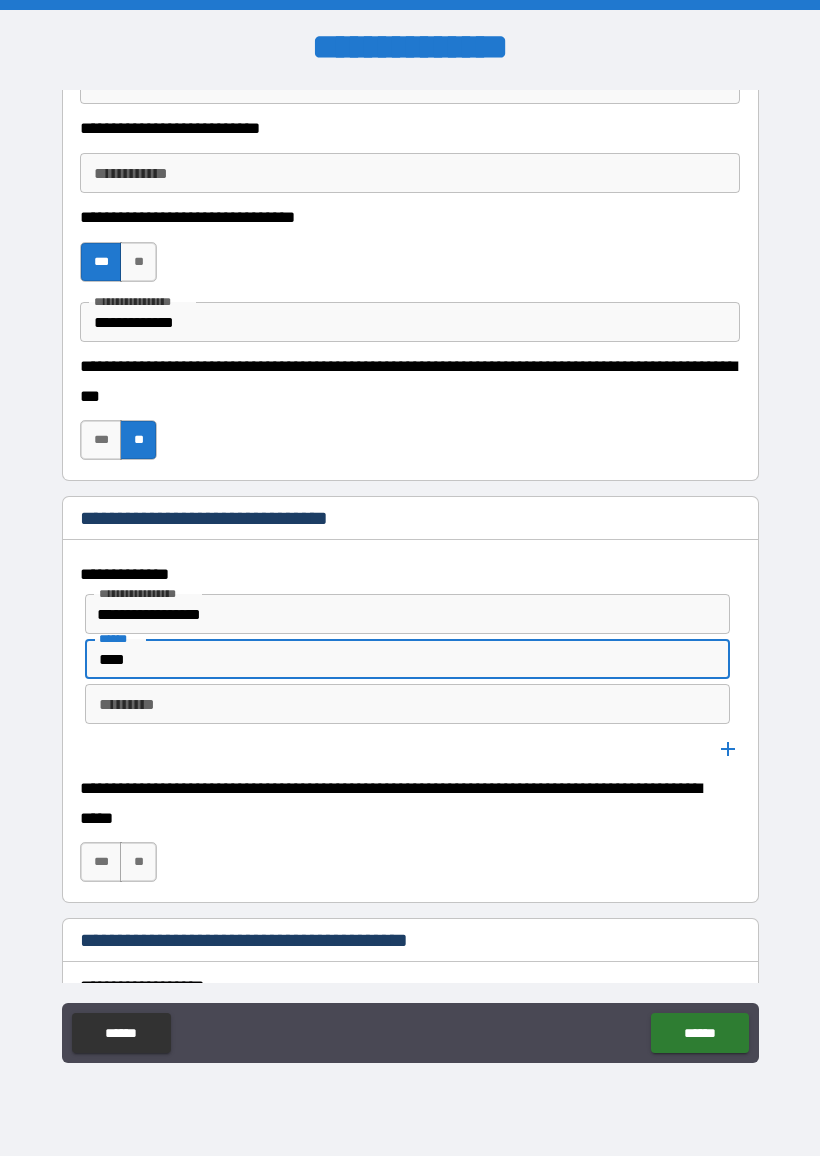 type on "****" 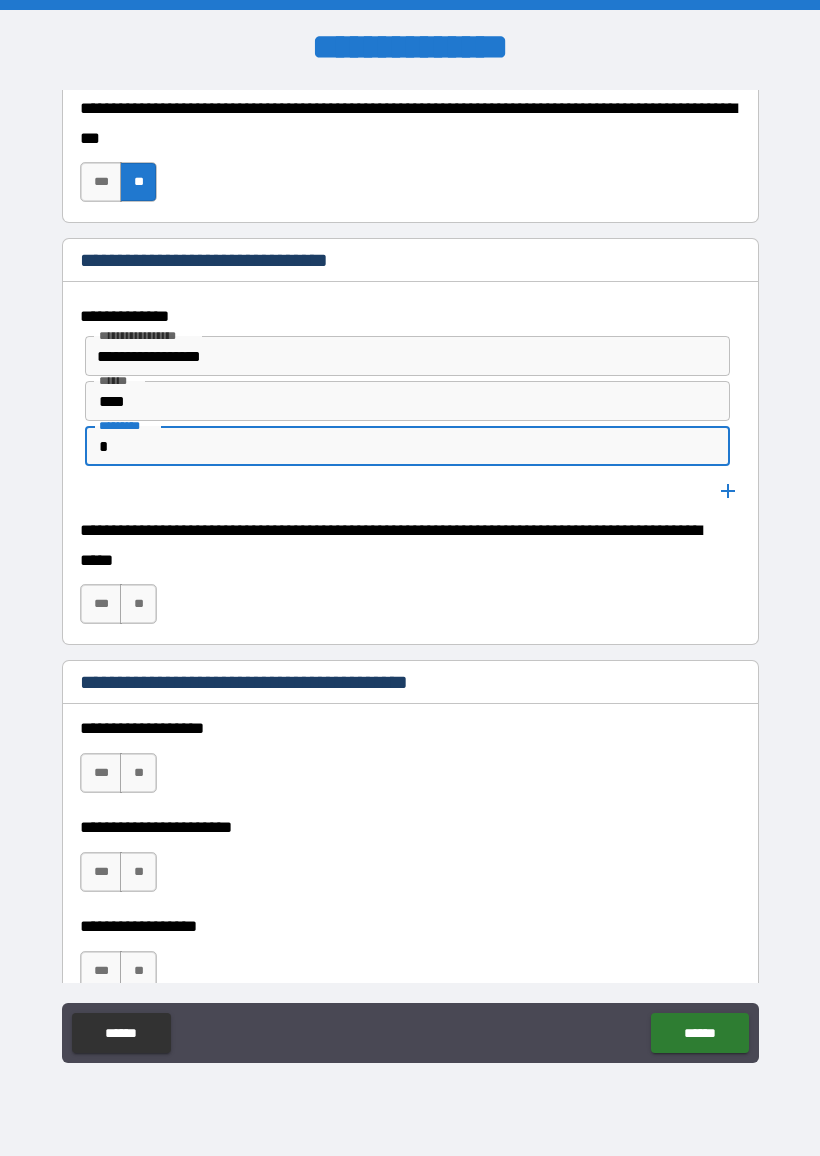 scroll, scrollTop: 1549, scrollLeft: 0, axis: vertical 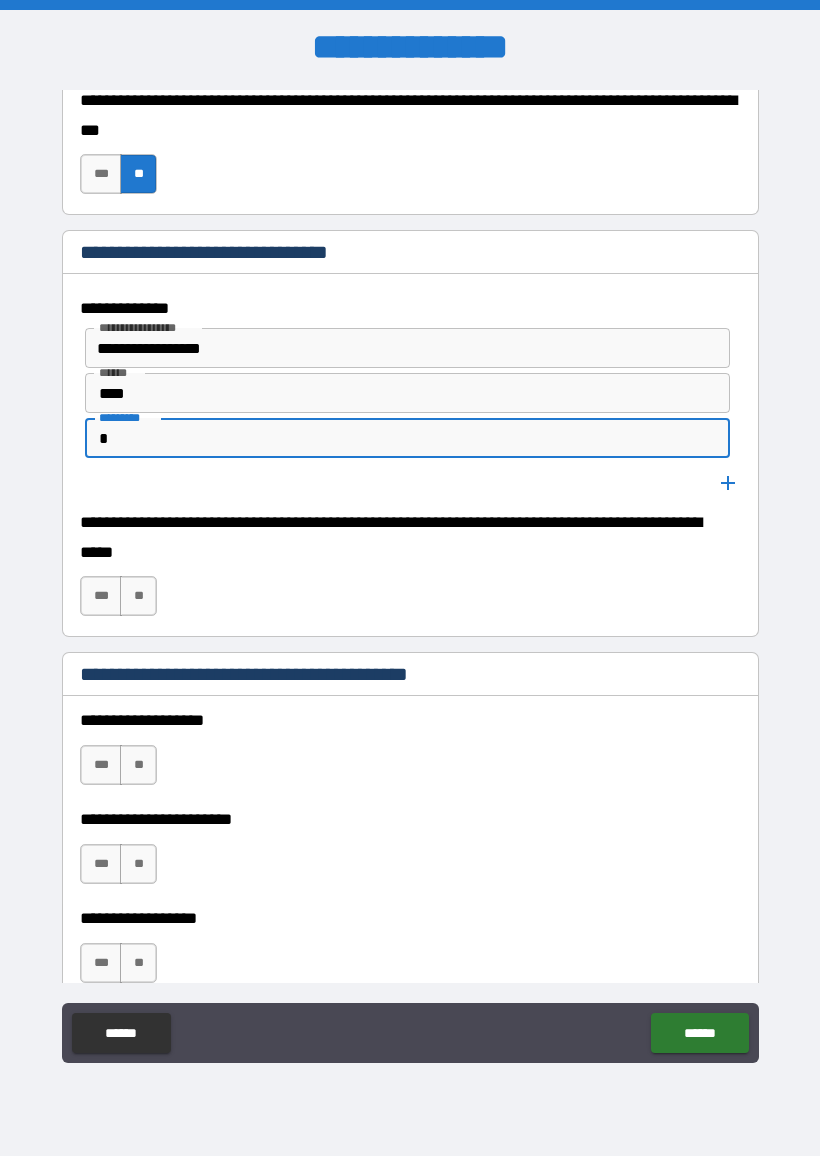 click on "*" at bounding box center (407, 438) 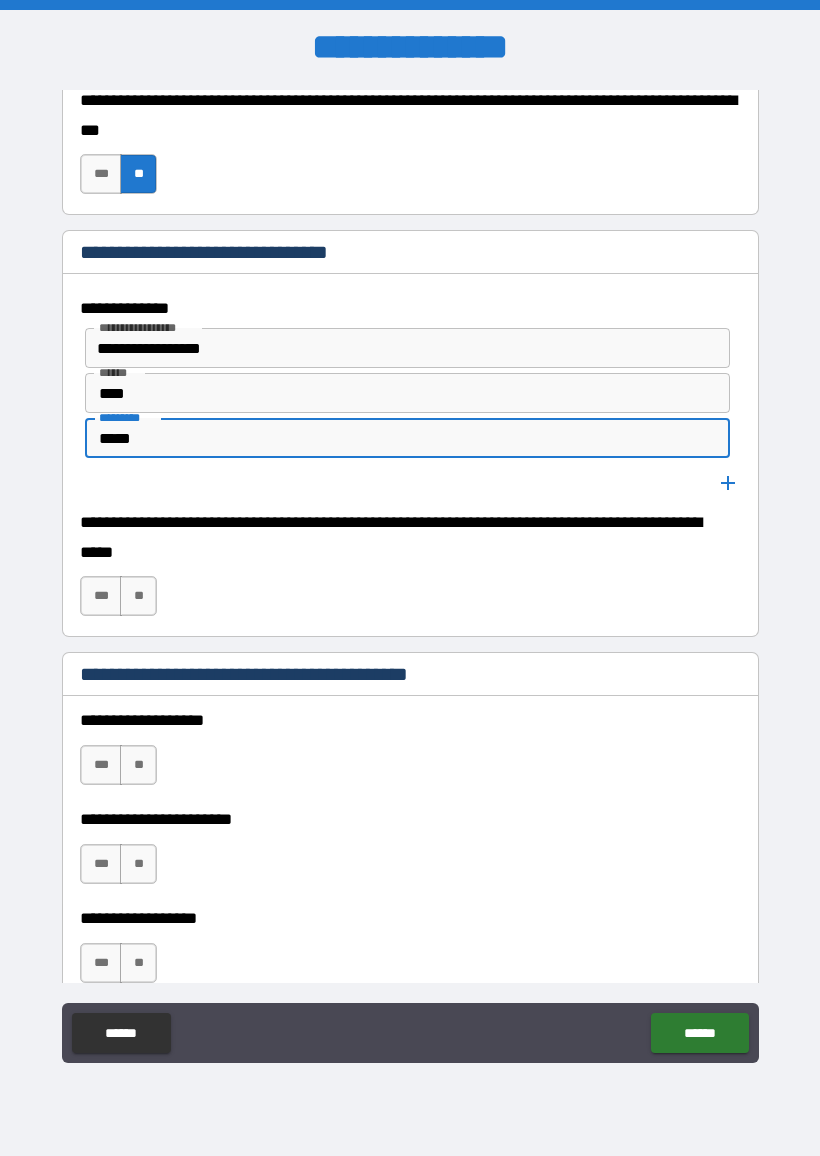 type on "*****" 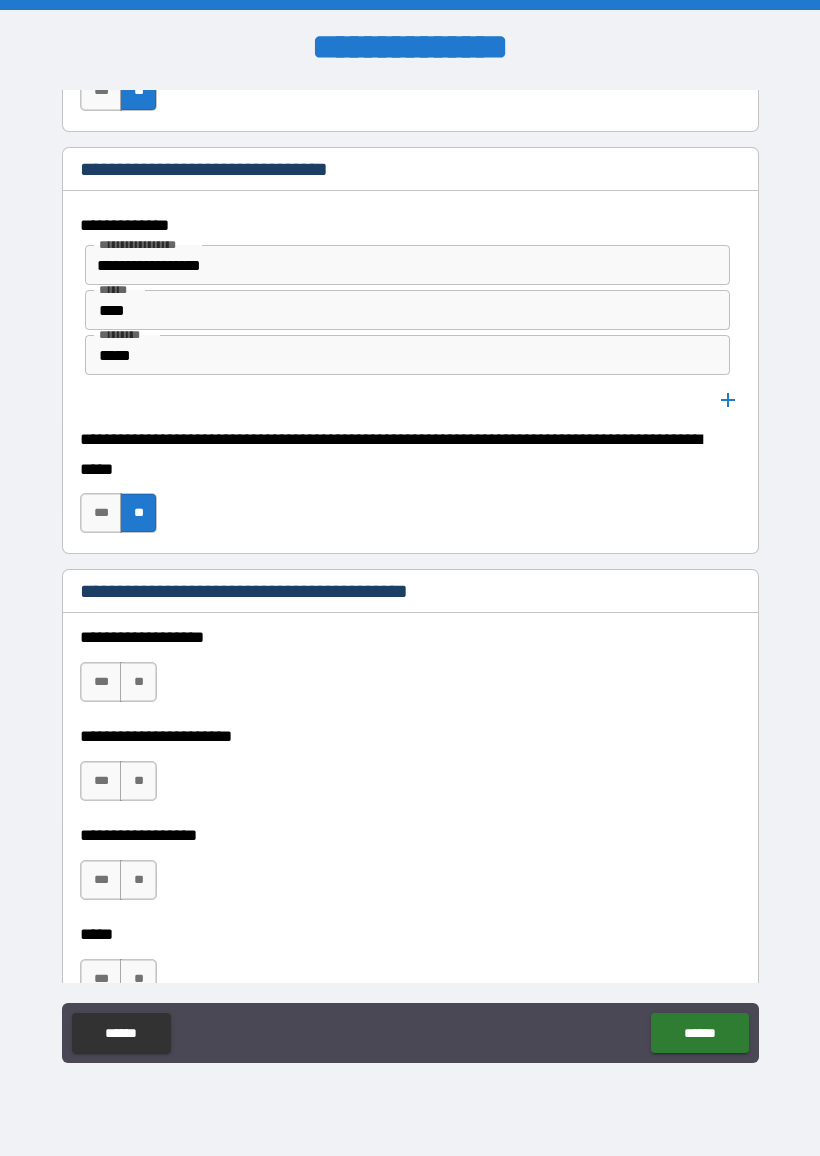 scroll, scrollTop: 1636, scrollLeft: 0, axis: vertical 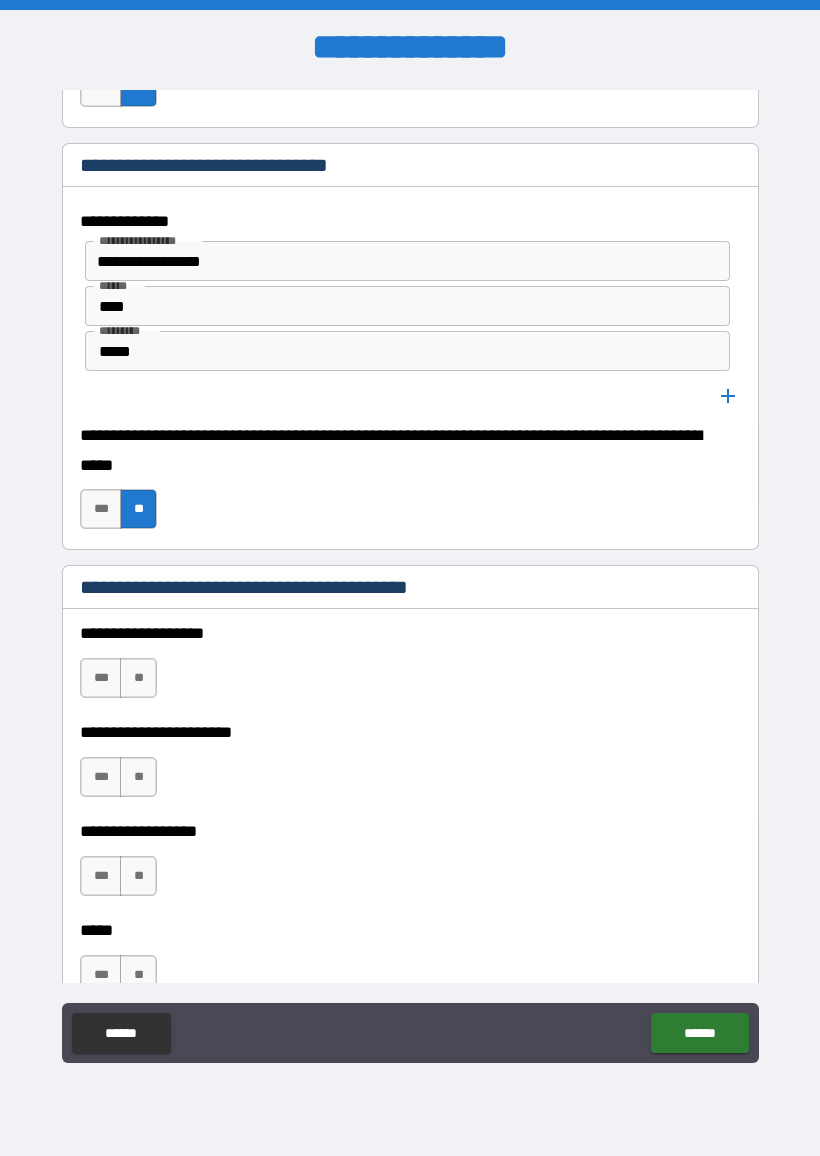 click on "**" at bounding box center (138, 678) 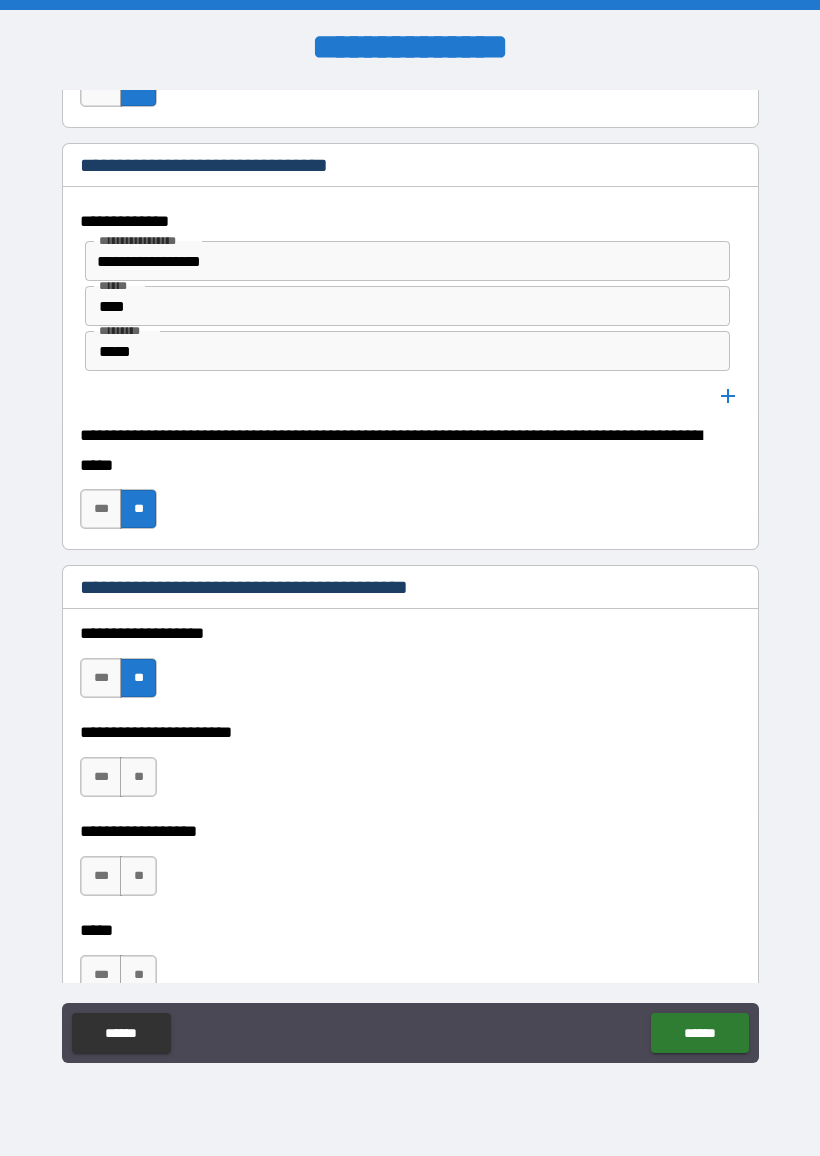 click on "**" at bounding box center (138, 777) 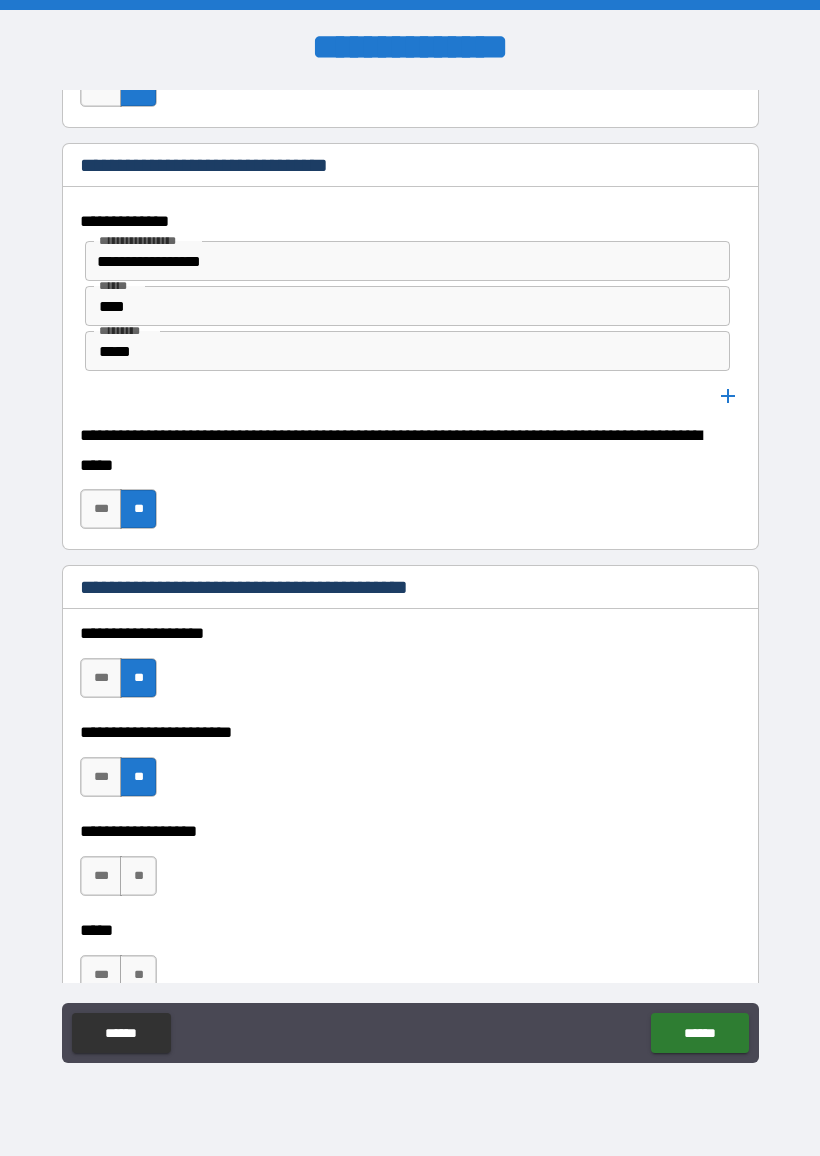 click on "**" at bounding box center (138, 876) 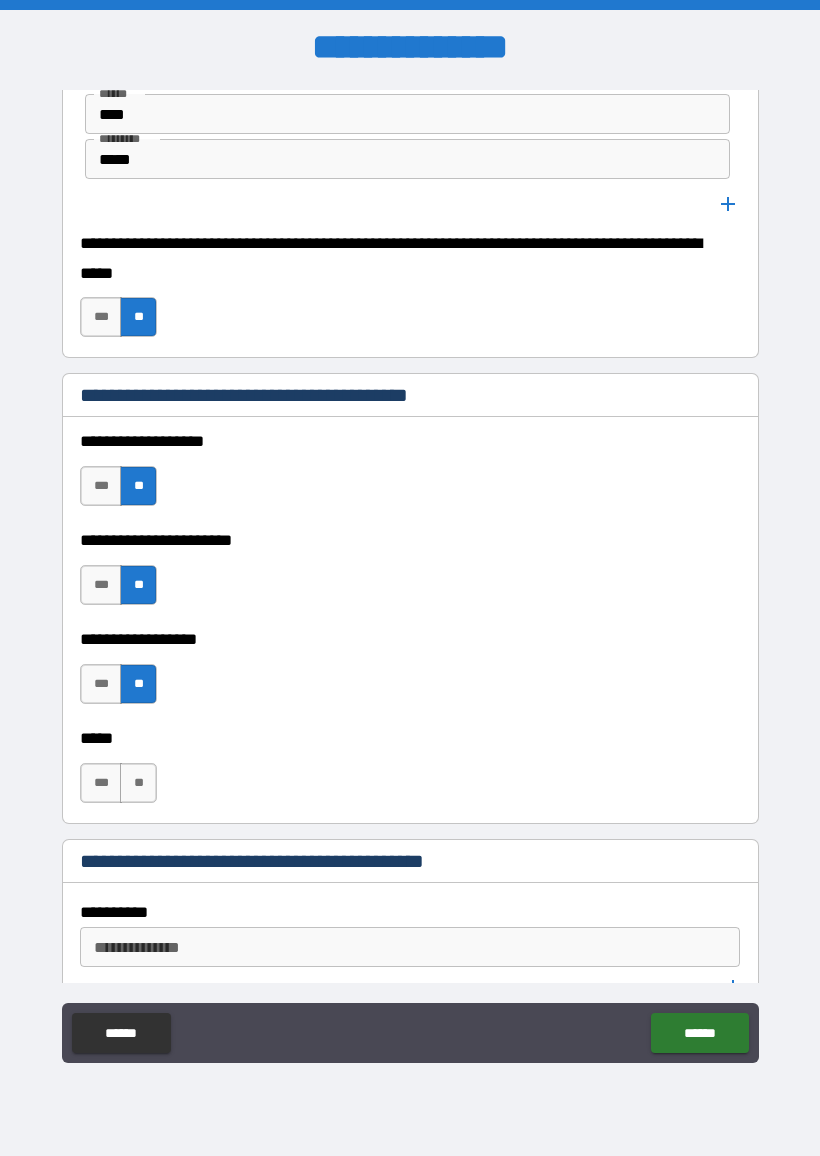 scroll, scrollTop: 1831, scrollLeft: 0, axis: vertical 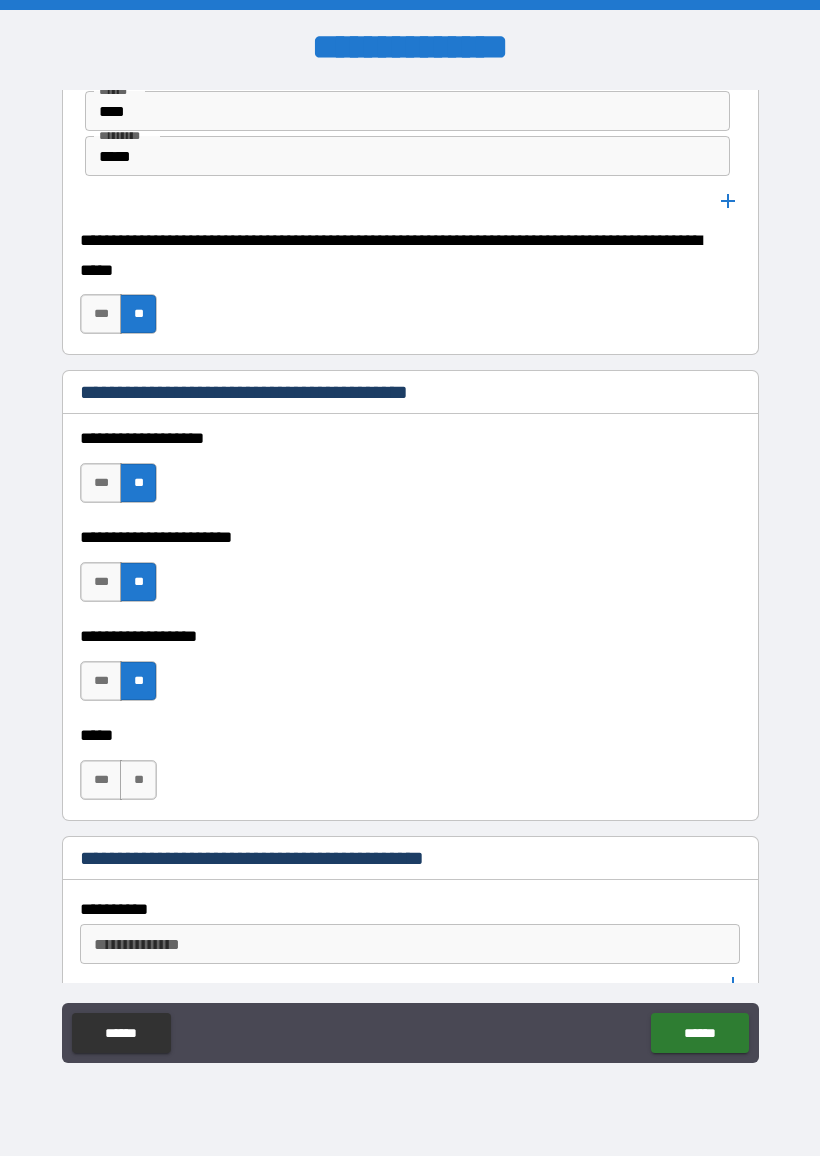click on "**" at bounding box center [138, 780] 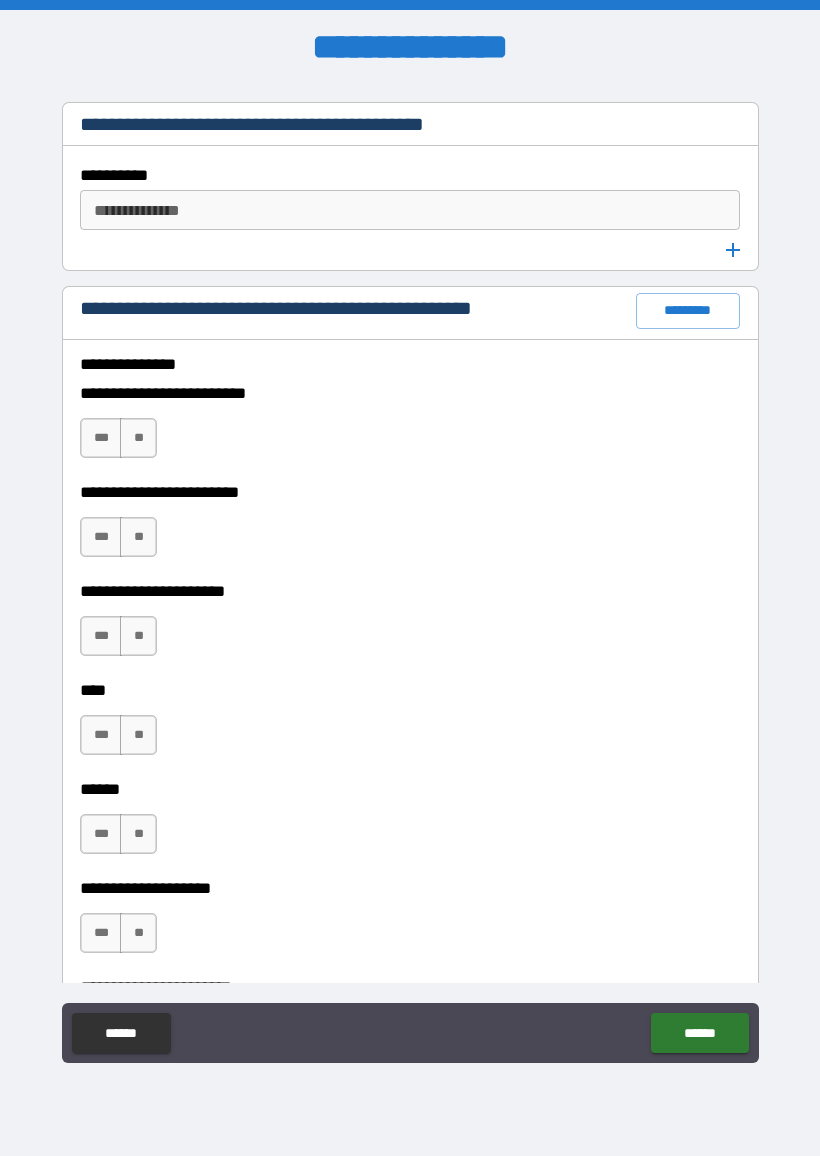 scroll, scrollTop: 2572, scrollLeft: 0, axis: vertical 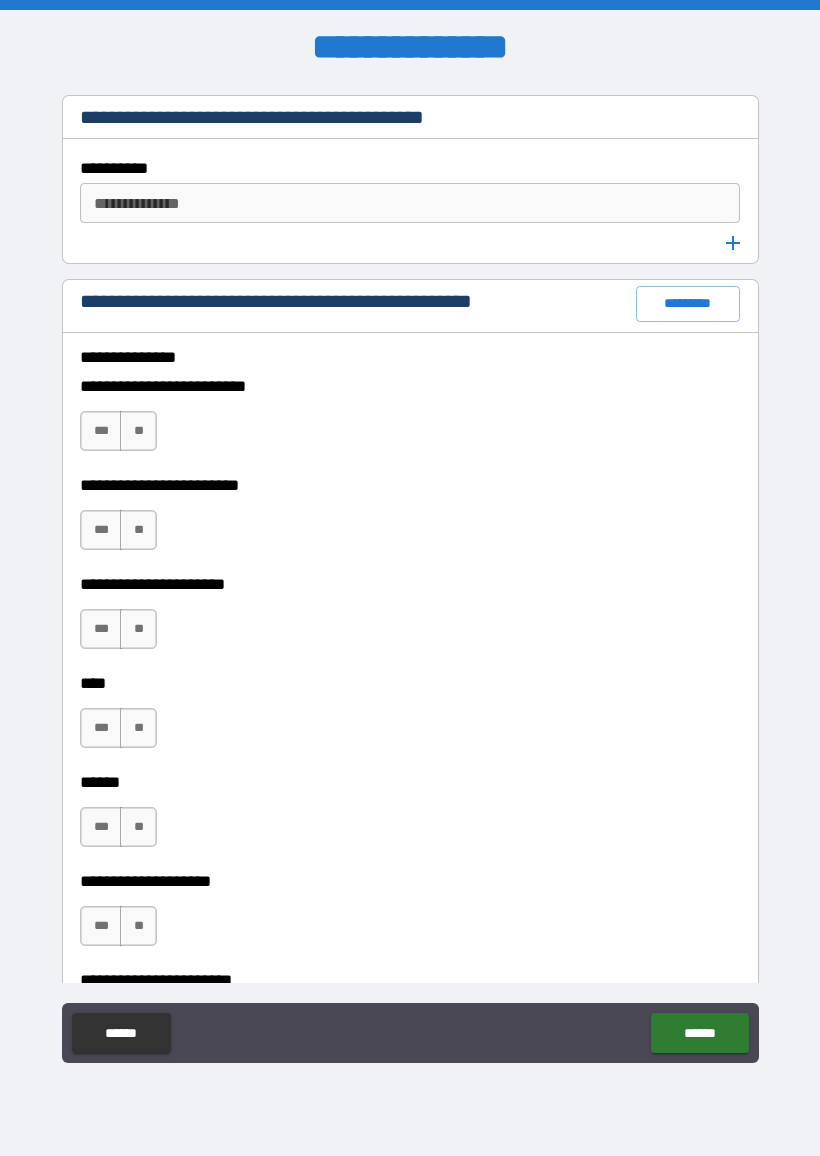 click on "**" at bounding box center [138, 431] 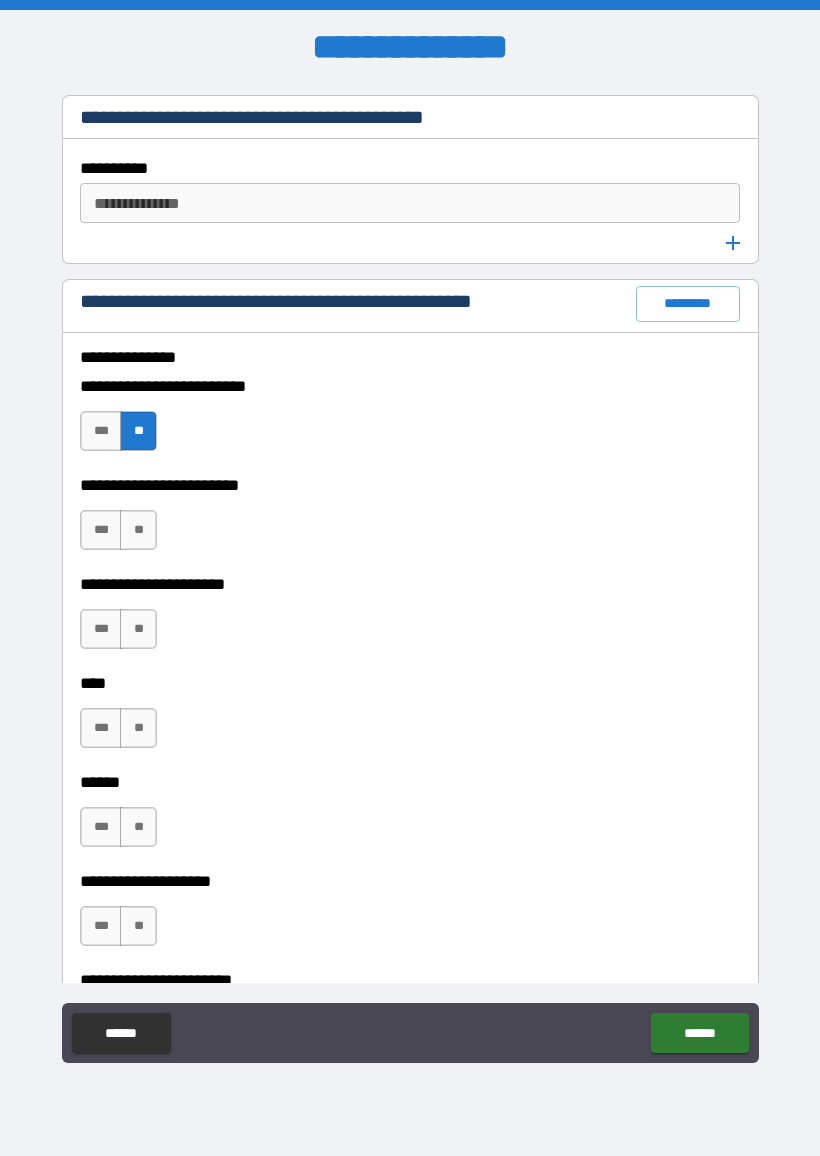 click on "**" at bounding box center [138, 530] 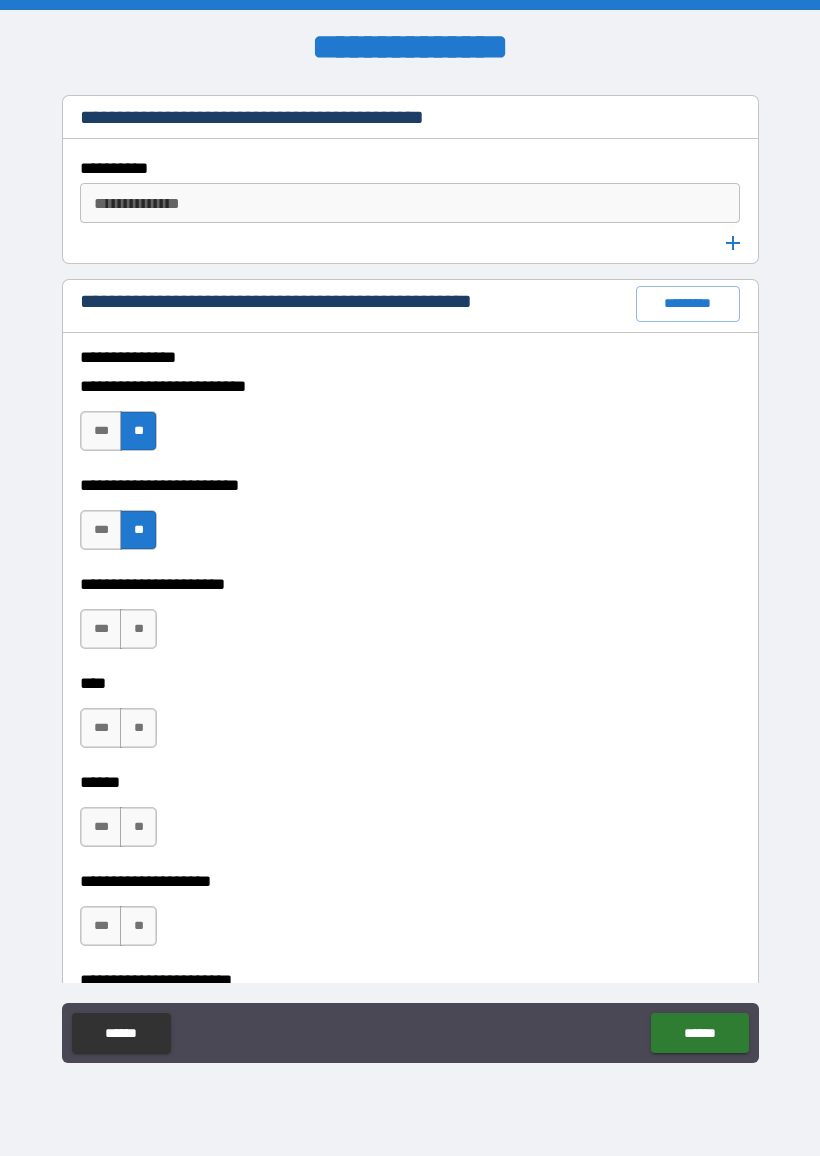 click on "**" at bounding box center (138, 629) 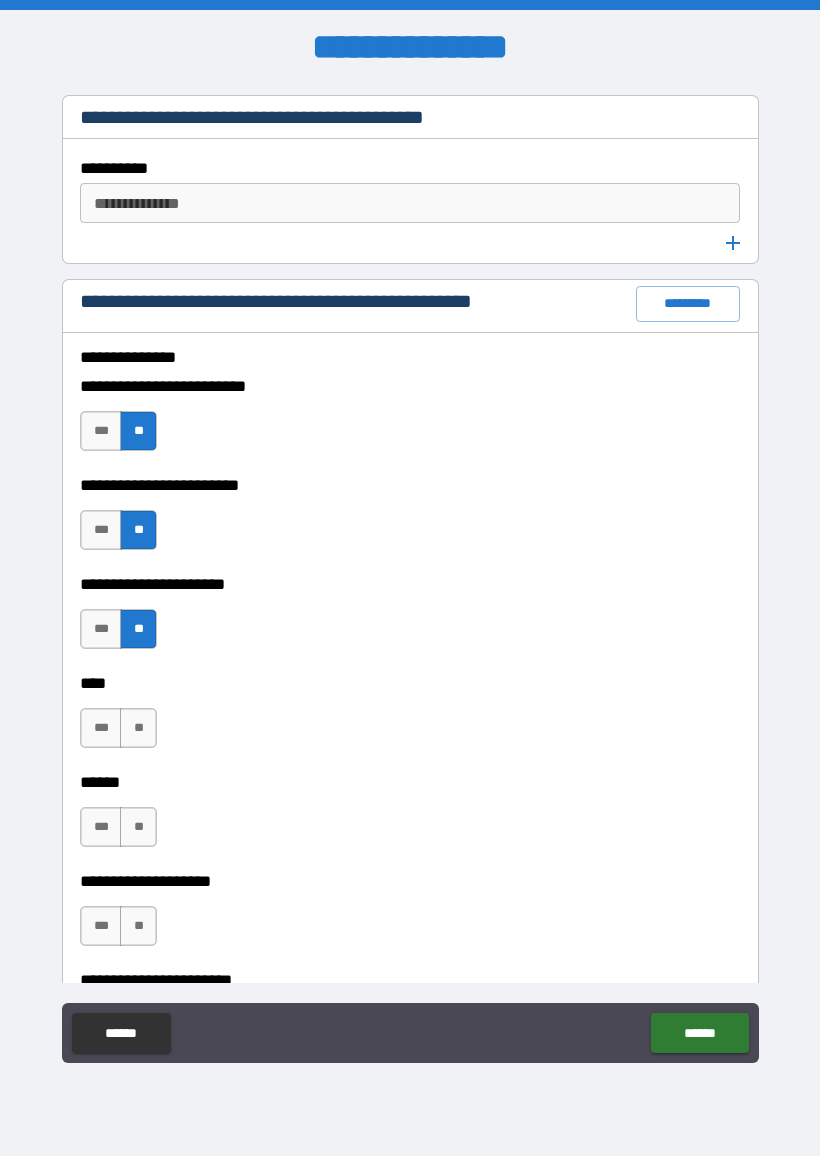 click on "**" at bounding box center [138, 728] 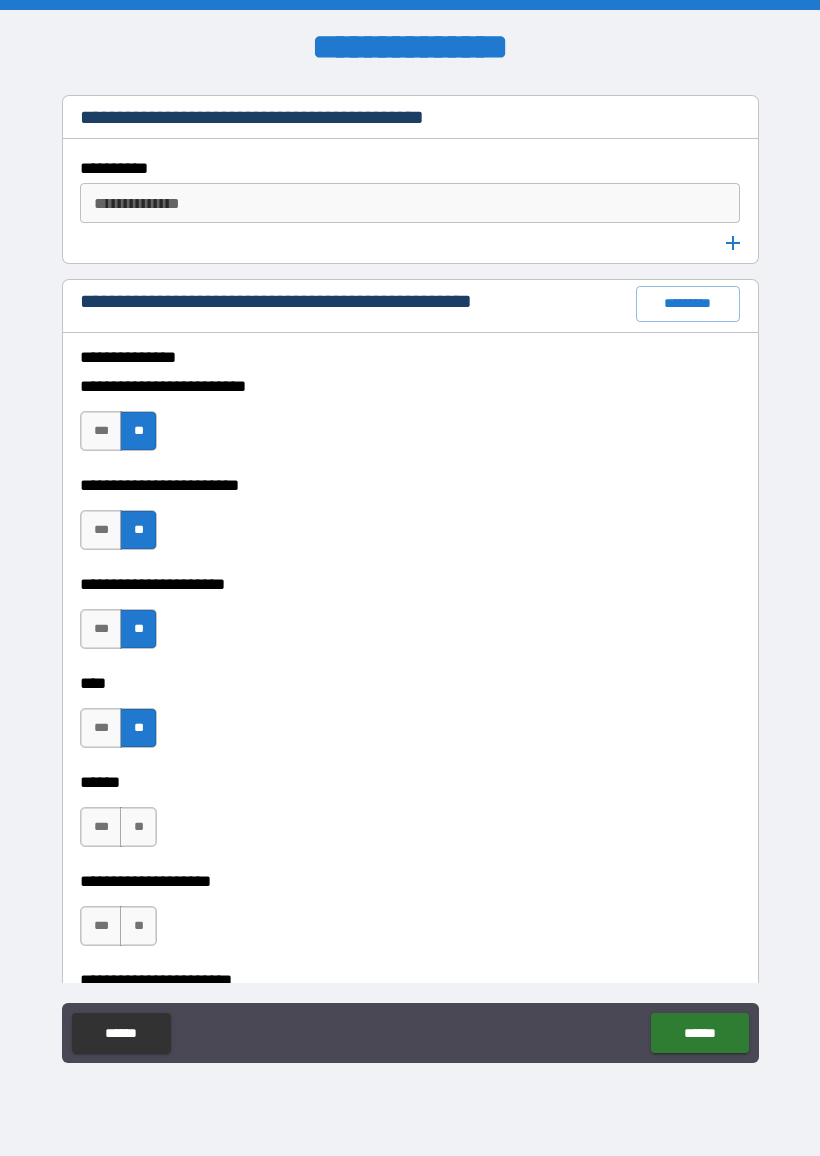 click on "**" at bounding box center [138, 827] 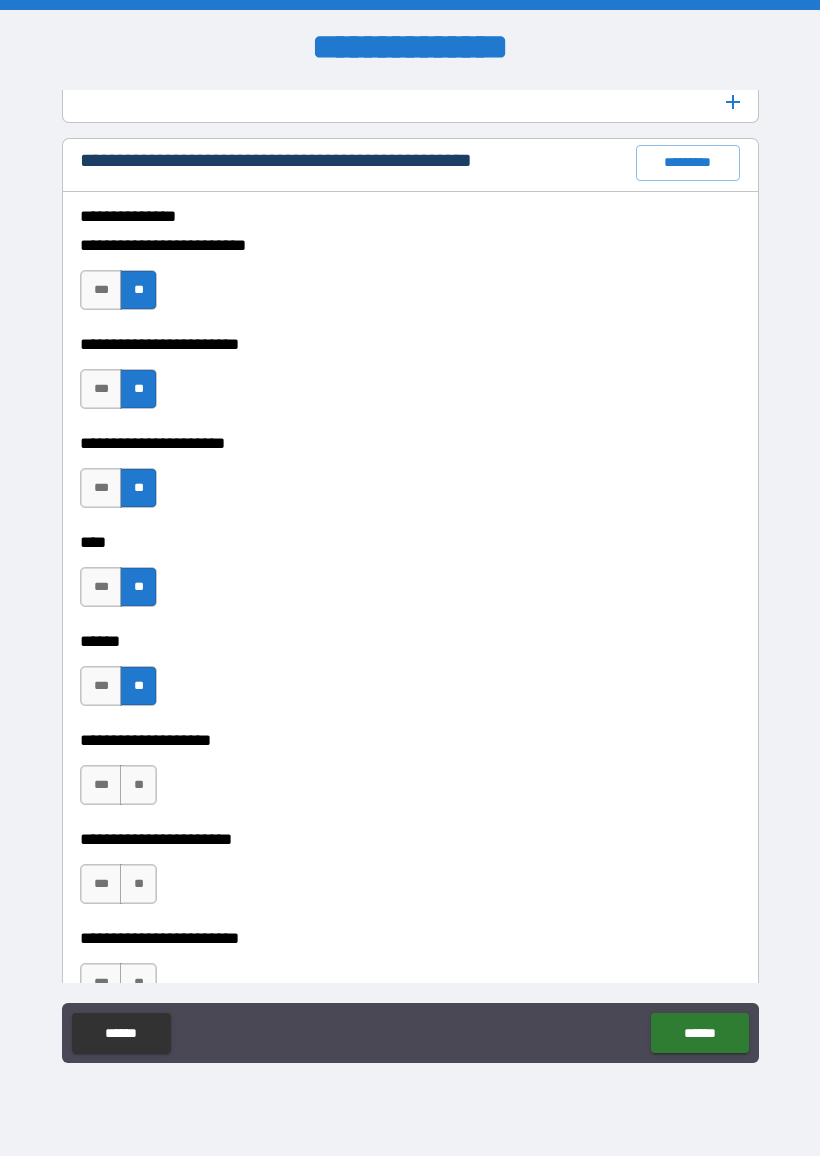 scroll, scrollTop: 2714, scrollLeft: 0, axis: vertical 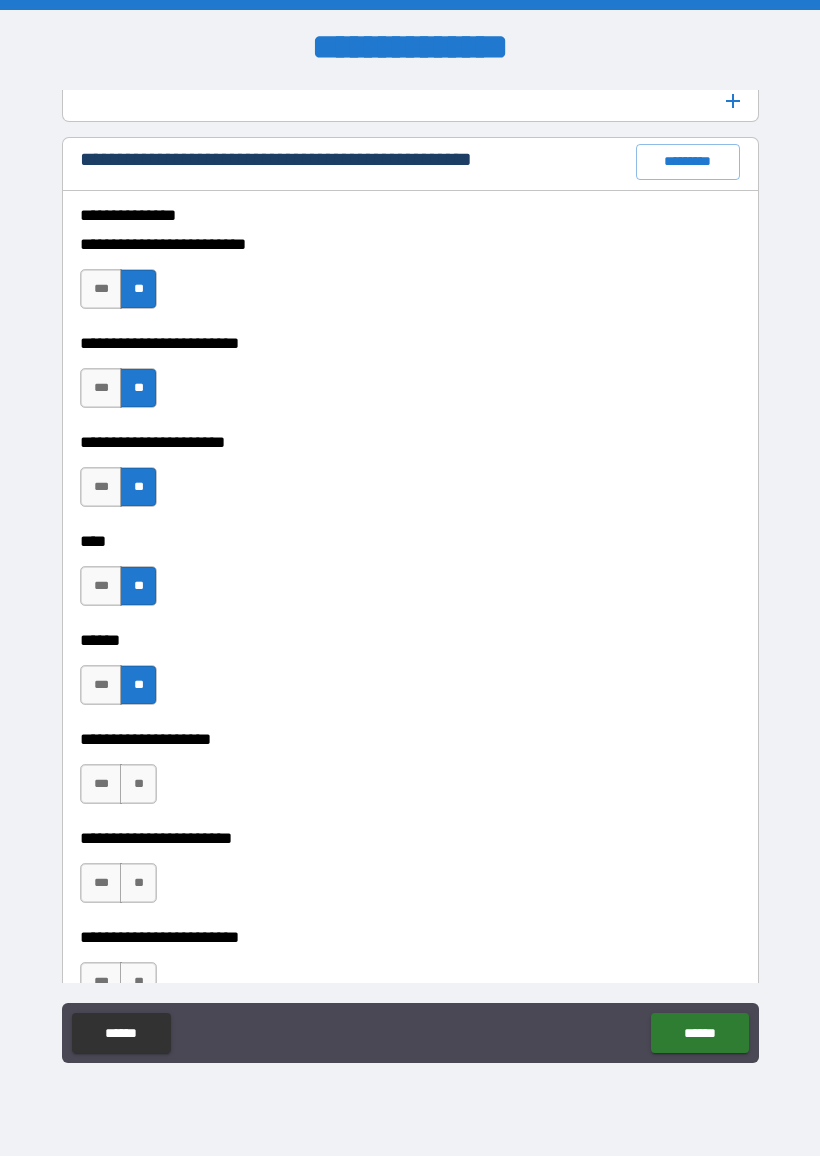 click on "***" at bounding box center (101, 784) 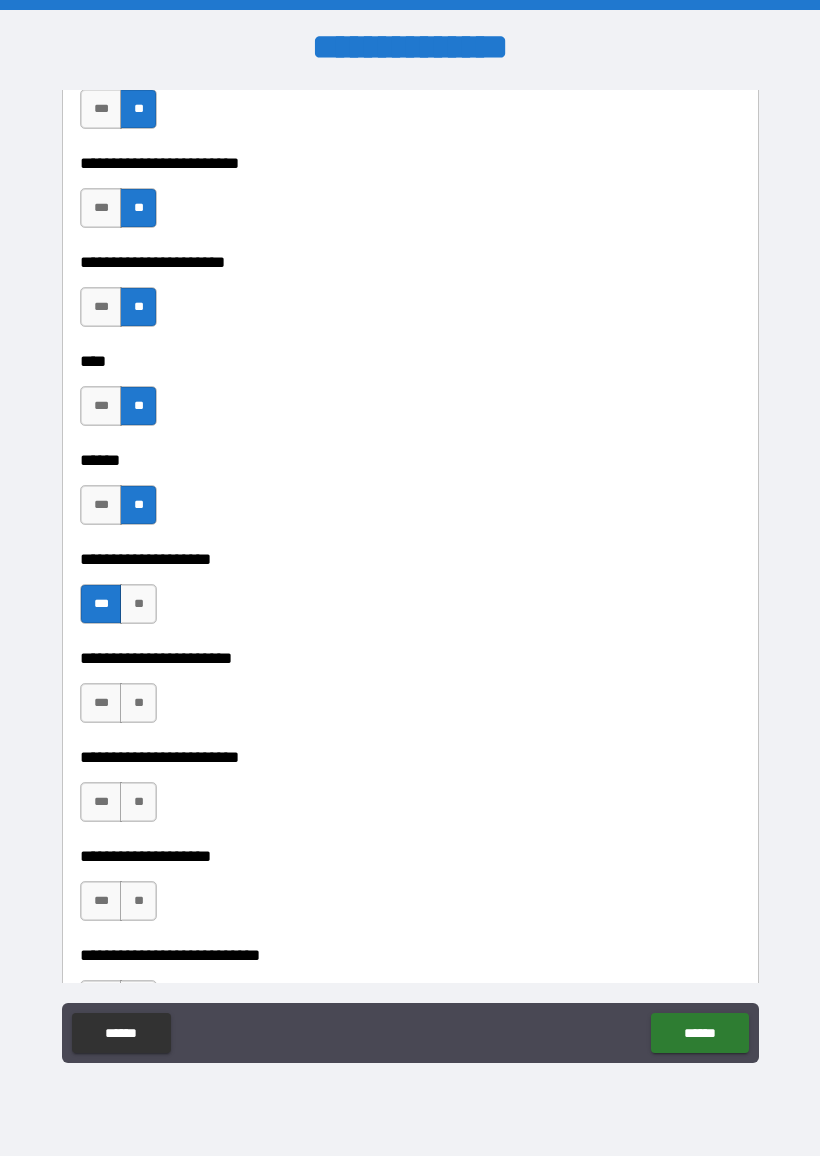 scroll, scrollTop: 2896, scrollLeft: 0, axis: vertical 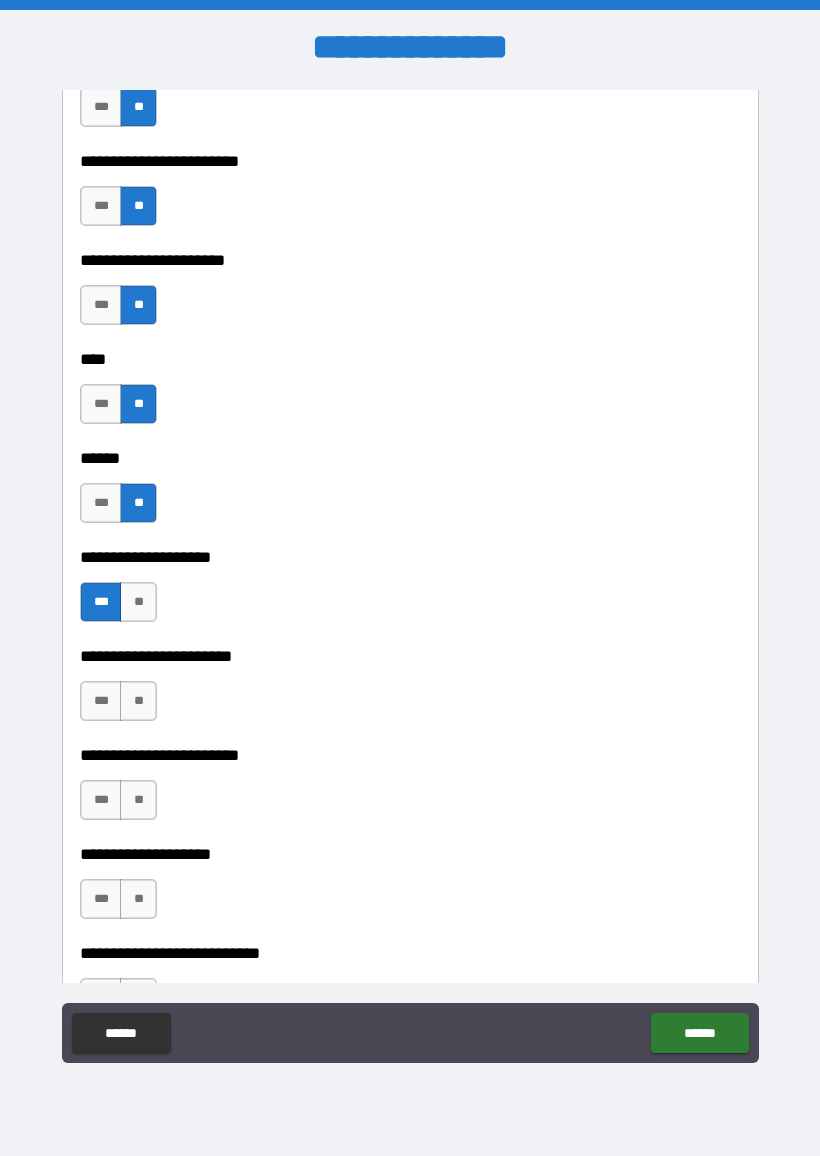 click on "**" at bounding box center (138, 701) 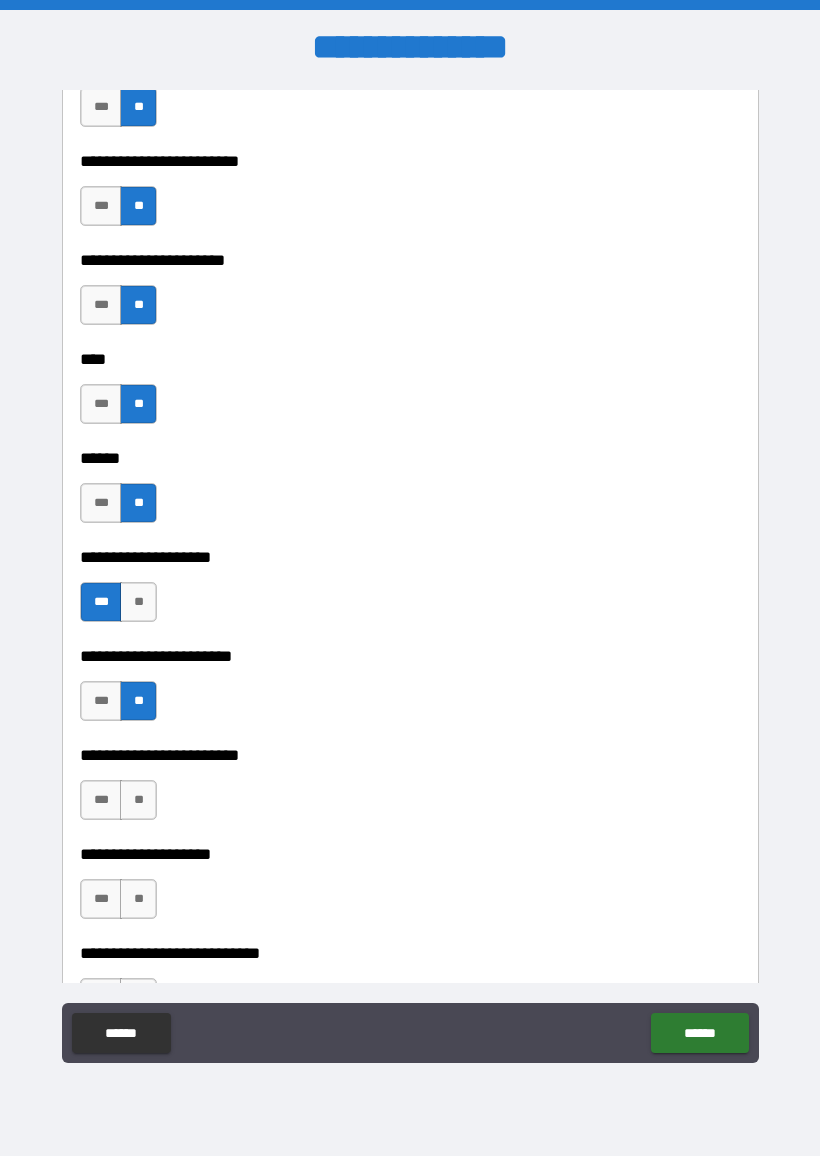 click on "**" at bounding box center (138, 800) 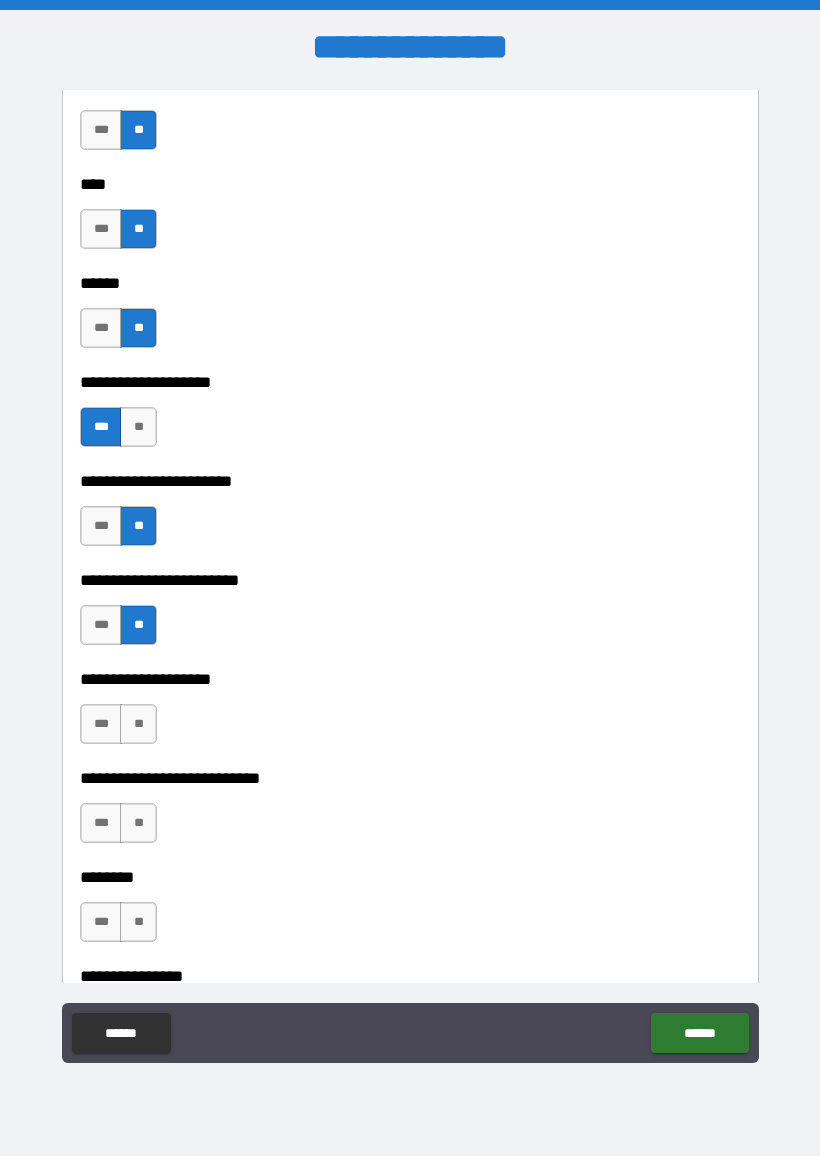 scroll, scrollTop: 3076, scrollLeft: 0, axis: vertical 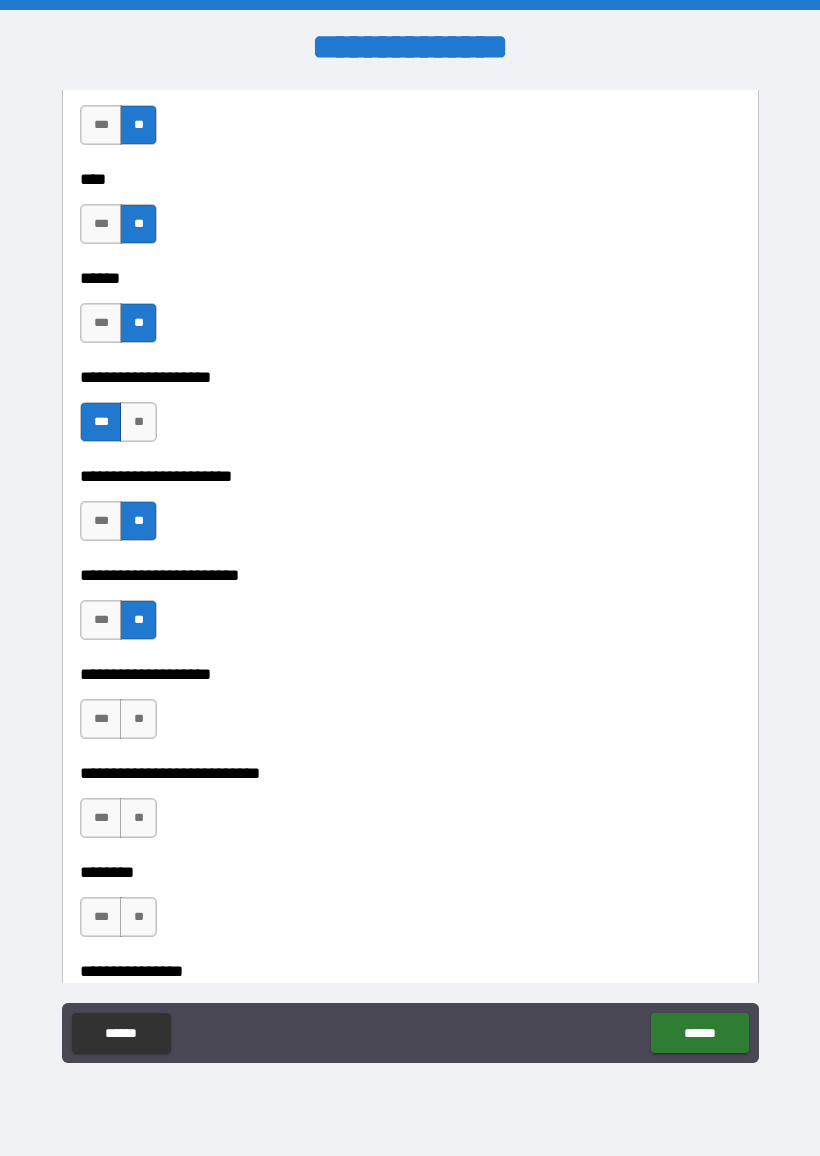 click on "**" at bounding box center (138, 719) 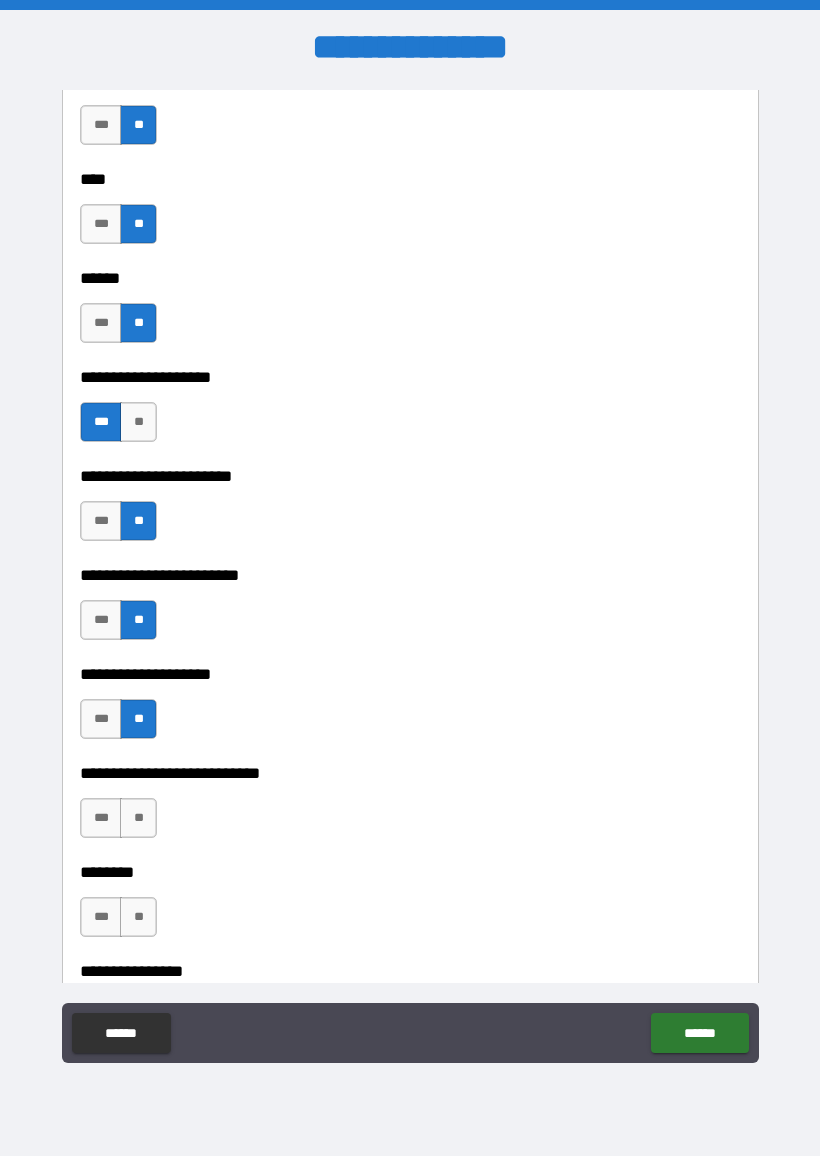 click on "**" at bounding box center [138, 818] 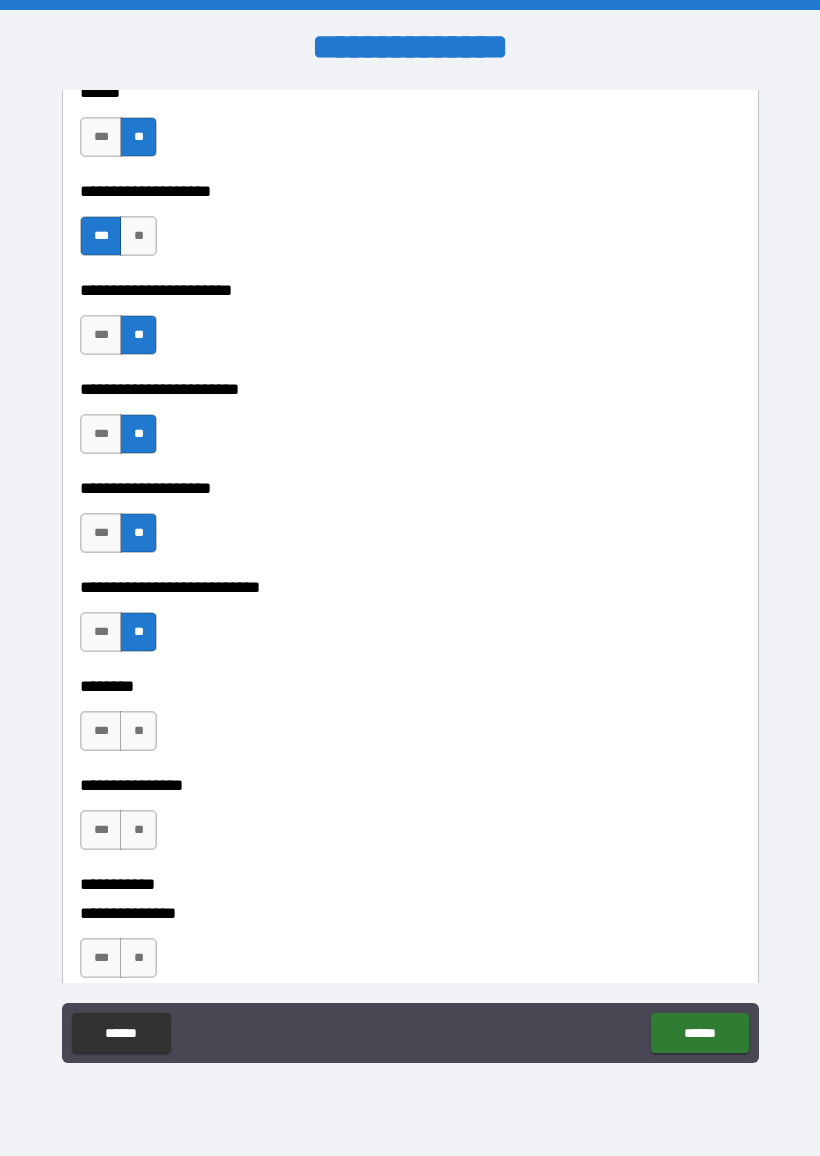 scroll, scrollTop: 3266, scrollLeft: 0, axis: vertical 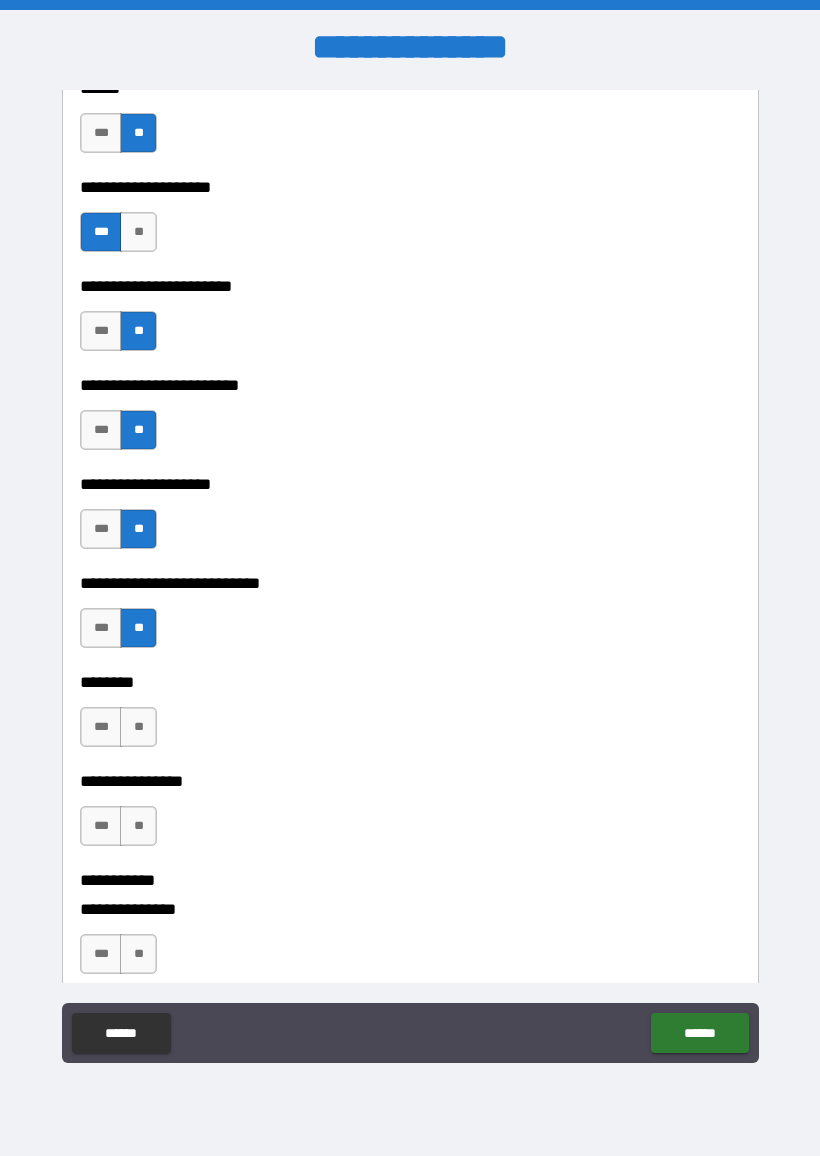 click on "**" at bounding box center (138, 727) 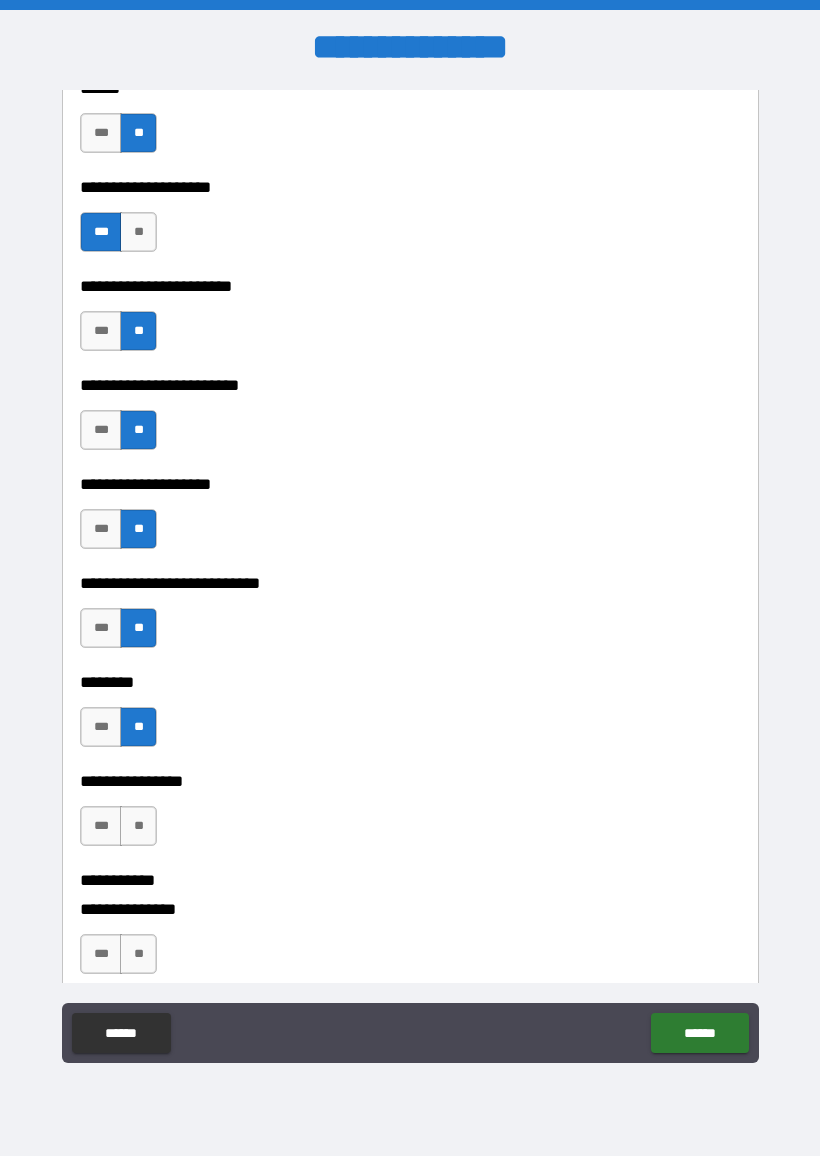 click on "**" at bounding box center [138, 826] 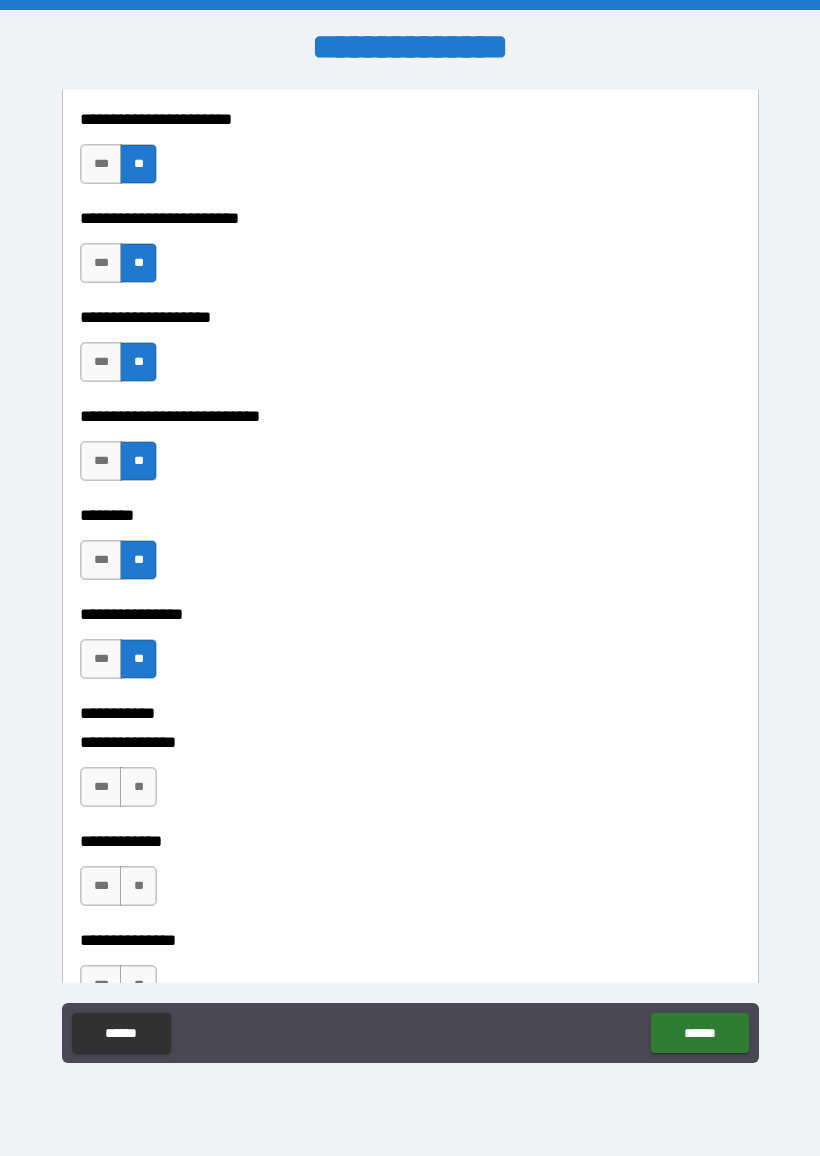 scroll, scrollTop: 3446, scrollLeft: 0, axis: vertical 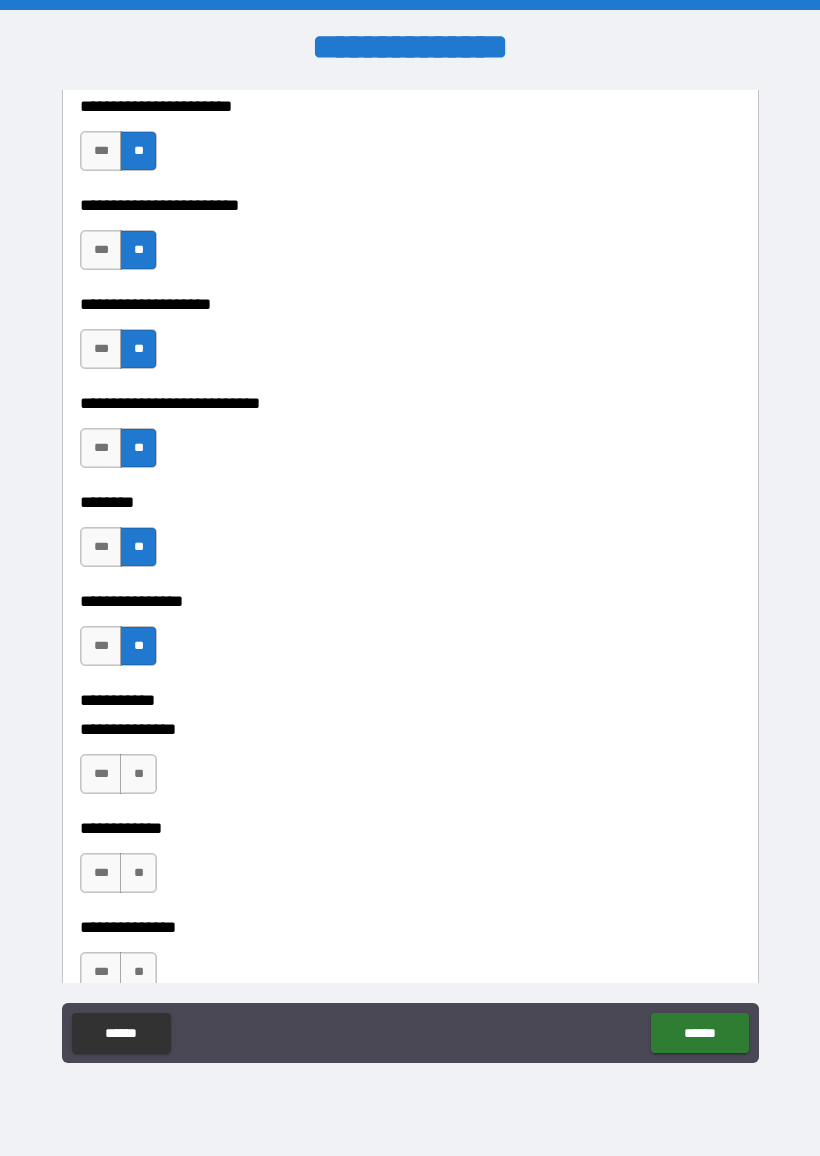 click on "**" at bounding box center (138, 774) 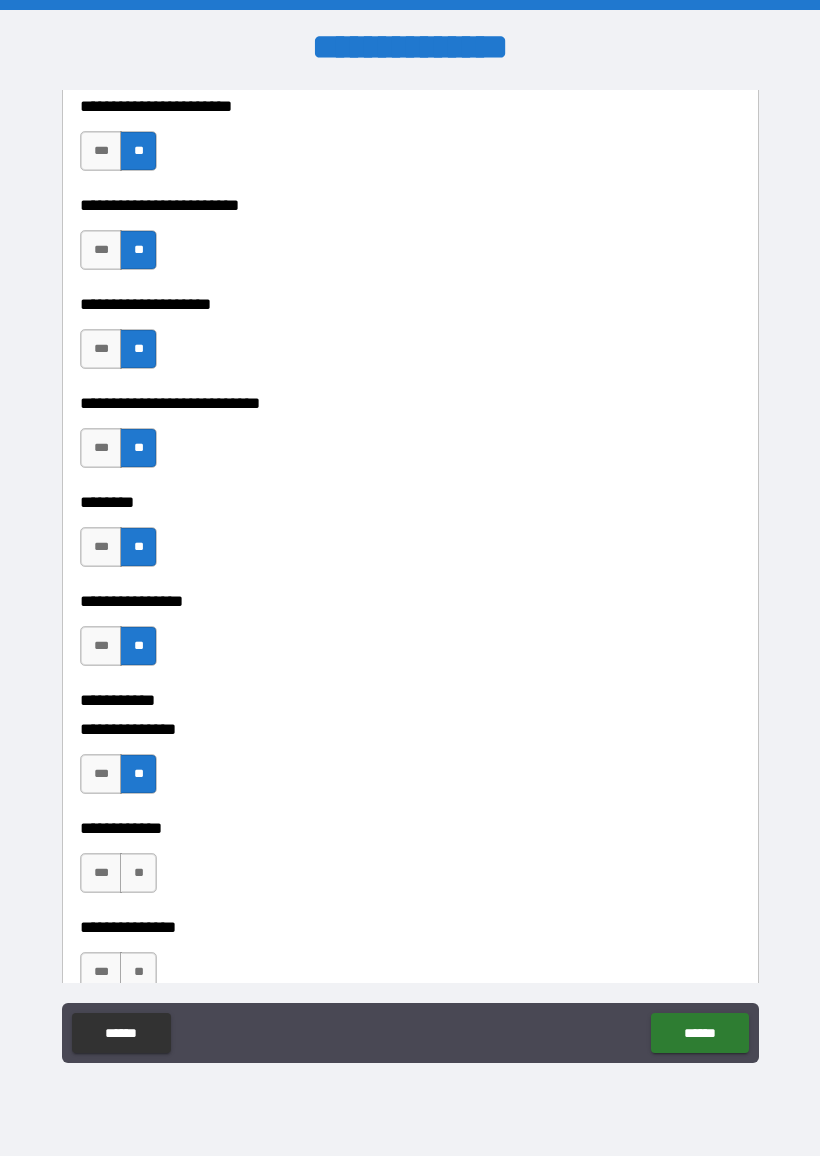 click on "**" at bounding box center [138, 873] 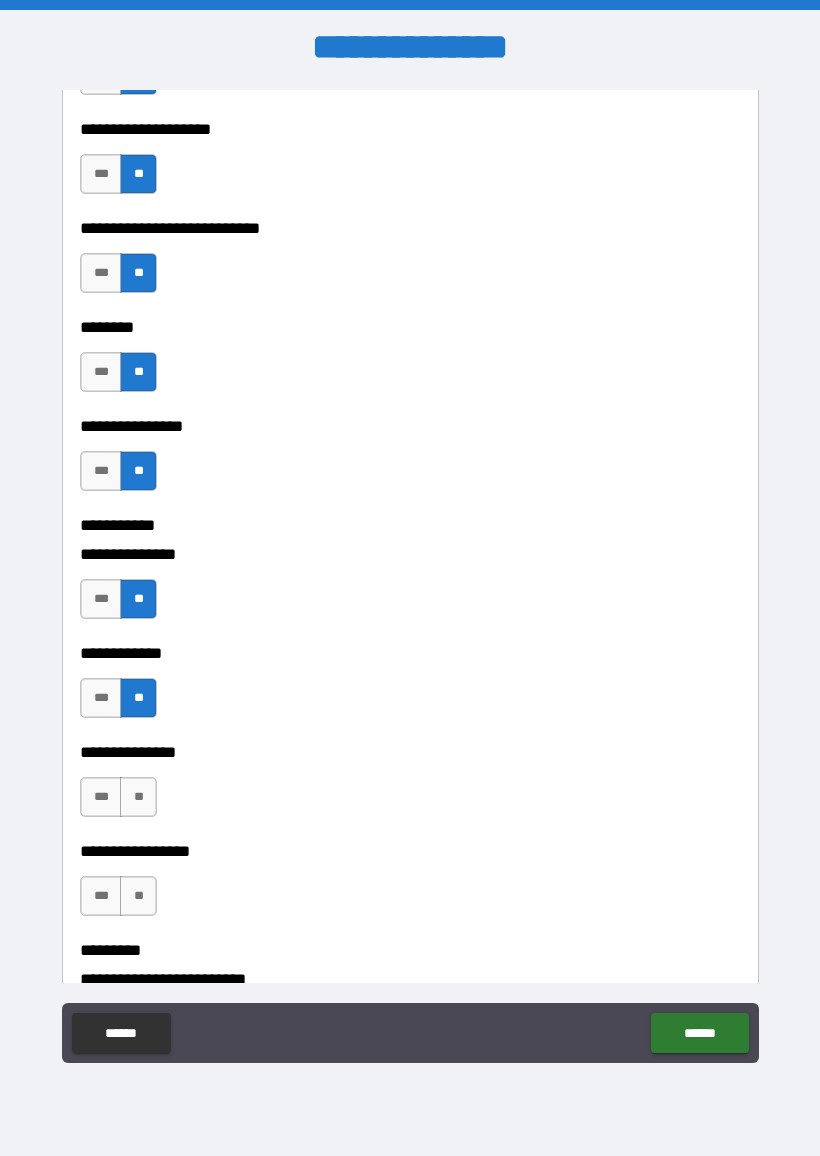scroll, scrollTop: 3622, scrollLeft: 0, axis: vertical 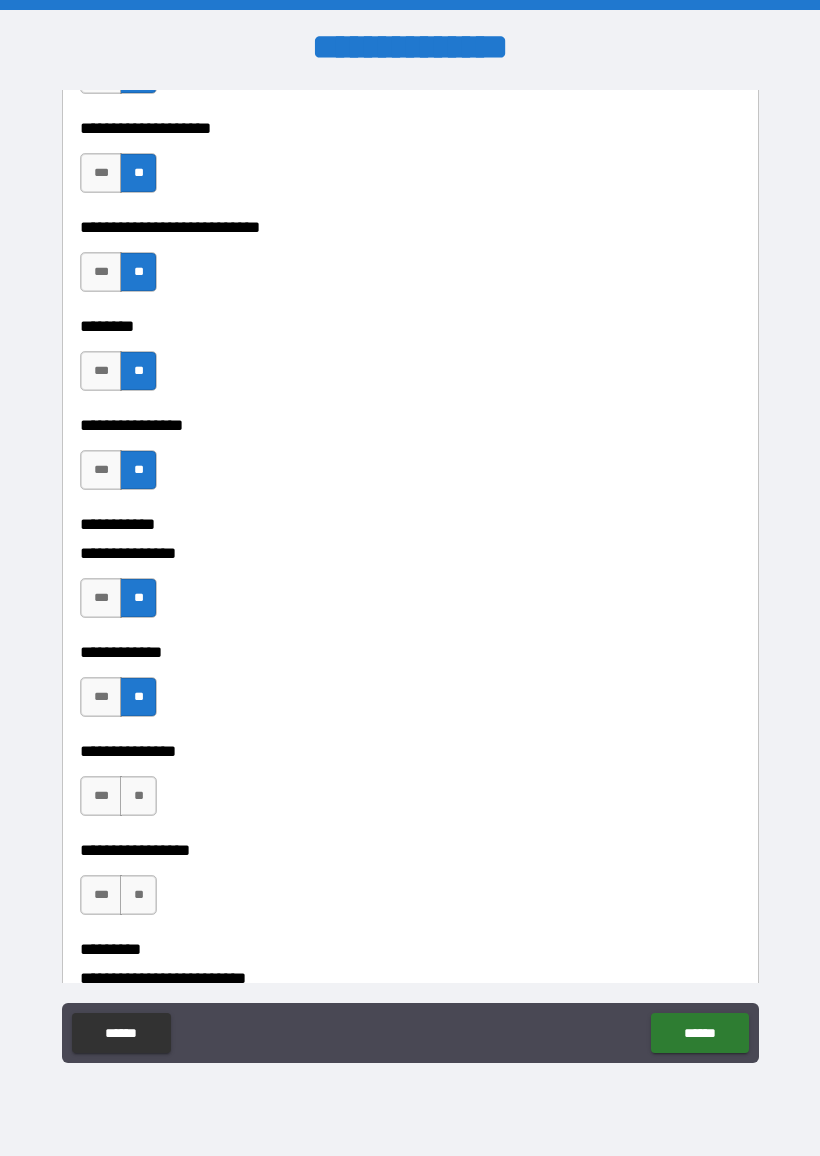 click on "**" at bounding box center (138, 796) 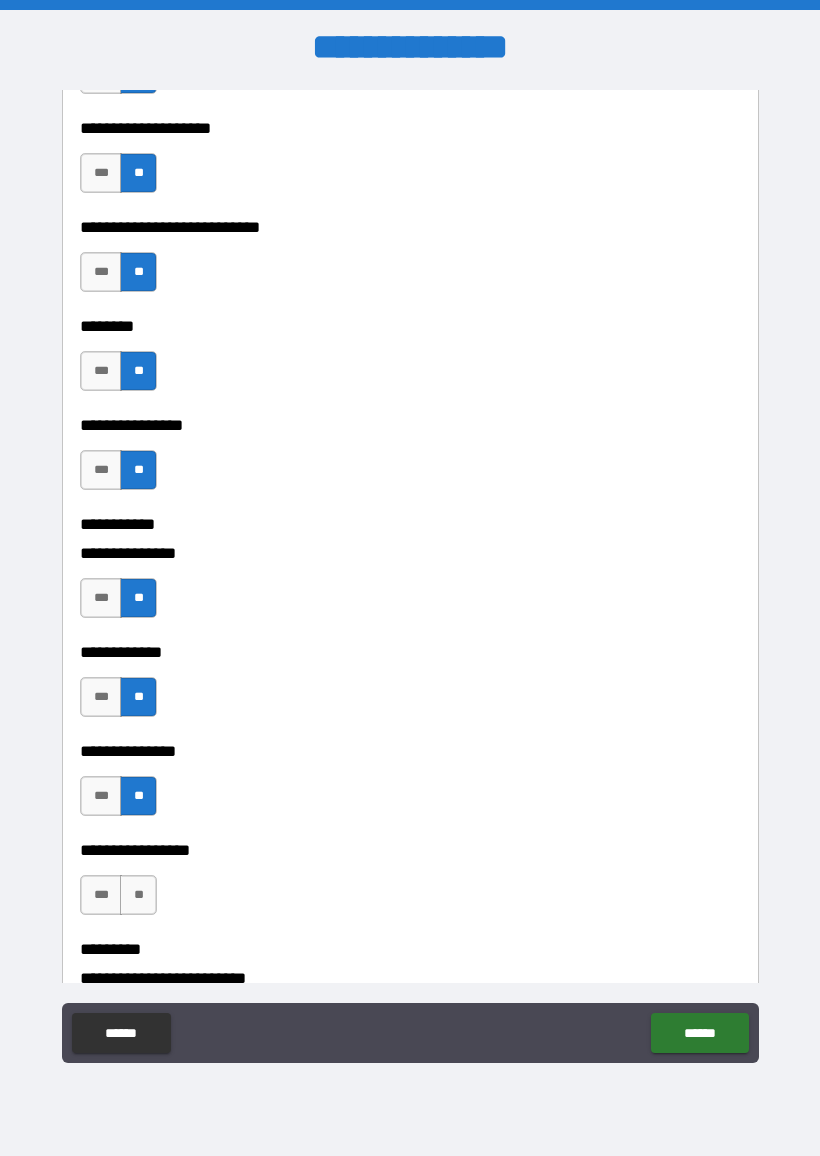 click on "**" at bounding box center (138, 895) 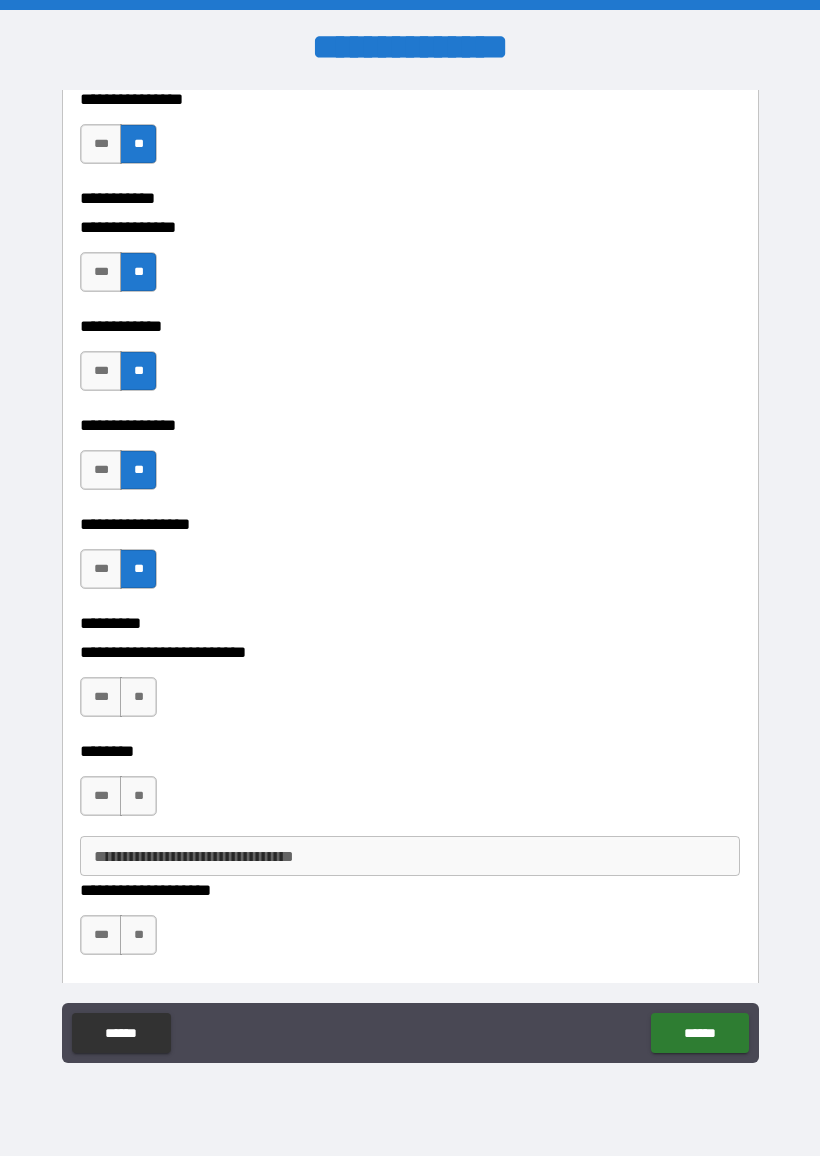 scroll, scrollTop: 3951, scrollLeft: 0, axis: vertical 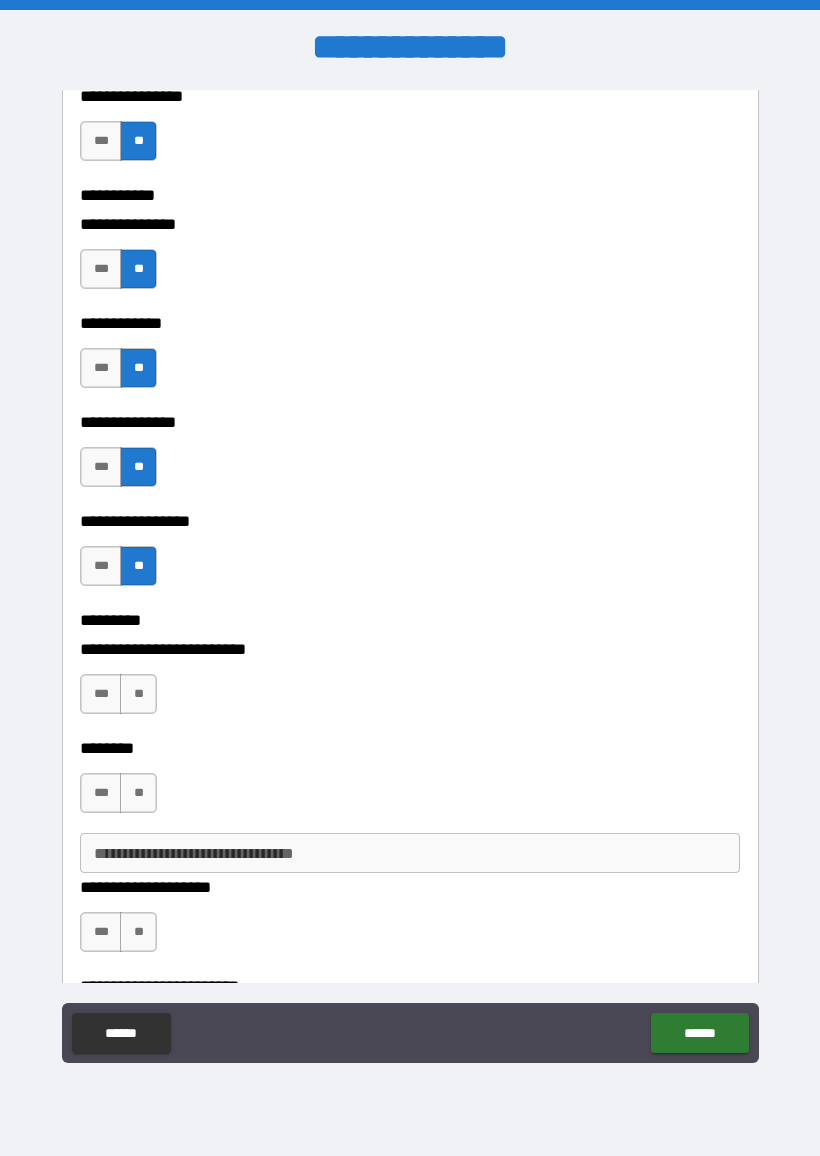 click on "**" at bounding box center (138, 694) 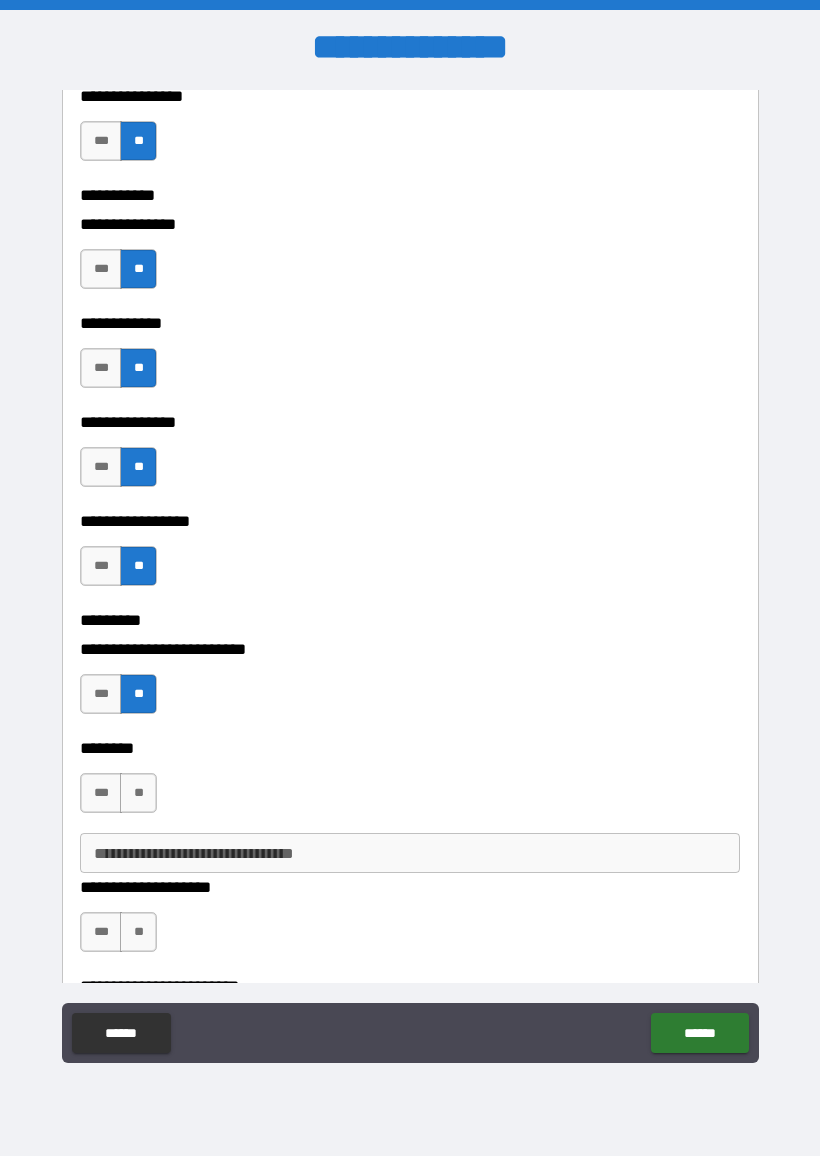 click on "**" at bounding box center (138, 793) 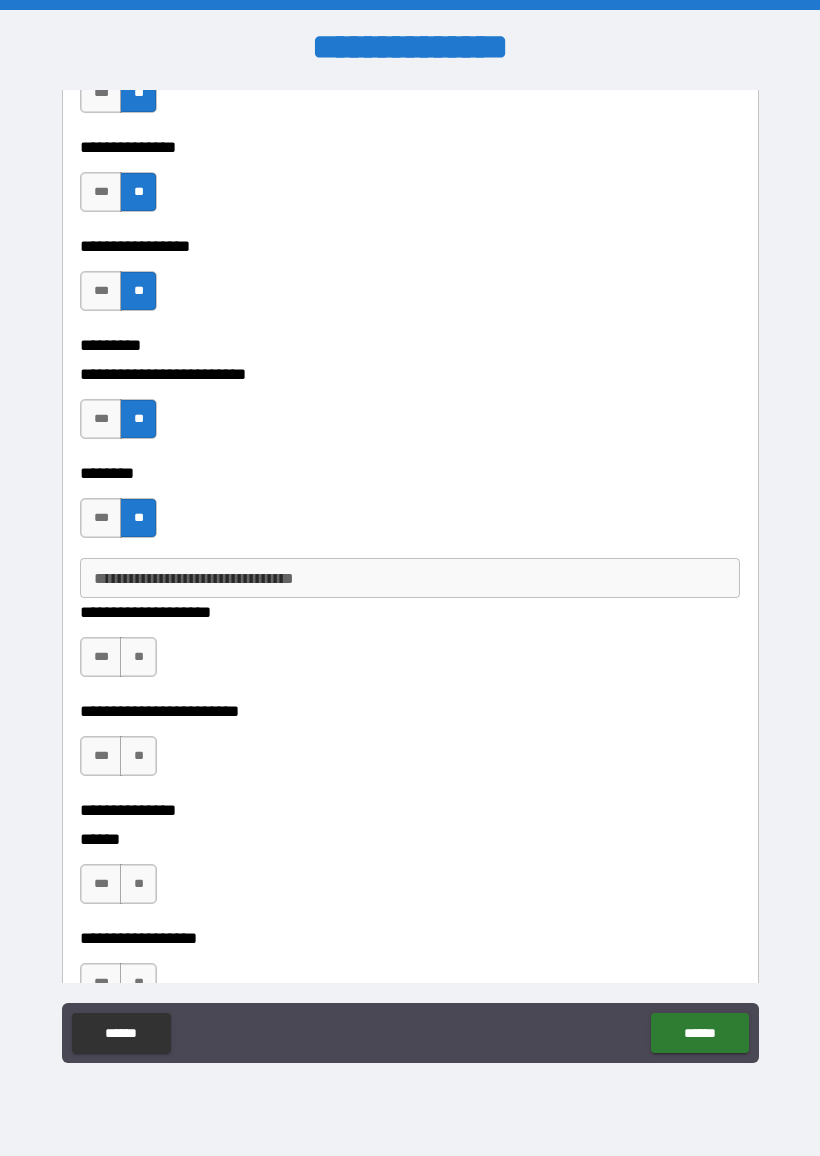 scroll, scrollTop: 4241, scrollLeft: 0, axis: vertical 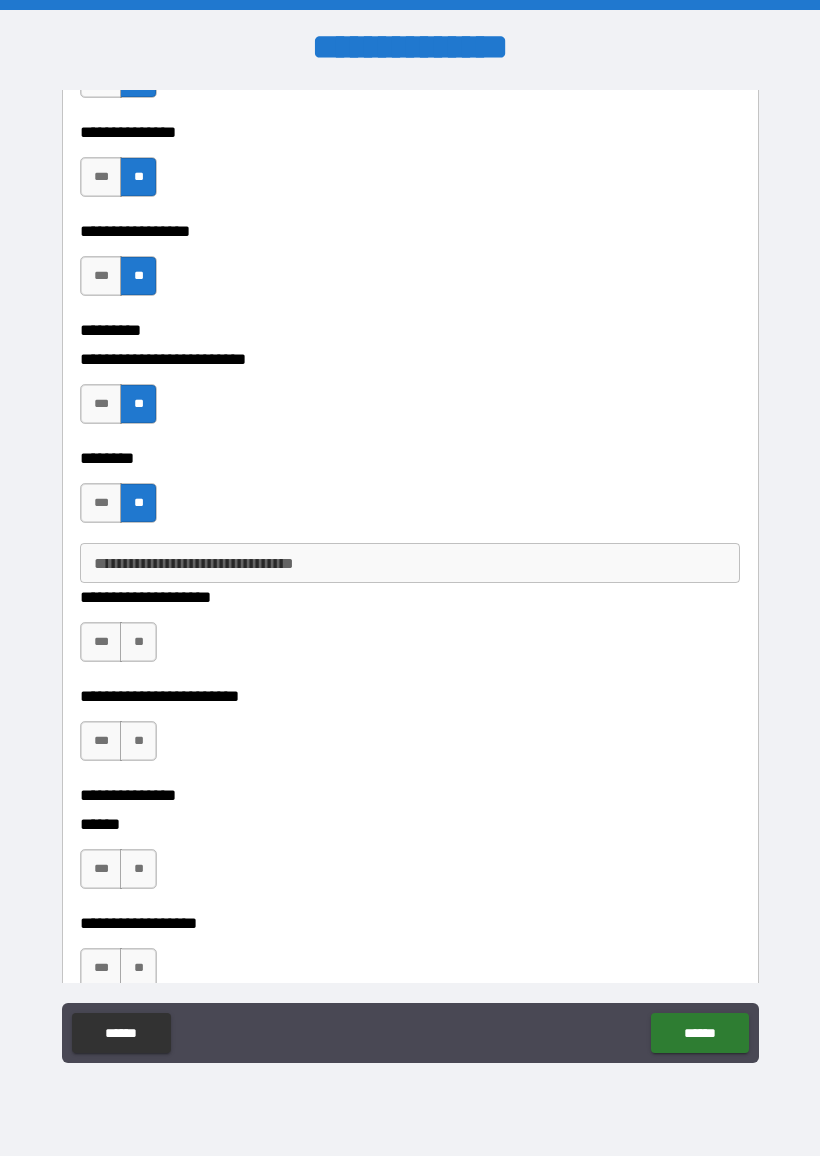 click on "**" at bounding box center [138, 642] 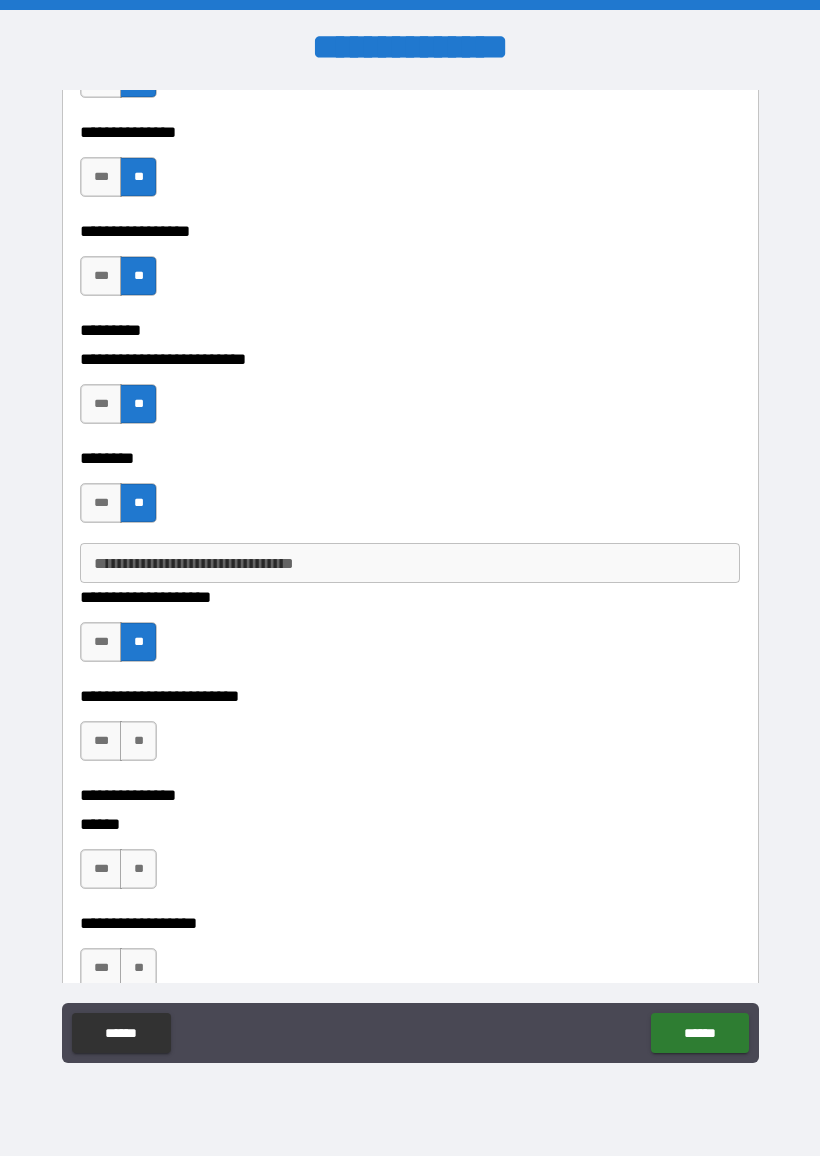 click on "**" at bounding box center (138, 741) 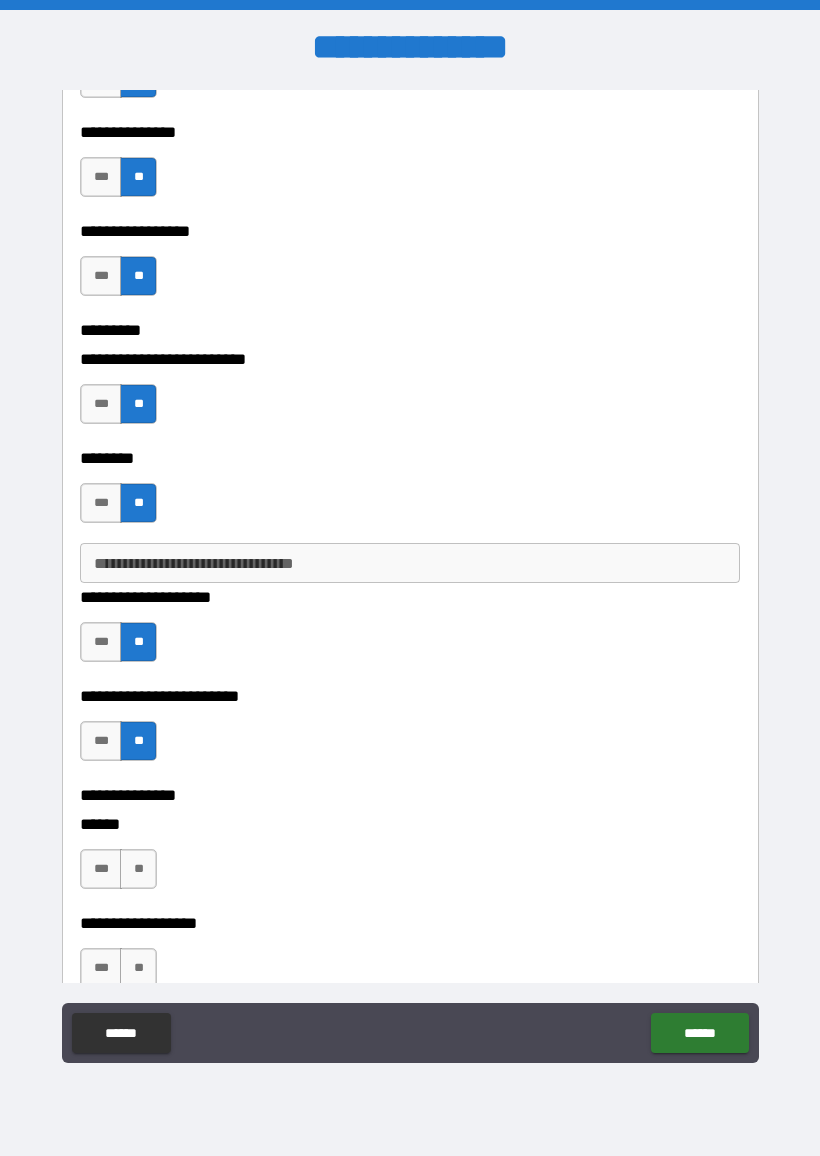 click on "**" at bounding box center (138, 869) 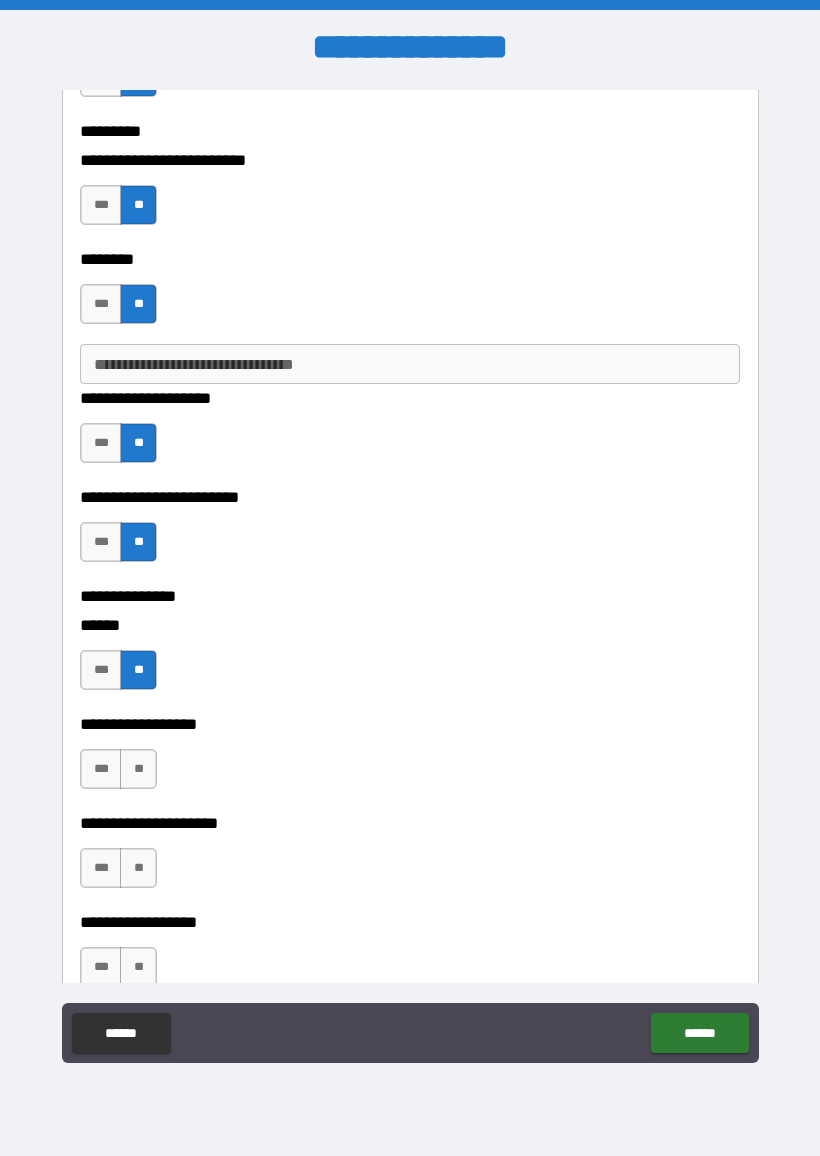 scroll, scrollTop: 4459, scrollLeft: 0, axis: vertical 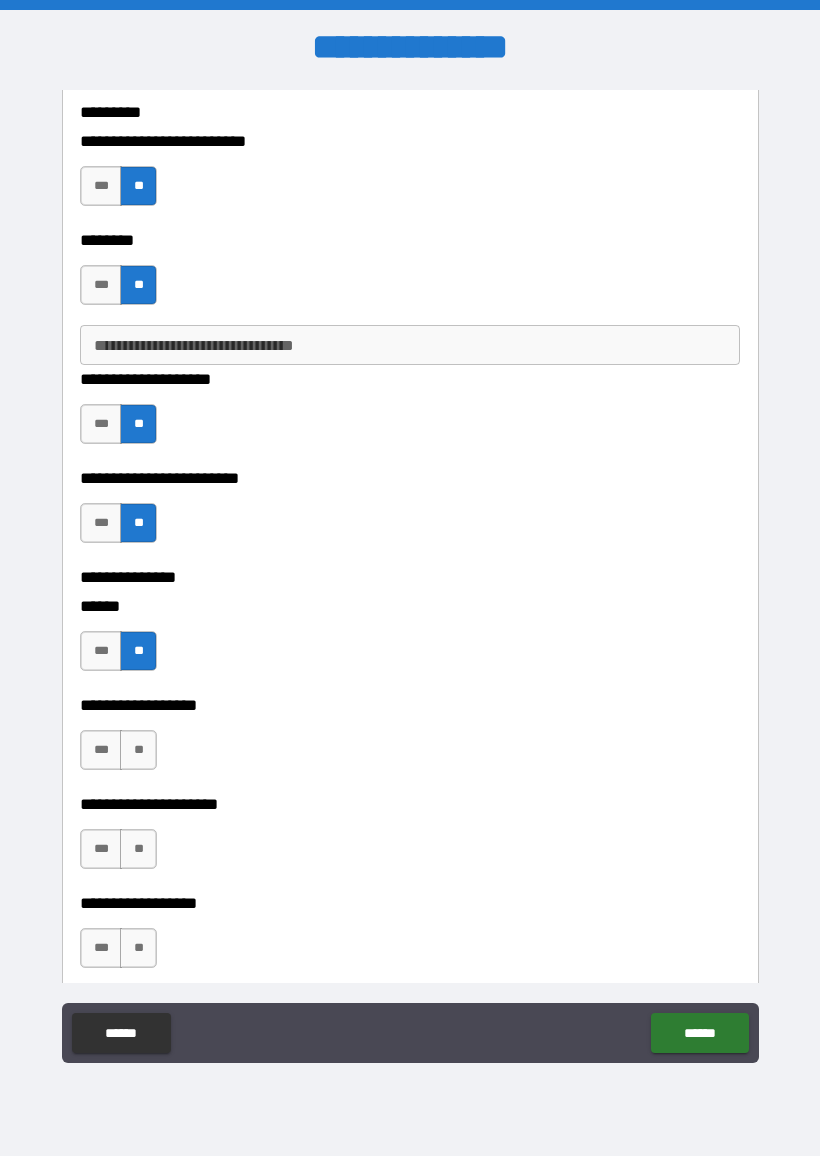 click on "**" at bounding box center (138, 750) 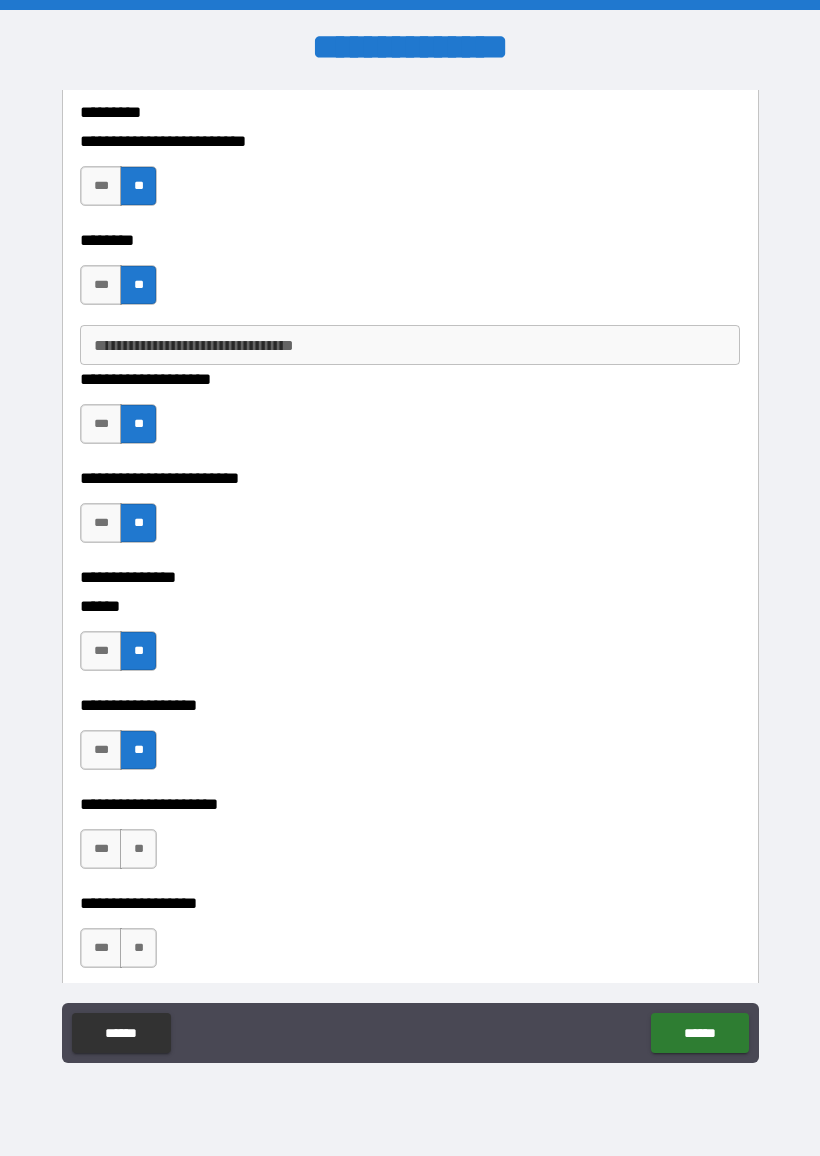 click on "**" at bounding box center (138, 849) 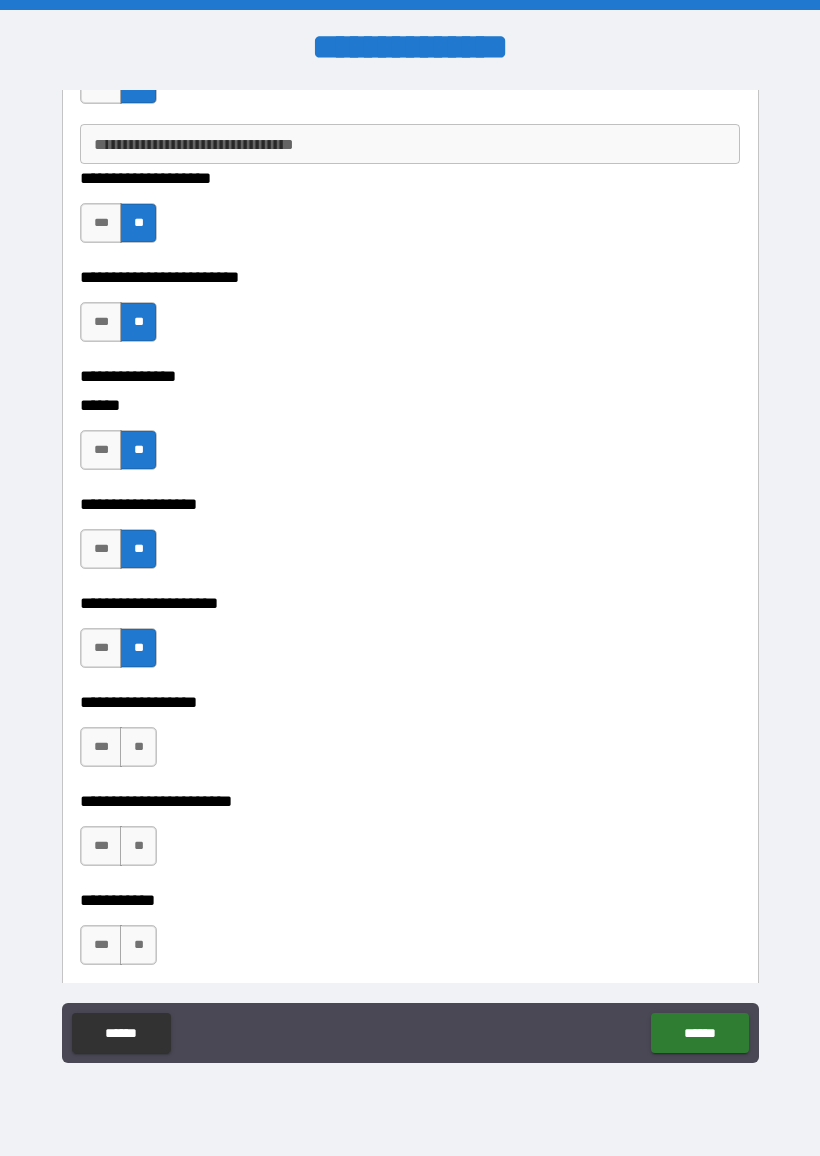 scroll, scrollTop: 4661, scrollLeft: 0, axis: vertical 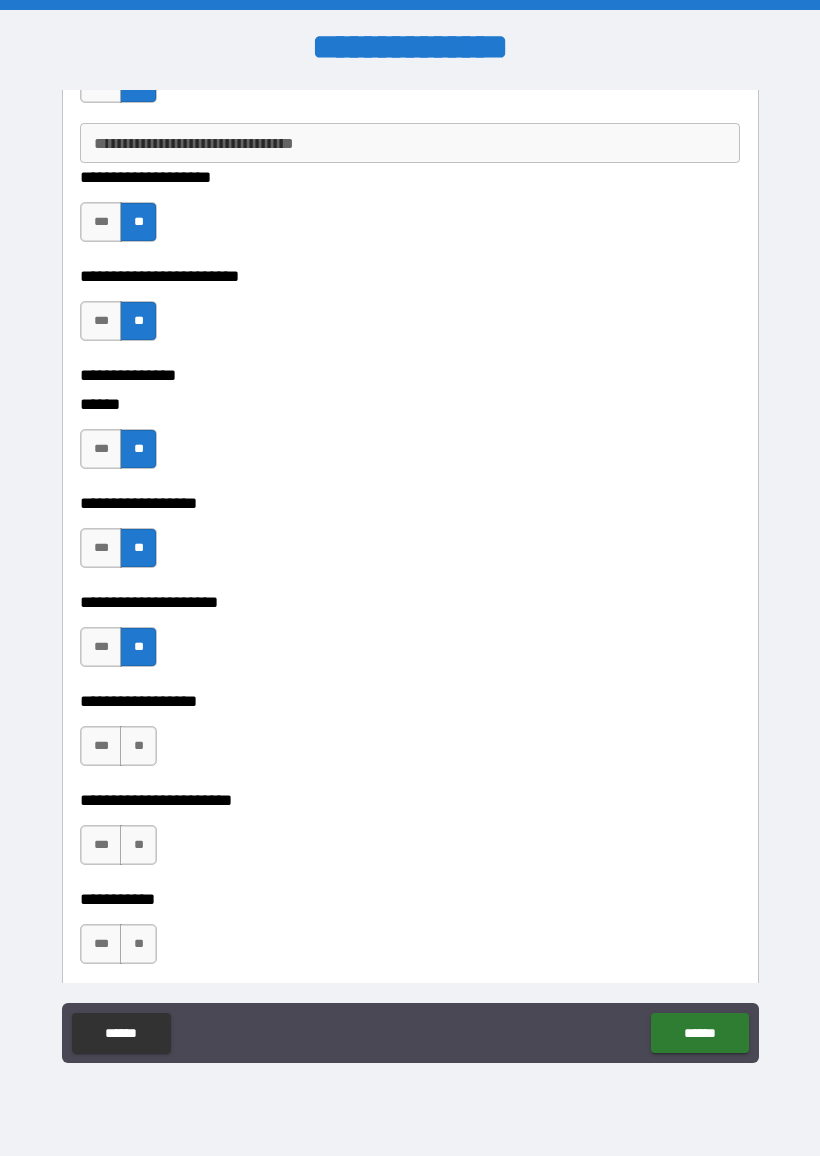 click on "**" at bounding box center (138, 746) 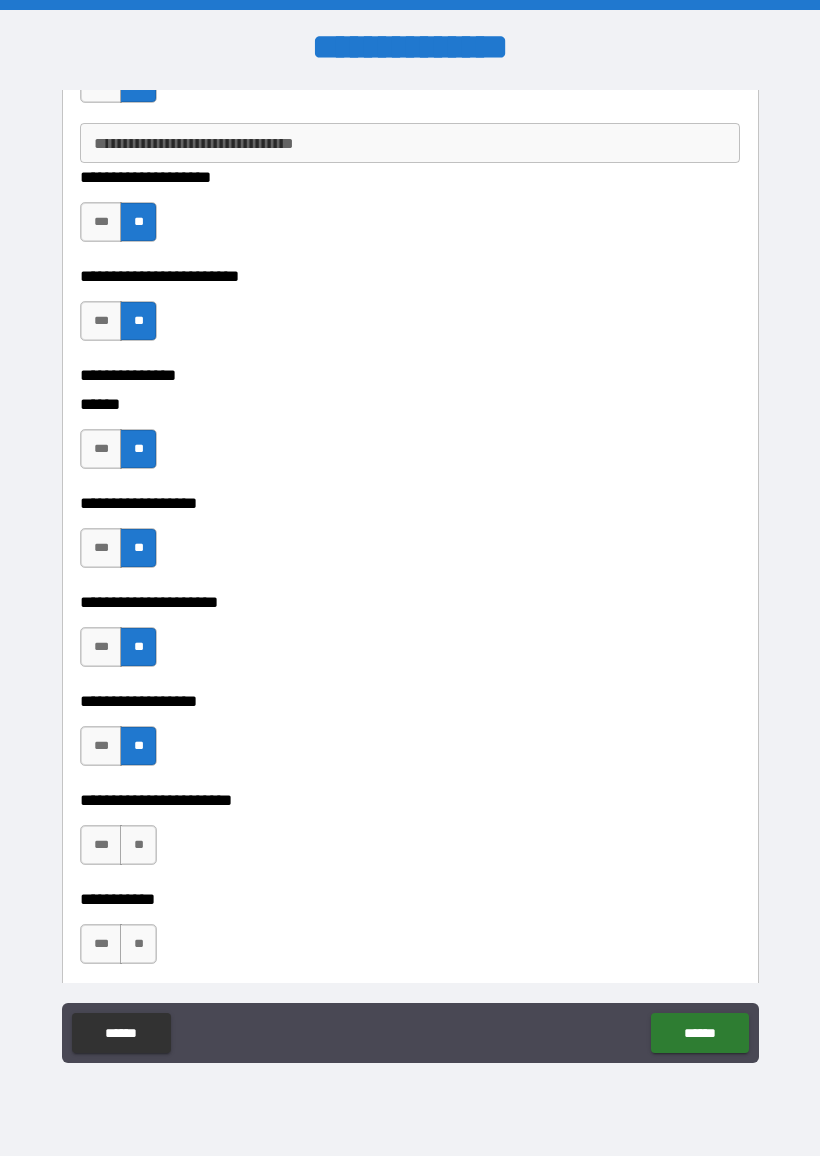 click on "**" at bounding box center [138, 845] 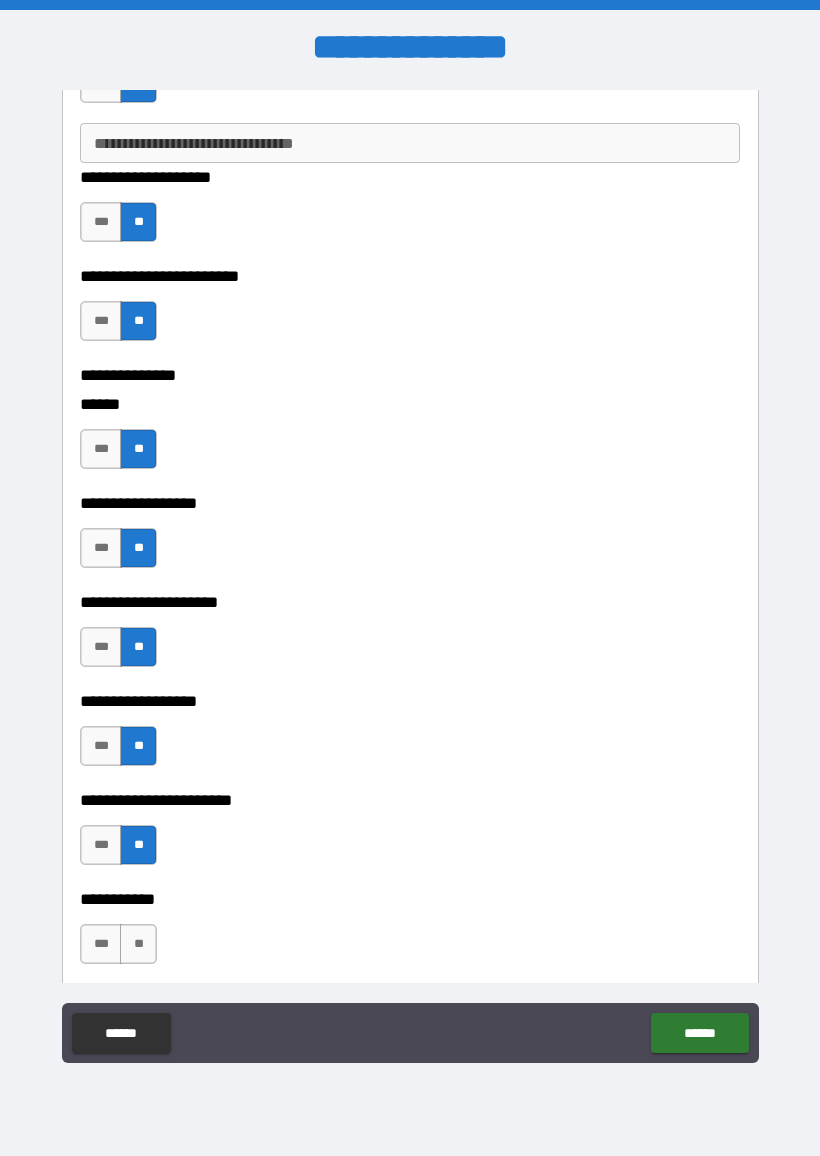 click on "**" at bounding box center [138, 944] 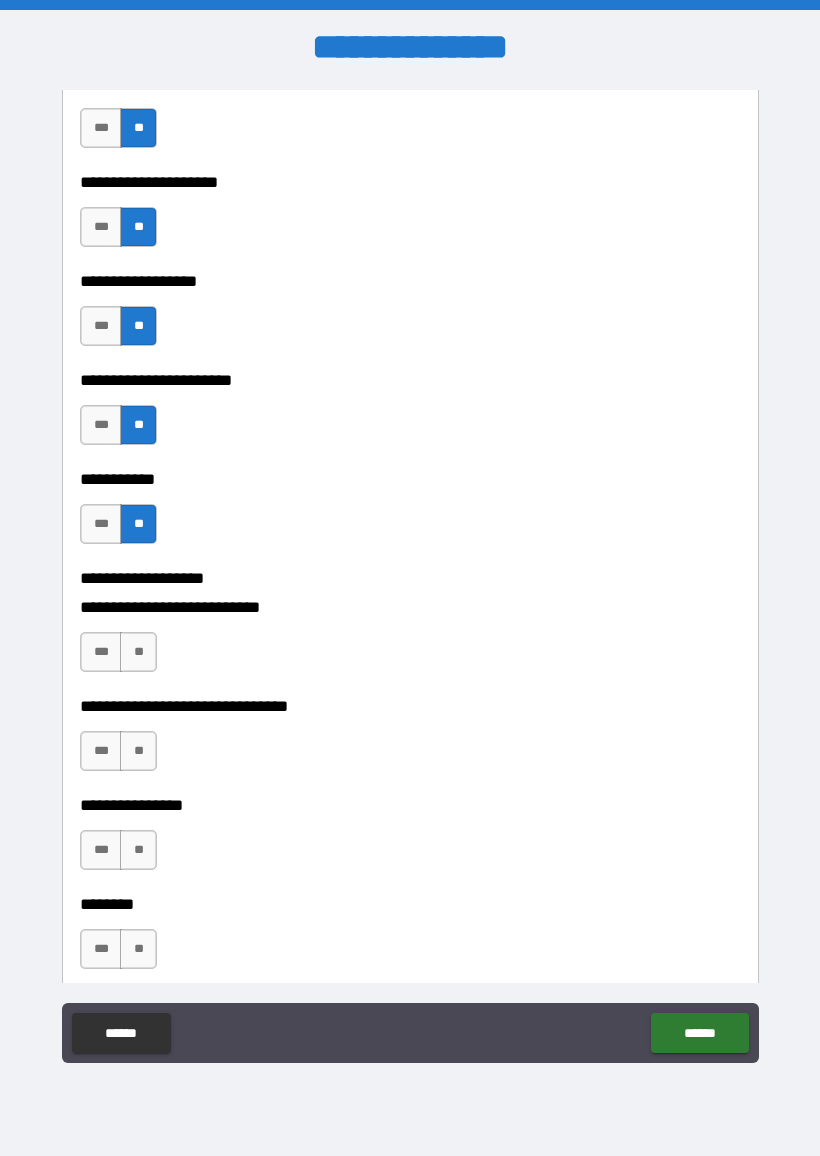 scroll, scrollTop: 5085, scrollLeft: 0, axis: vertical 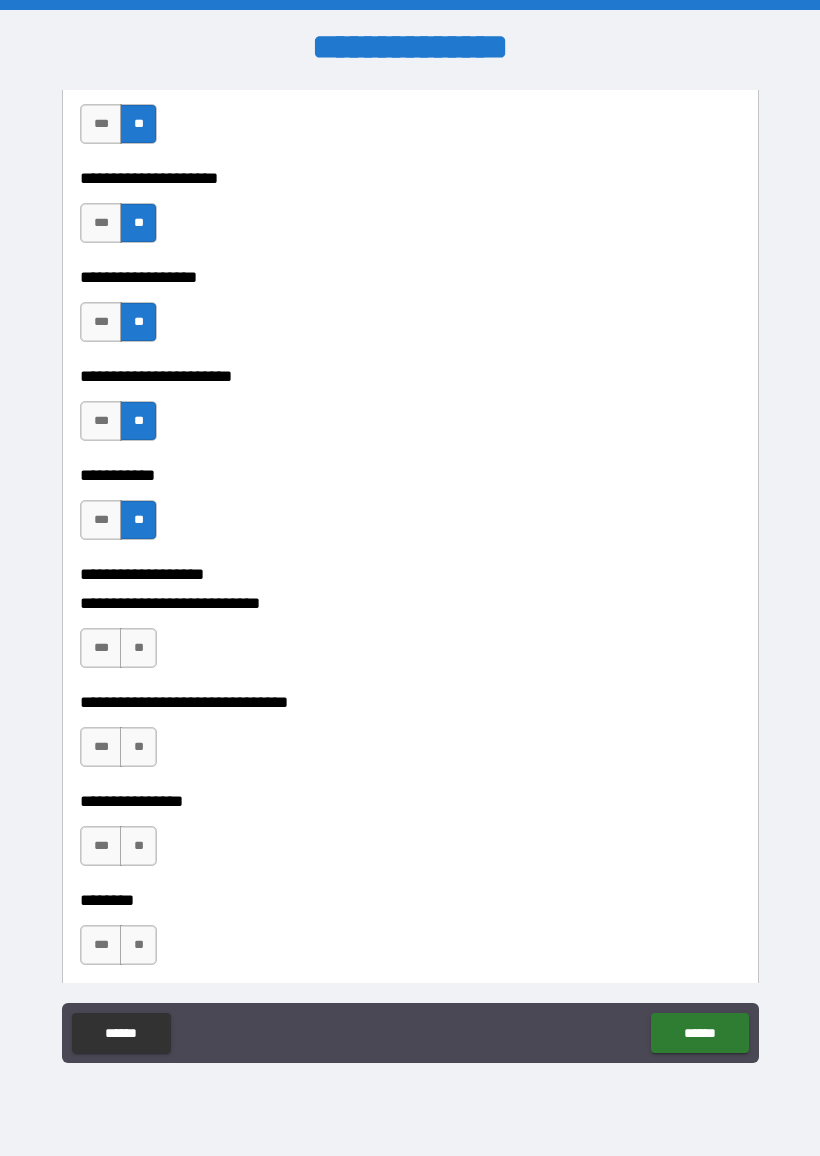 click on "**" at bounding box center [138, 648] 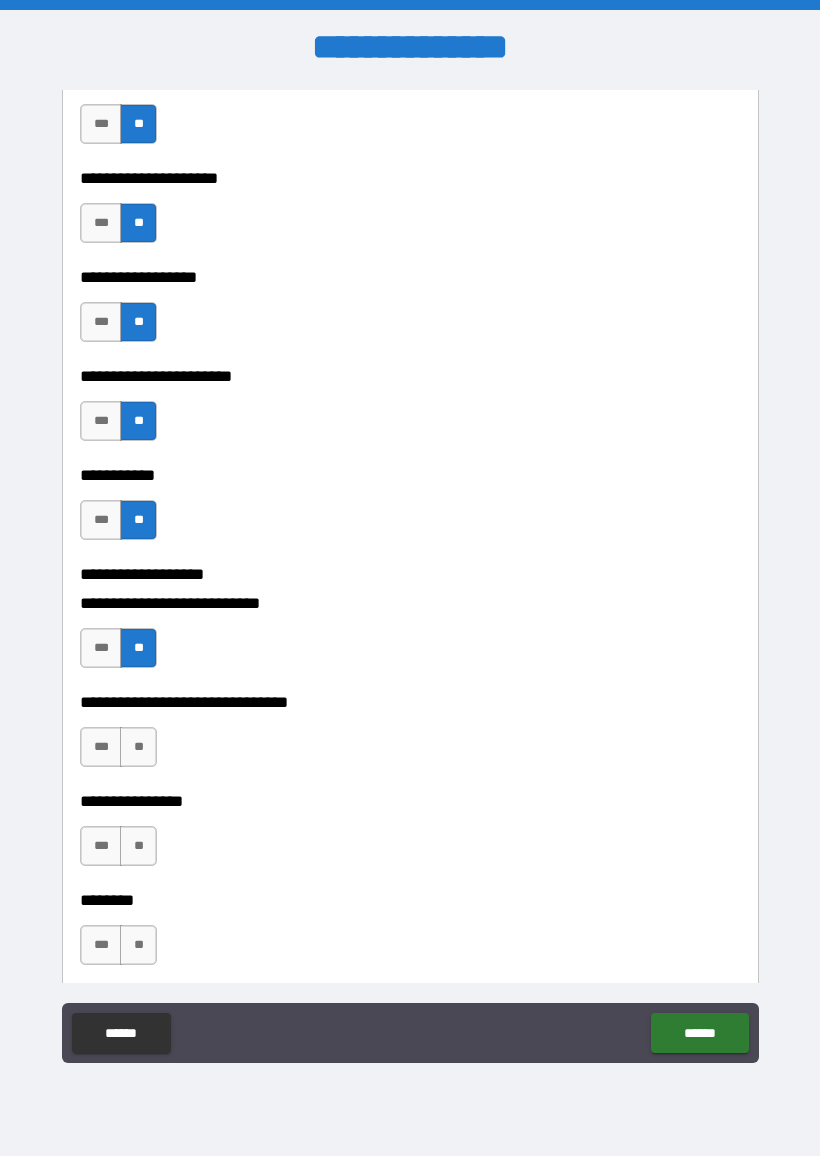 click on "**" at bounding box center (138, 747) 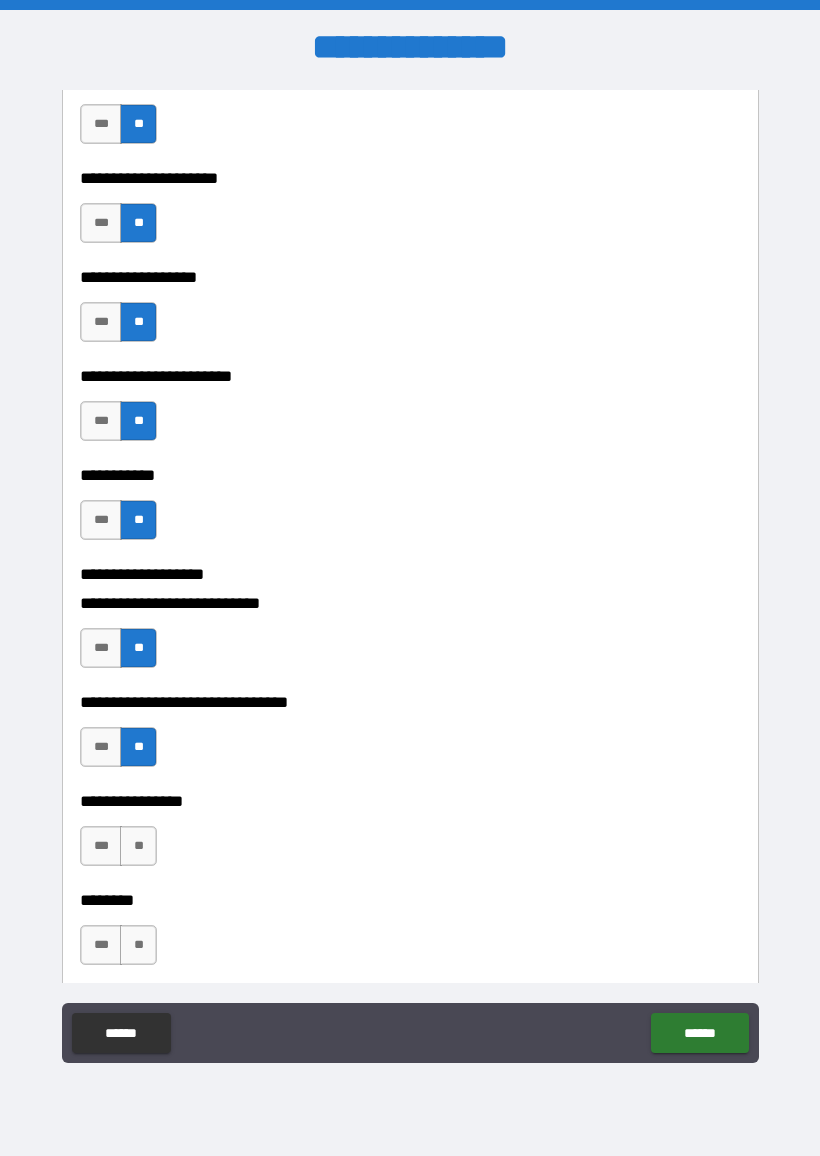 click on "**" at bounding box center (138, 846) 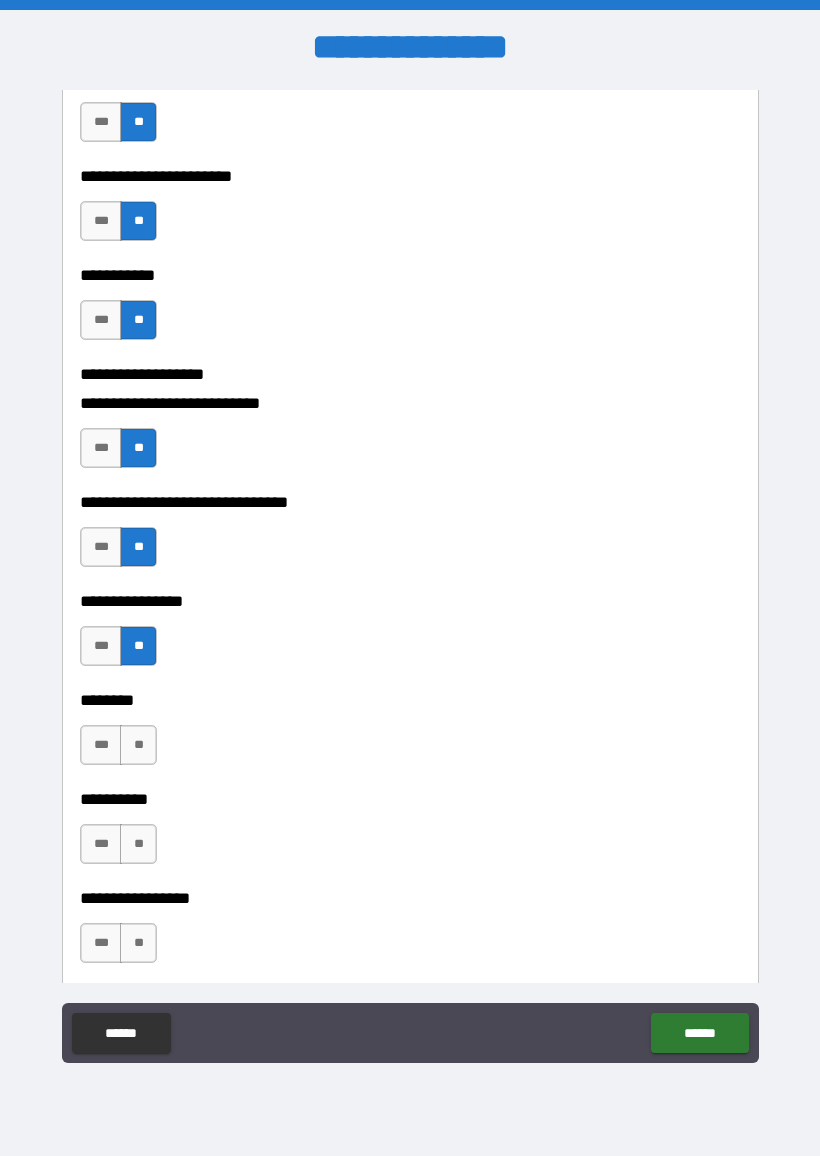 scroll, scrollTop: 5301, scrollLeft: 0, axis: vertical 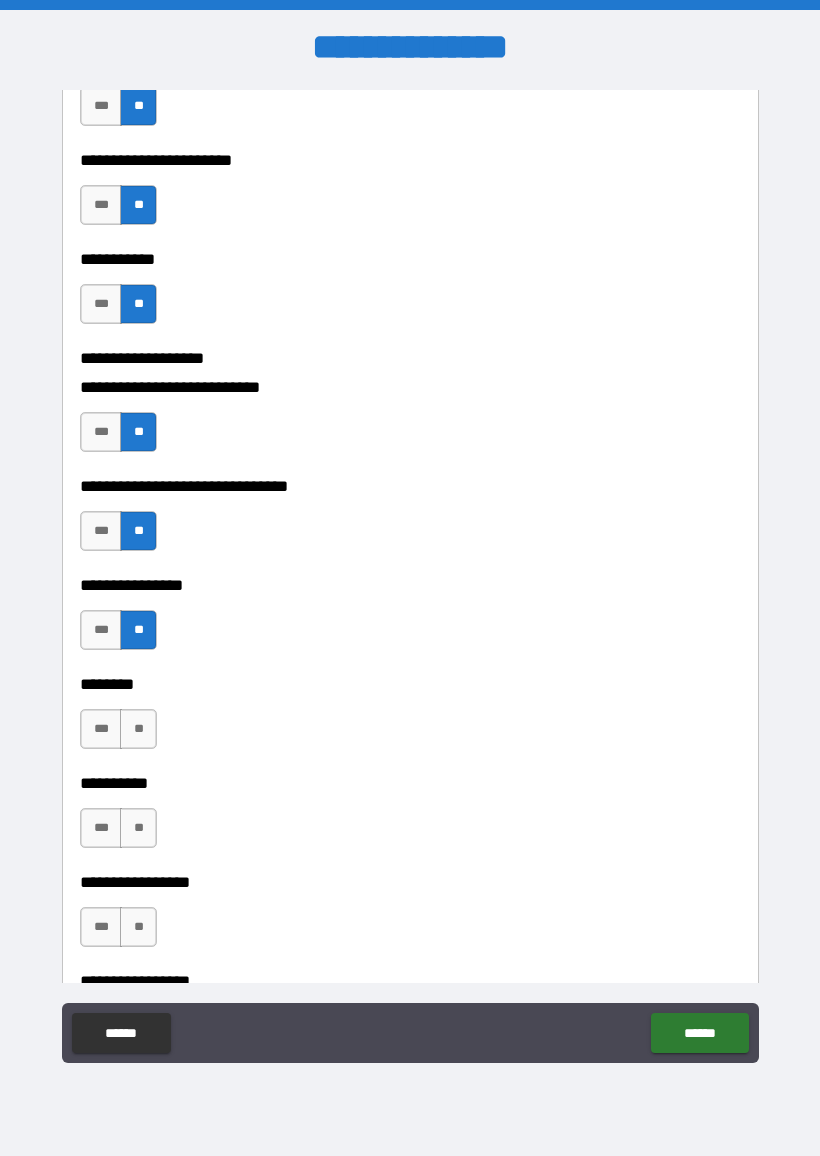 click on "**" at bounding box center (138, 729) 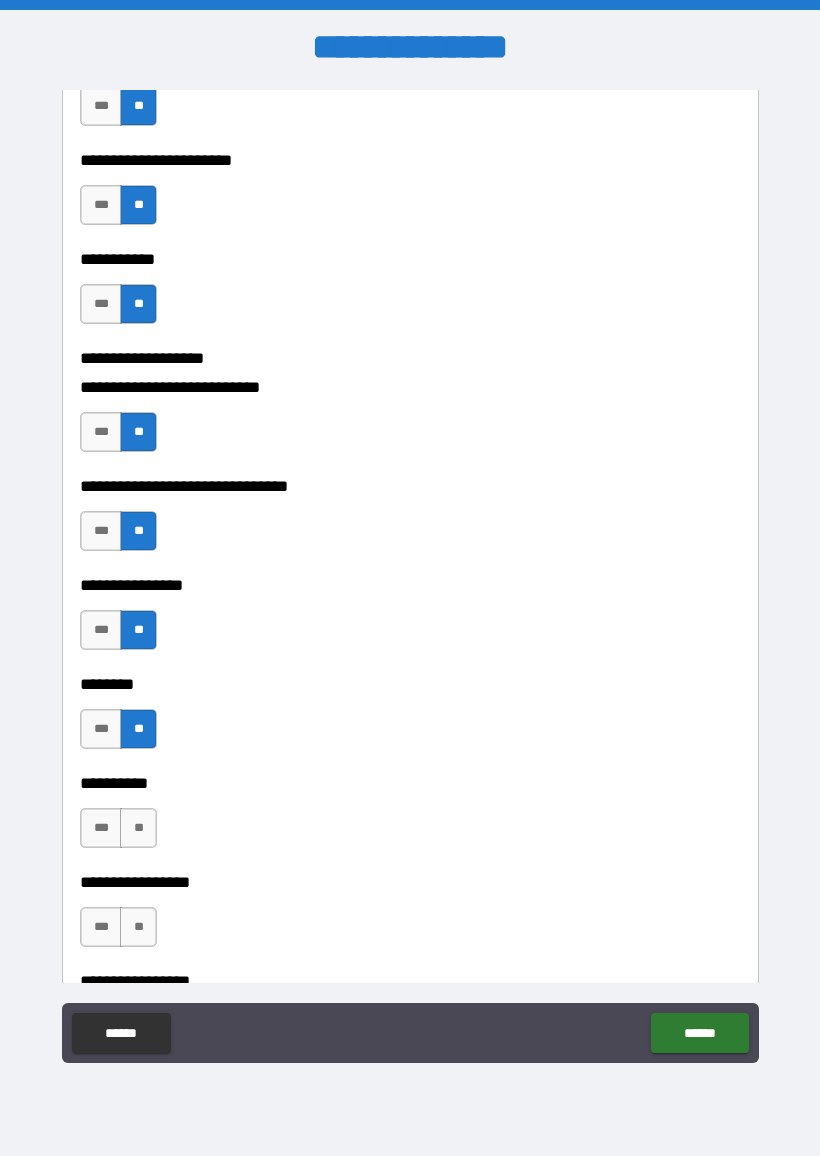 click on "**" at bounding box center [138, 828] 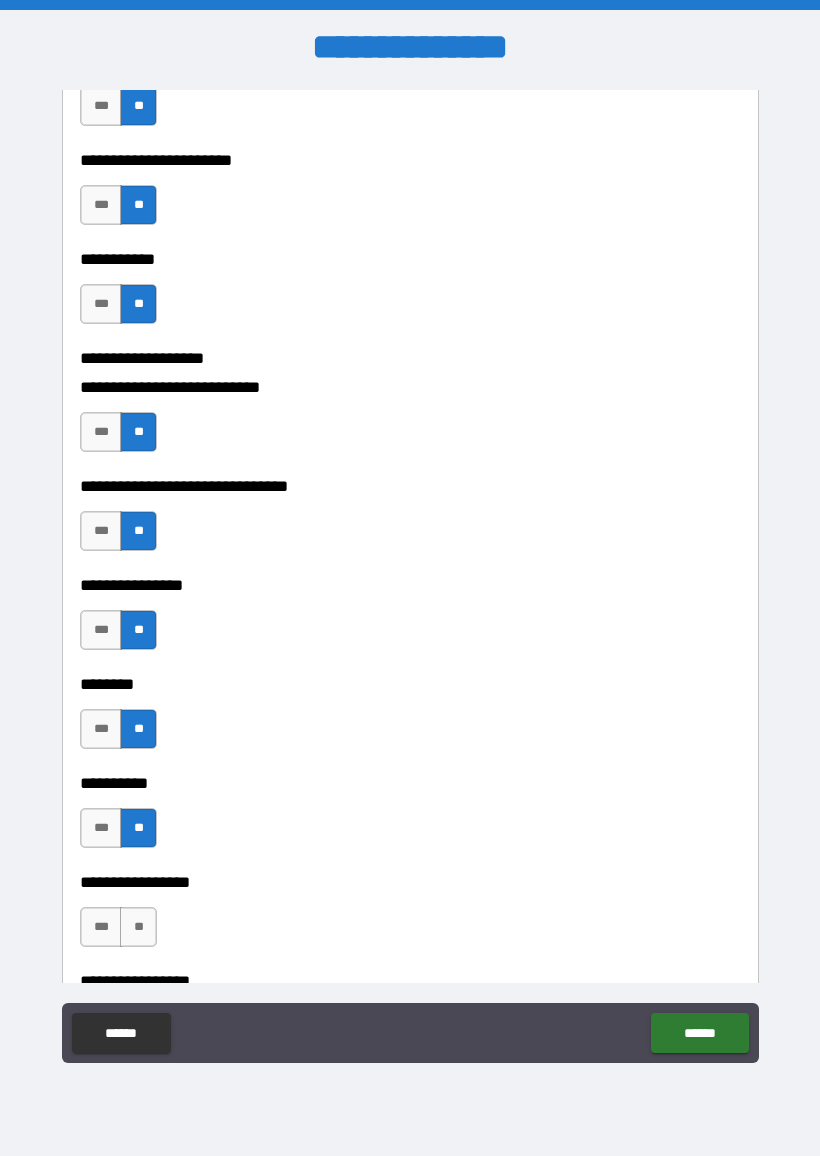 click on "**" at bounding box center (138, 927) 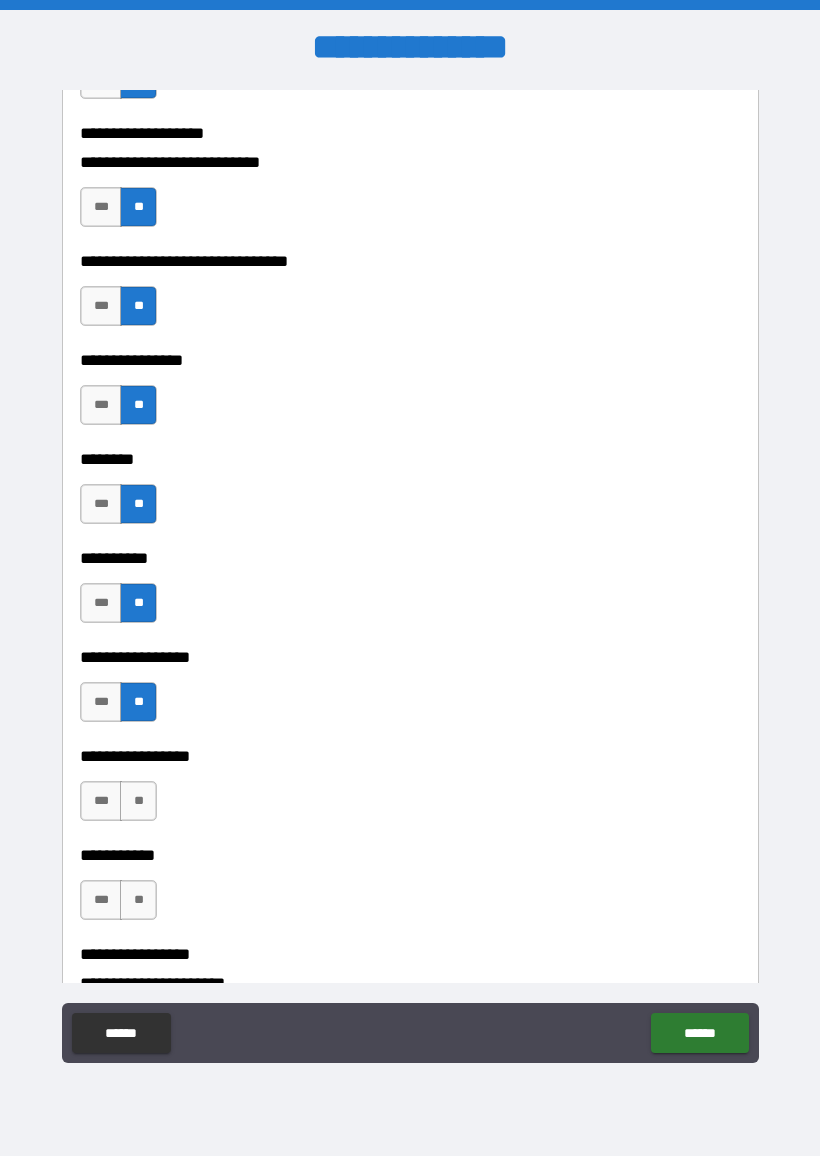 scroll, scrollTop: 5534, scrollLeft: 0, axis: vertical 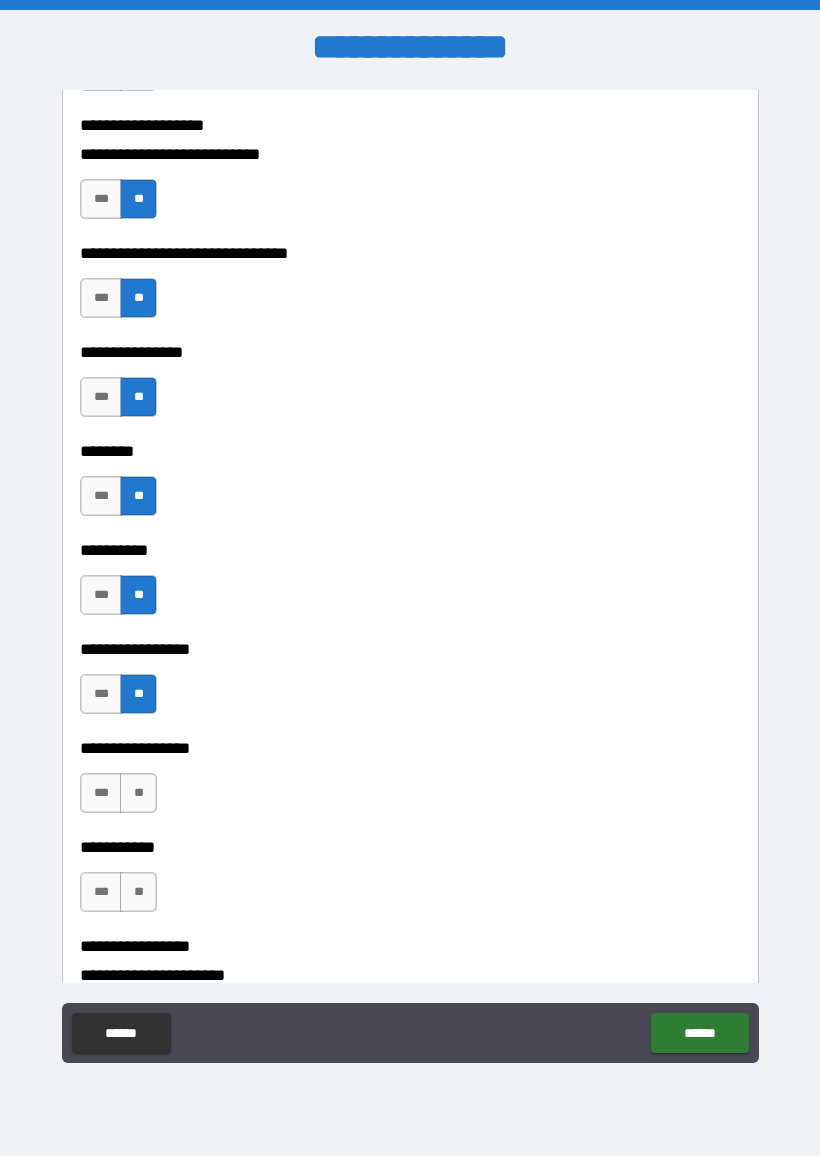 click on "**" at bounding box center [138, 793] 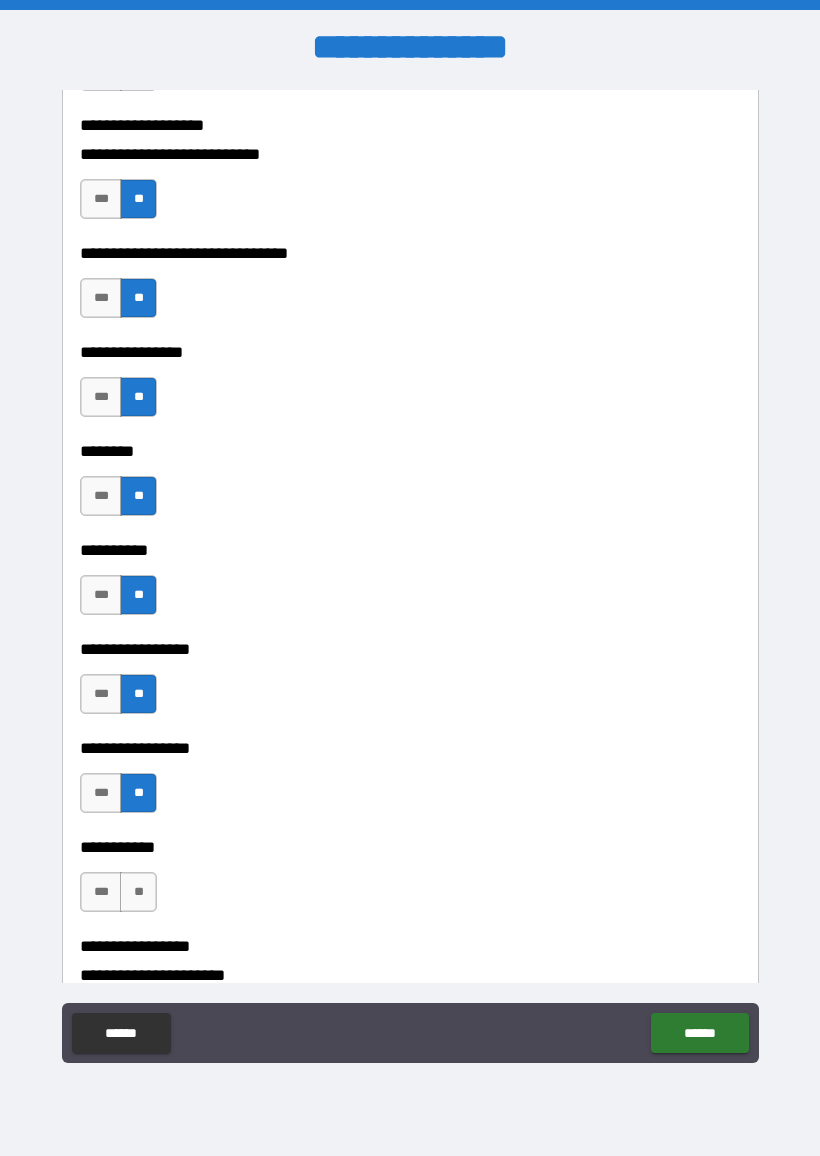 click on "**" at bounding box center (138, 892) 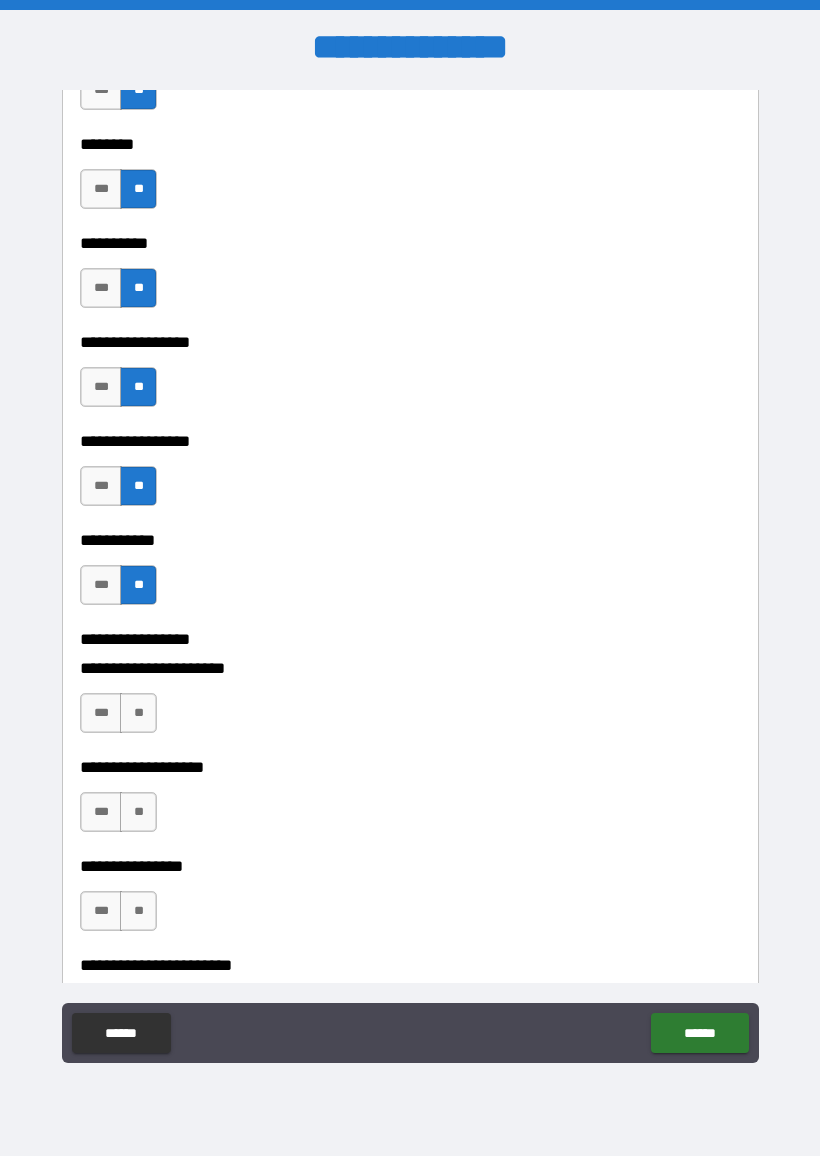 scroll, scrollTop: 5866, scrollLeft: 0, axis: vertical 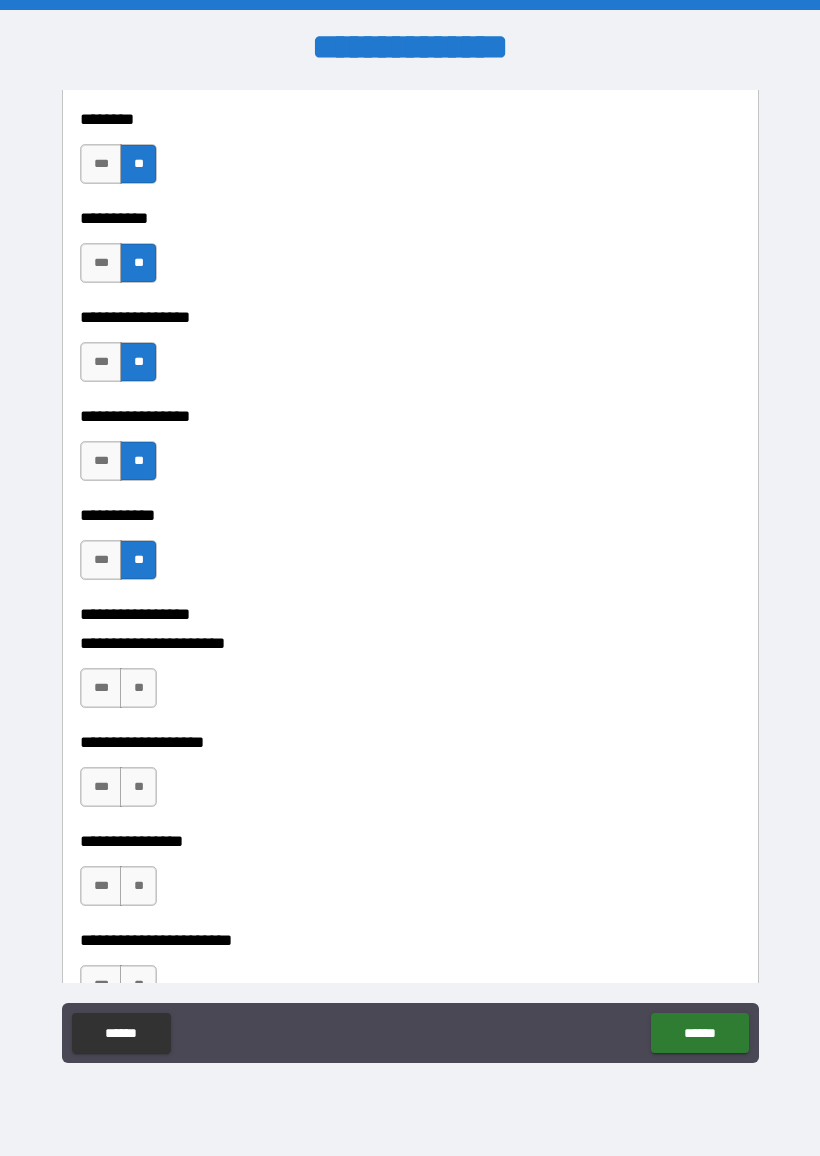 click on "**" at bounding box center (138, 688) 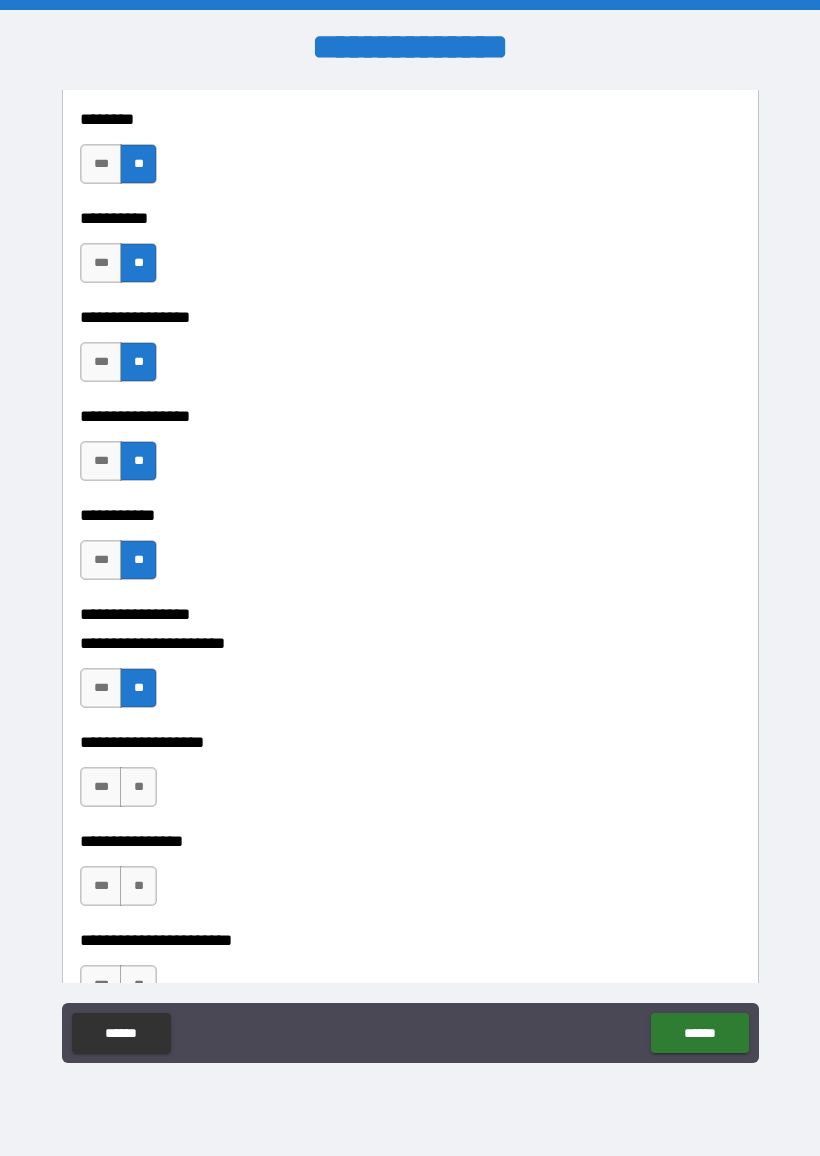 click on "**" at bounding box center [138, 787] 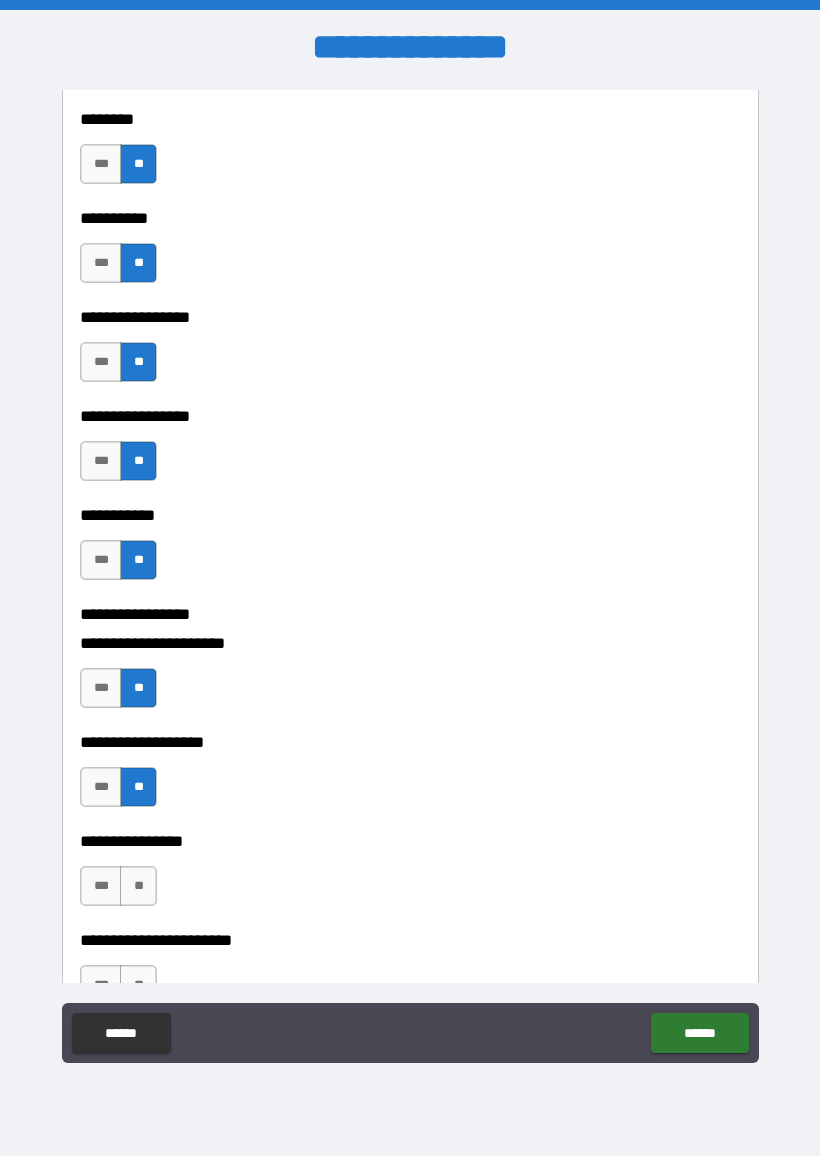 click on "**" at bounding box center [138, 886] 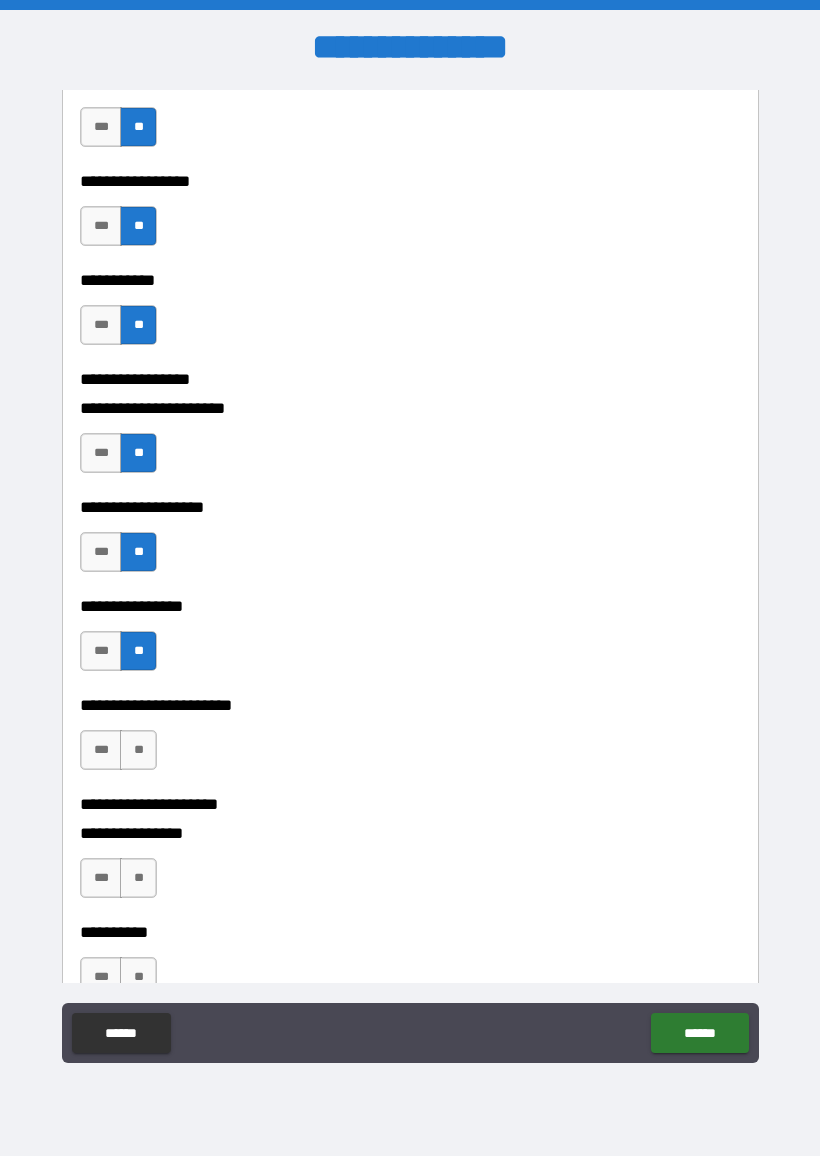 scroll, scrollTop: 6106, scrollLeft: 0, axis: vertical 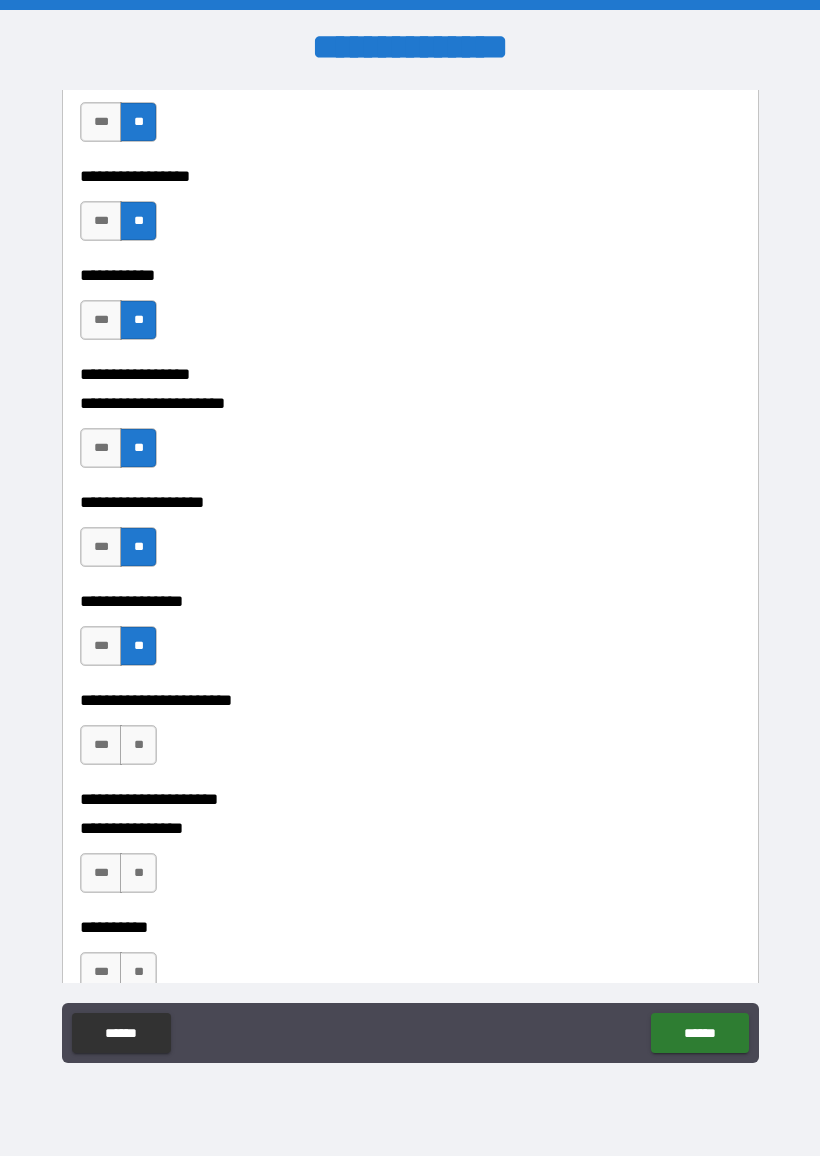 click on "**" at bounding box center [138, 745] 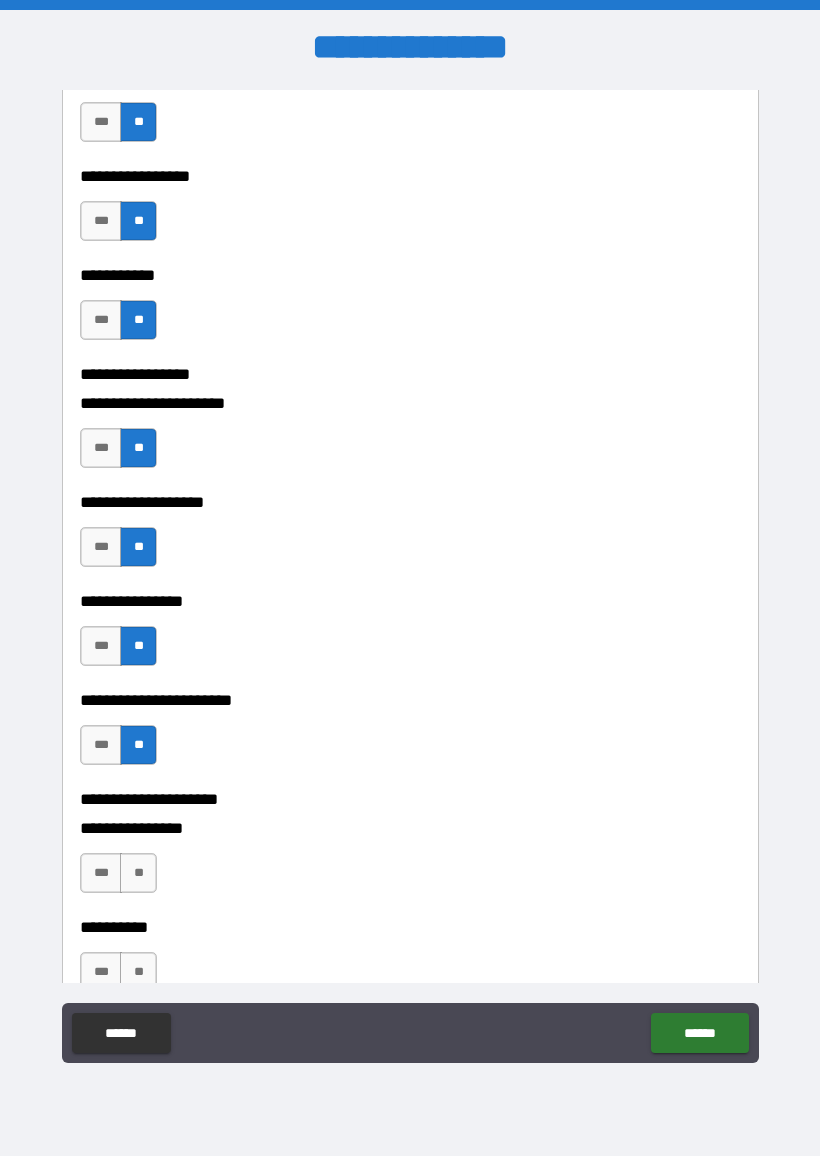 click on "**" at bounding box center [138, 873] 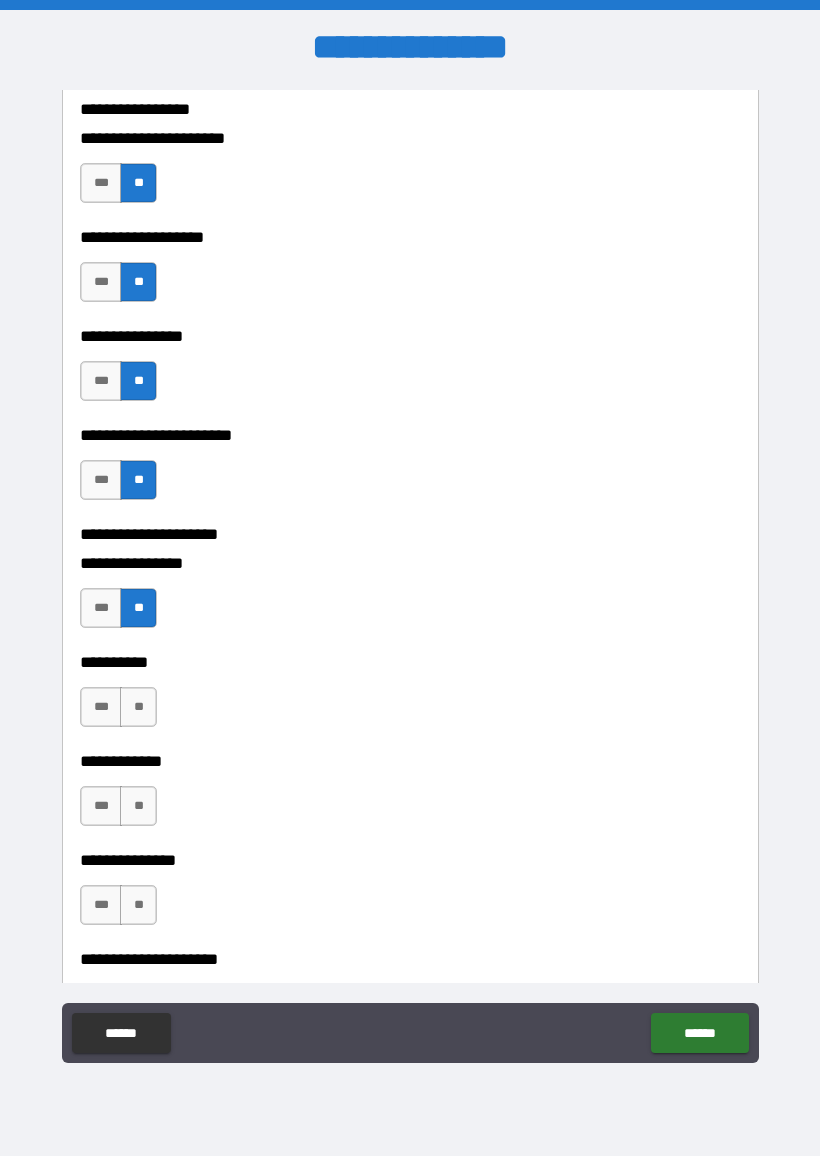 scroll, scrollTop: 6373, scrollLeft: 0, axis: vertical 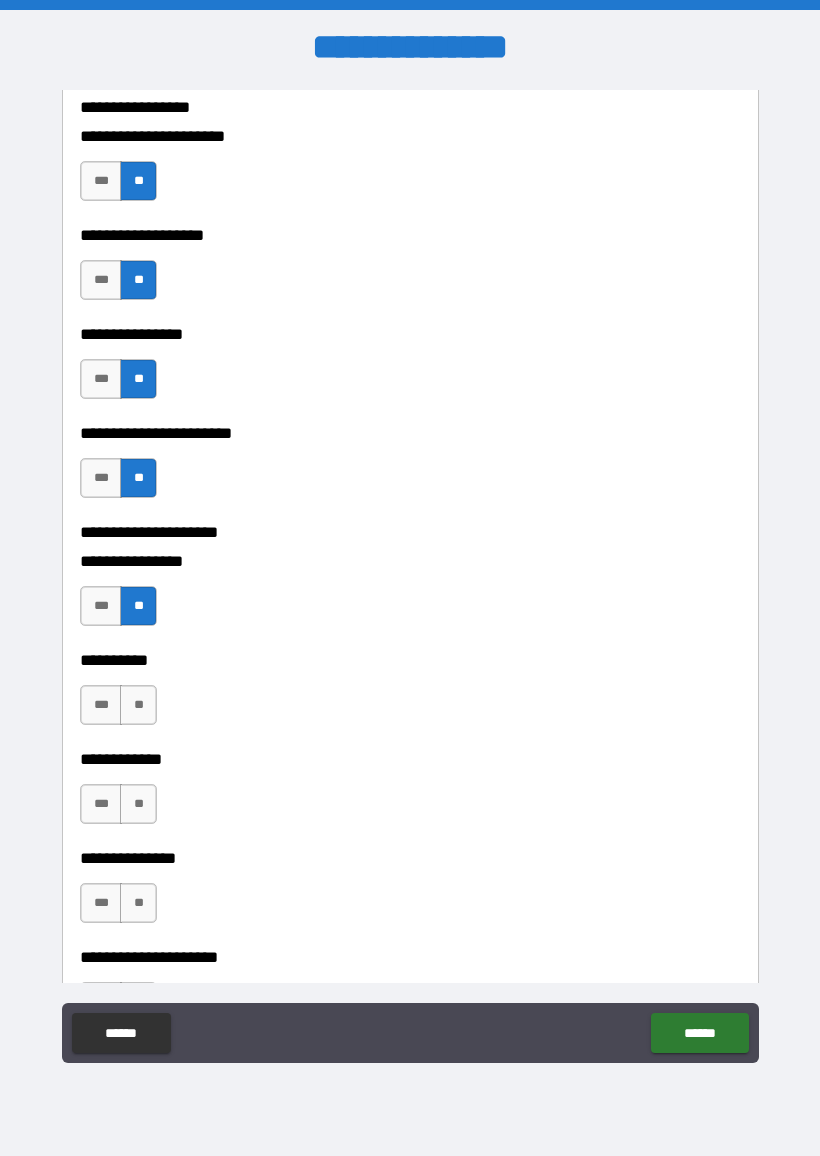 click on "**" at bounding box center [138, 705] 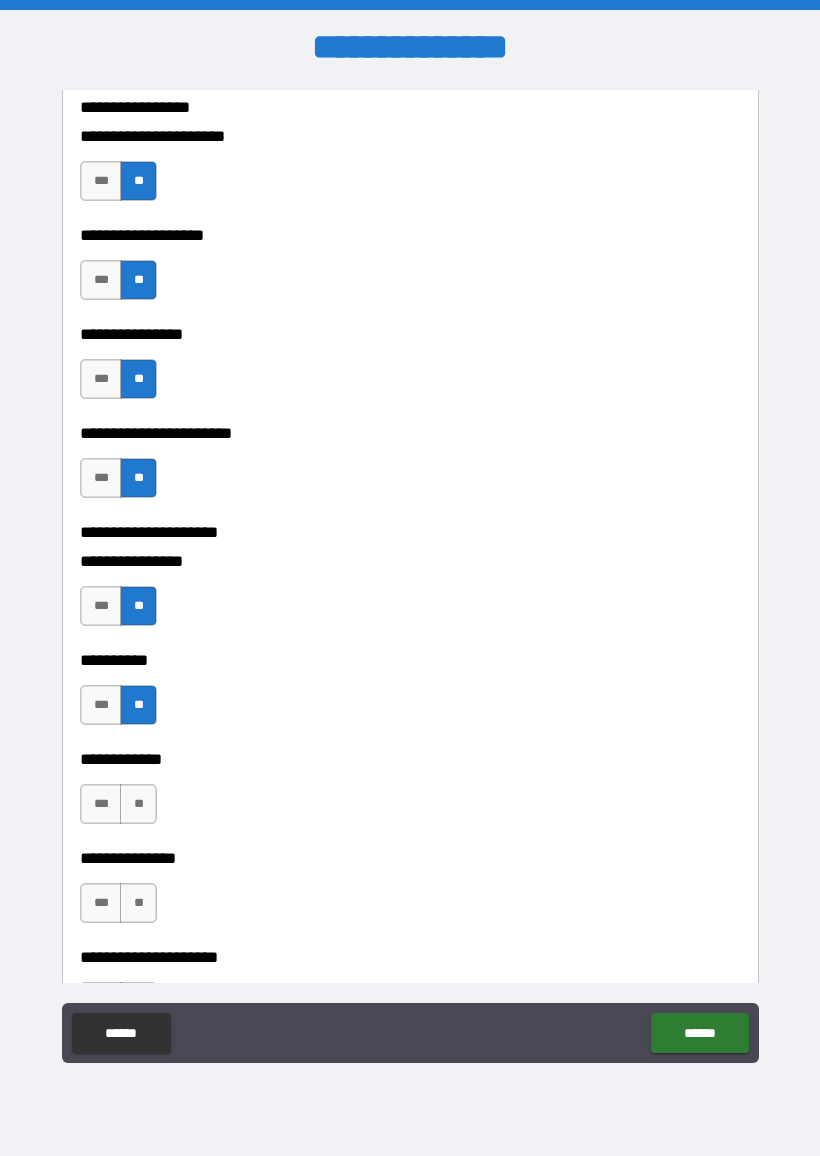 click on "**" at bounding box center [138, 804] 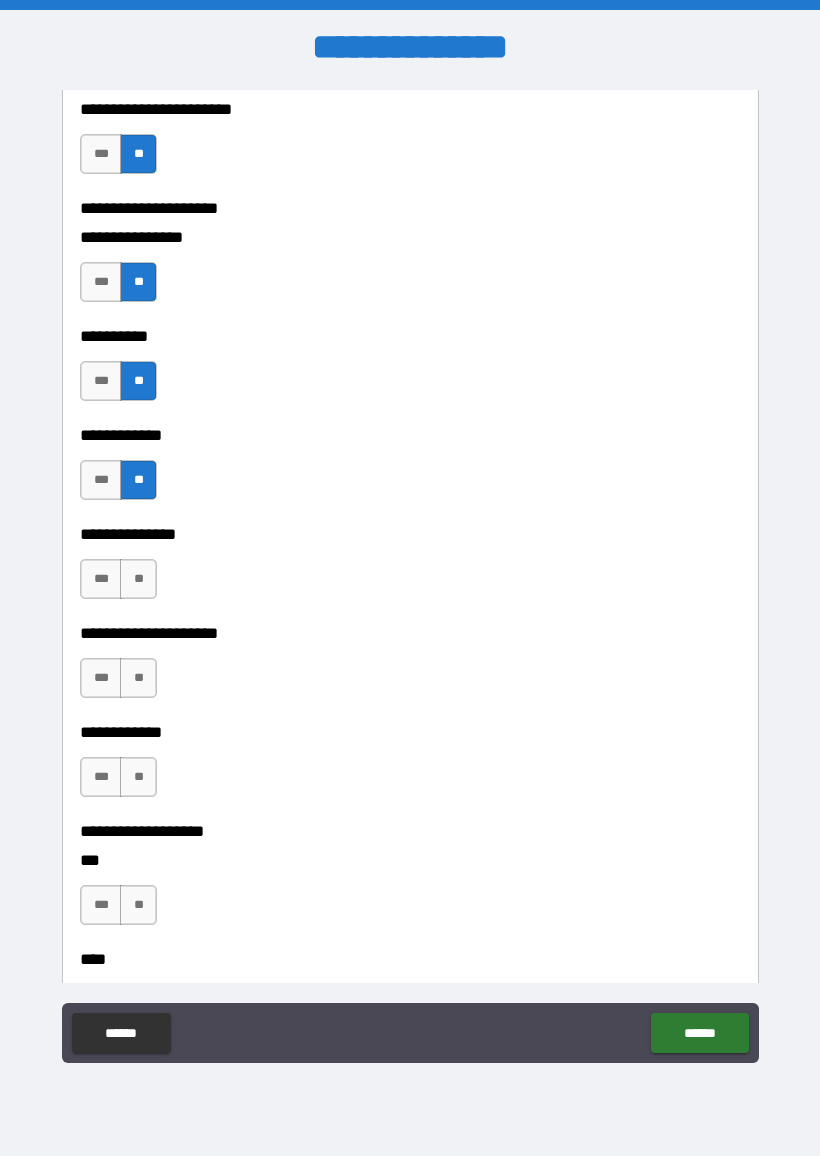scroll, scrollTop: 6700, scrollLeft: 0, axis: vertical 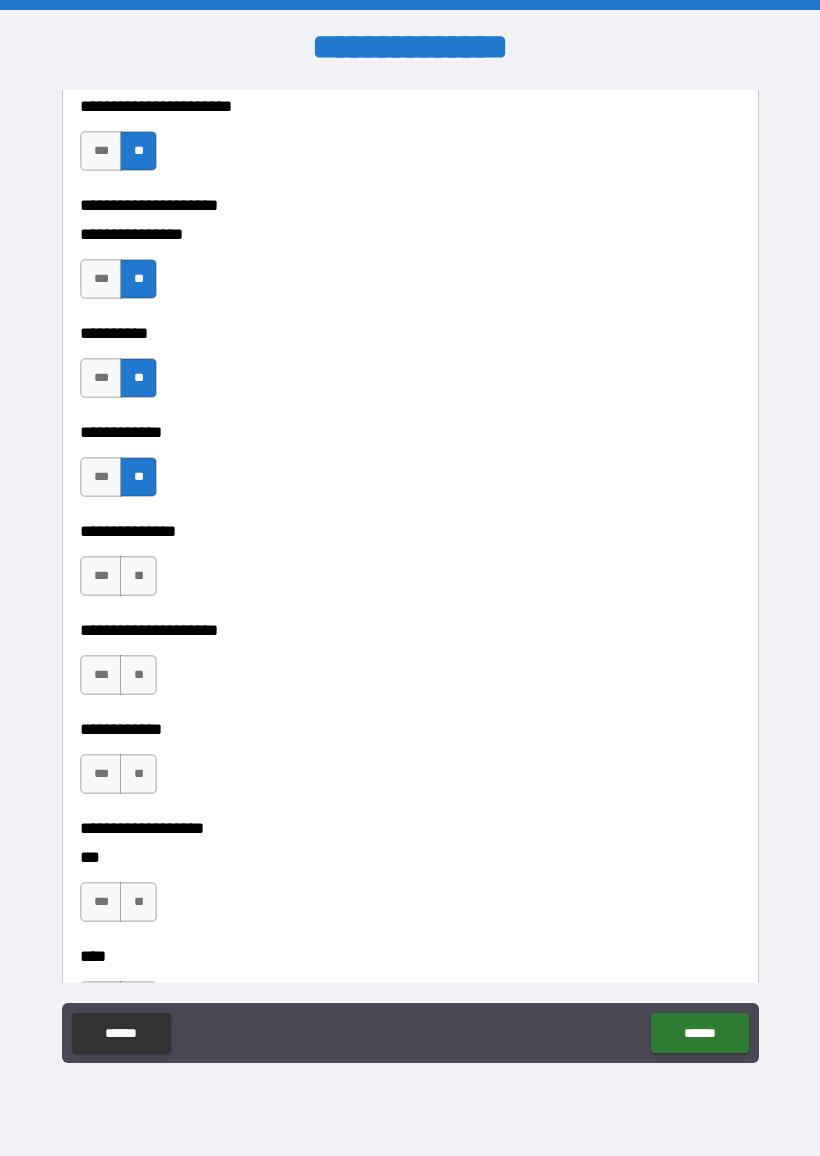 click on "**" at bounding box center (138, 576) 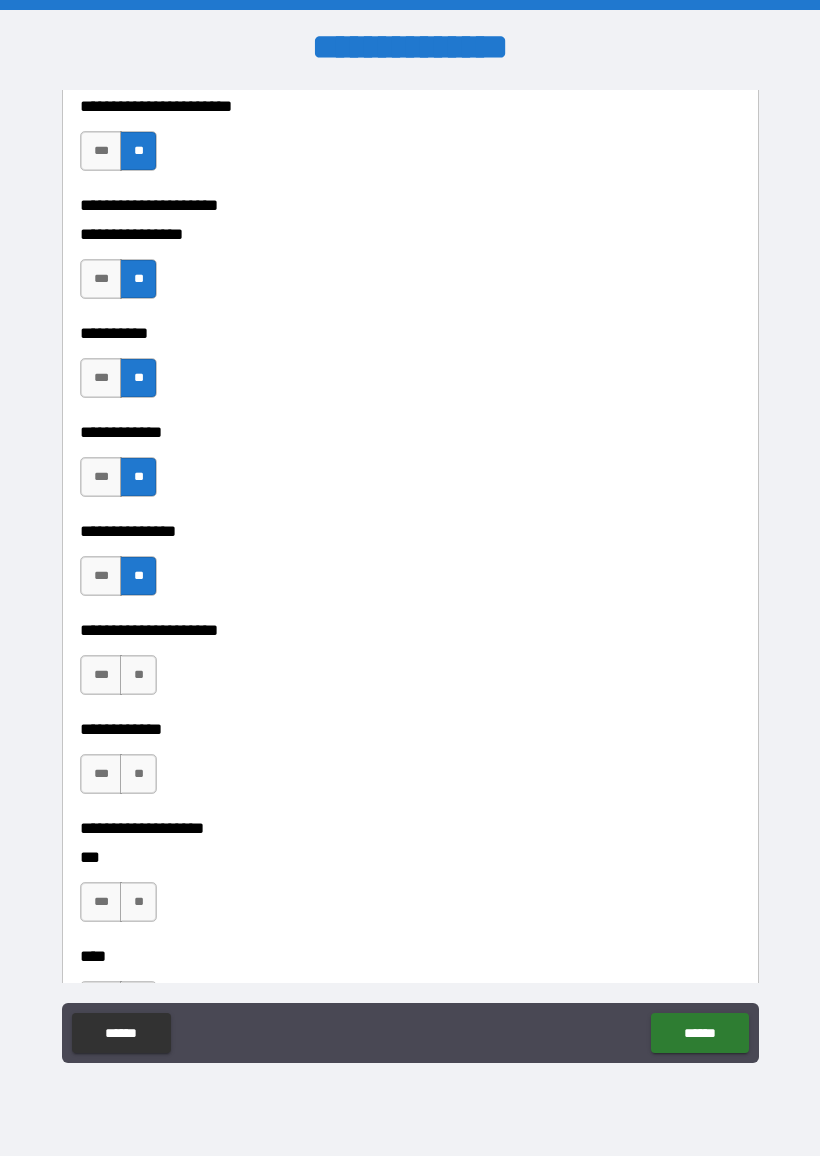click on "**" at bounding box center [138, 675] 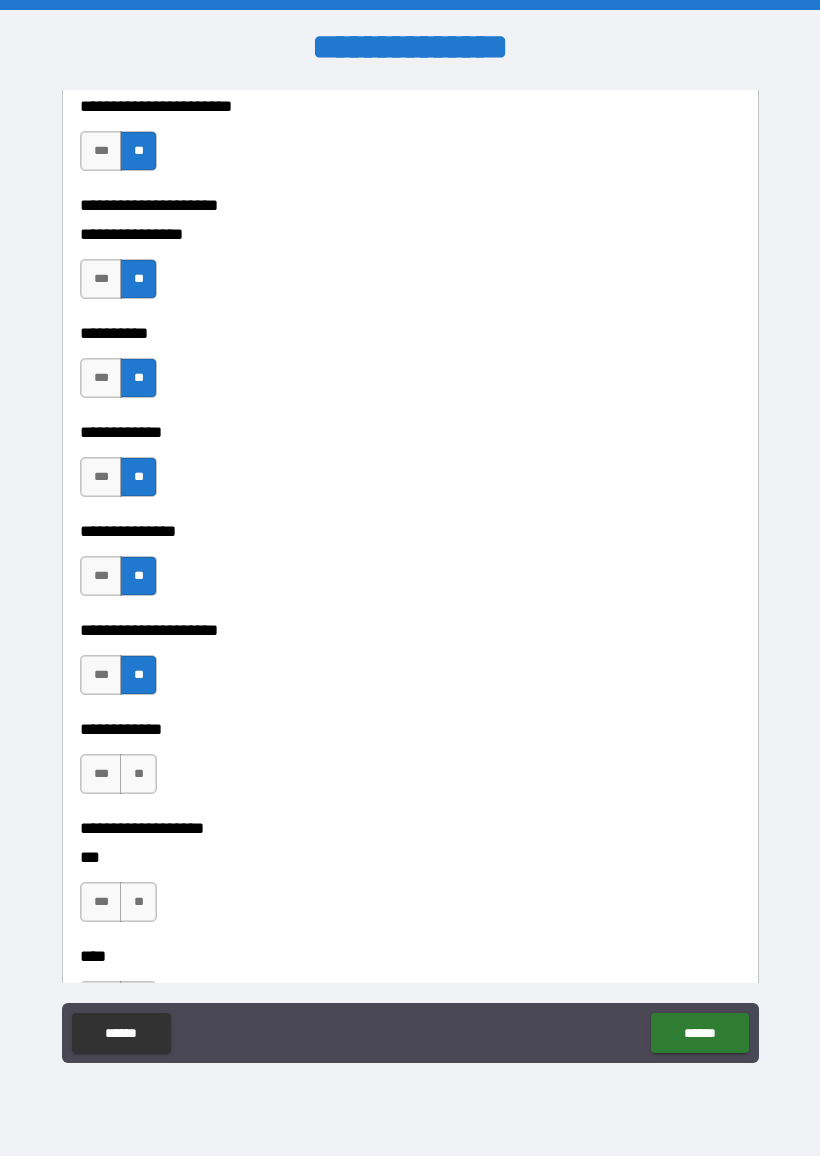 click on "**" at bounding box center [138, 774] 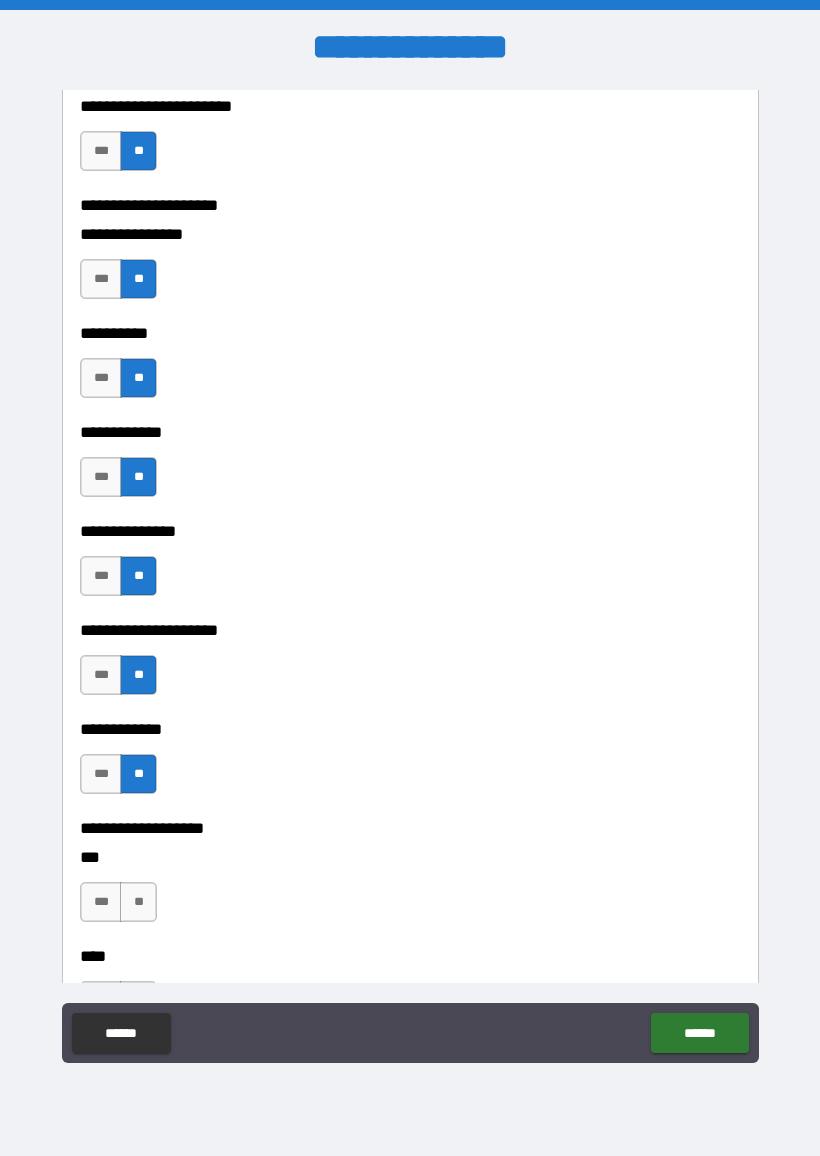click on "**" at bounding box center [138, 902] 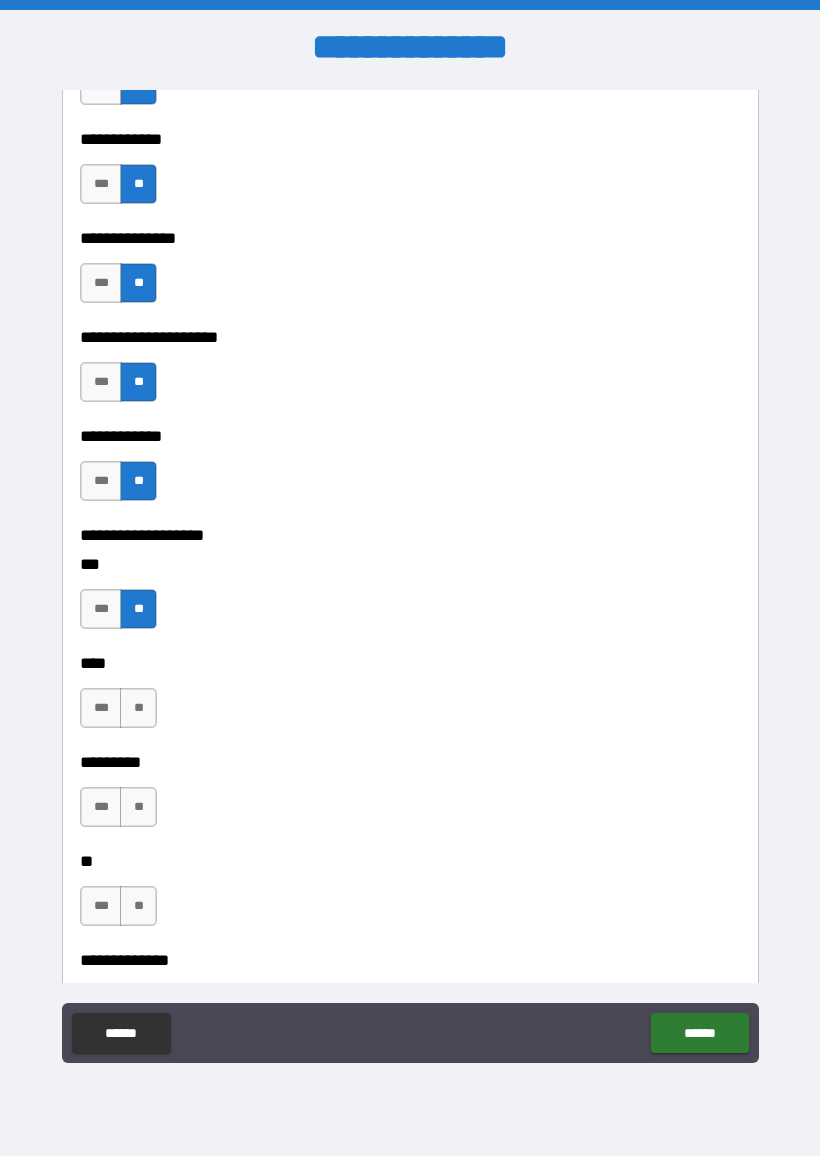 scroll, scrollTop: 7000, scrollLeft: 0, axis: vertical 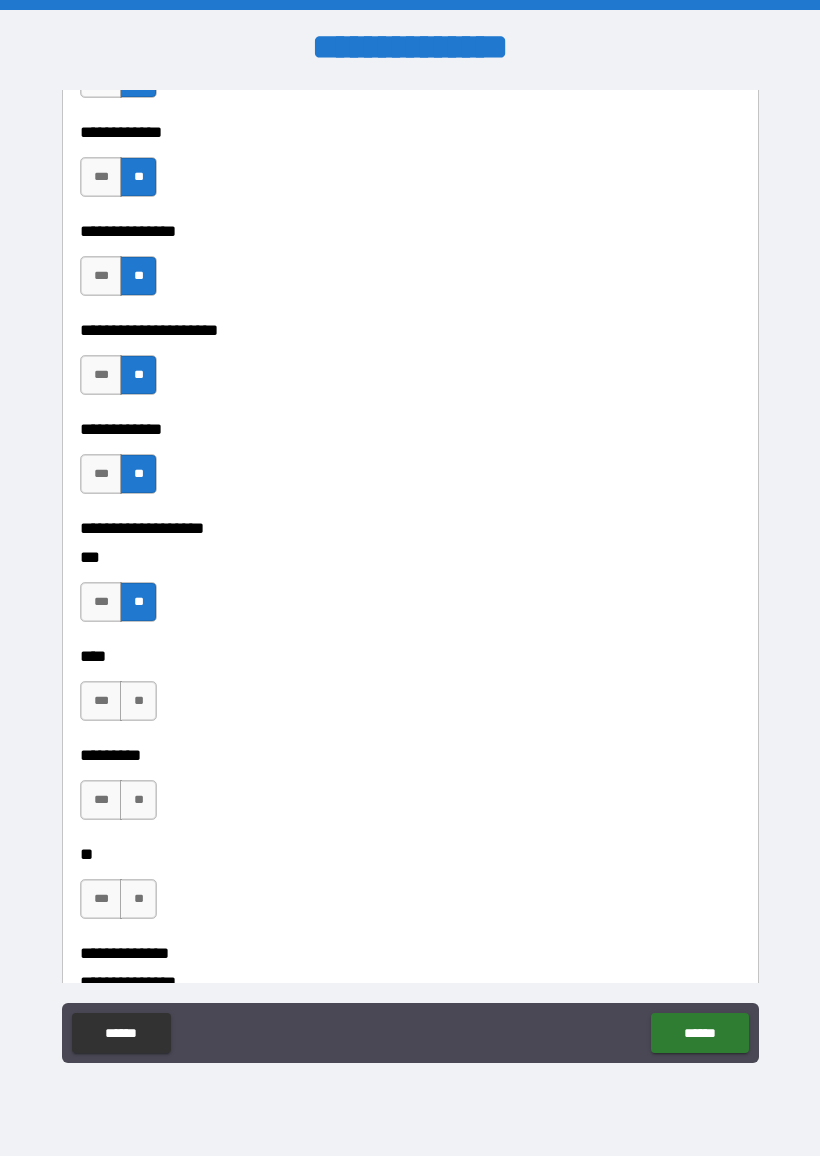 click on "**" at bounding box center [138, 701] 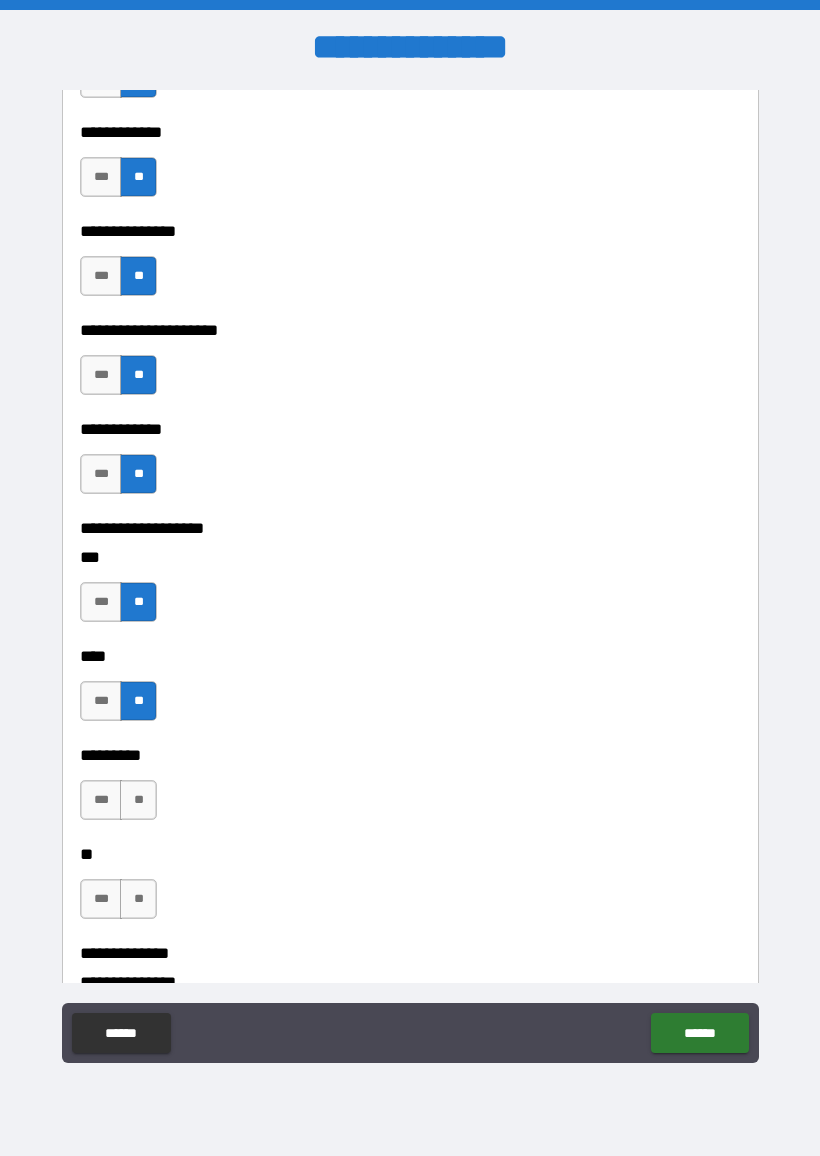 click on "**" at bounding box center (138, 800) 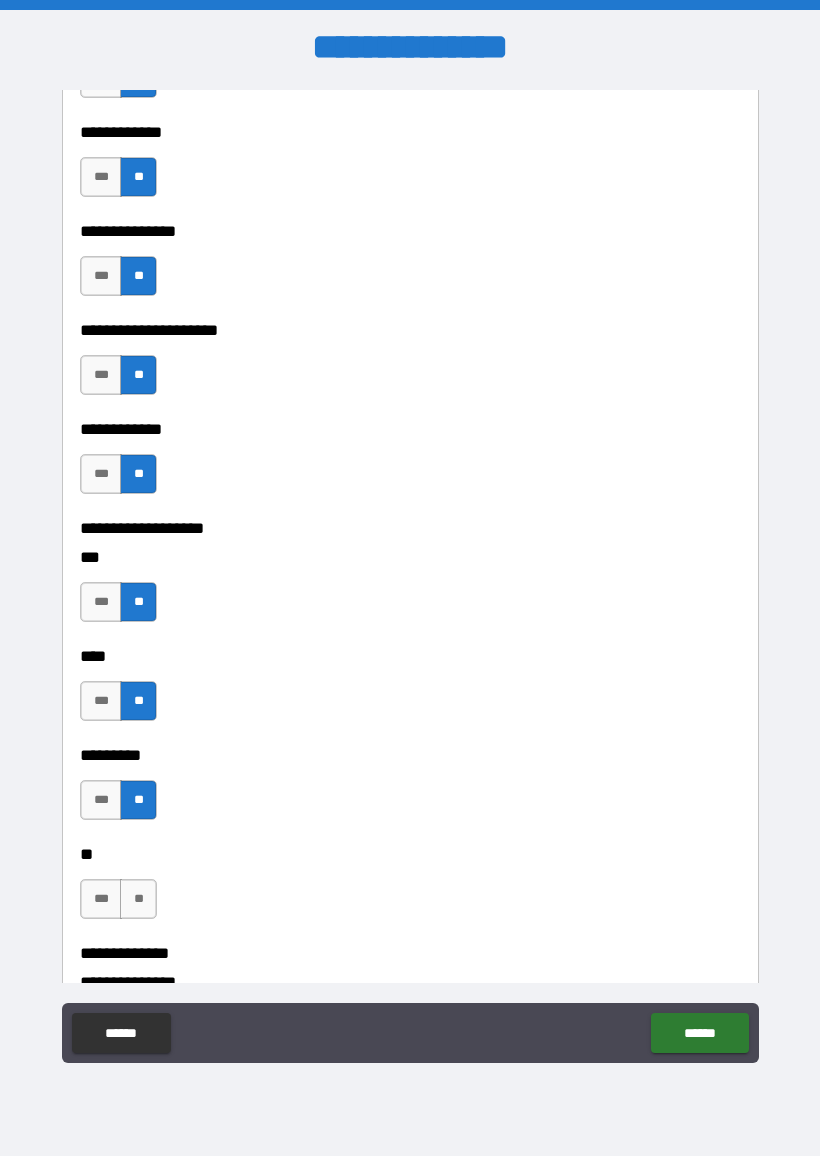 click on "**" at bounding box center (138, 899) 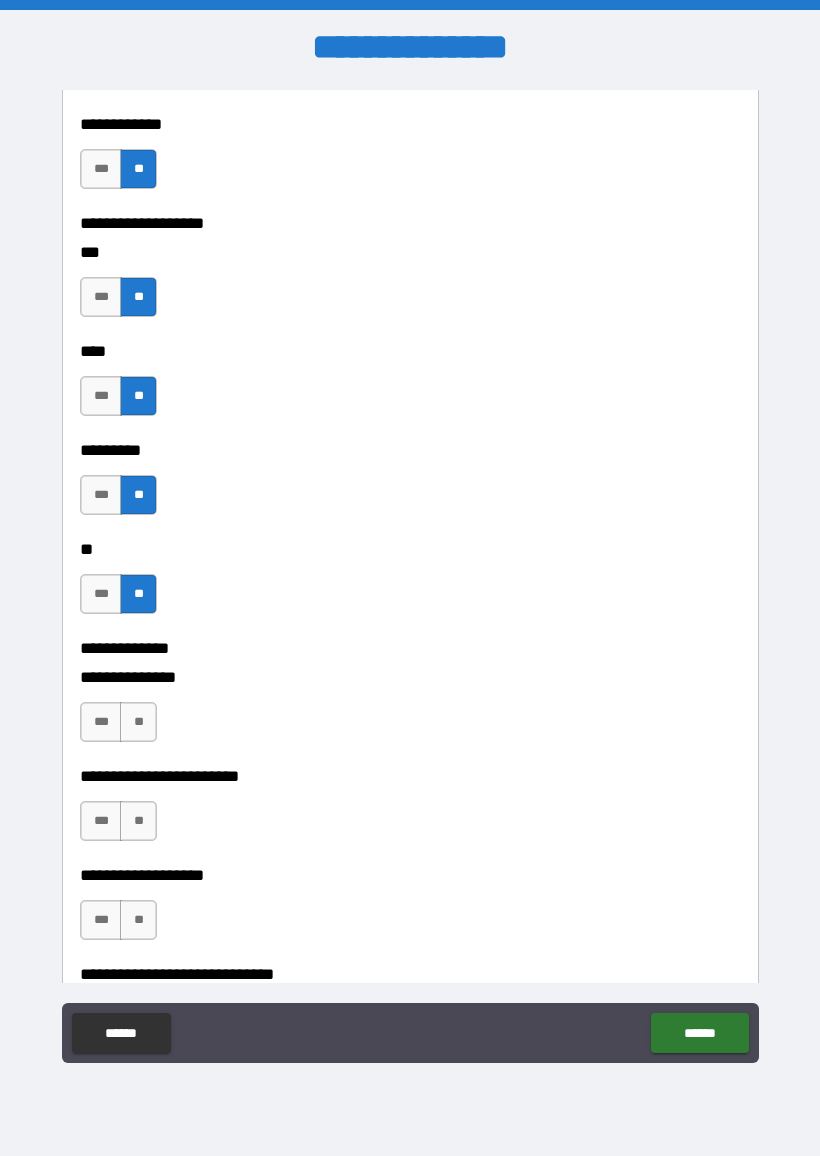 scroll, scrollTop: 7311, scrollLeft: 0, axis: vertical 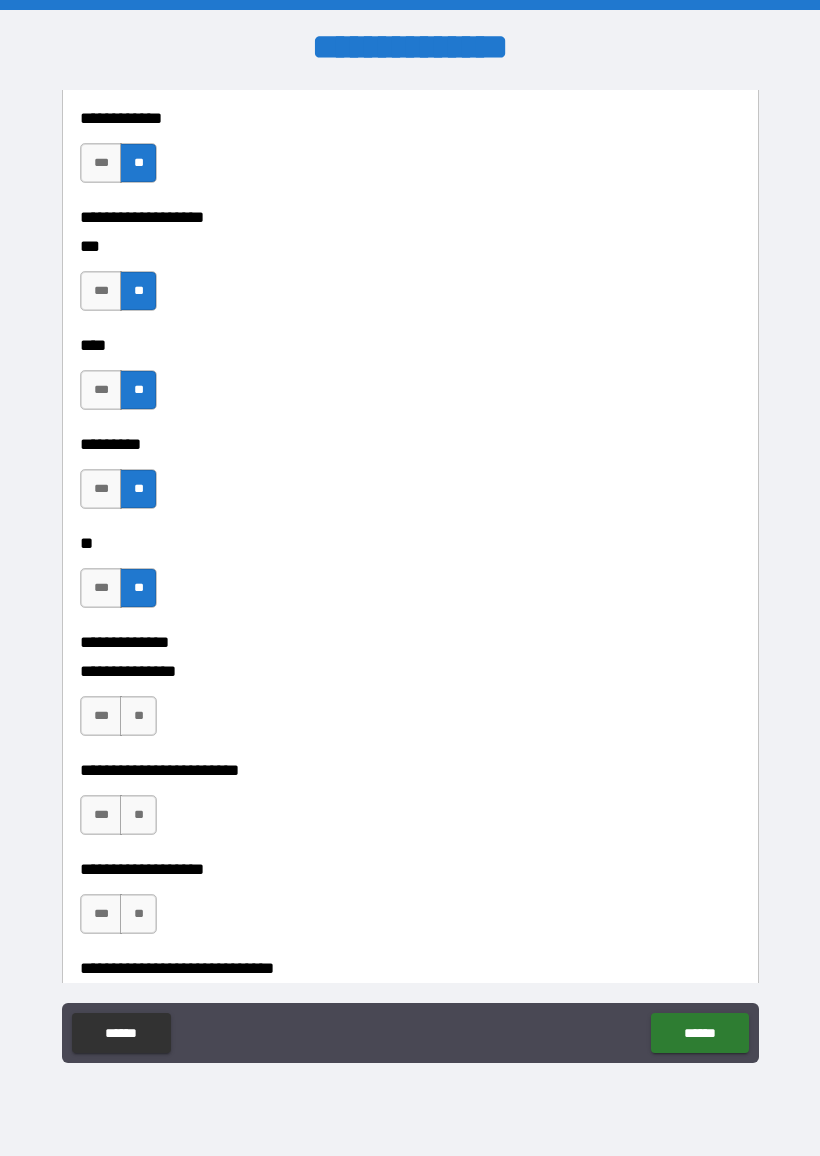 click on "**" at bounding box center (138, 716) 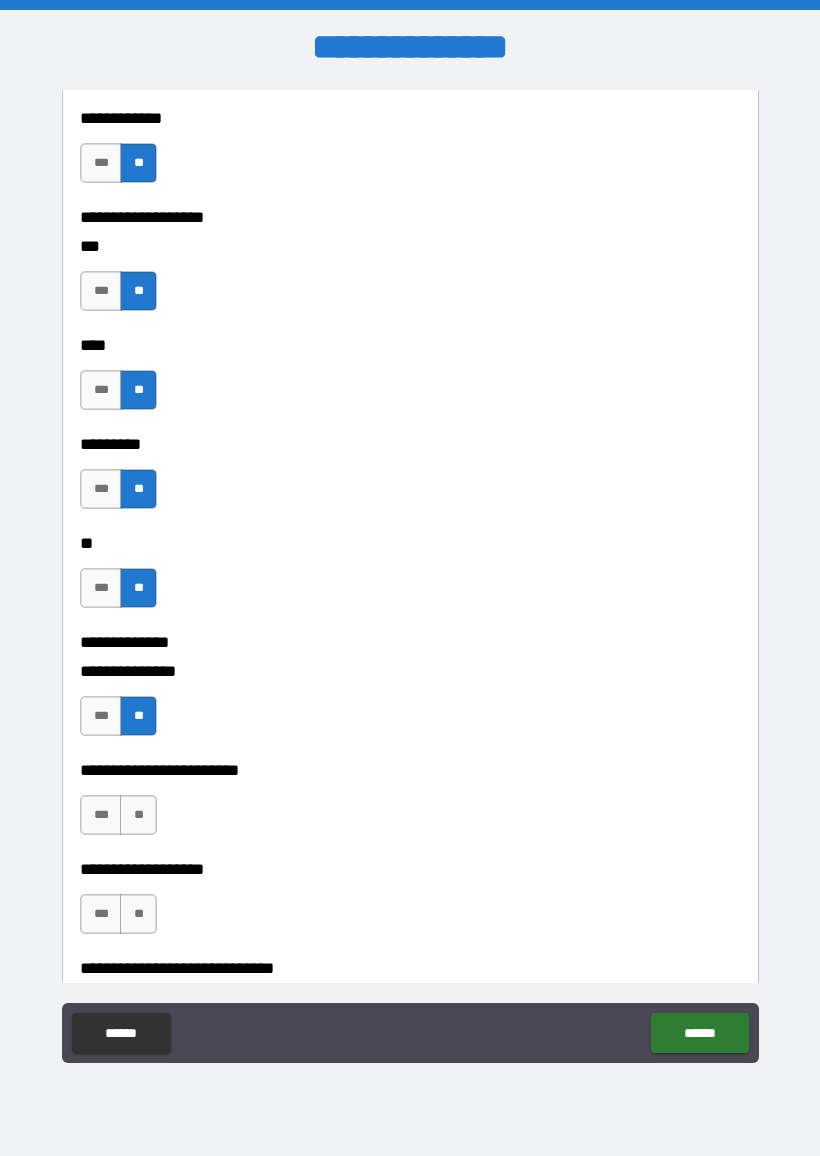click on "**" at bounding box center [138, 815] 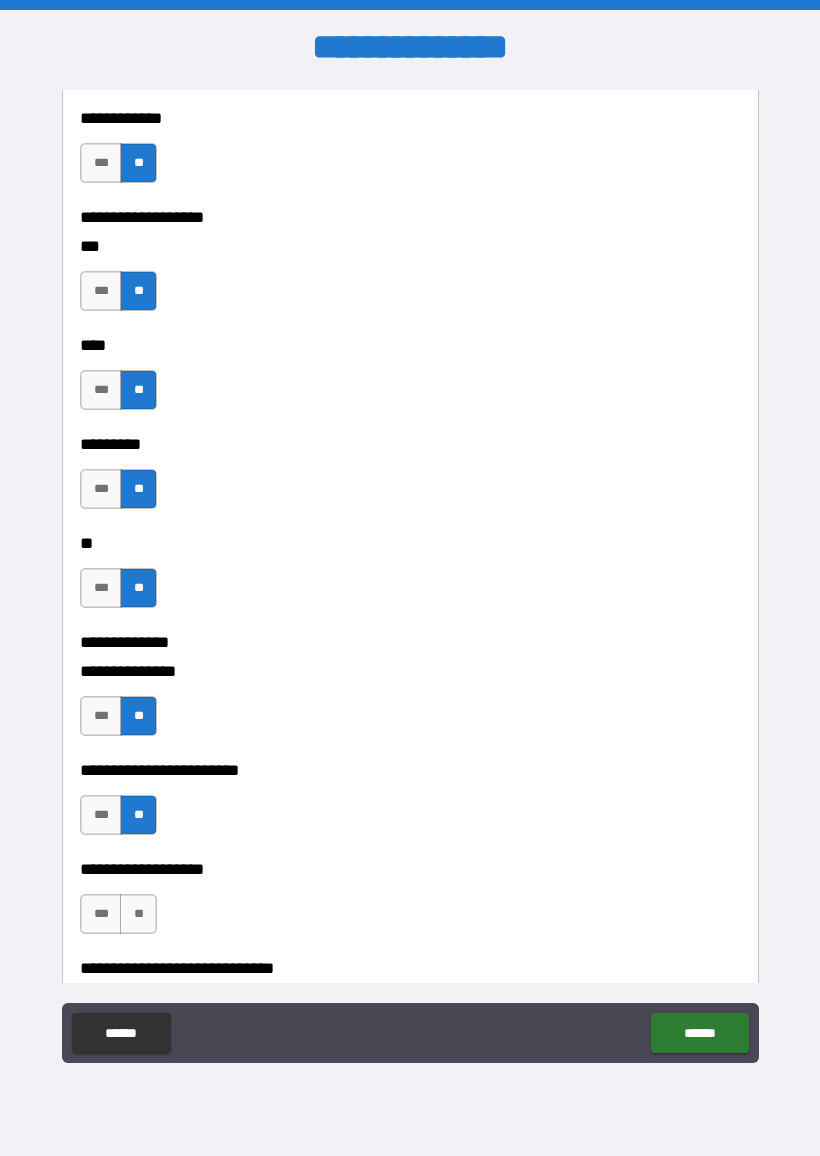 click on "**" at bounding box center (138, 914) 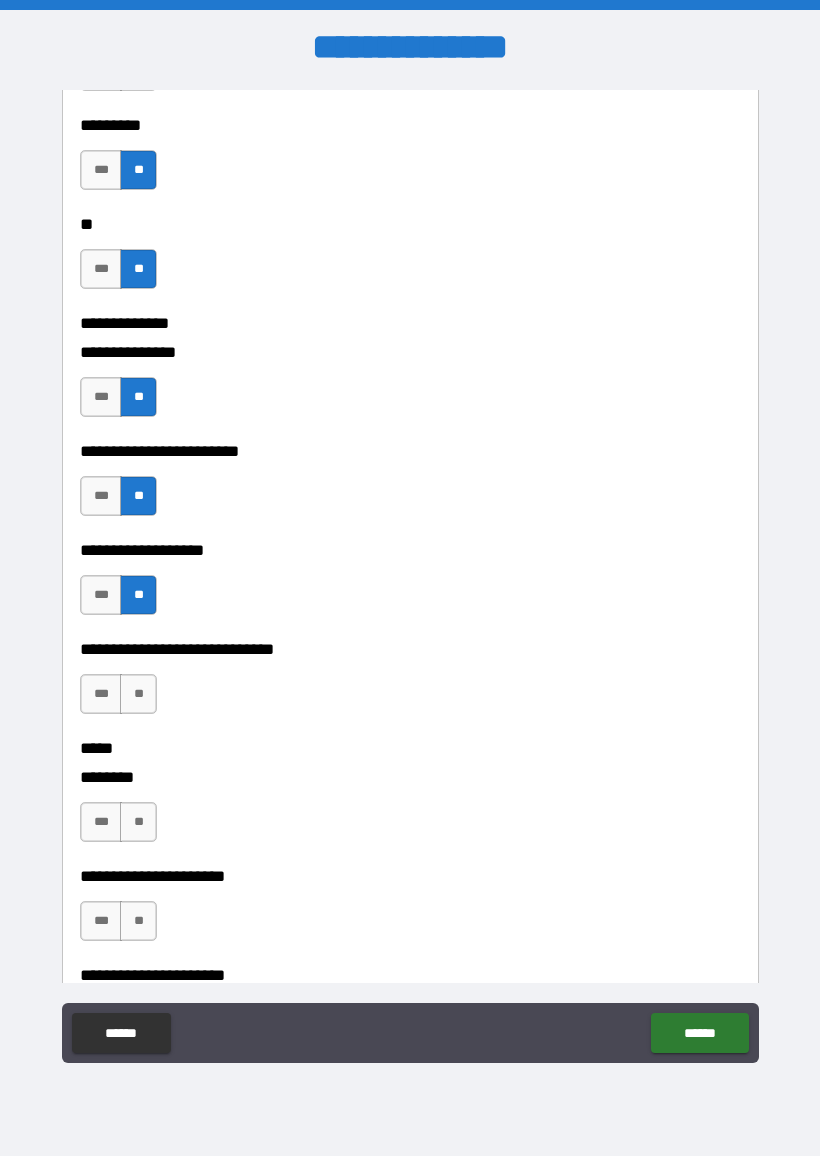 scroll, scrollTop: 7641, scrollLeft: 0, axis: vertical 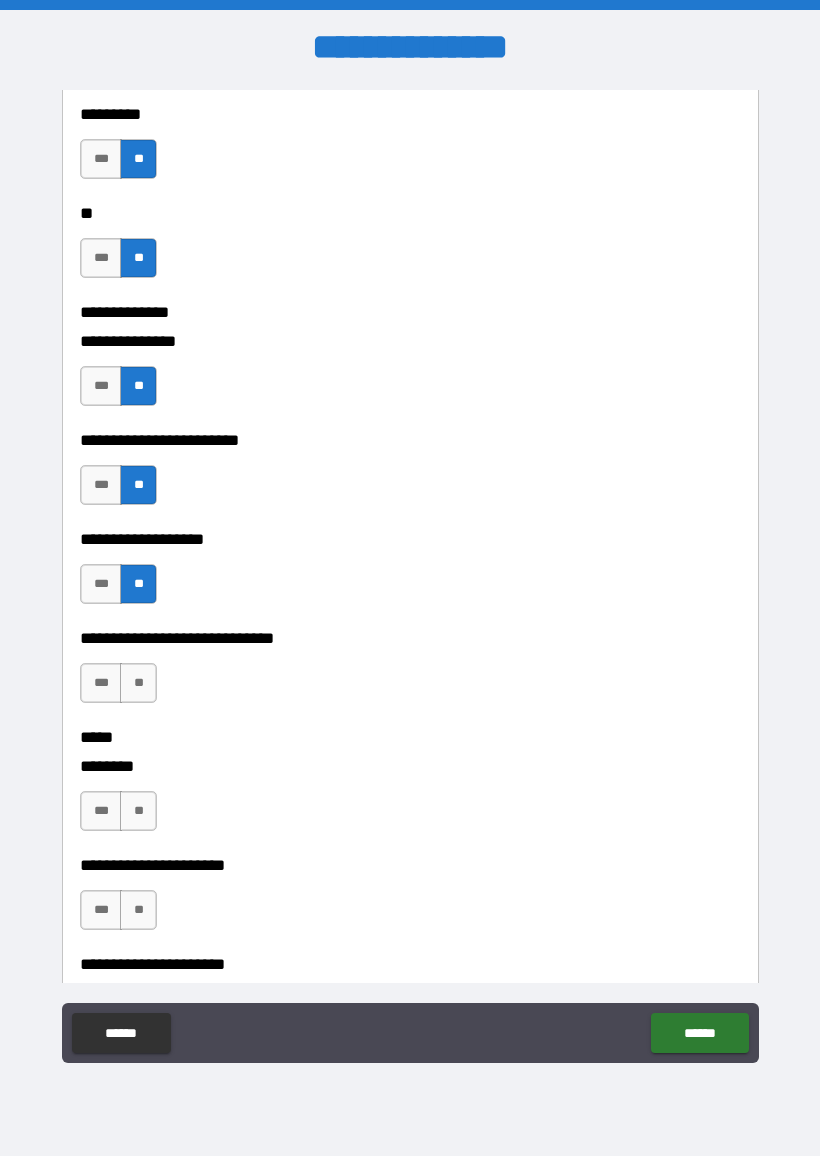 click on "**" at bounding box center [138, 683] 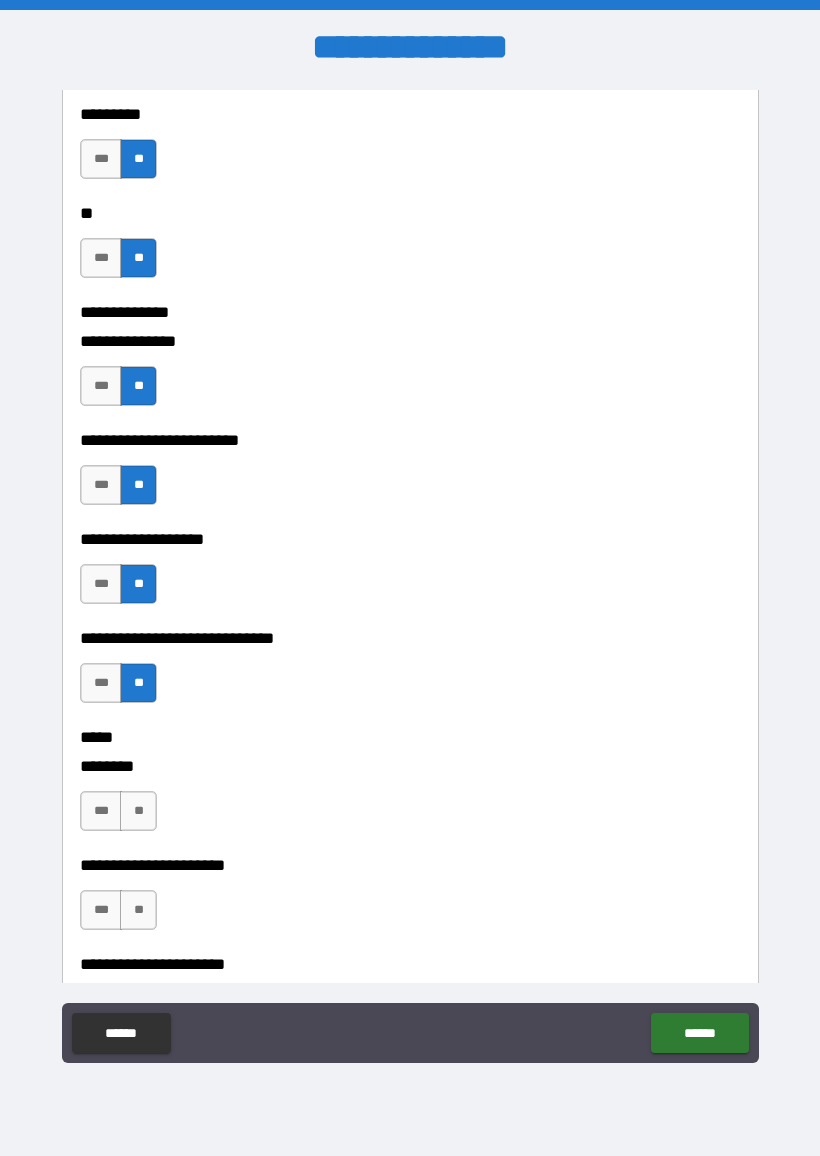 click on "**" at bounding box center (138, 811) 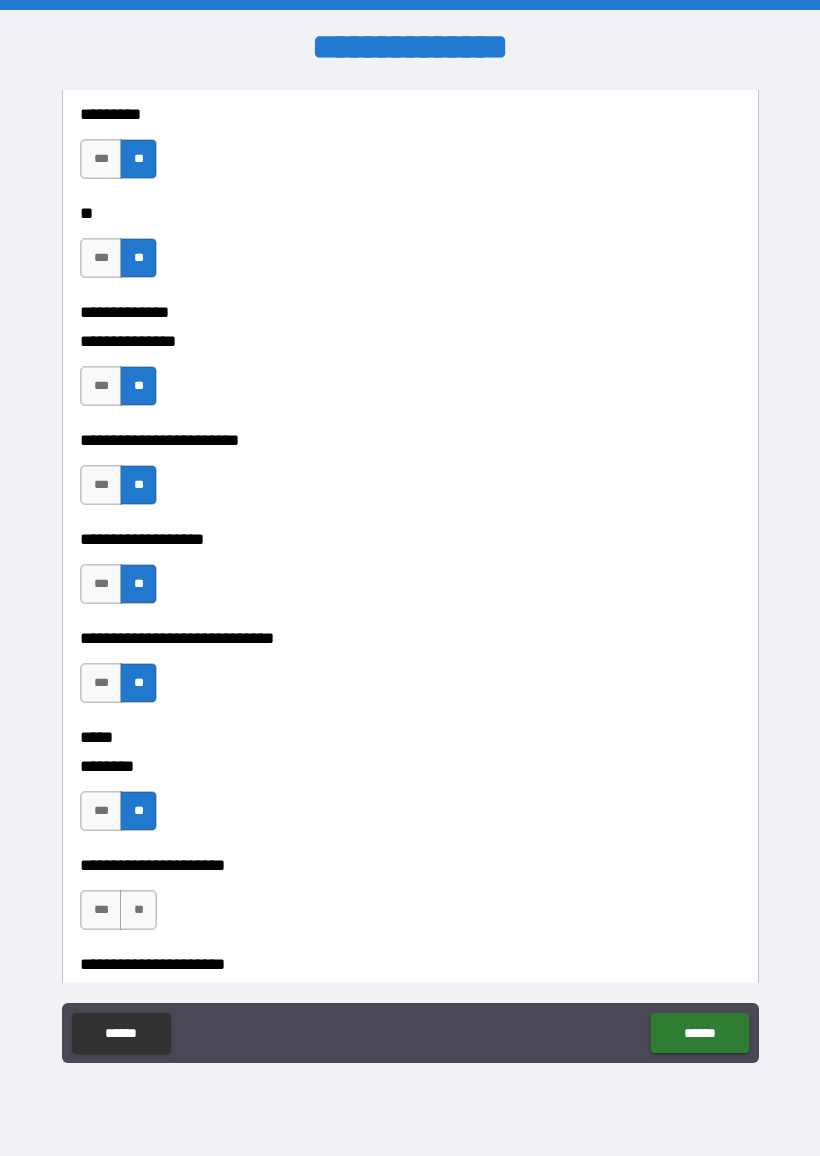 click on "**" at bounding box center [138, 910] 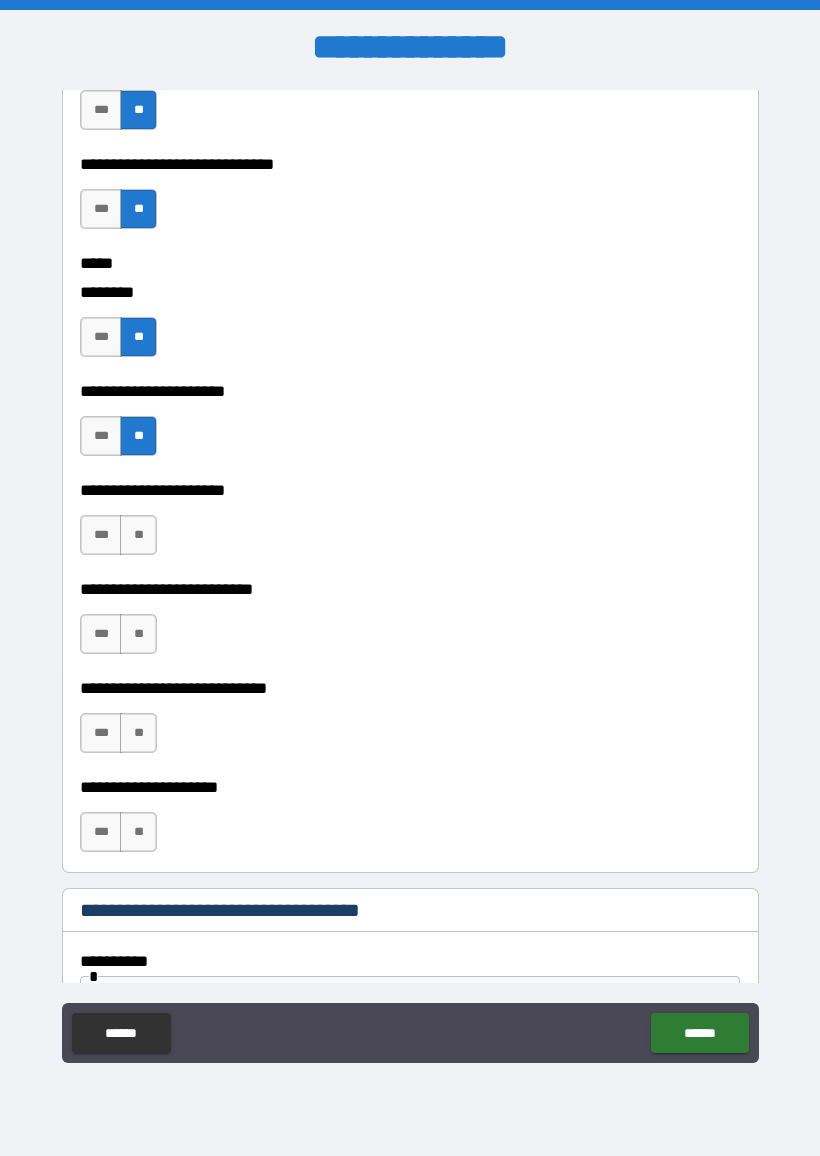 scroll, scrollTop: 8120, scrollLeft: 0, axis: vertical 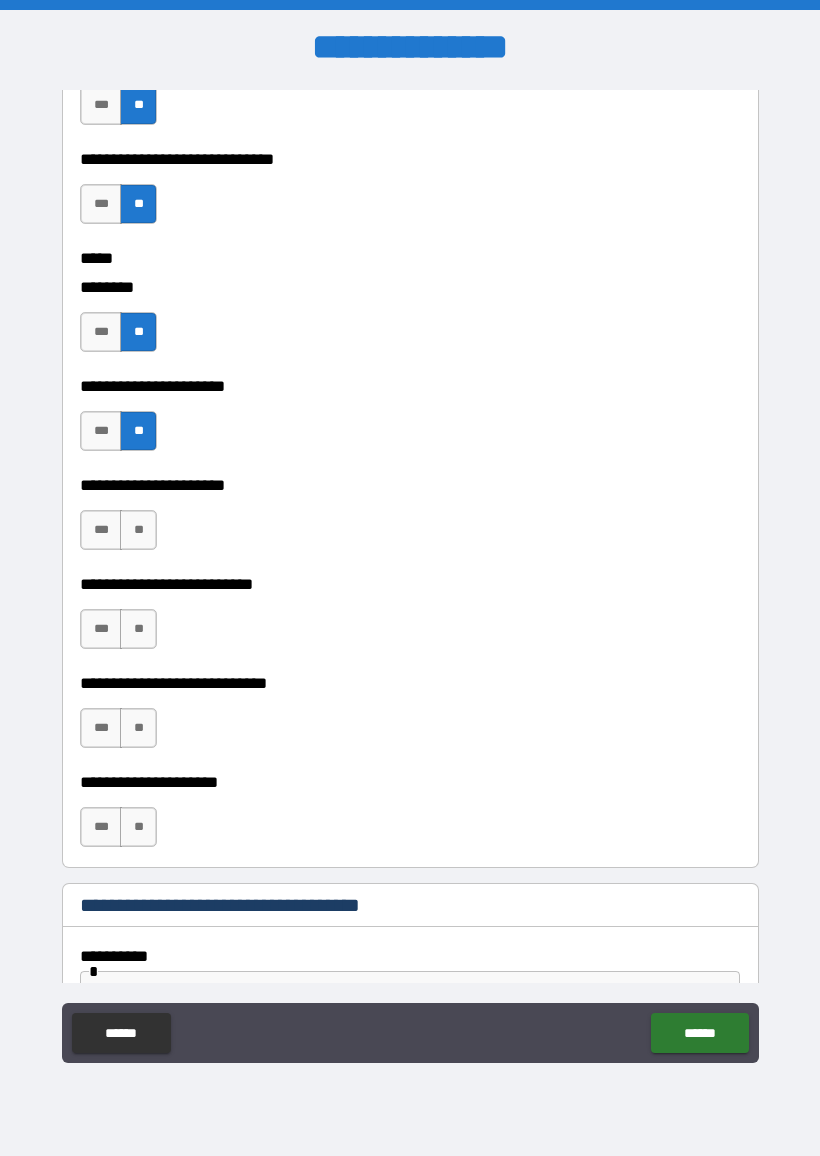 click on "**" at bounding box center (138, 530) 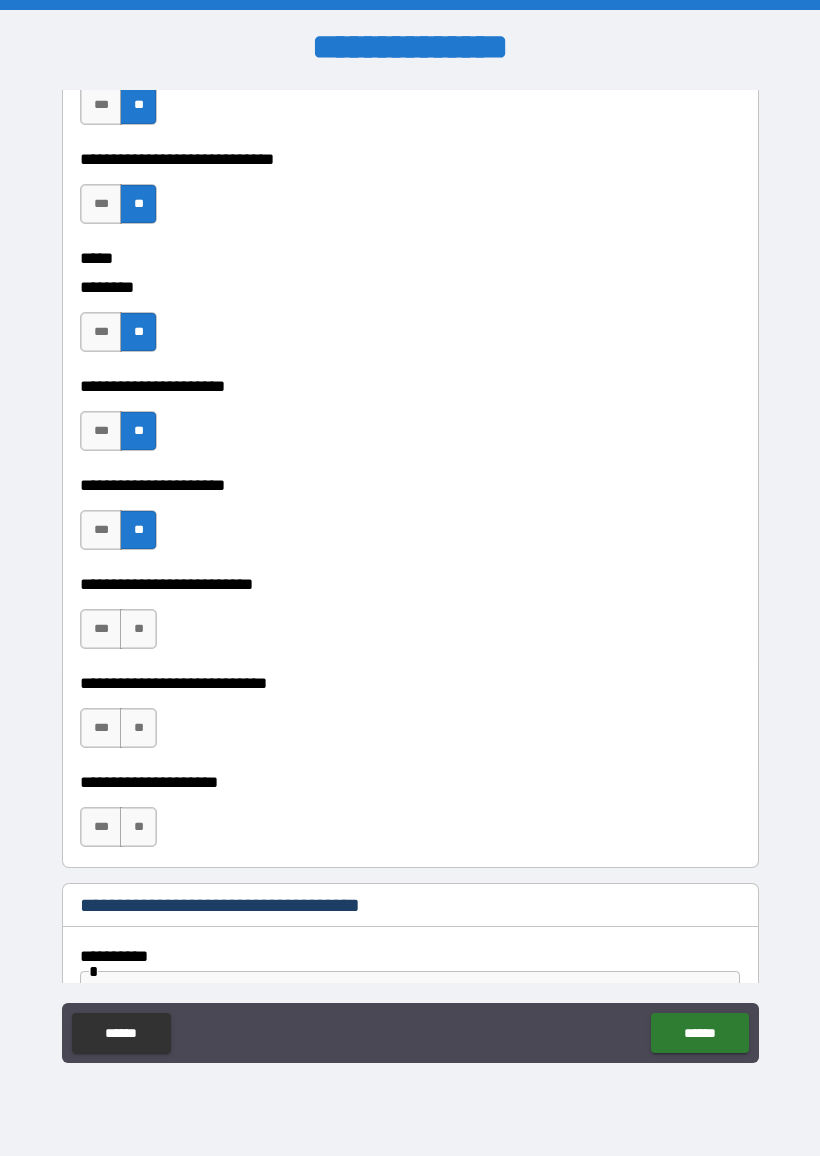 click on "***" at bounding box center (101, 629) 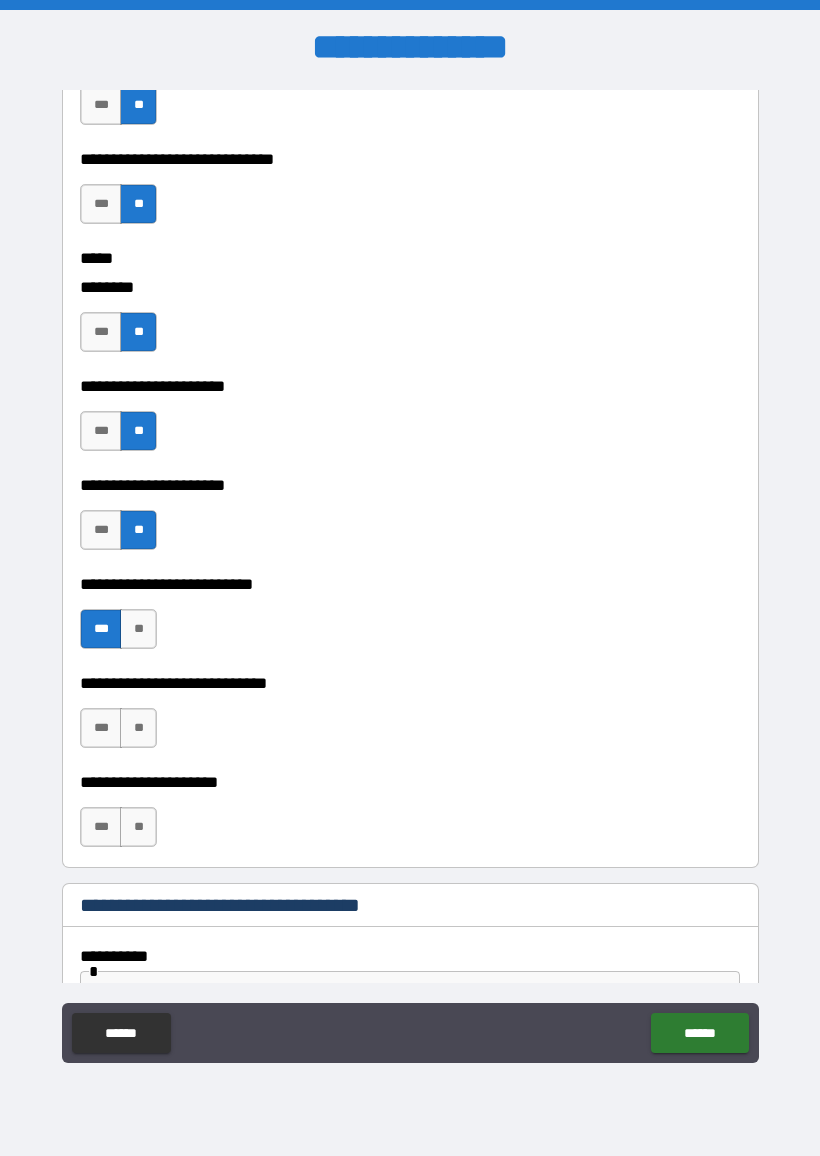 click on "**" at bounding box center (138, 629) 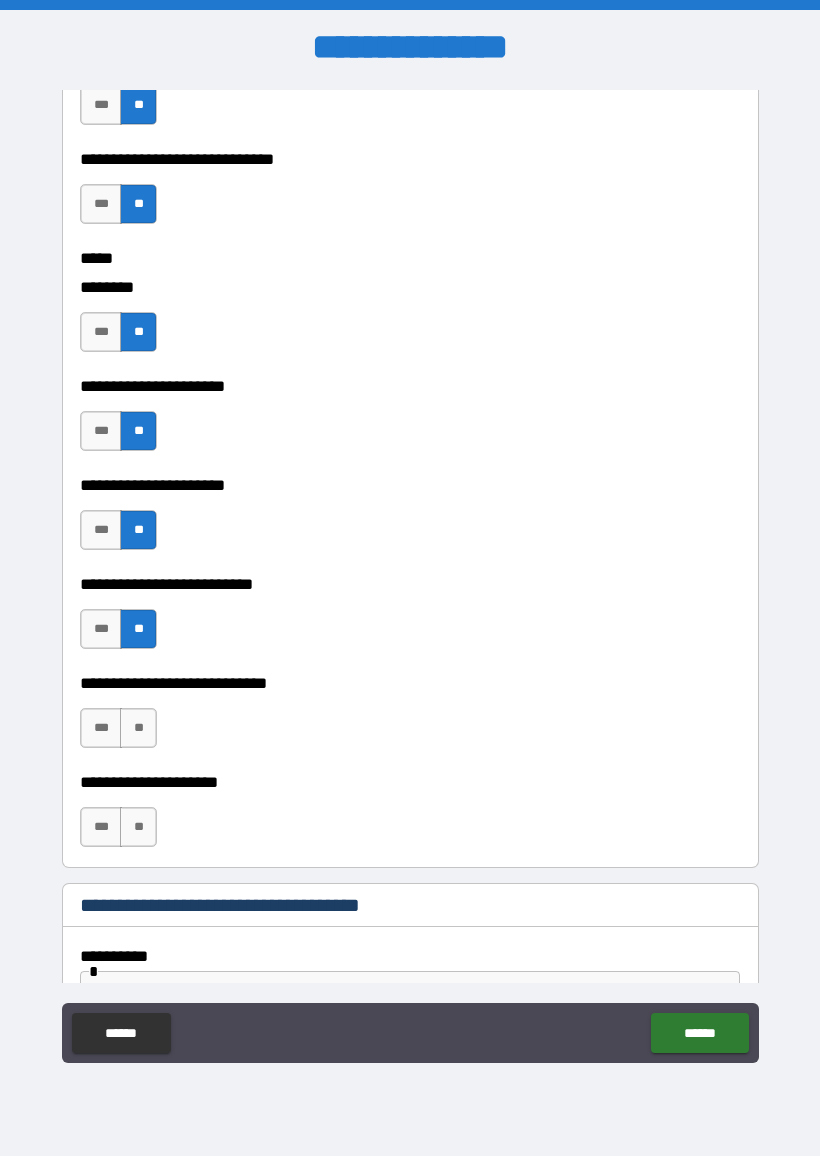 click on "**" at bounding box center [138, 728] 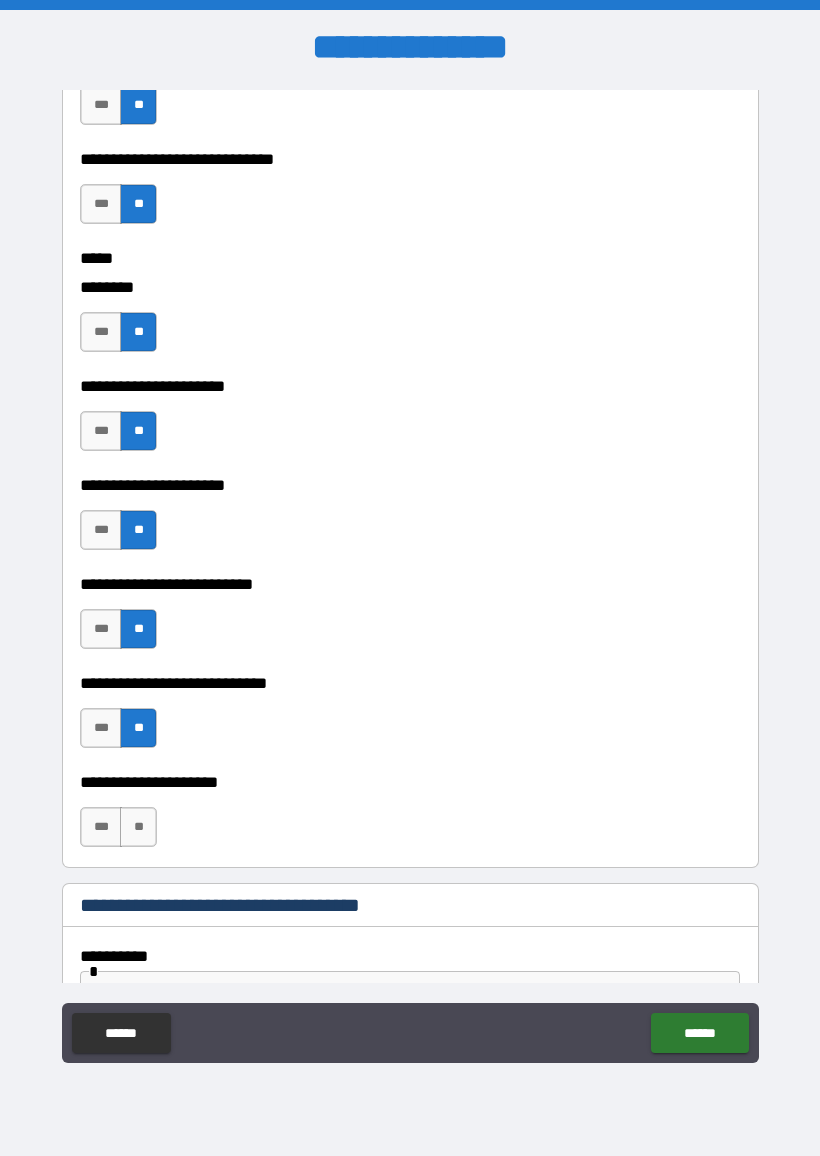 click on "**" at bounding box center (138, 827) 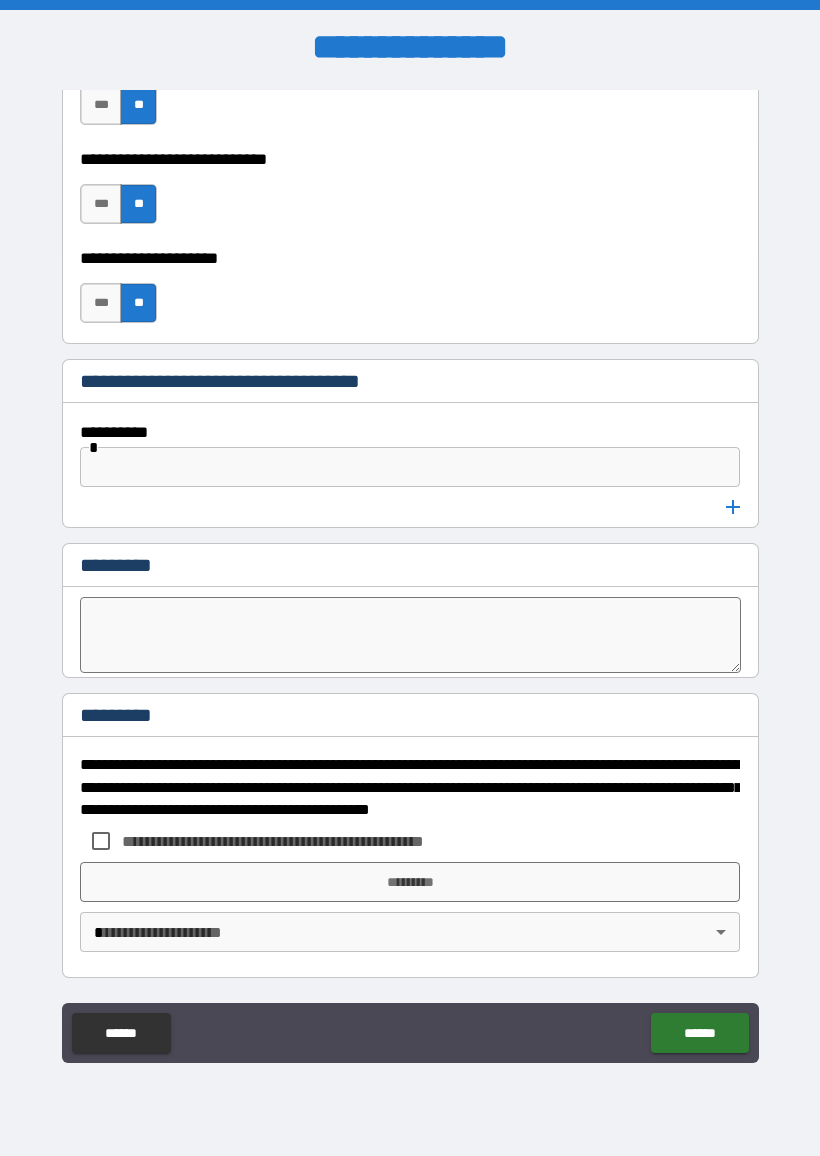 scroll, scrollTop: 8644, scrollLeft: 0, axis: vertical 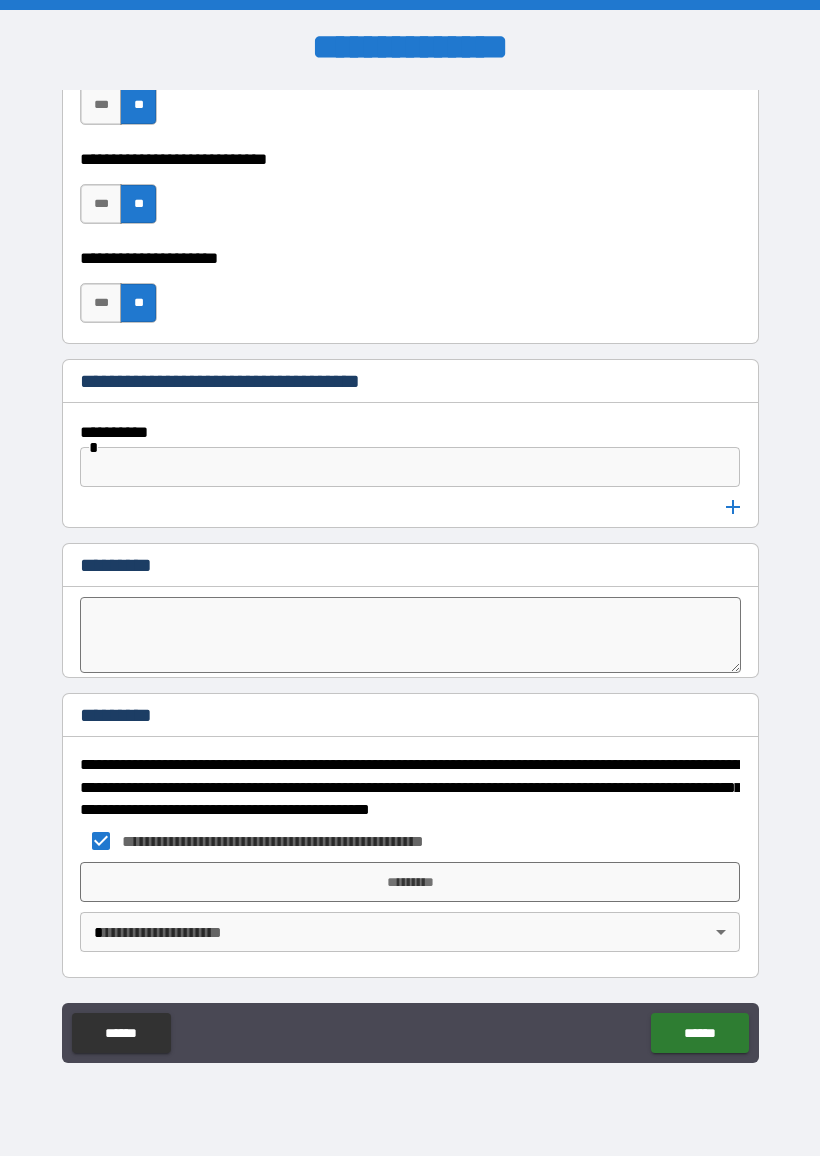 click on "*********" at bounding box center [410, 882] 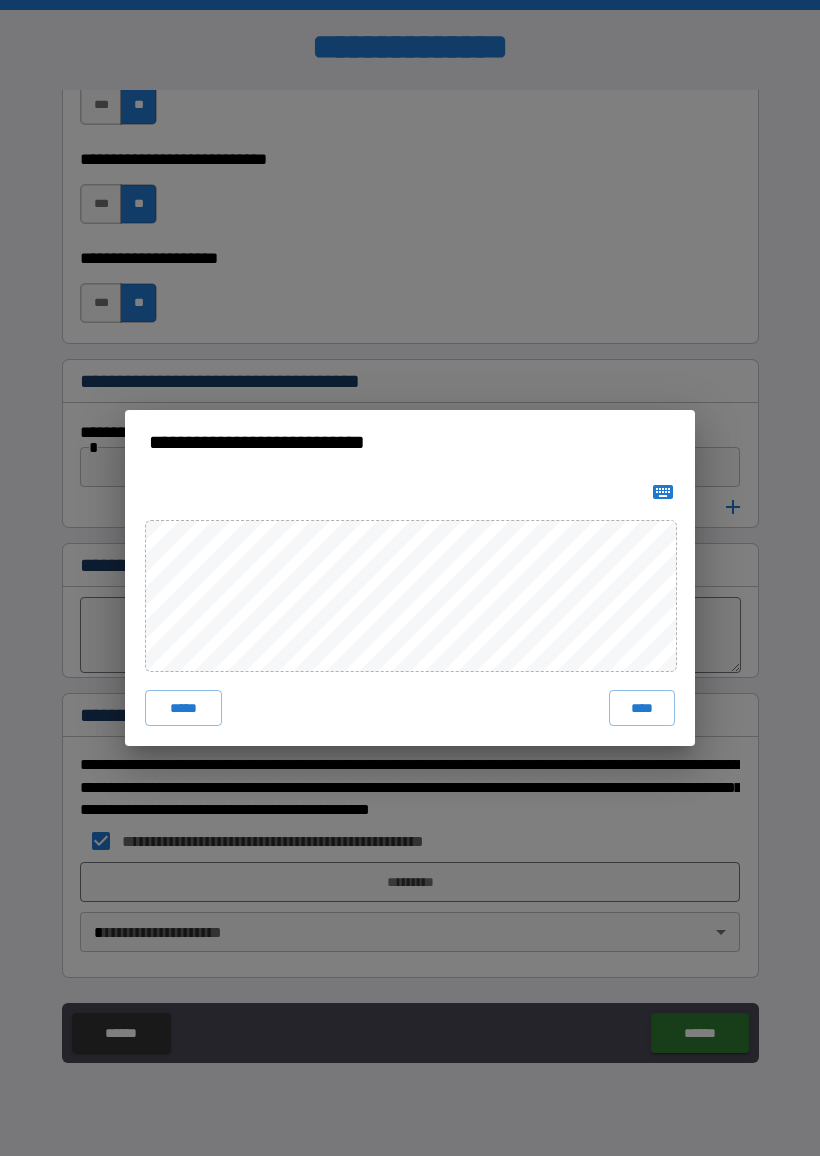 click on "****" at bounding box center [642, 708] 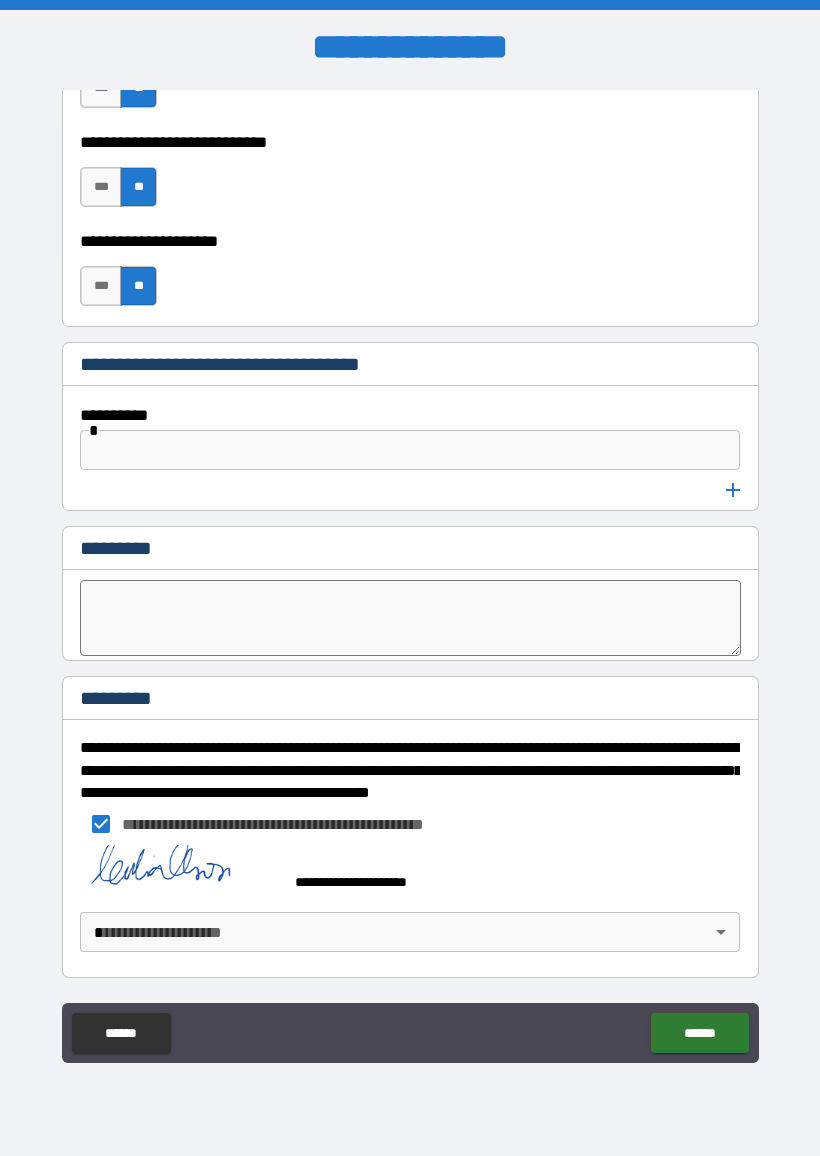 scroll, scrollTop: 8661, scrollLeft: 0, axis: vertical 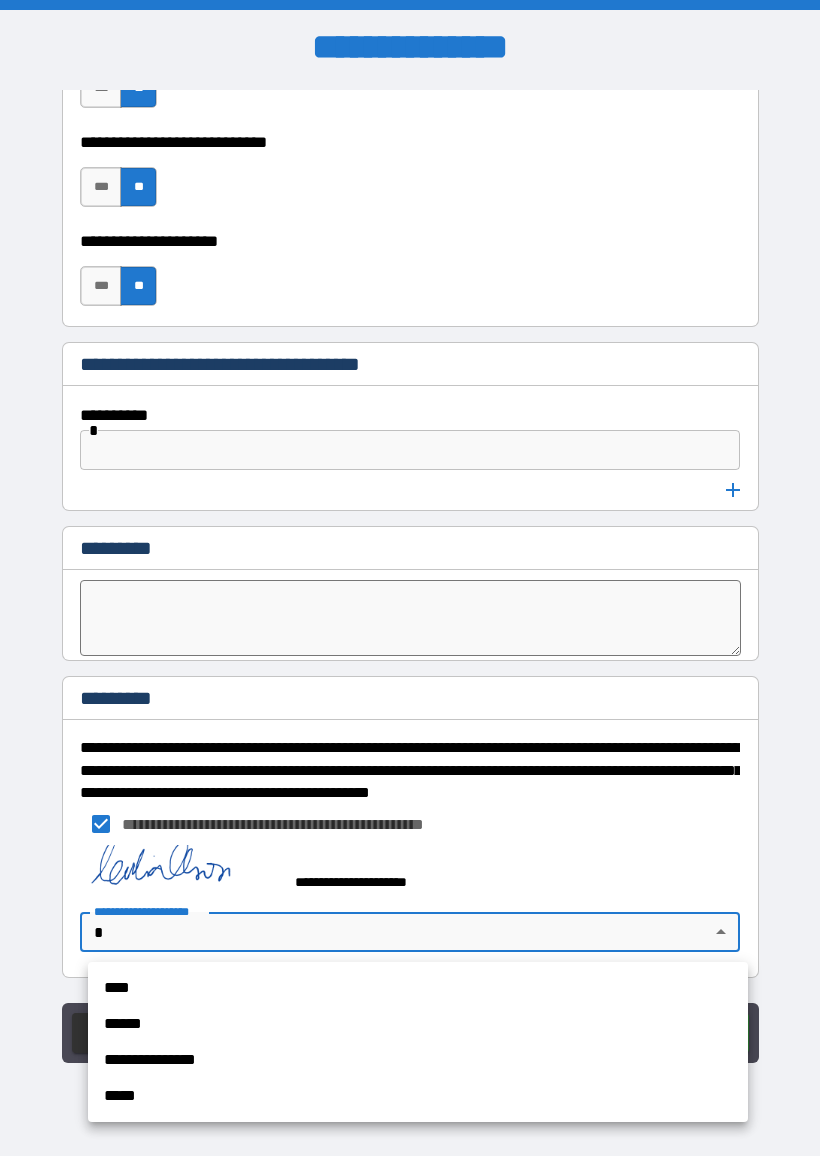 click on "****" at bounding box center [418, 988] 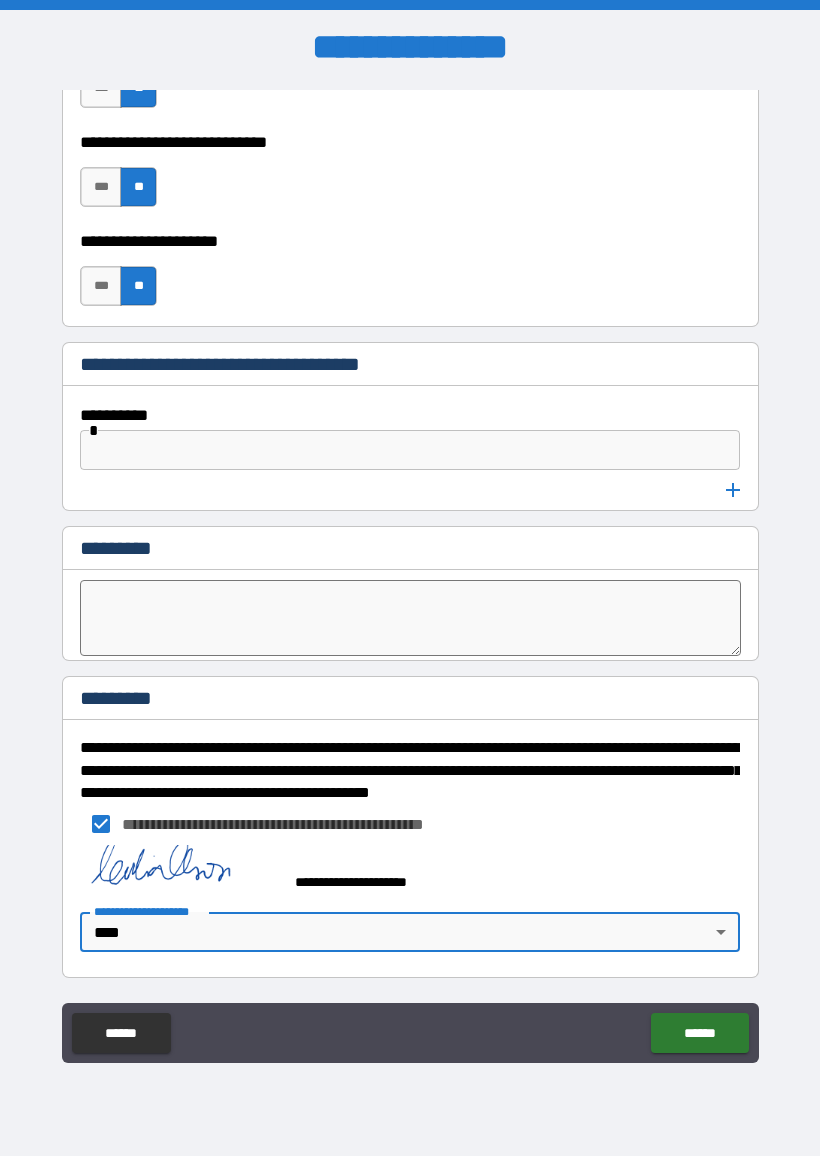 click on "******" at bounding box center [699, 1033] 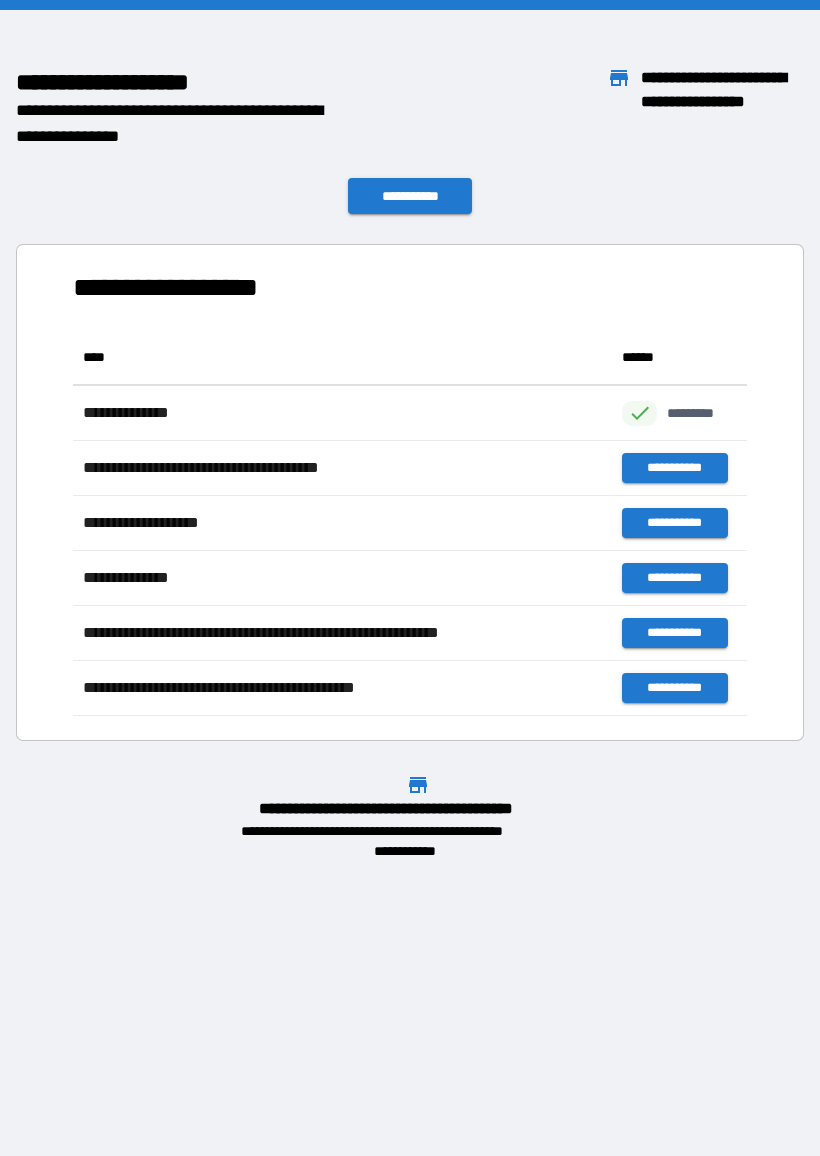 scroll, scrollTop: 1, scrollLeft: 1, axis: both 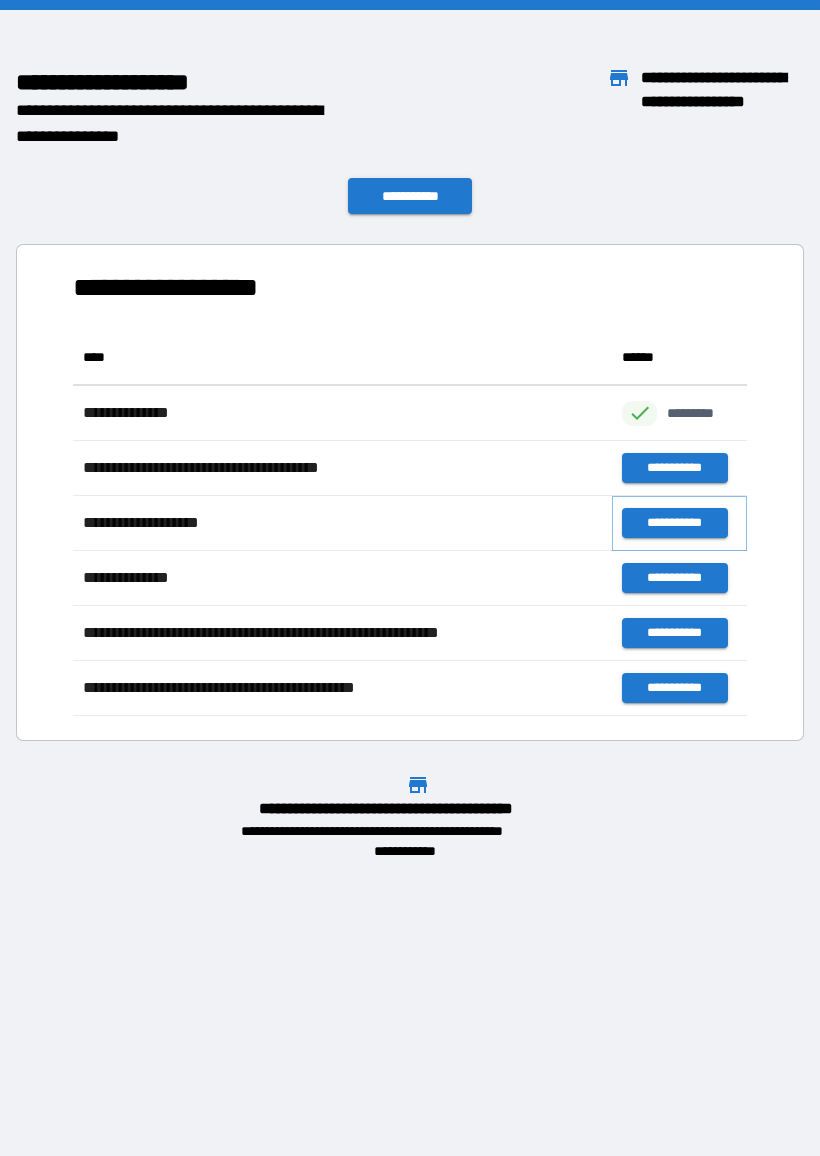 click on "**********" at bounding box center [674, 523] 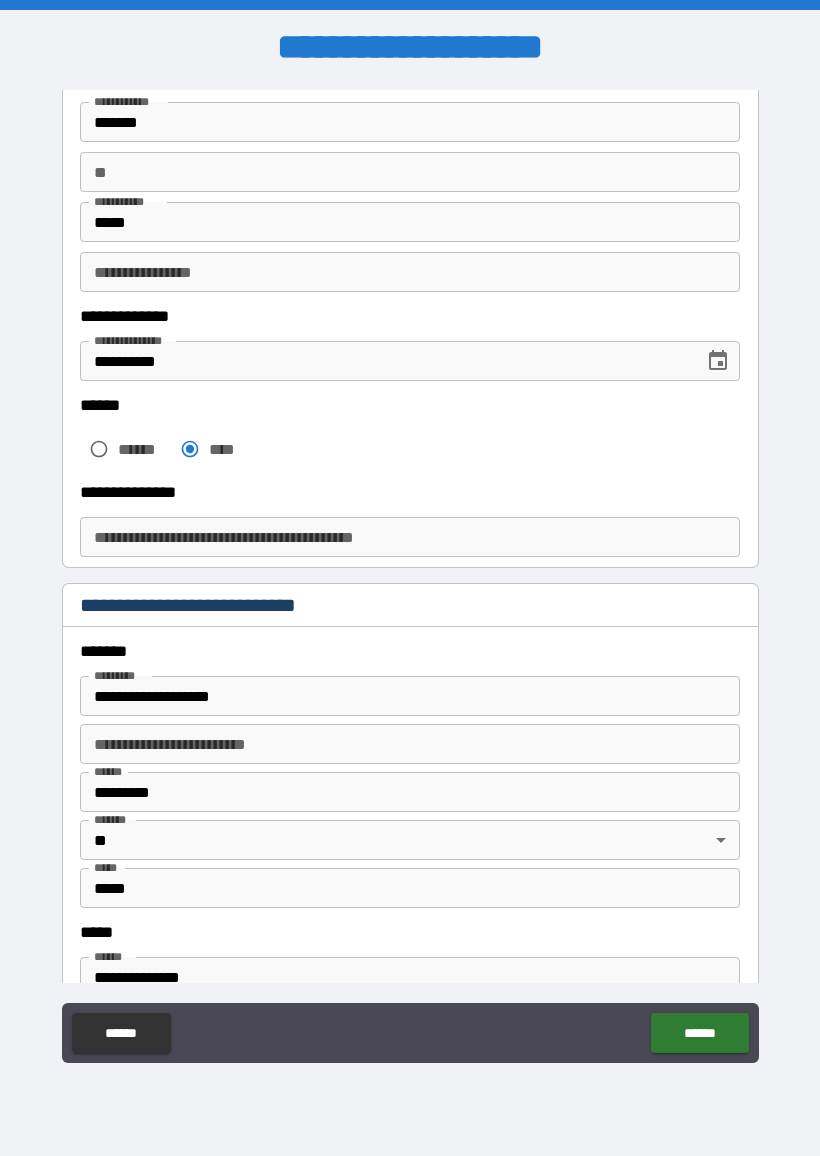 scroll, scrollTop: 141, scrollLeft: 0, axis: vertical 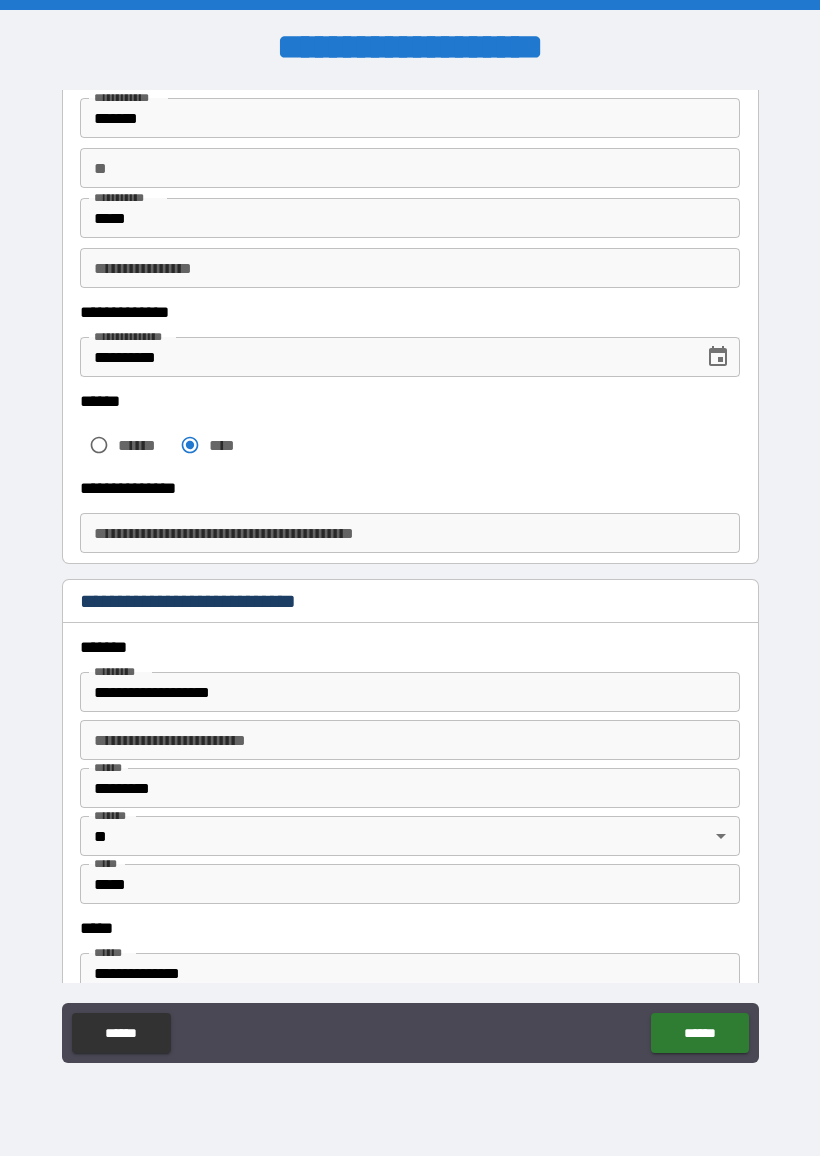 click on "**********" at bounding box center [410, 533] 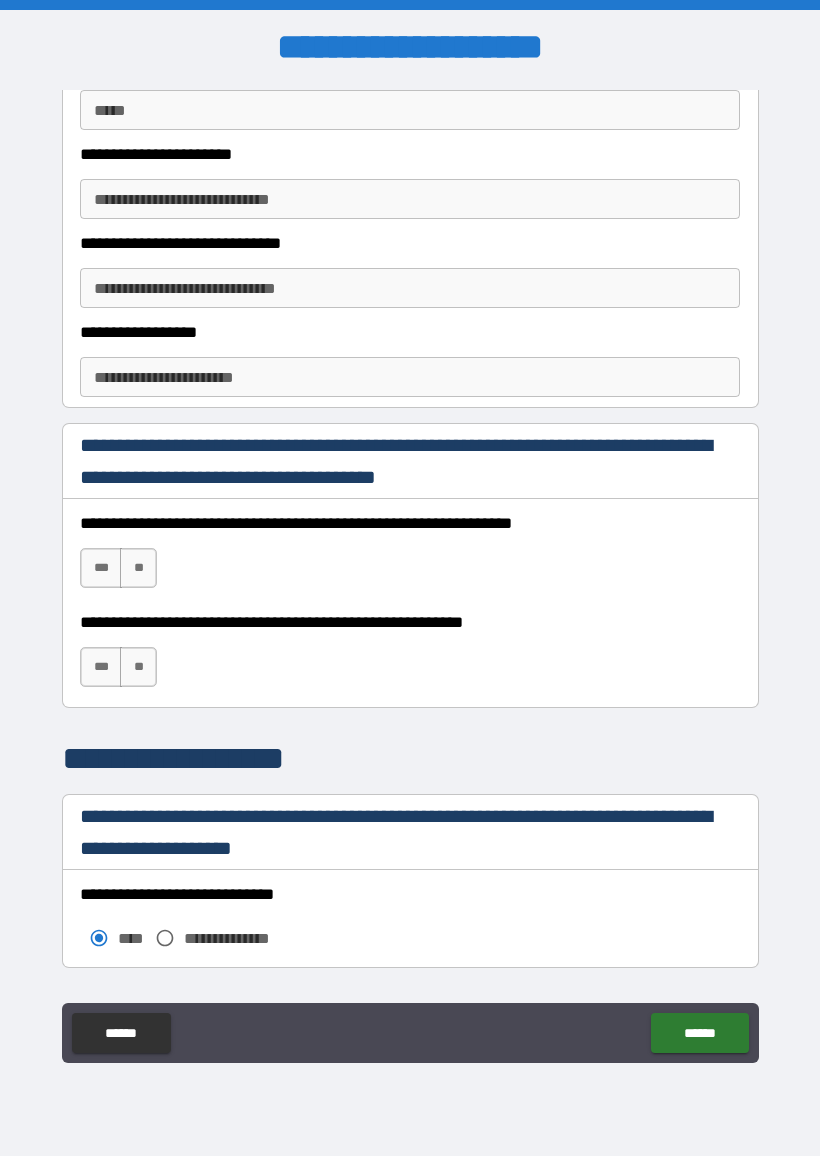 scroll, scrollTop: 1203, scrollLeft: 0, axis: vertical 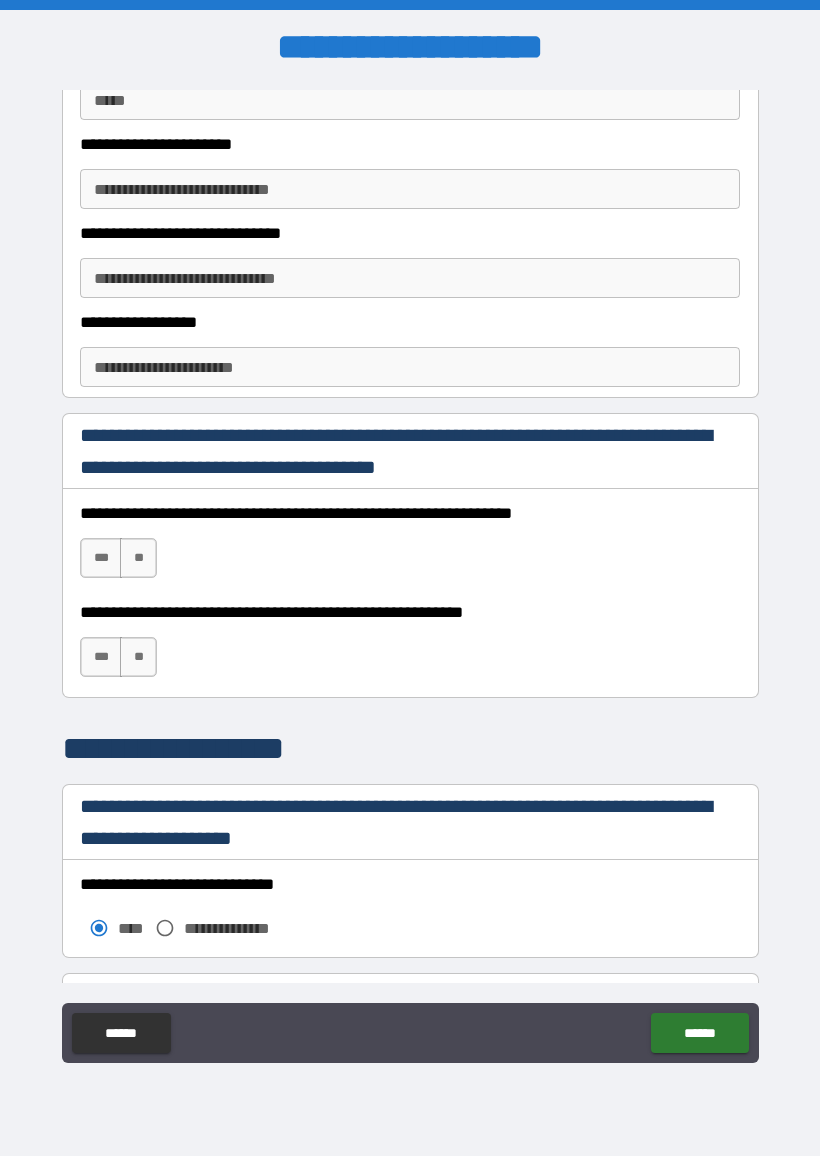 type on "*******" 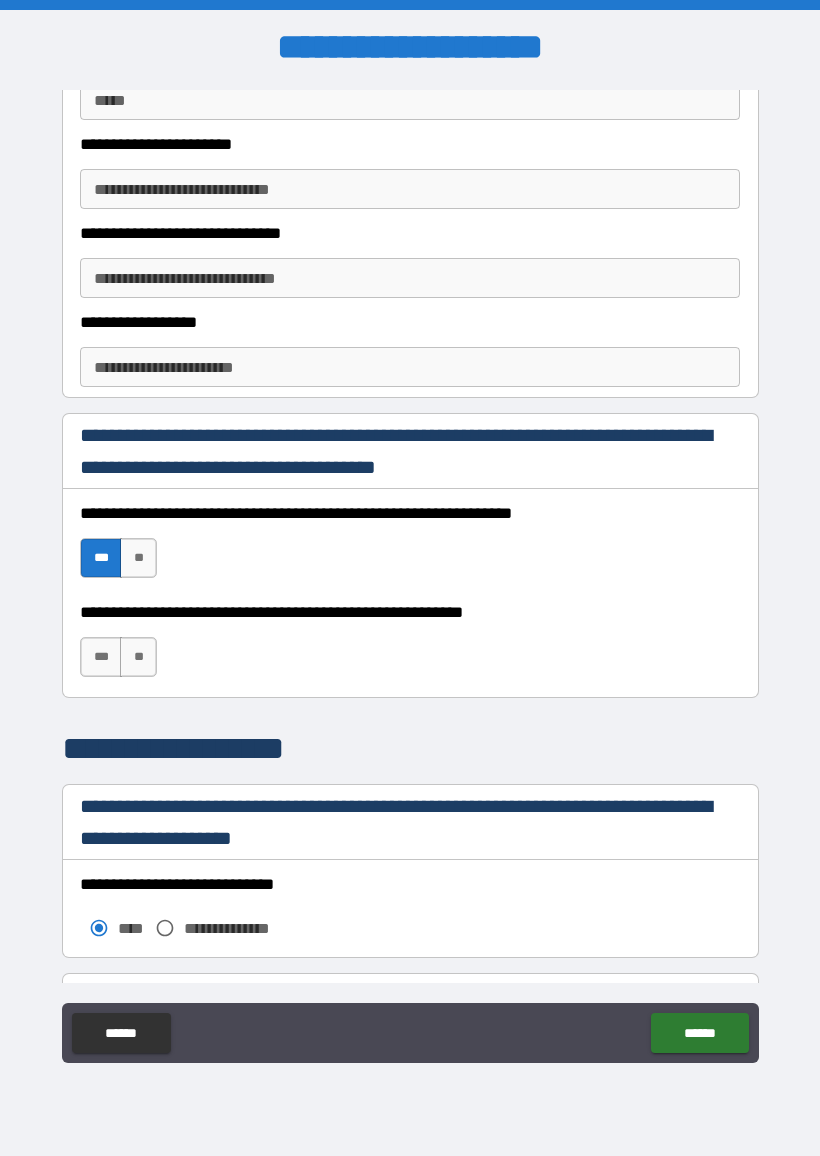 click on "***" at bounding box center [101, 657] 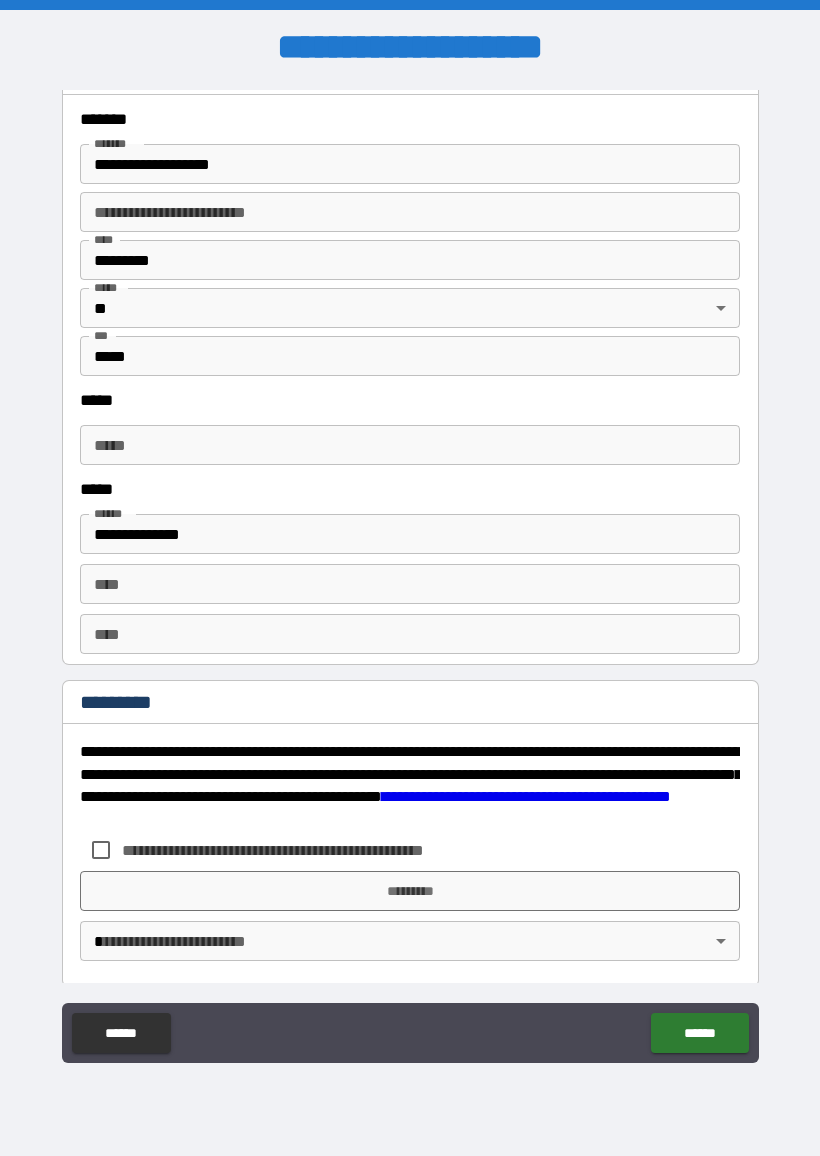 scroll, scrollTop: 2476, scrollLeft: 0, axis: vertical 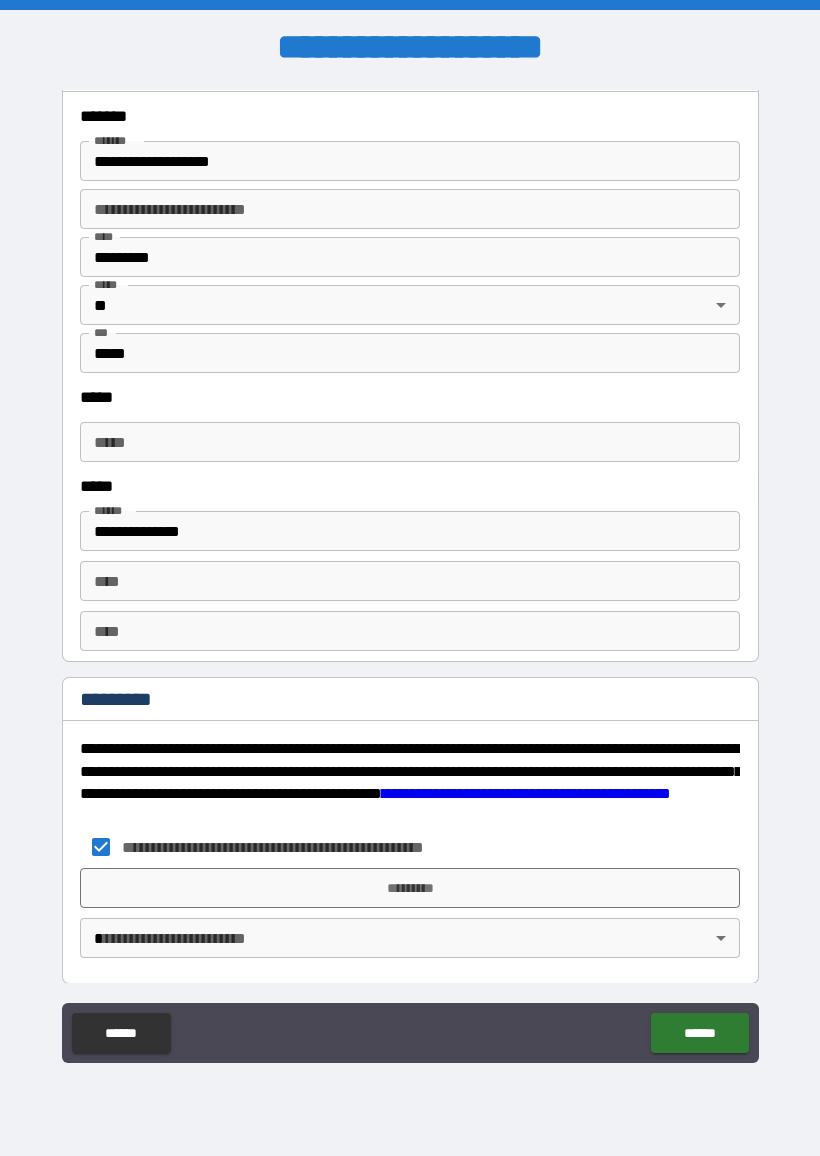 click on "*********" at bounding box center (410, 888) 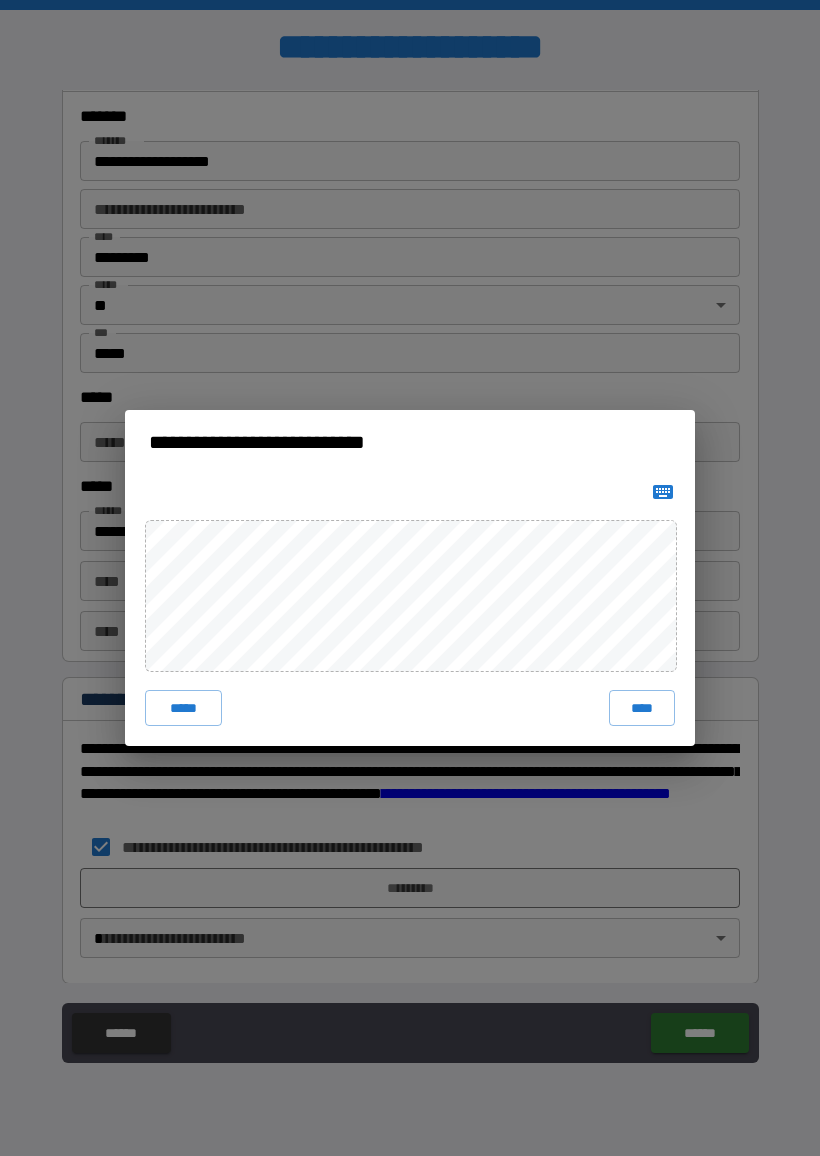 click on "****" at bounding box center [642, 708] 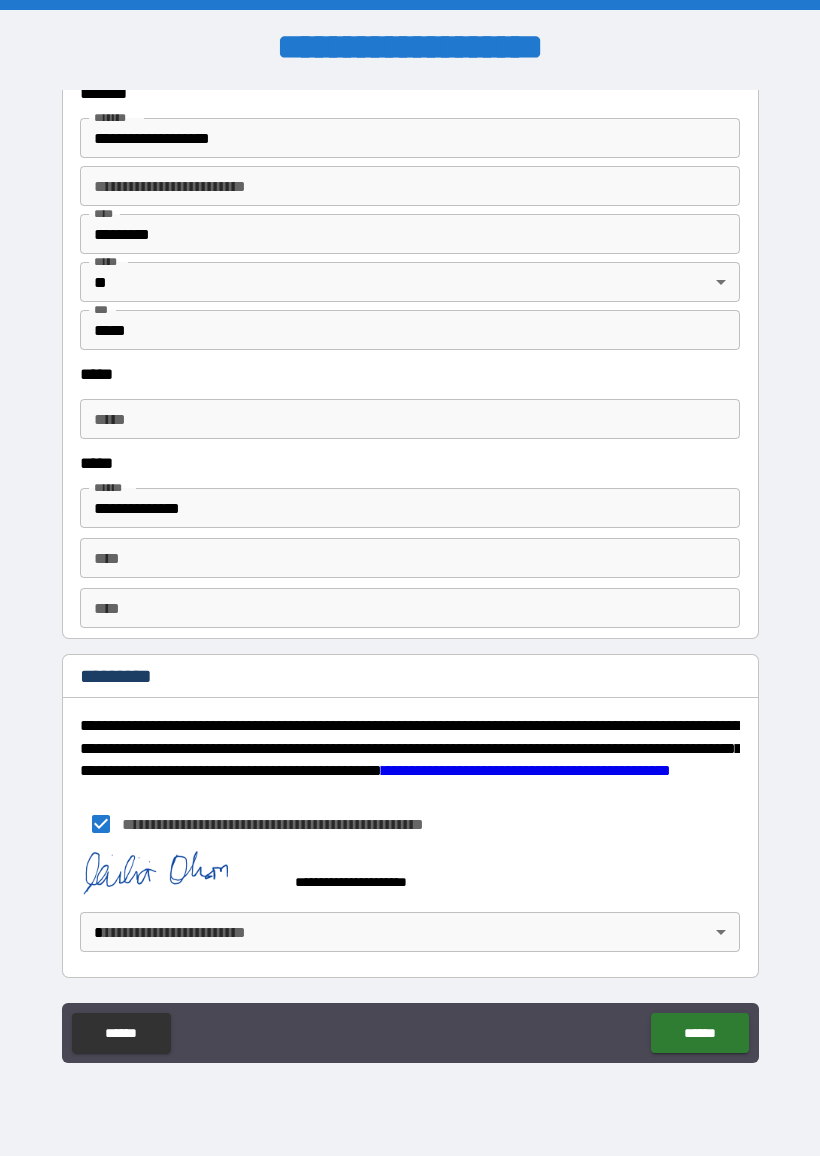 scroll, scrollTop: 2499, scrollLeft: 0, axis: vertical 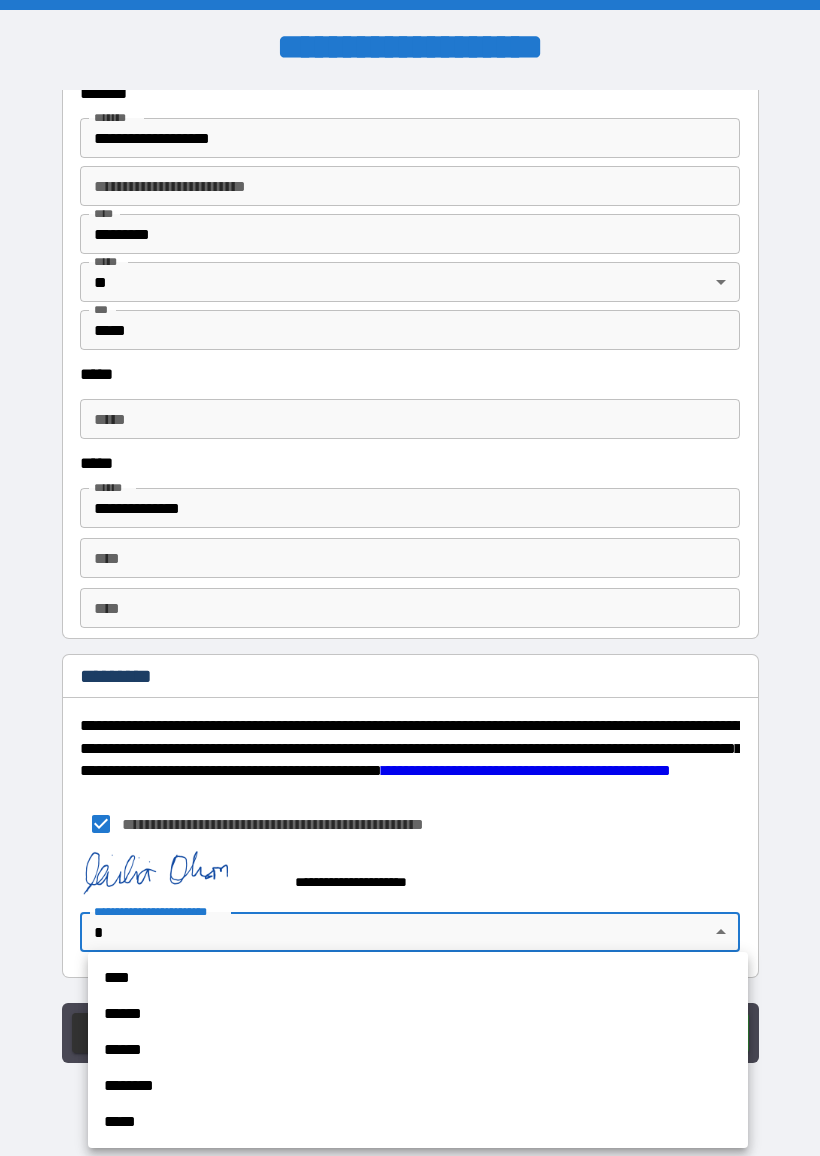 click on "****" at bounding box center (418, 978) 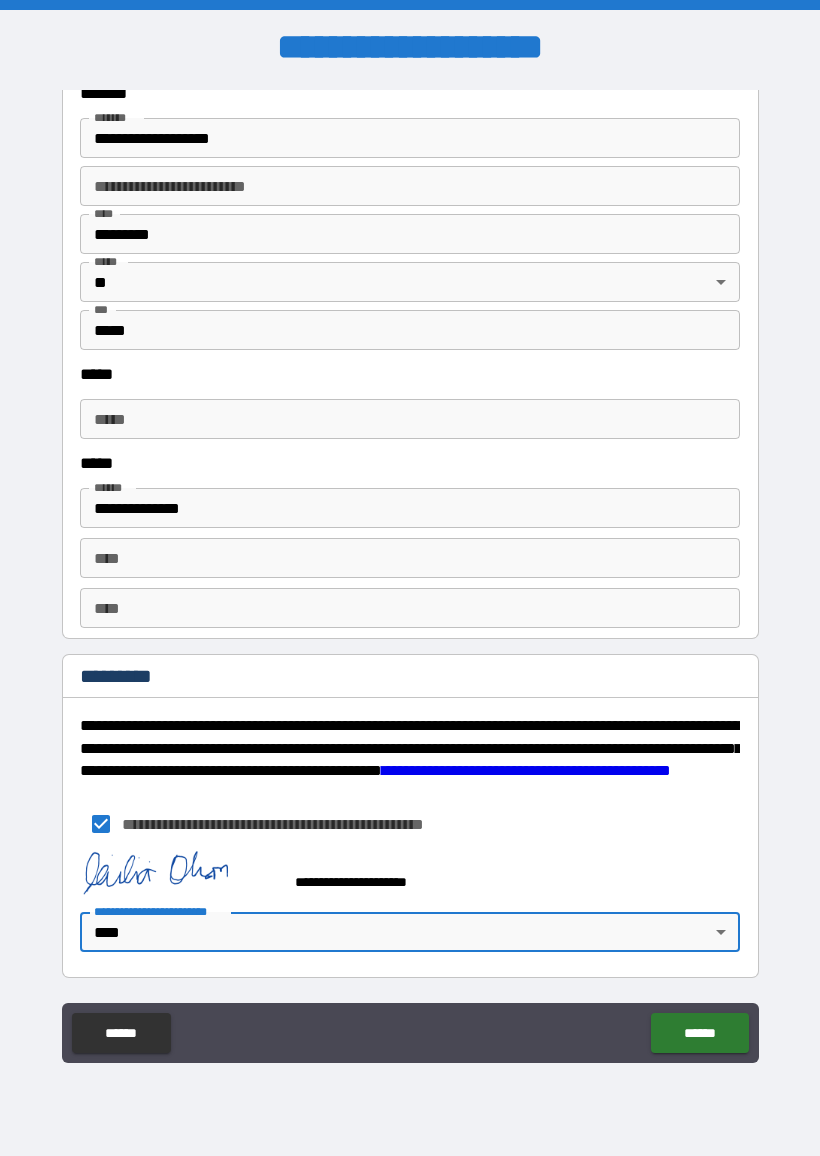 click on "******" at bounding box center [699, 1033] 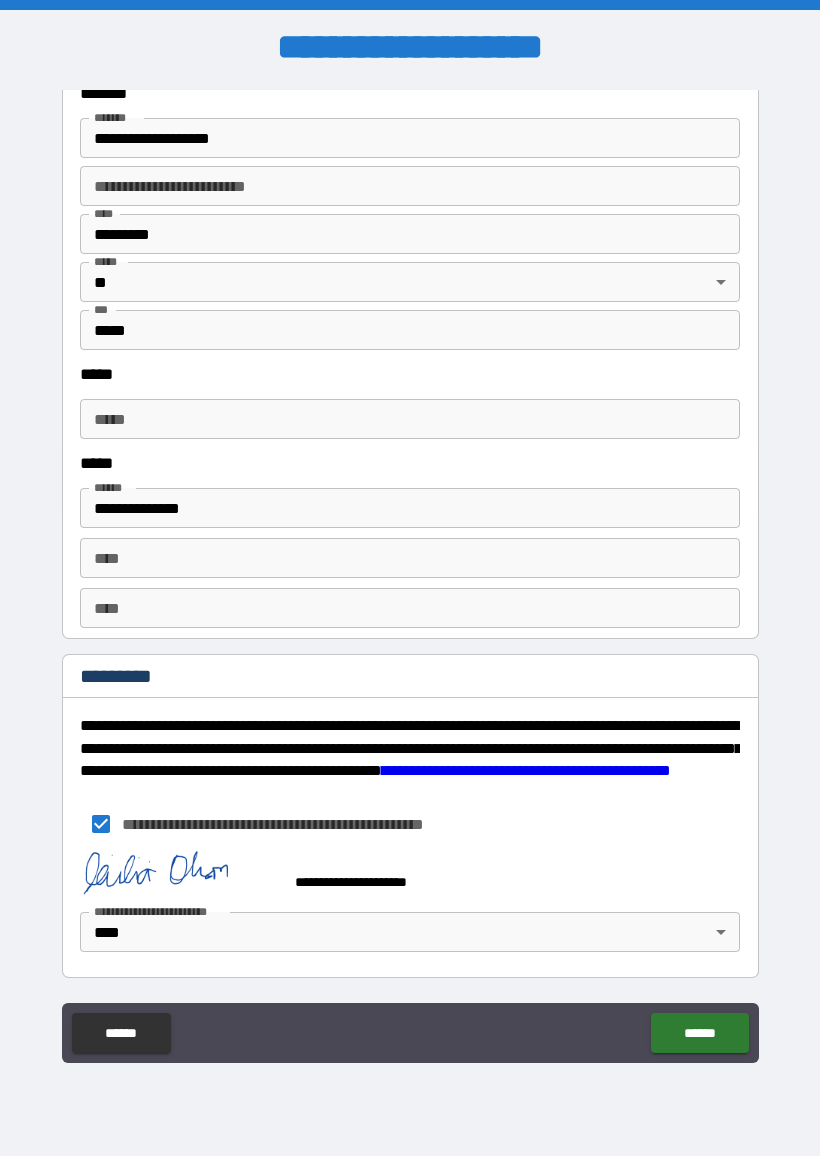 click on "******" at bounding box center [699, 1033] 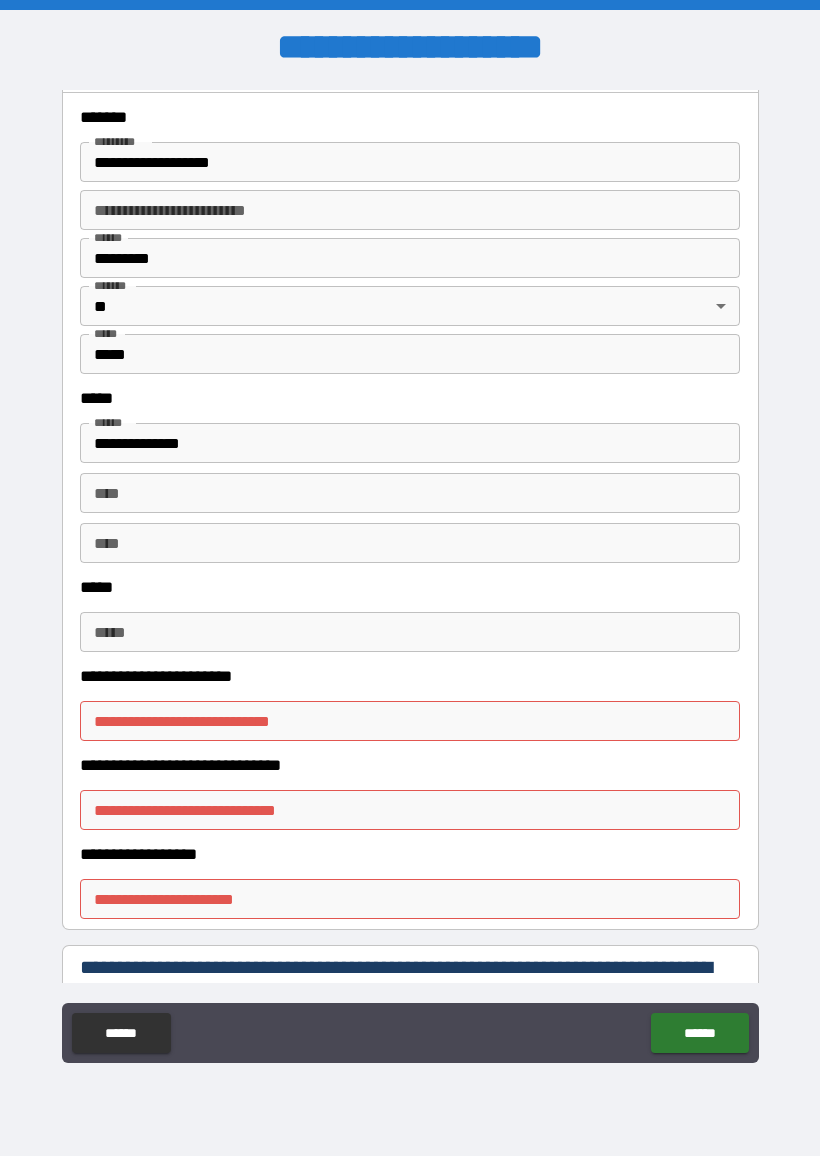 scroll, scrollTop: 667, scrollLeft: 0, axis: vertical 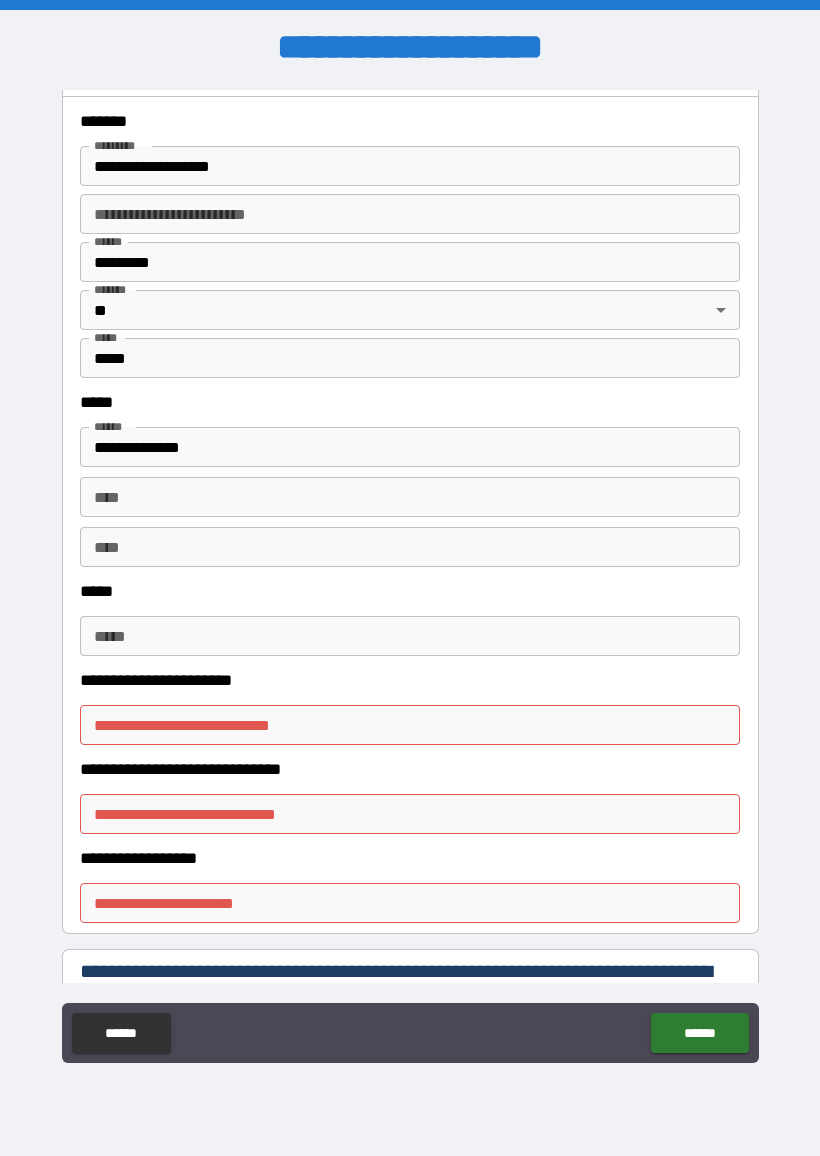click on "**********" at bounding box center [410, 814] 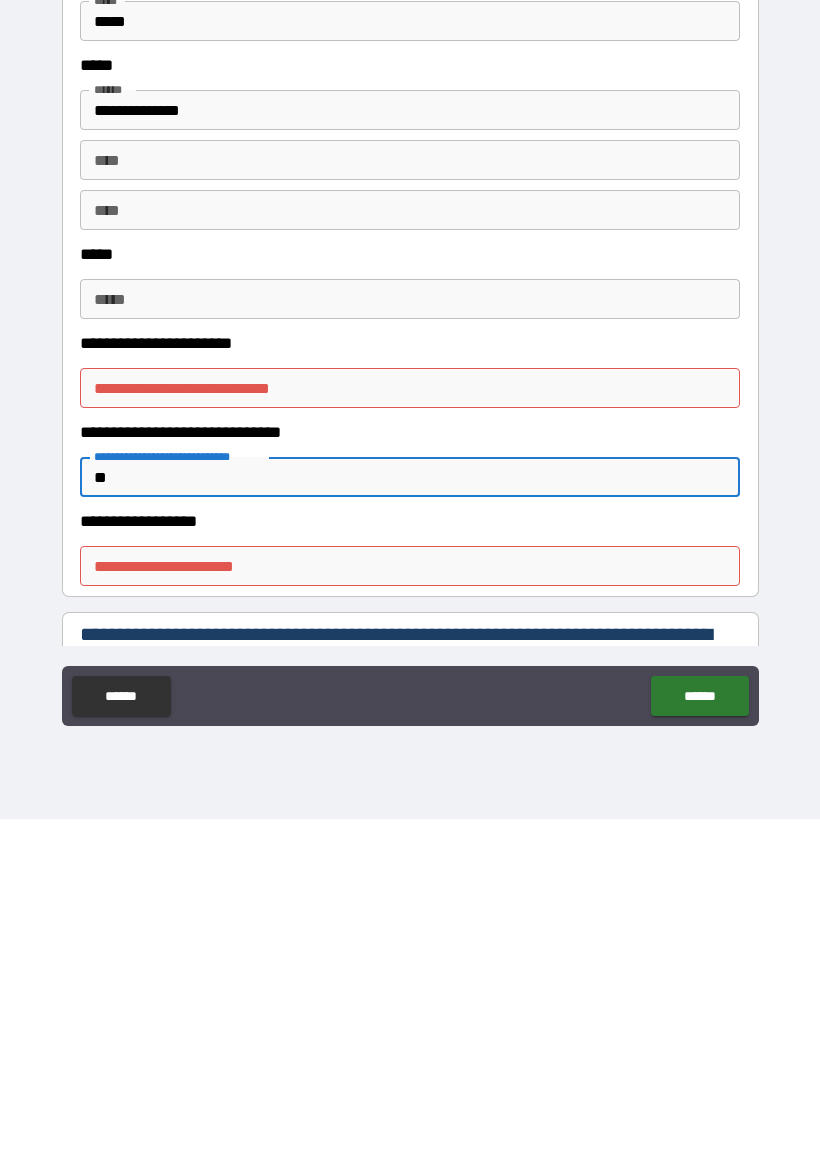 type on "*" 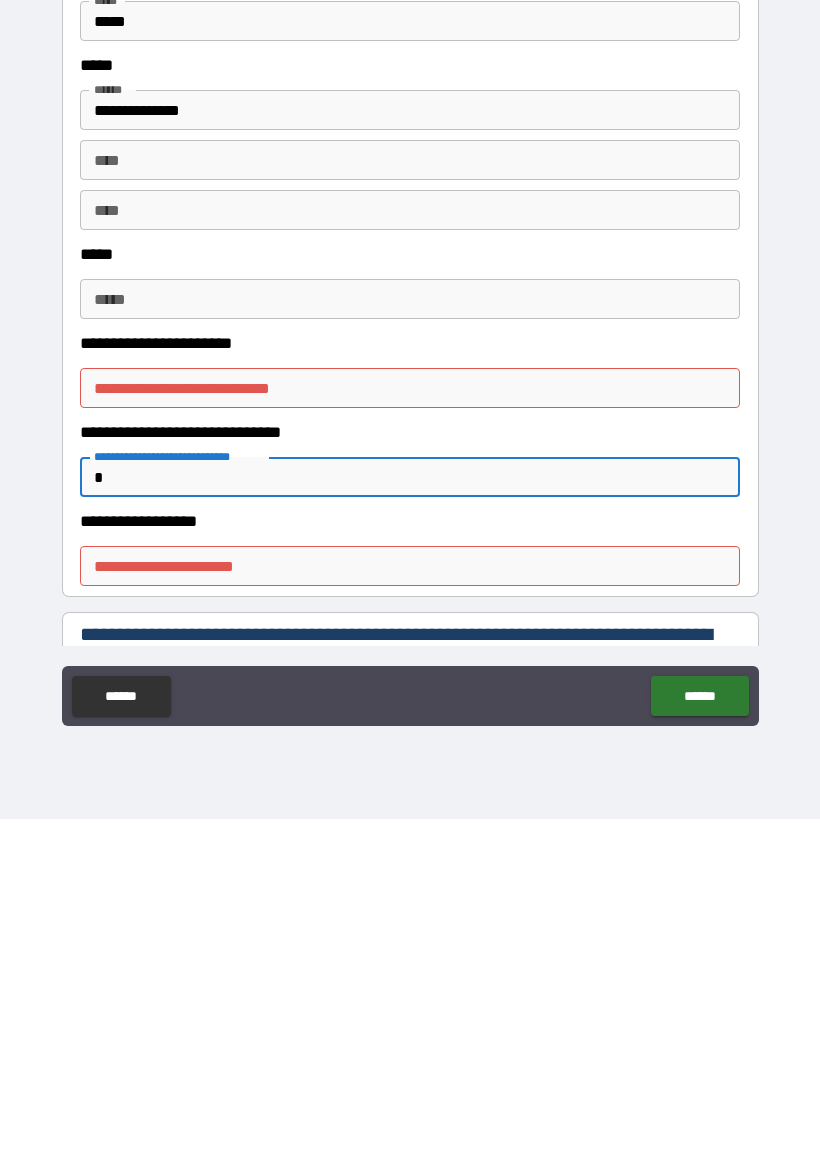 type 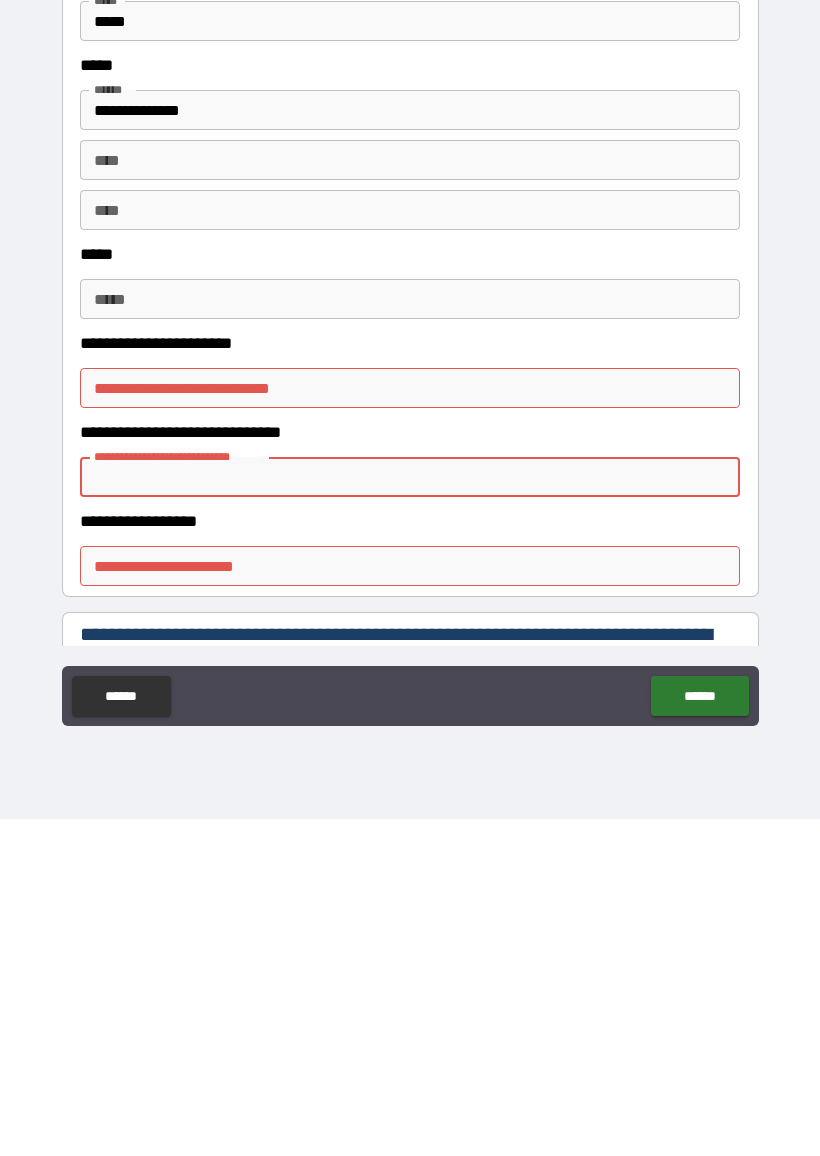 click on "**********" at bounding box center [410, 903] 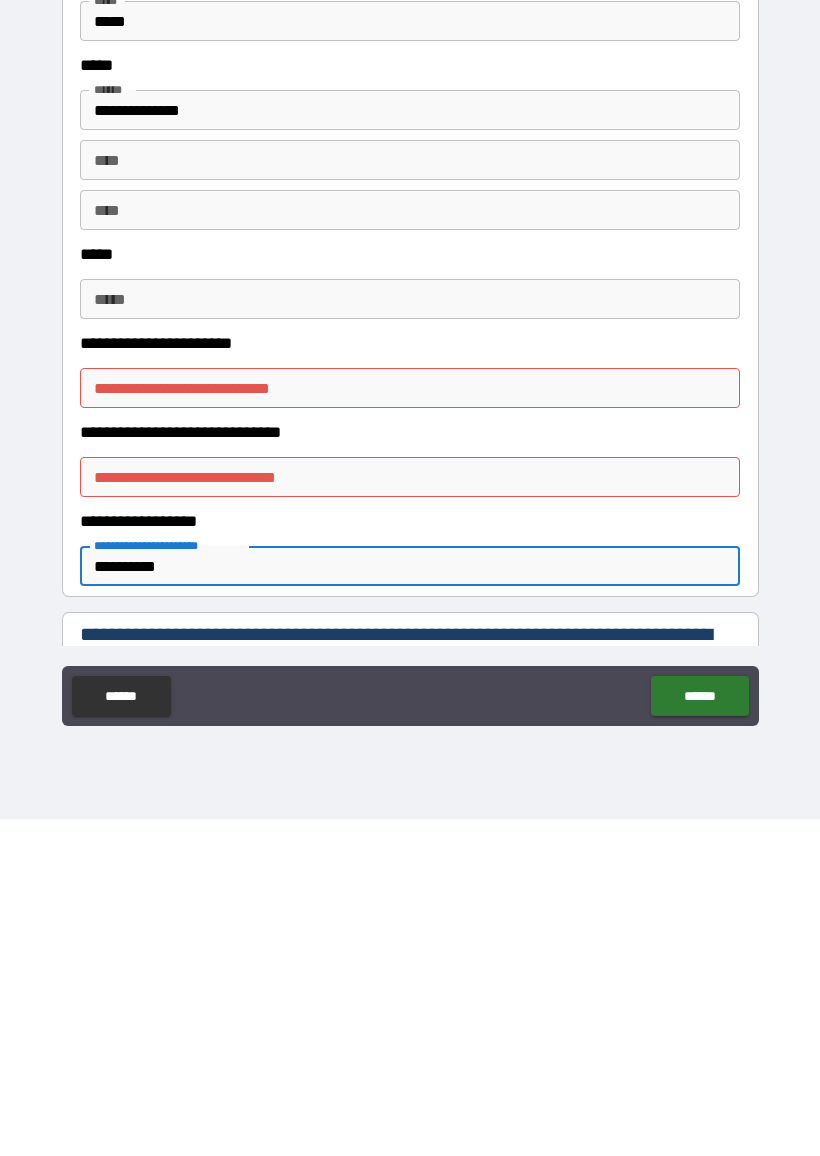 type on "**********" 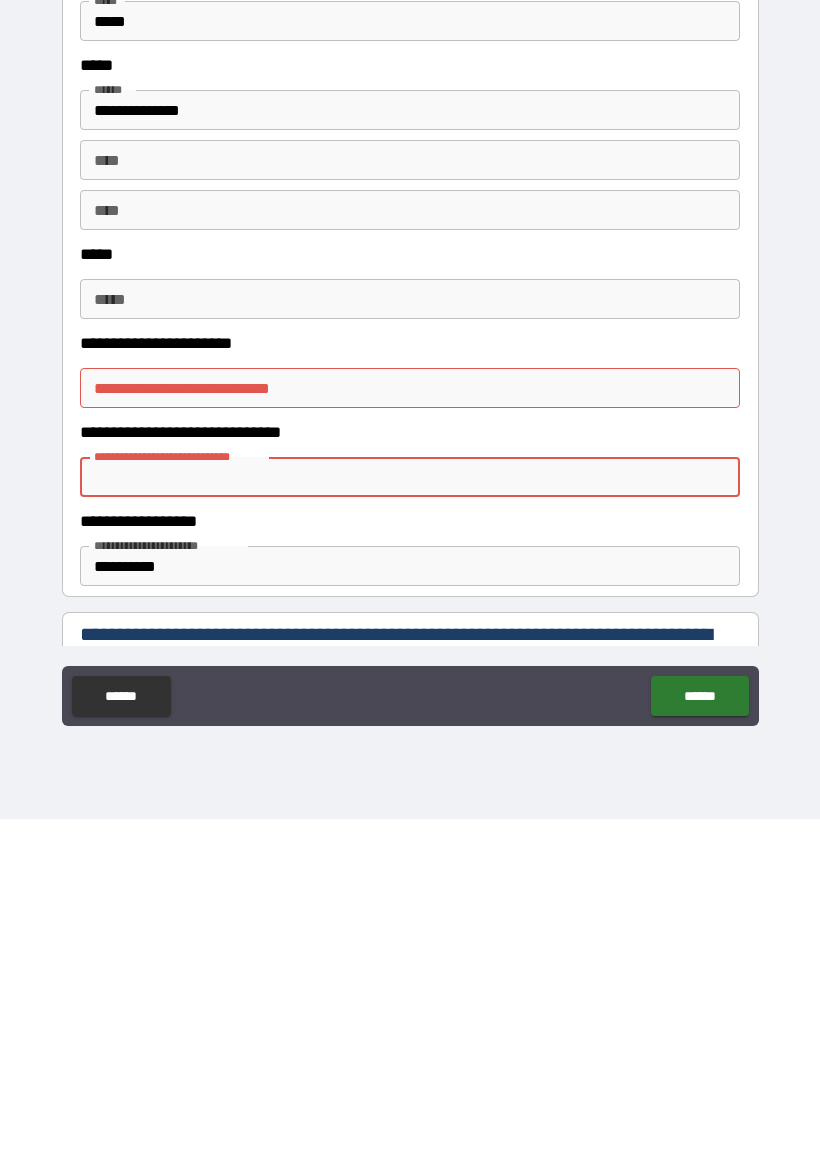 click on "**********" at bounding box center [410, 725] 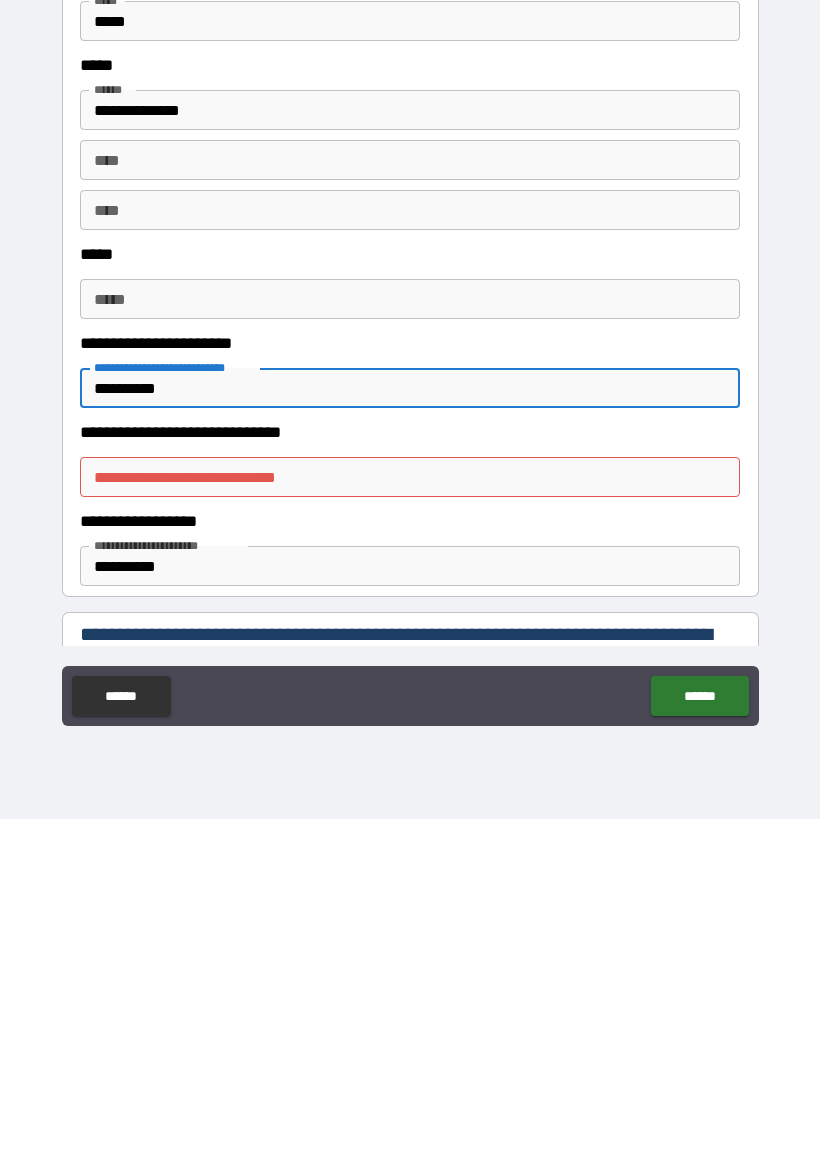 type on "**********" 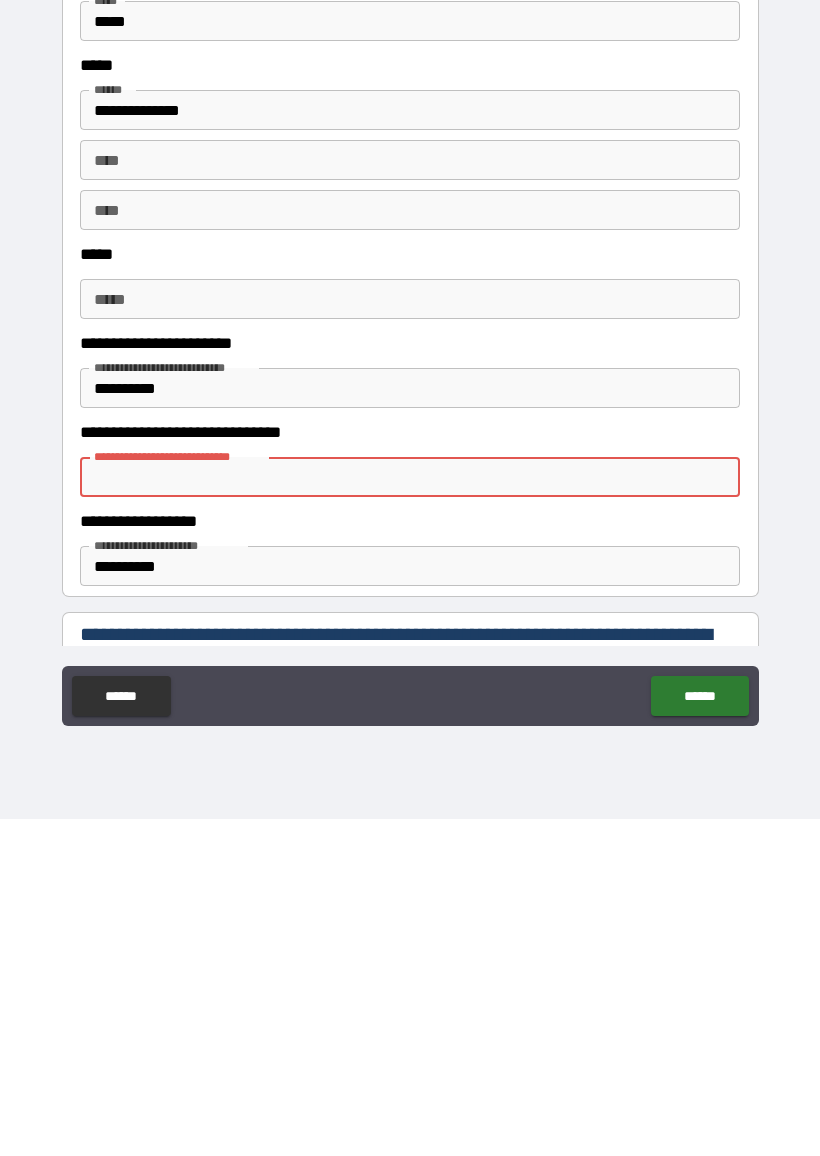 click on "**********" at bounding box center [410, 725] 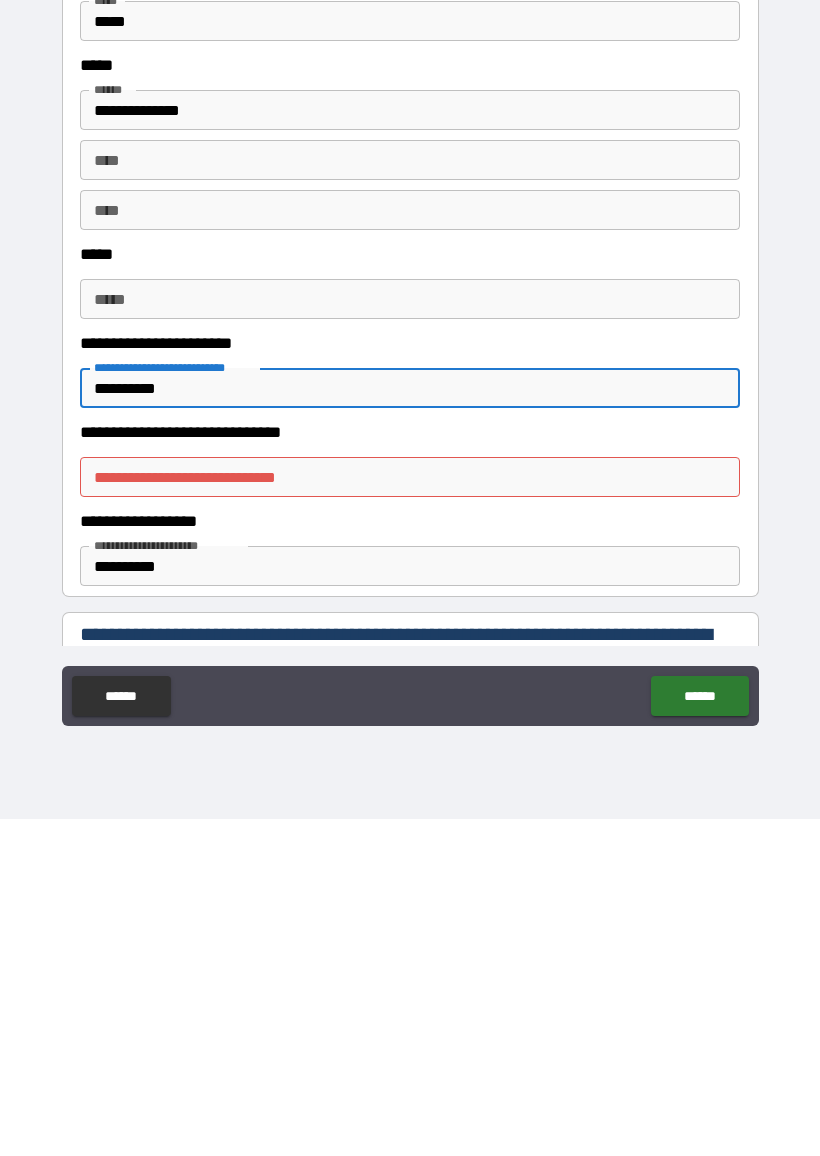 click on "**********" at bounding box center [410, 814] 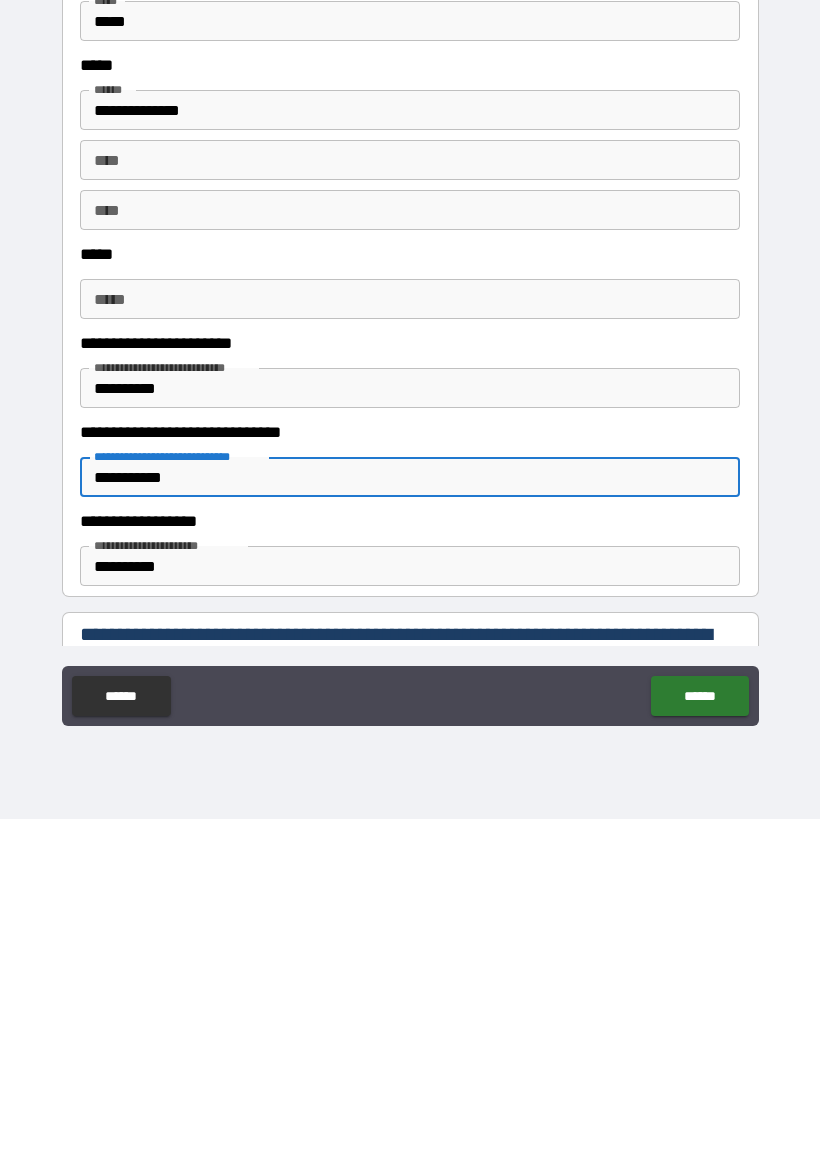 type on "**********" 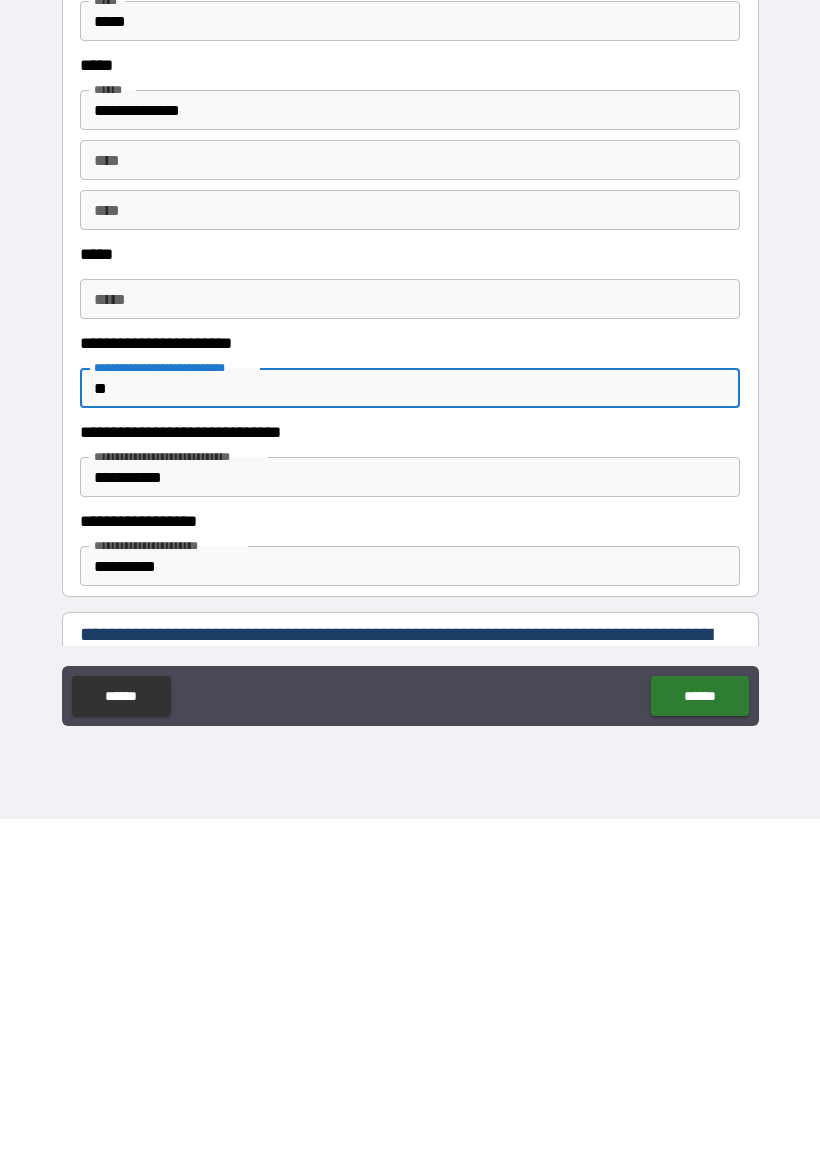type on "*" 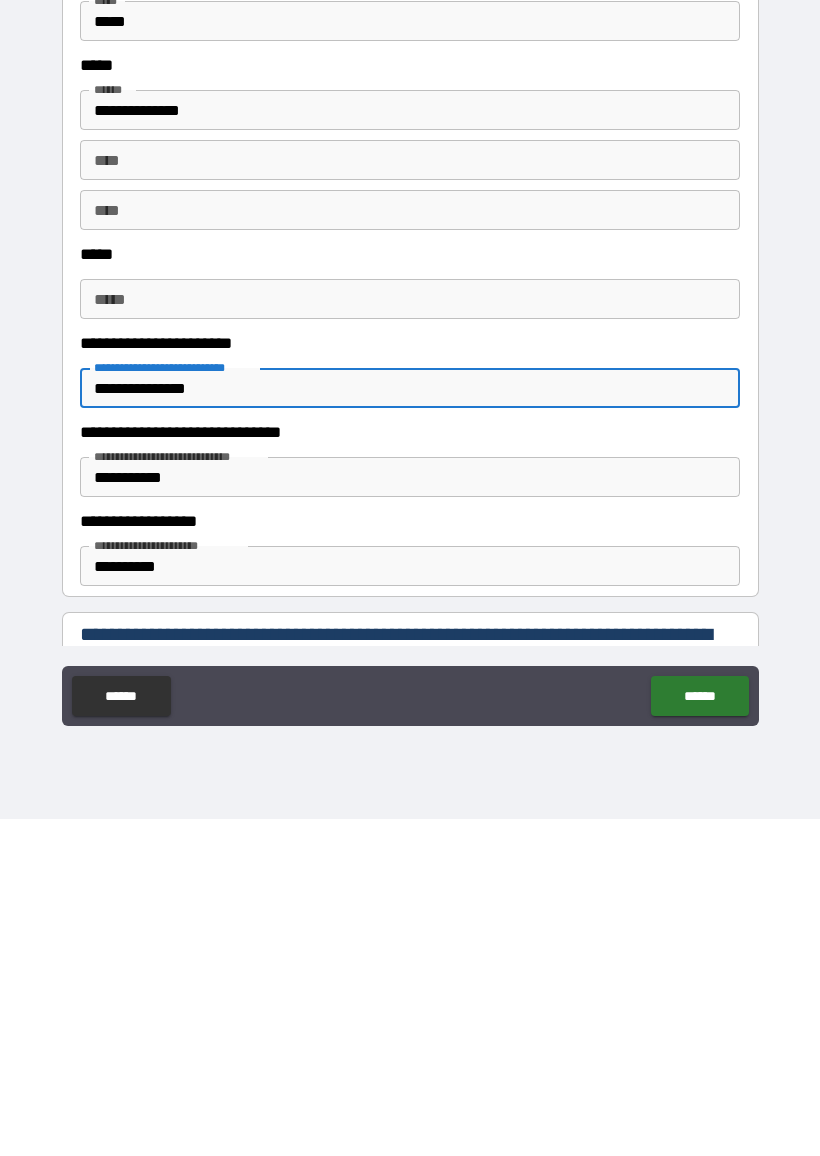 type on "**********" 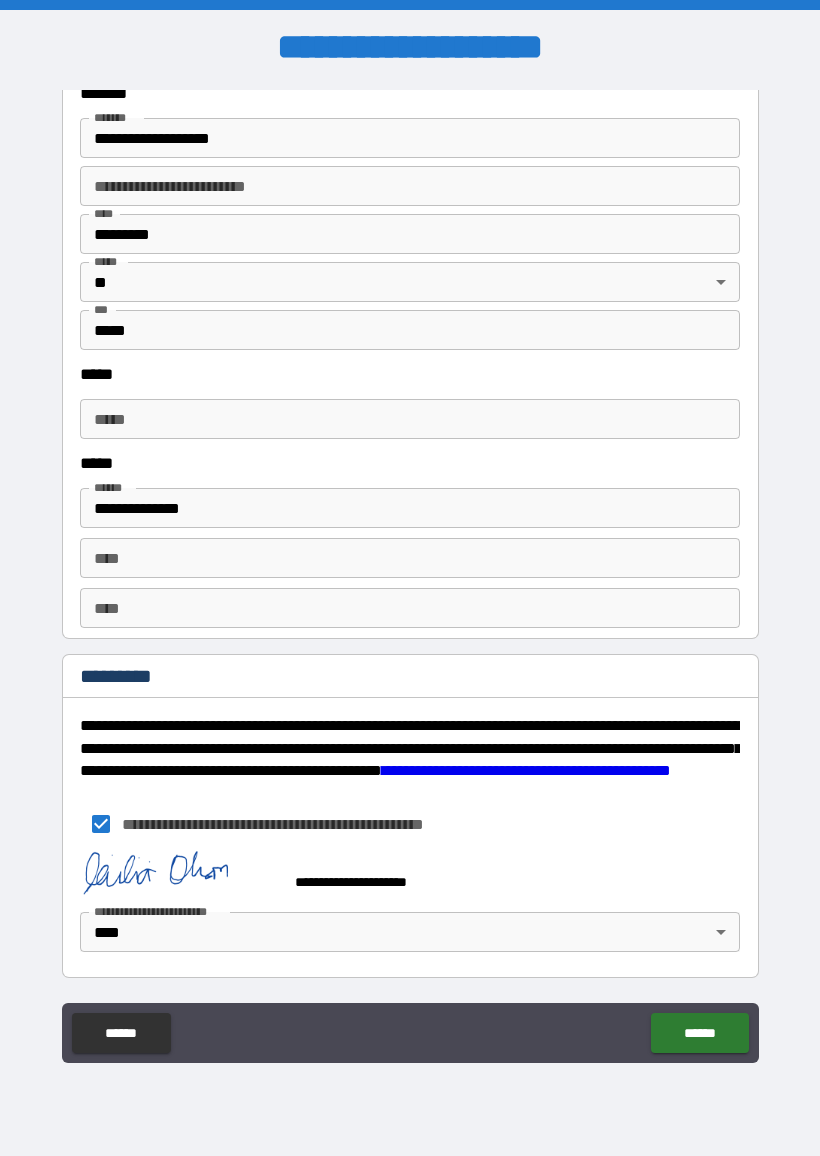 scroll, scrollTop: 2499, scrollLeft: 0, axis: vertical 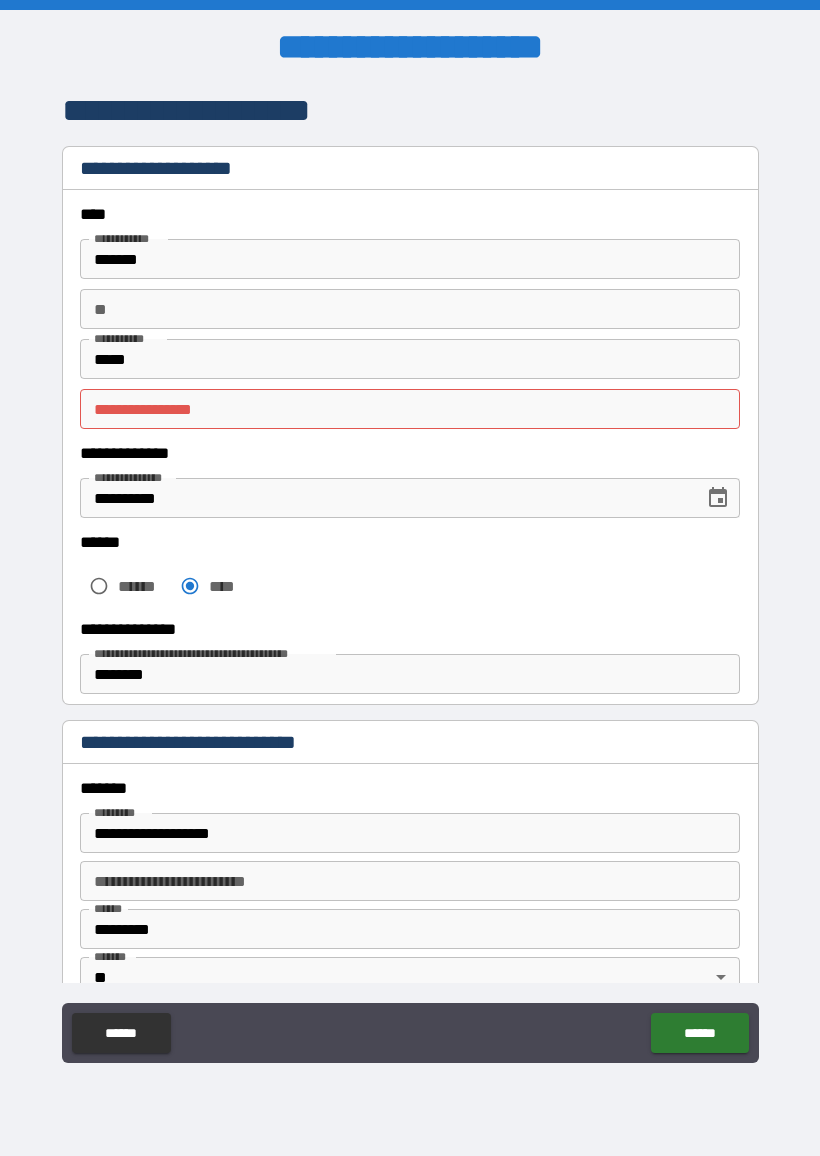 click on "**********" at bounding box center [410, 409] 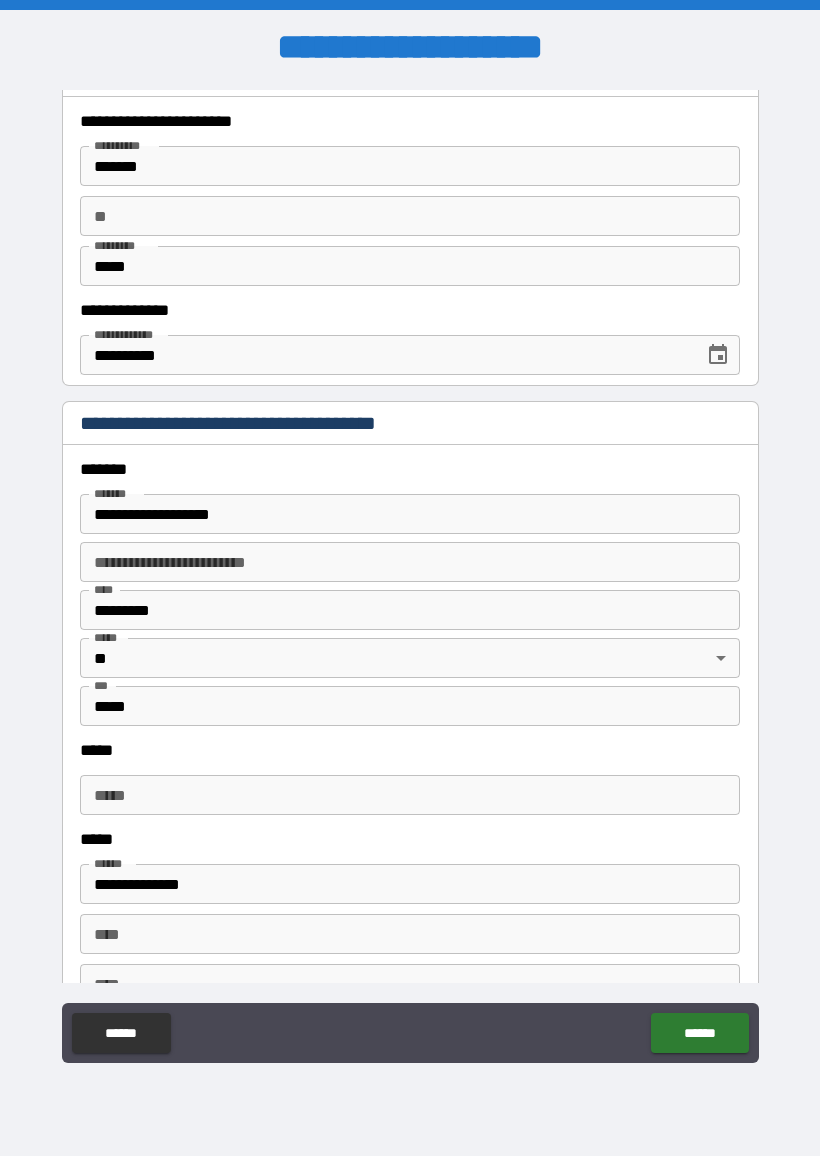type on "****" 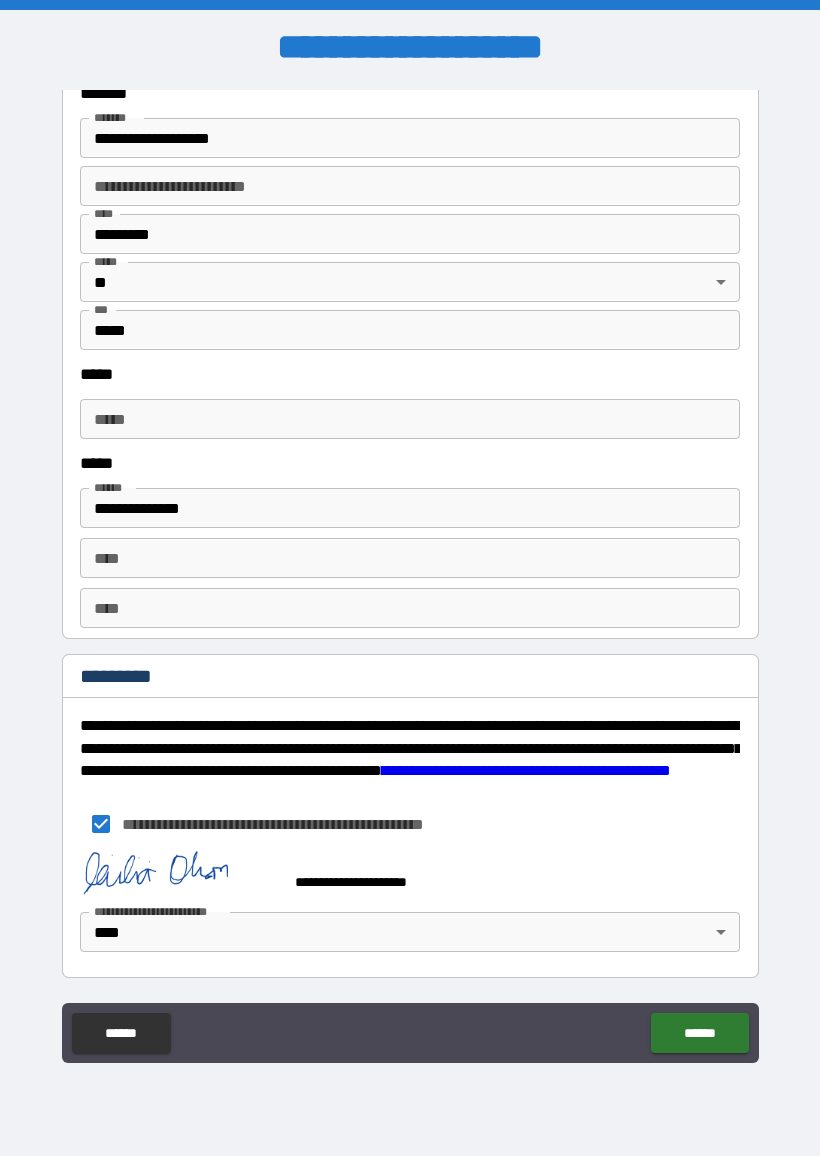 scroll, scrollTop: 2499, scrollLeft: 0, axis: vertical 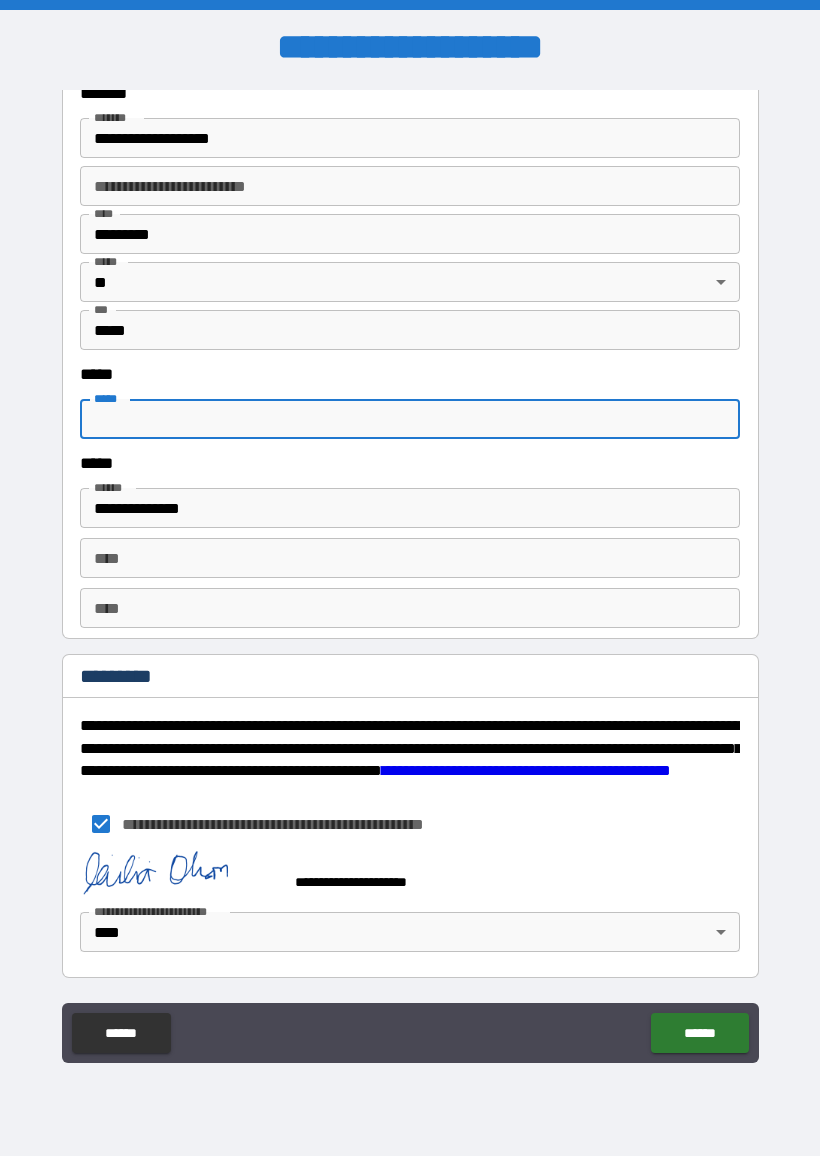 click on "*****" at bounding box center [410, 419] 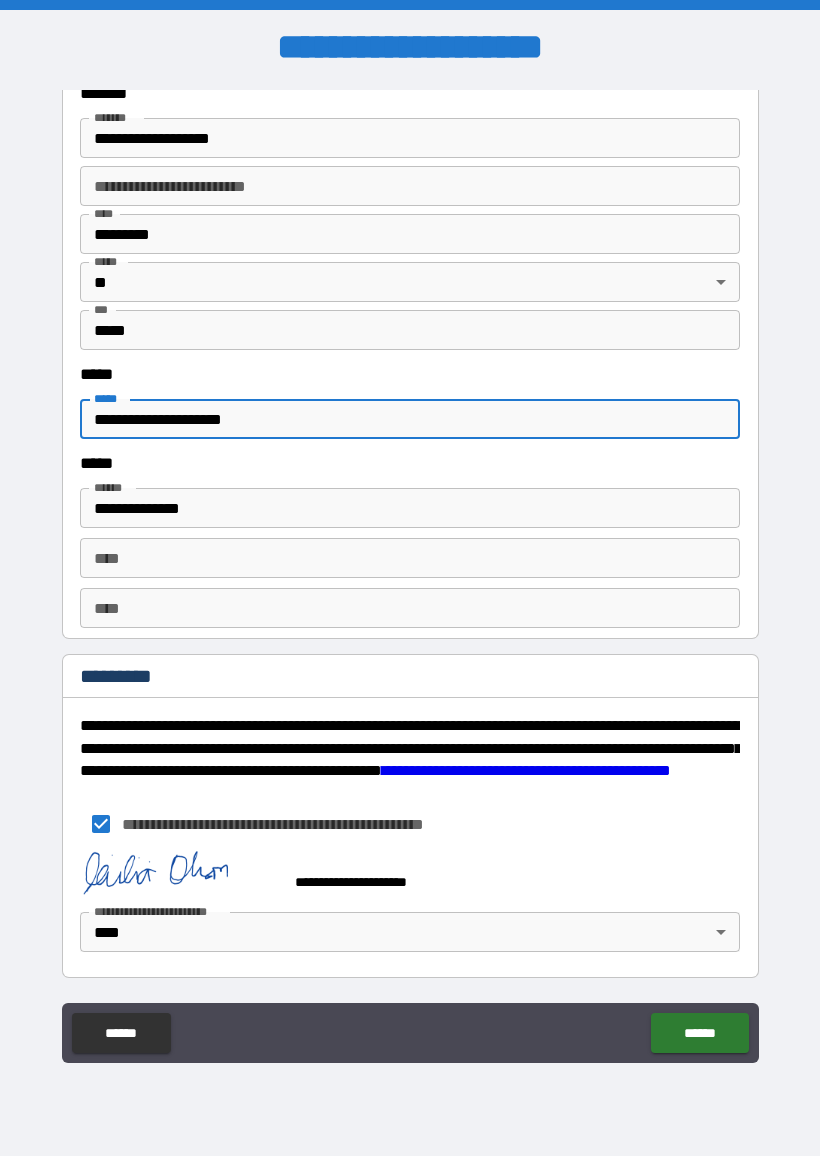 type on "**********" 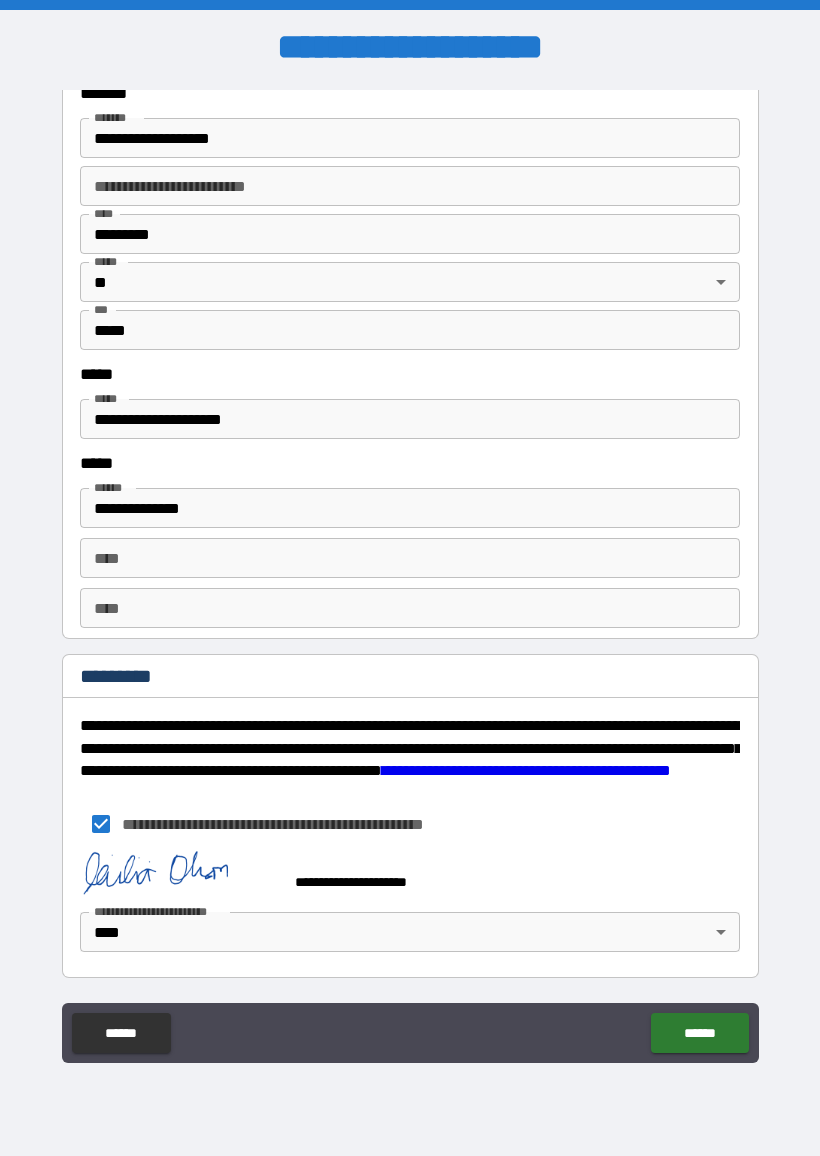 click on "******" at bounding box center [699, 1033] 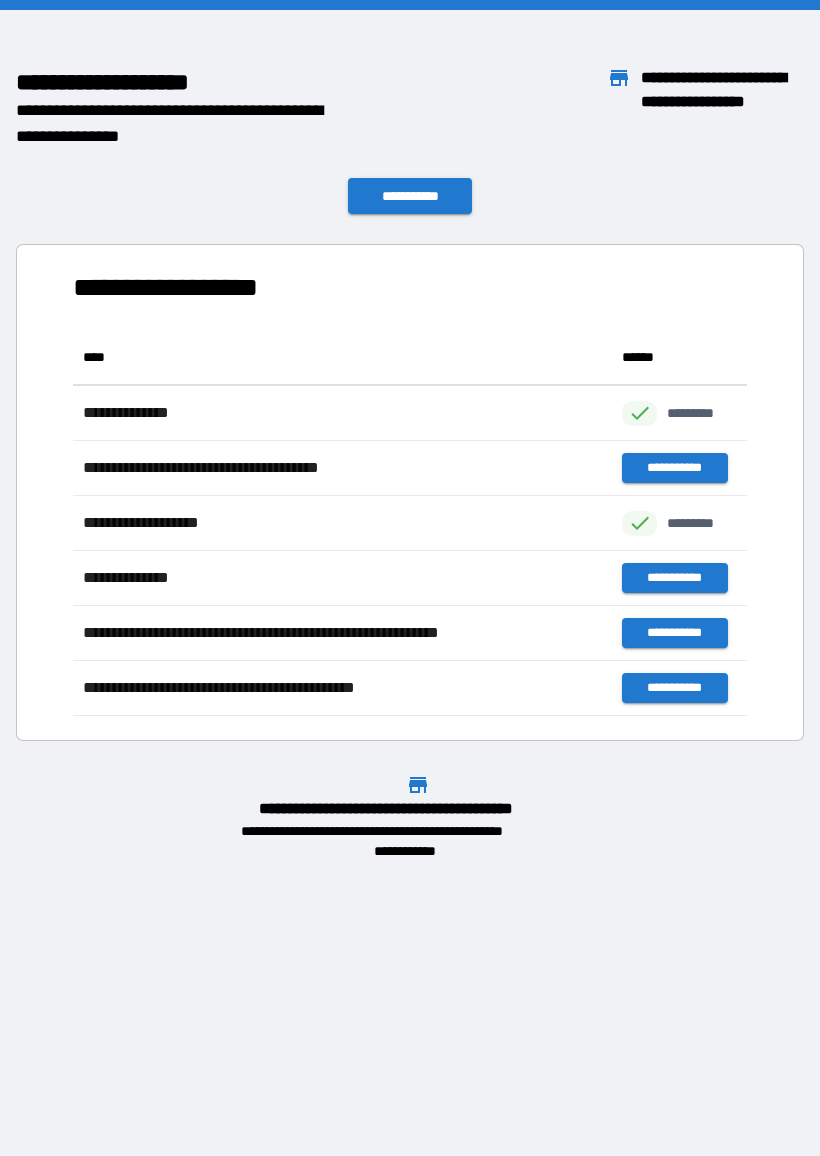 scroll, scrollTop: 1, scrollLeft: 1, axis: both 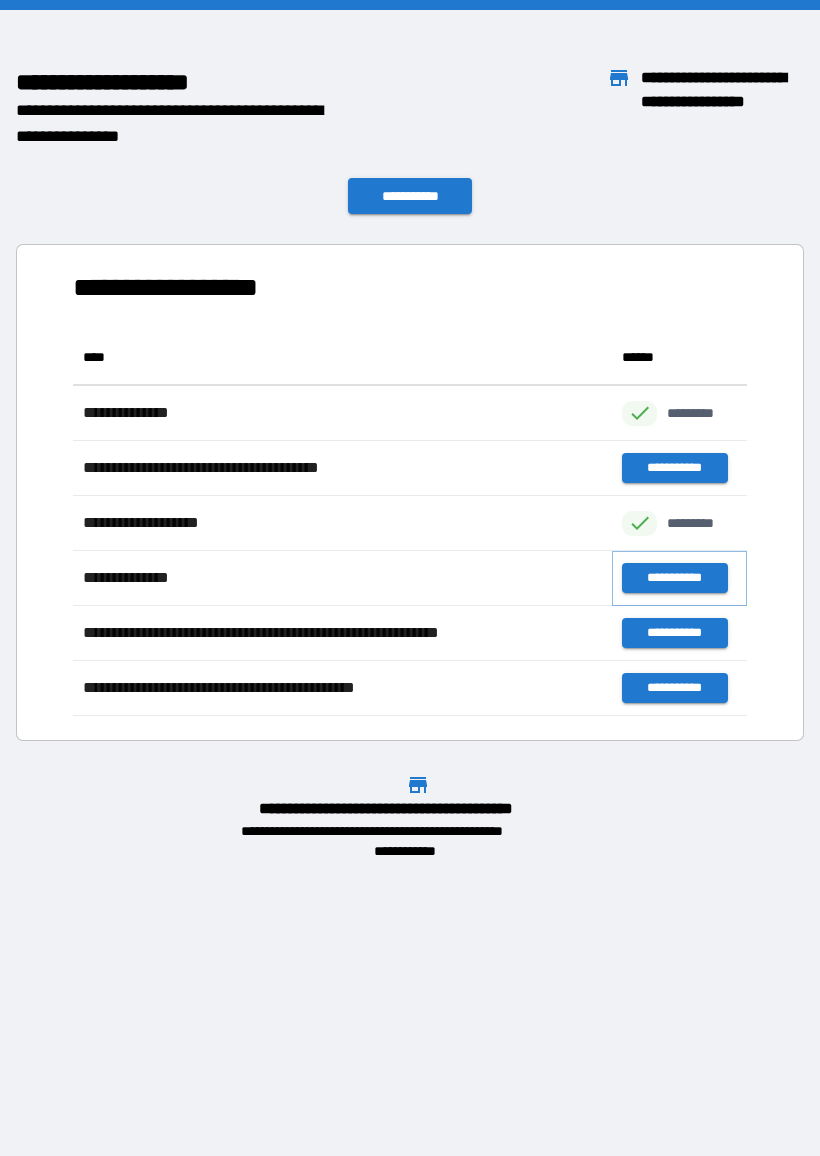 click on "**********" at bounding box center [674, 578] 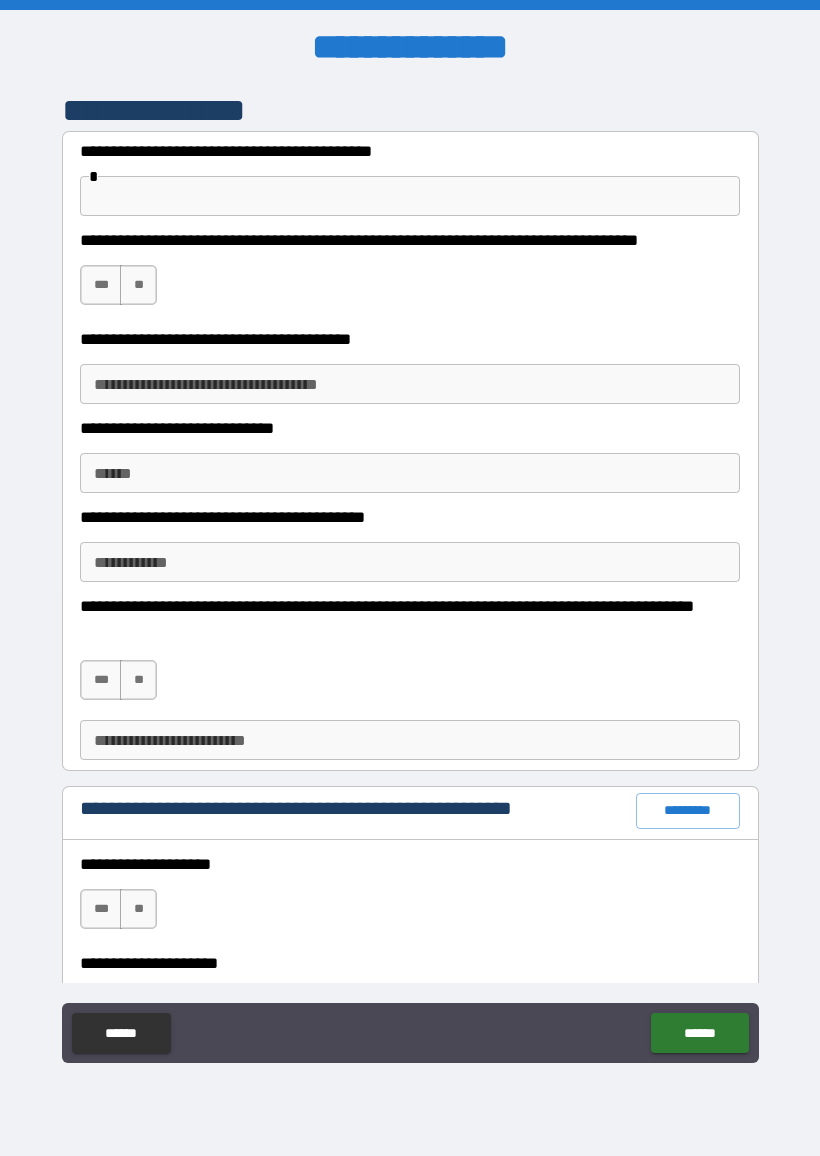 click at bounding box center [410, 196] 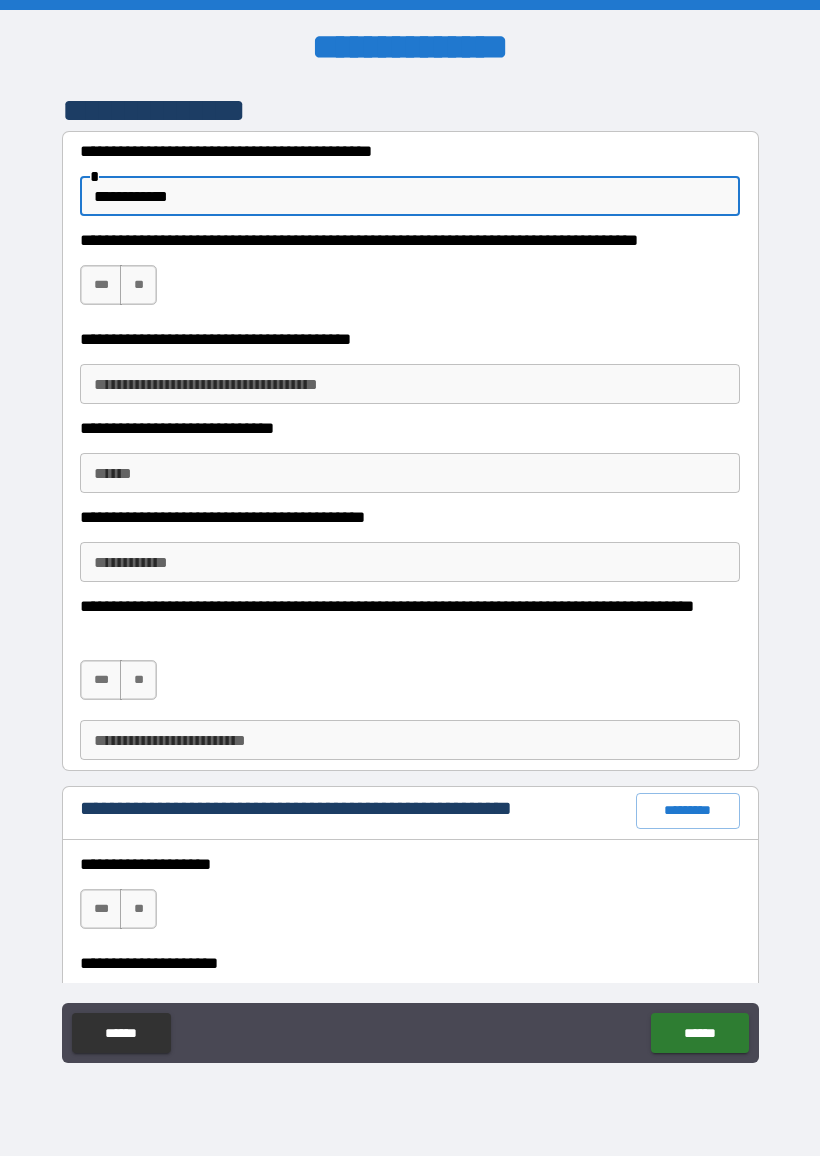 type on "**********" 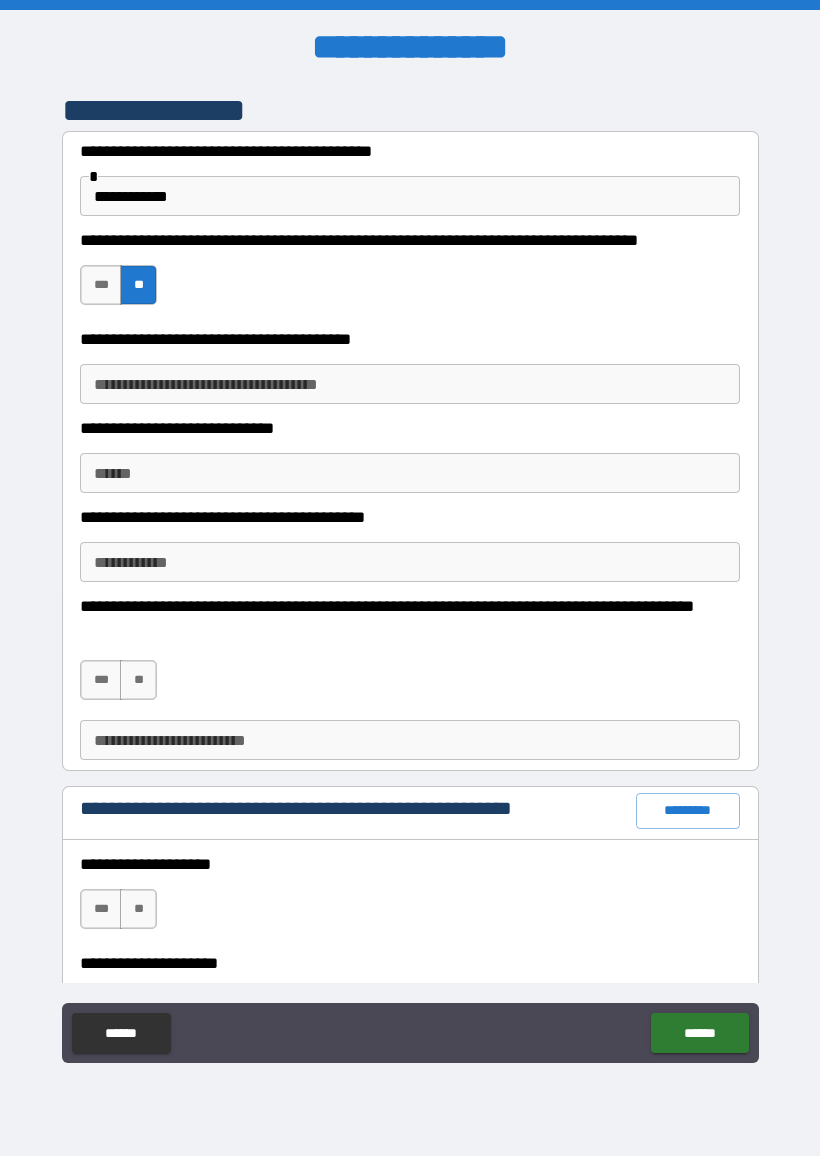 click on "**********" at bounding box center [410, 384] 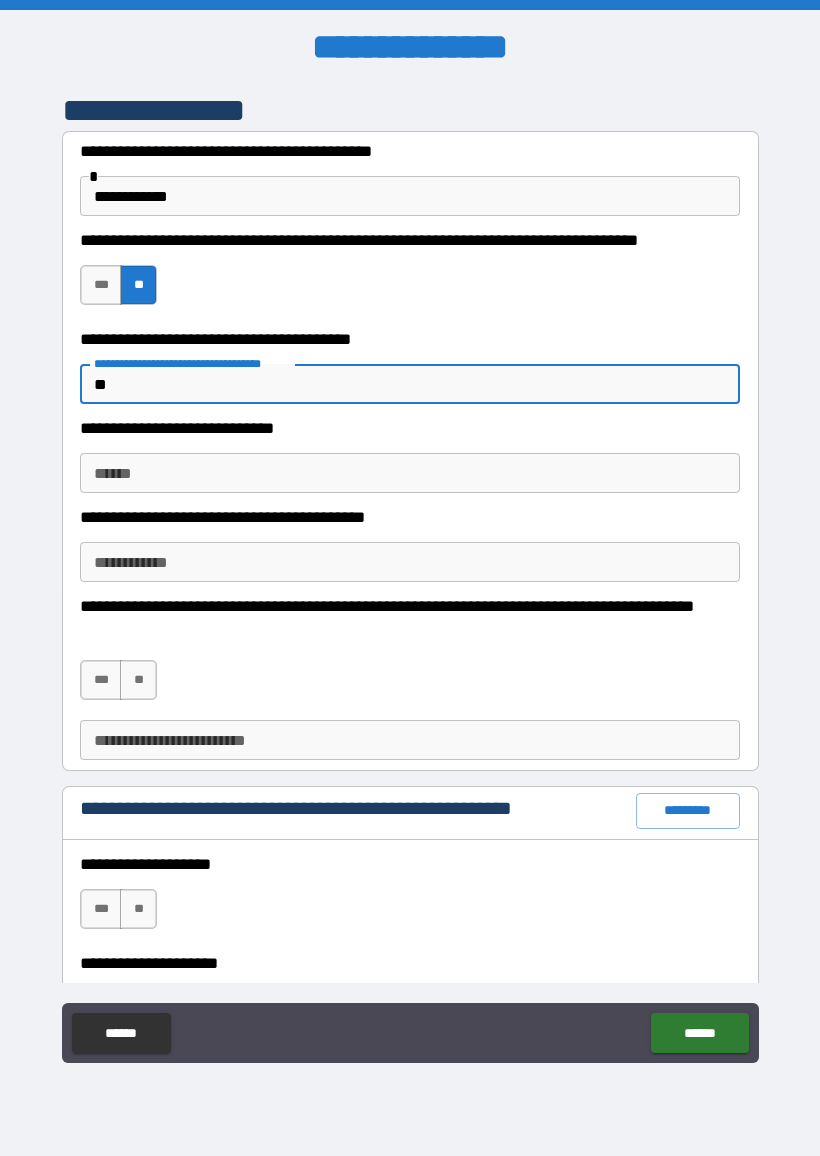 type on "**" 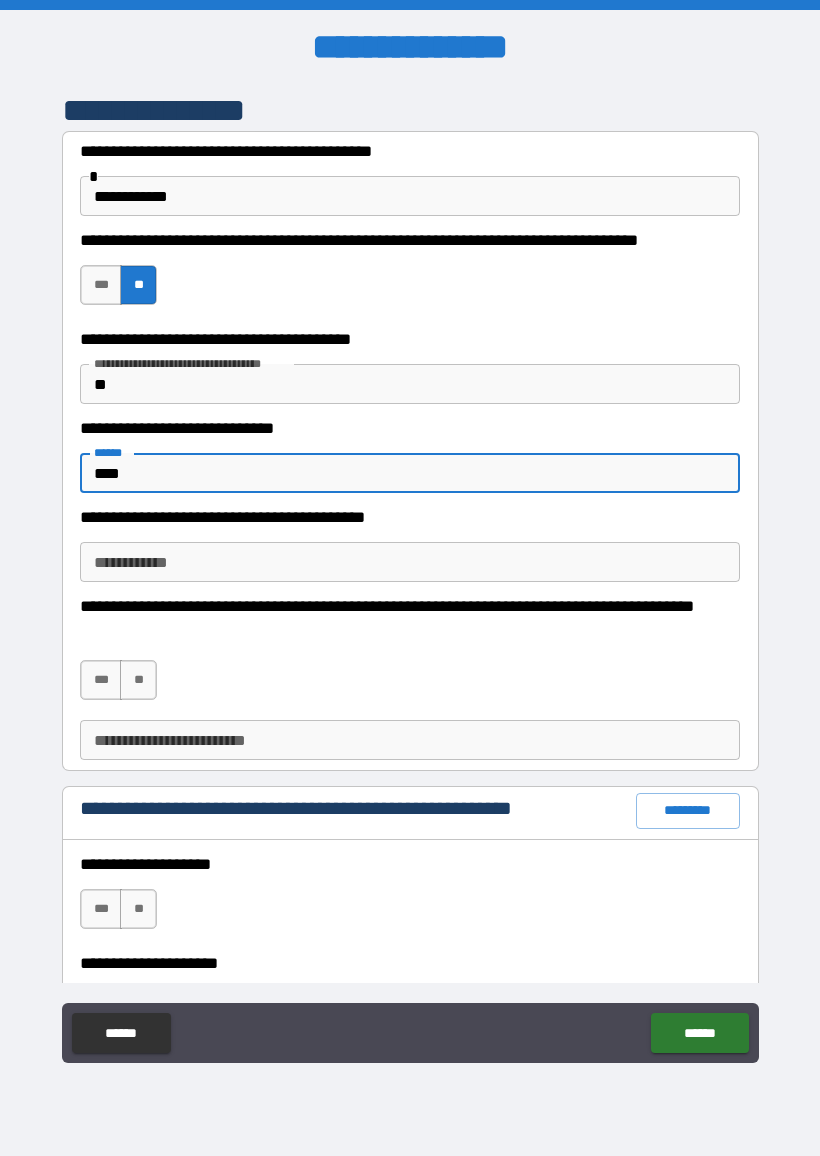 type on "****" 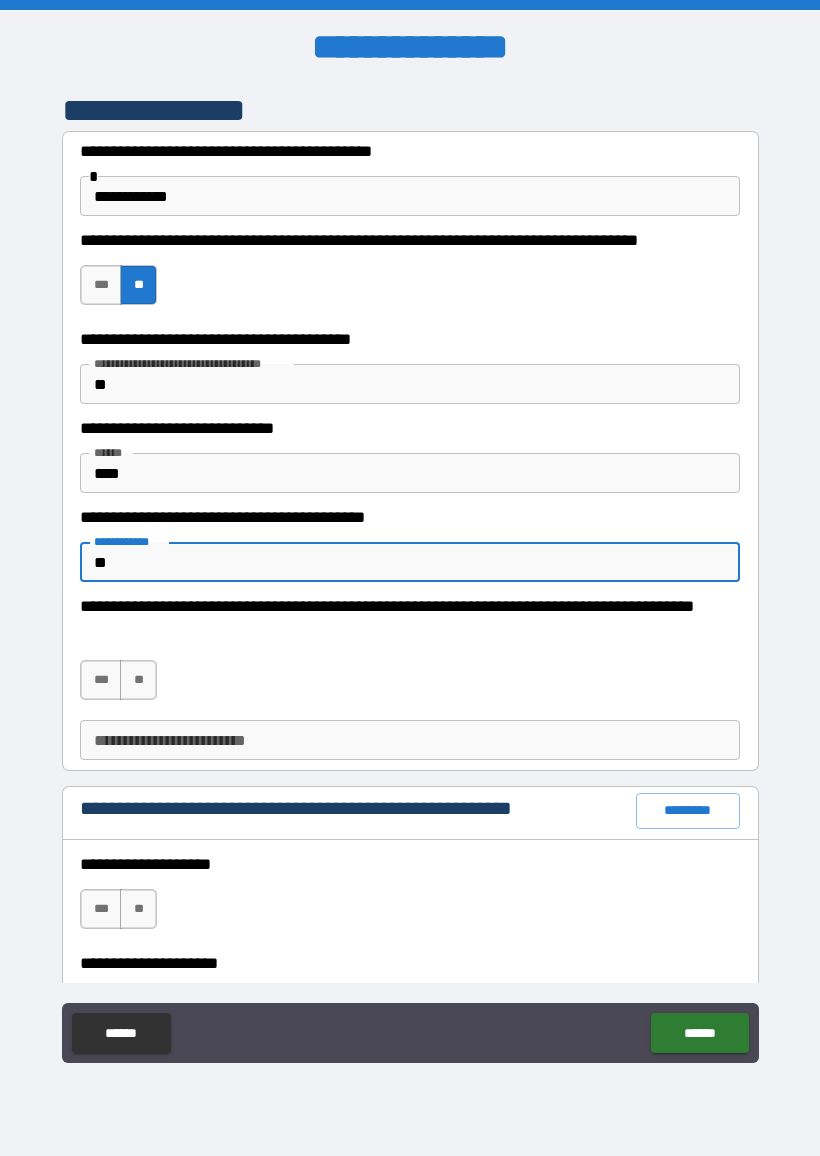 type on "*" 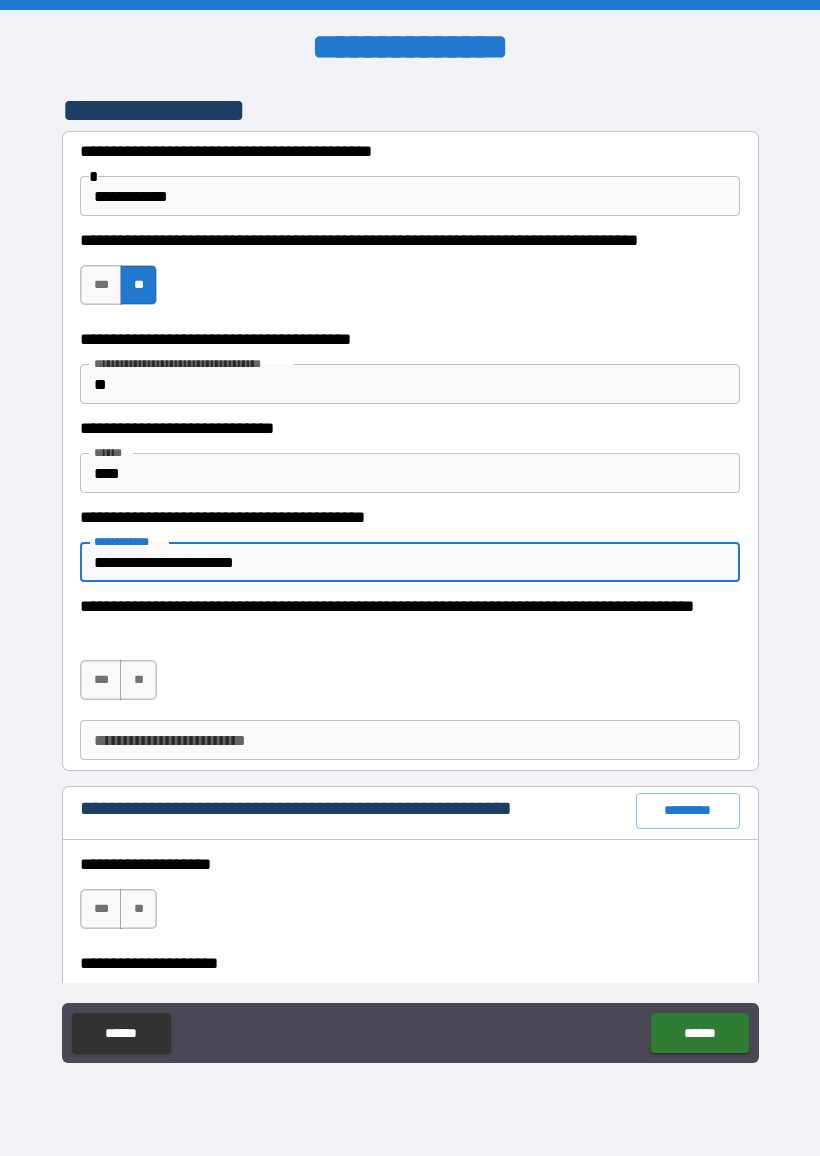 type on "**********" 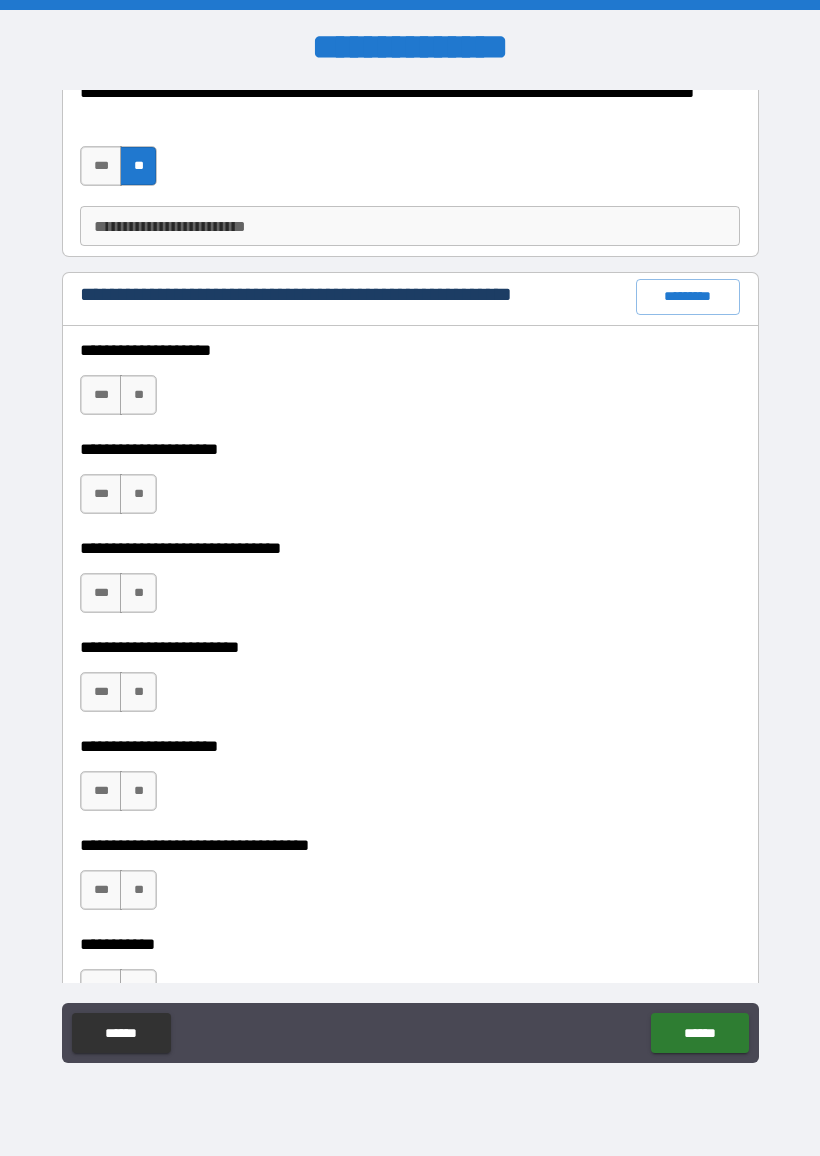 scroll, scrollTop: 515, scrollLeft: 0, axis: vertical 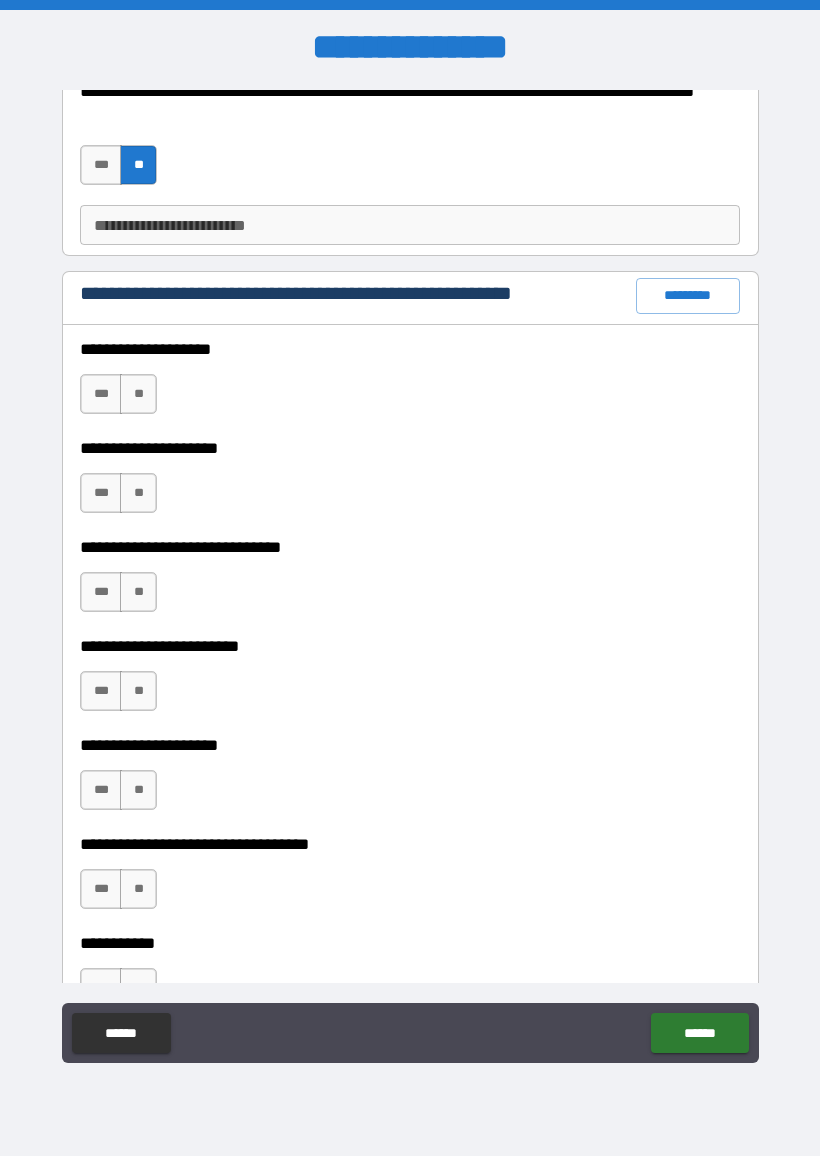 click on "**" at bounding box center [138, 394] 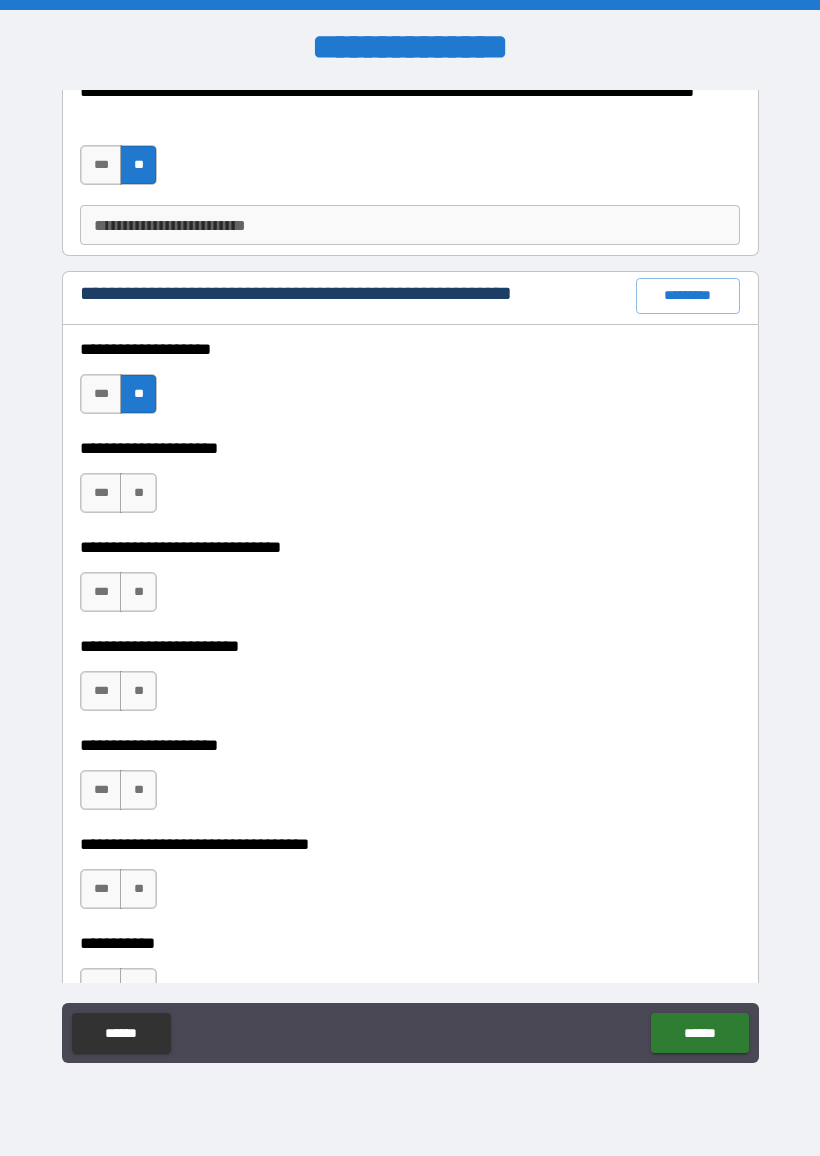 click on "**" at bounding box center [138, 493] 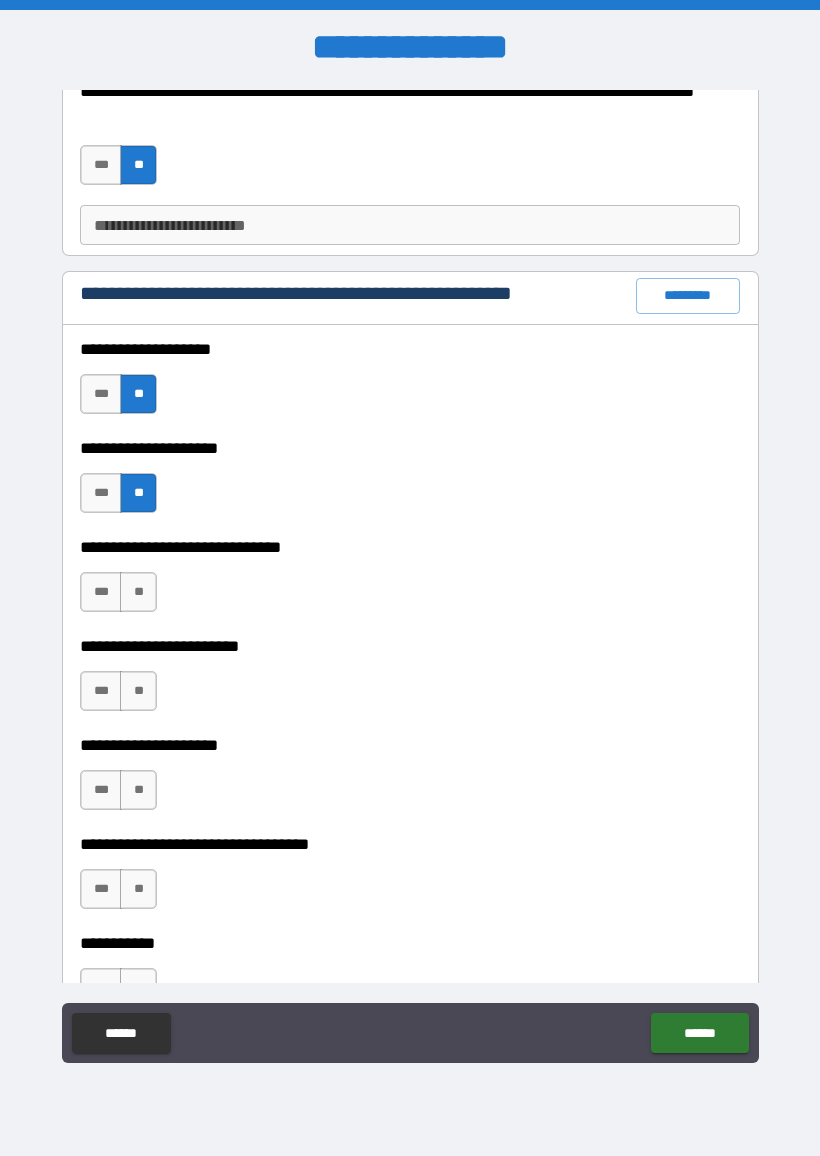 click on "**" at bounding box center [138, 592] 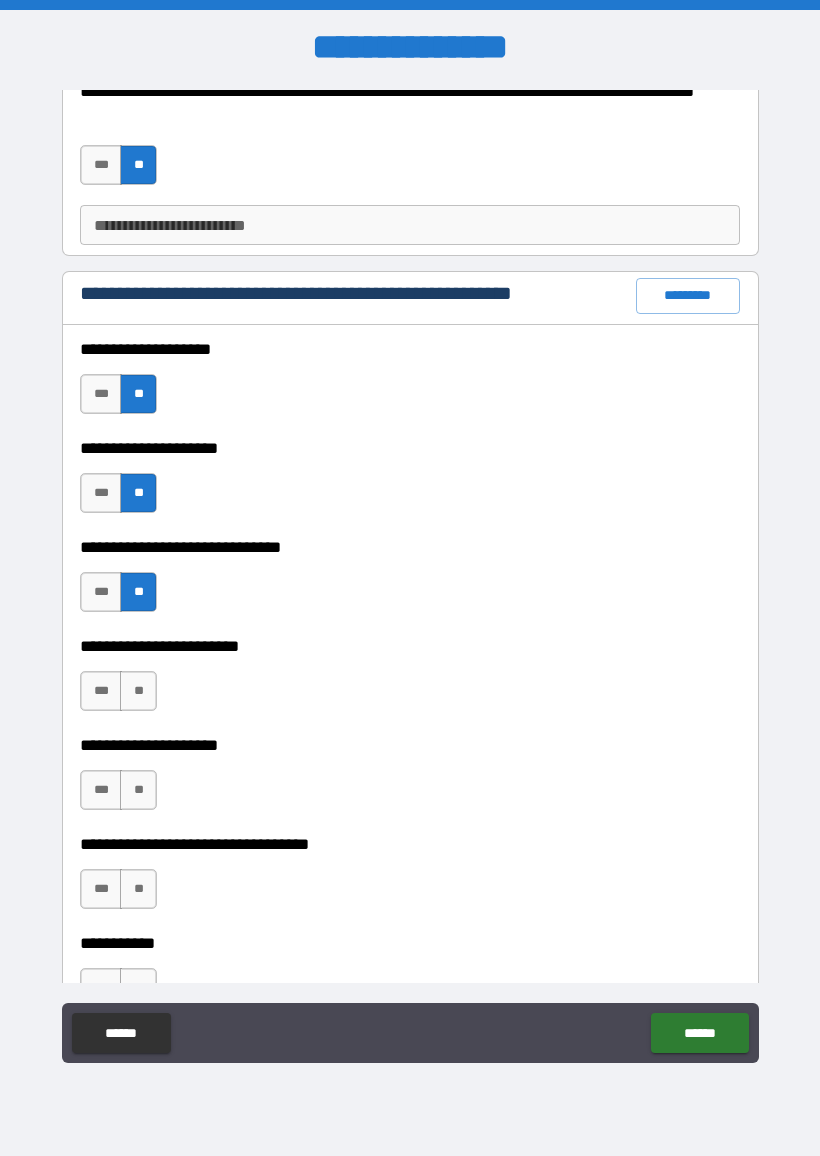 click on "**" at bounding box center (138, 691) 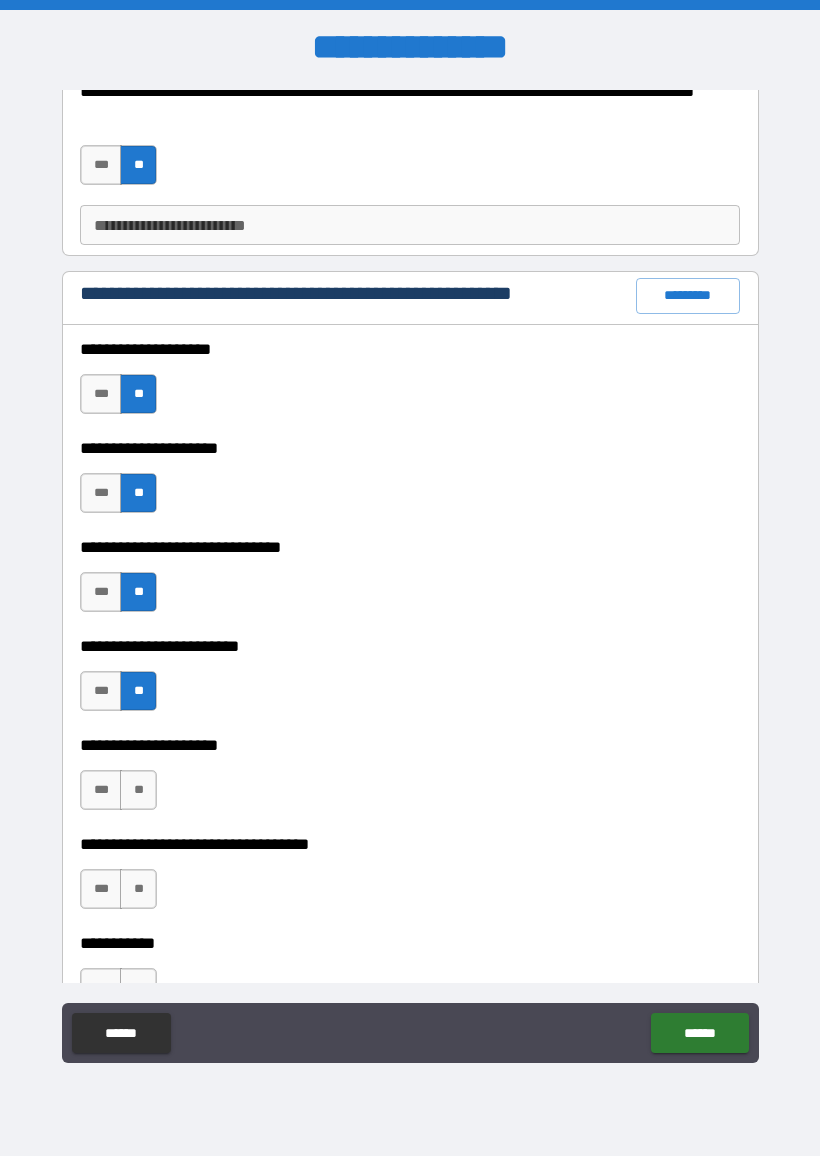 click on "**" at bounding box center [138, 790] 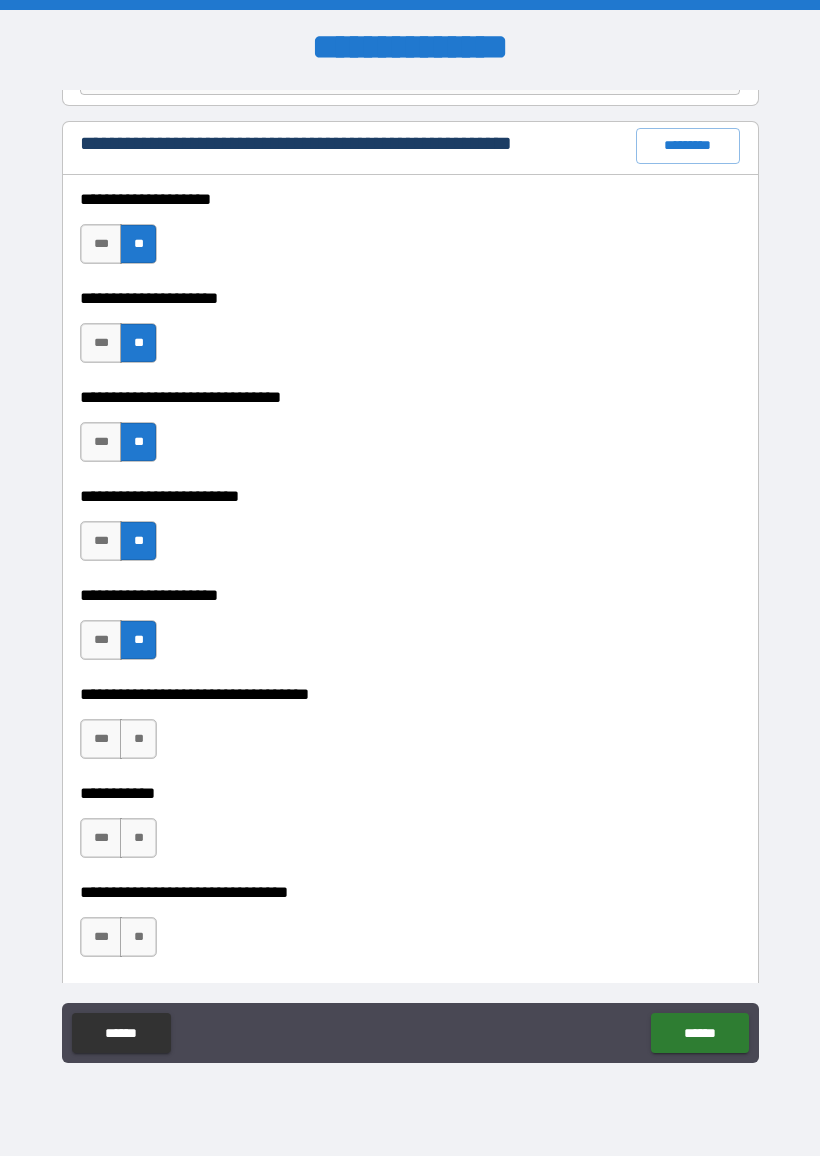 scroll, scrollTop: 695, scrollLeft: 0, axis: vertical 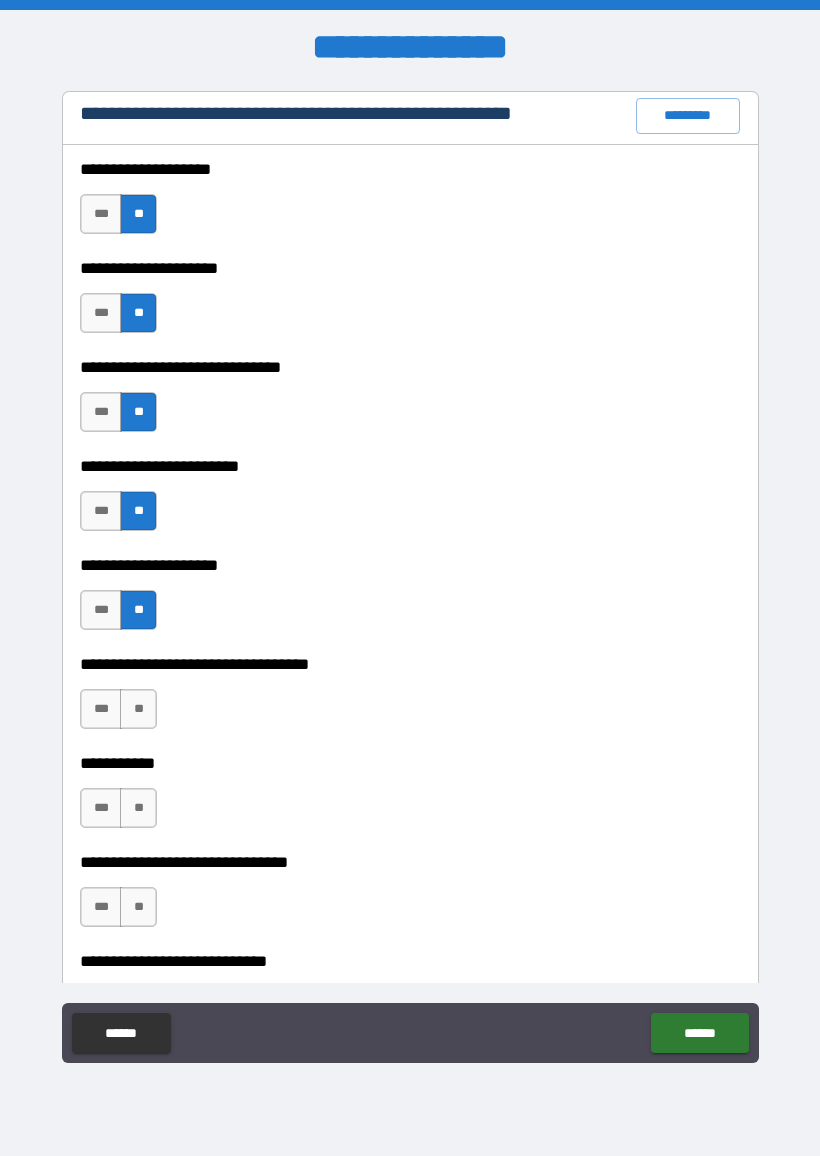 click on "**" at bounding box center [138, 709] 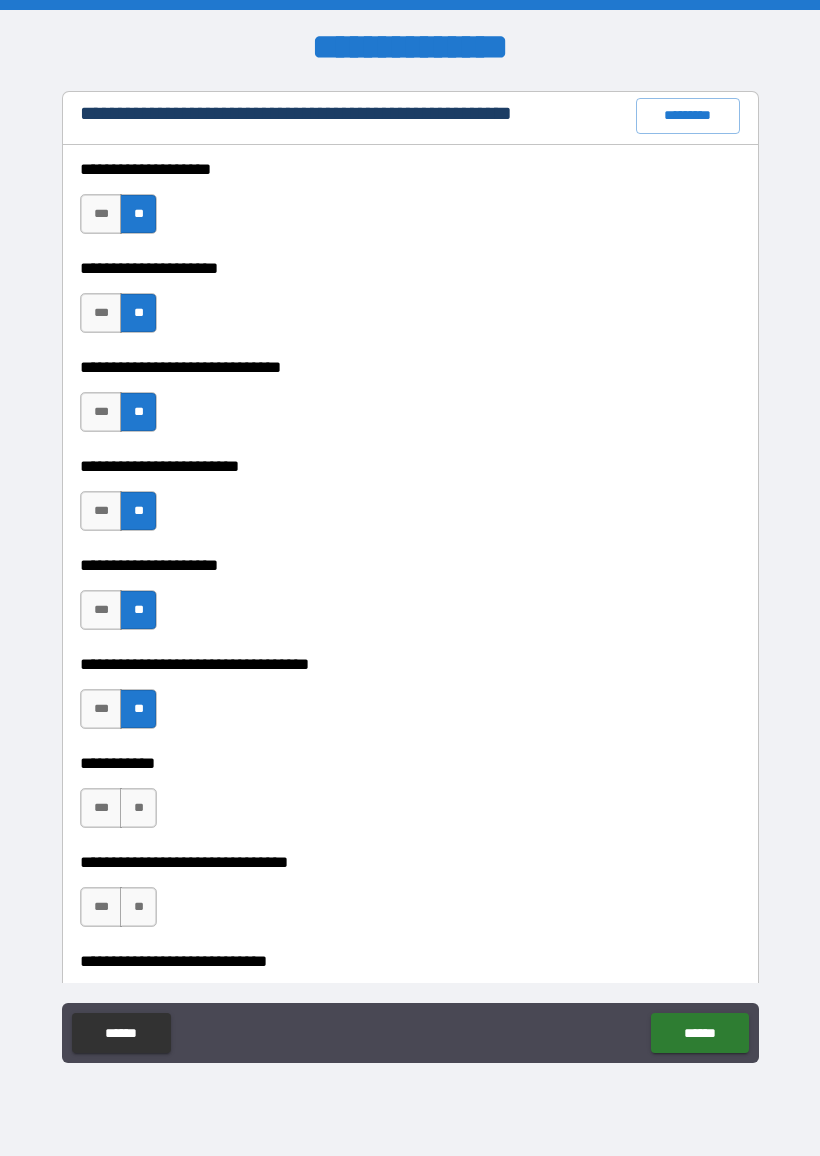 click on "**" at bounding box center (138, 808) 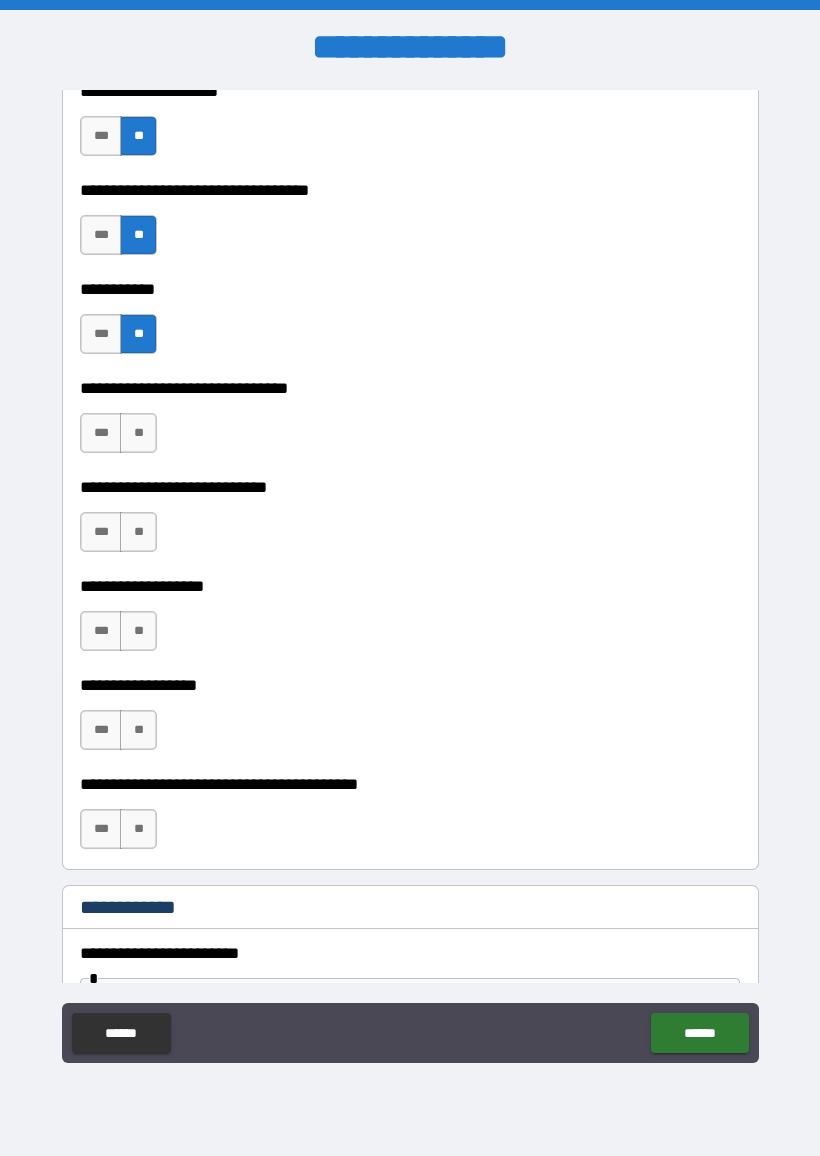 scroll, scrollTop: 1178, scrollLeft: 0, axis: vertical 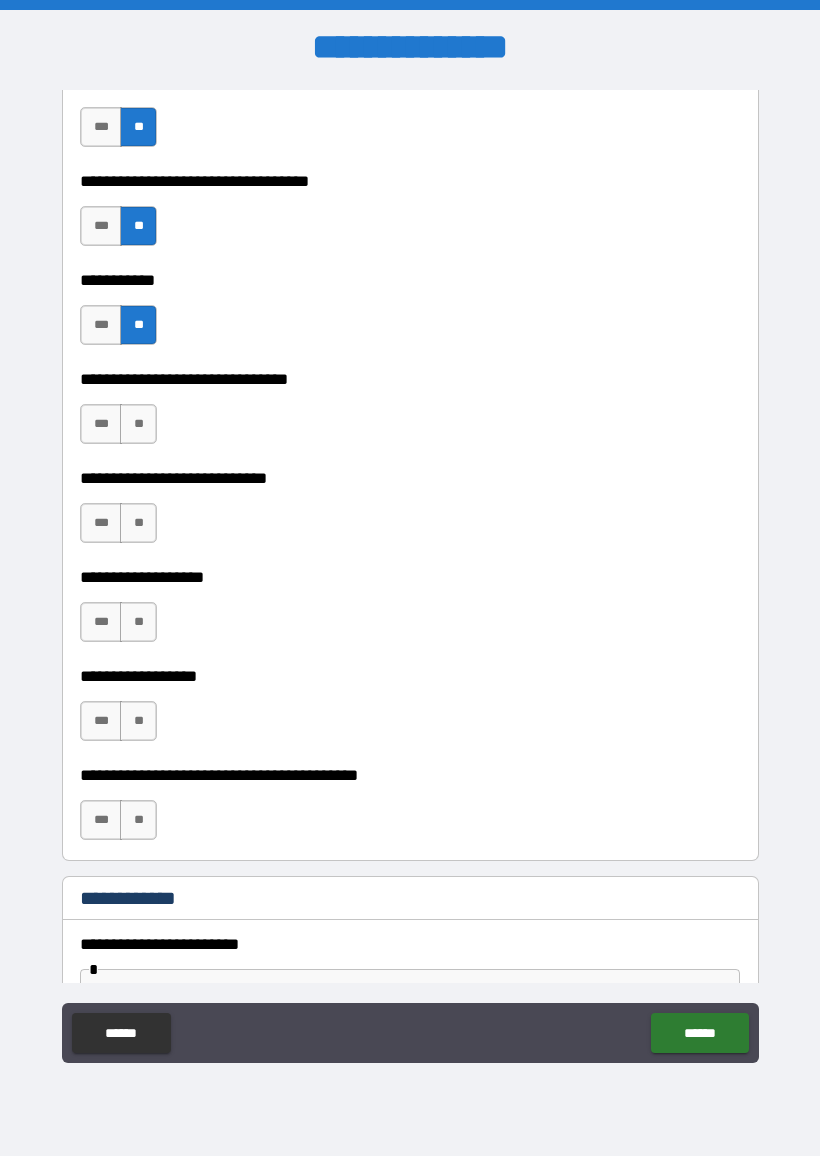 click on "**" at bounding box center [138, 424] 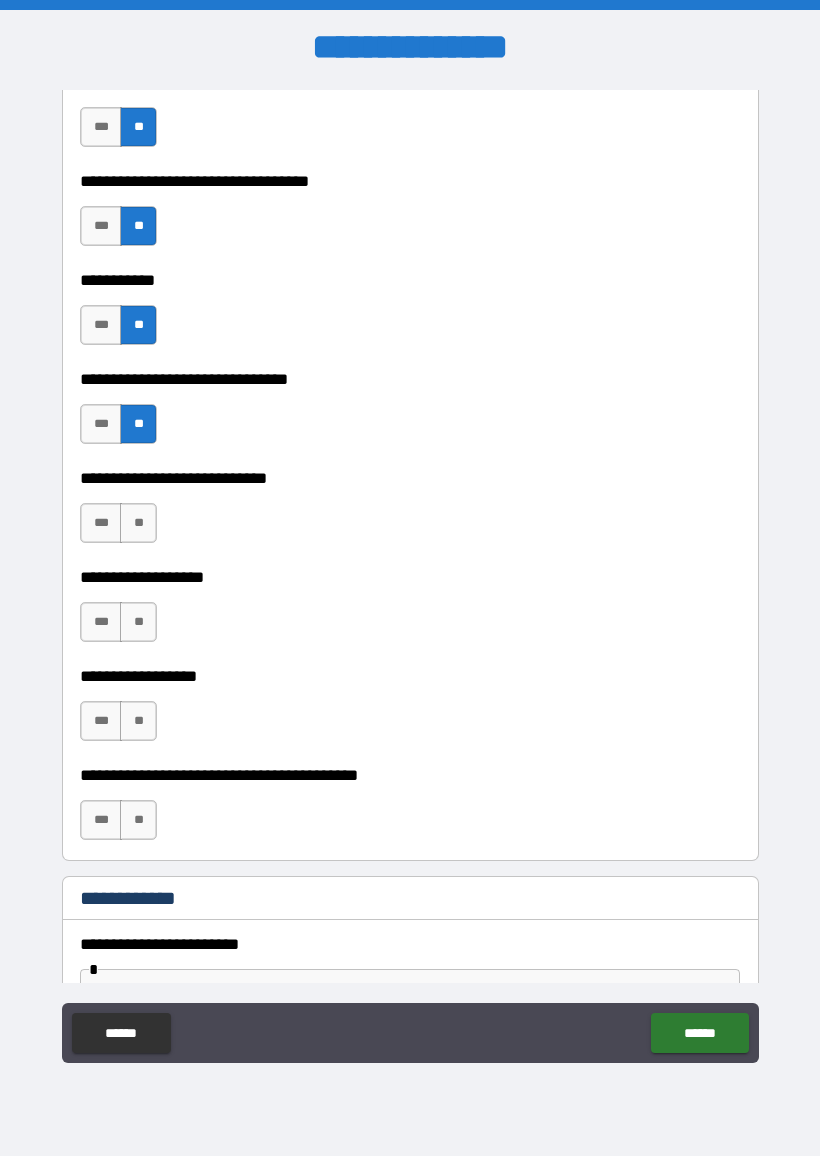 click on "***" at bounding box center (101, 424) 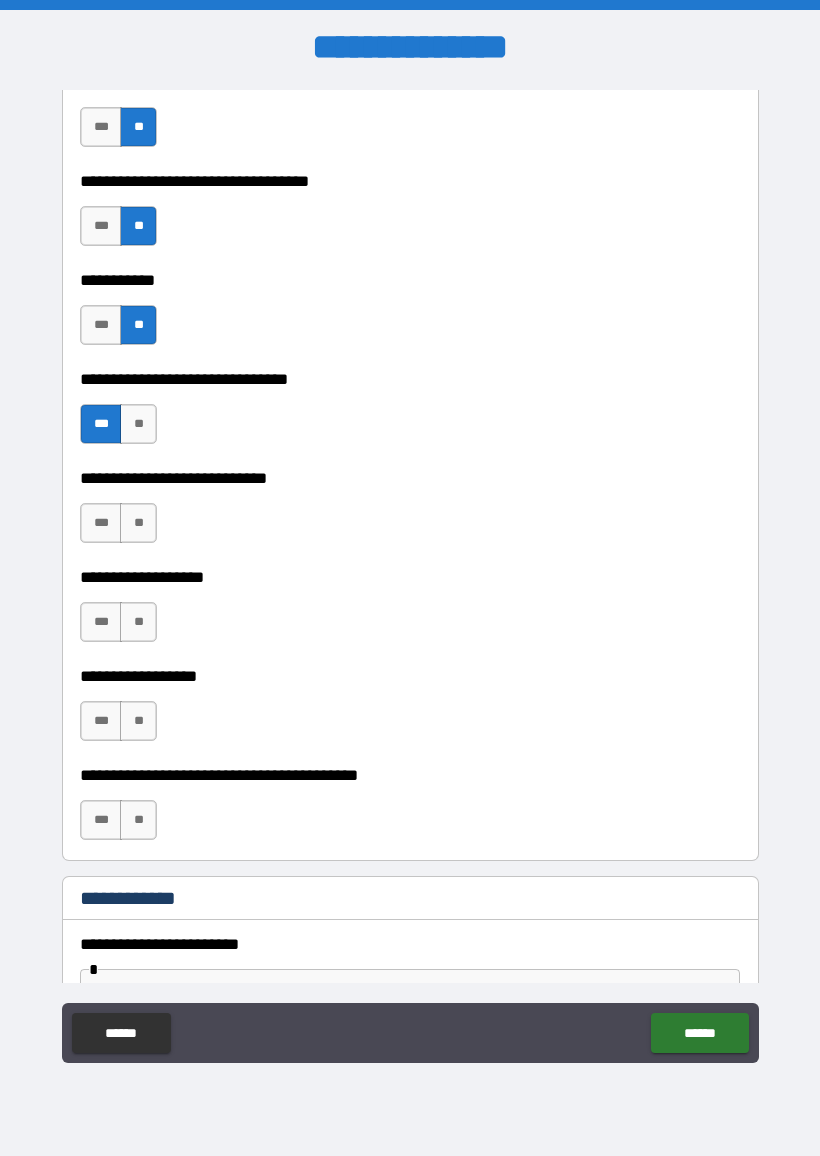 click on "**" at bounding box center [138, 523] 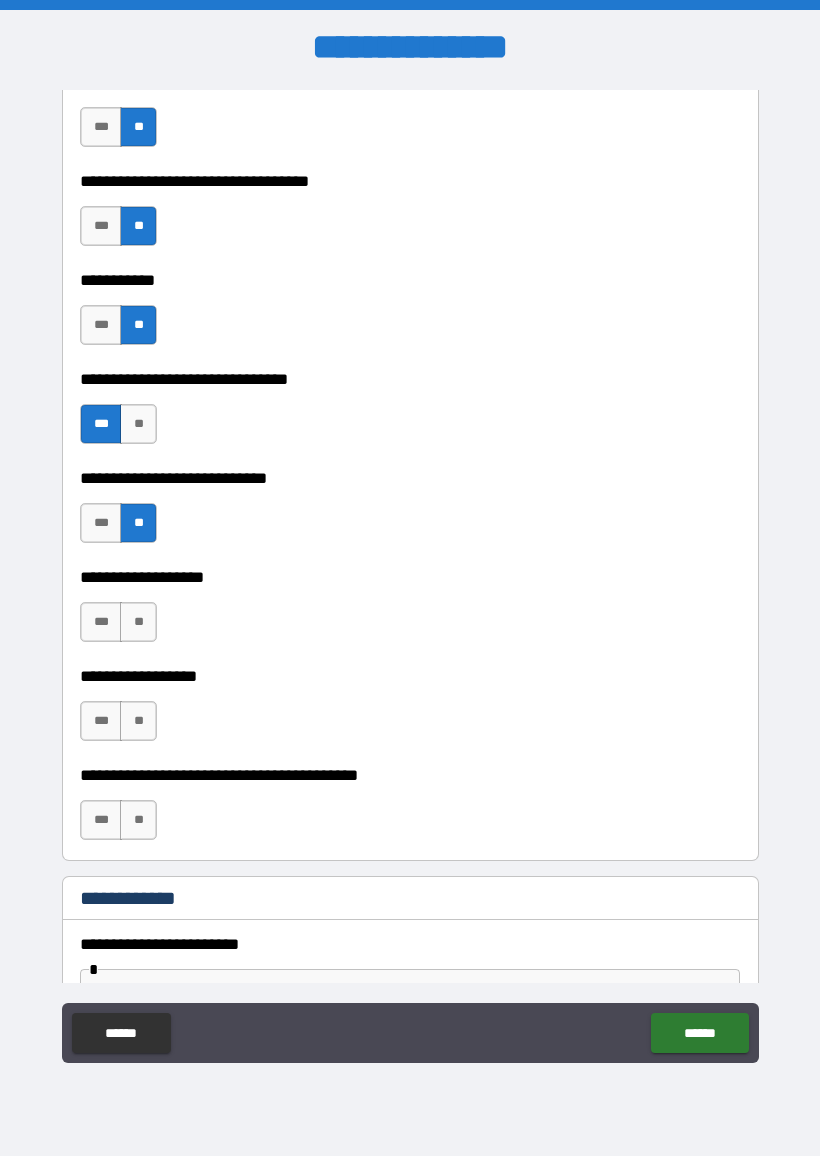 click on "**" at bounding box center [138, 622] 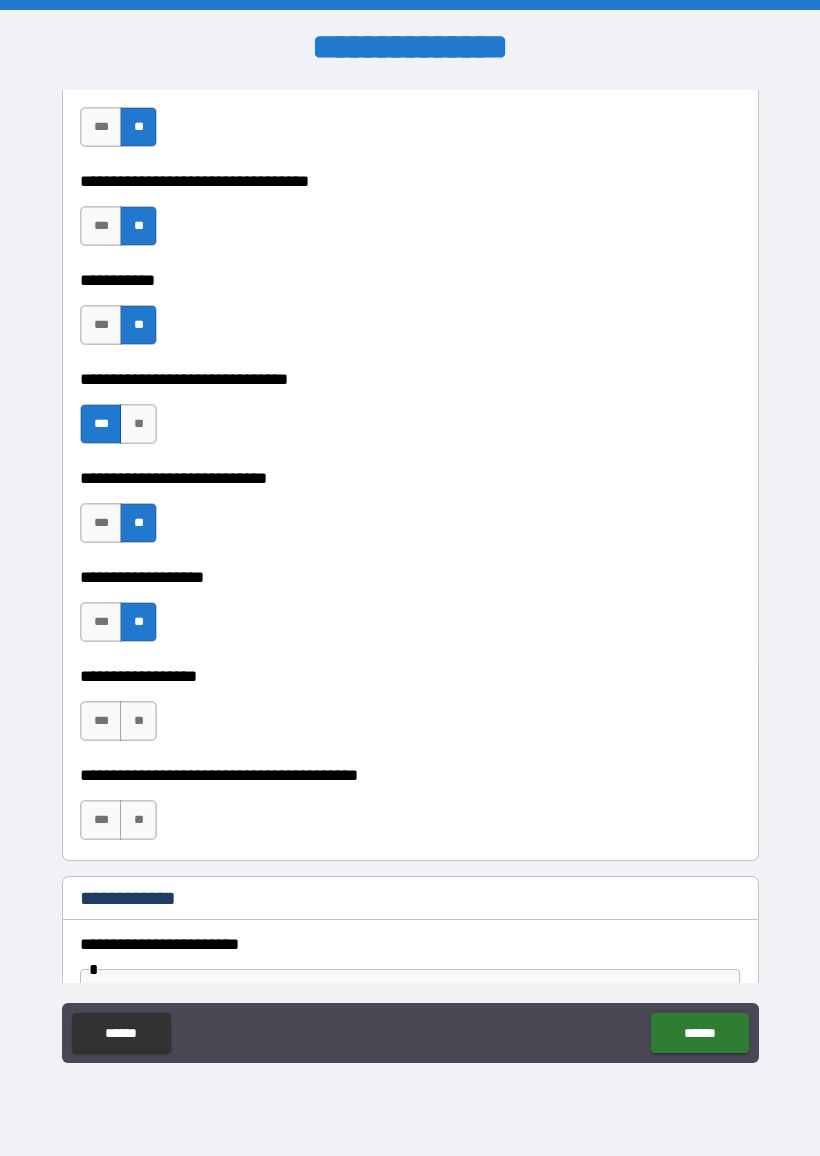 click on "***" at bounding box center (101, 721) 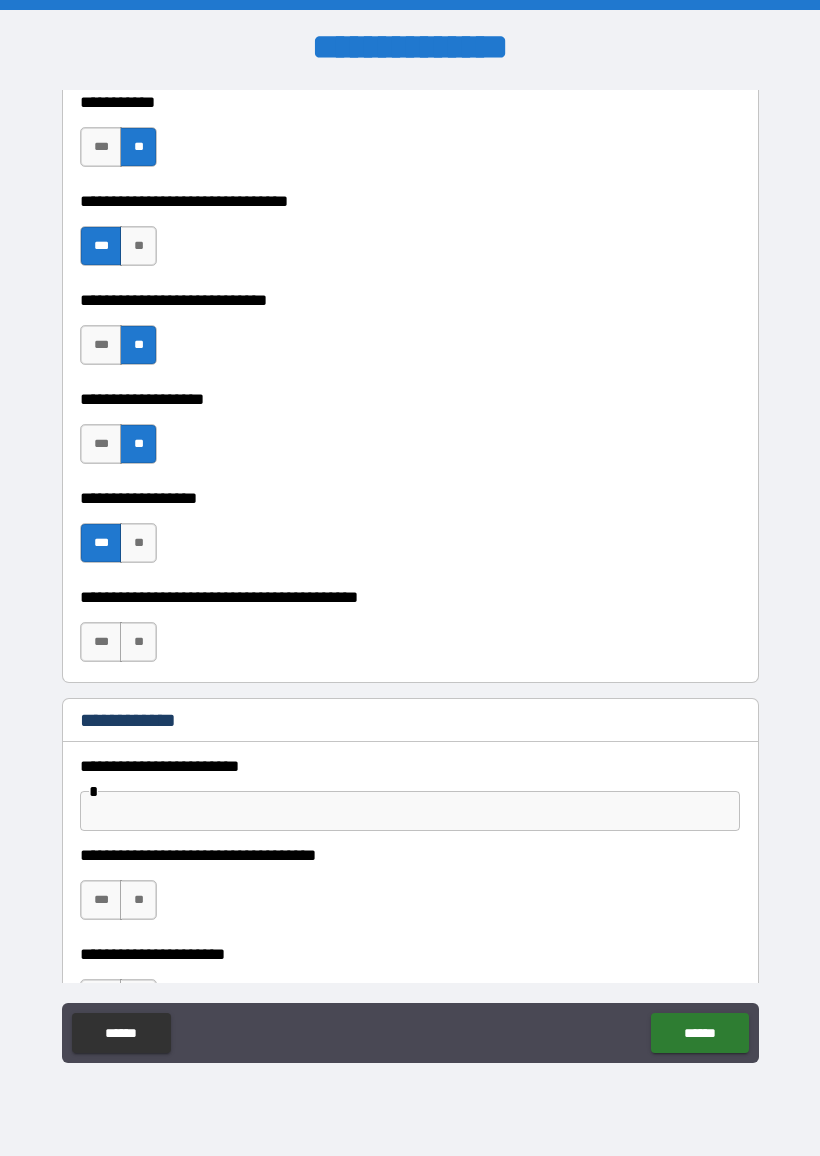 scroll, scrollTop: 1377, scrollLeft: 0, axis: vertical 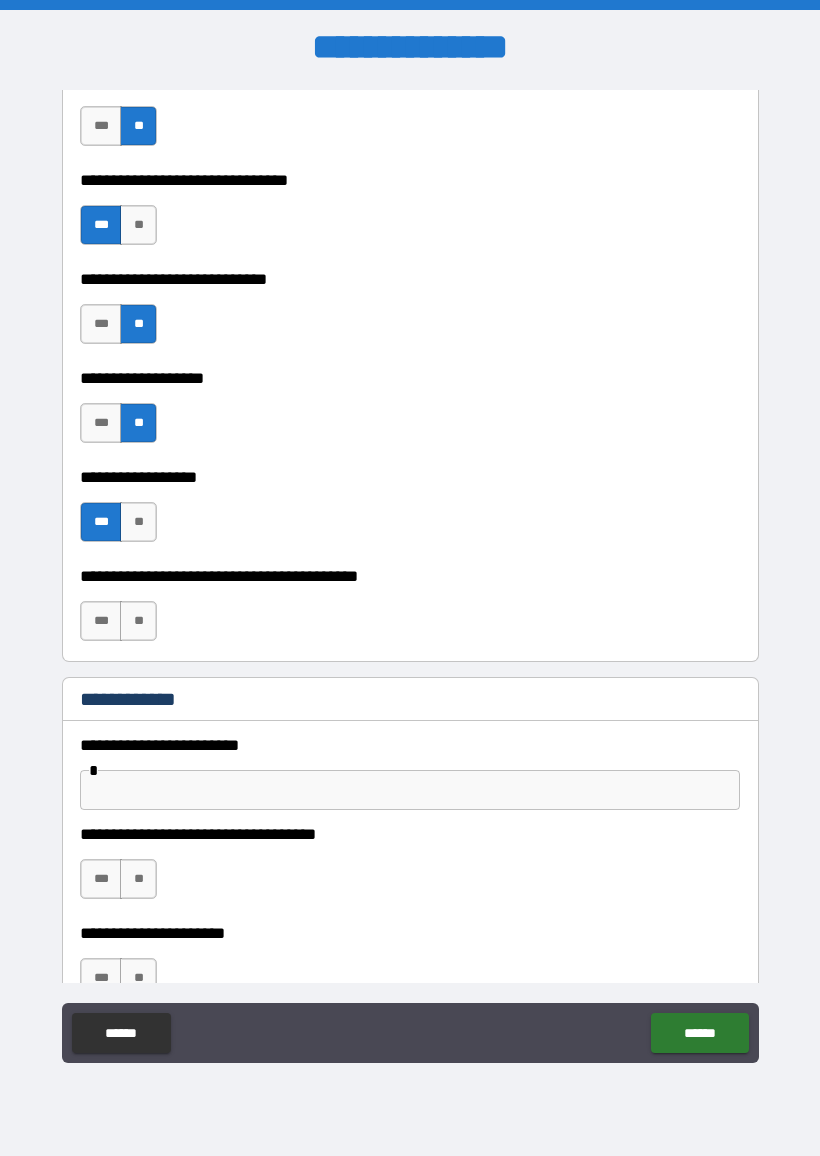 click on "**" at bounding box center (138, 621) 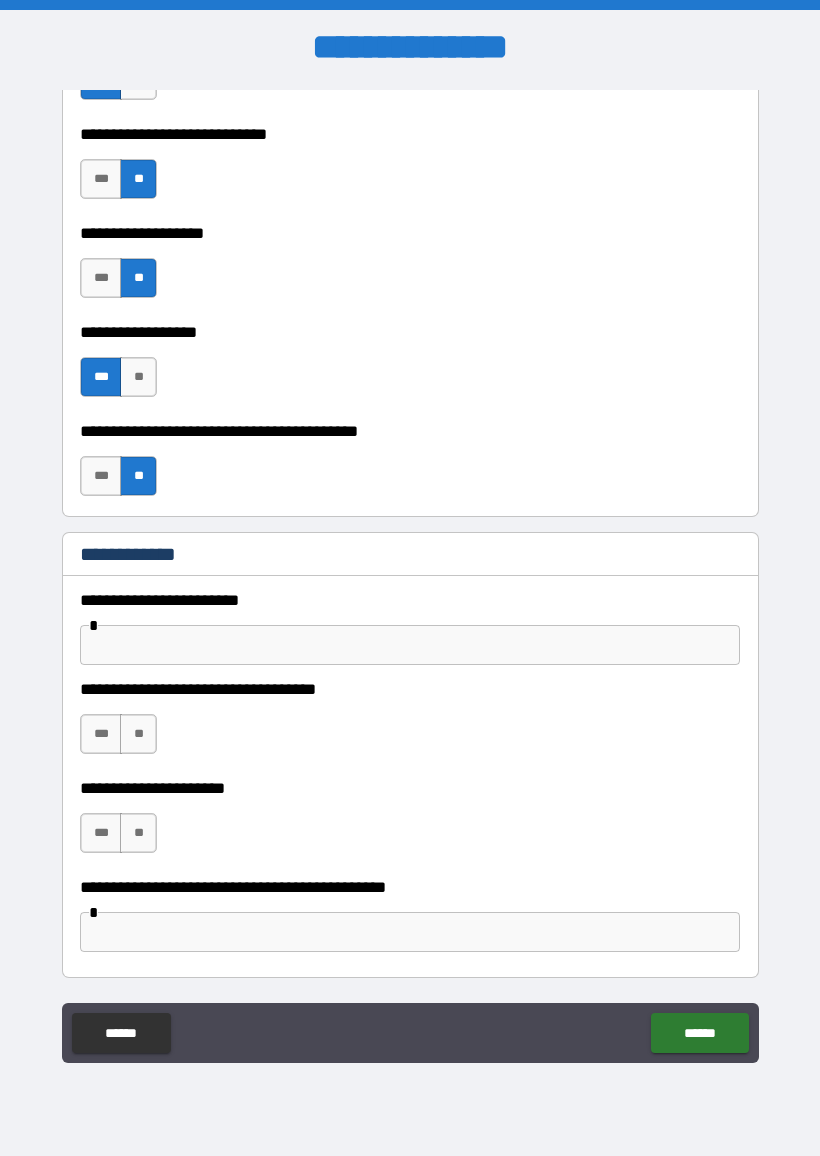 scroll, scrollTop: 1522, scrollLeft: 0, axis: vertical 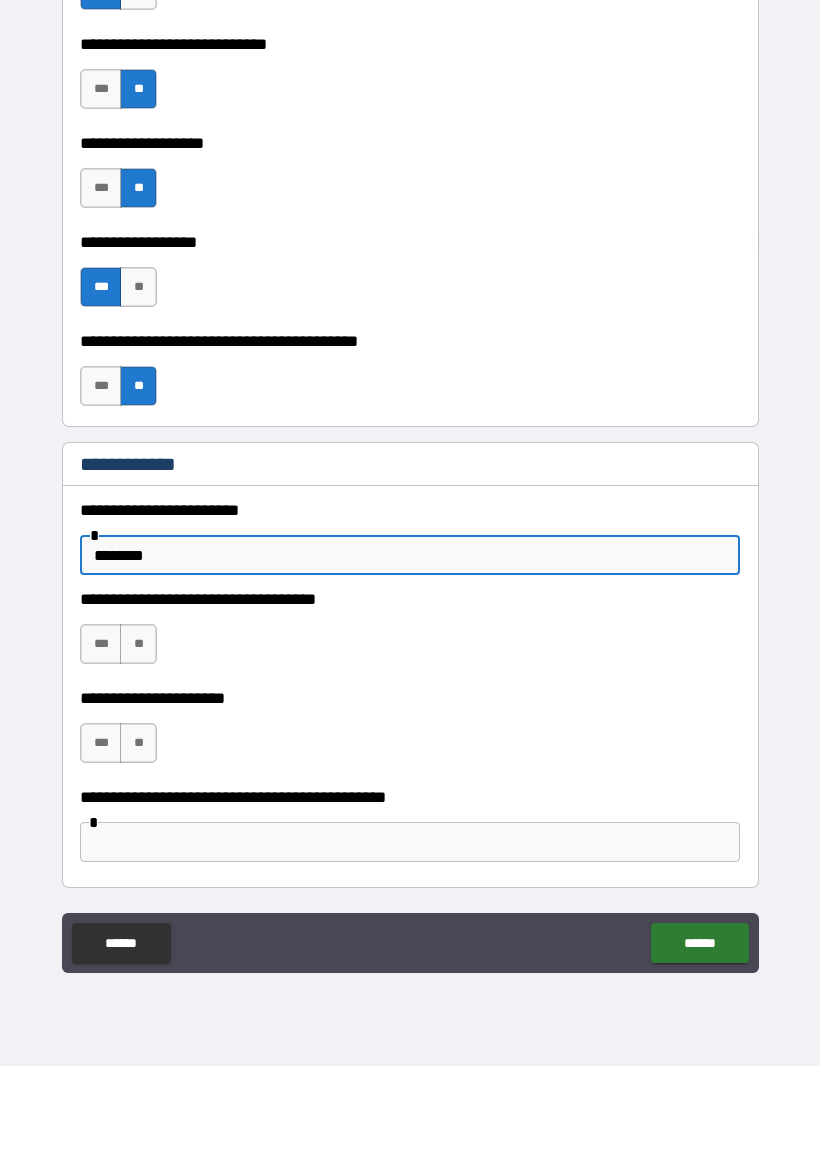 type on "********" 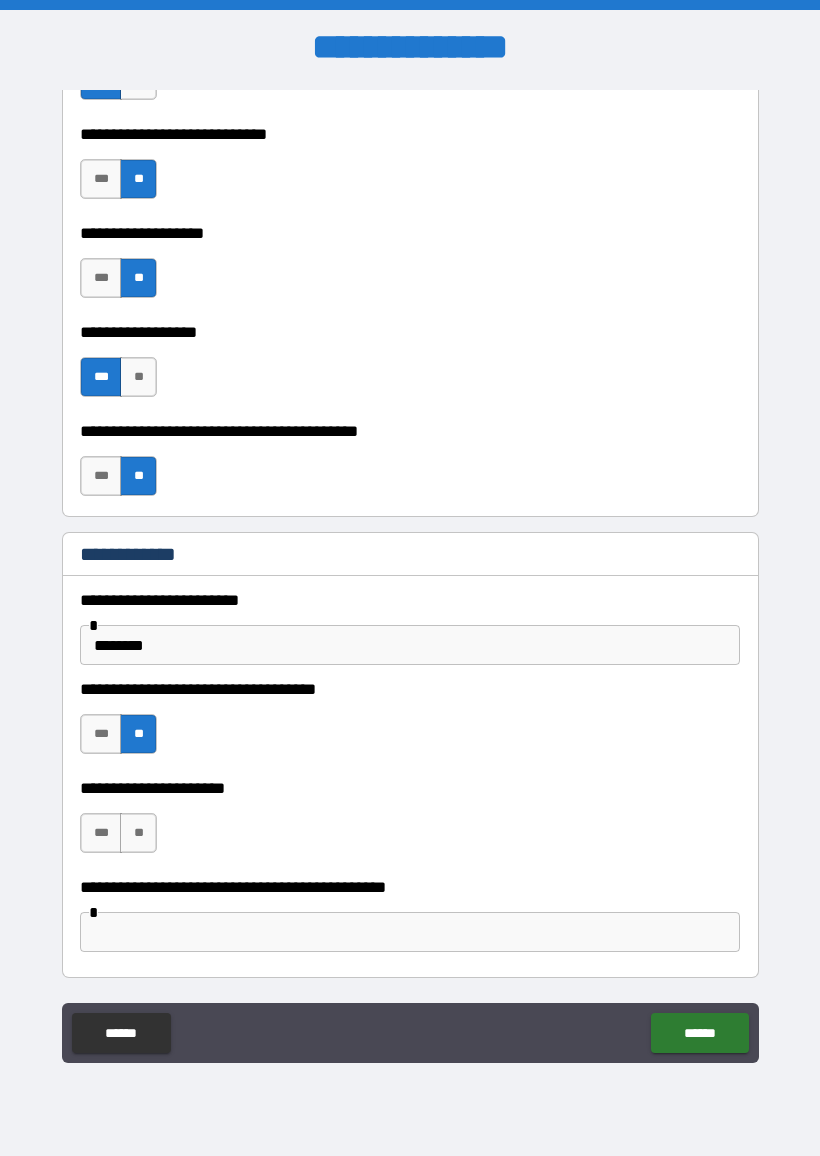 click on "***" at bounding box center (101, 734) 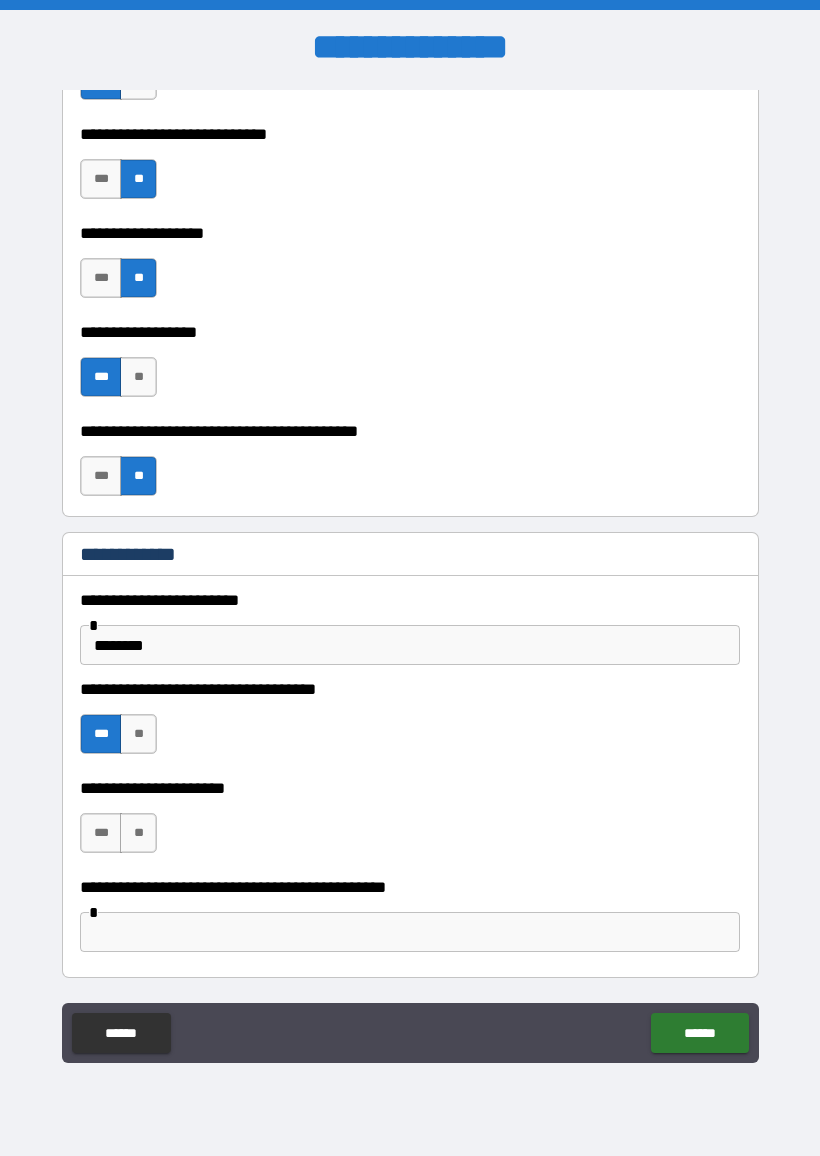 click on "***" at bounding box center [101, 833] 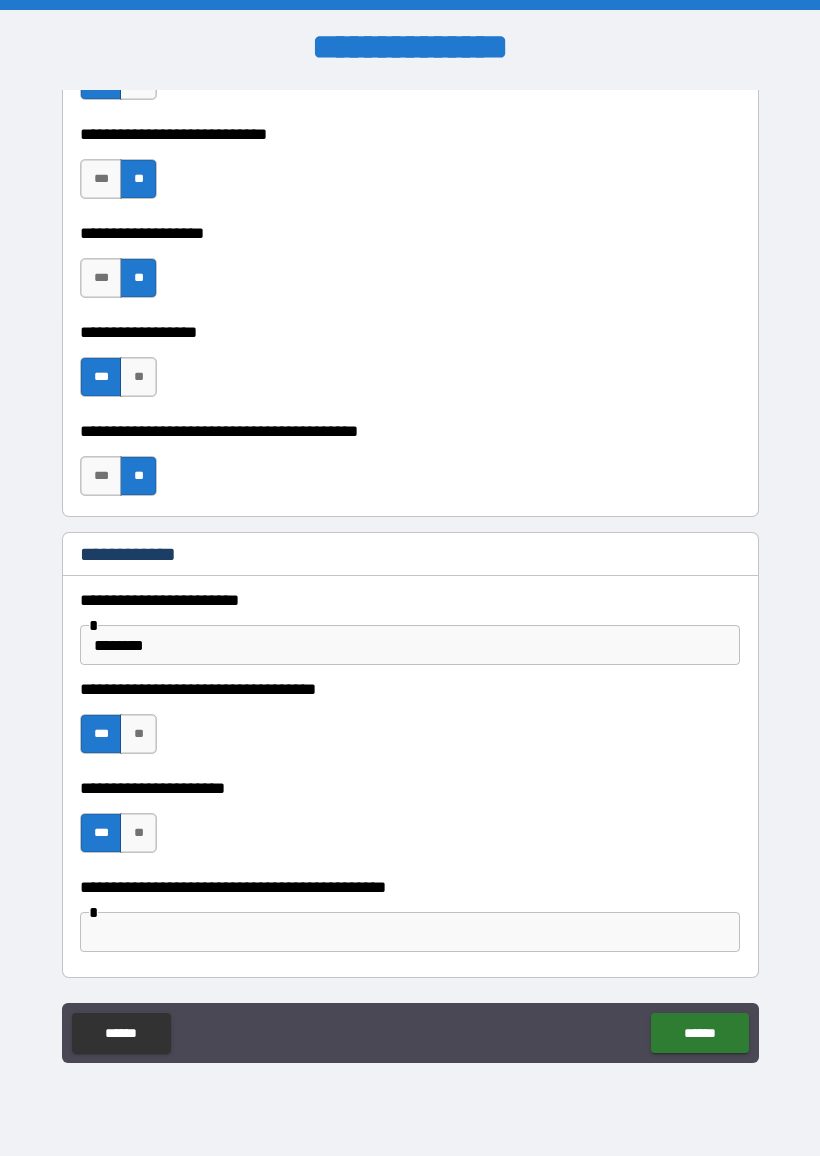click at bounding box center [410, 932] 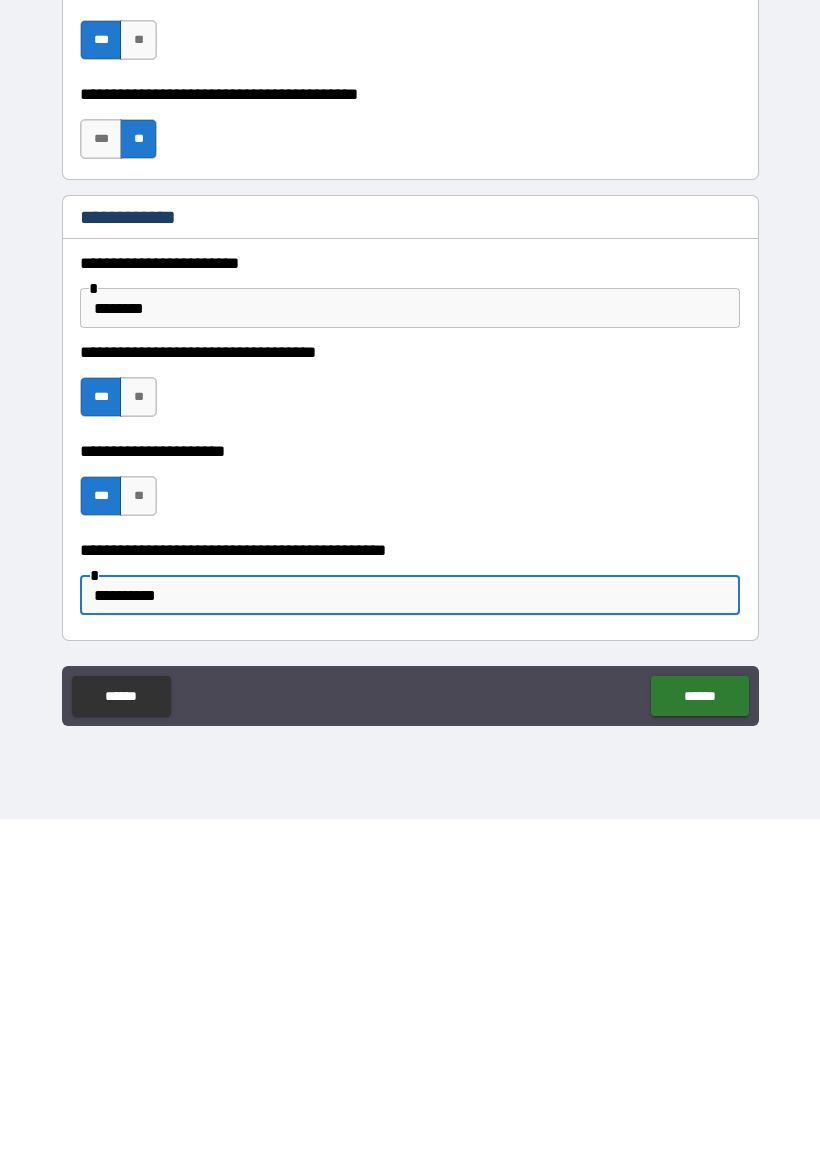 type on "**********" 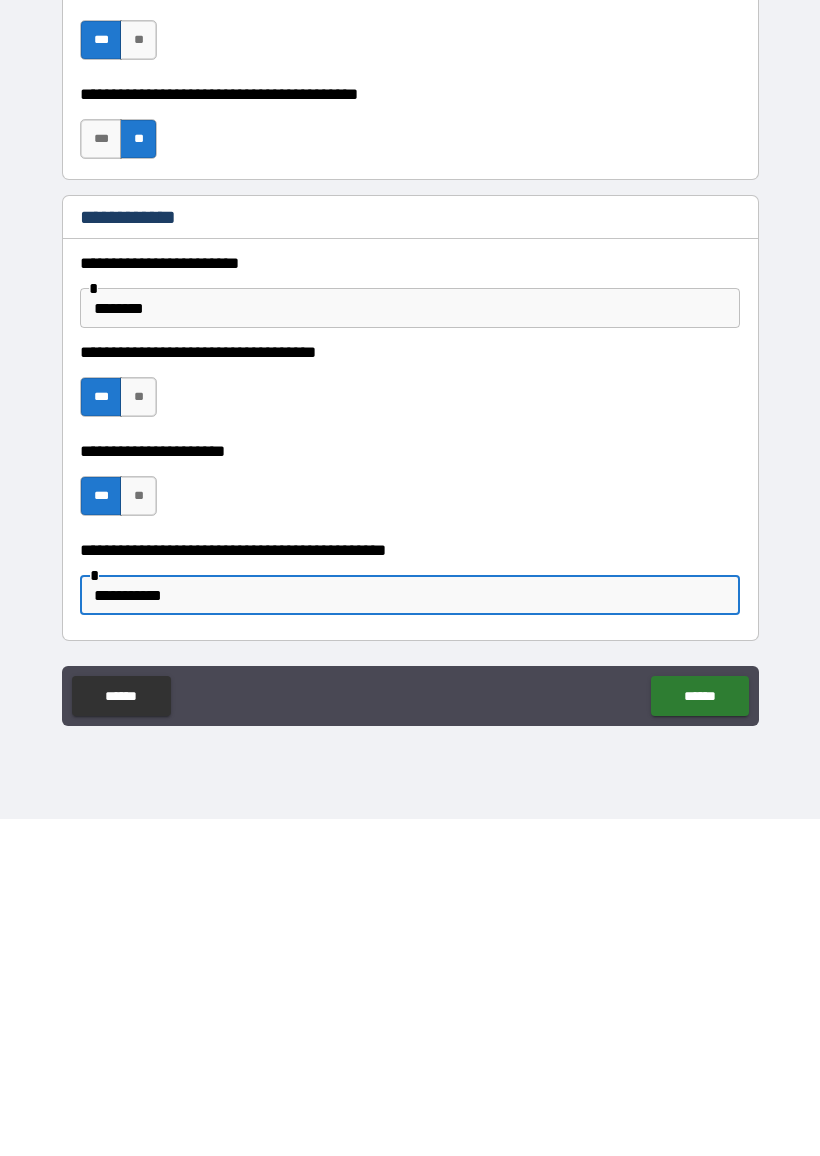 click on "******" at bounding box center [699, 1033] 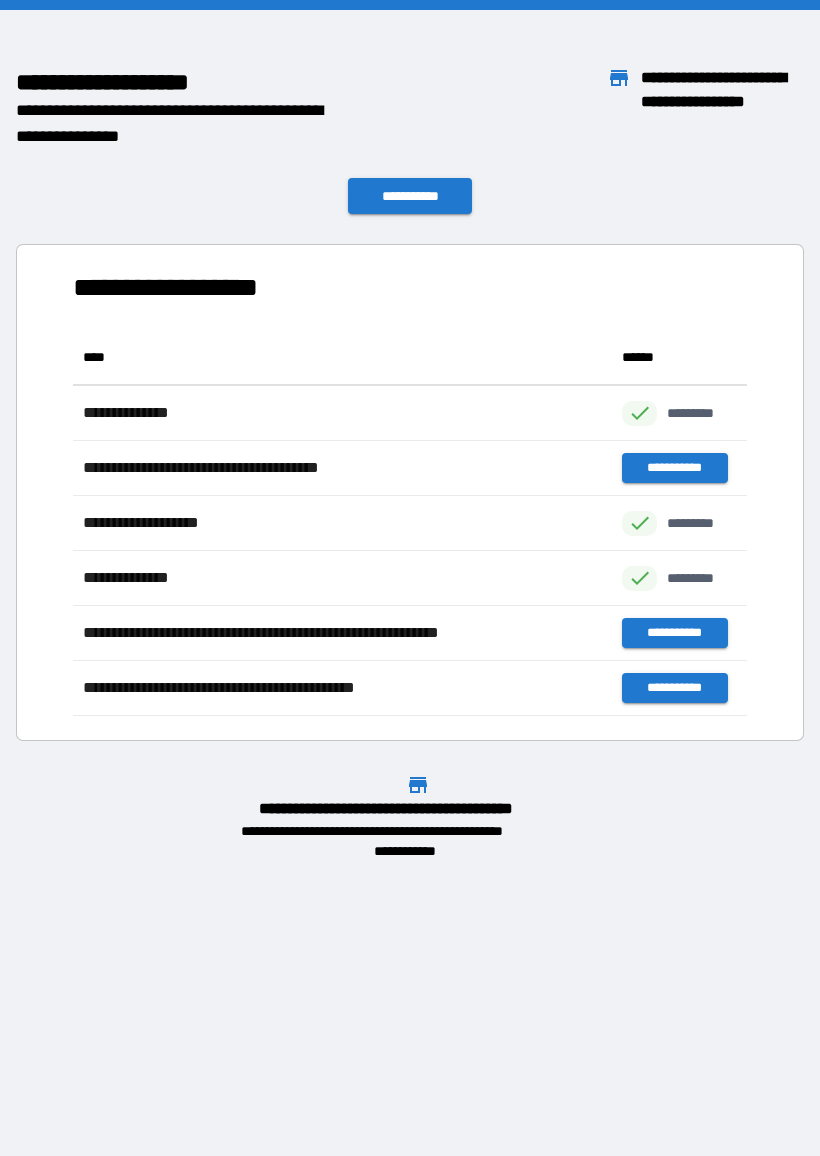 scroll, scrollTop: 1, scrollLeft: 1, axis: both 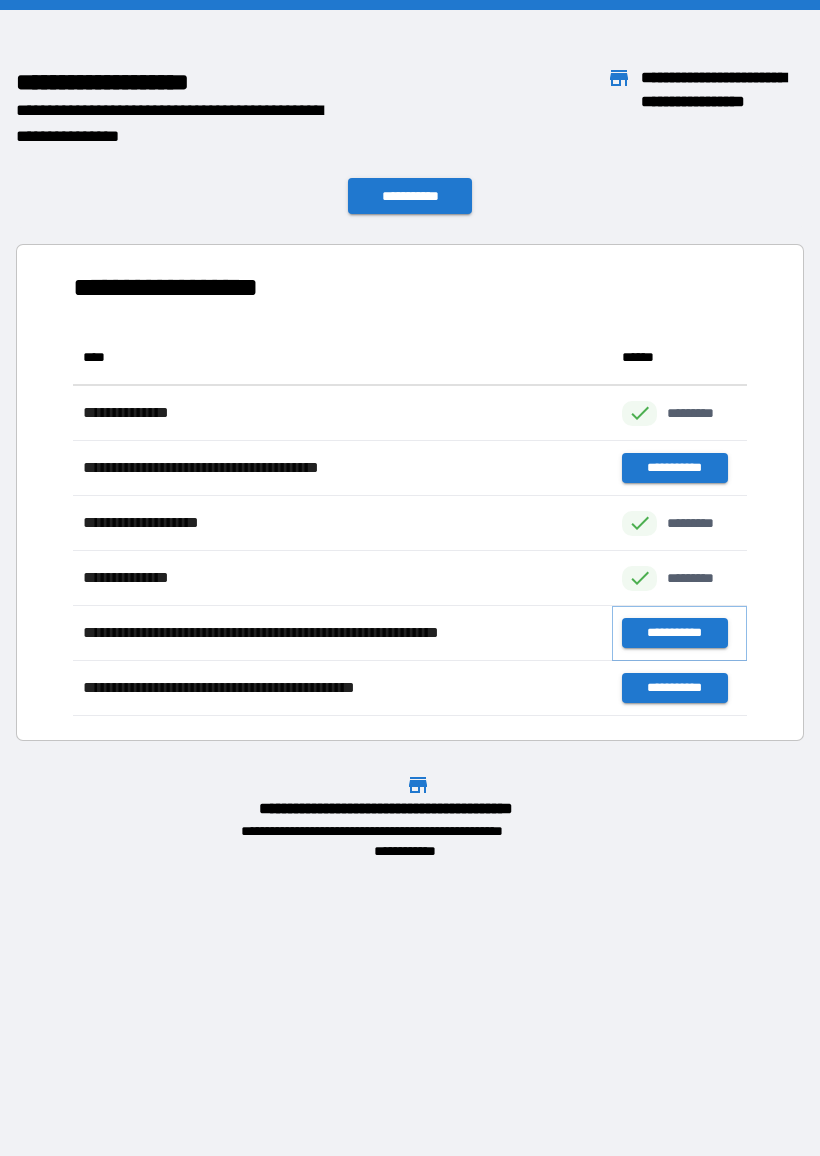 click on "**********" at bounding box center [674, 633] 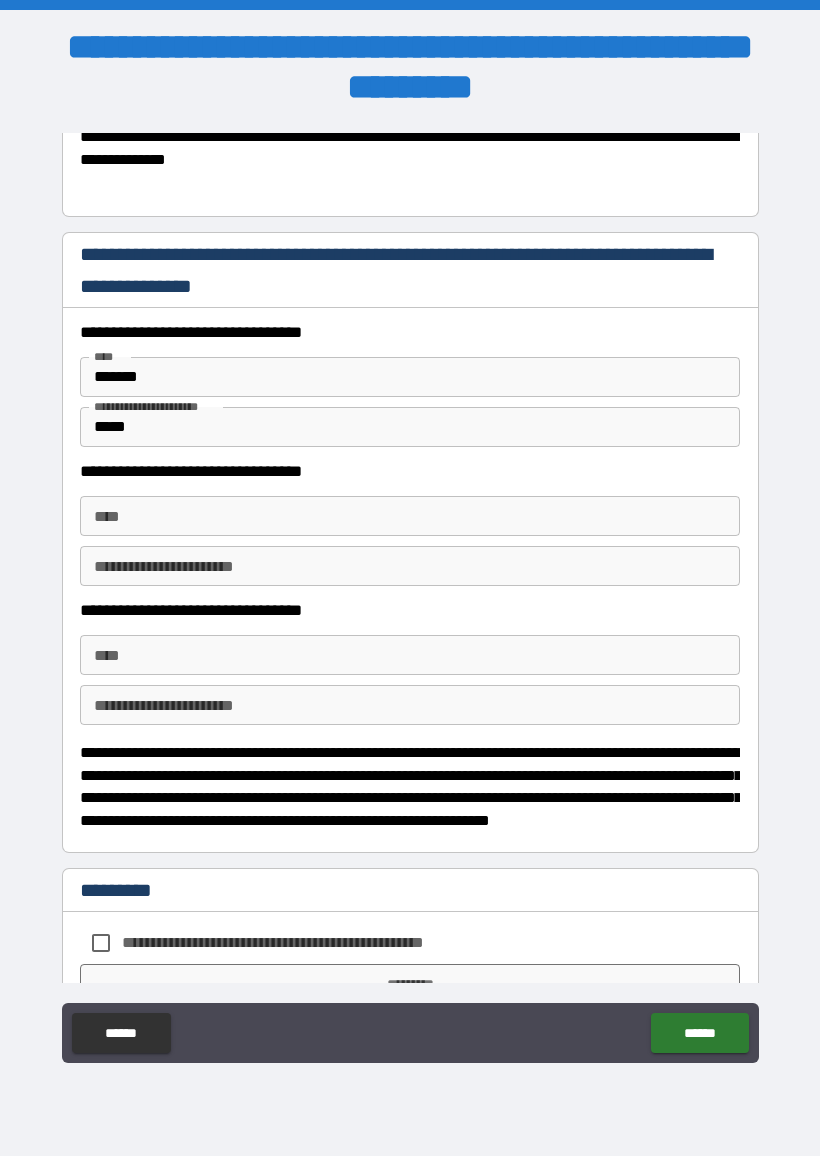 scroll, scrollTop: 518, scrollLeft: 0, axis: vertical 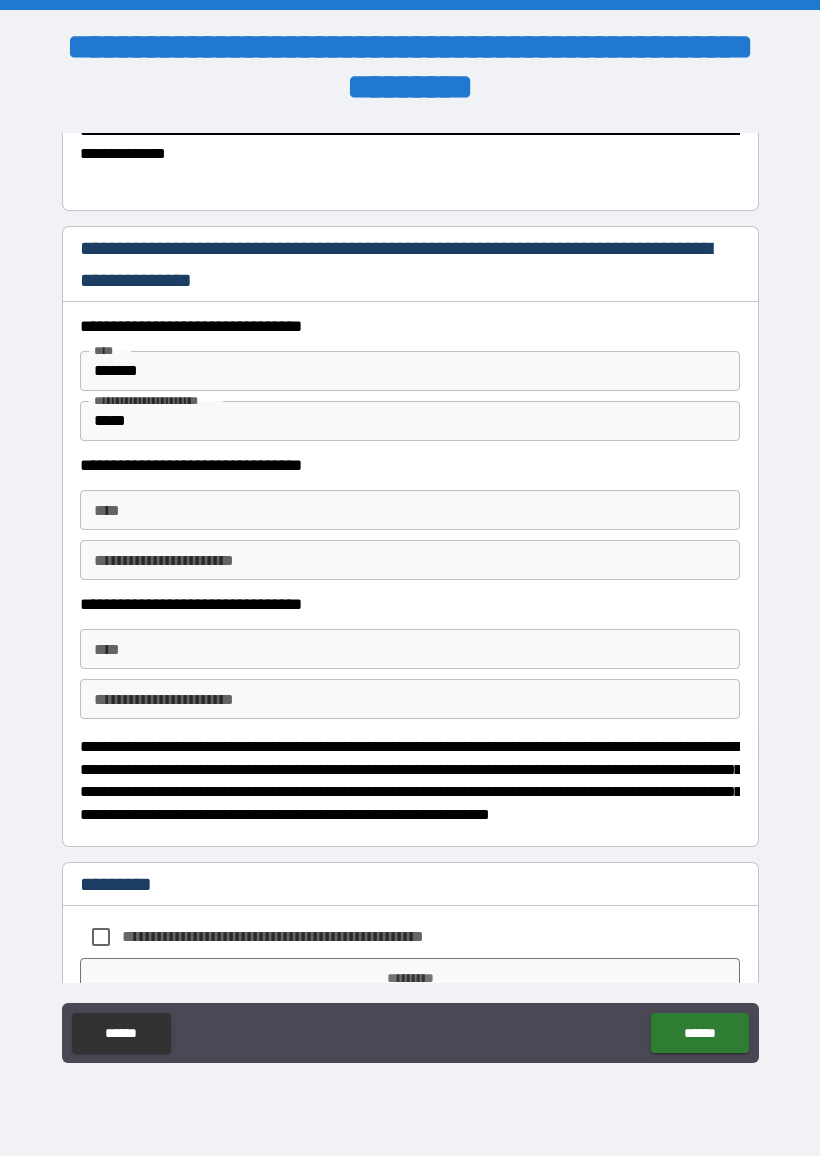 click on "****" at bounding box center [410, 510] 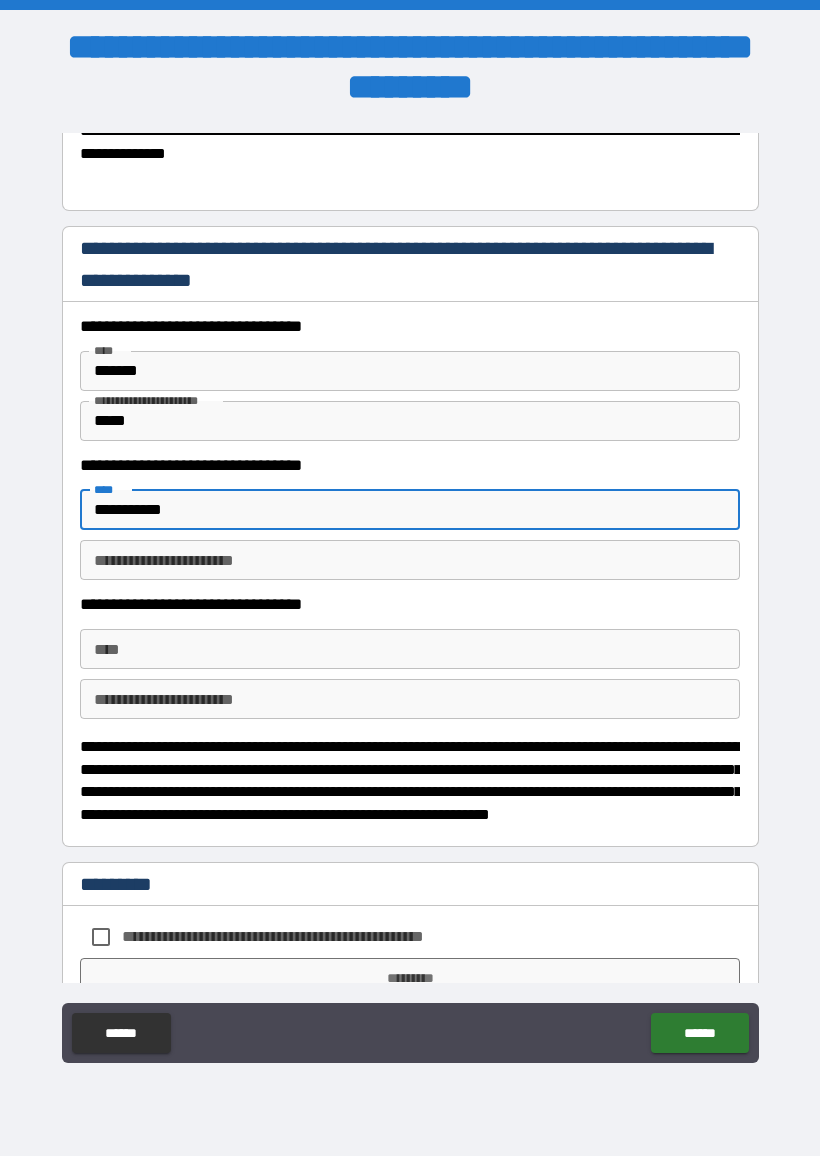type on "**********" 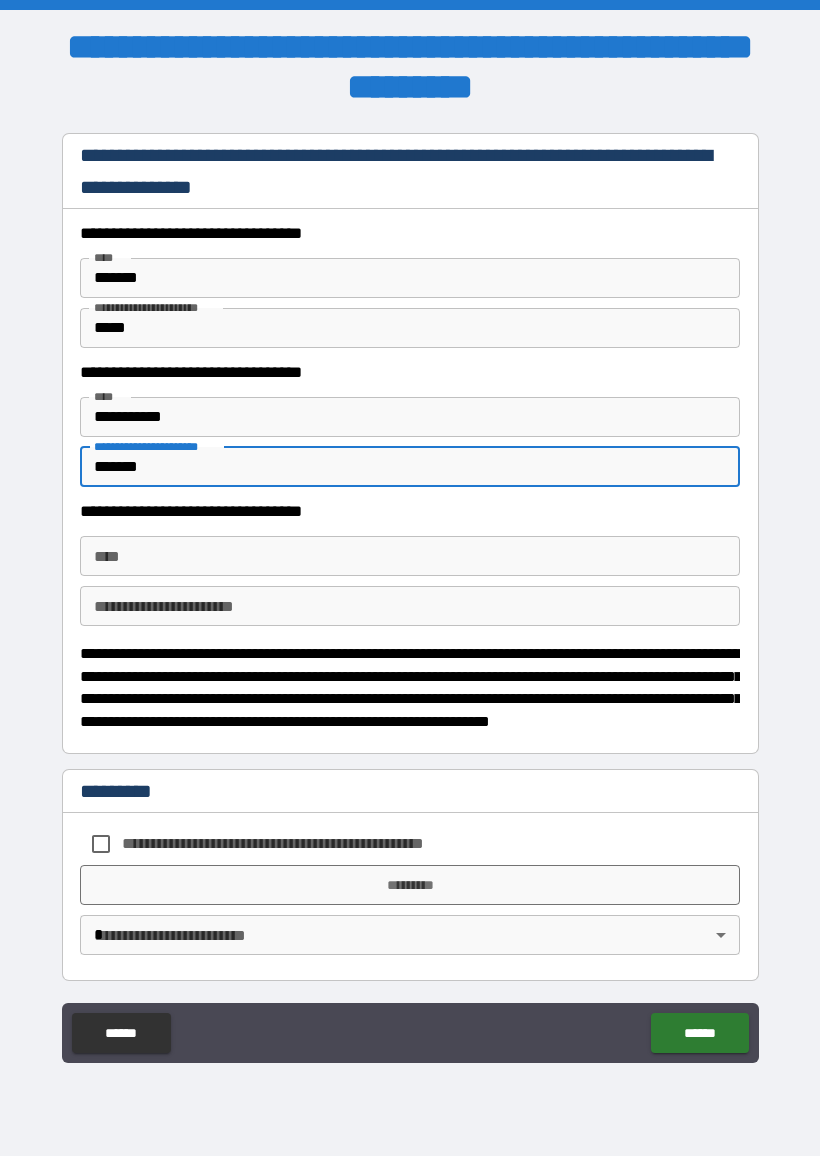 scroll, scrollTop: 611, scrollLeft: 0, axis: vertical 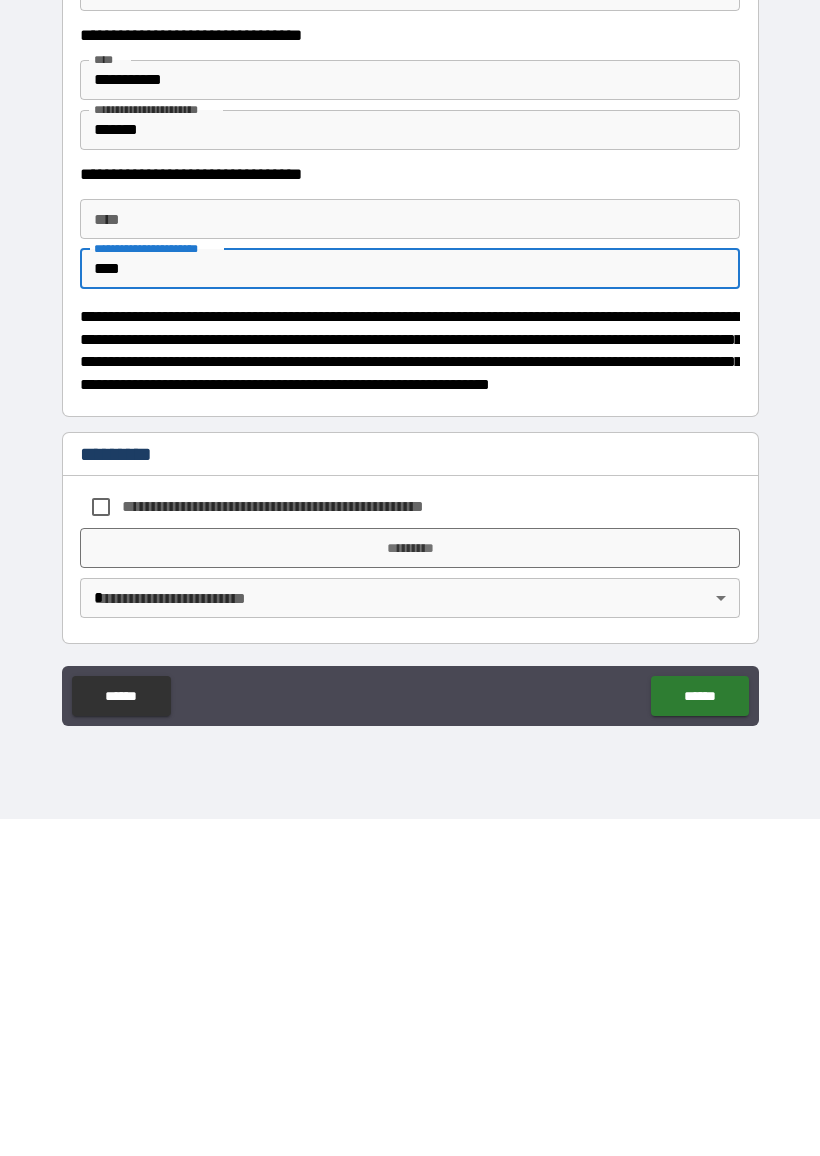 type on "****" 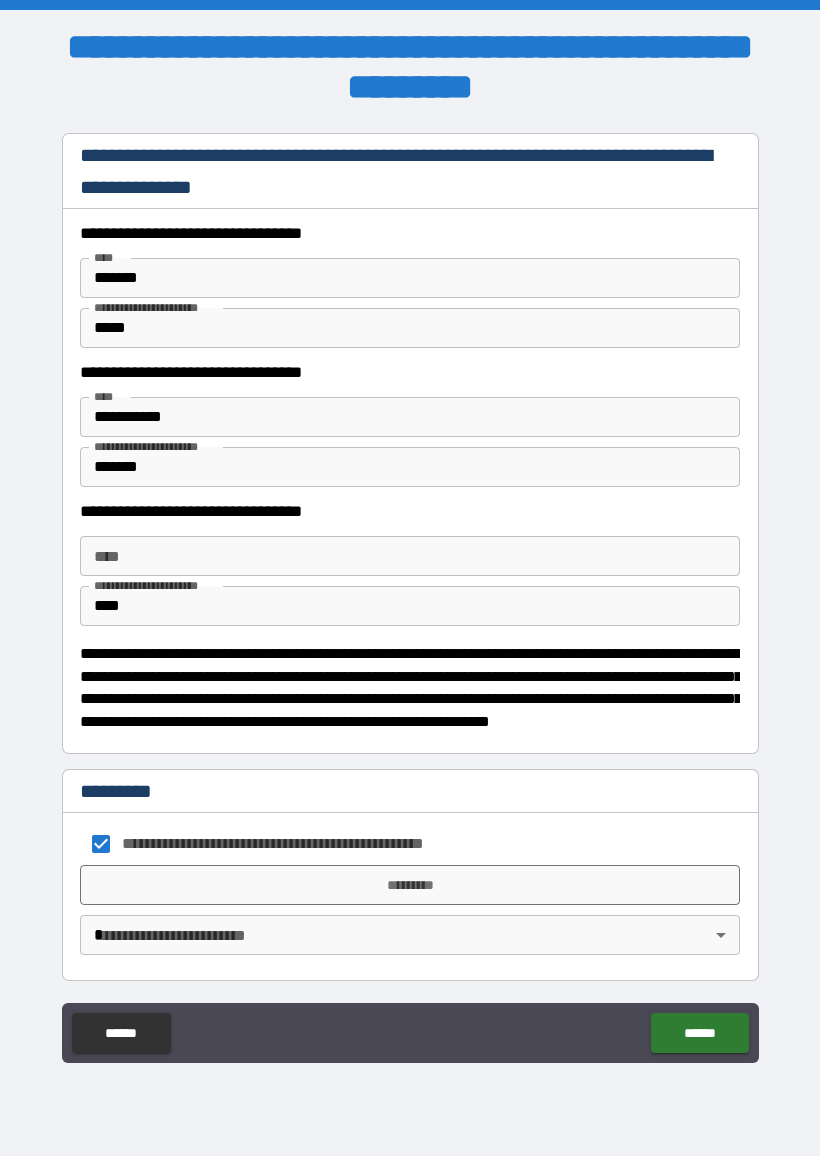 click on "*********" at bounding box center (410, 885) 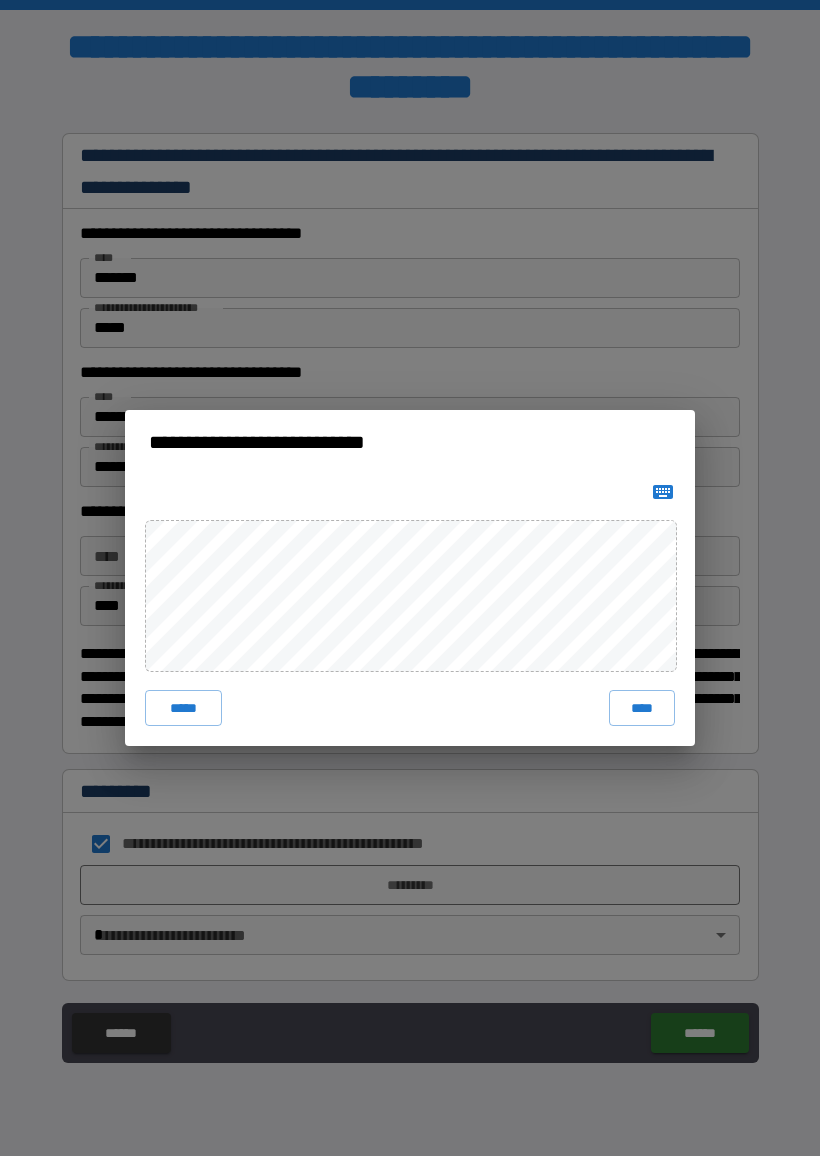 click on "****" at bounding box center [642, 708] 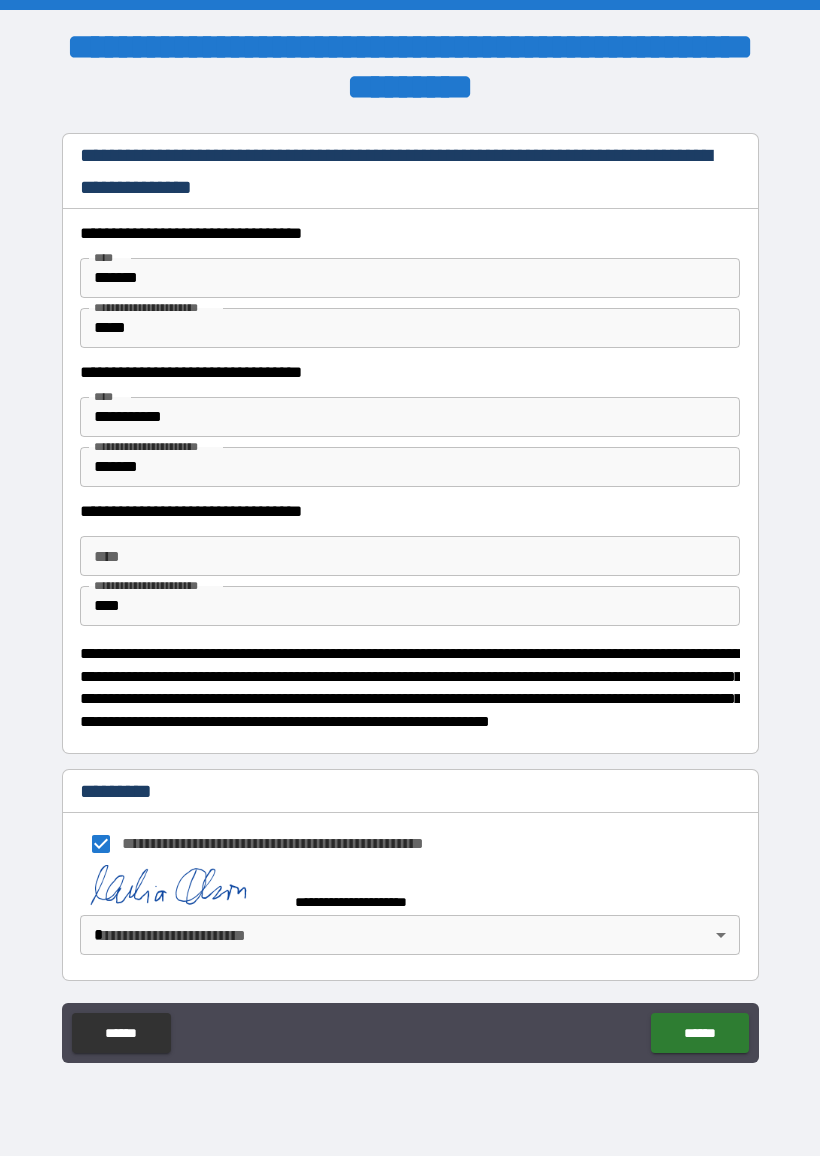 scroll, scrollTop: 601, scrollLeft: 0, axis: vertical 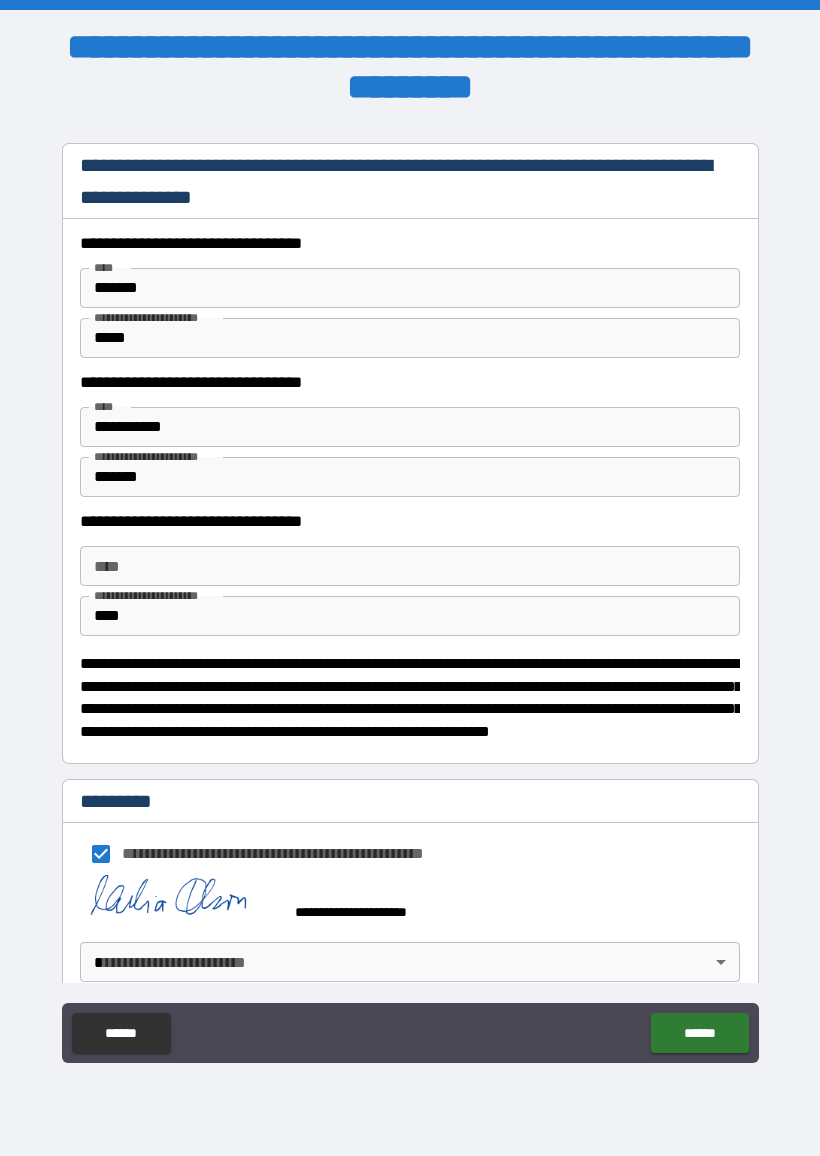 click on "**********" at bounding box center (410, 578) 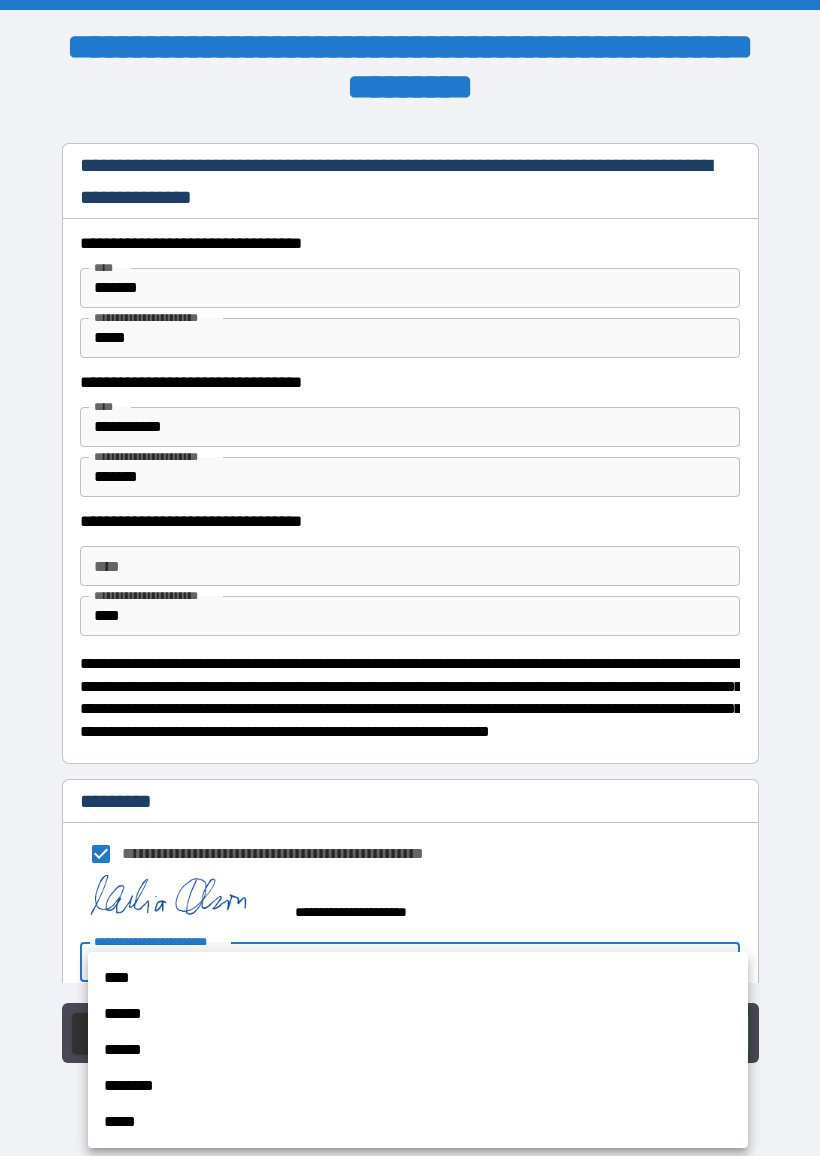 click on "****" at bounding box center [418, 978] 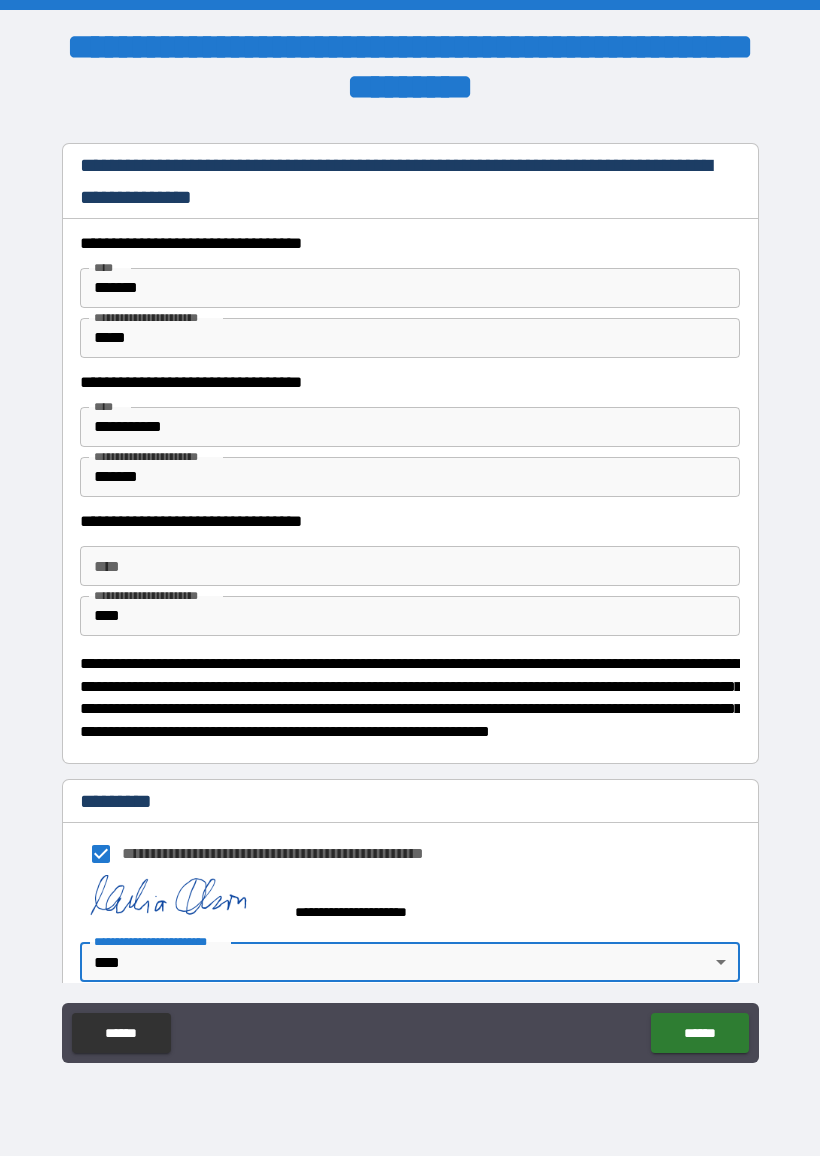 click on "******" at bounding box center (699, 1033) 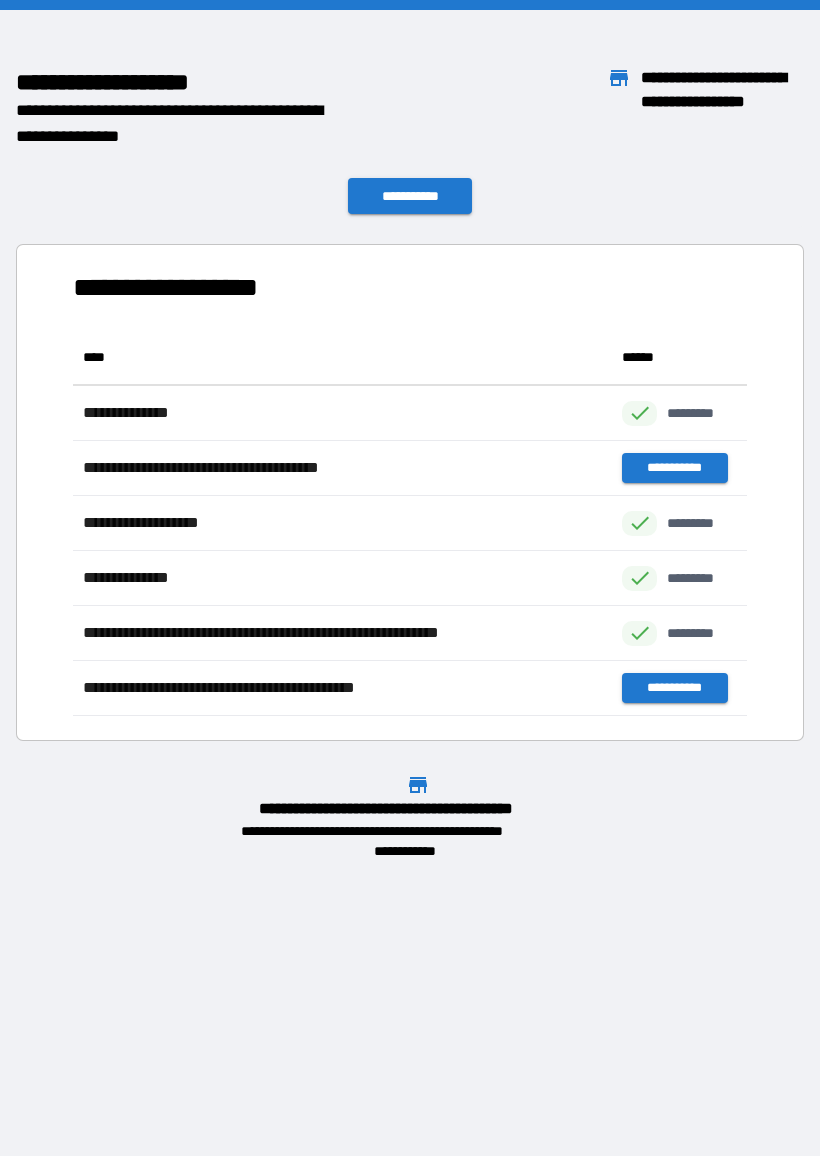 scroll, scrollTop: 386, scrollLeft: 674, axis: both 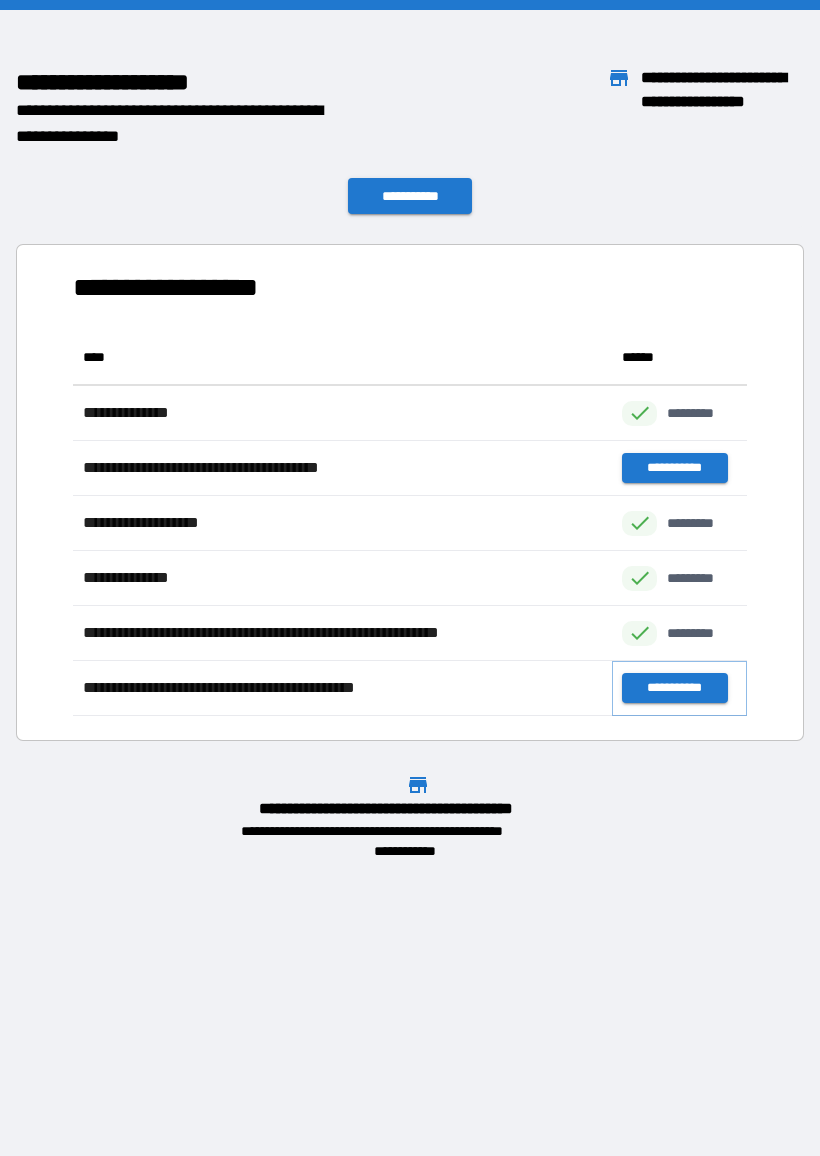 click on "**********" at bounding box center [674, 688] 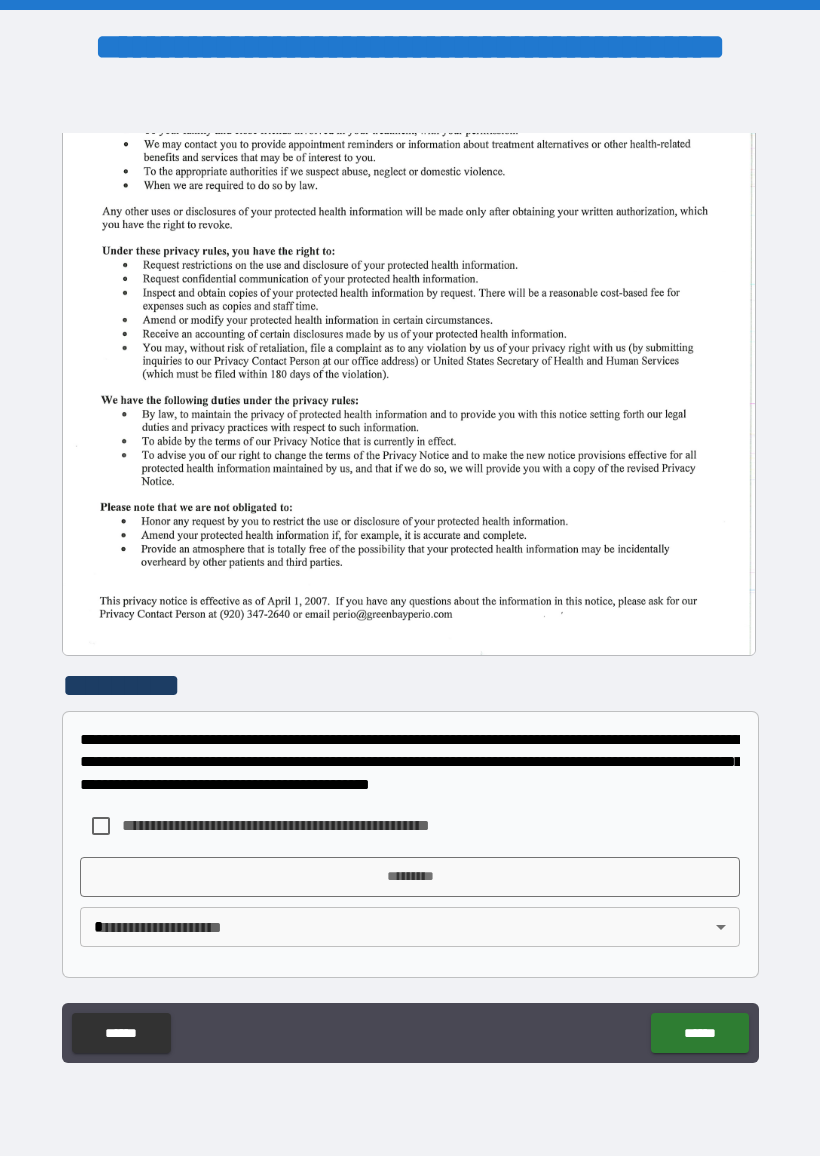 scroll, scrollTop: 405, scrollLeft: 0, axis: vertical 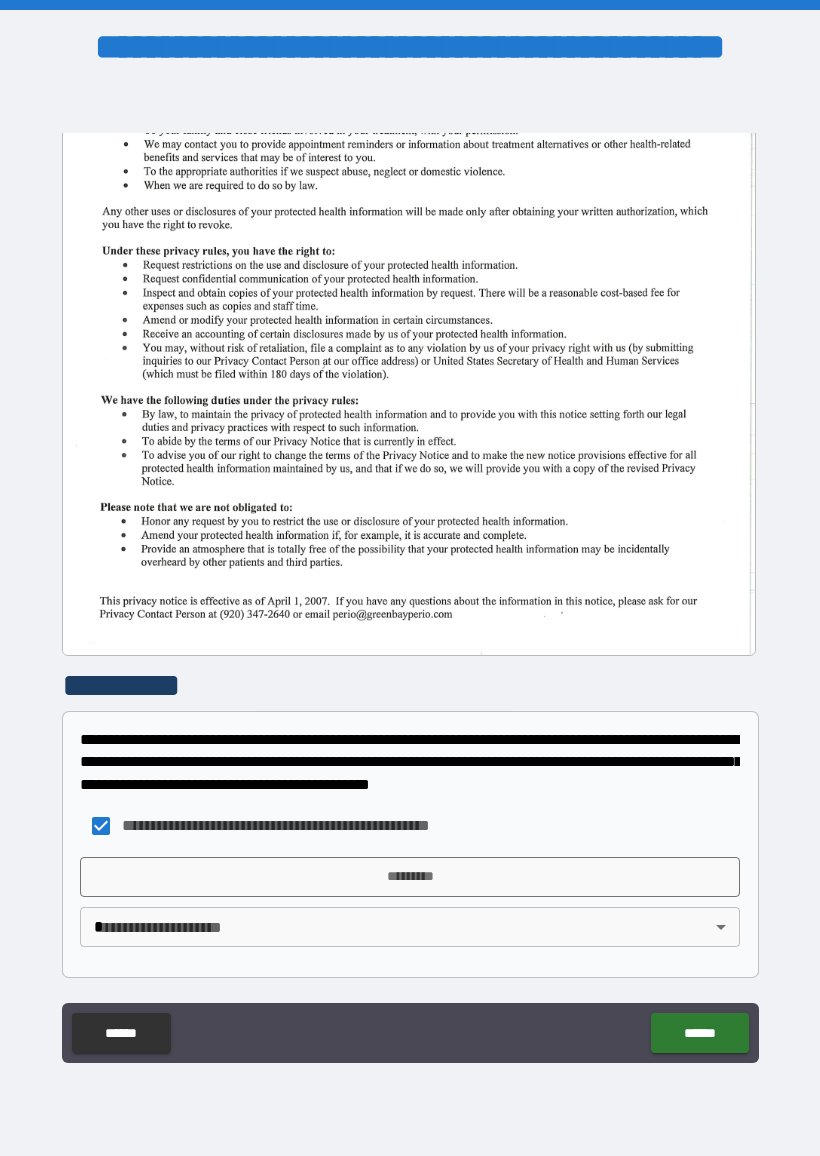click on "*********" at bounding box center [410, 877] 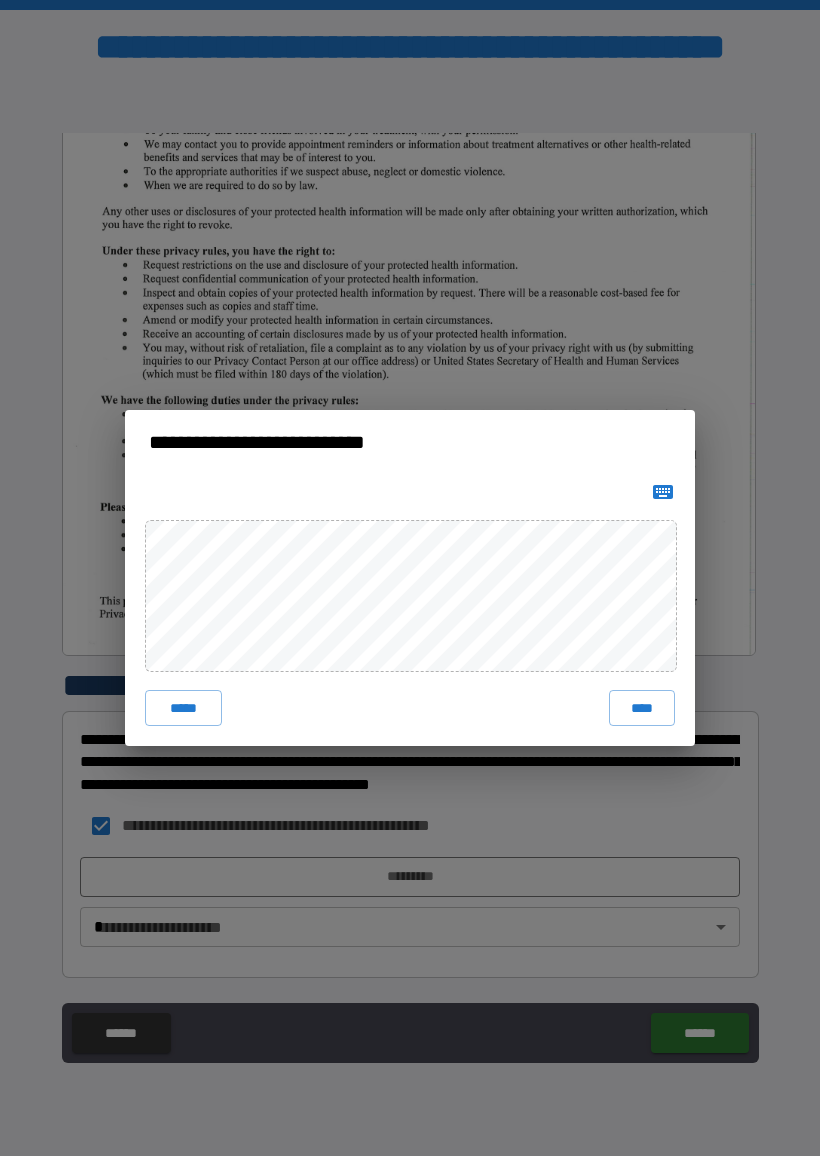 click on "****" at bounding box center (642, 708) 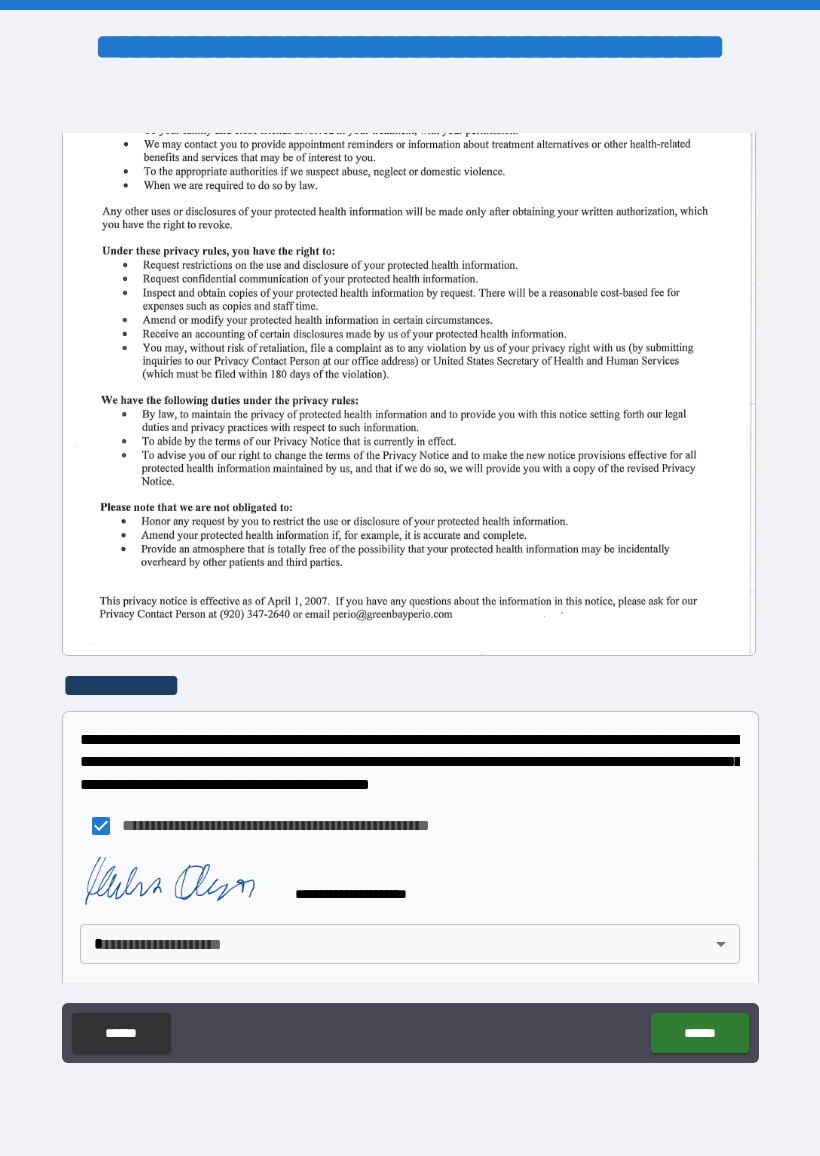 scroll, scrollTop: 395, scrollLeft: 0, axis: vertical 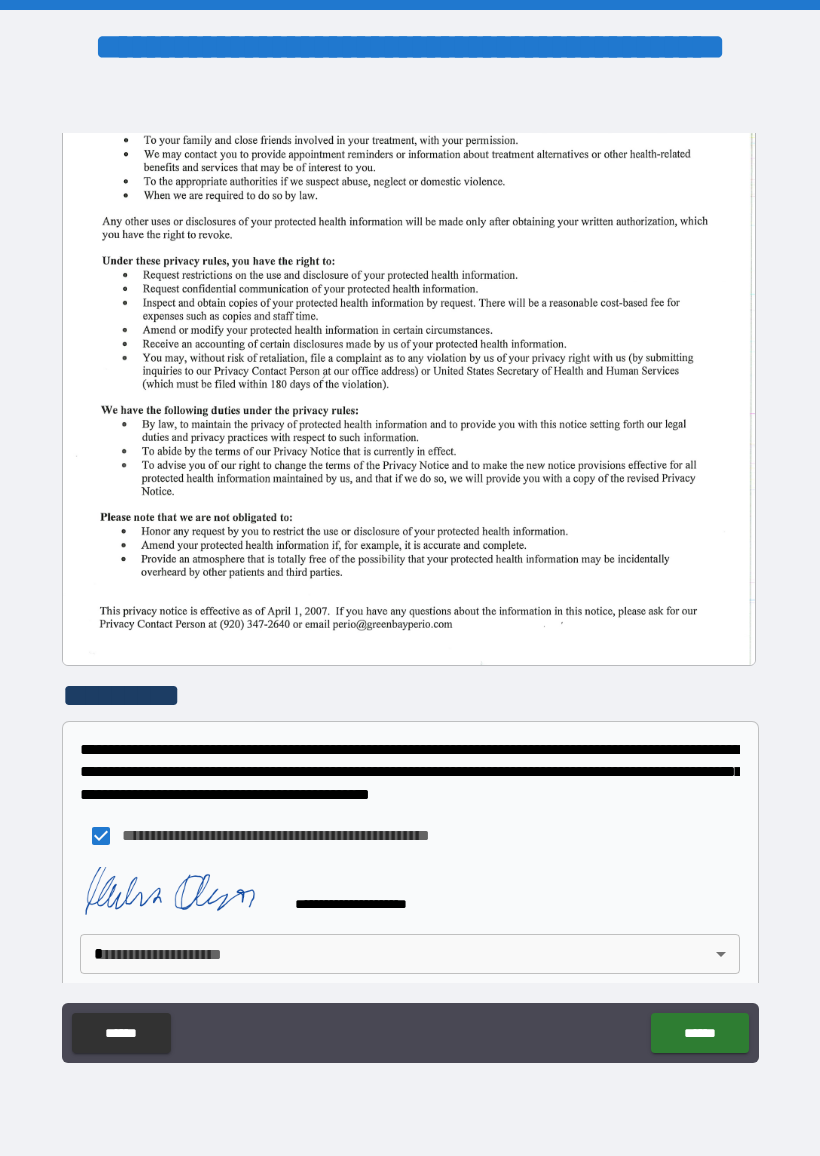 click on "**********" at bounding box center [410, 578] 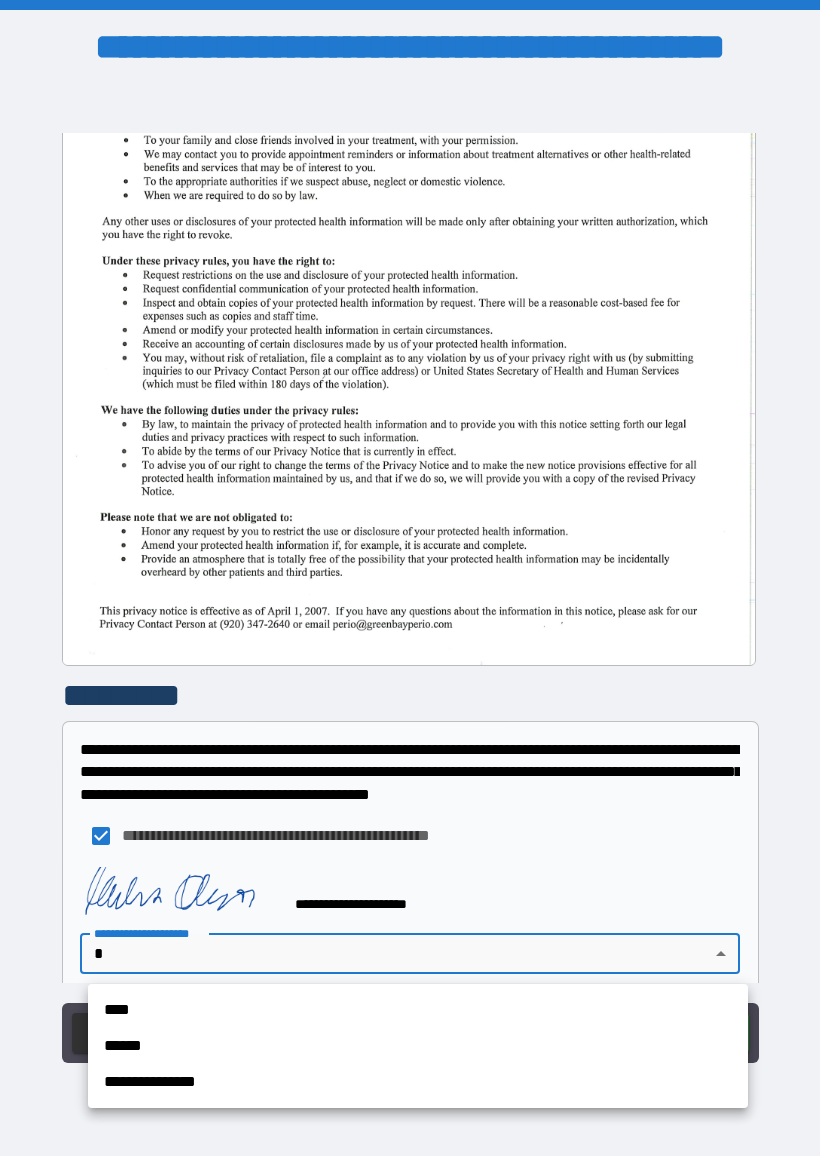 click on "****" at bounding box center [418, 1010] 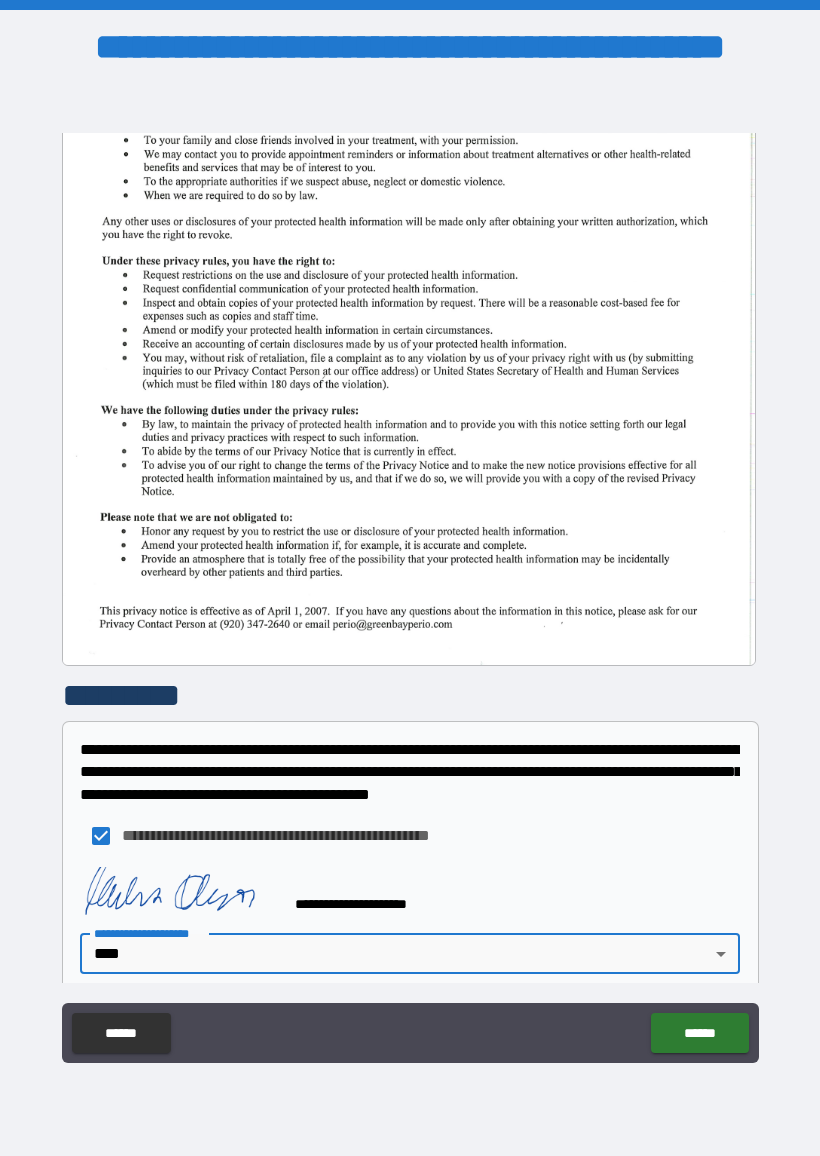 click on "******" at bounding box center (699, 1033) 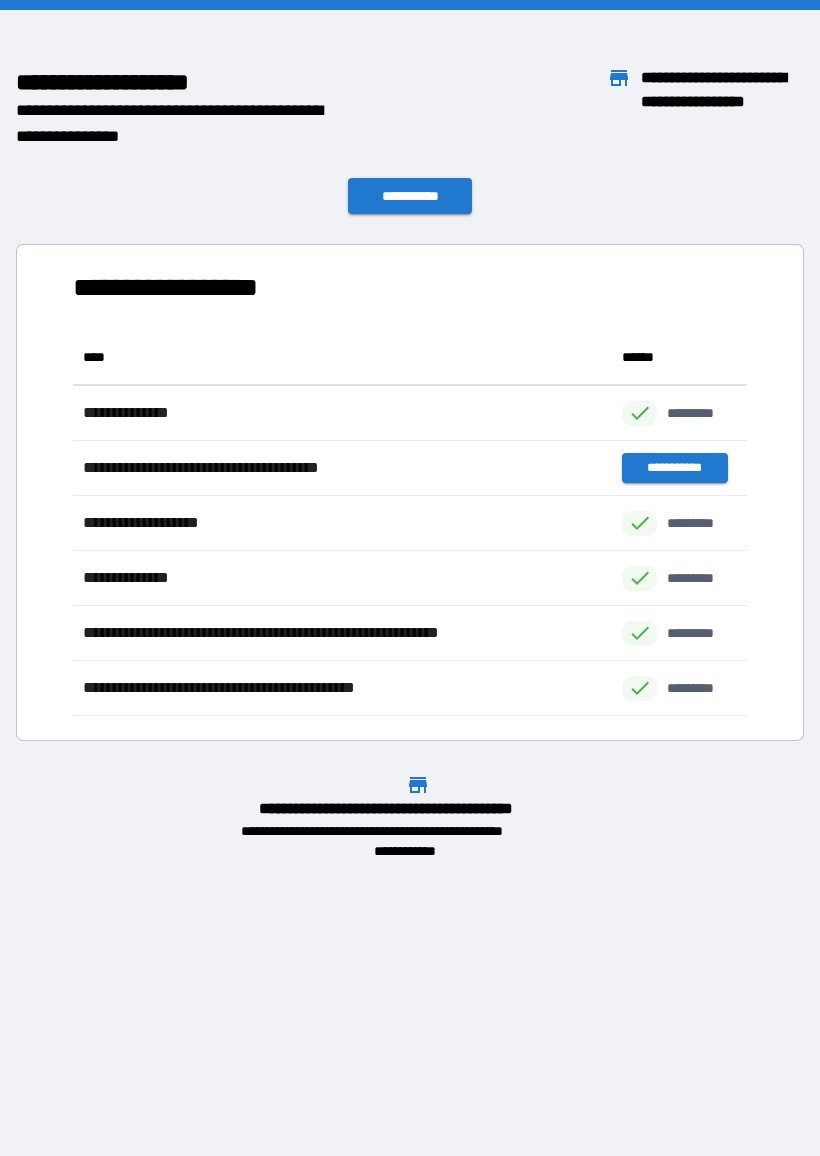 scroll, scrollTop: 386, scrollLeft: 674, axis: both 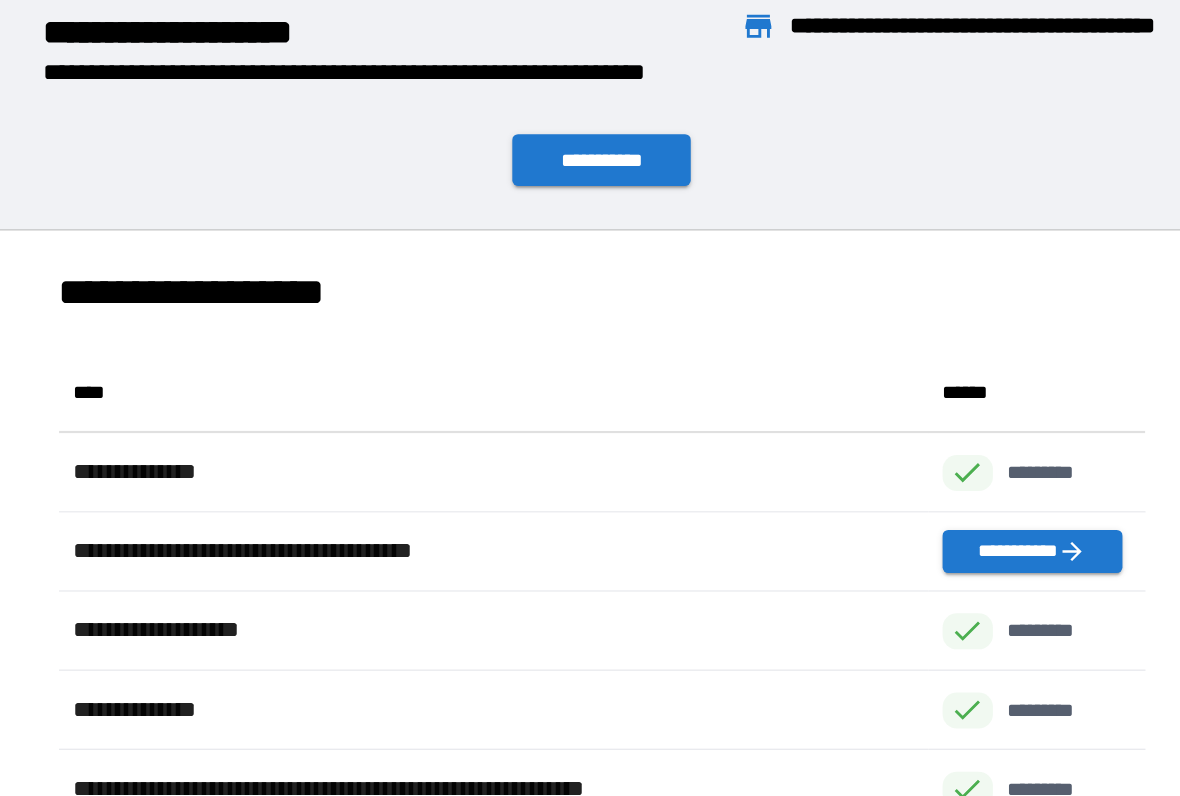 click on "**********" at bounding box center (598, 111) 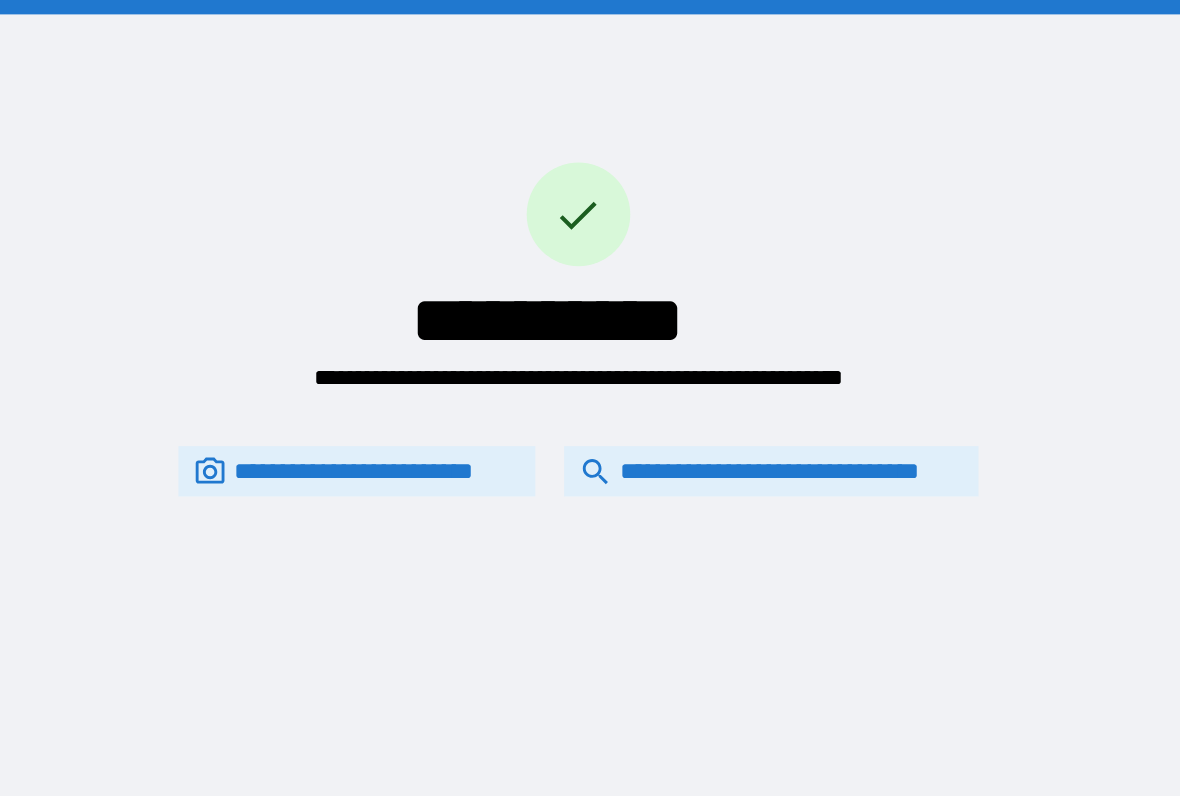 click on "**********" at bounding box center (716, 327) 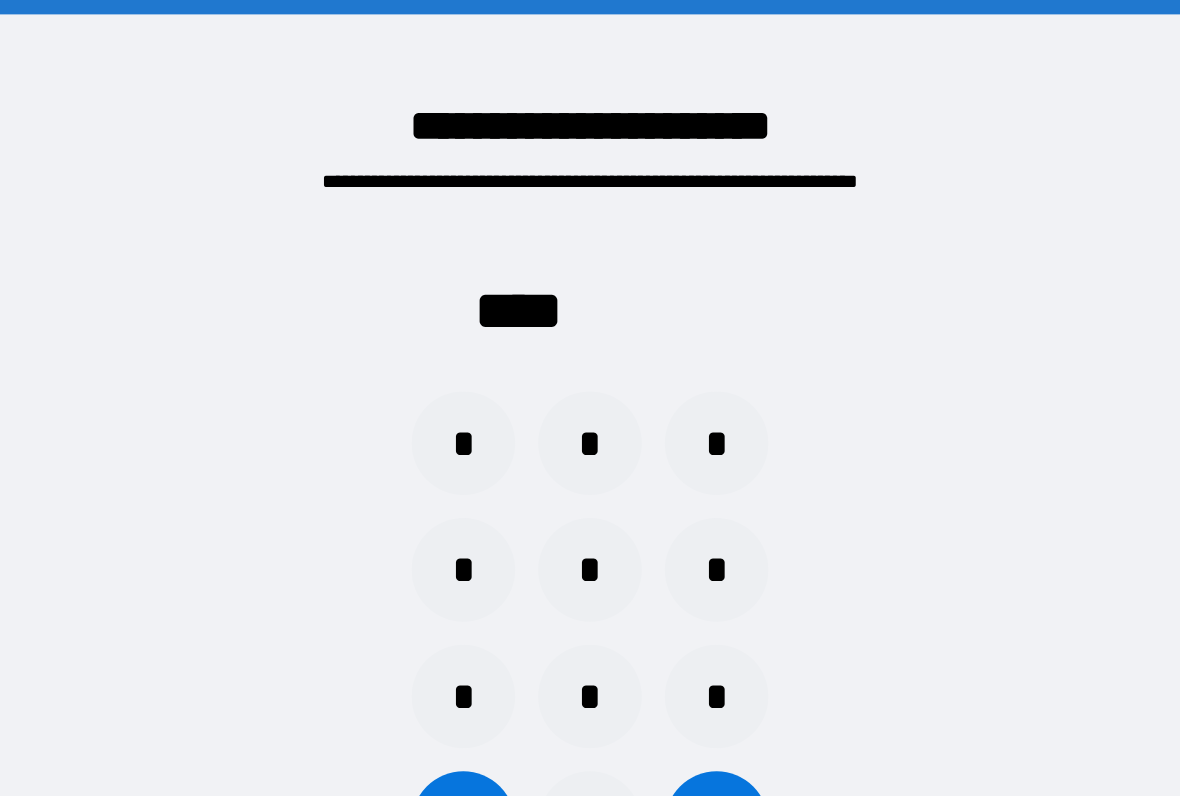 click on "*" at bounding box center (590, 308) 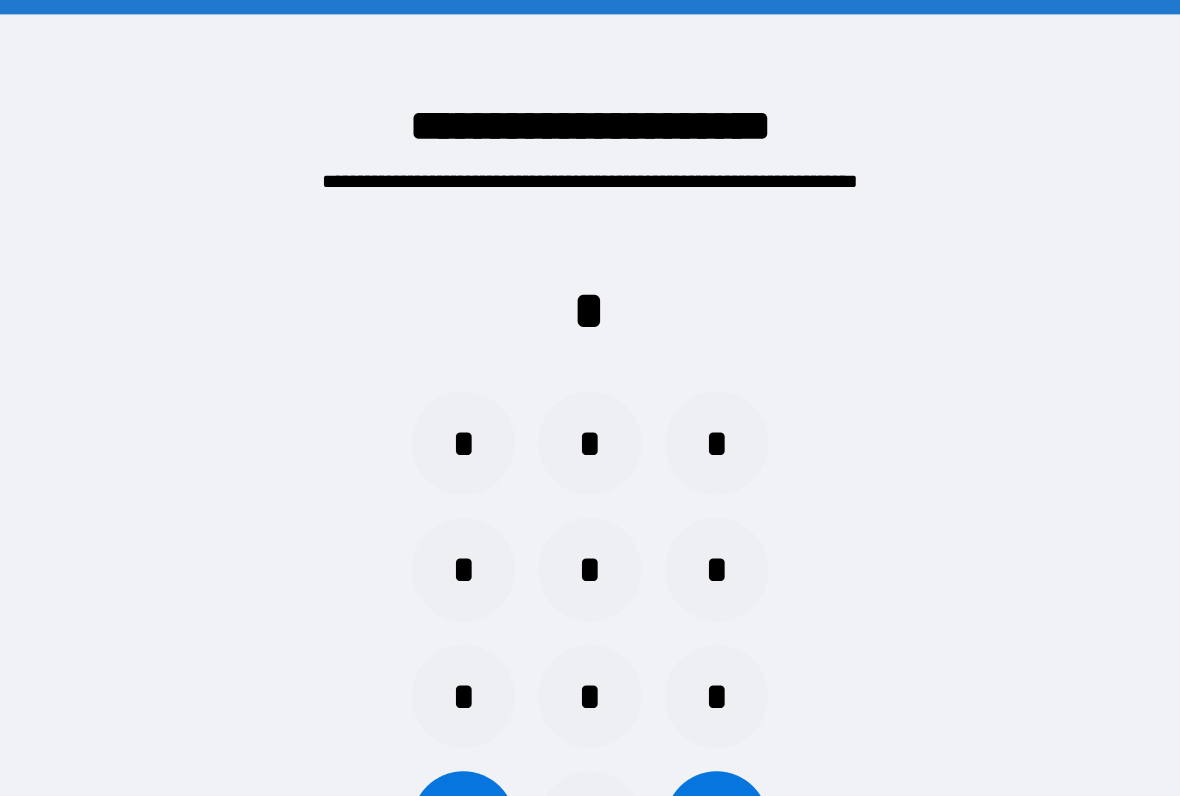 click on "*" at bounding box center (590, 396) 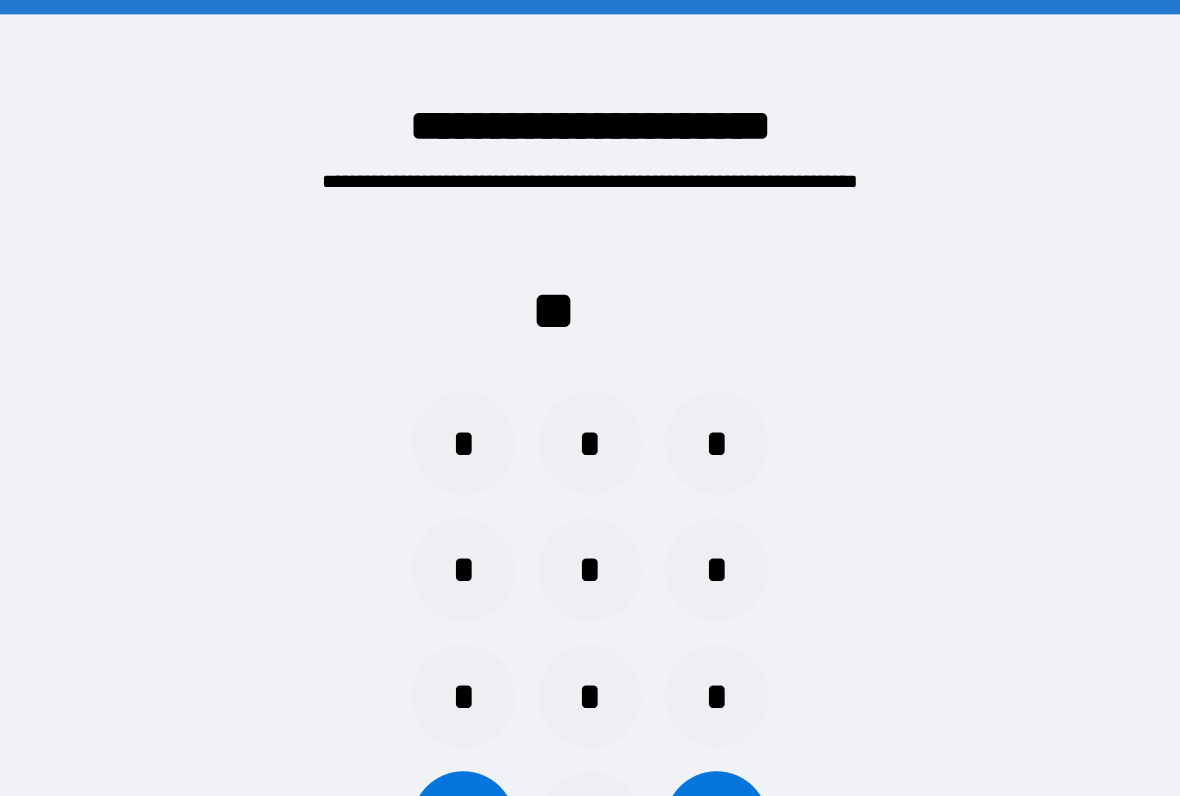 click on "*" at bounding box center [590, 484] 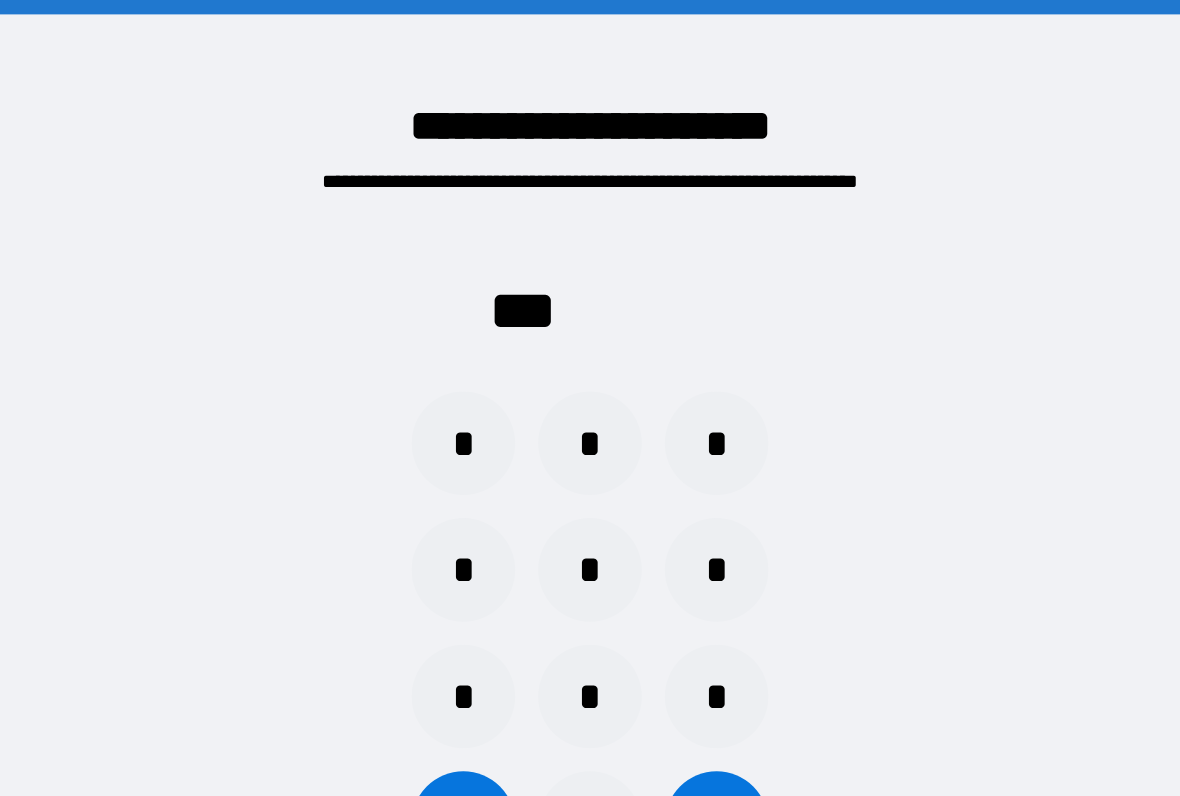 click on "*" at bounding box center [502, 308] 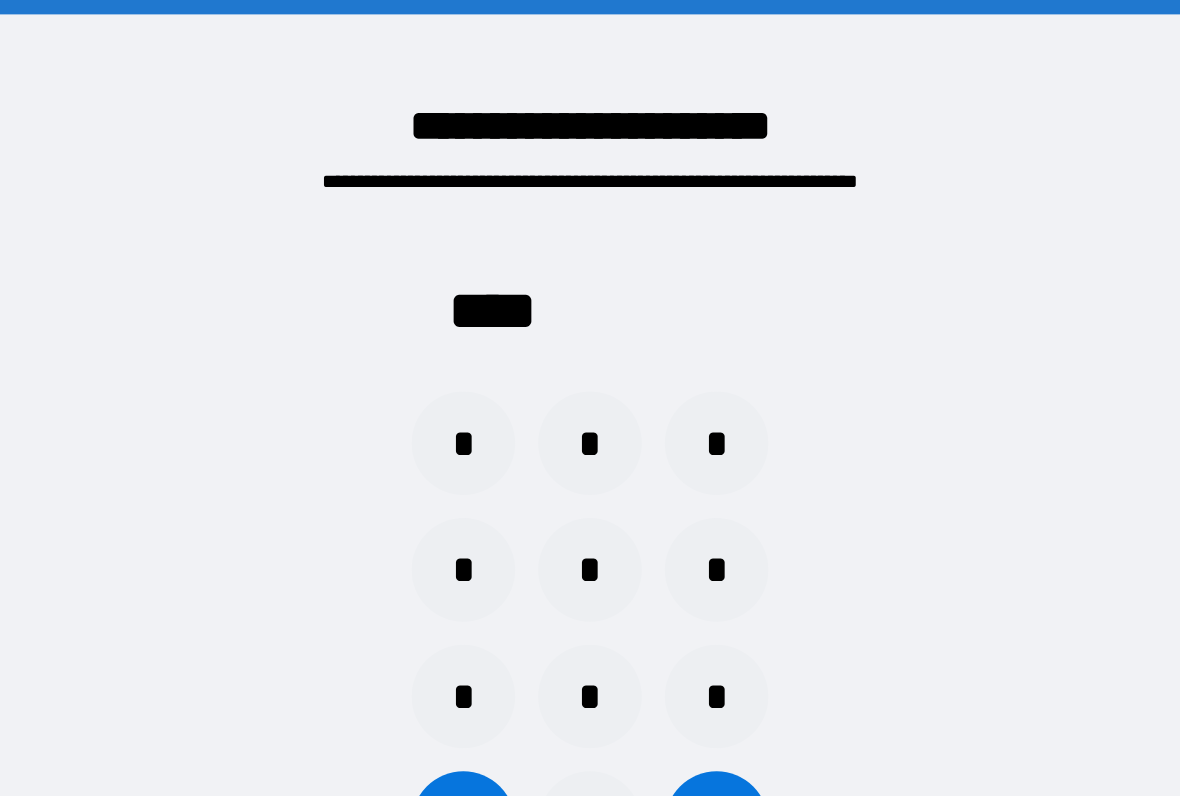 click at bounding box center (678, 572) 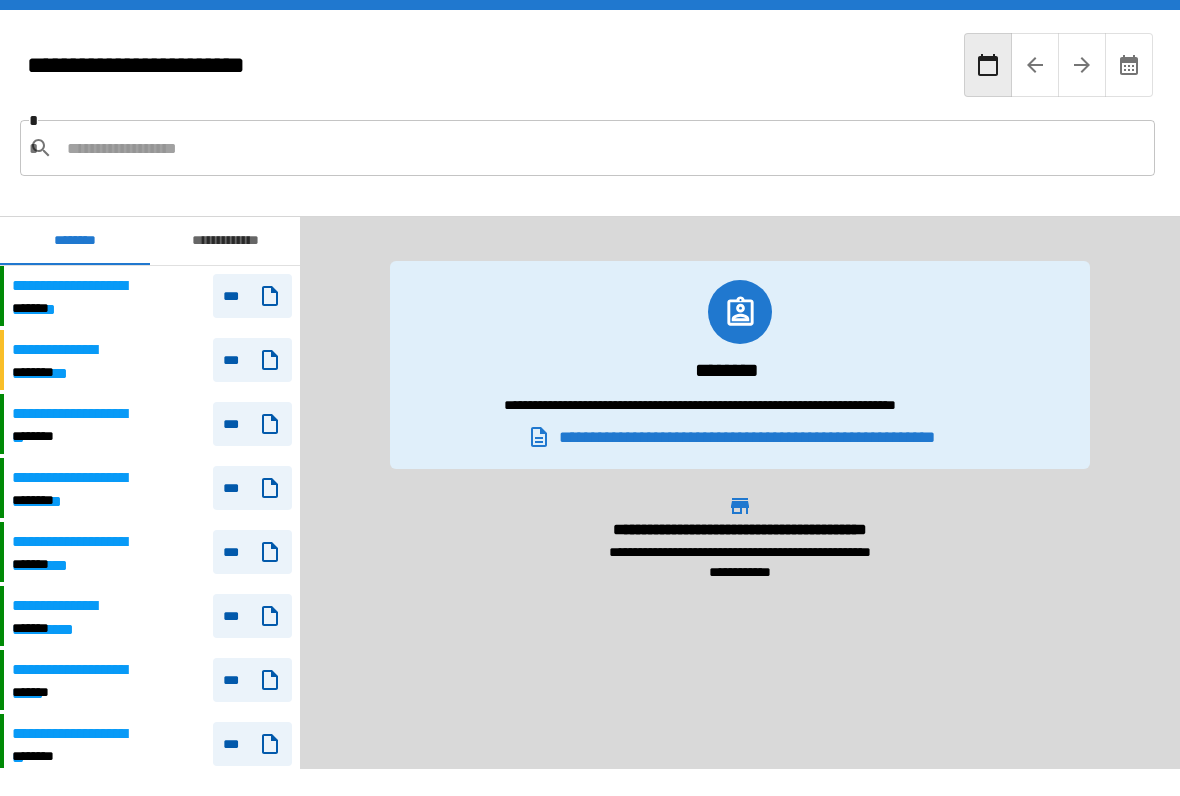 click at bounding box center (603, 148) 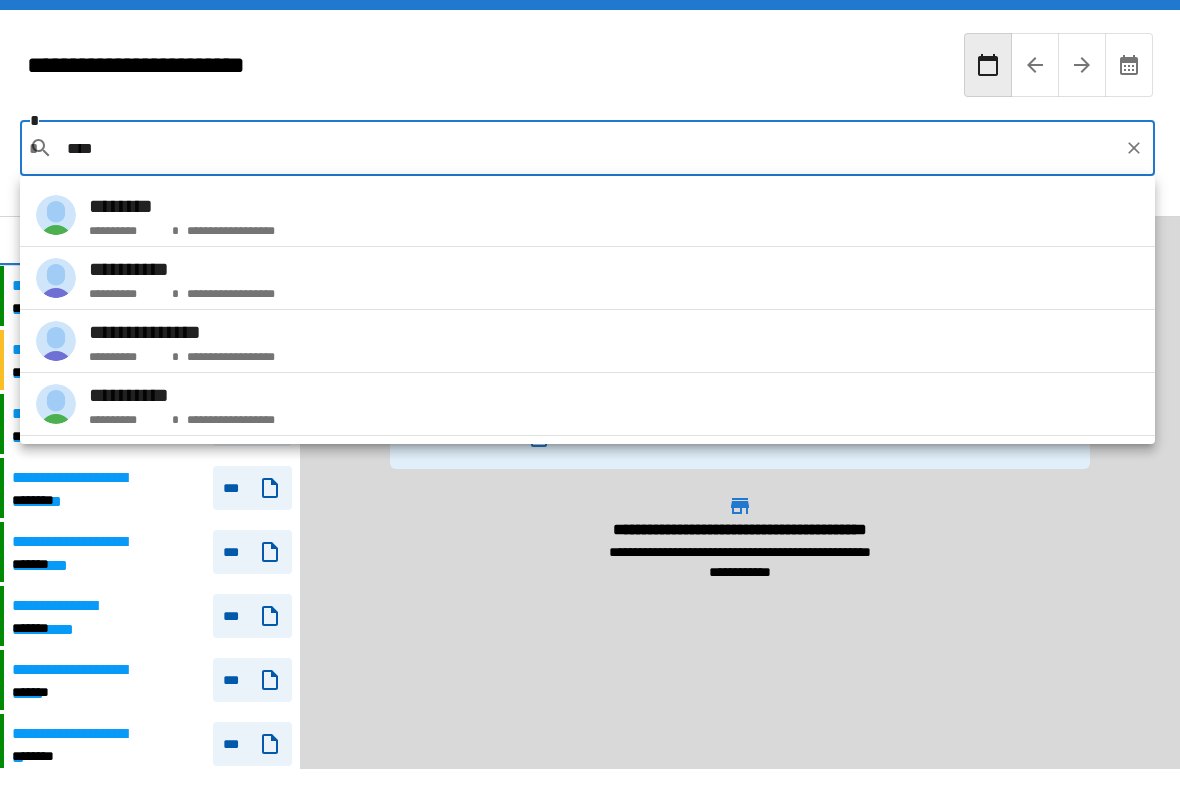 click on "**********" at bounding box center (587, 215) 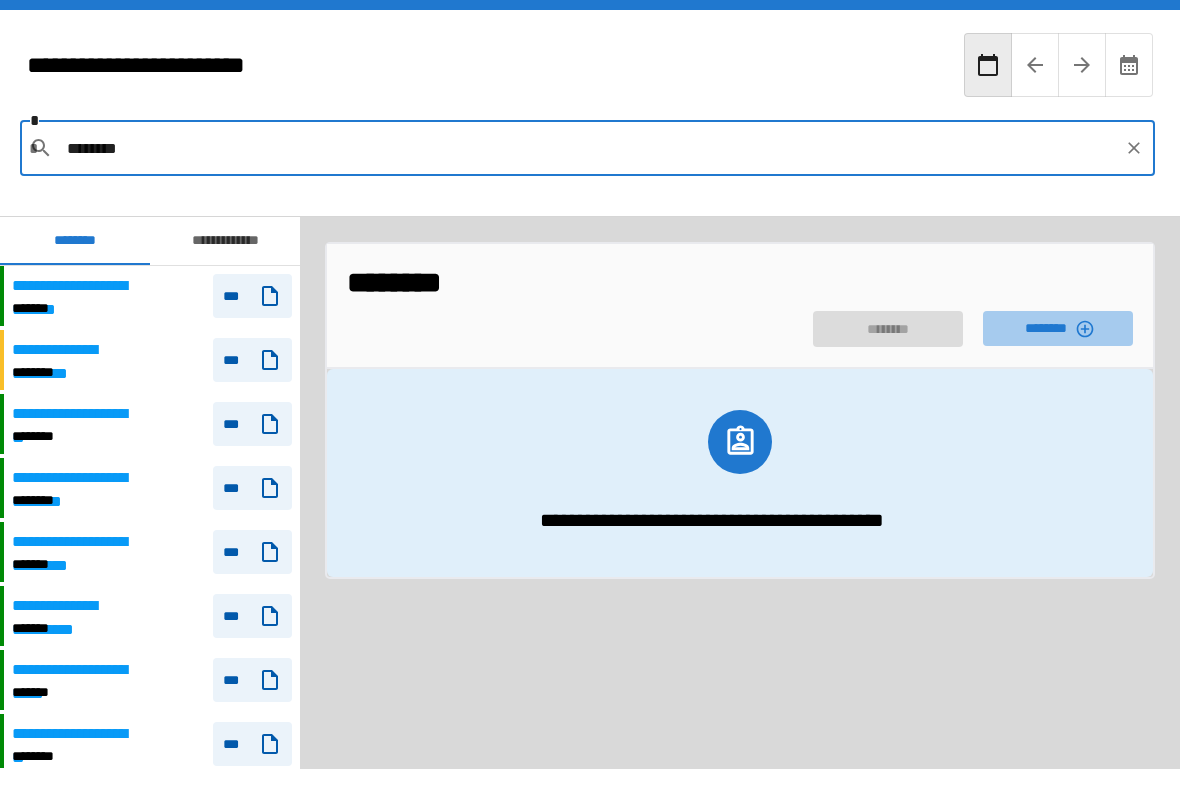 click on "********" at bounding box center [1058, 328] 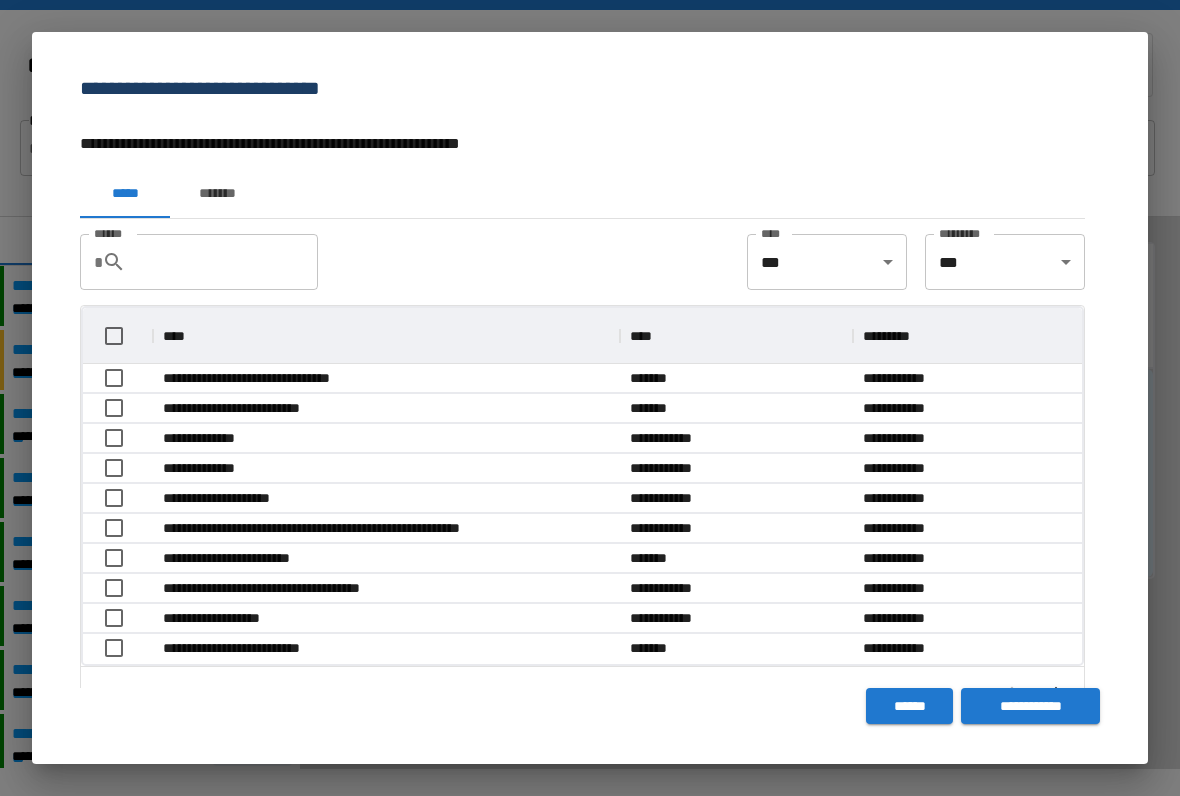 scroll, scrollTop: 356, scrollLeft: 999, axis: both 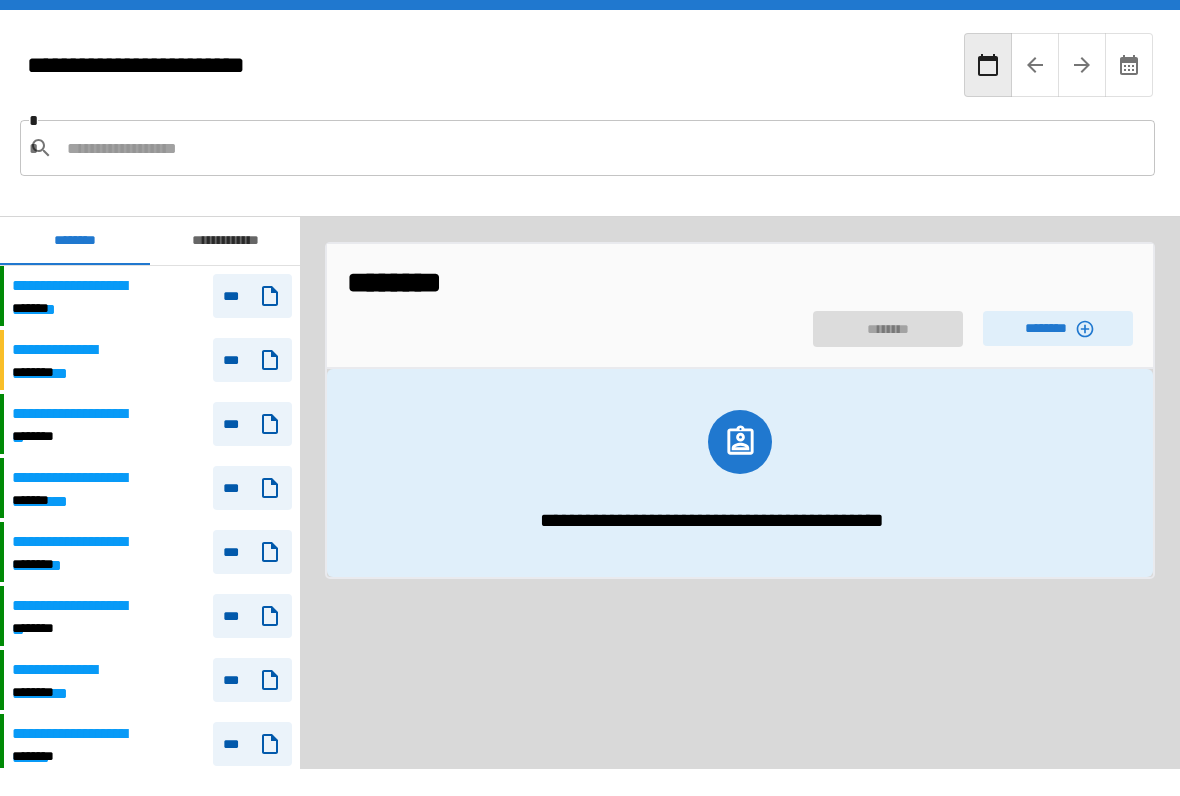 click on "********" at bounding box center (1058, 328) 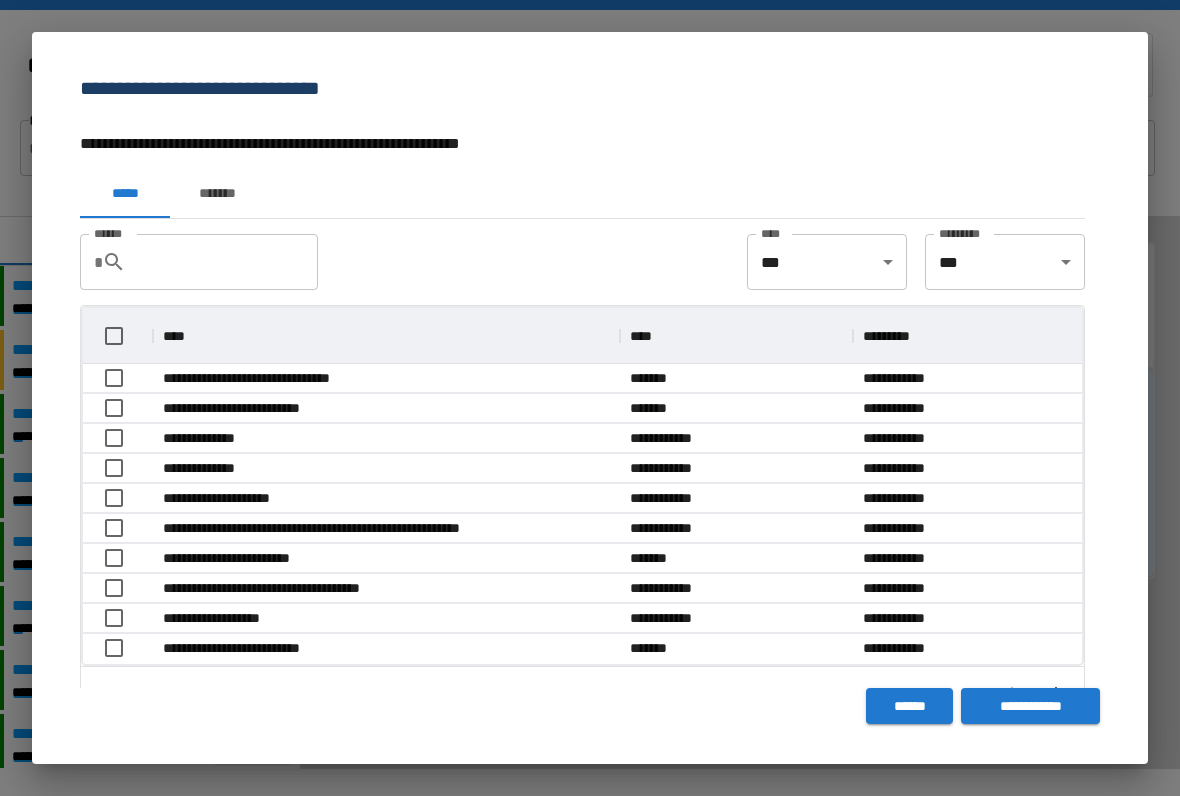scroll, scrollTop: 1, scrollLeft: 1, axis: both 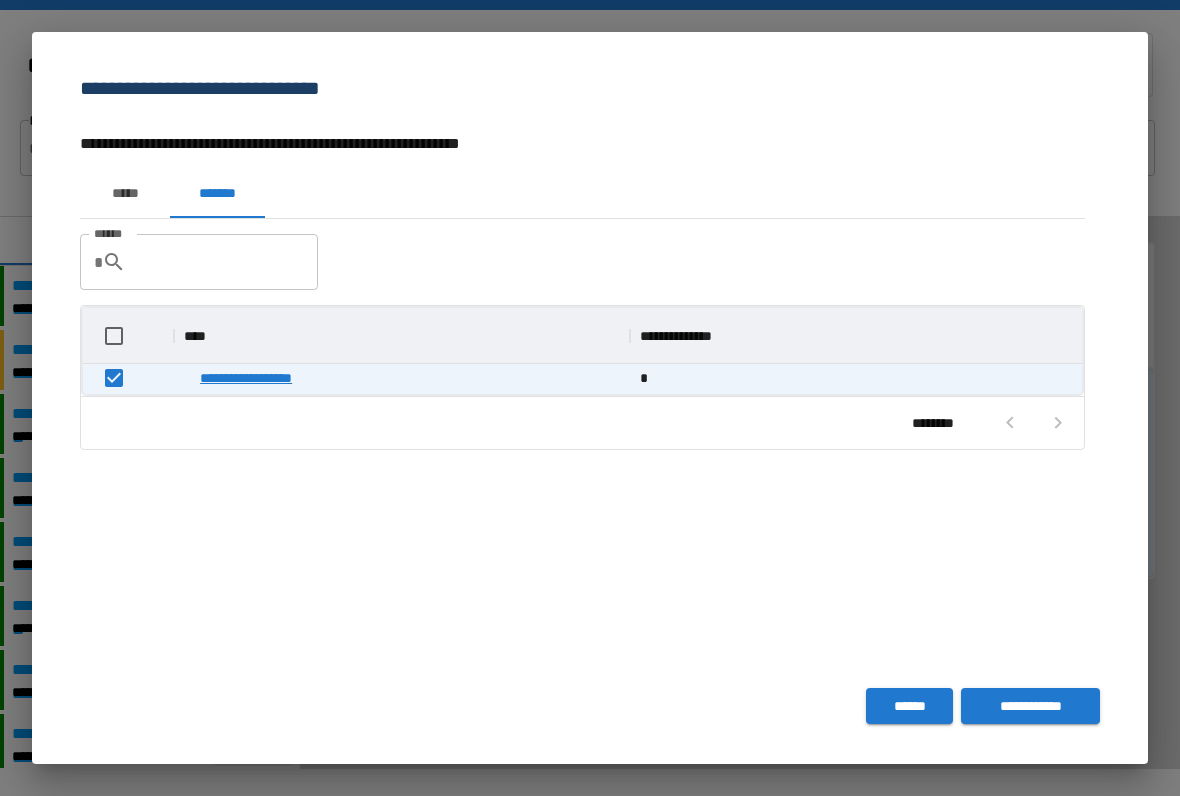 click on "**********" at bounding box center (1030, 706) 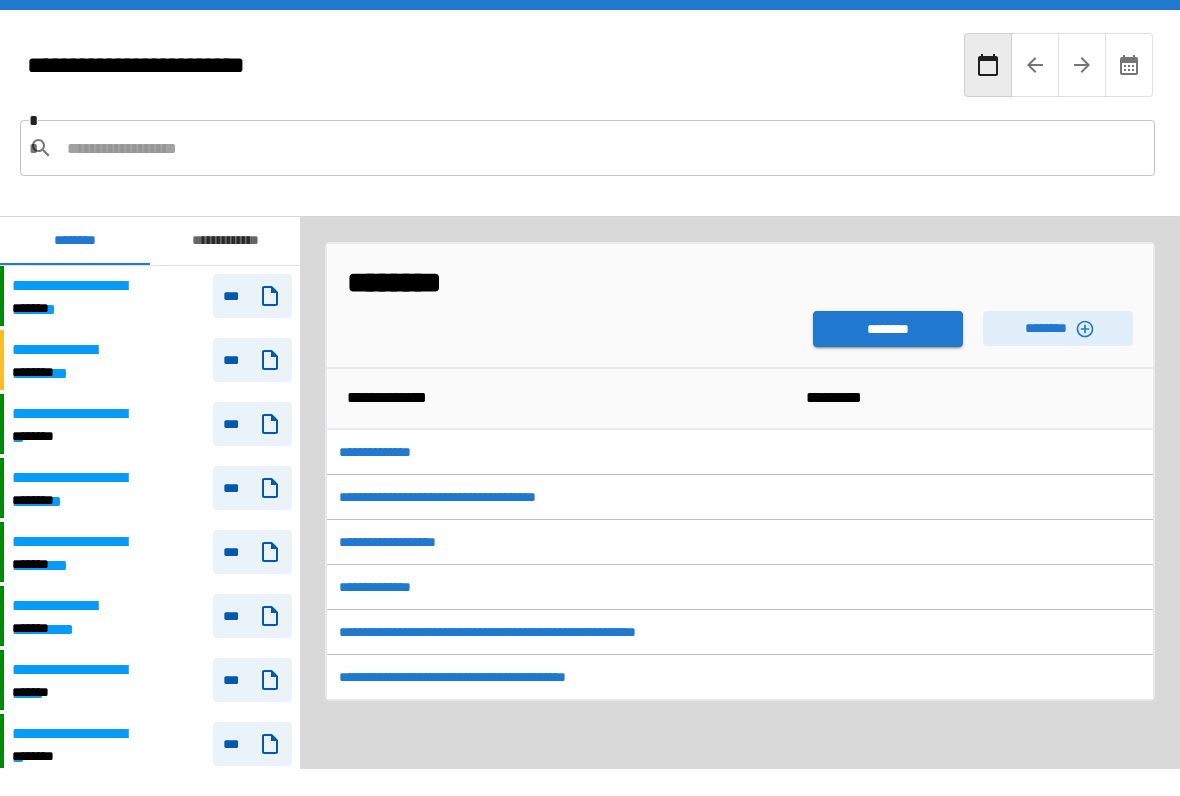 click on "********" at bounding box center (888, 329) 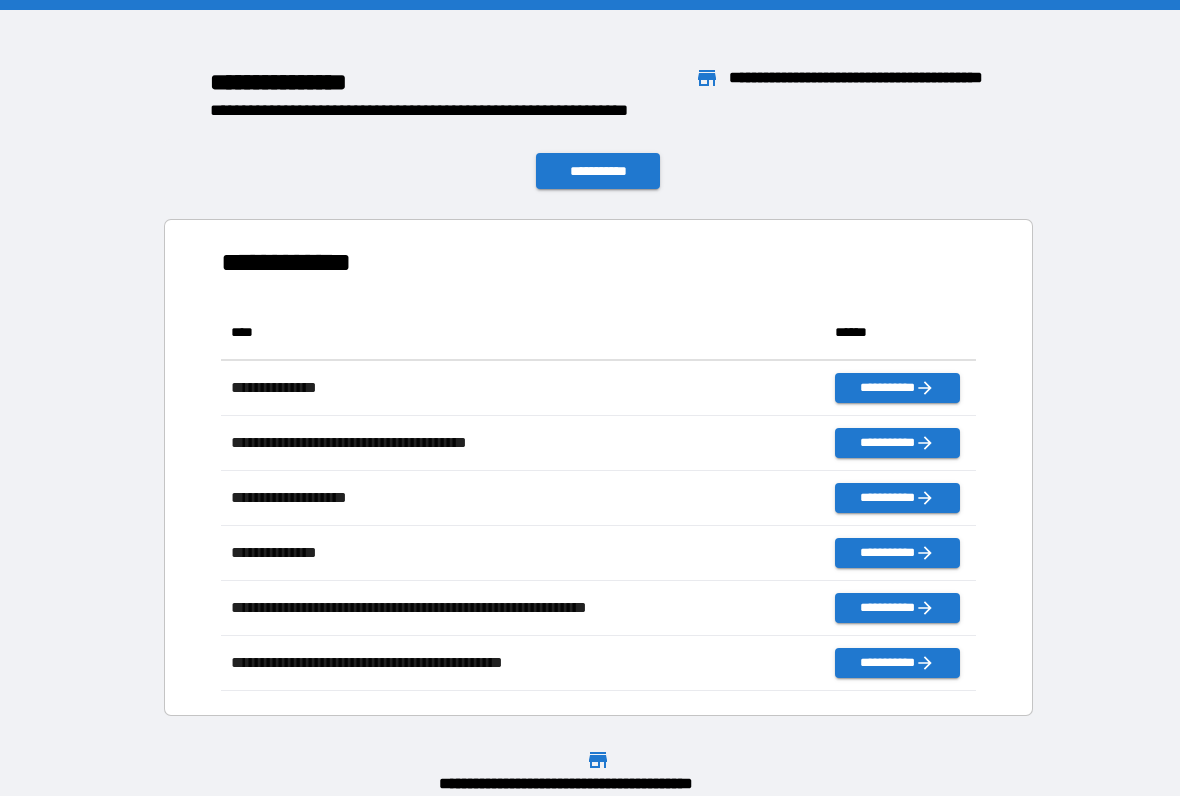 scroll, scrollTop: 1, scrollLeft: 1, axis: both 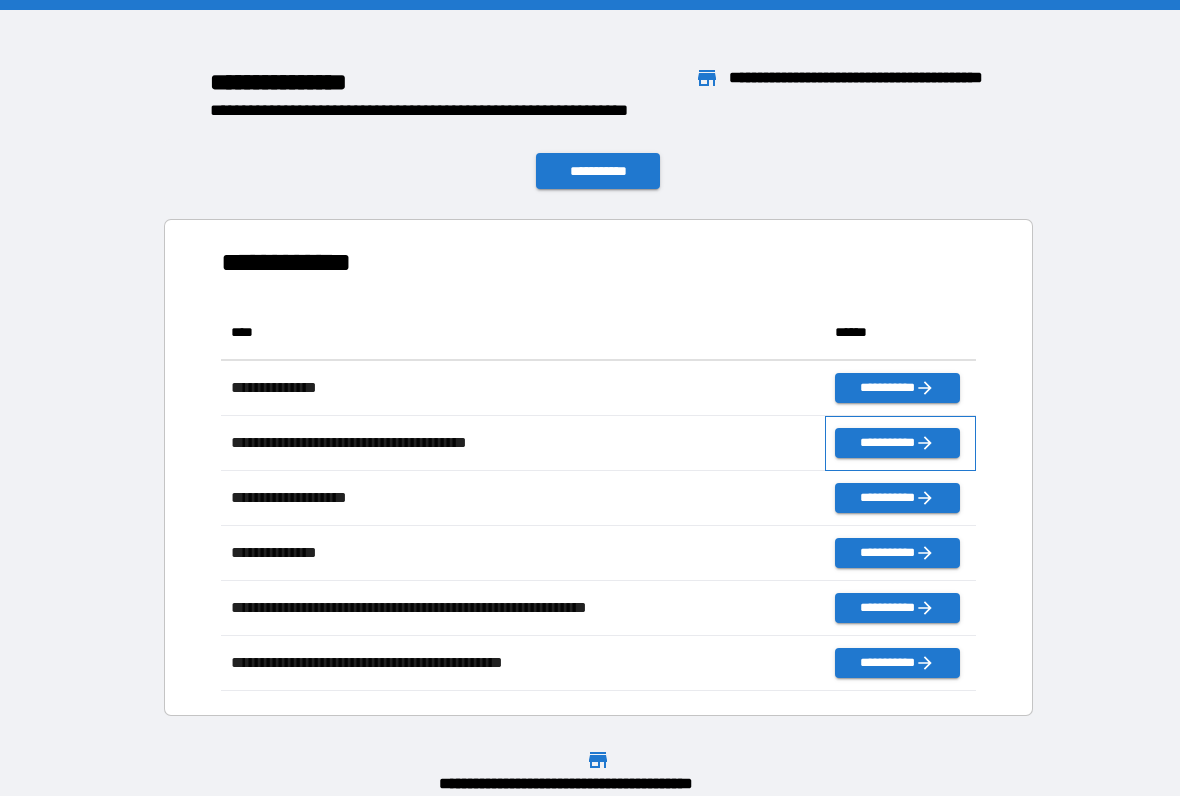 click on "**********" at bounding box center [900, 443] 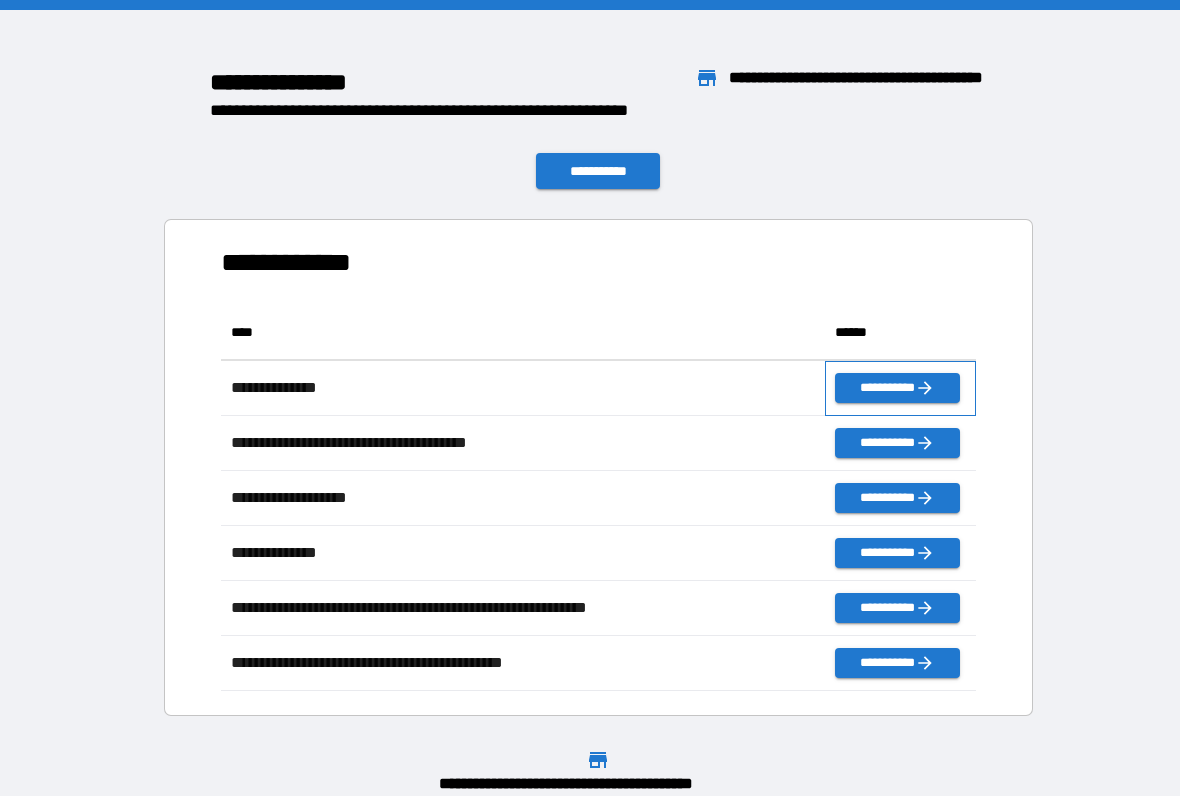 click on "**********" at bounding box center [900, 388] 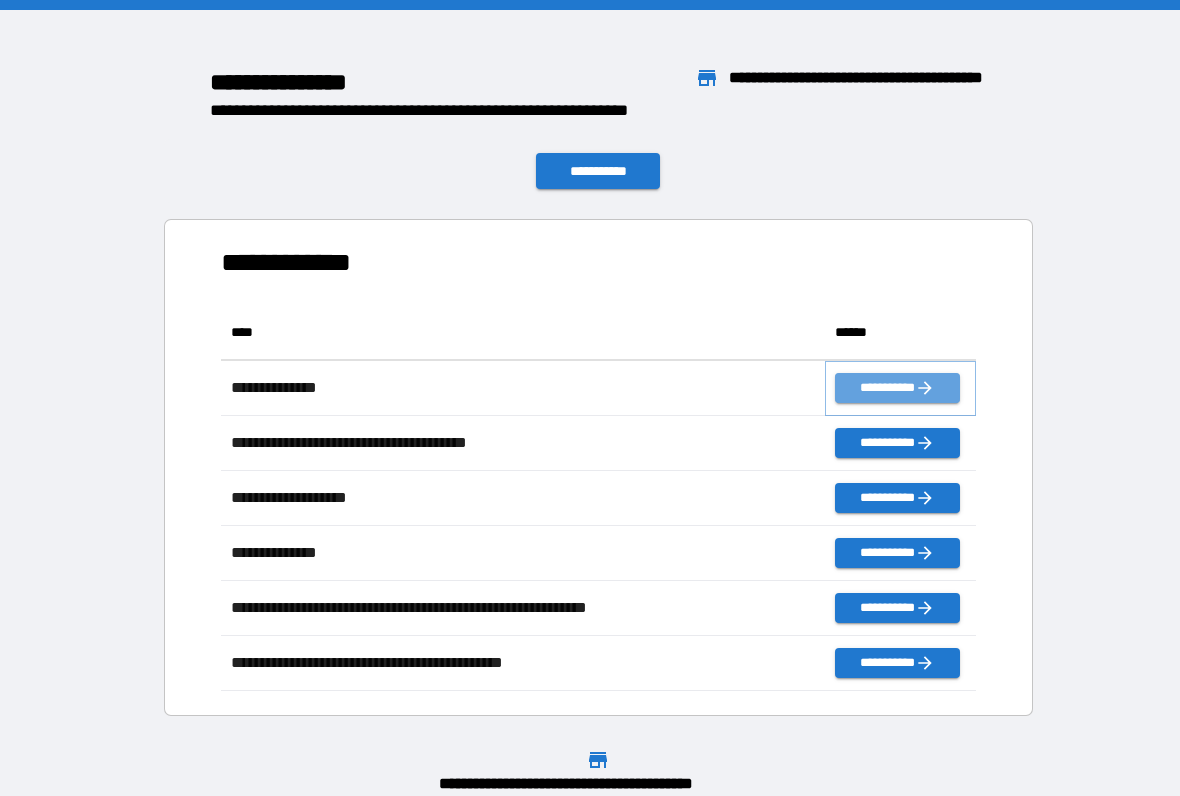click on "**********" at bounding box center (897, 388) 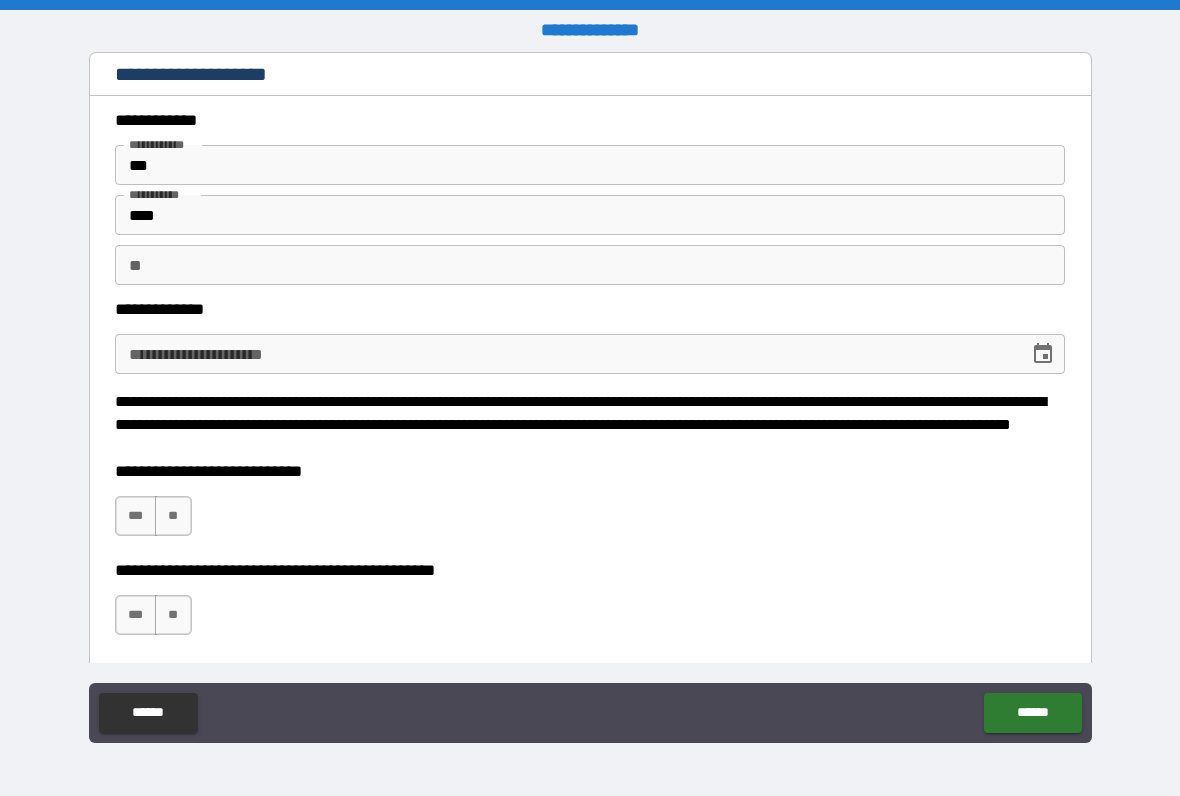 click on "**********" at bounding box center (590, 354) 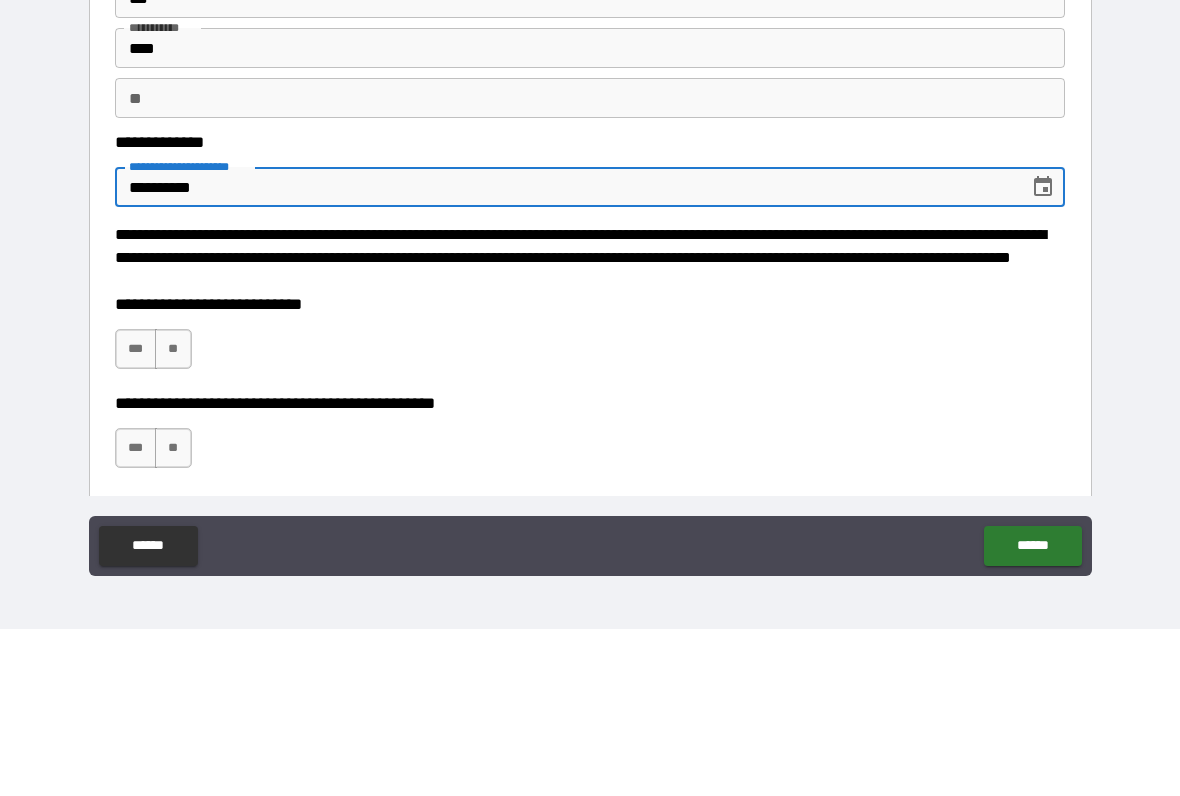 type on "**********" 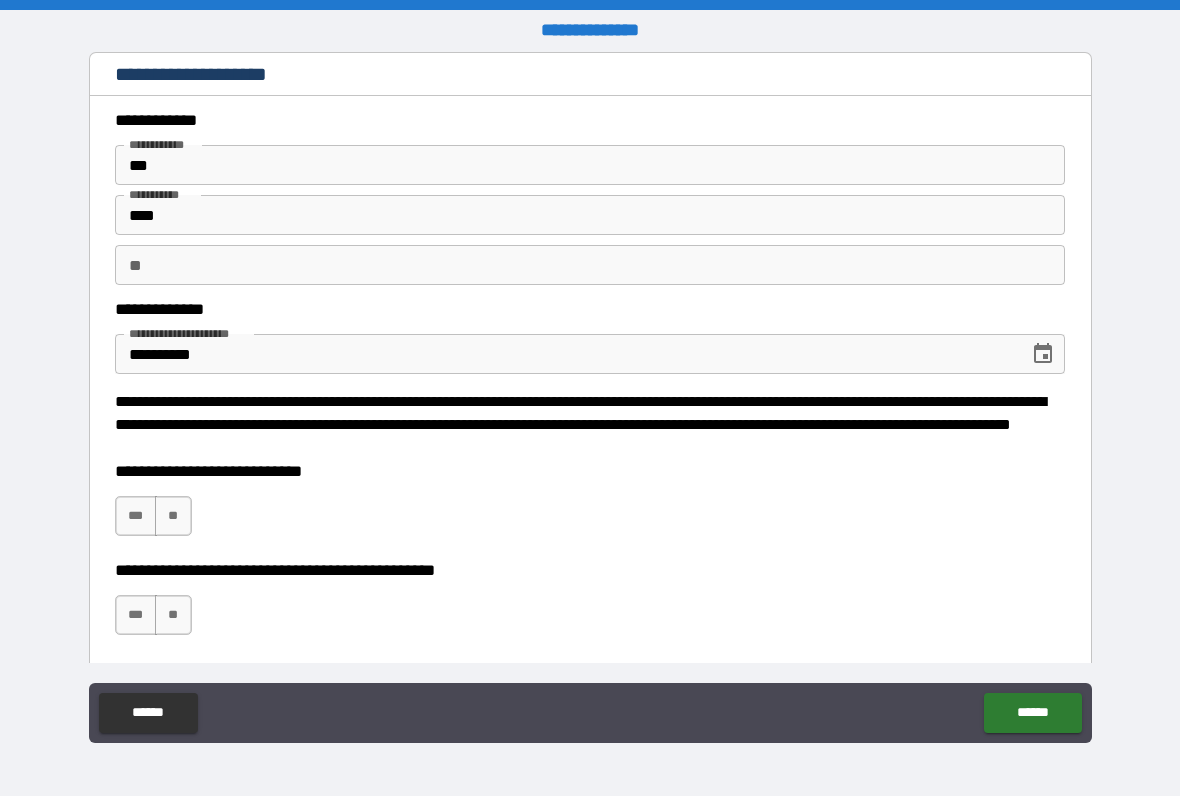 scroll, scrollTop: 0, scrollLeft: 0, axis: both 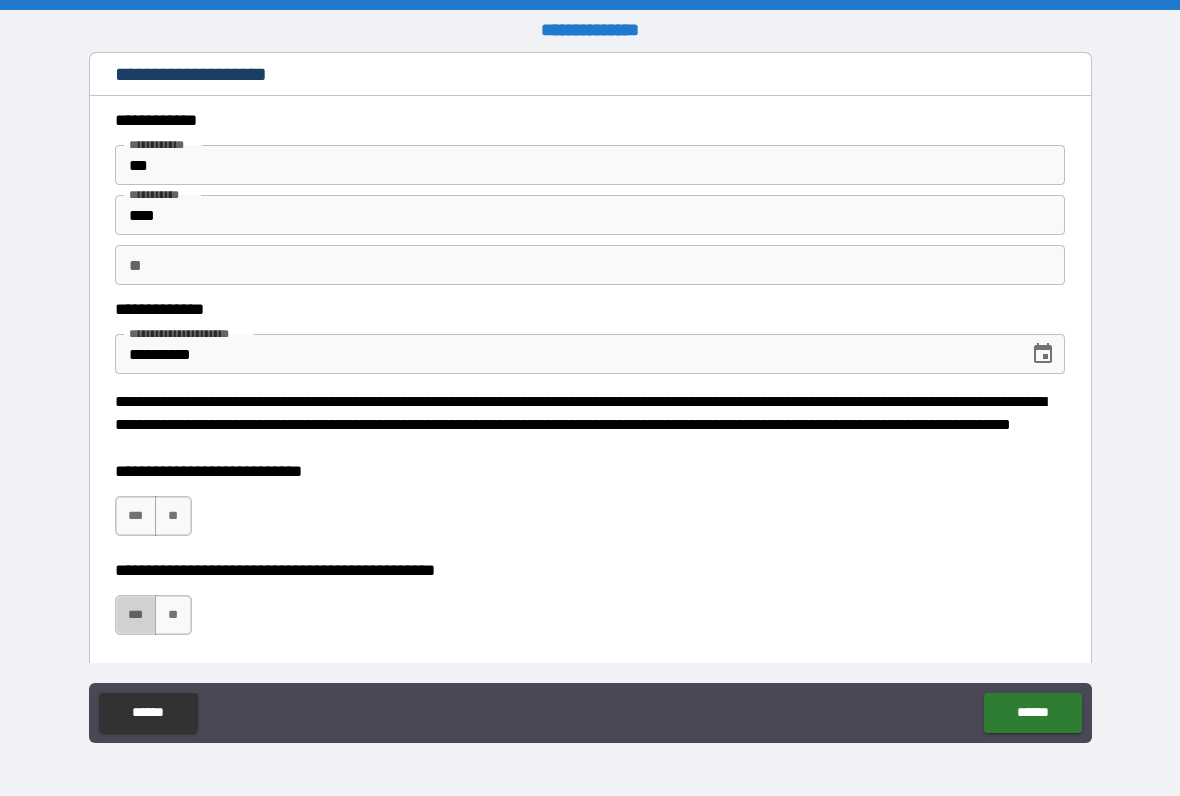 click on "***" at bounding box center (136, 615) 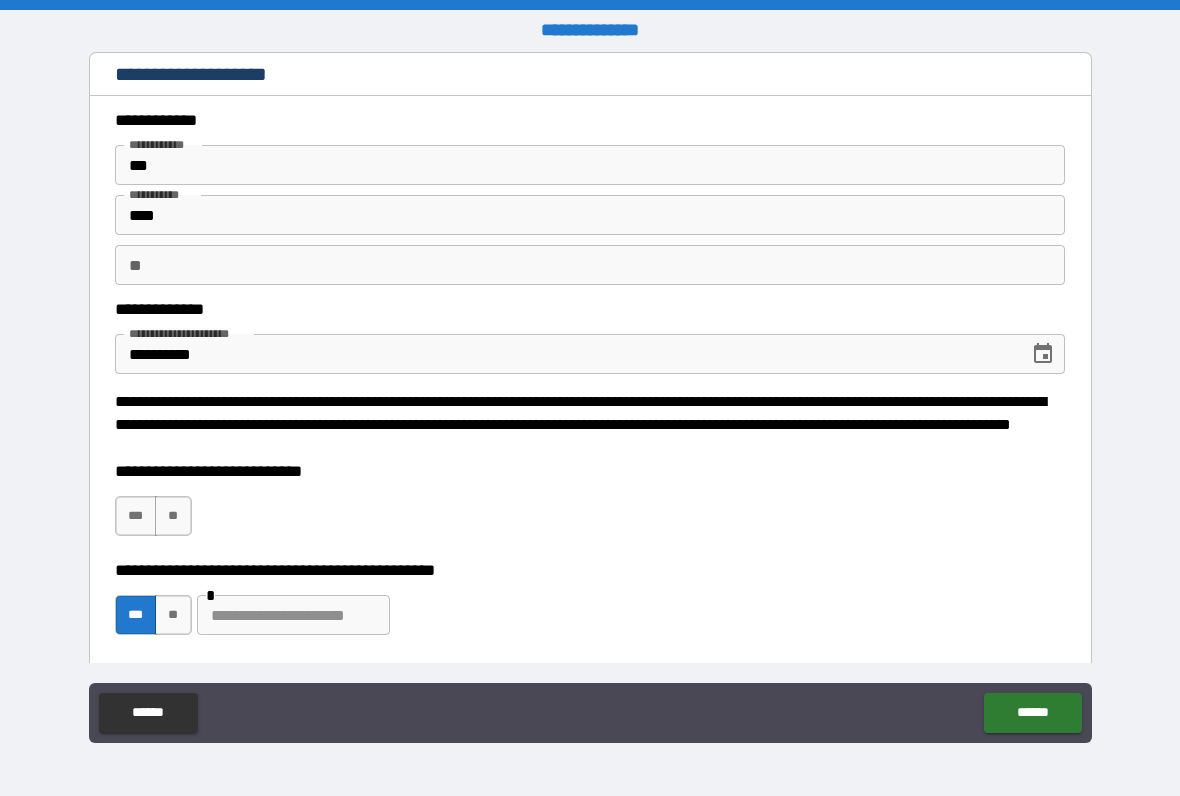 click on "***" at bounding box center (136, 516) 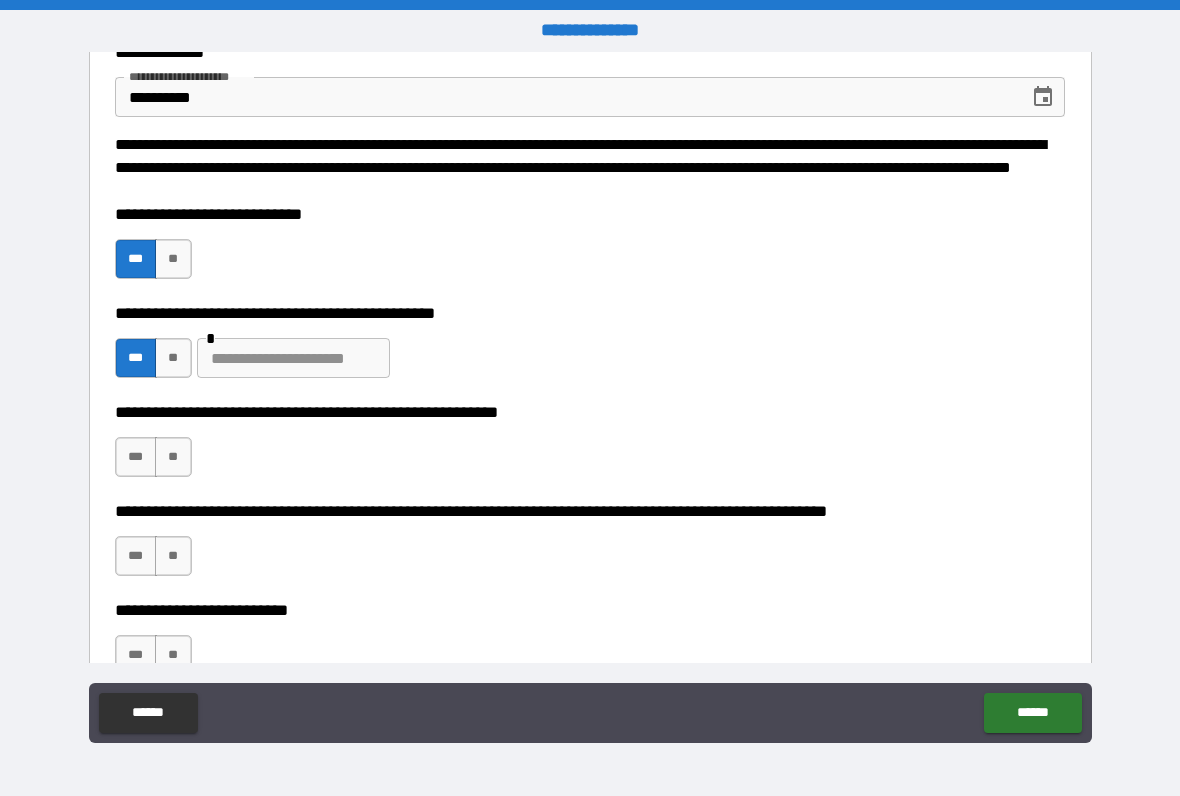 scroll, scrollTop: 276, scrollLeft: 0, axis: vertical 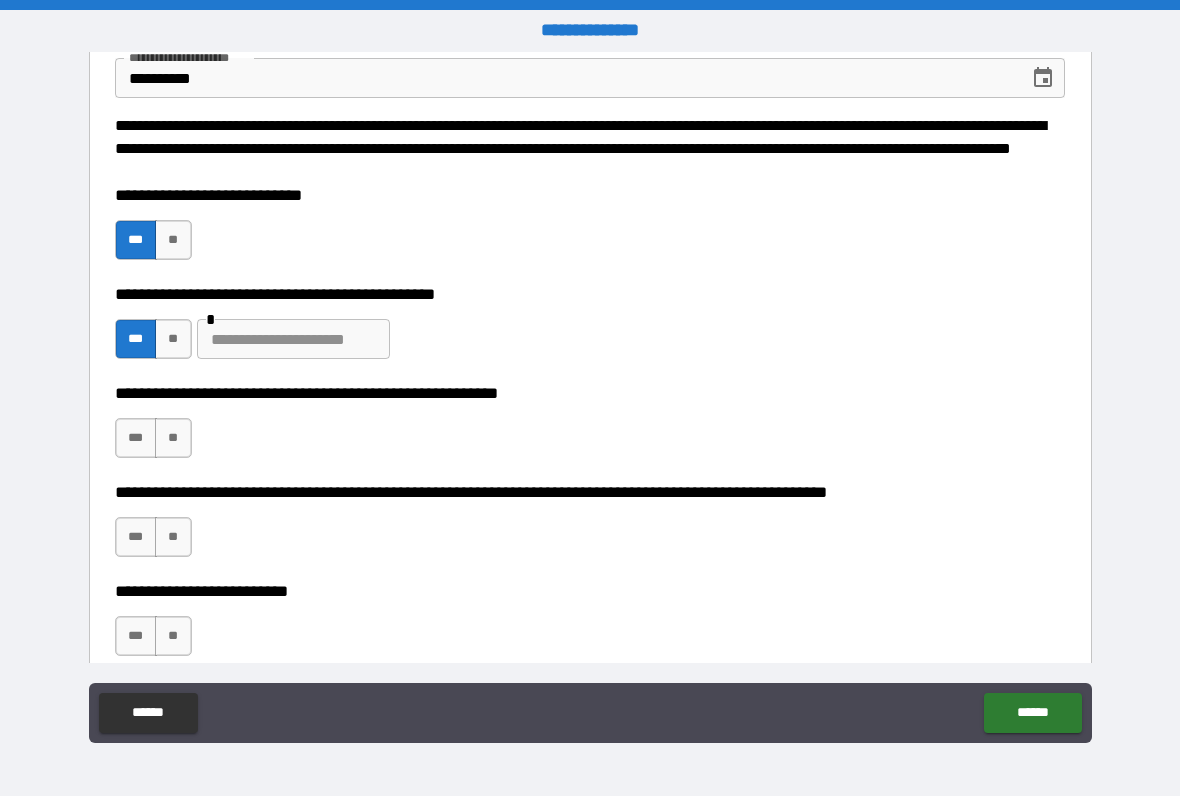click on "**" at bounding box center (173, 537) 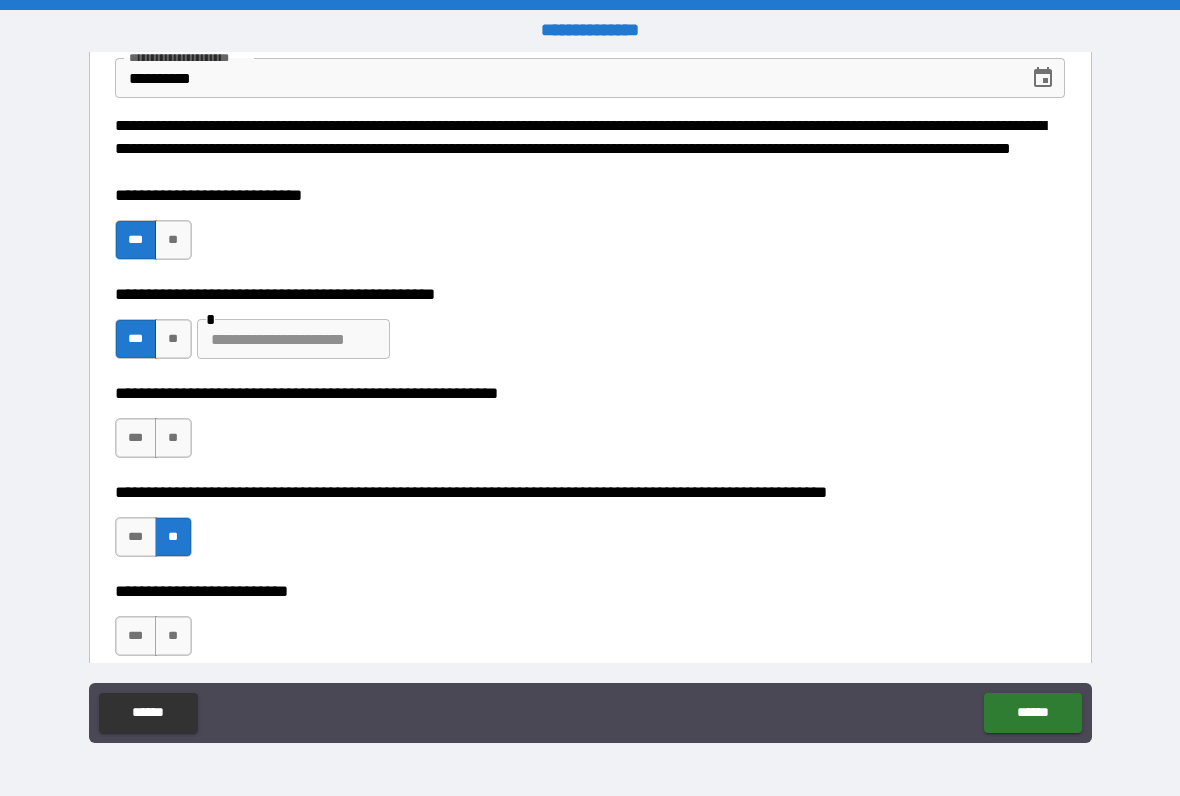 click on "***" at bounding box center [136, 438] 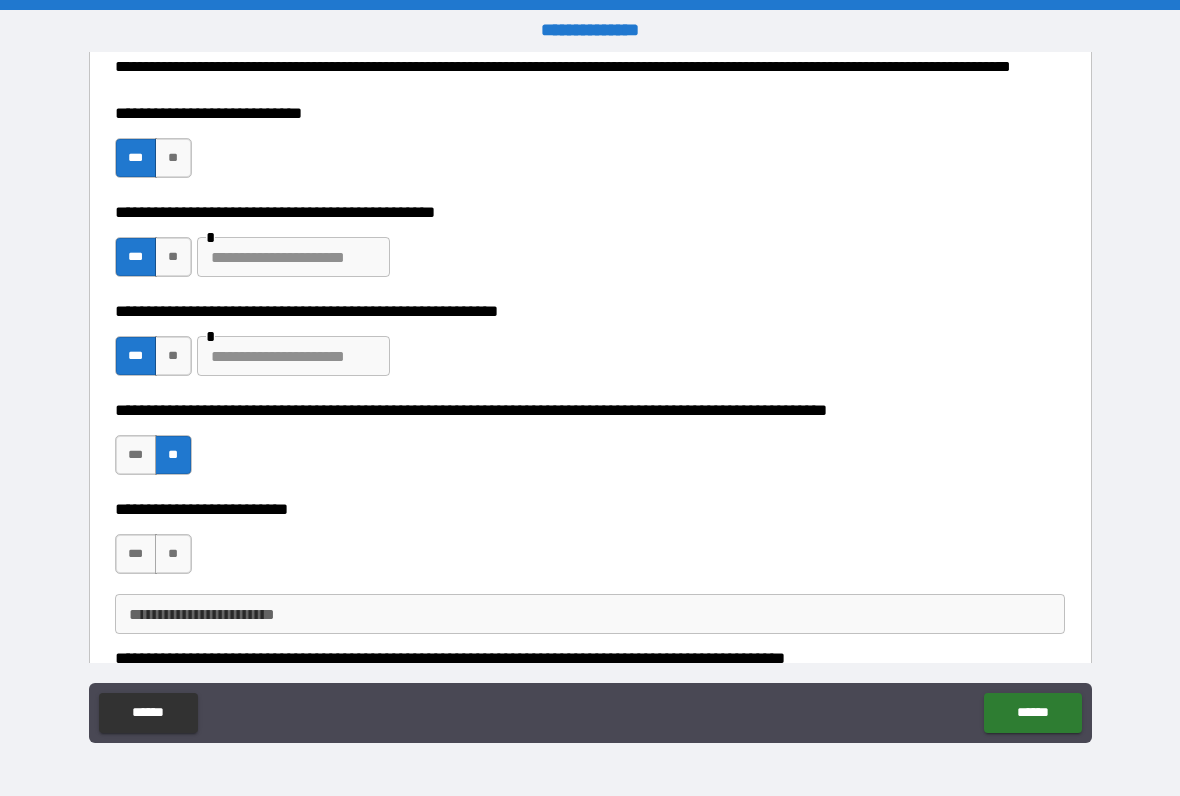 scroll, scrollTop: 352, scrollLeft: 0, axis: vertical 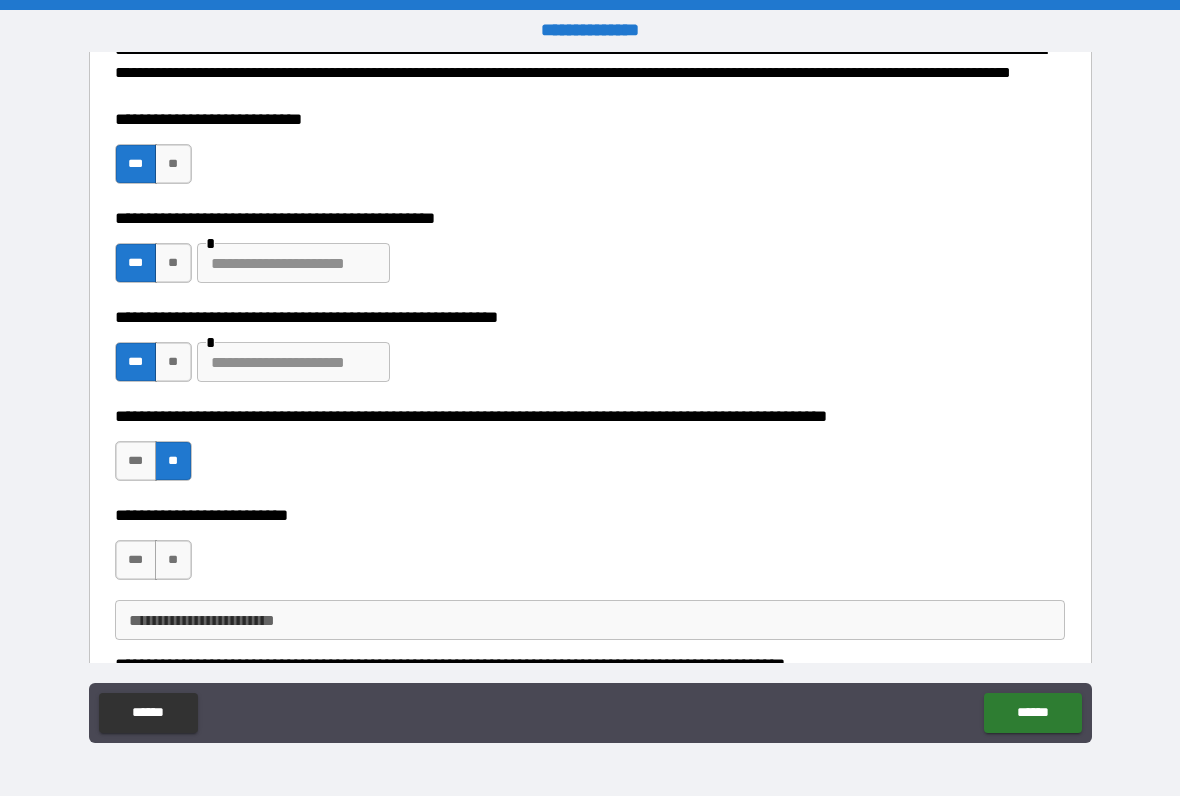 click on "**" at bounding box center [173, 362] 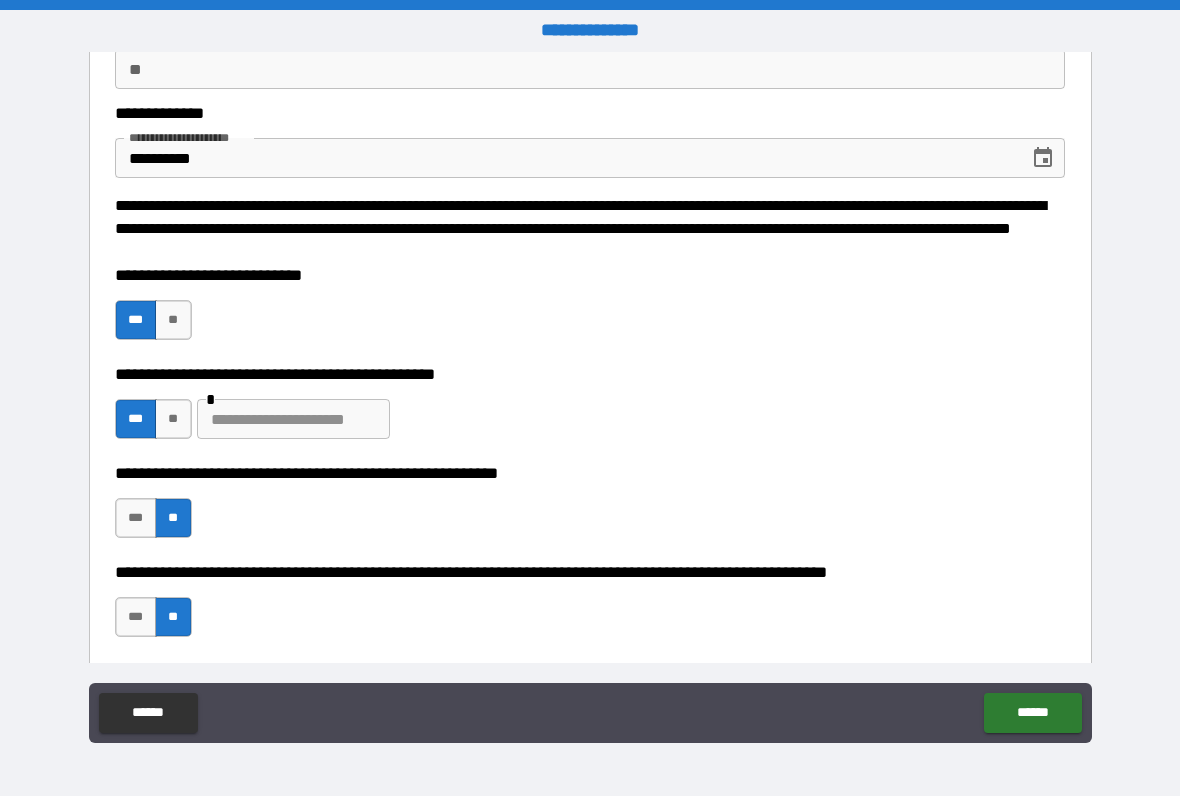 scroll, scrollTop: 193, scrollLeft: 0, axis: vertical 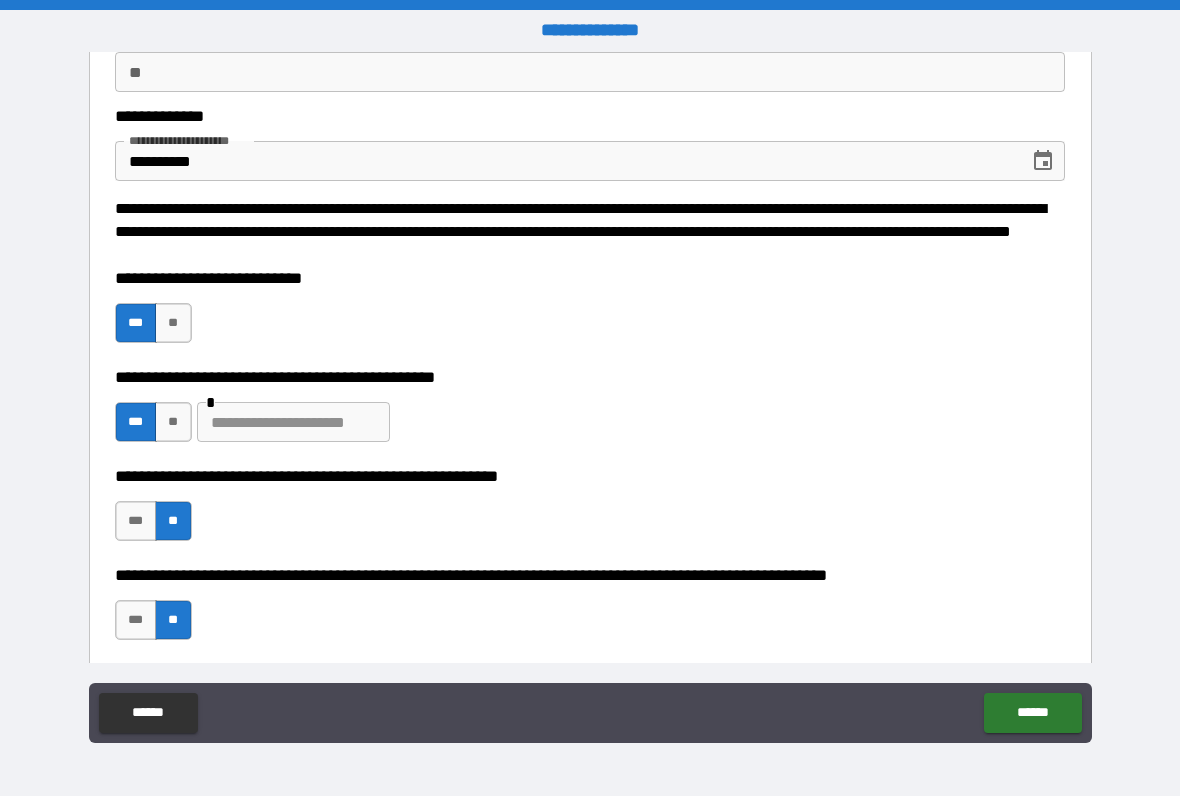 click at bounding box center [293, 422] 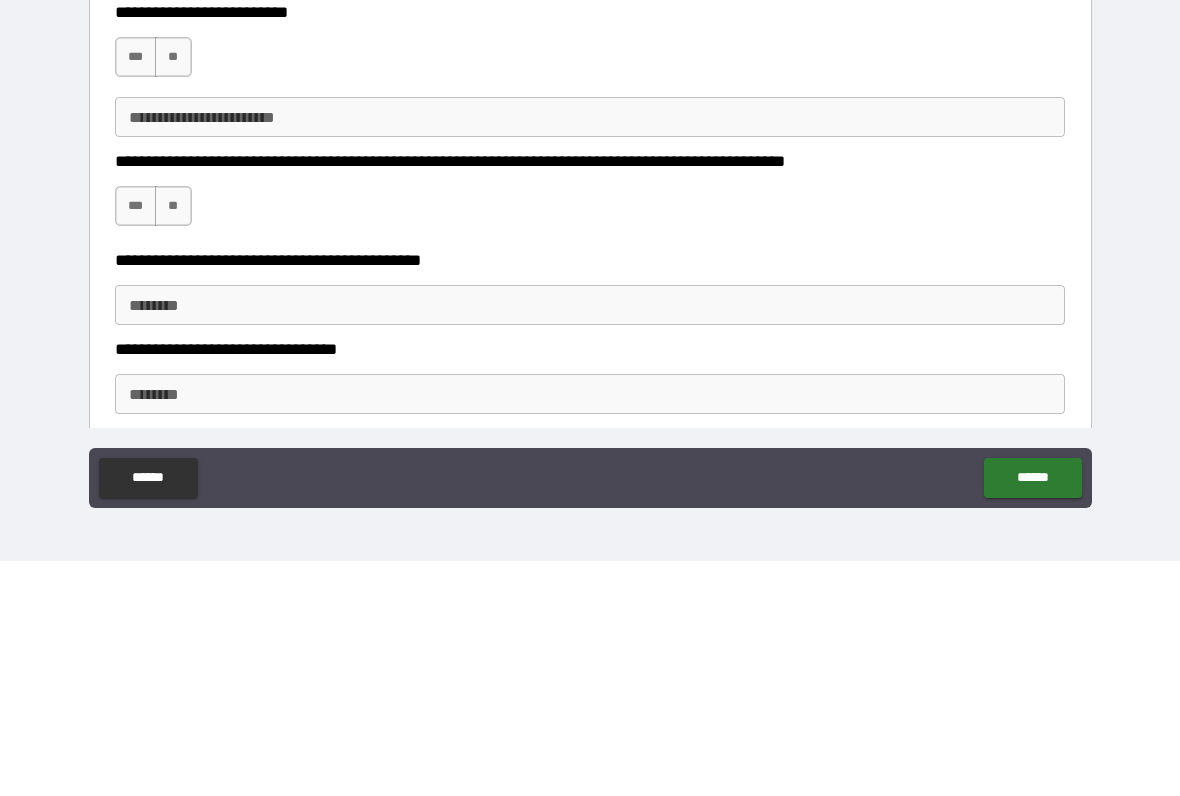 scroll, scrollTop: 622, scrollLeft: 0, axis: vertical 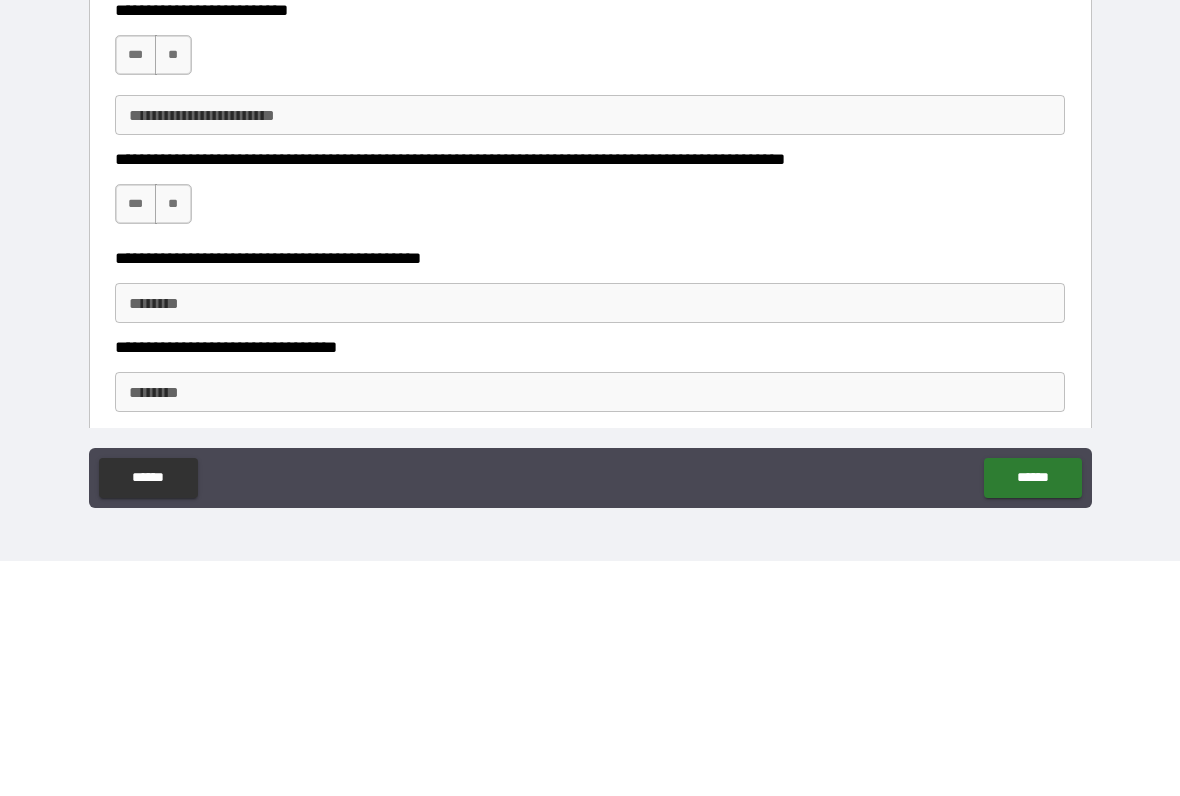 type on "********" 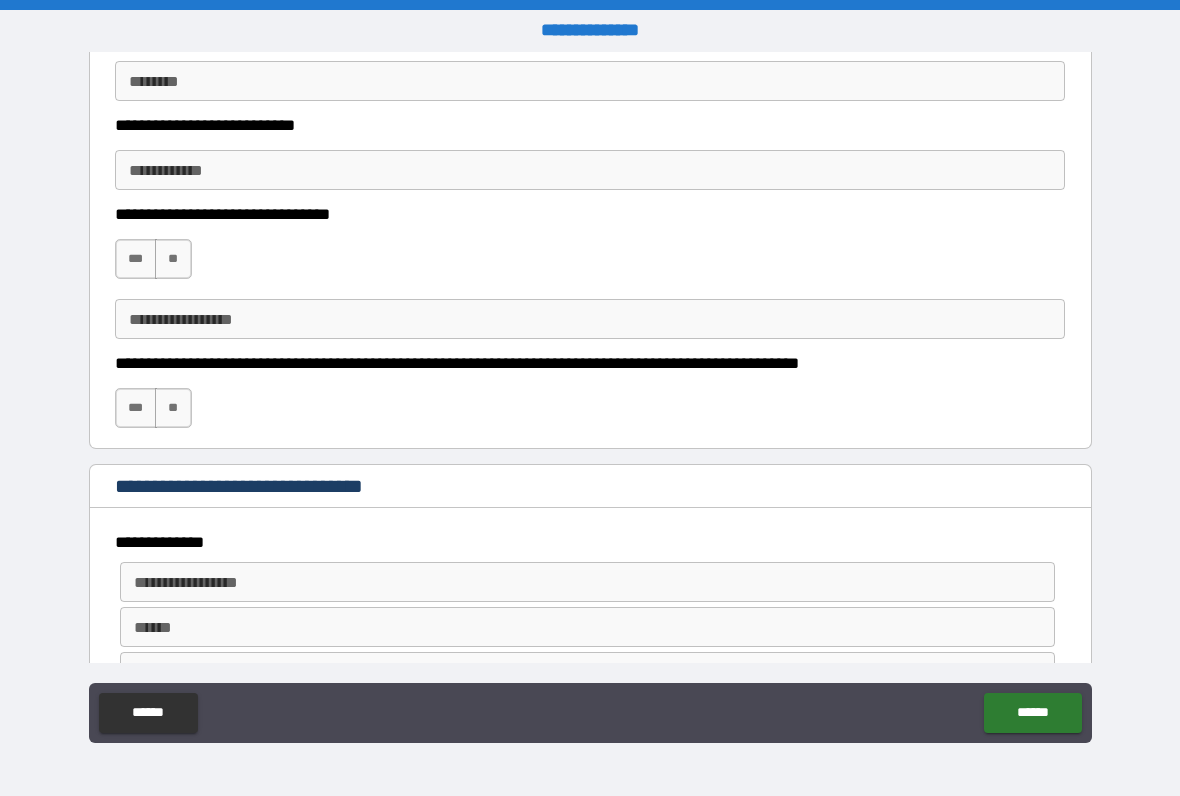 scroll, scrollTop: 1169, scrollLeft: 0, axis: vertical 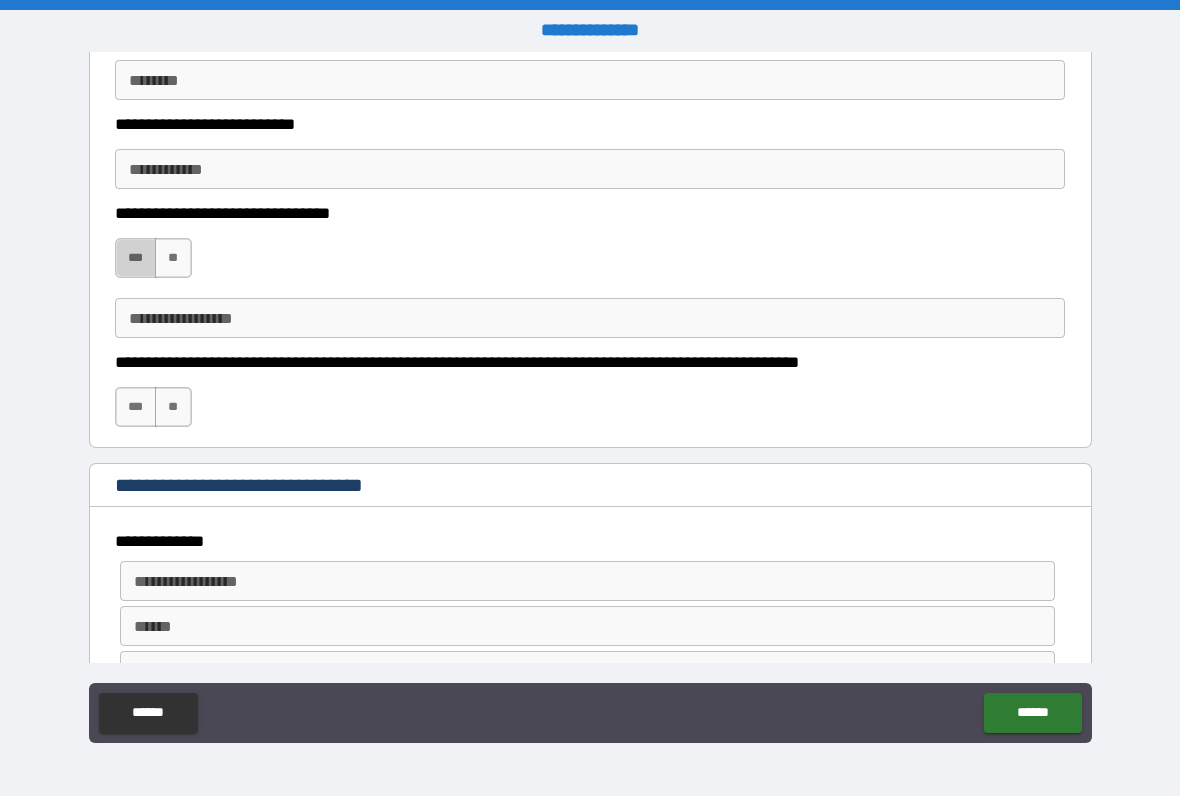 click on "***" at bounding box center (136, 258) 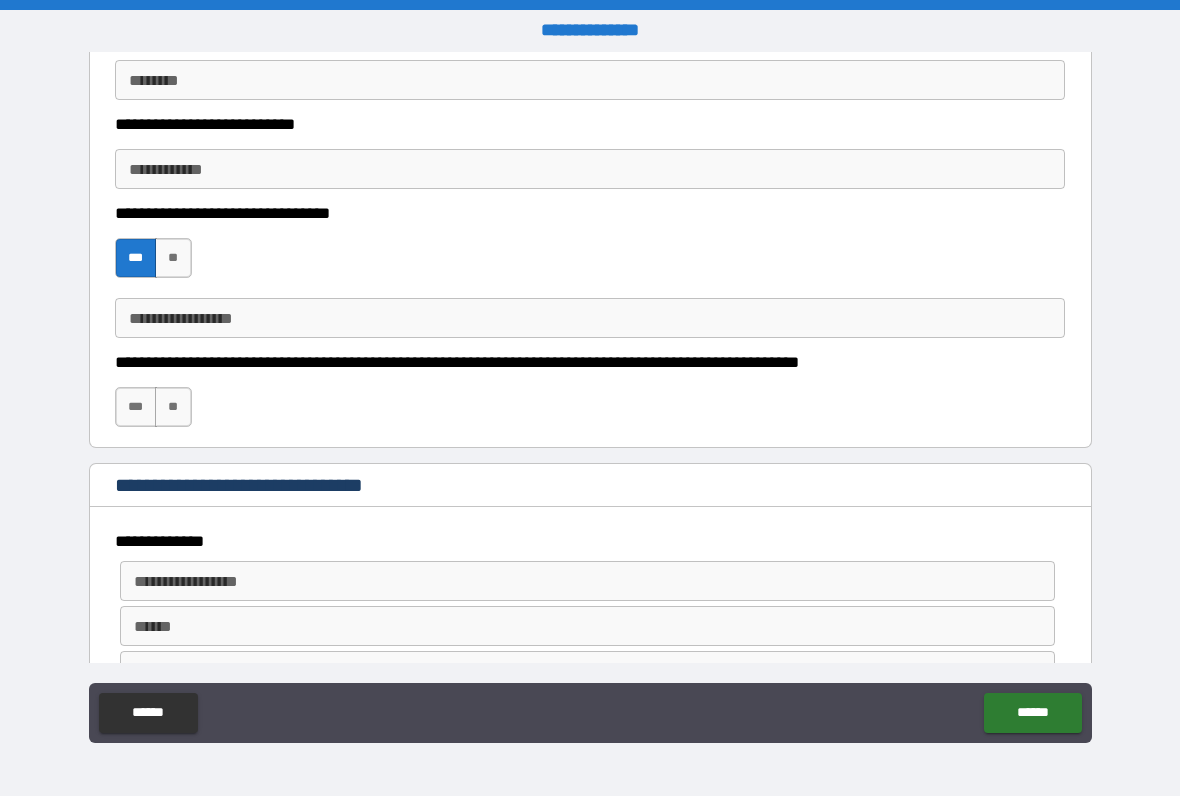 click on "**********" at bounding box center [590, 318] 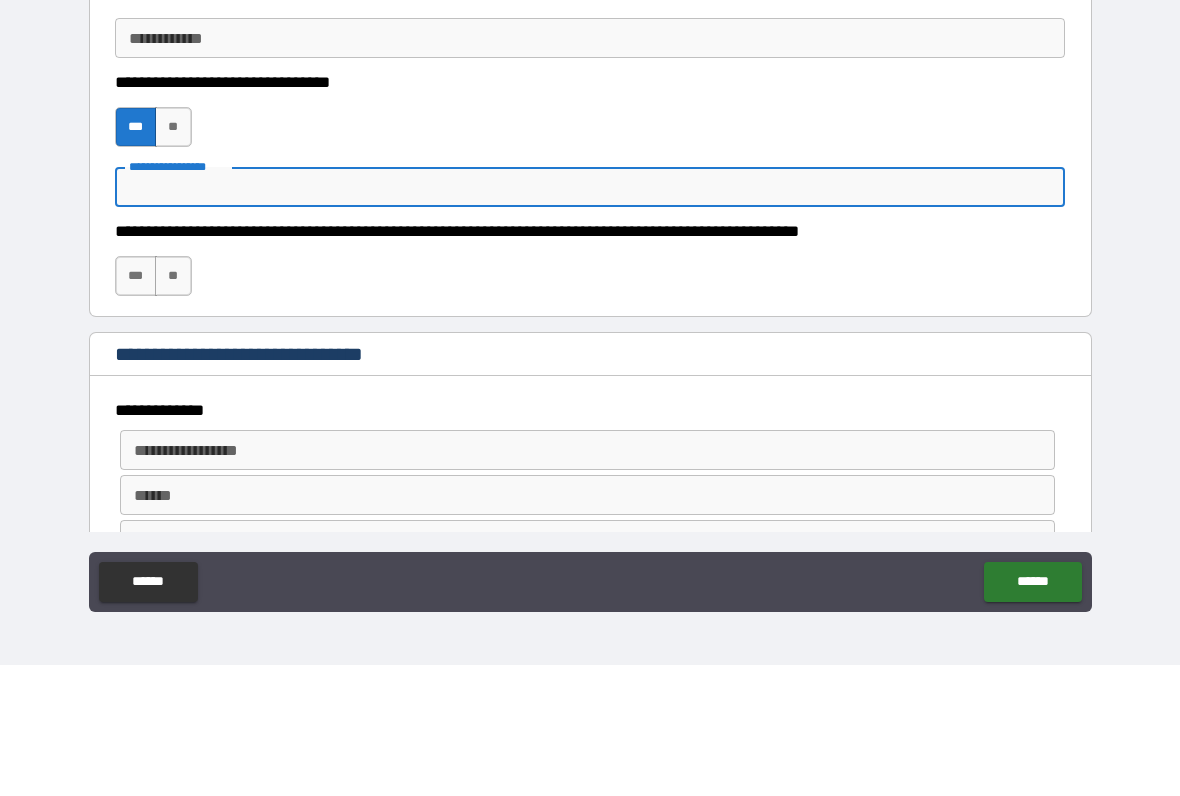 type on "*****" 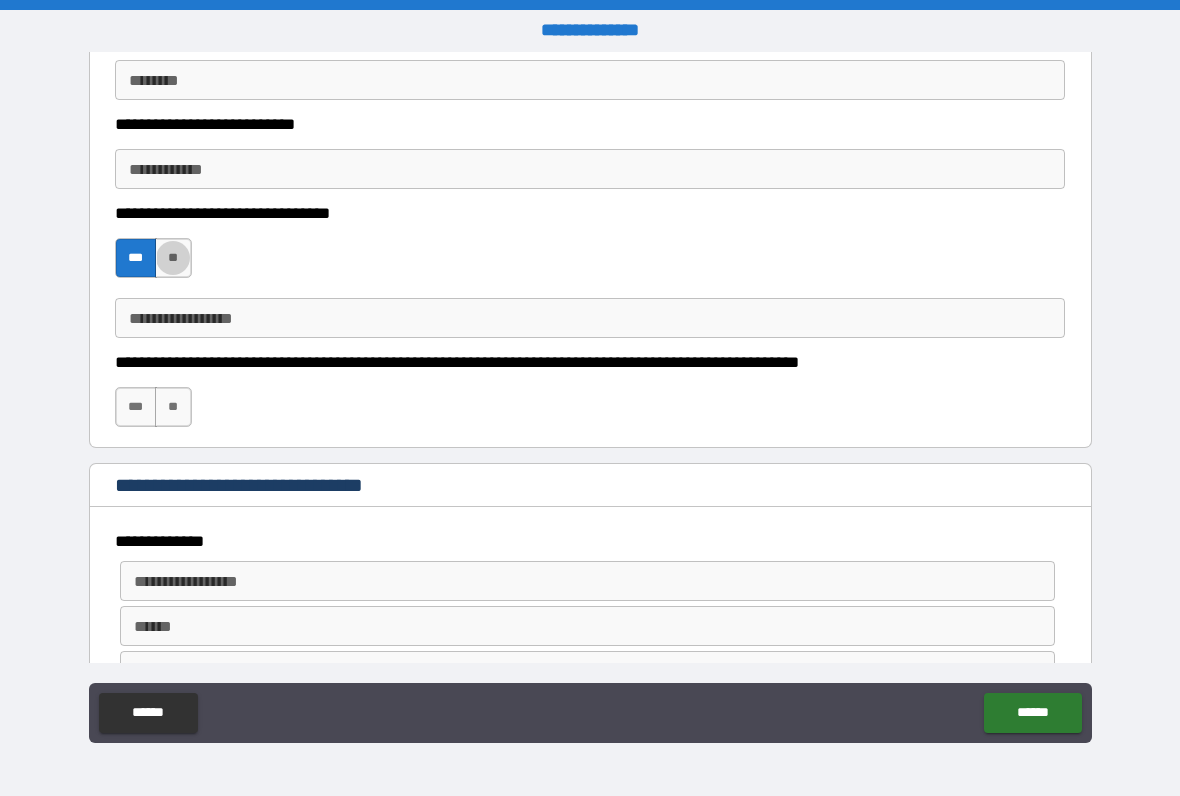 click on "**********" at bounding box center [590, 318] 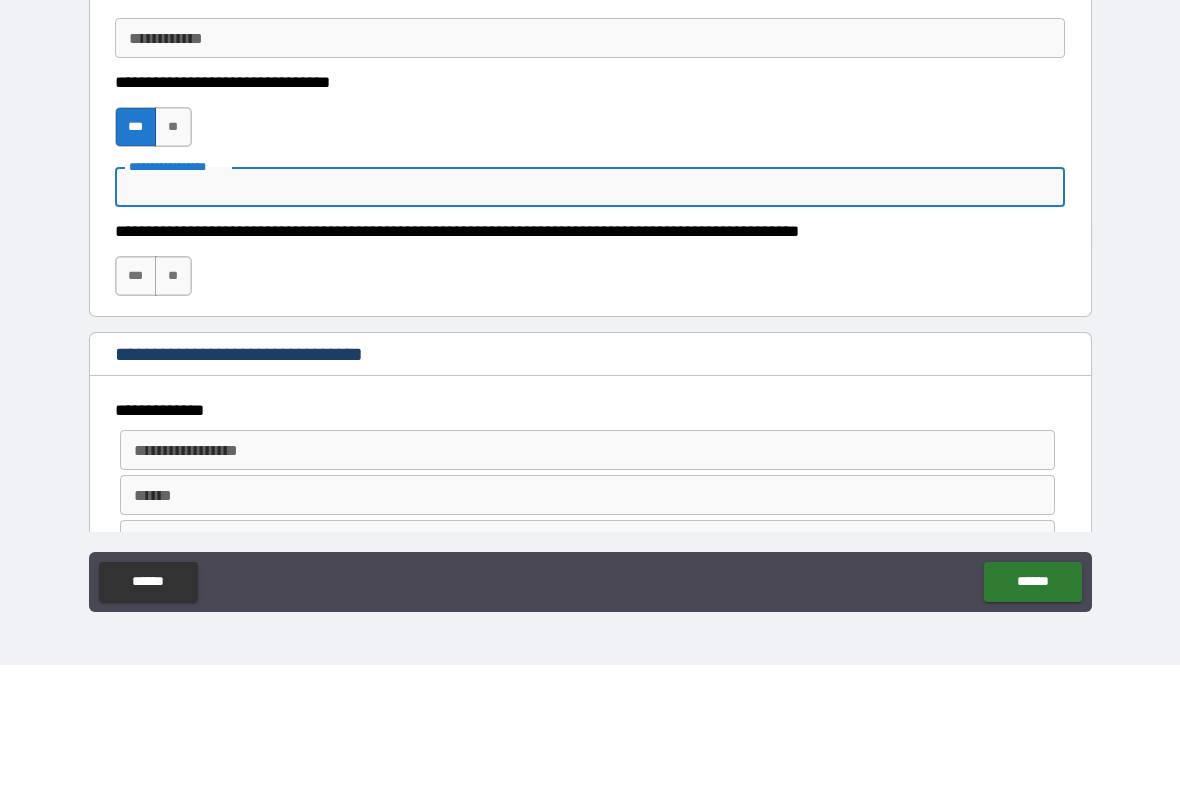 type on "*" 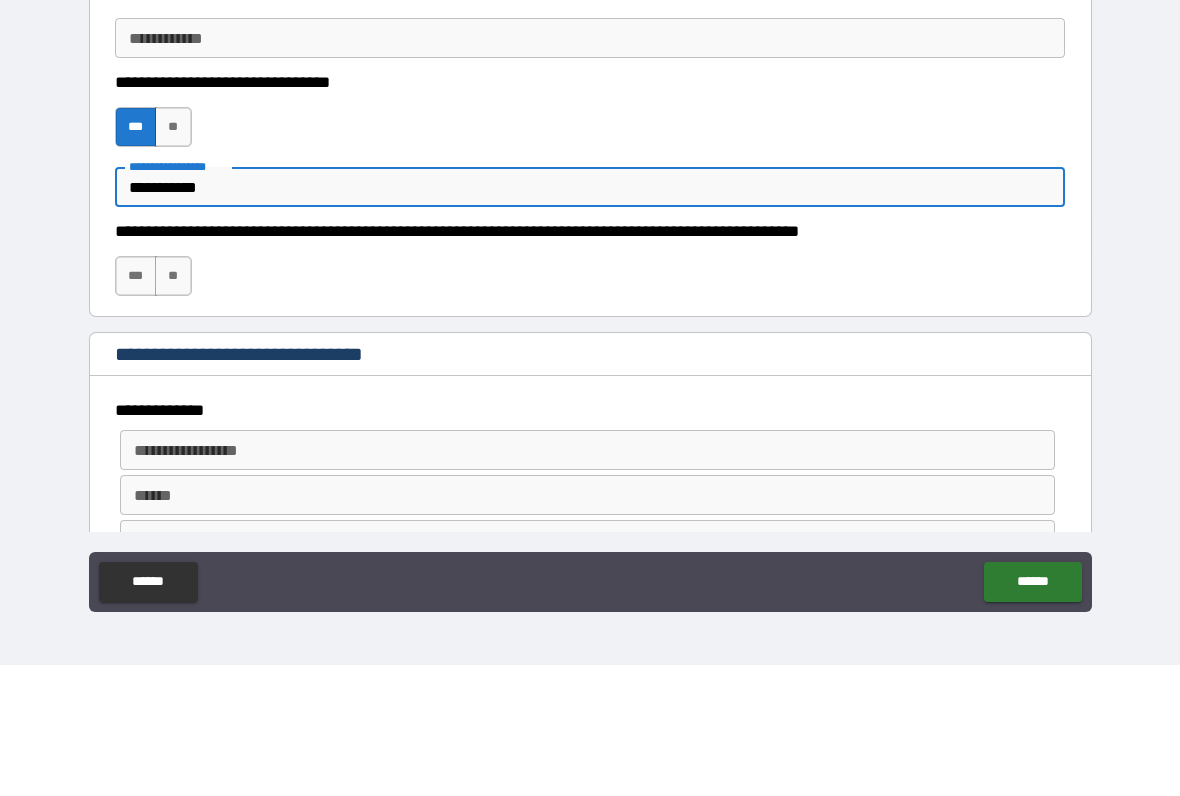 type on "**********" 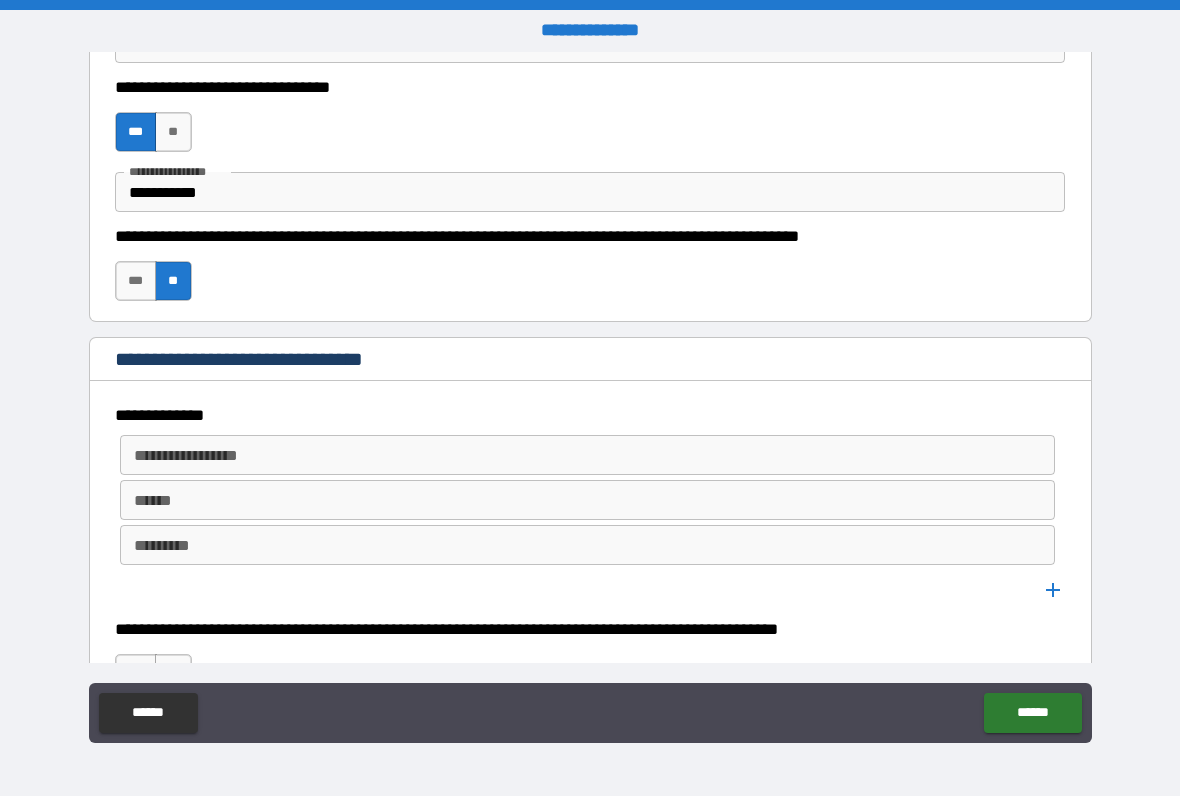 scroll, scrollTop: 1321, scrollLeft: 0, axis: vertical 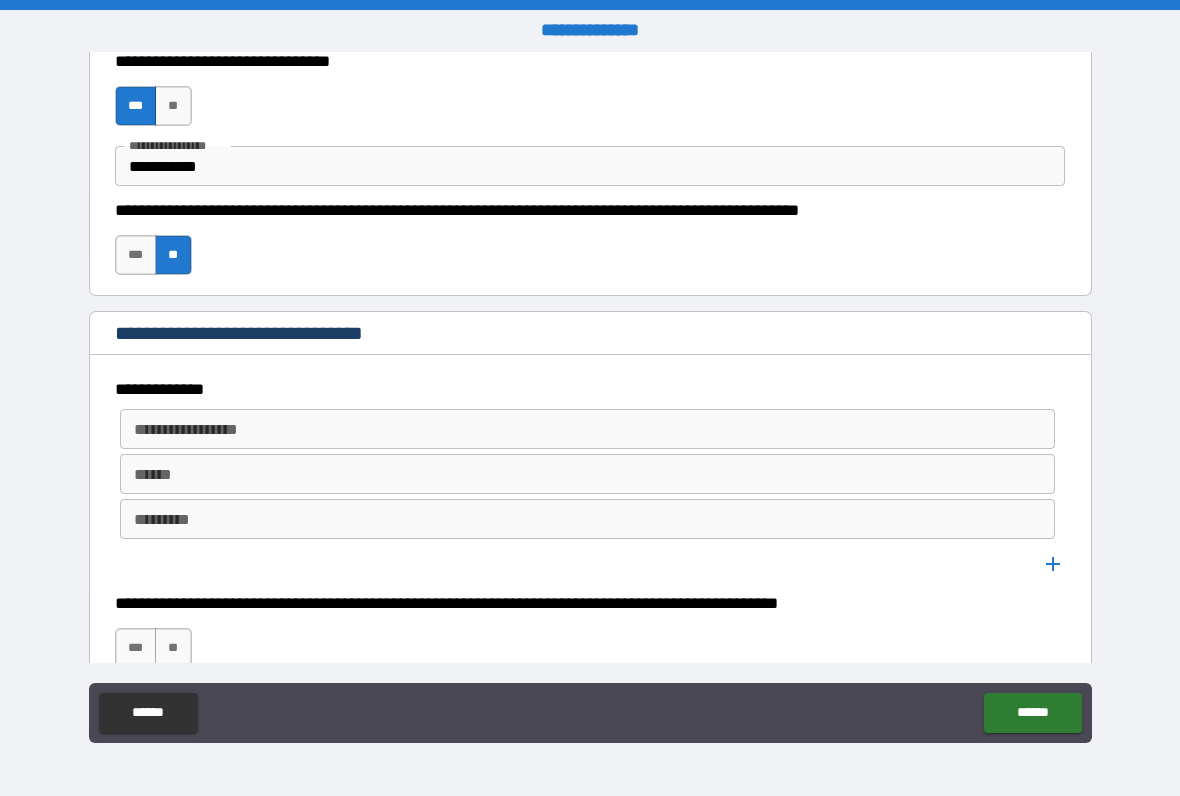 click on "**********" at bounding box center (586, 429) 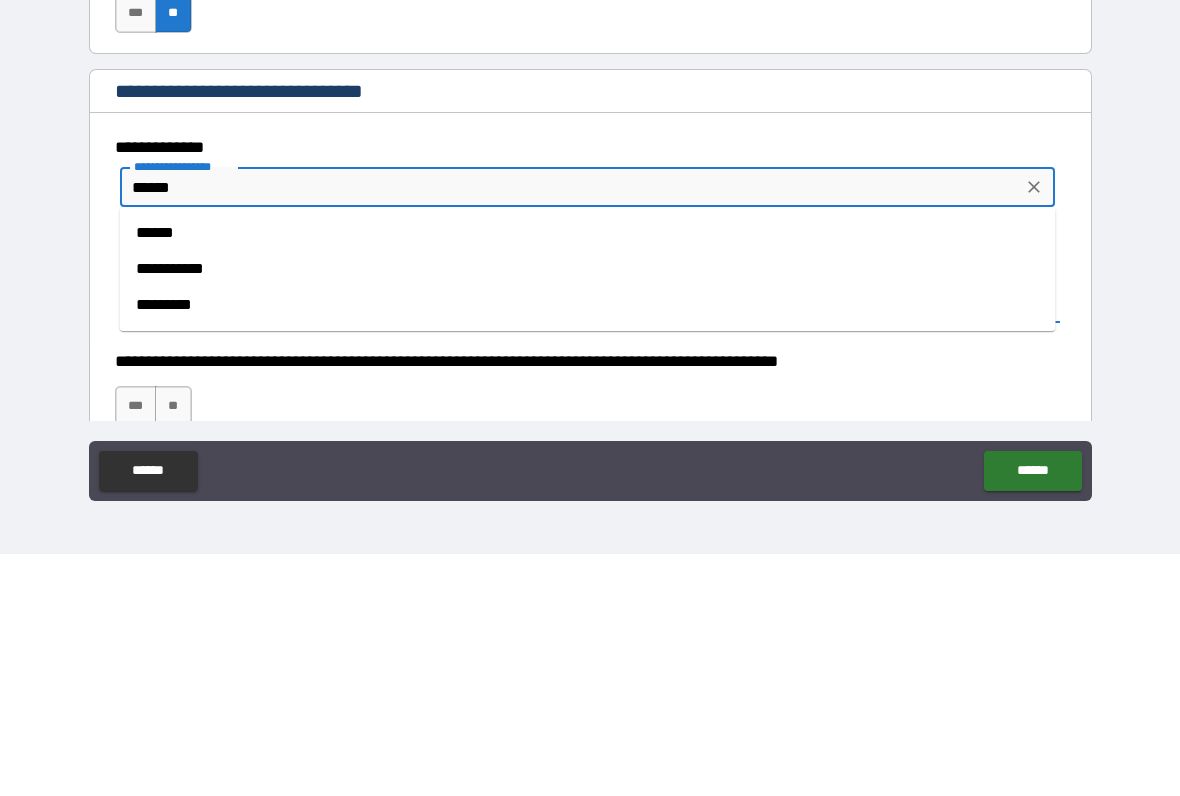 click on "**********" at bounding box center (588, 511) 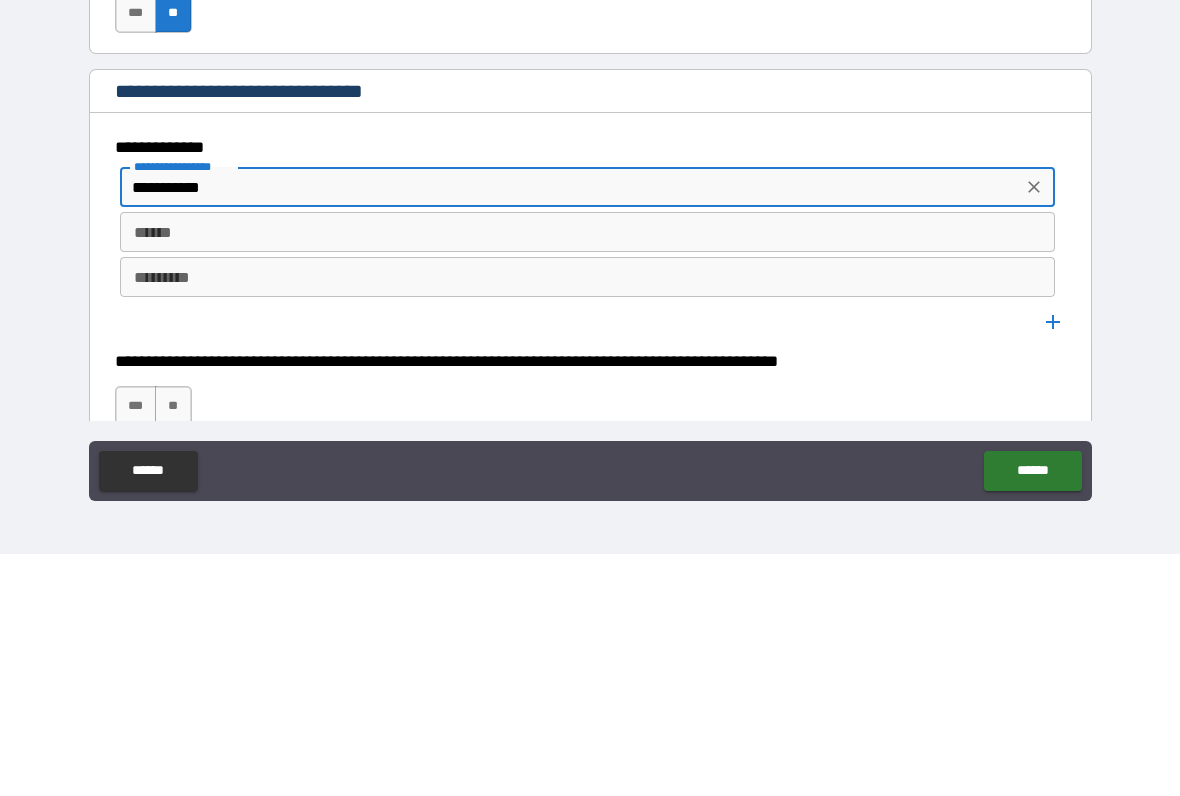 click on "******" at bounding box center [588, 474] 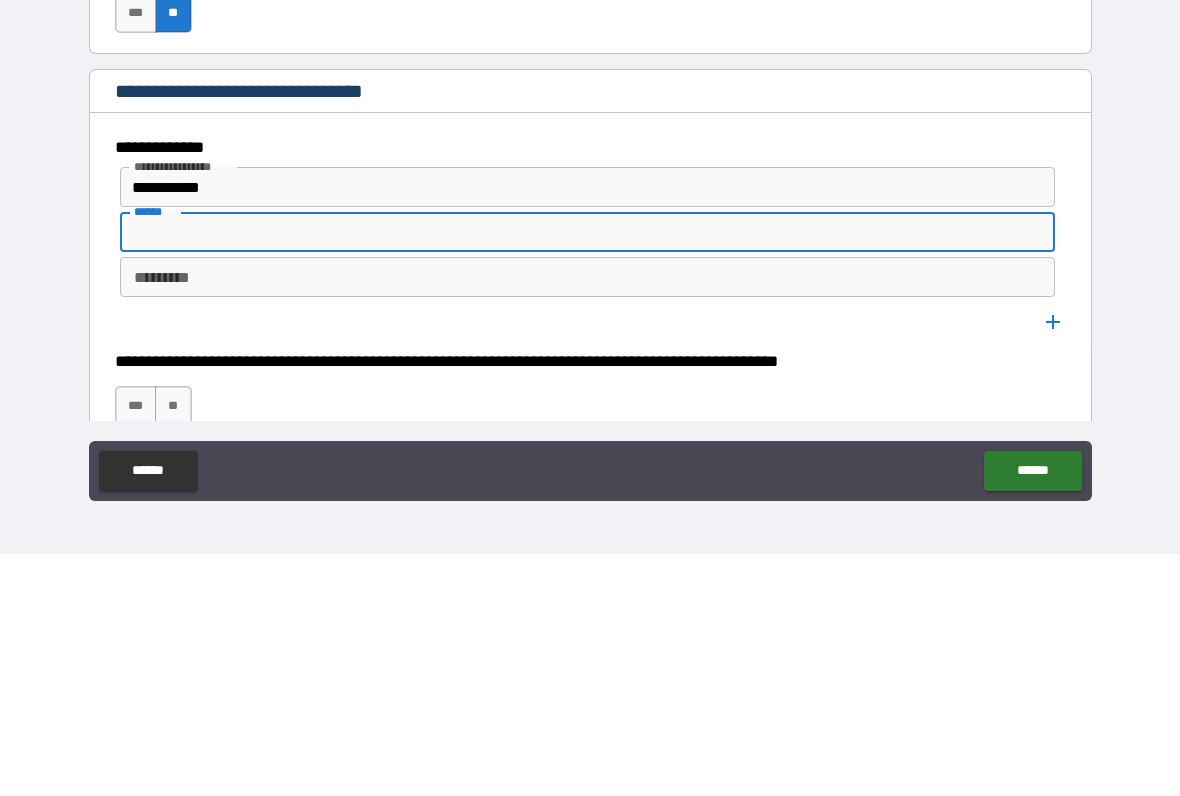 click on "******" at bounding box center [588, 474] 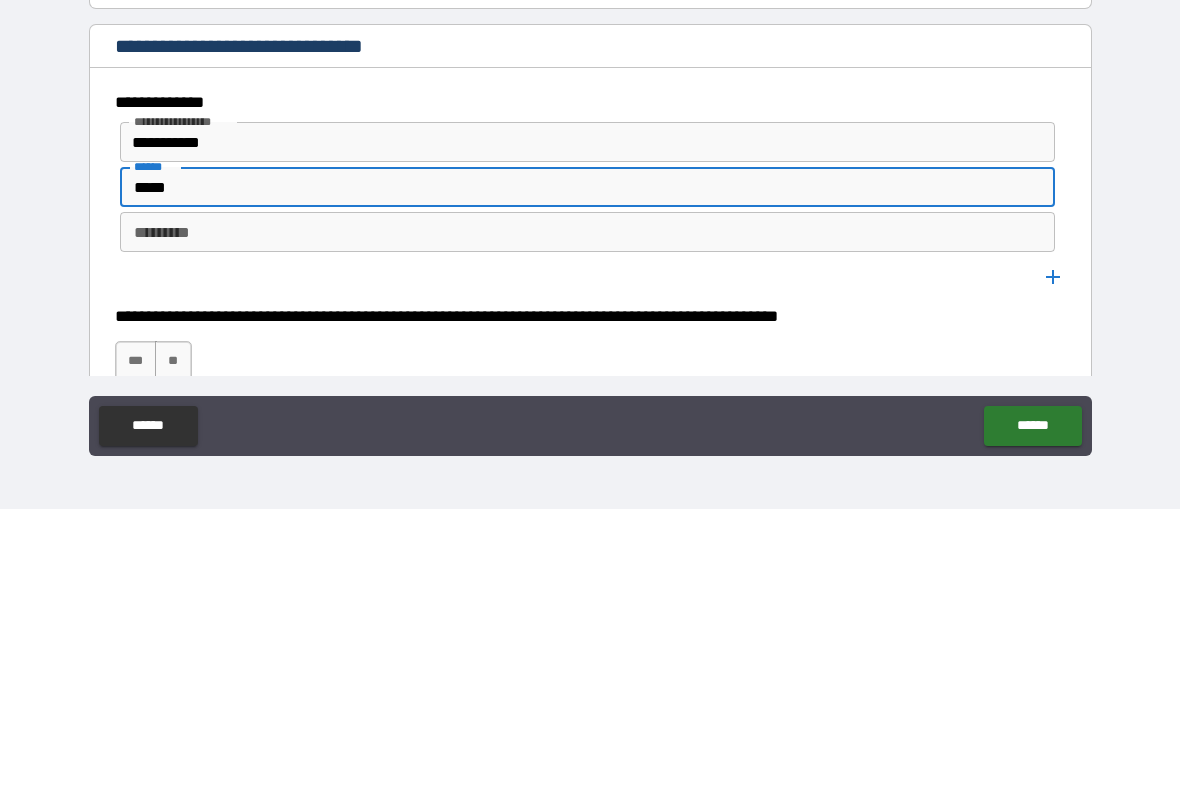type on "*****" 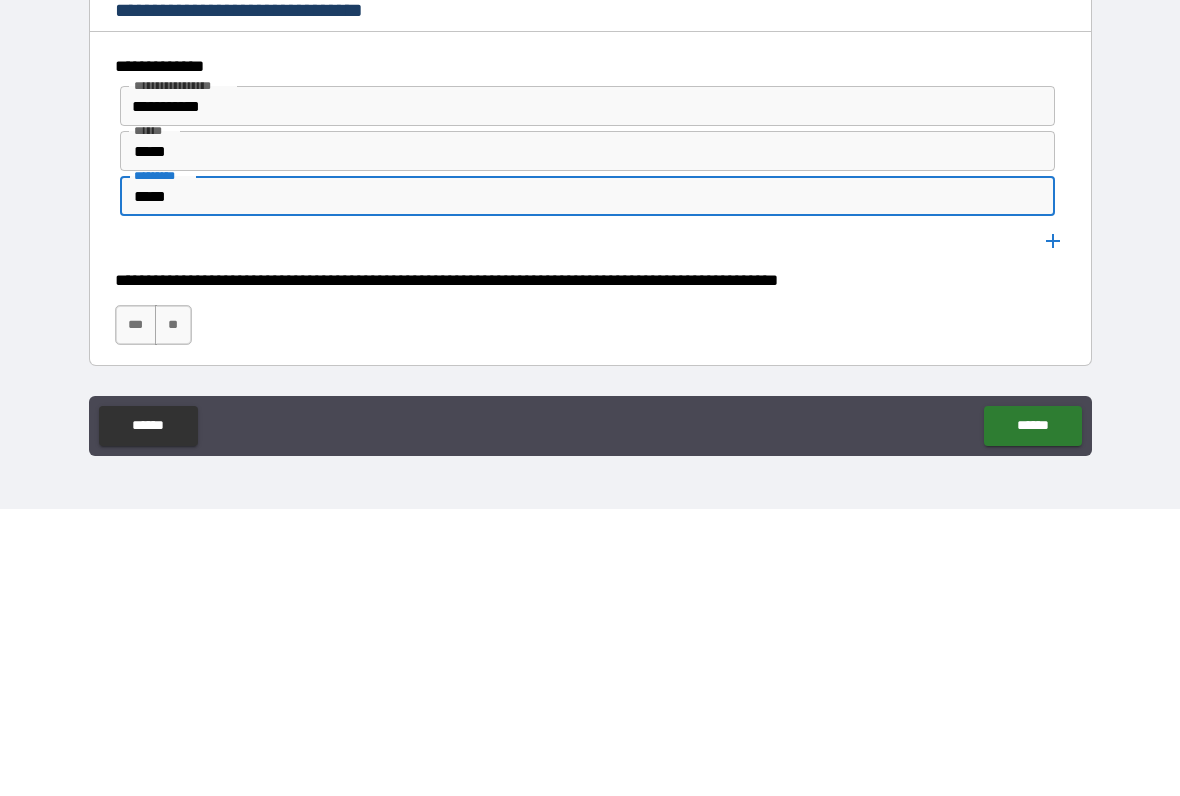 scroll, scrollTop: 1345, scrollLeft: 0, axis: vertical 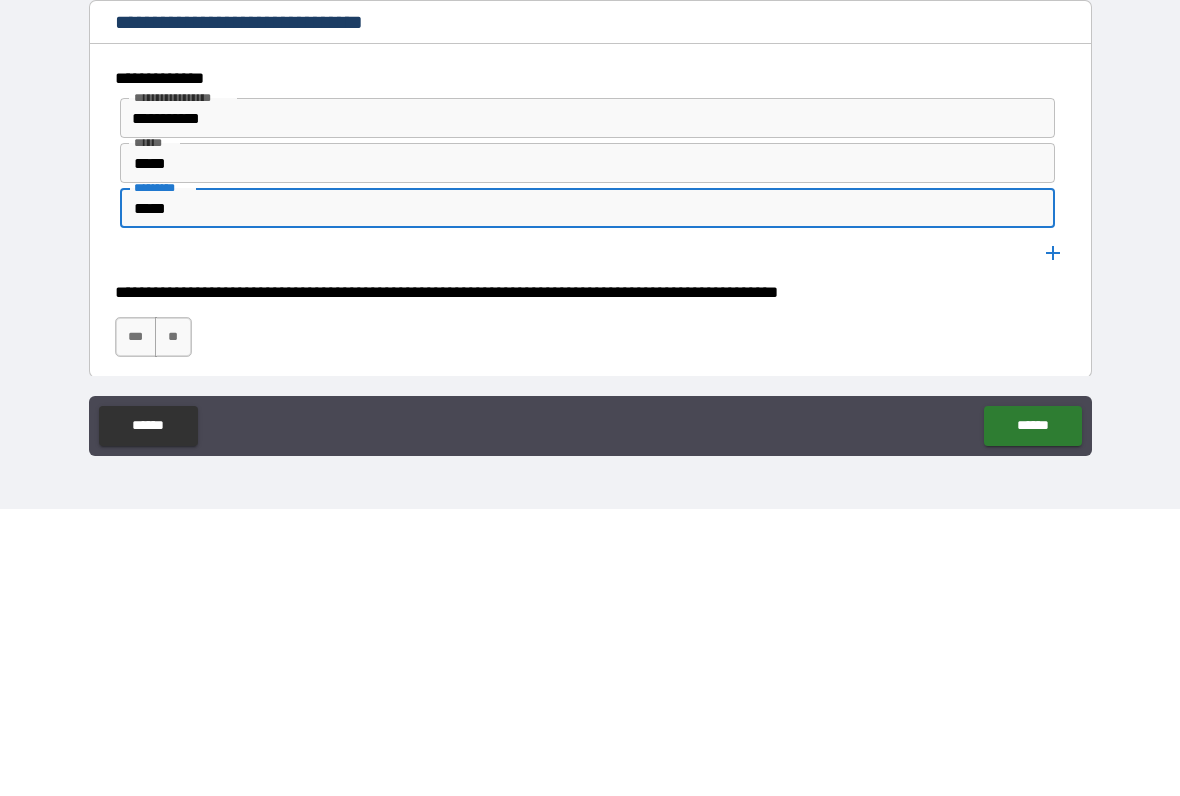 type on "*****" 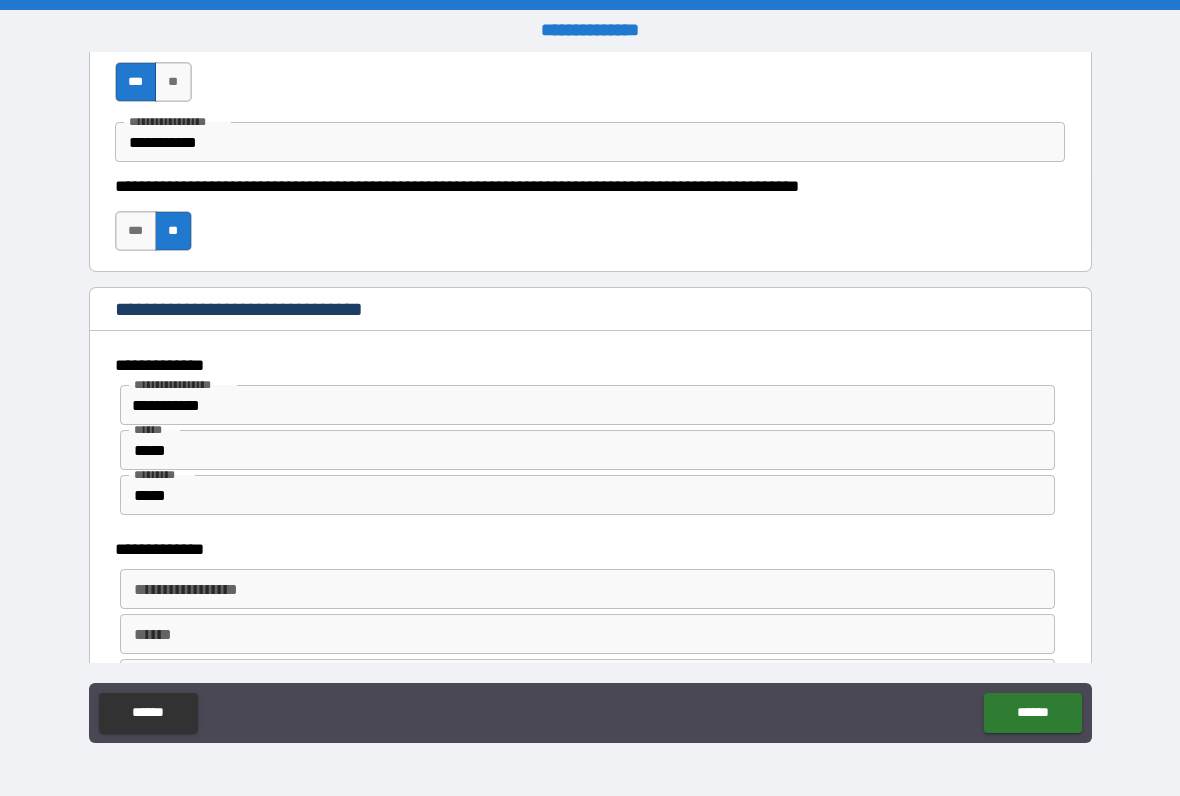 click on "**********" at bounding box center (586, 589) 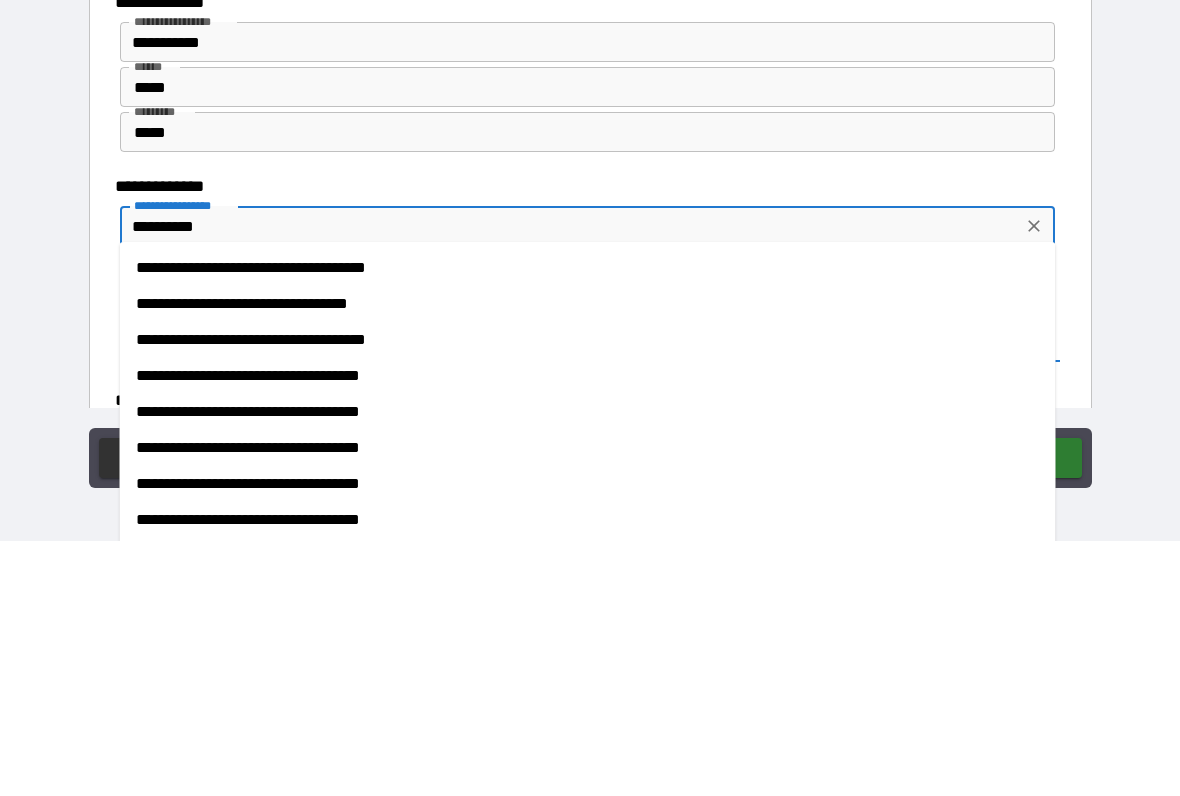 scroll, scrollTop: 1459, scrollLeft: 0, axis: vertical 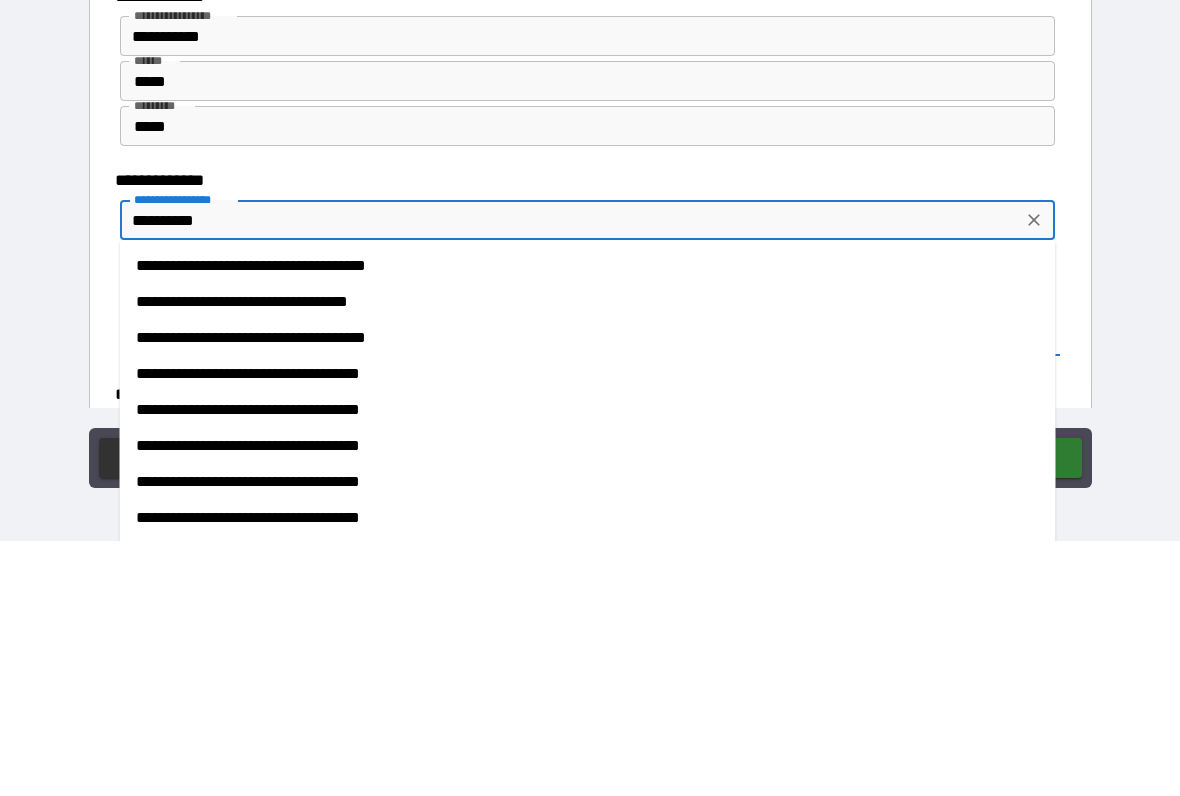 type on "*********" 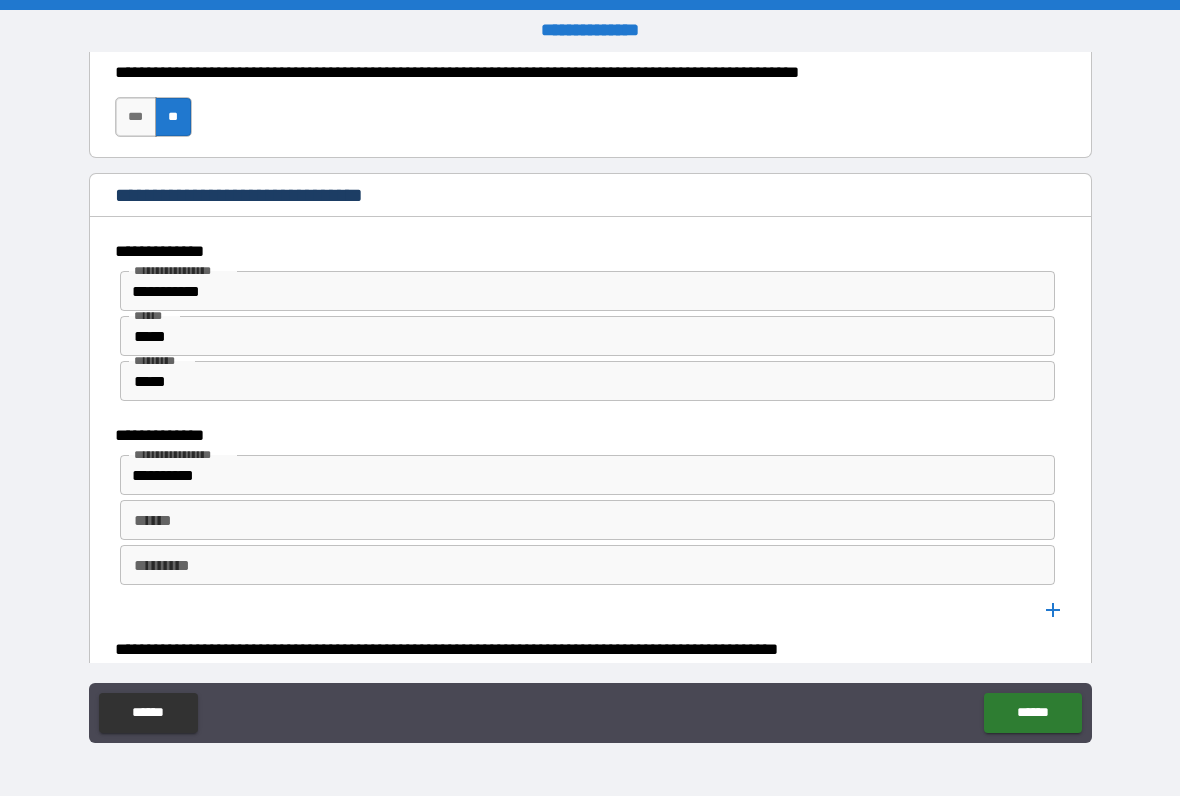 click on "******" at bounding box center (588, 520) 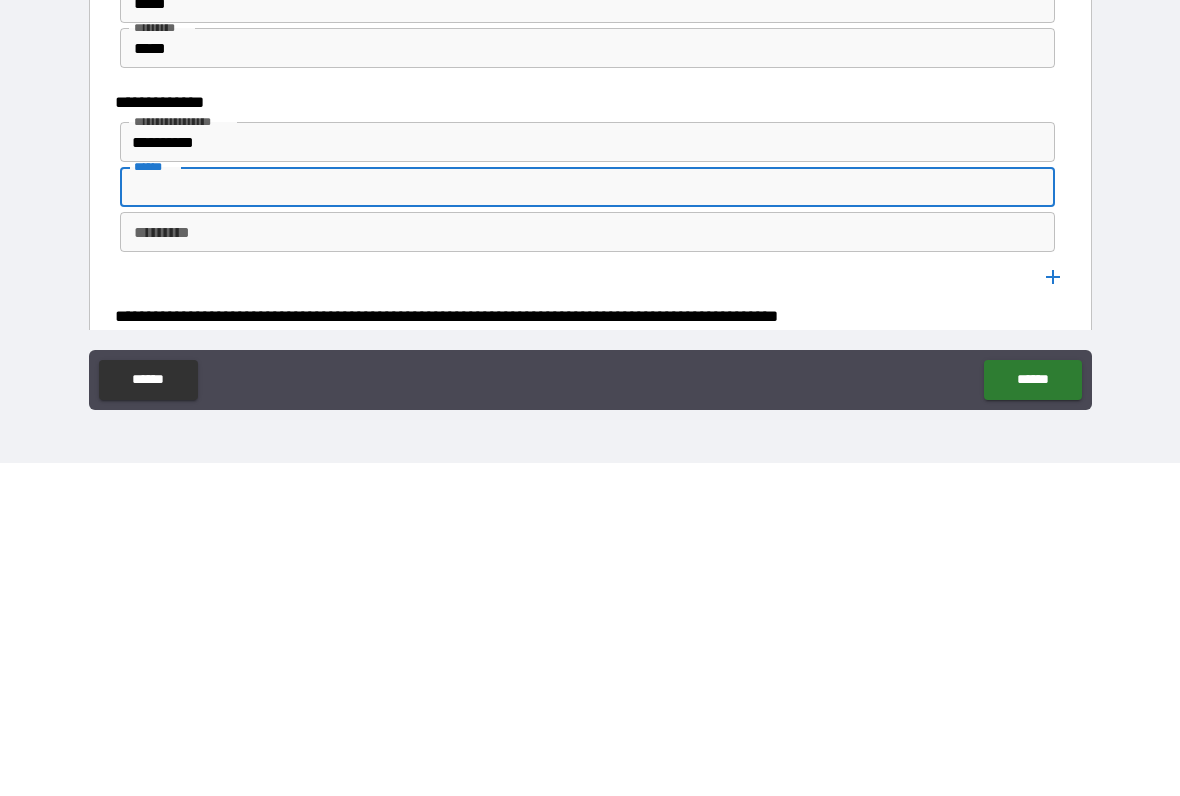 type on "*" 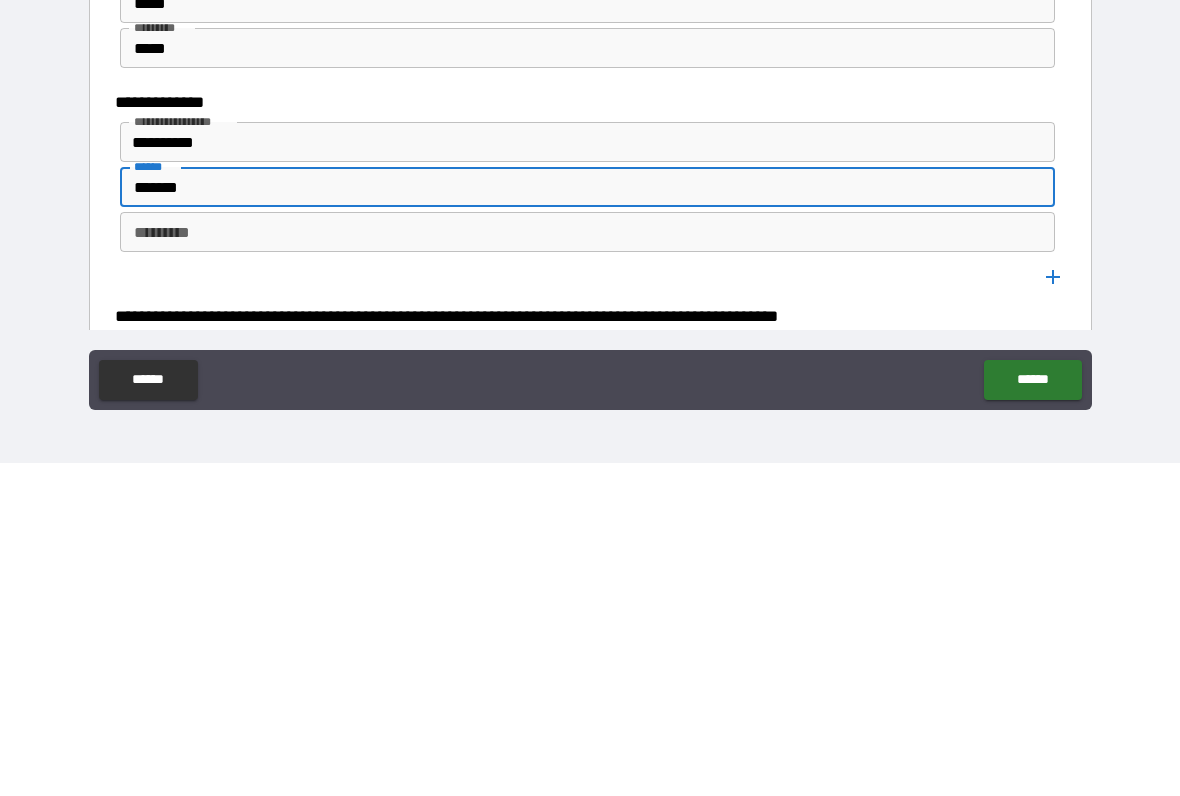 type on "*******" 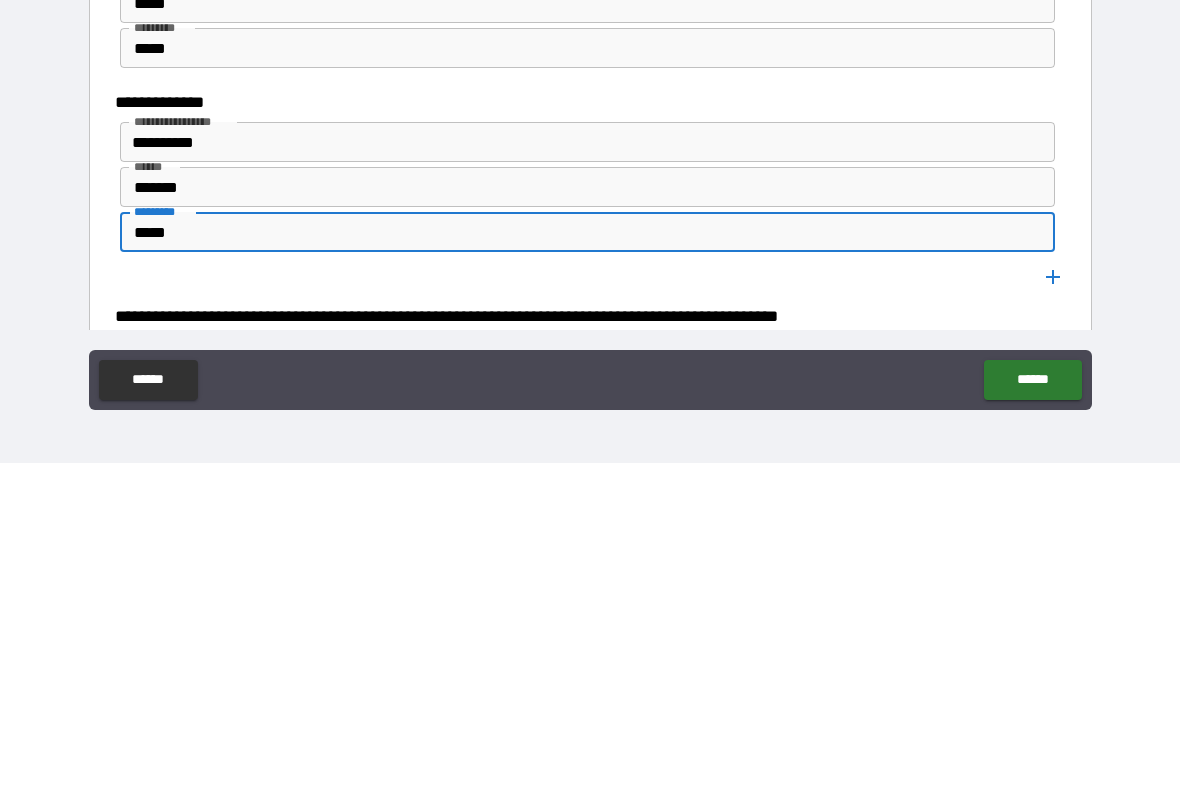 type on "*****" 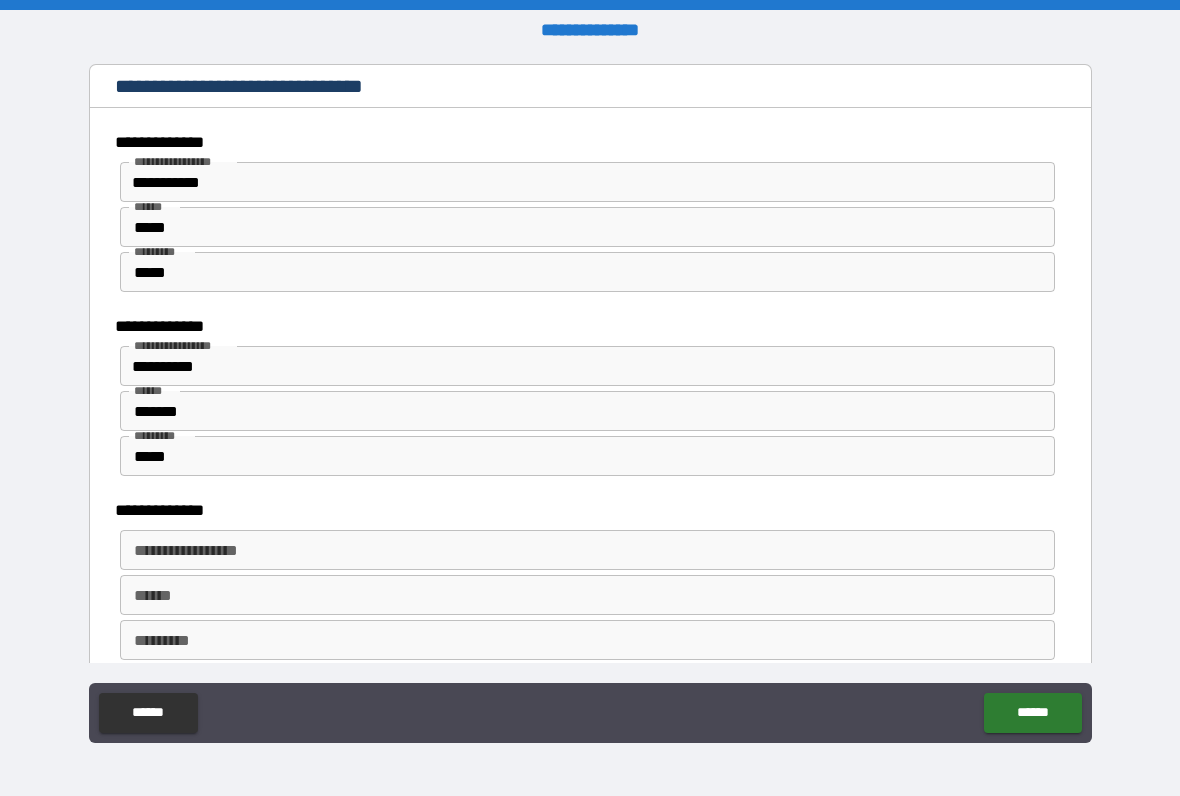 scroll, scrollTop: 1573, scrollLeft: 0, axis: vertical 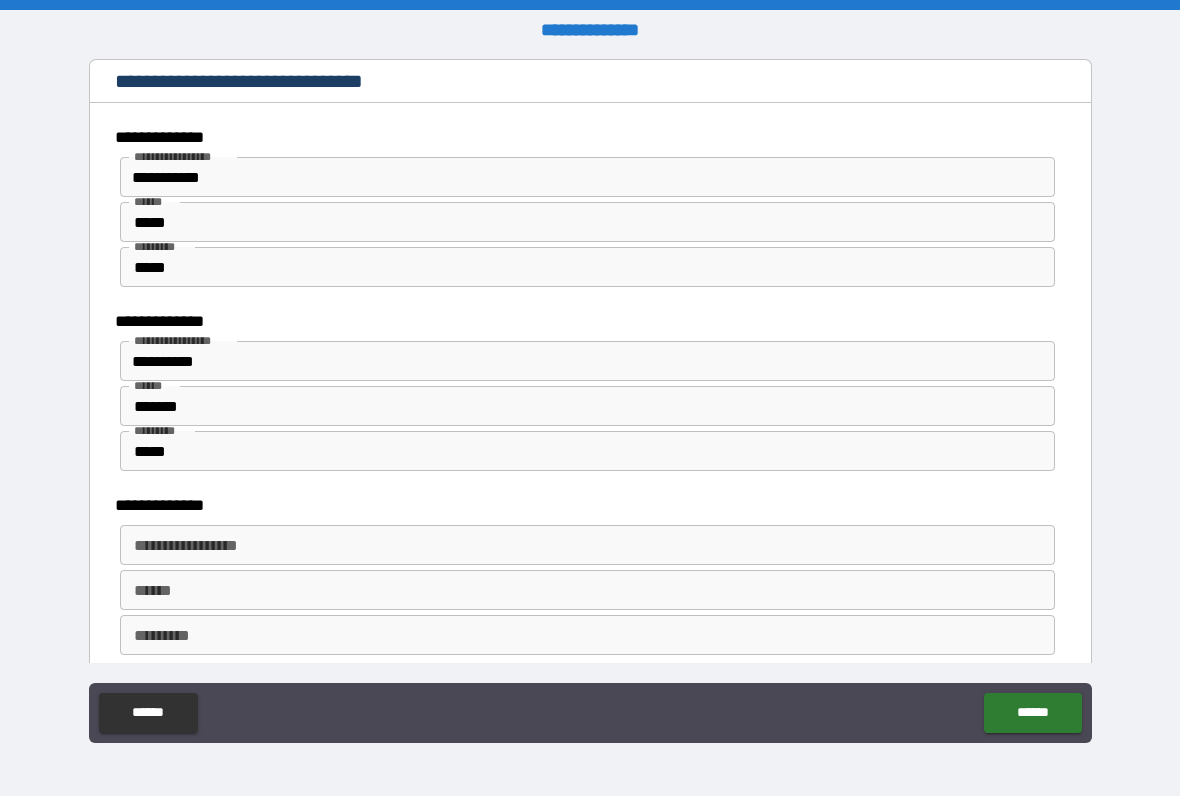 click on "**********" at bounding box center (586, 545) 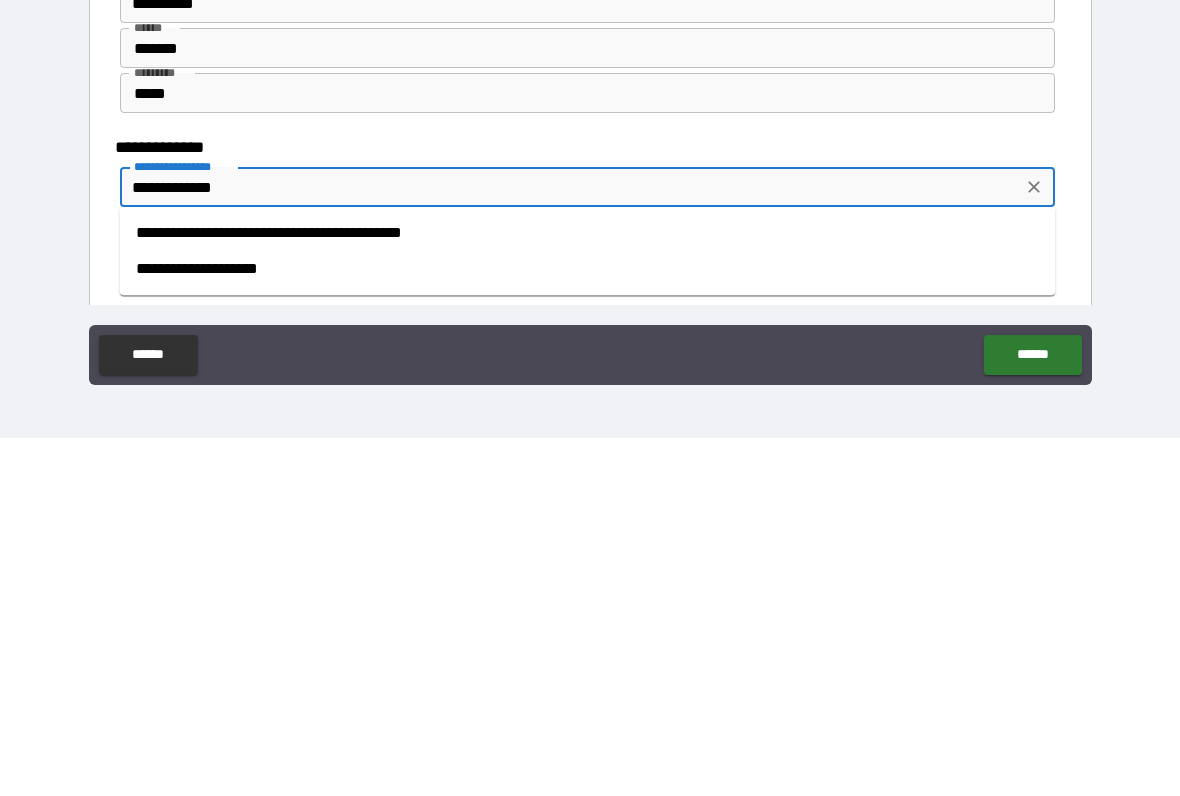 click on "**********" at bounding box center [588, 627] 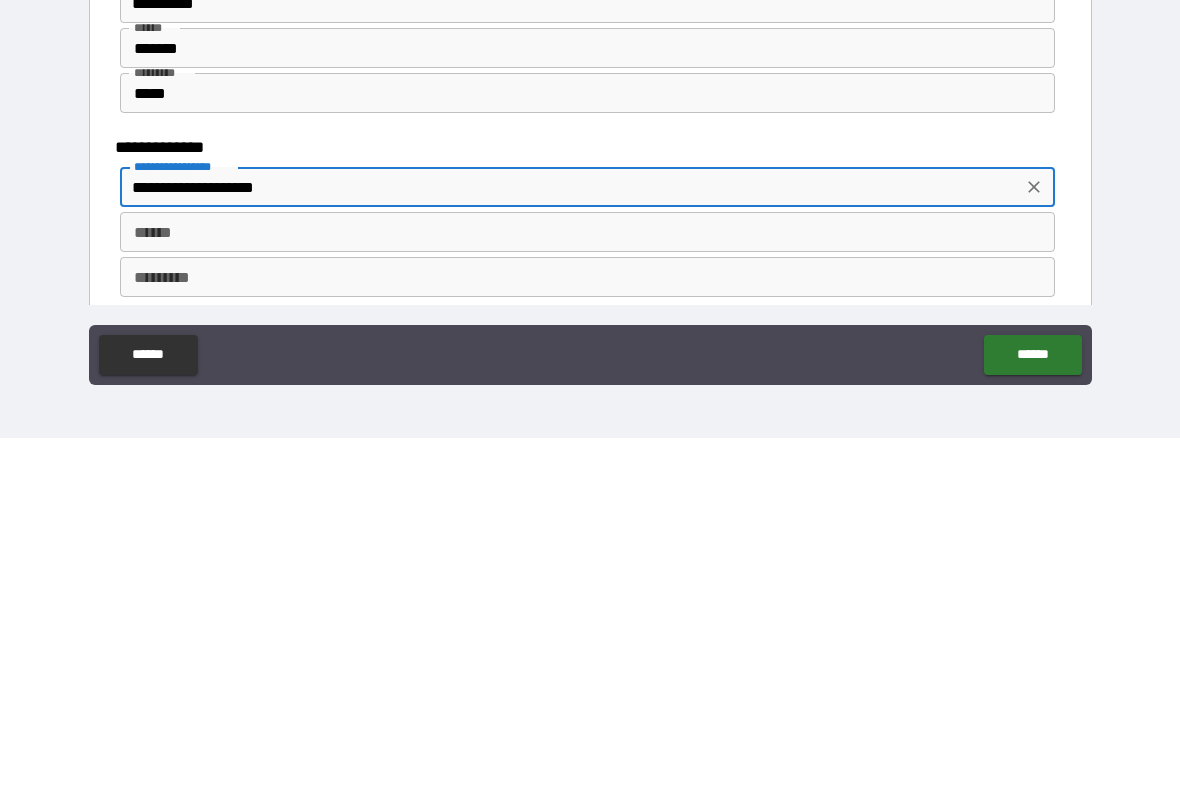 click on "******" at bounding box center (588, 590) 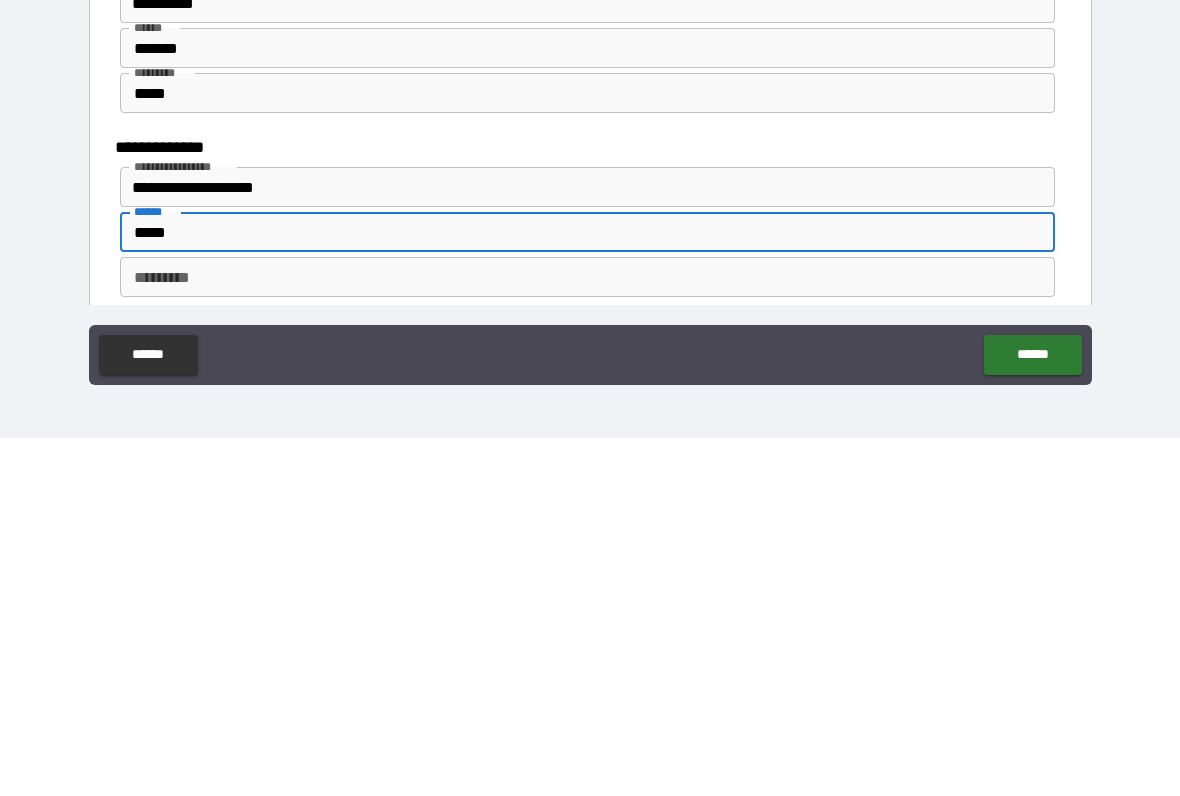 type on "*****" 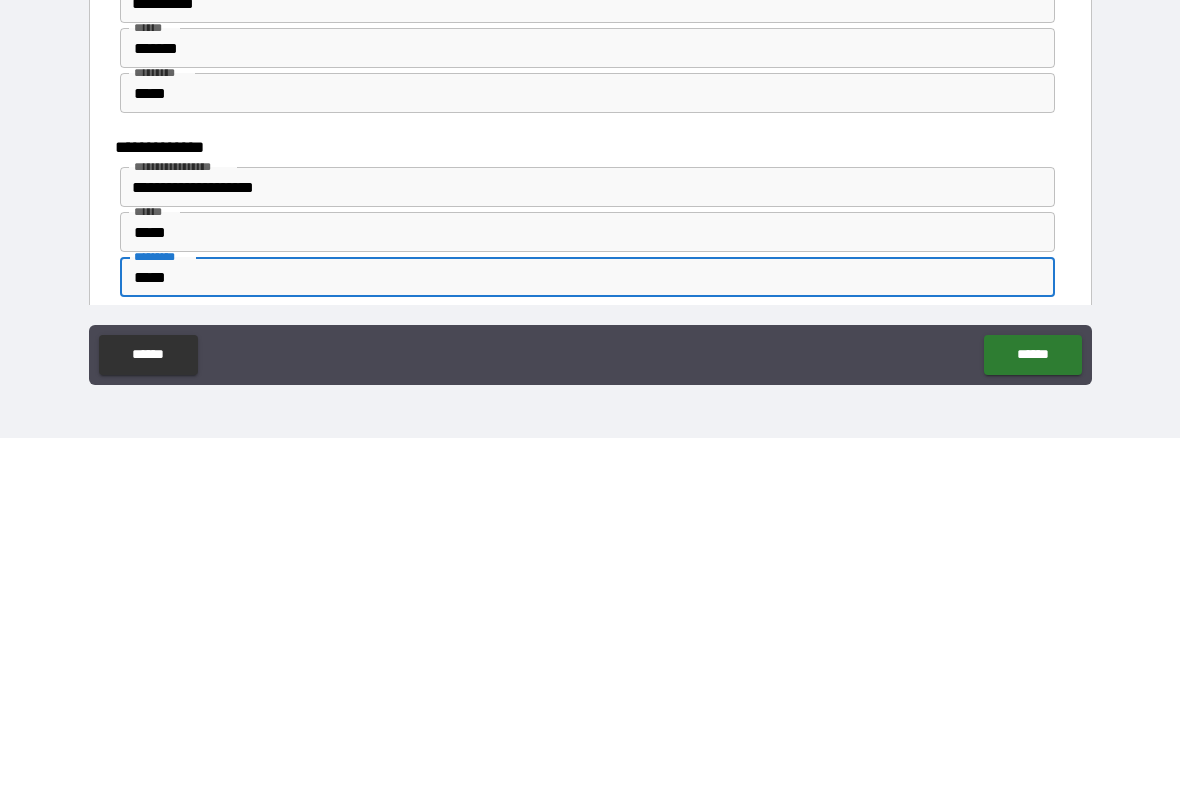 type on "*****" 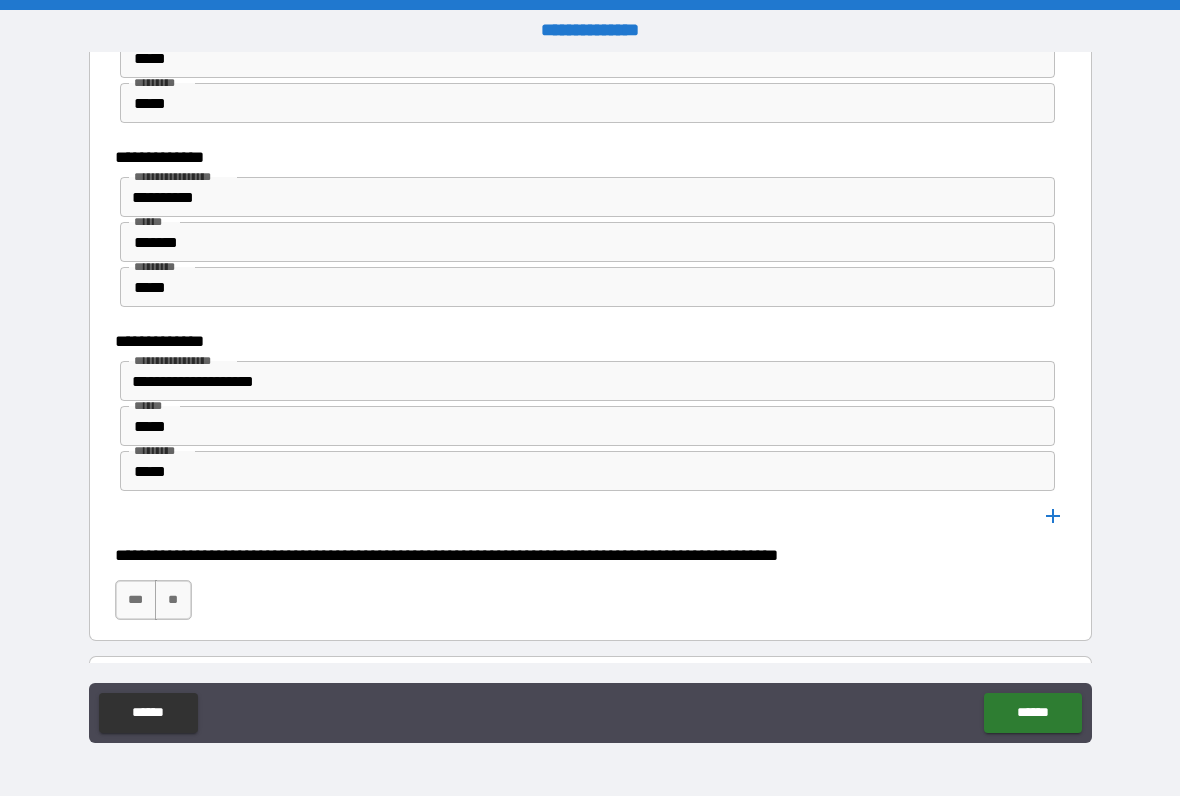 scroll, scrollTop: 1741, scrollLeft: 0, axis: vertical 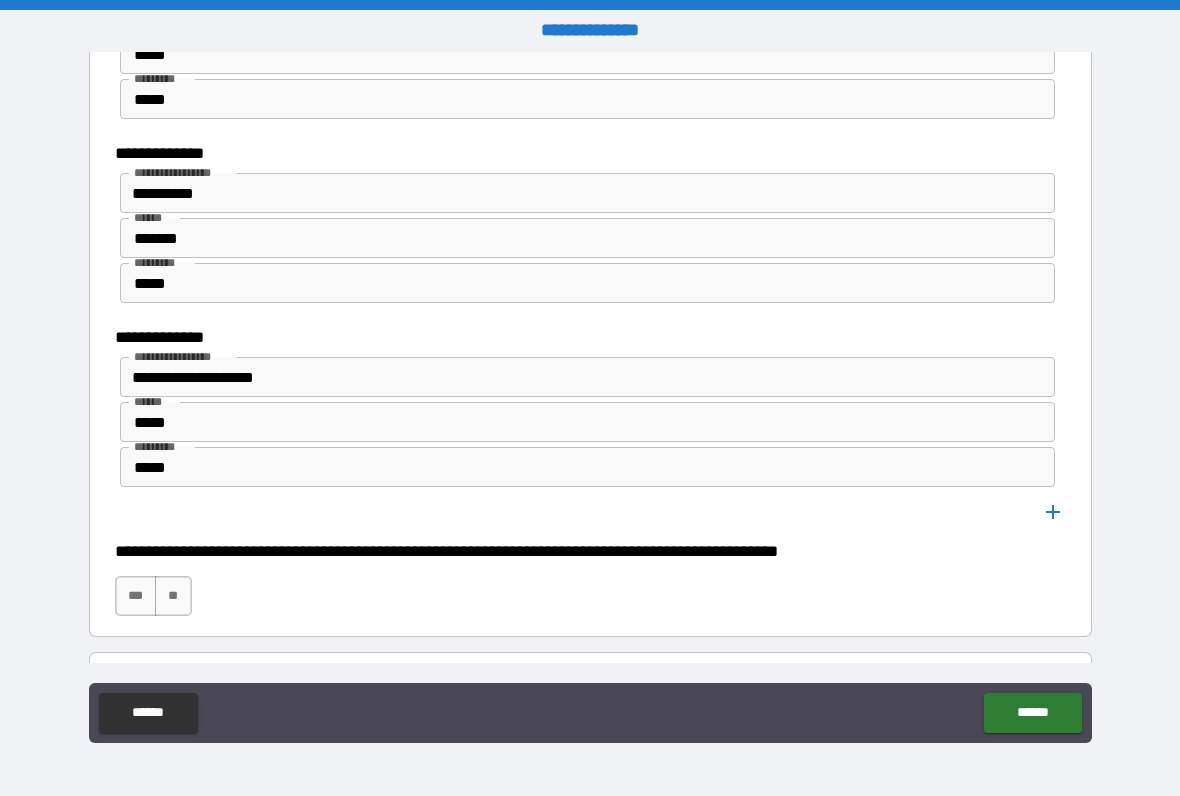 click 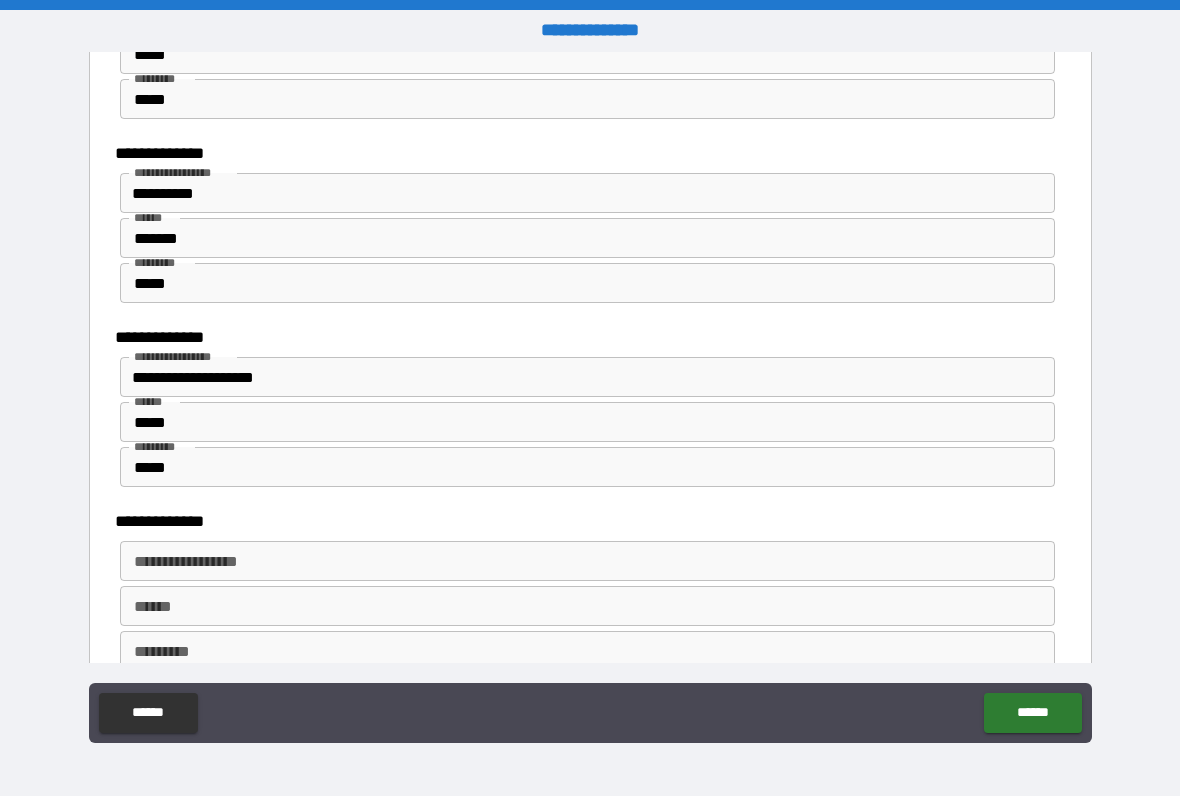 click on "**********" at bounding box center (586, 561) 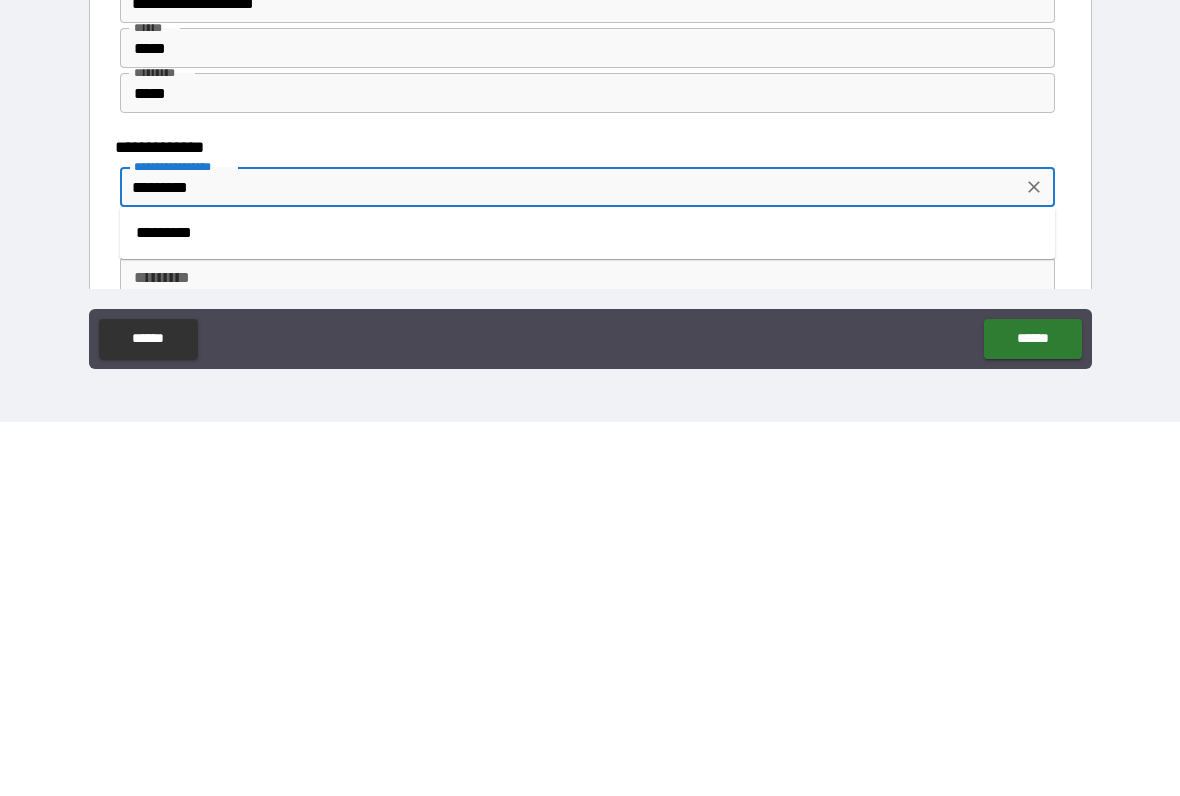 click on "*********" at bounding box center (588, 607) 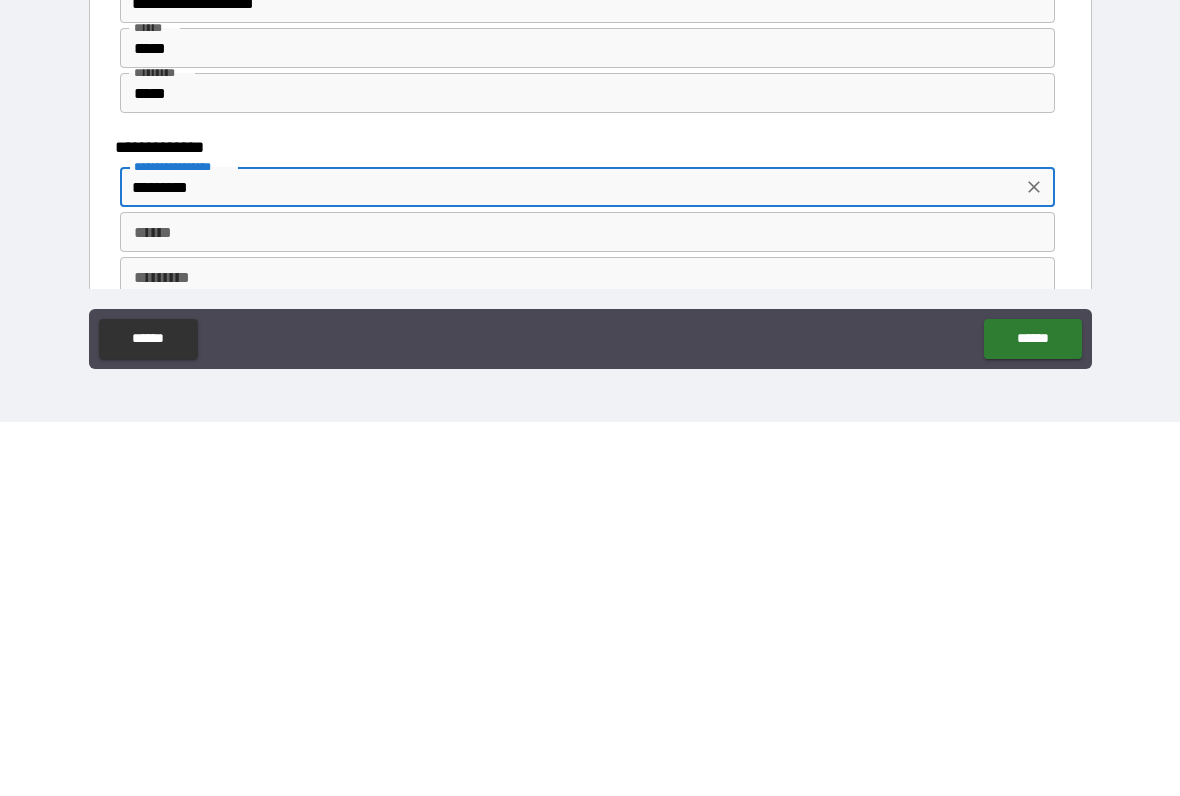 click on "******" at bounding box center [588, 606] 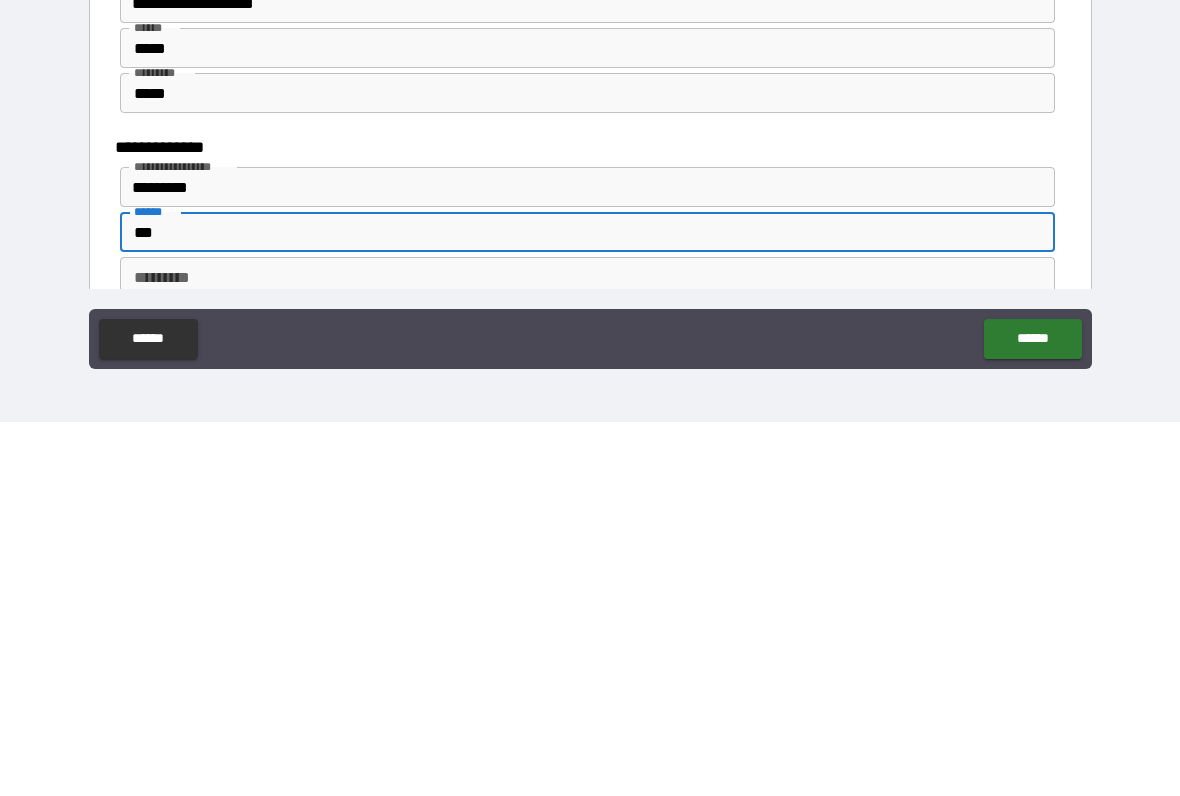type on "***" 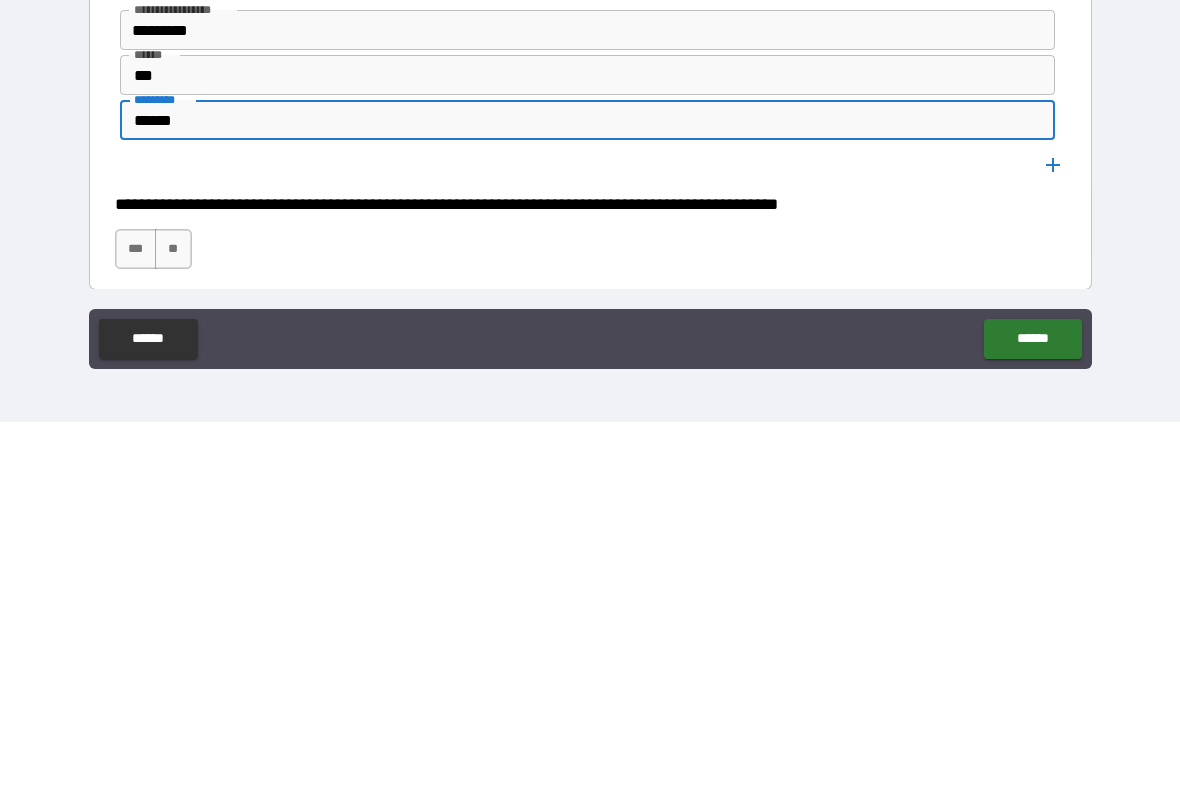 scroll, scrollTop: 1897, scrollLeft: 0, axis: vertical 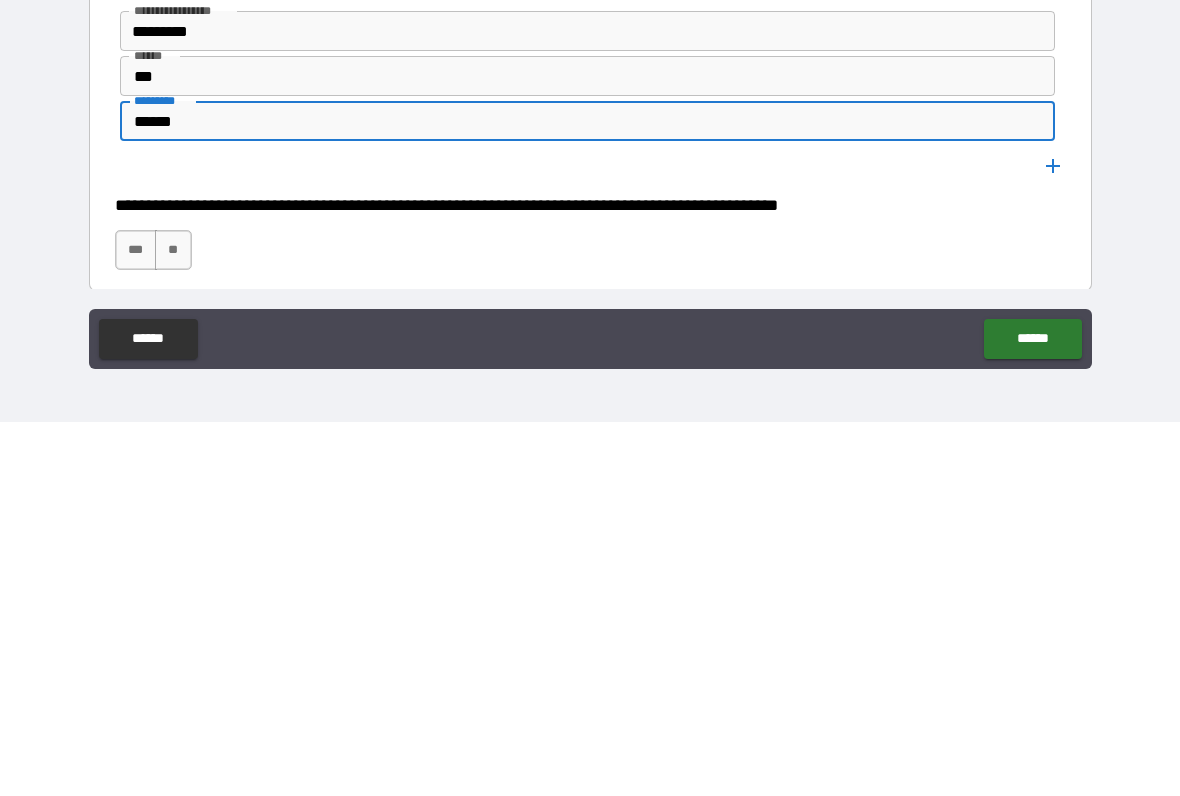 type on "******" 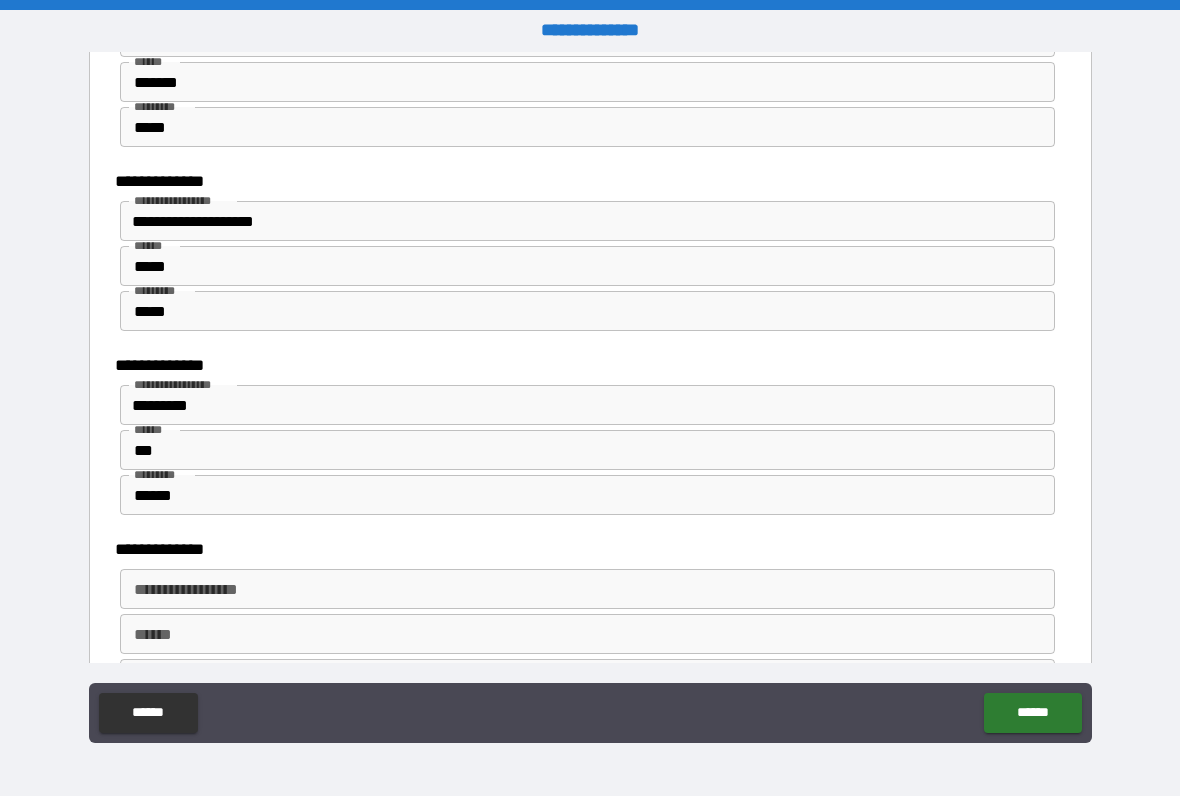 click on "**********" at bounding box center [586, 589] 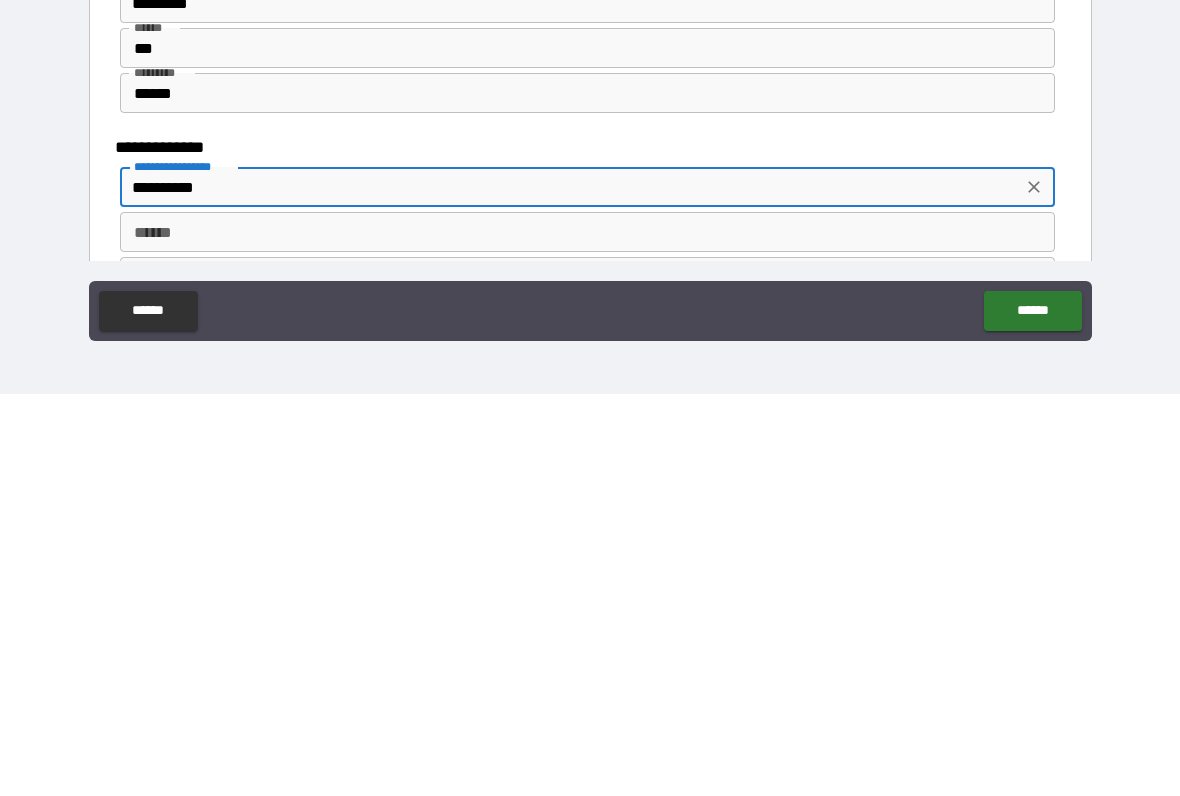 type on "*********" 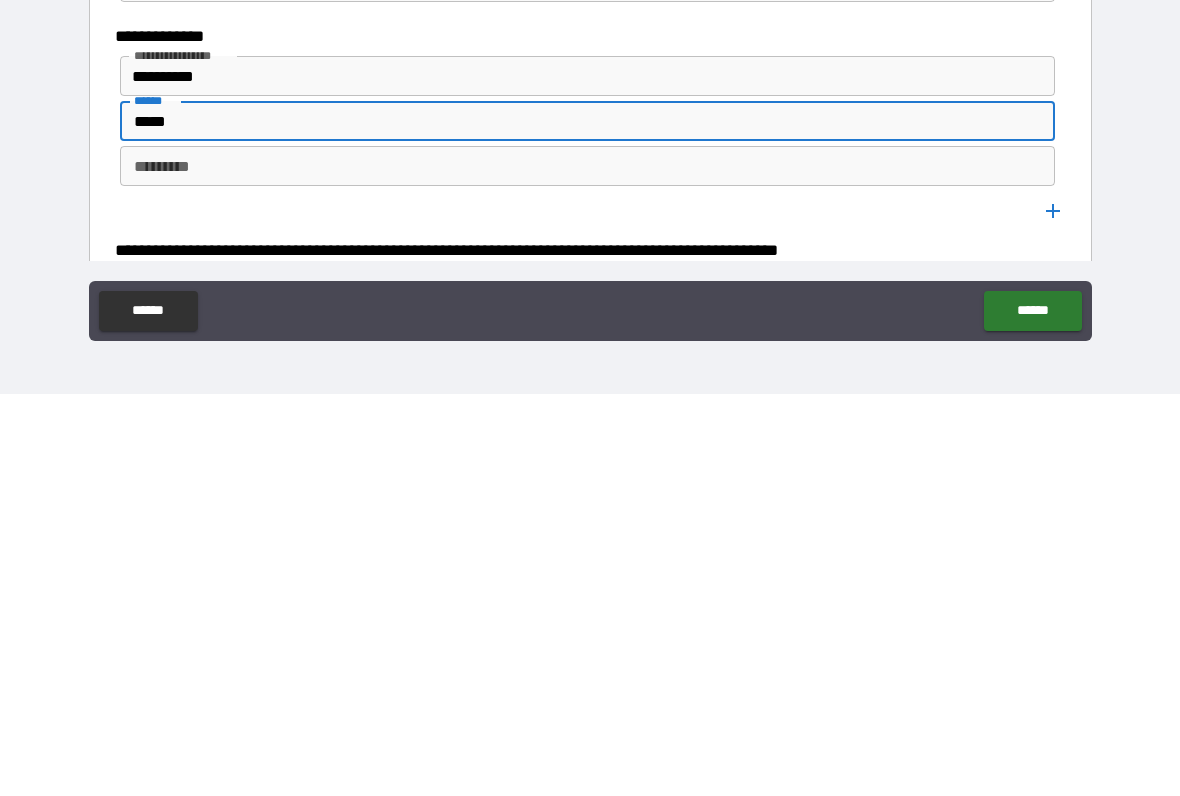 scroll, scrollTop: 2009, scrollLeft: 0, axis: vertical 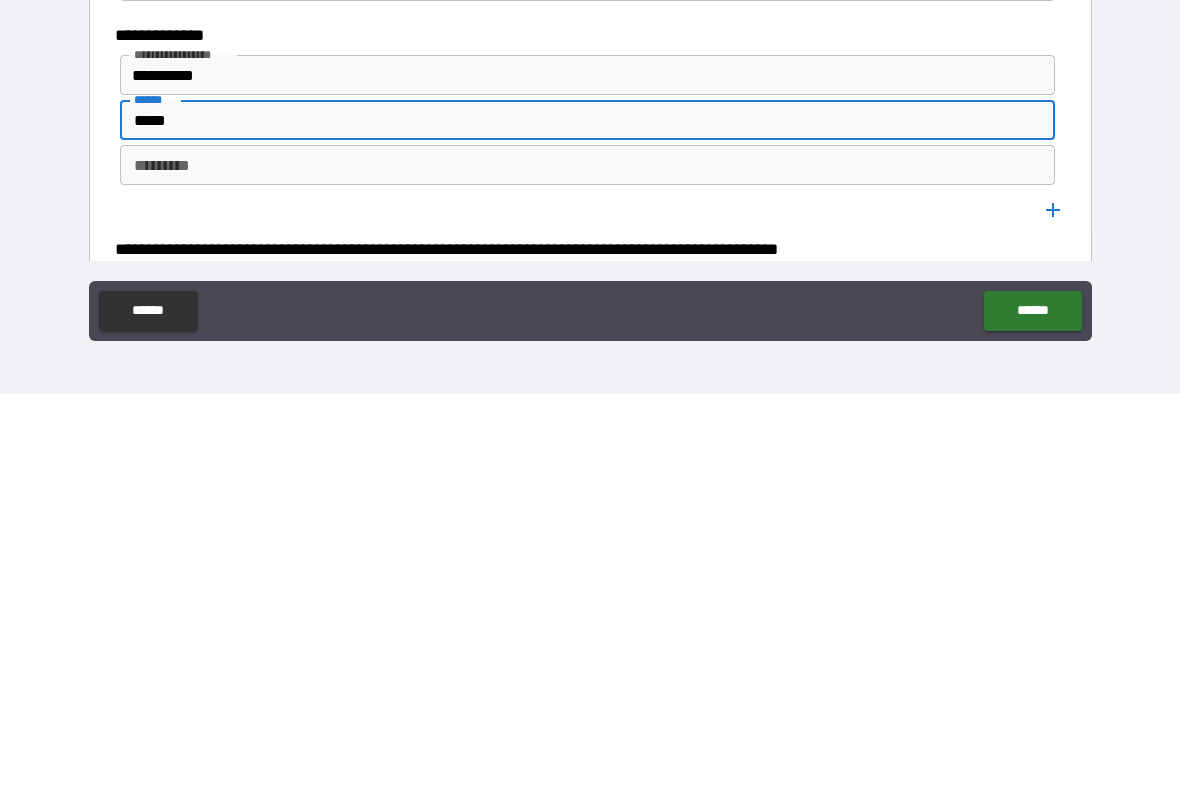 type on "*****" 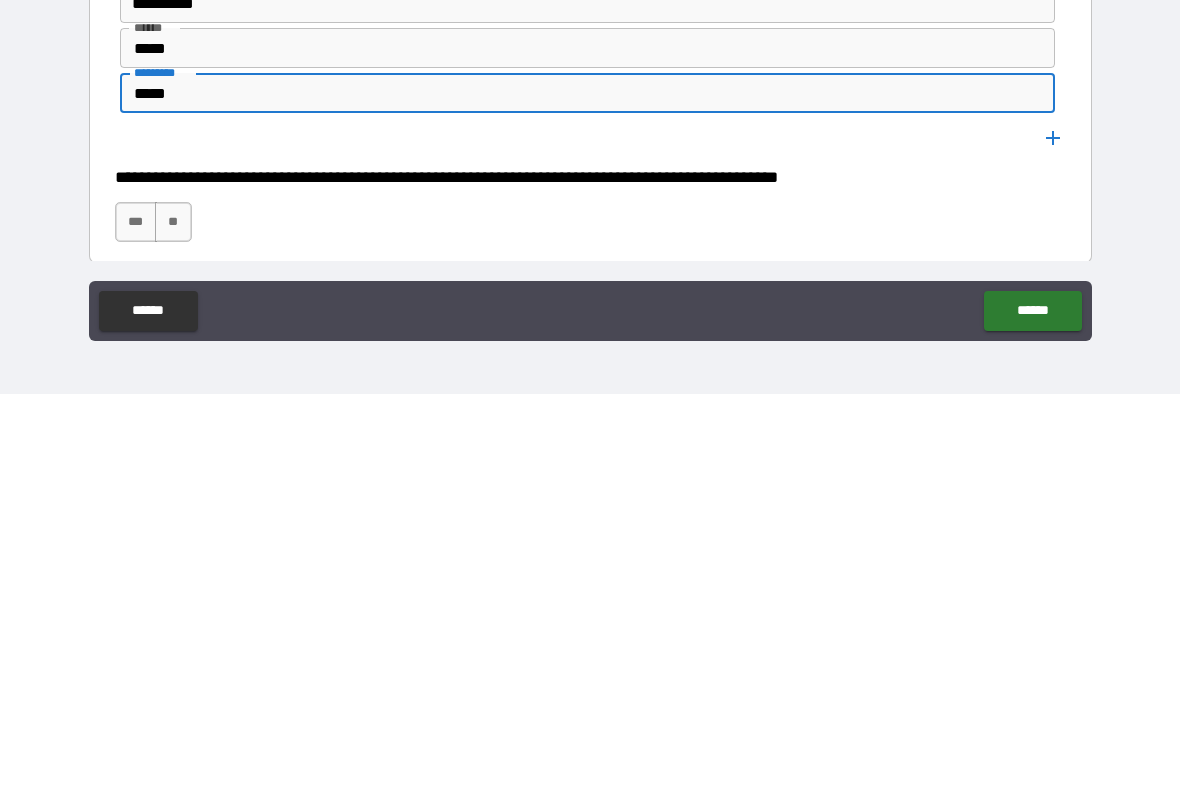 scroll, scrollTop: 2090, scrollLeft: 0, axis: vertical 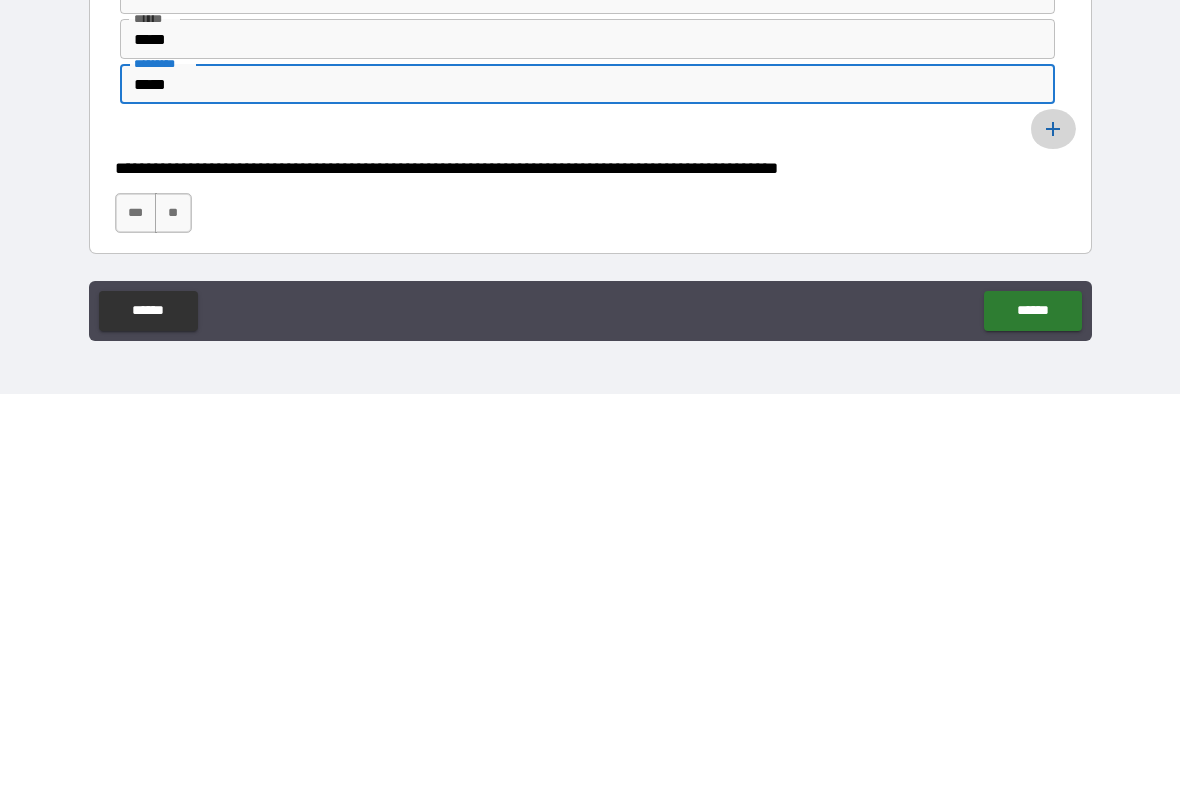 type on "*****" 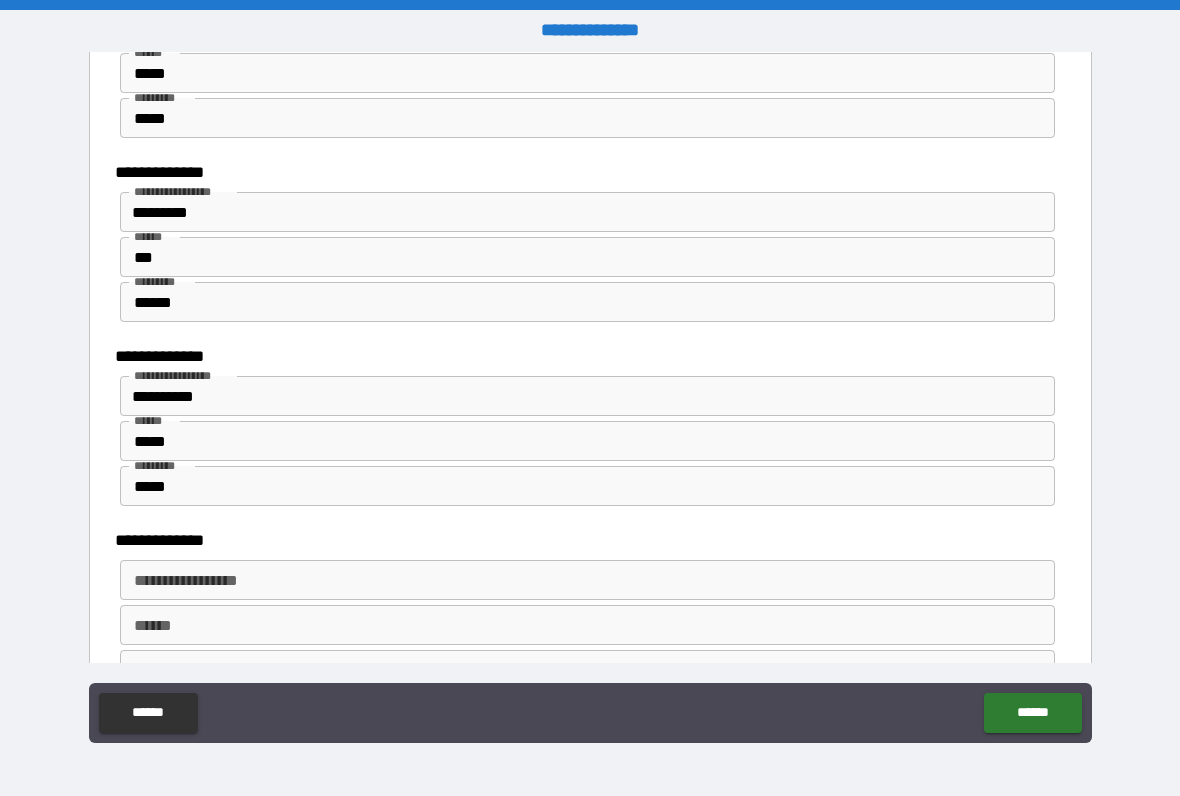 click on "**********" at bounding box center (586, 580) 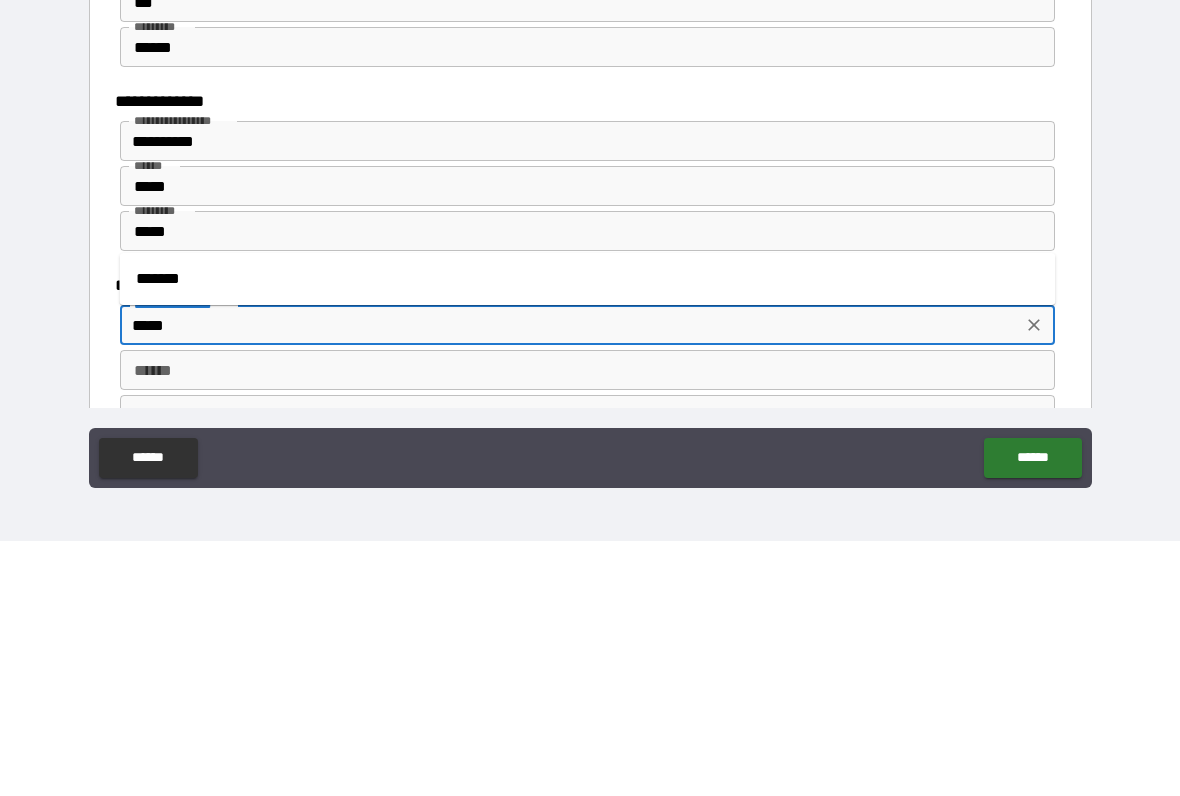 click on "*******" at bounding box center [588, 534] 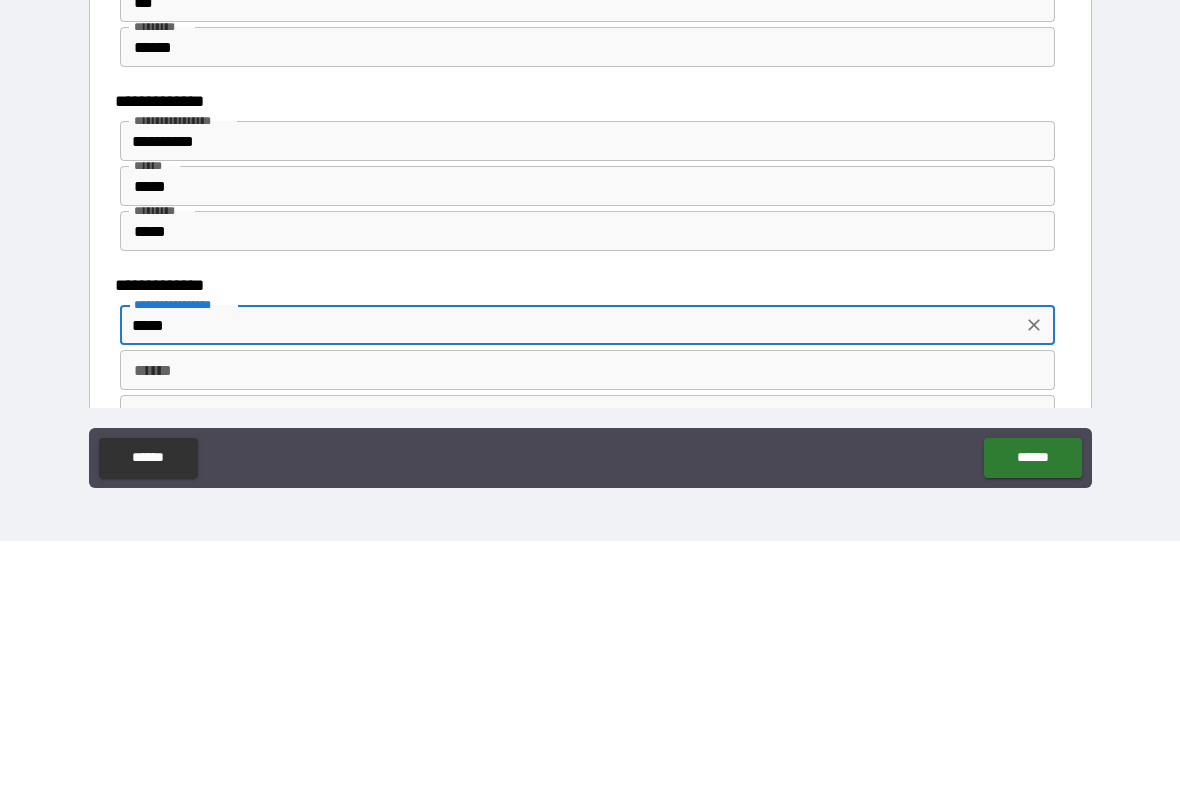 type on "*******" 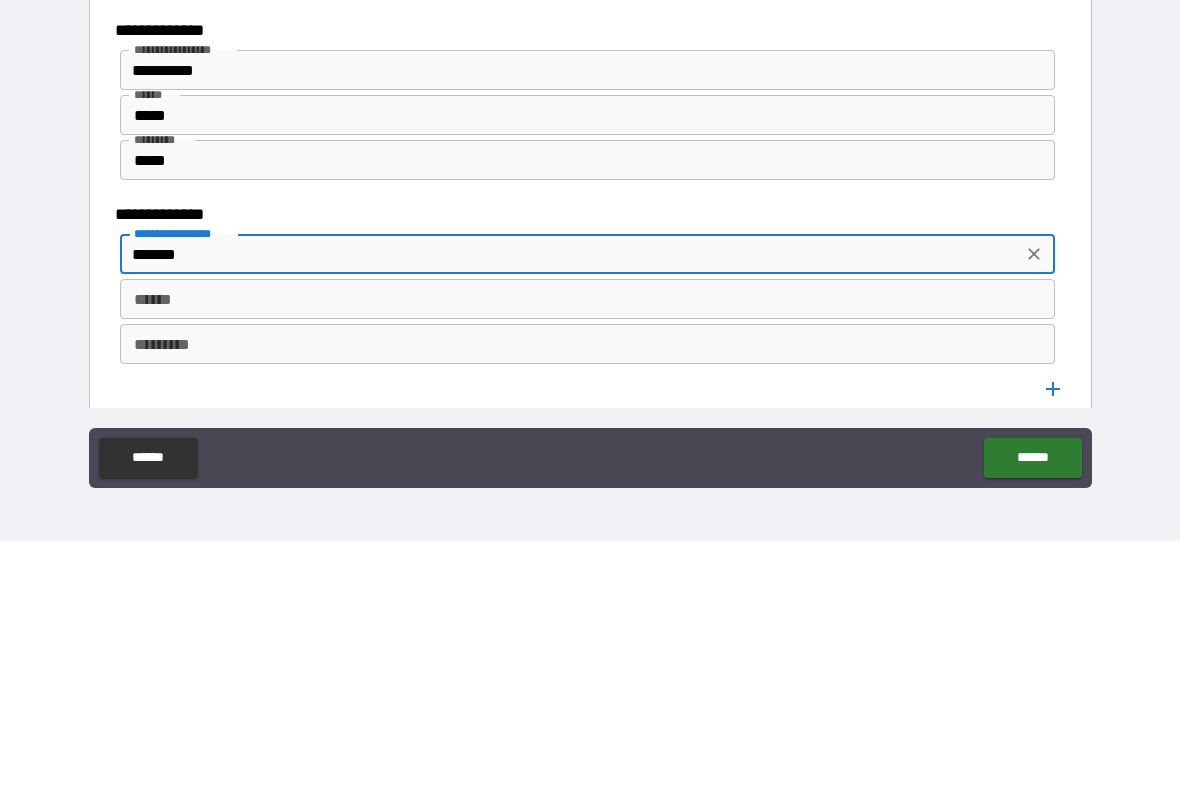 scroll, scrollTop: 2184, scrollLeft: 0, axis: vertical 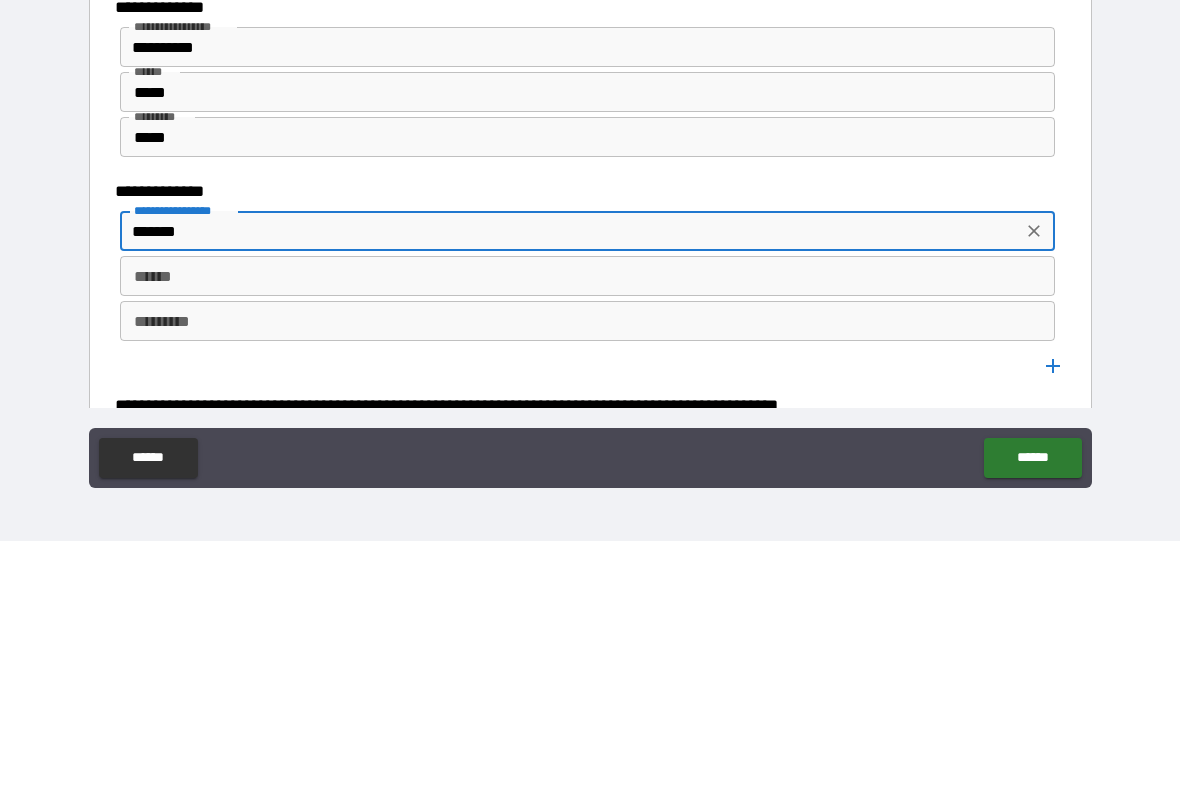 click on "******" at bounding box center (588, 531) 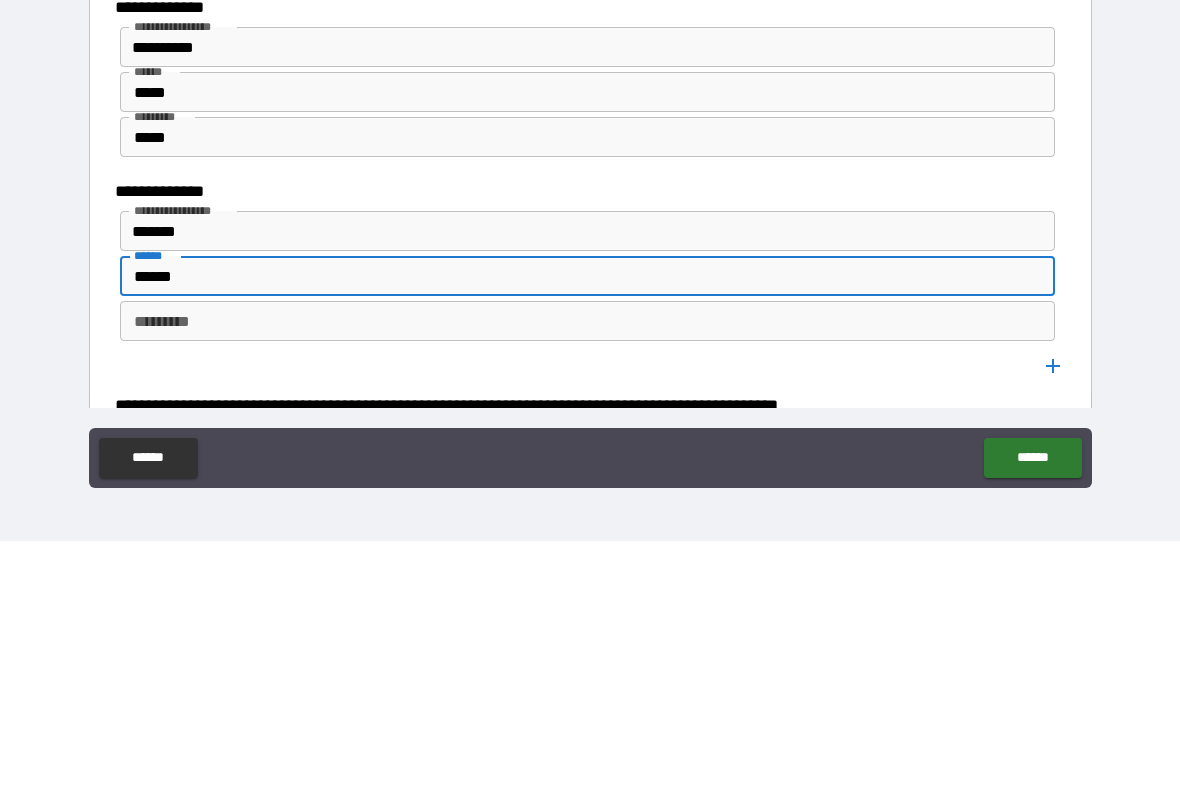 type on "*****" 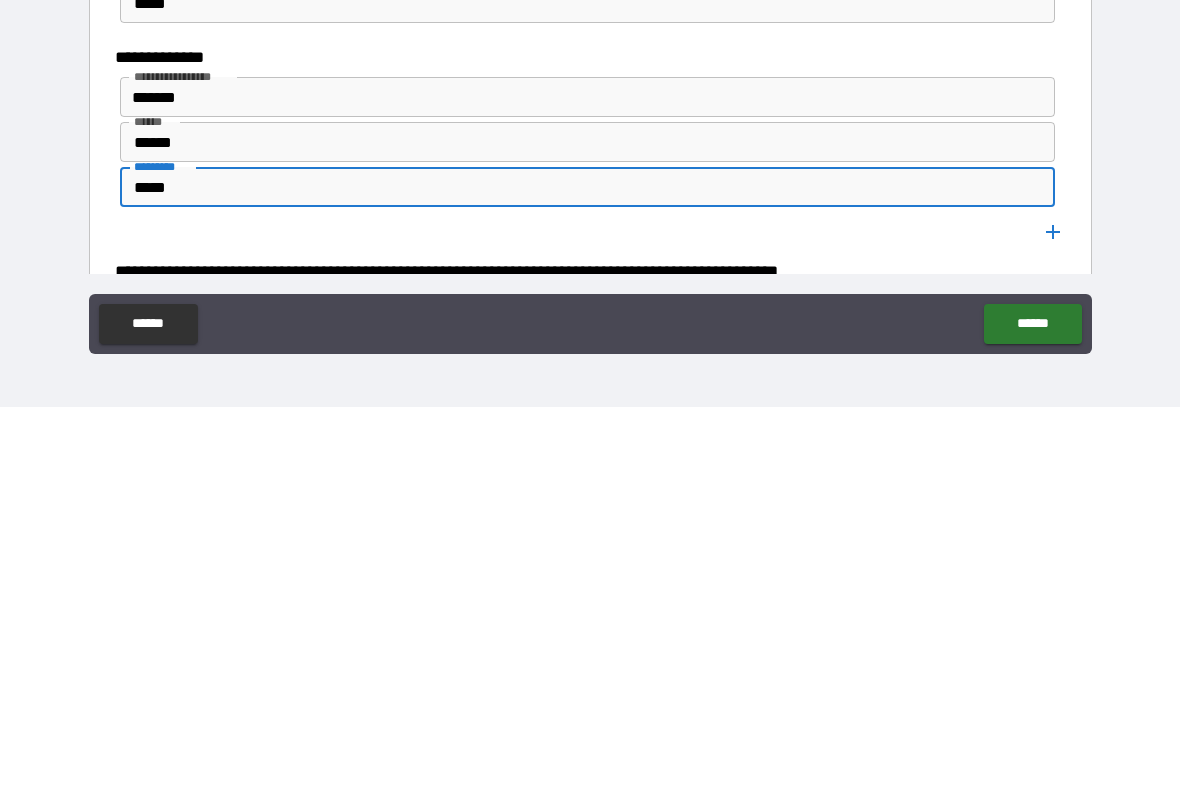 type on "*****" 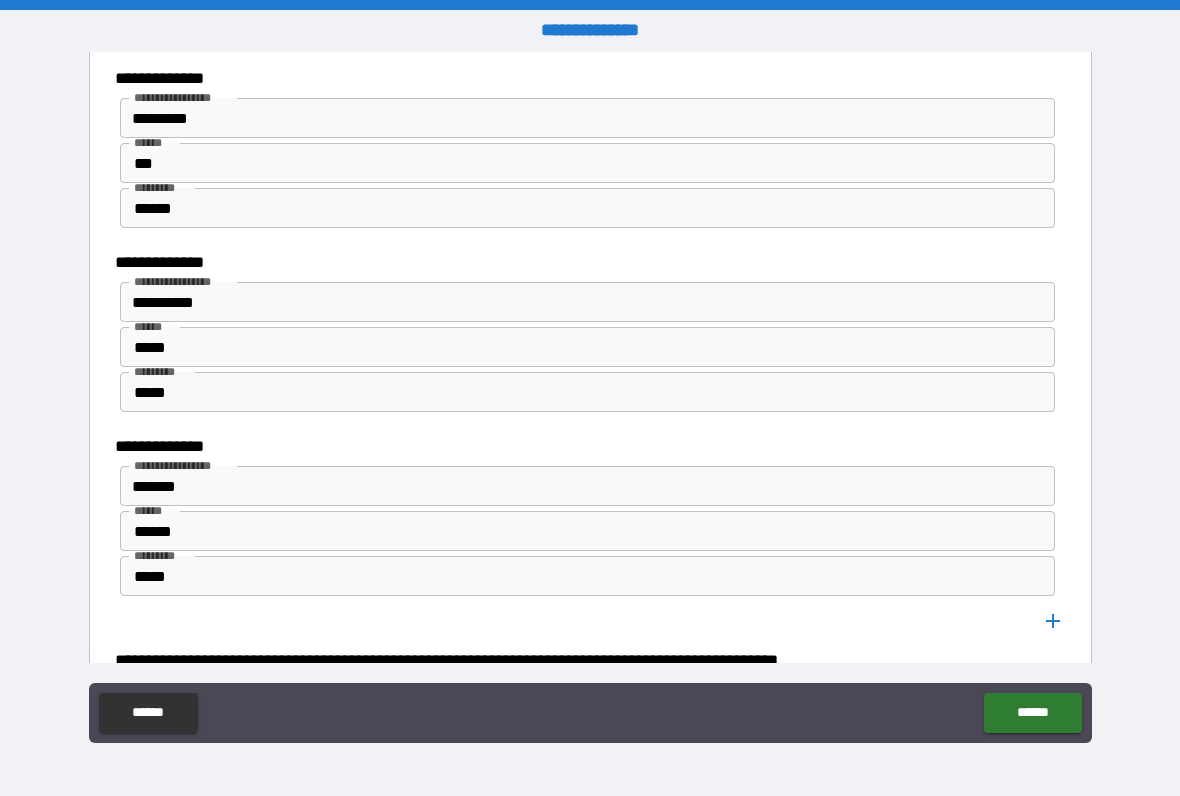 click at bounding box center [1053, 621] 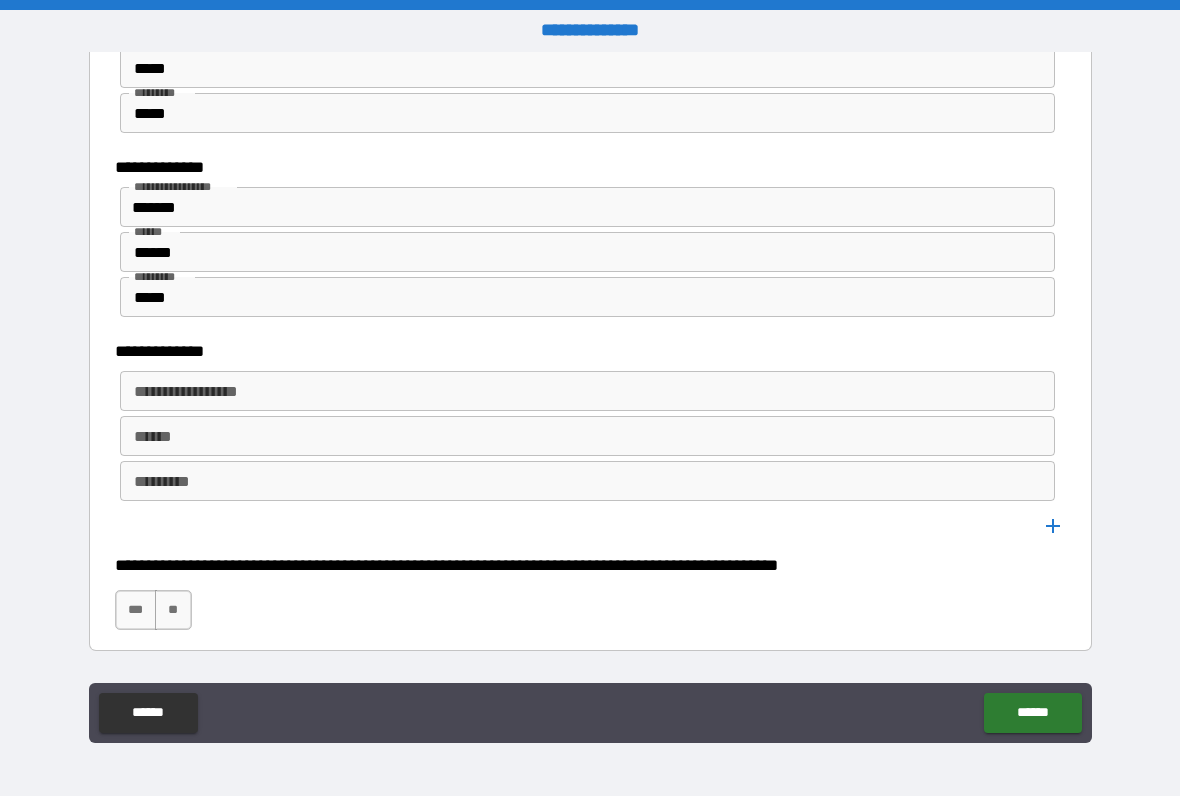 scroll, scrollTop: 2501, scrollLeft: 0, axis: vertical 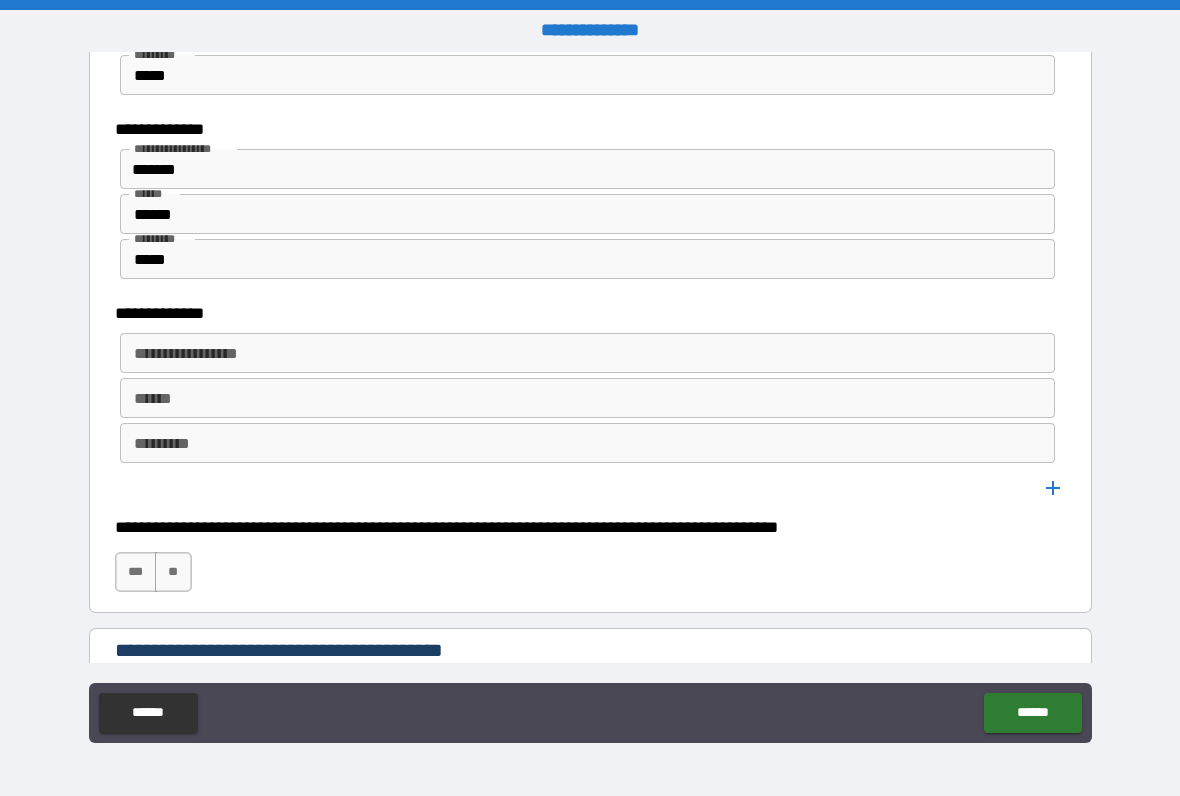 click on "**********" at bounding box center (586, 353) 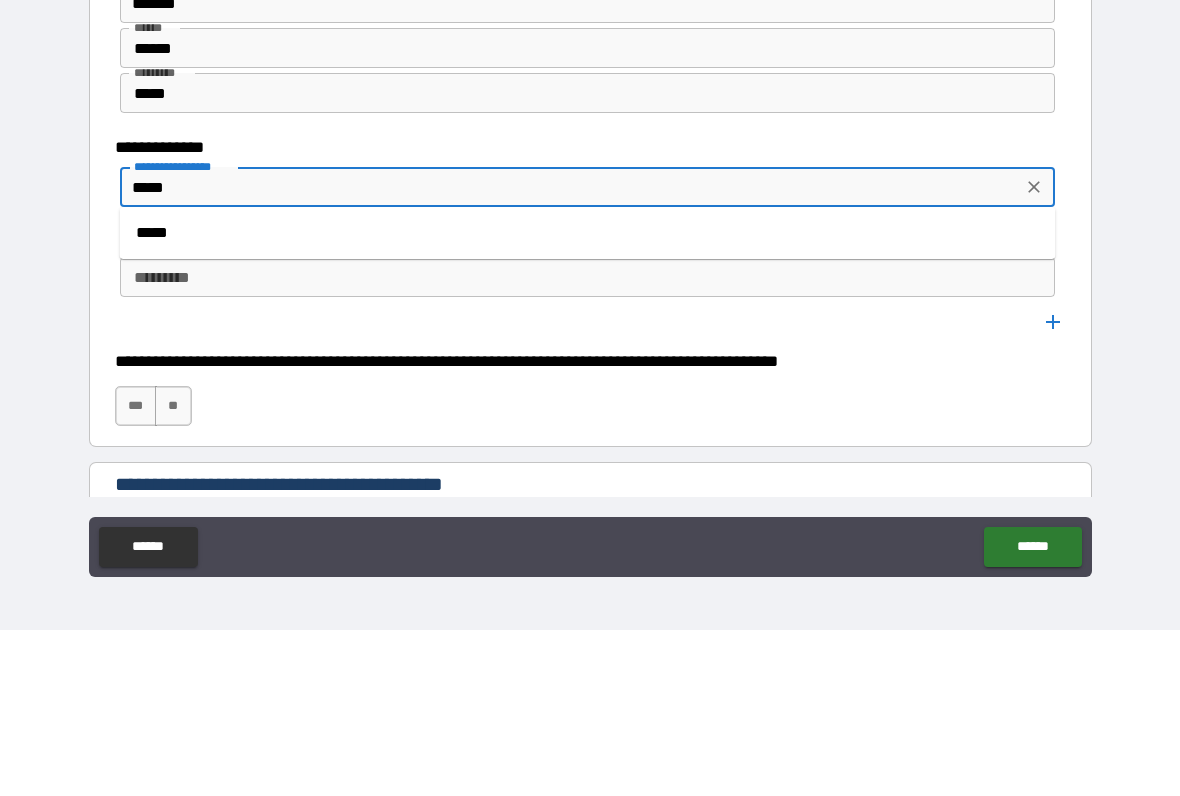click on "*****" at bounding box center (588, 399) 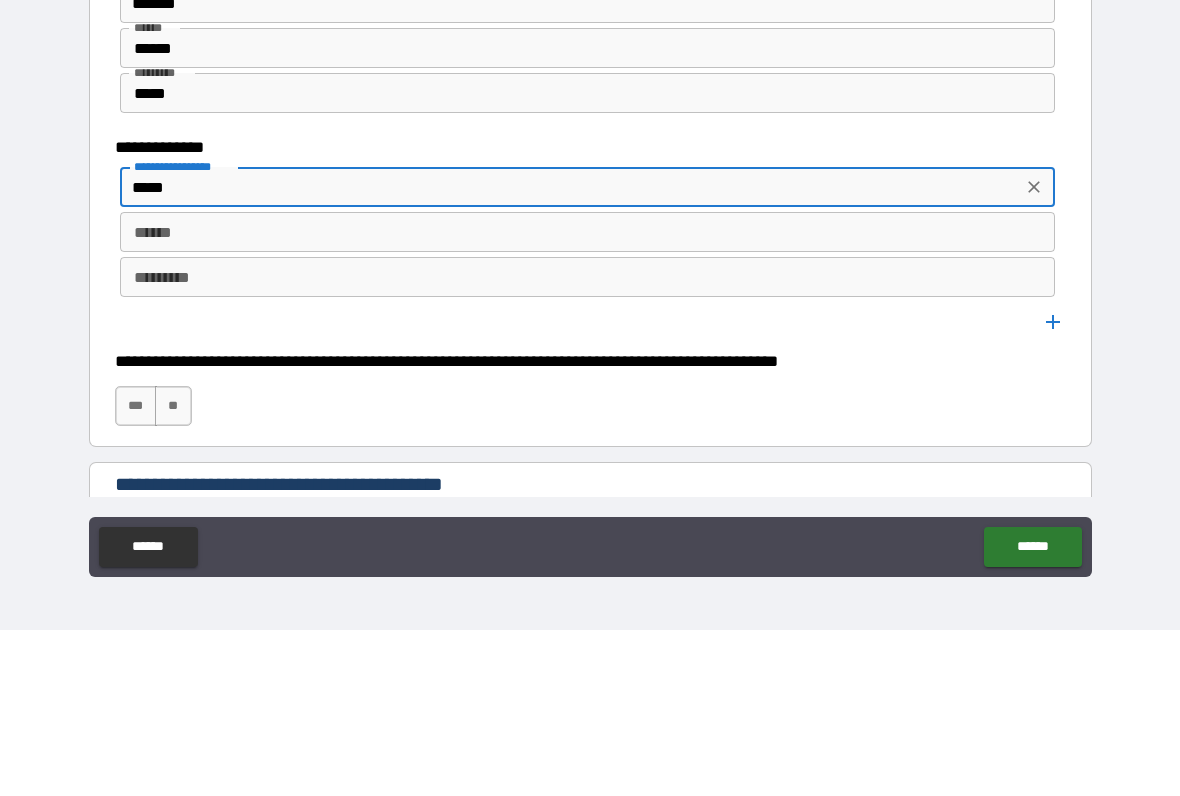 click on "******" at bounding box center [588, 398] 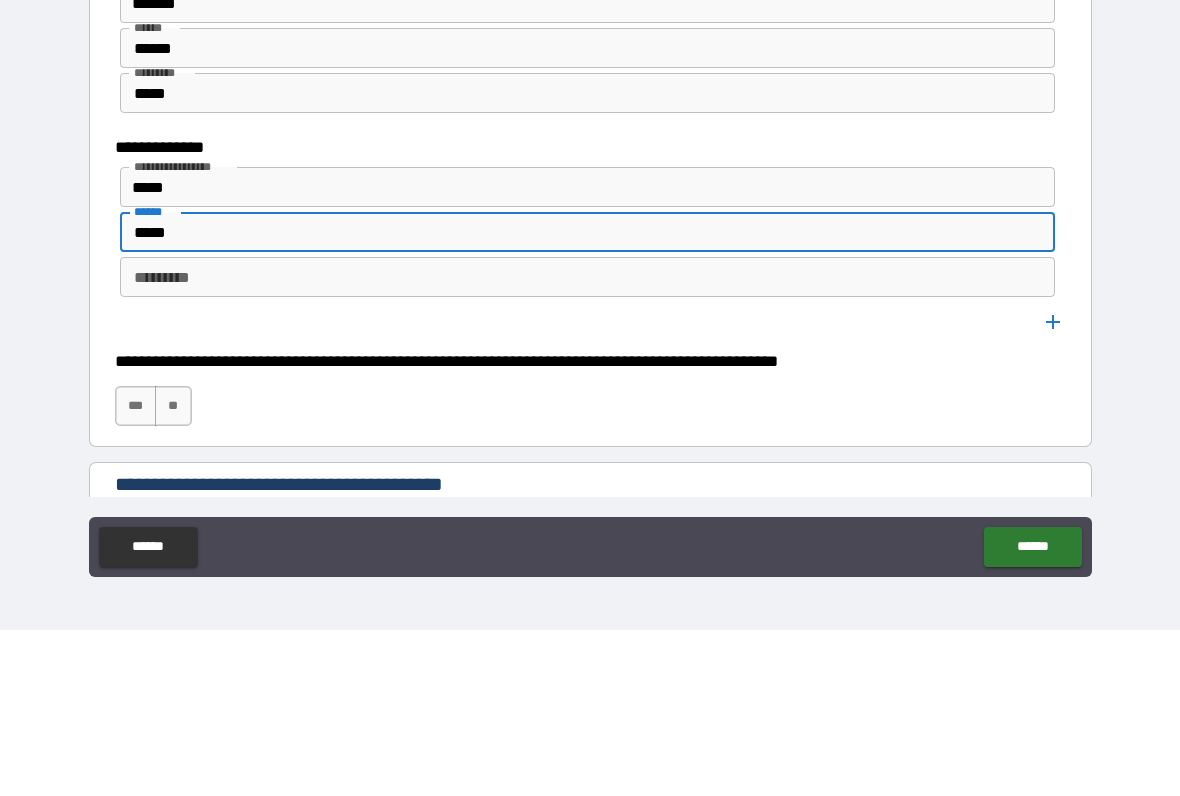 type on "*****" 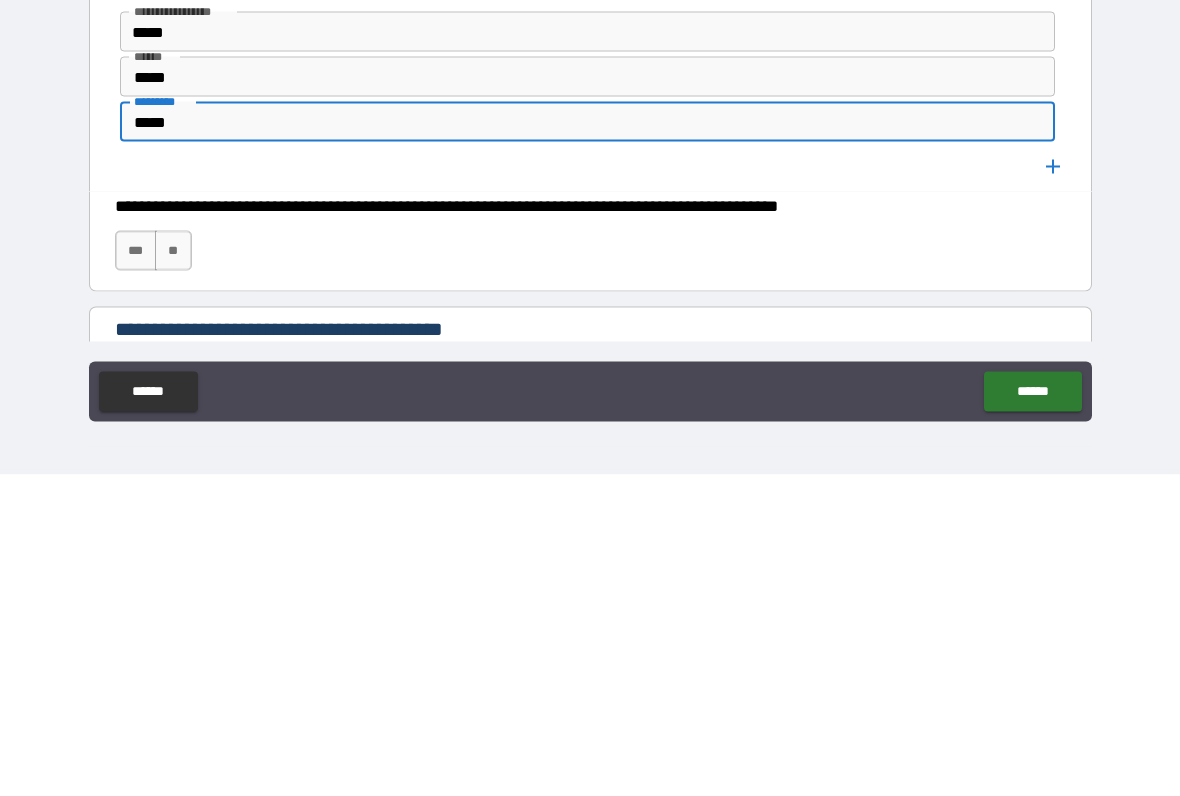 type on "*****" 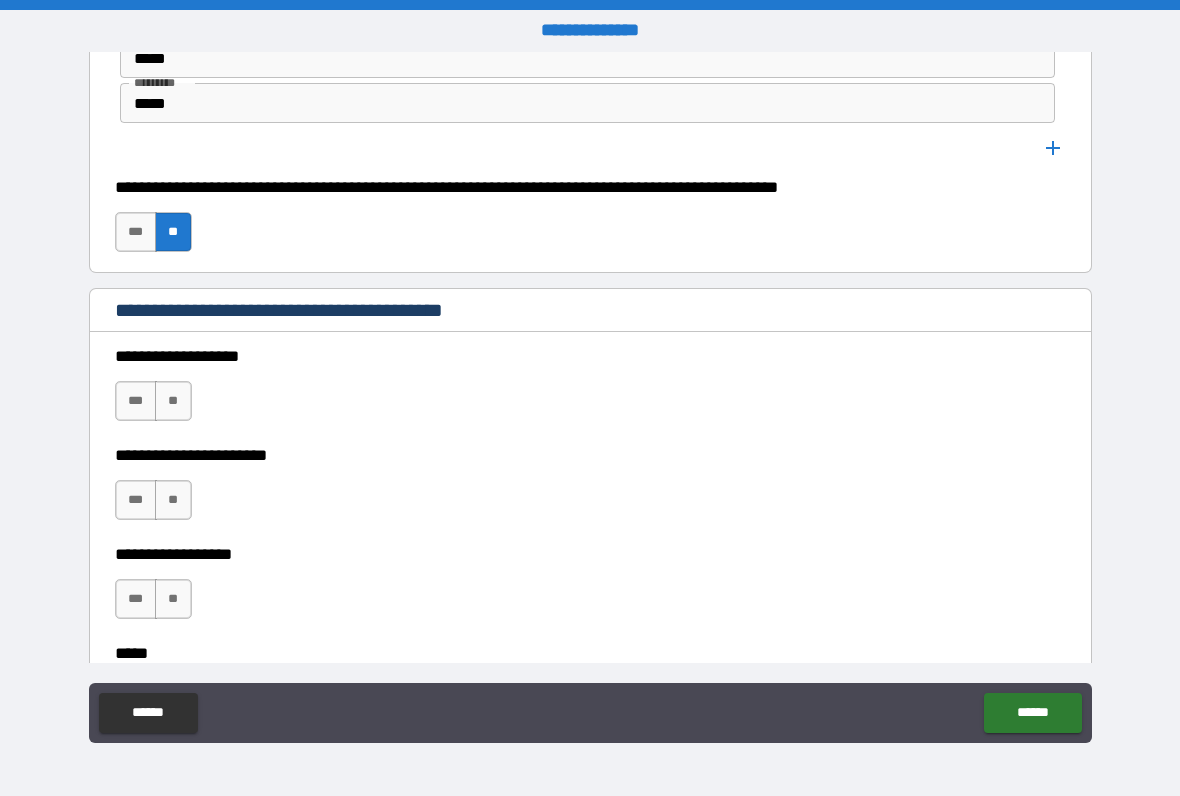 scroll, scrollTop: 2862, scrollLeft: 0, axis: vertical 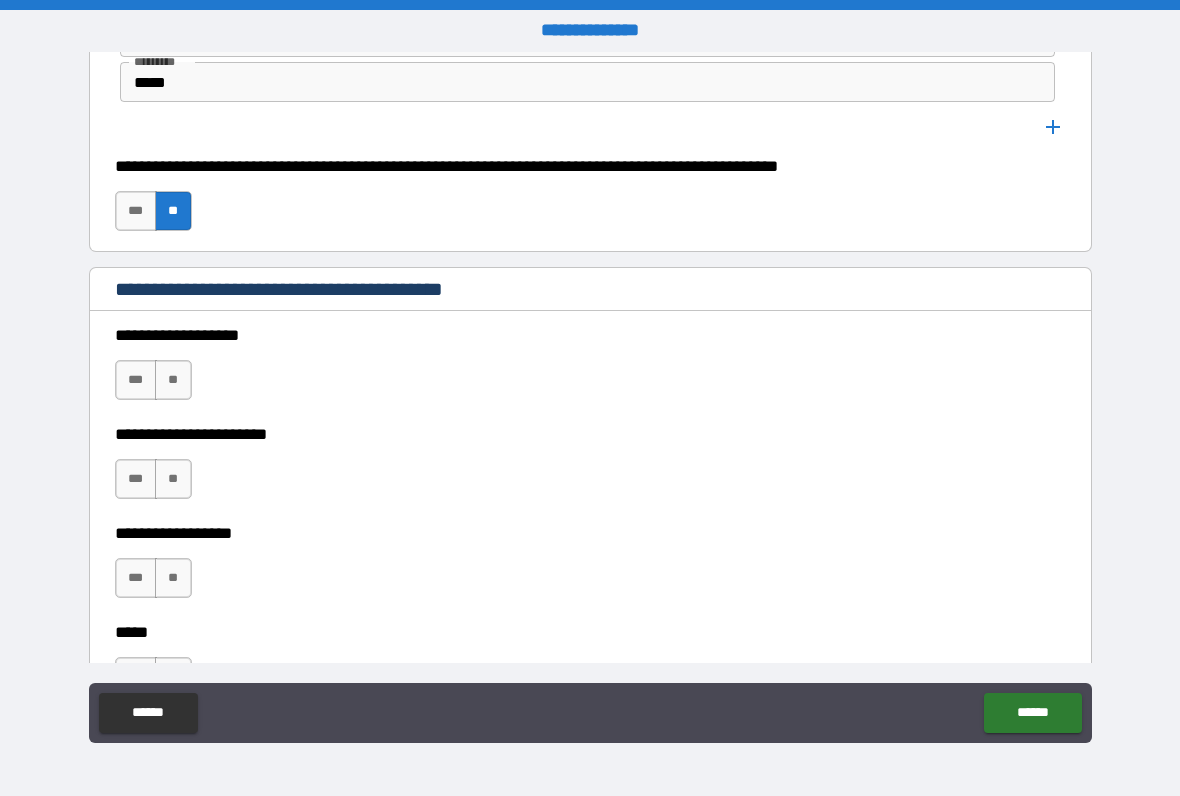click on "**" at bounding box center [173, 380] 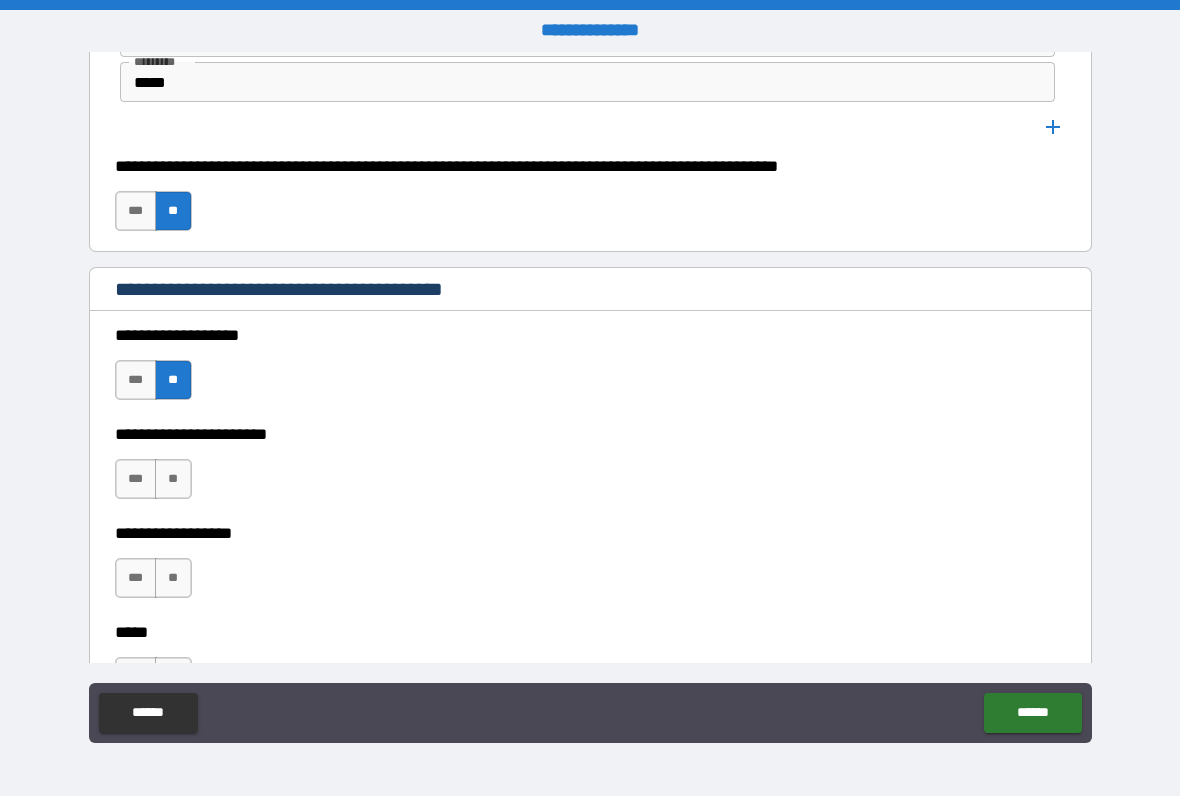 click on "**********" at bounding box center (590, 618) 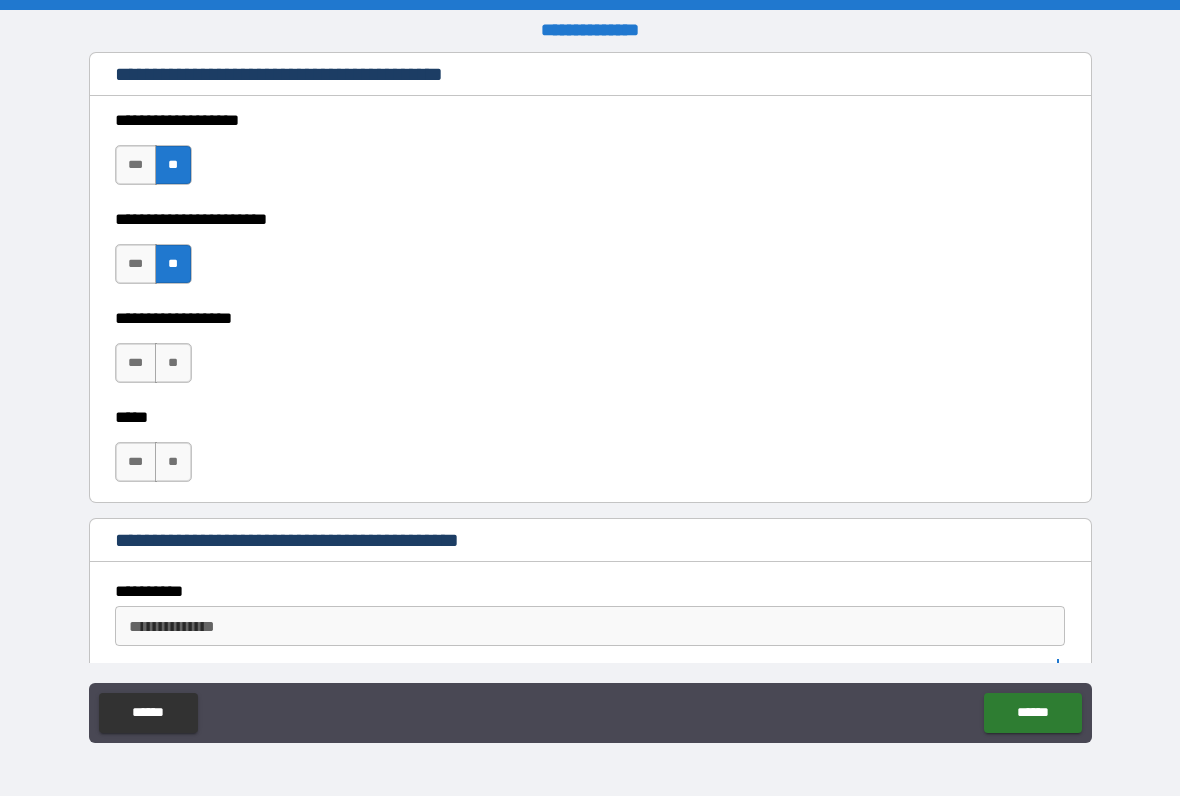 scroll, scrollTop: 3098, scrollLeft: 0, axis: vertical 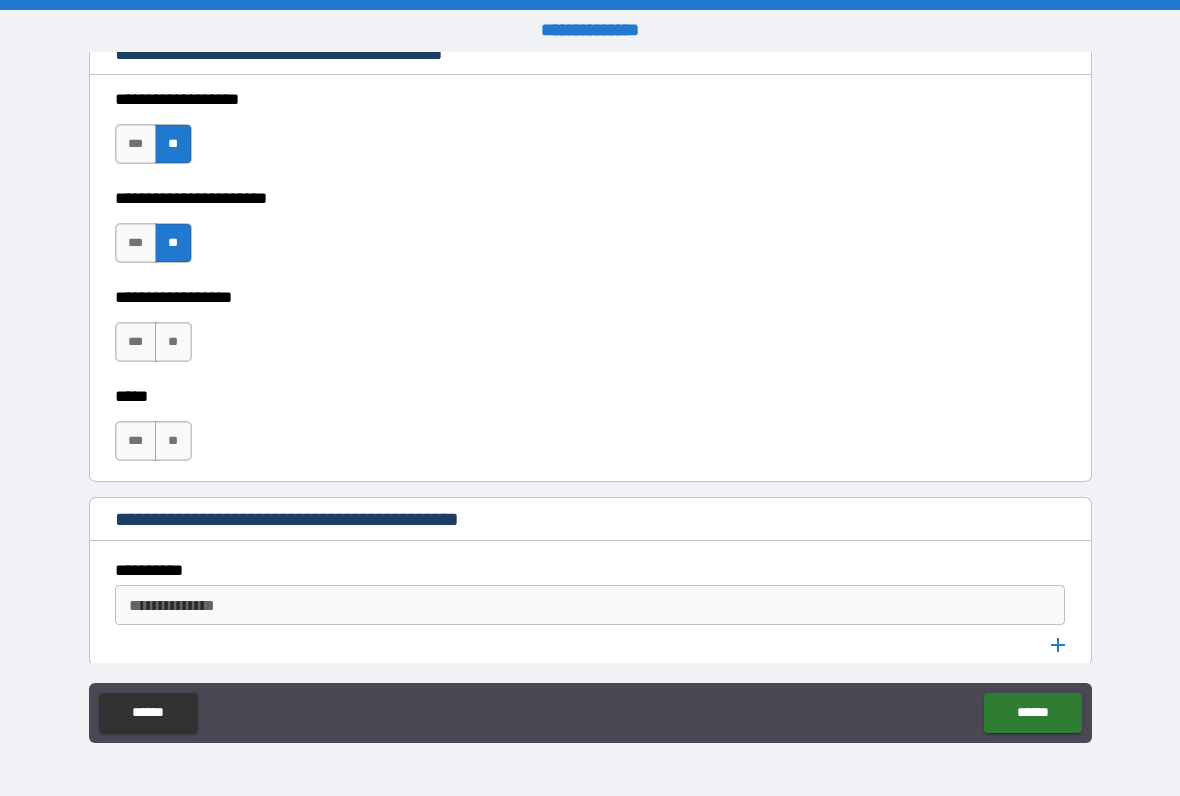 click on "**" at bounding box center (173, 342) 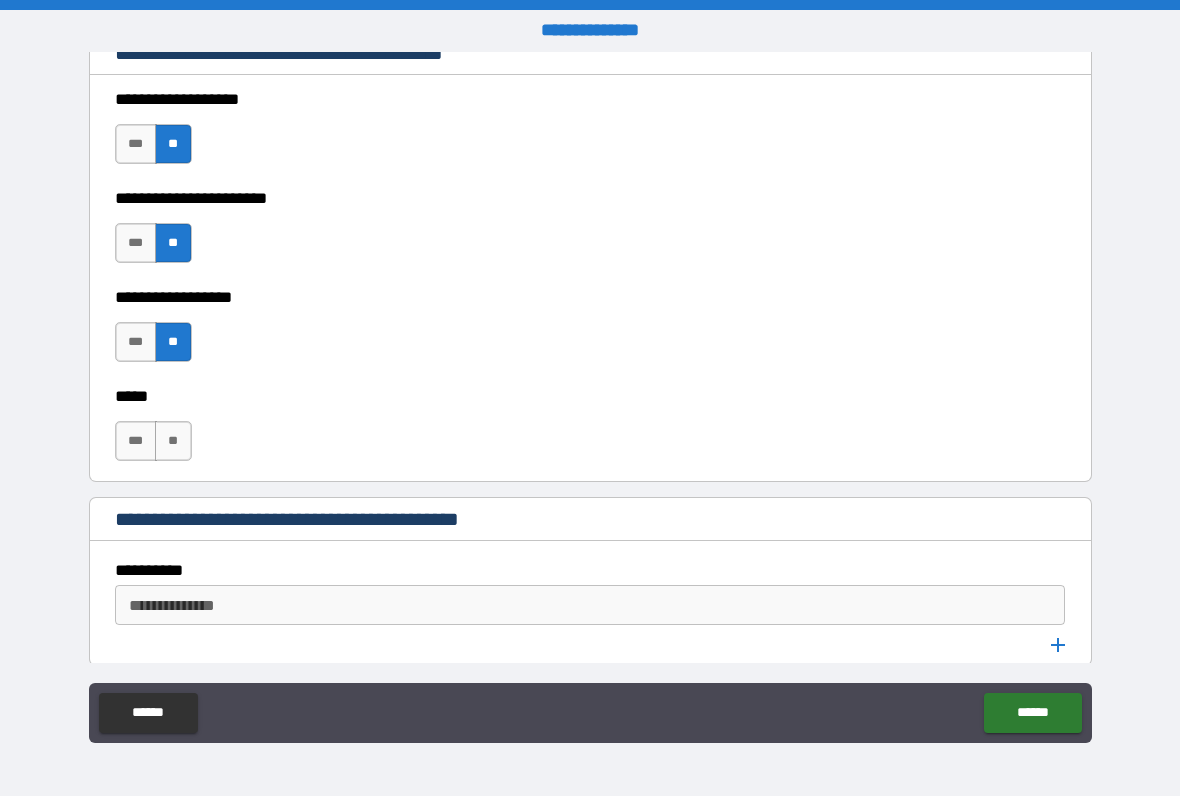 click on "**" at bounding box center [173, 441] 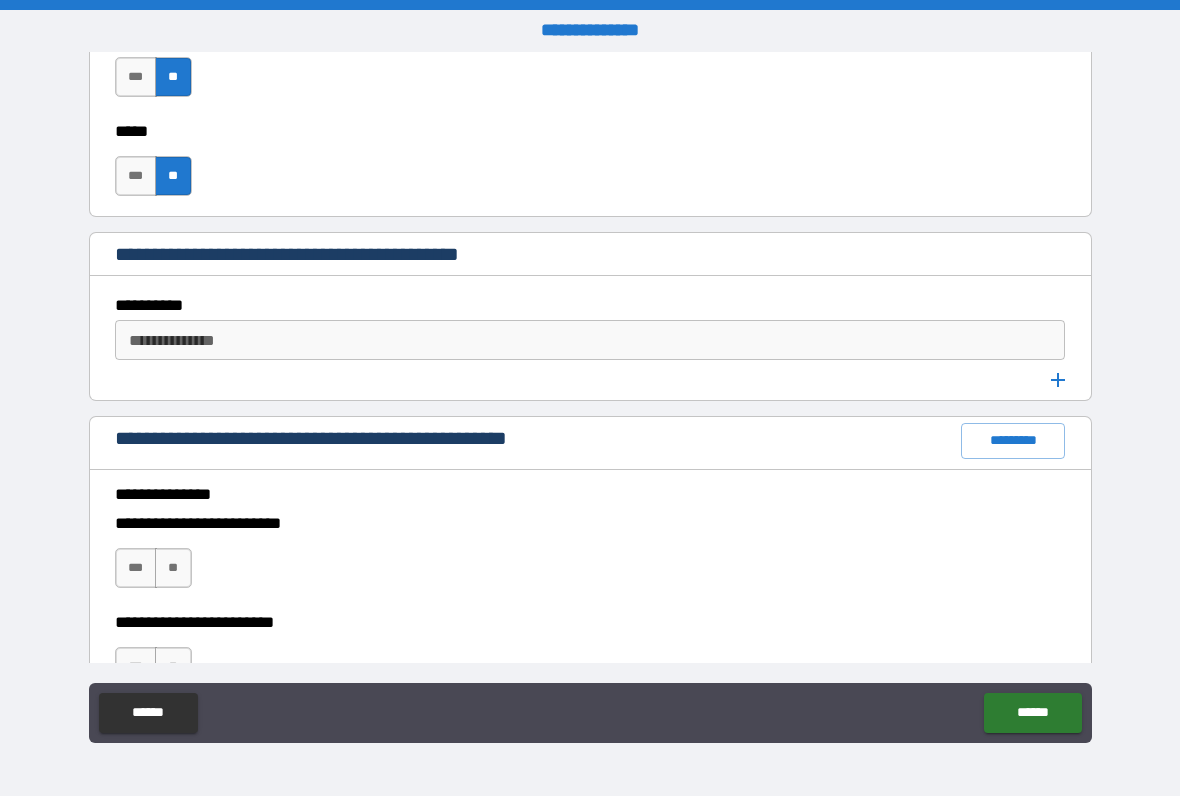 scroll, scrollTop: 3364, scrollLeft: 0, axis: vertical 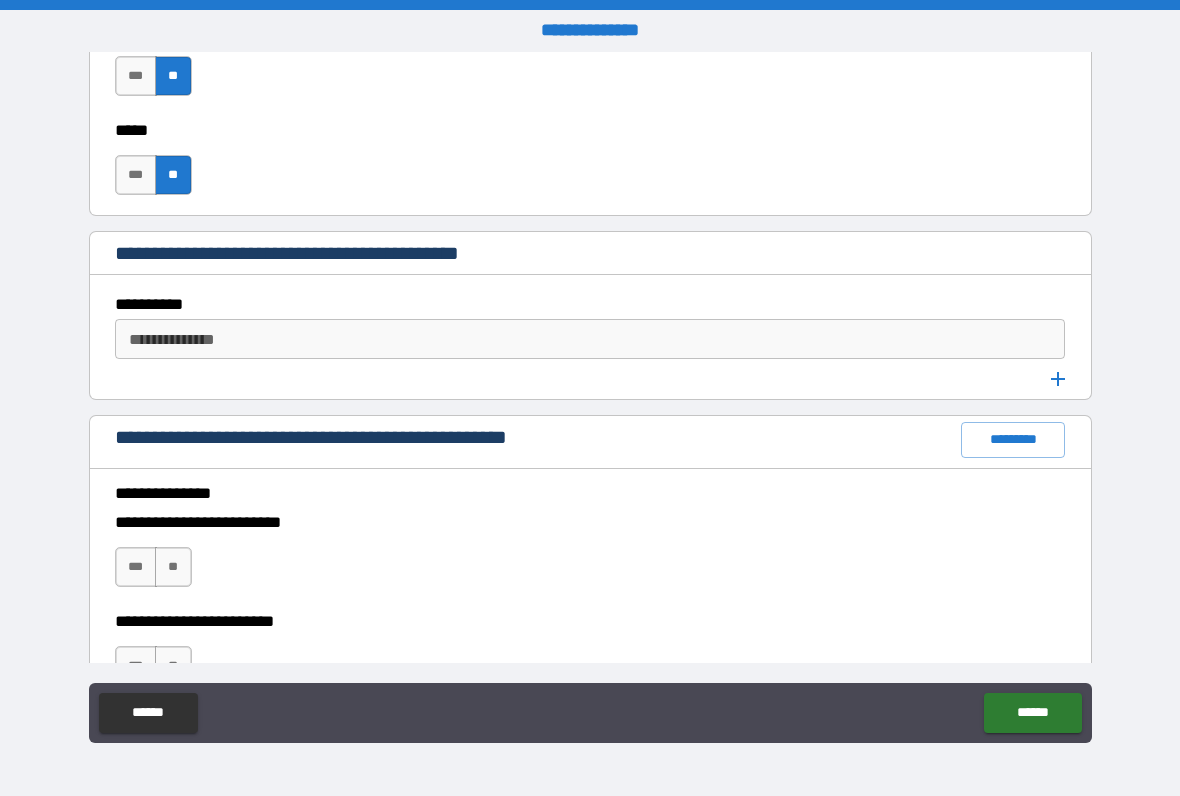 click on "**********" at bounding box center (589, 339) 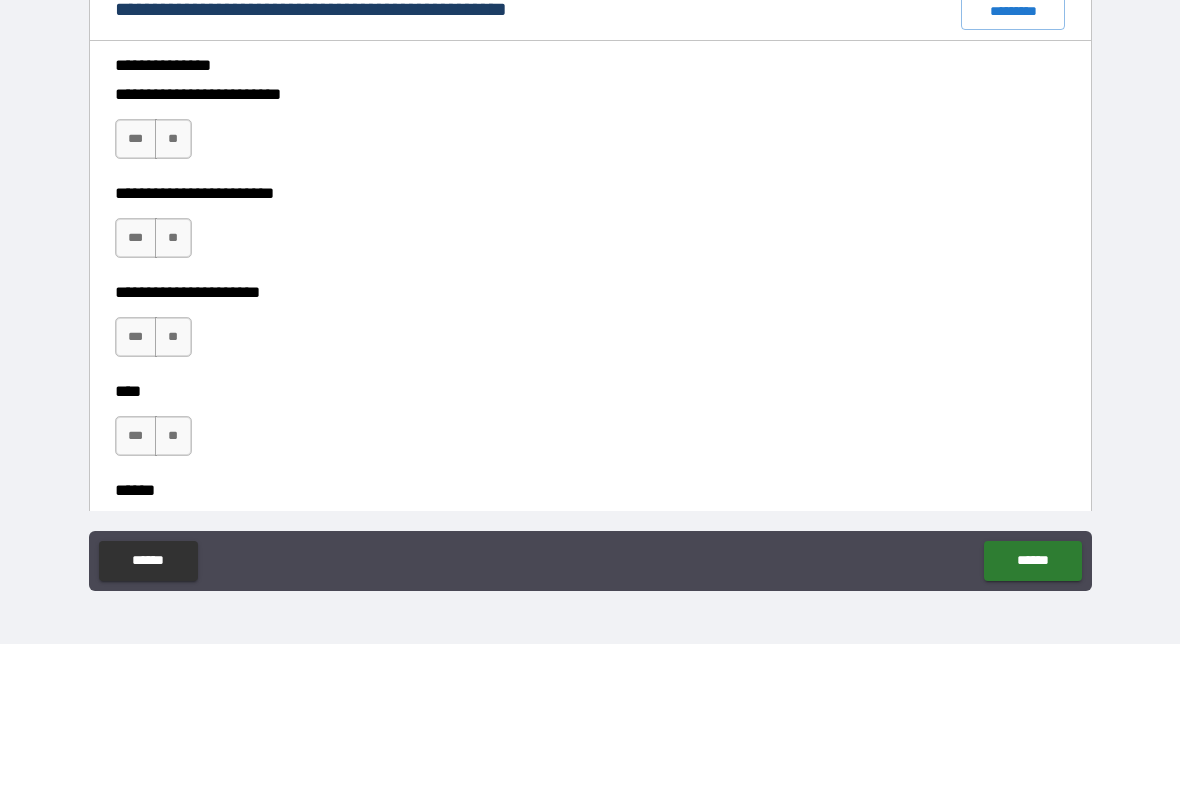 scroll, scrollTop: 3641, scrollLeft: 0, axis: vertical 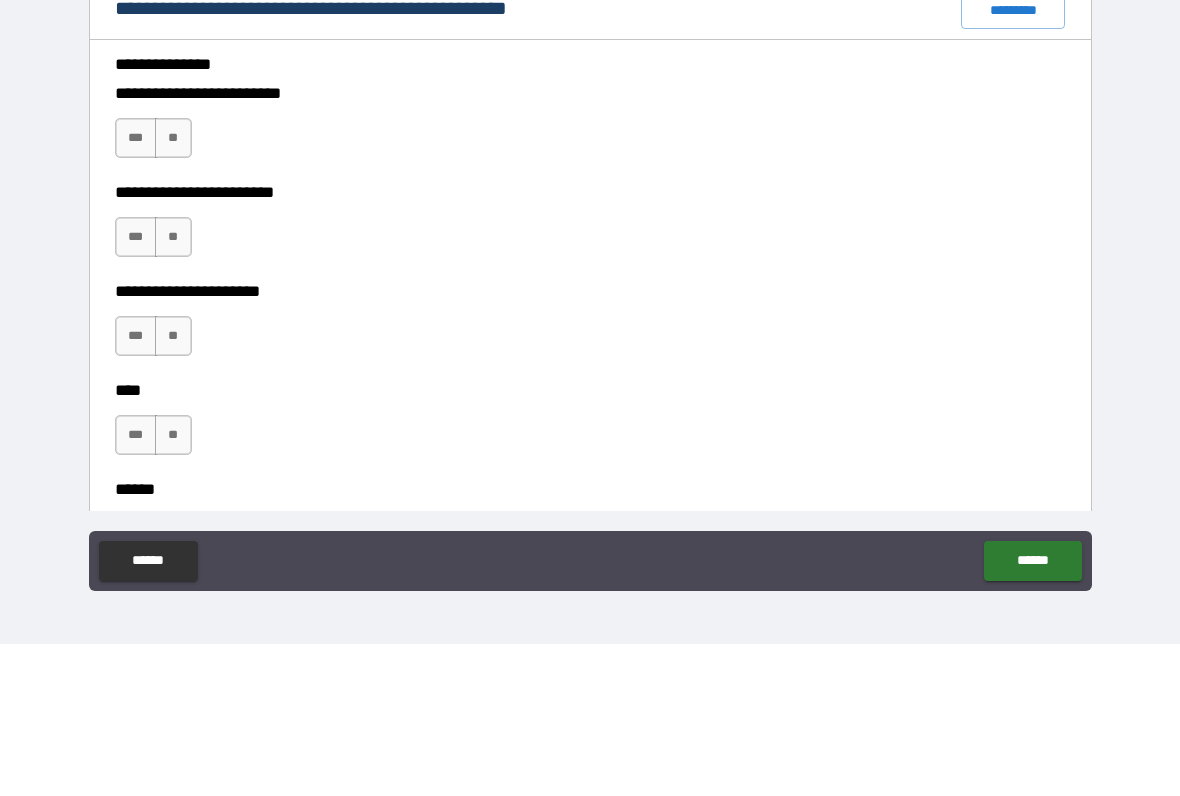type on "**" 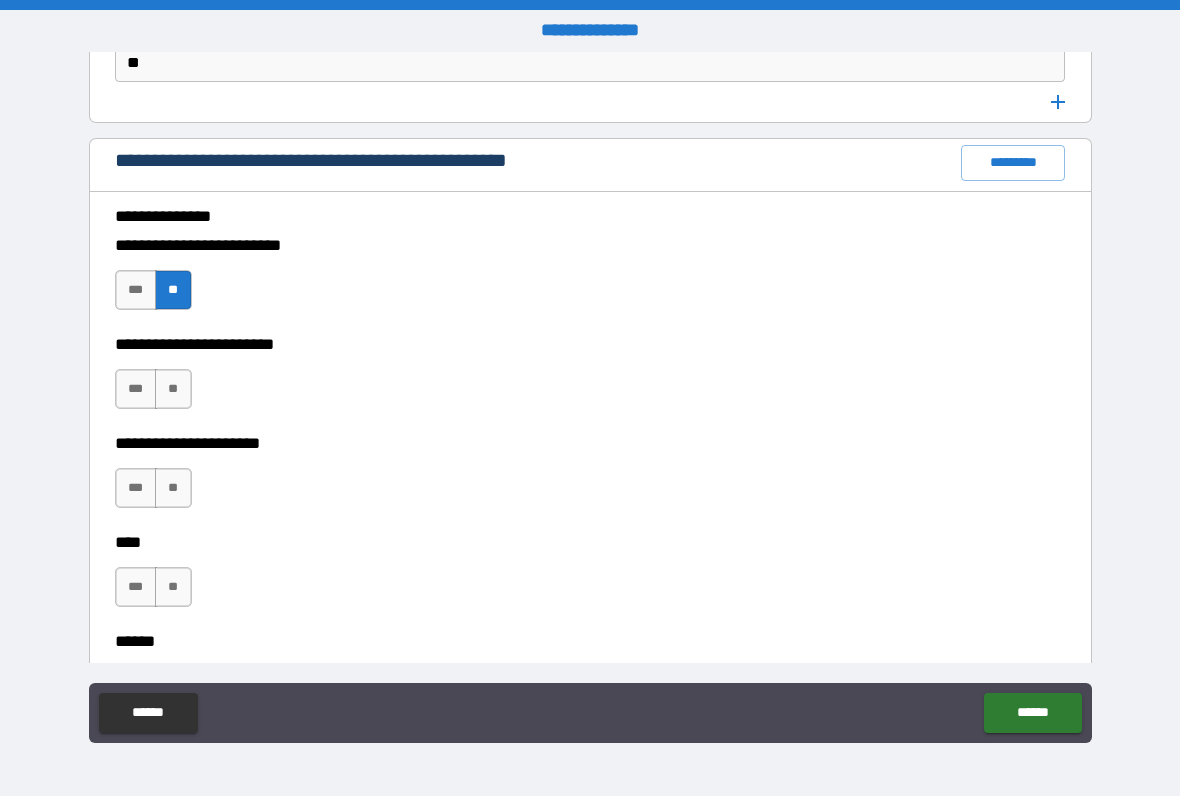 click on "**" at bounding box center (173, 389) 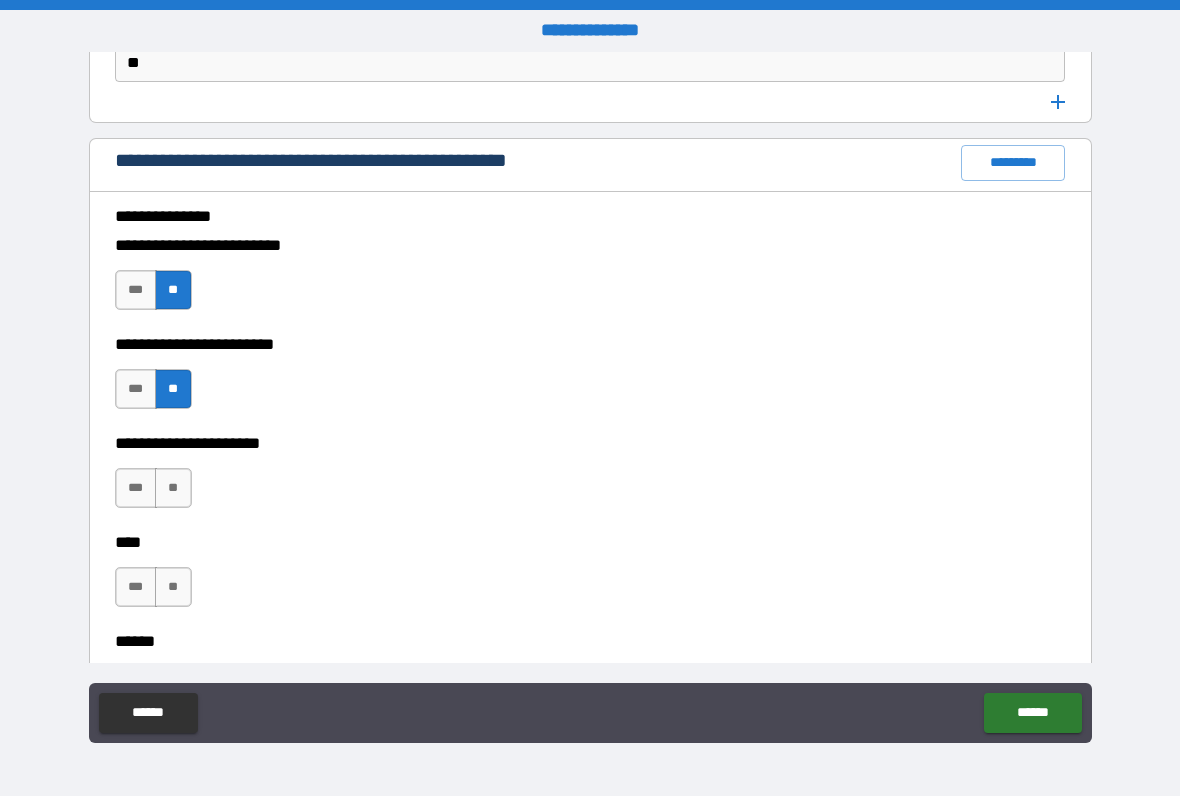 click on "**" at bounding box center [173, 488] 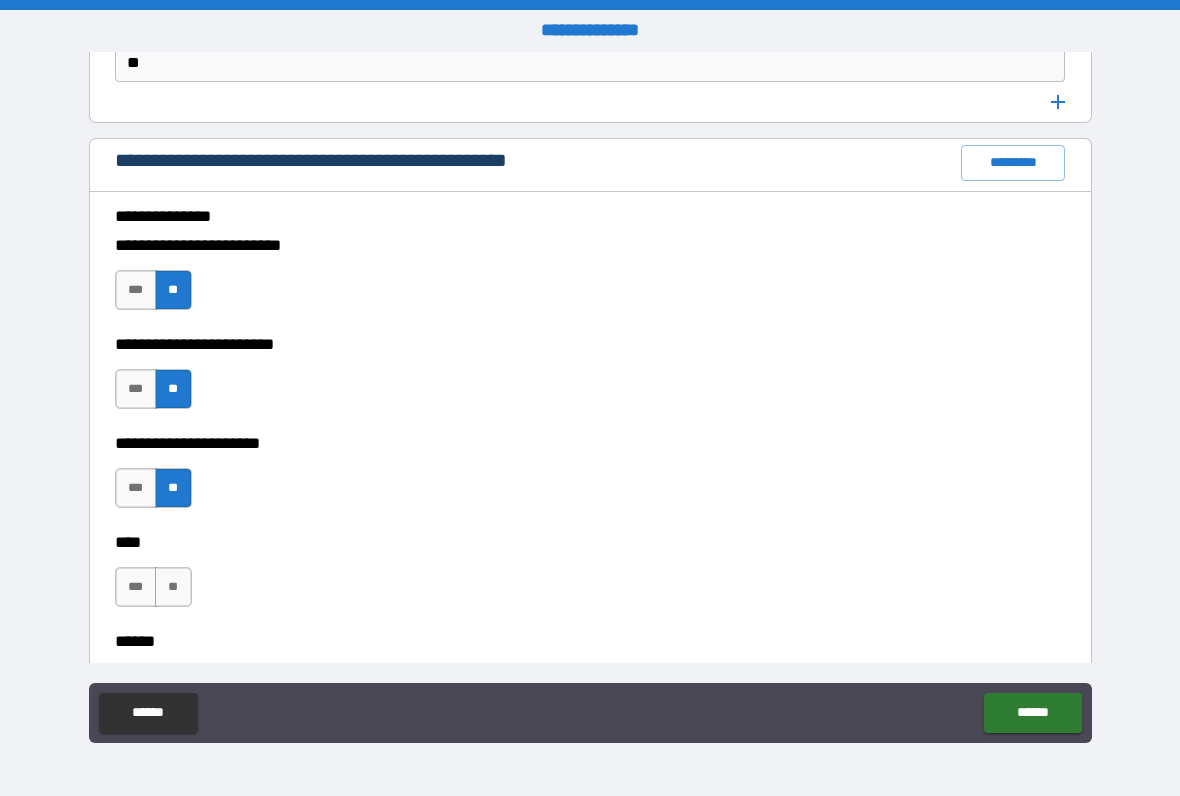 click on "**" at bounding box center [173, 587] 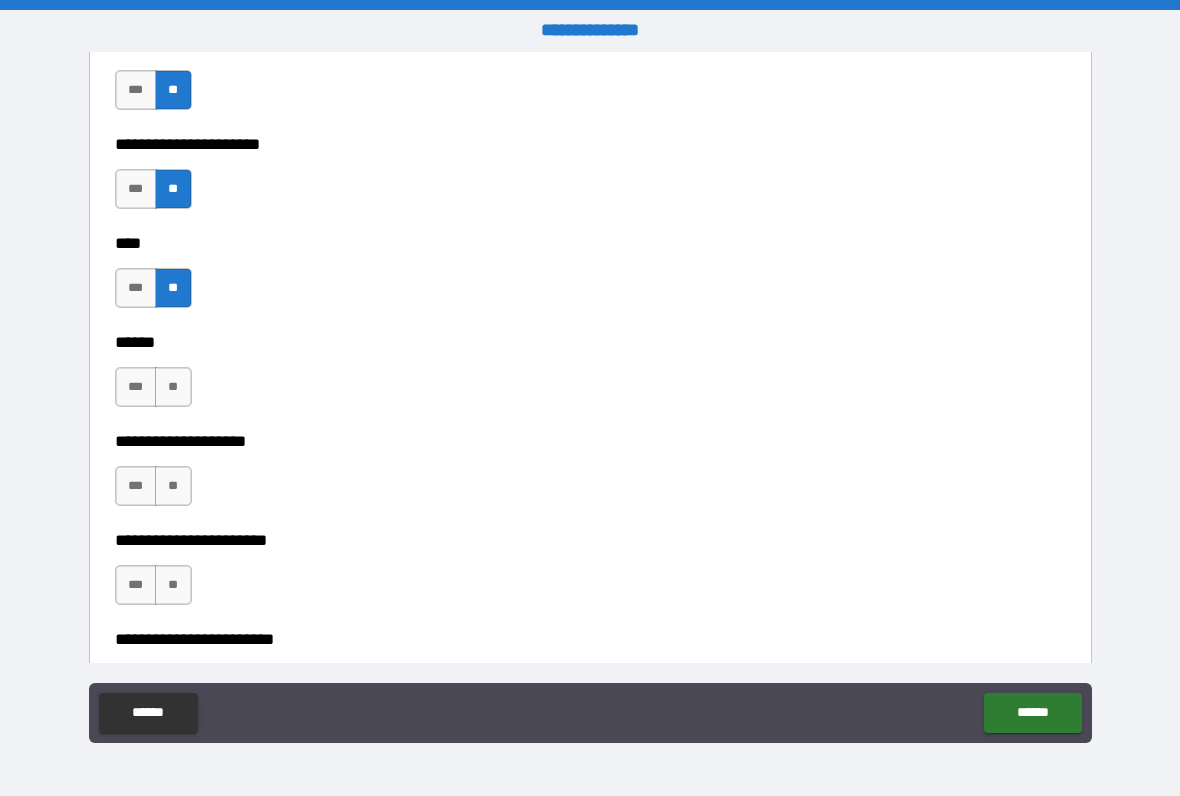 scroll, scrollTop: 3957, scrollLeft: 0, axis: vertical 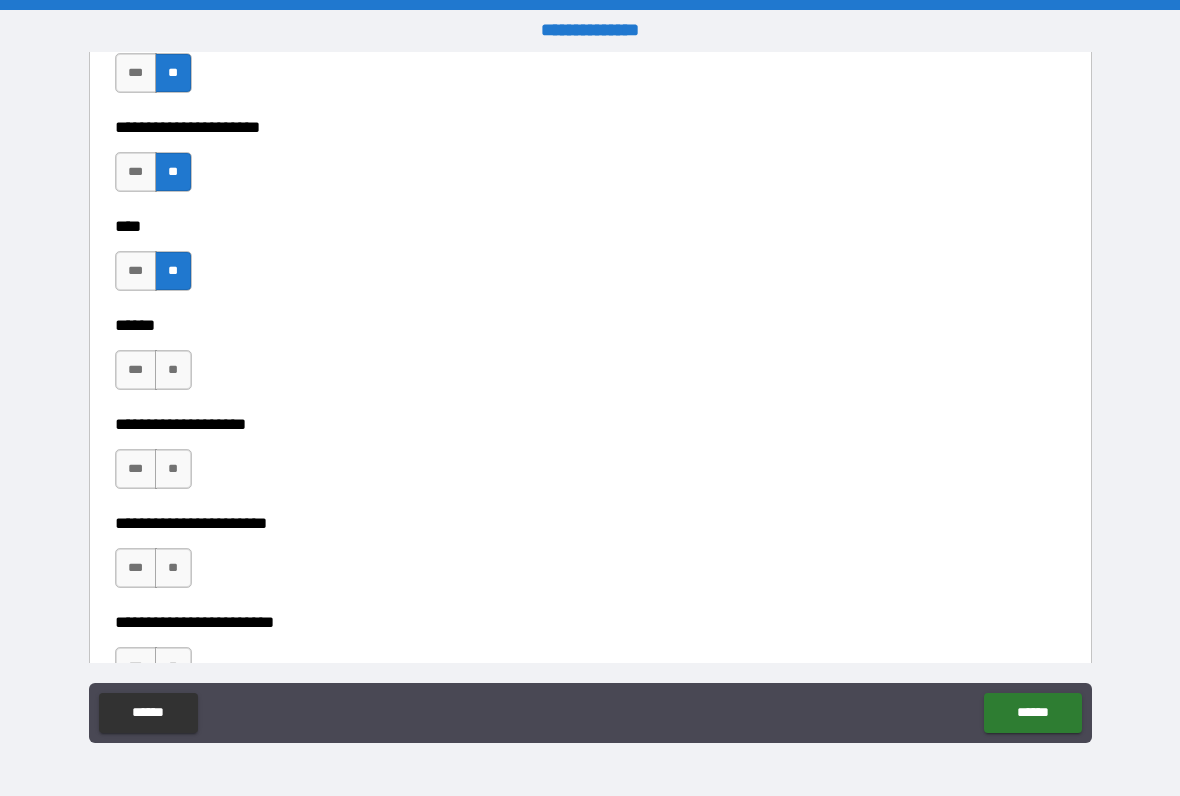 click on "**" at bounding box center [173, 370] 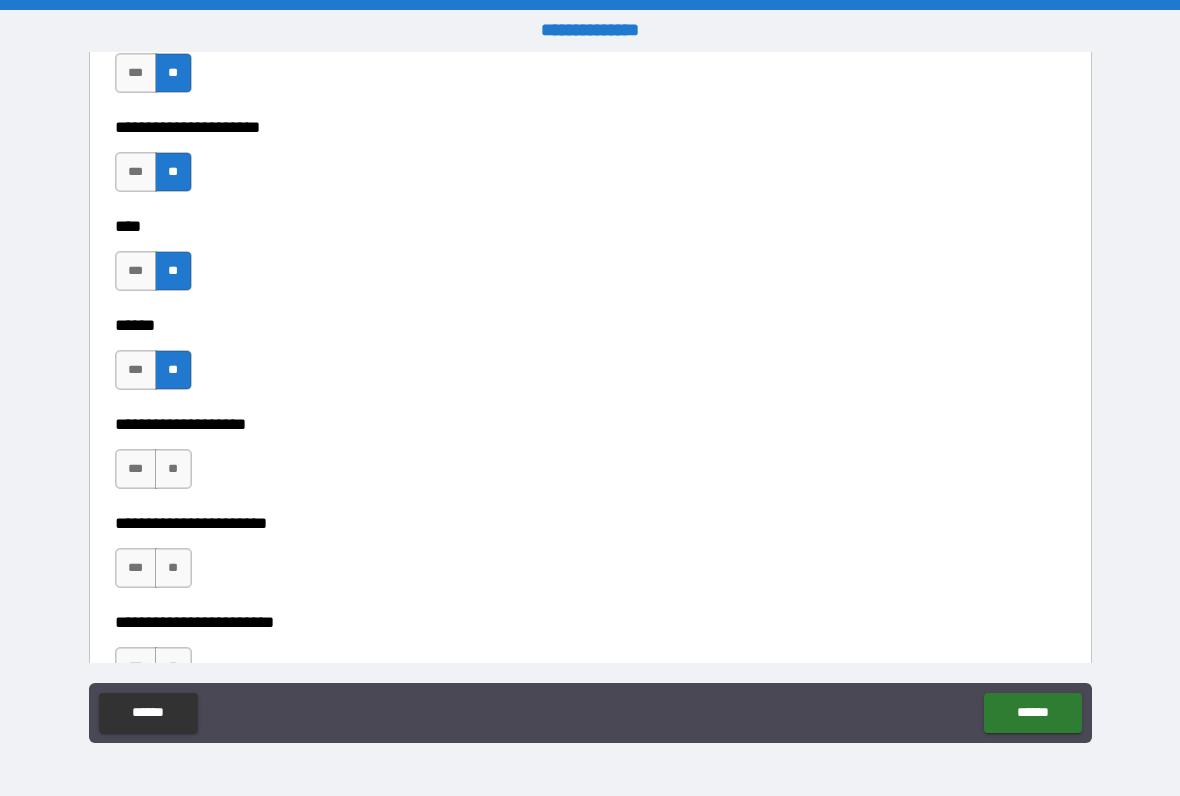 click on "***" at bounding box center [136, 469] 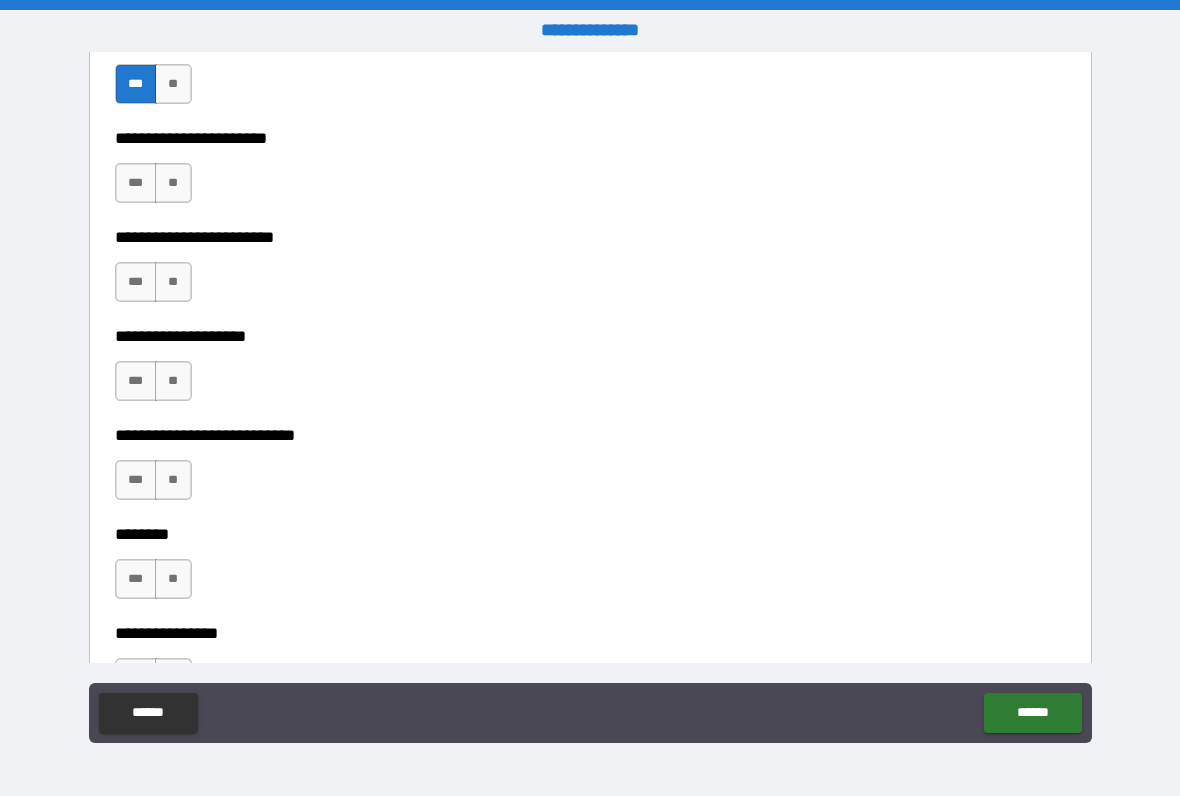 scroll, scrollTop: 4348, scrollLeft: 0, axis: vertical 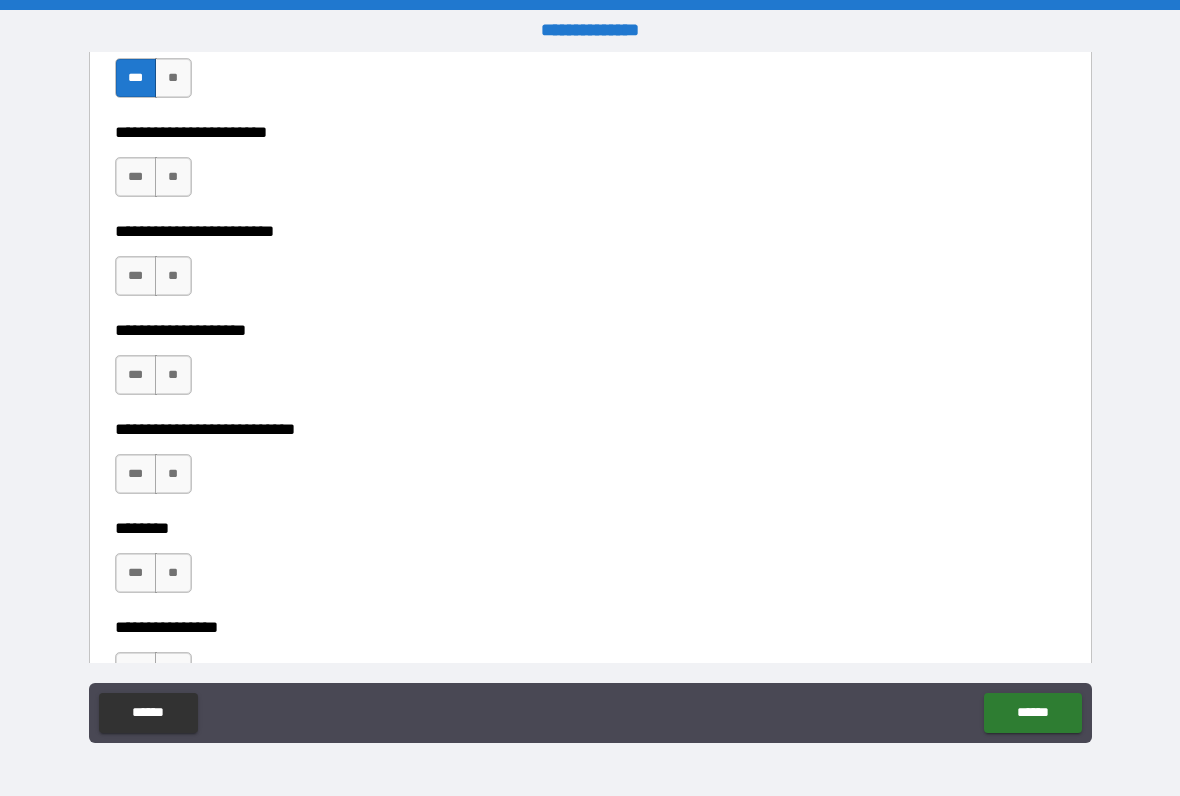 click on "**" at bounding box center (173, 276) 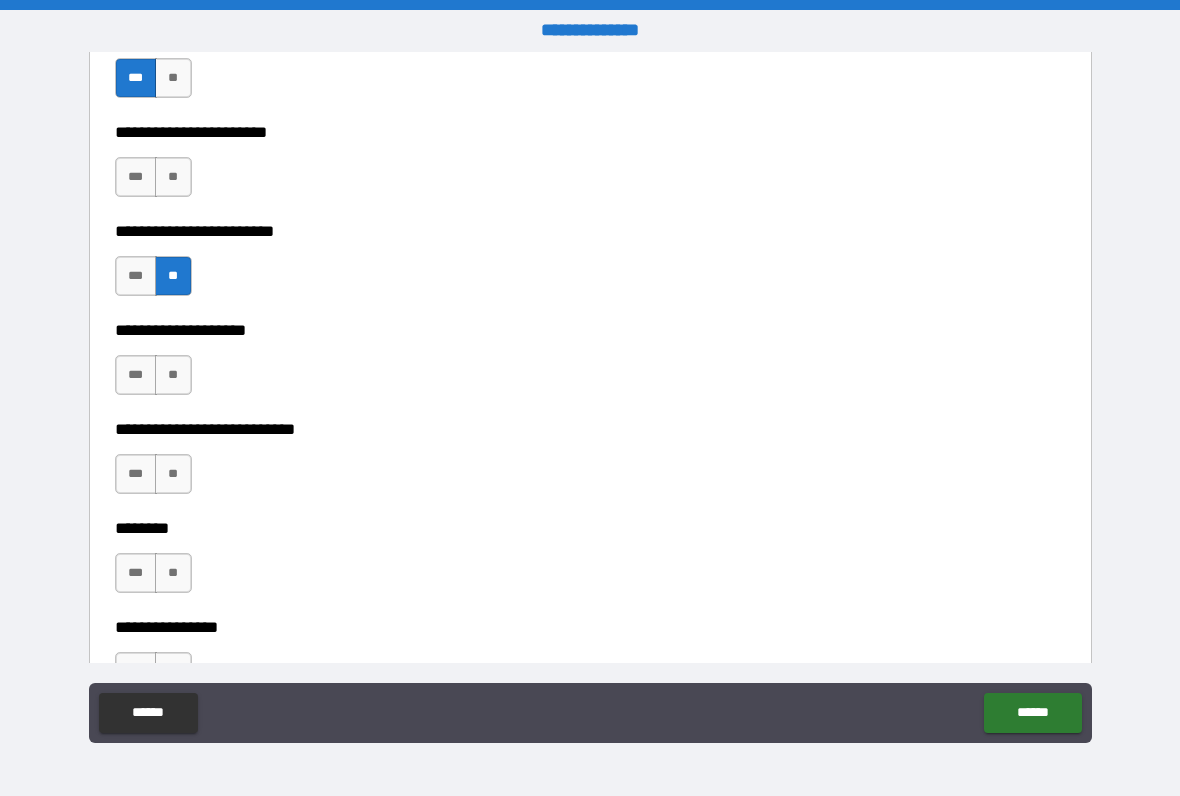 click on "**" at bounding box center (173, 375) 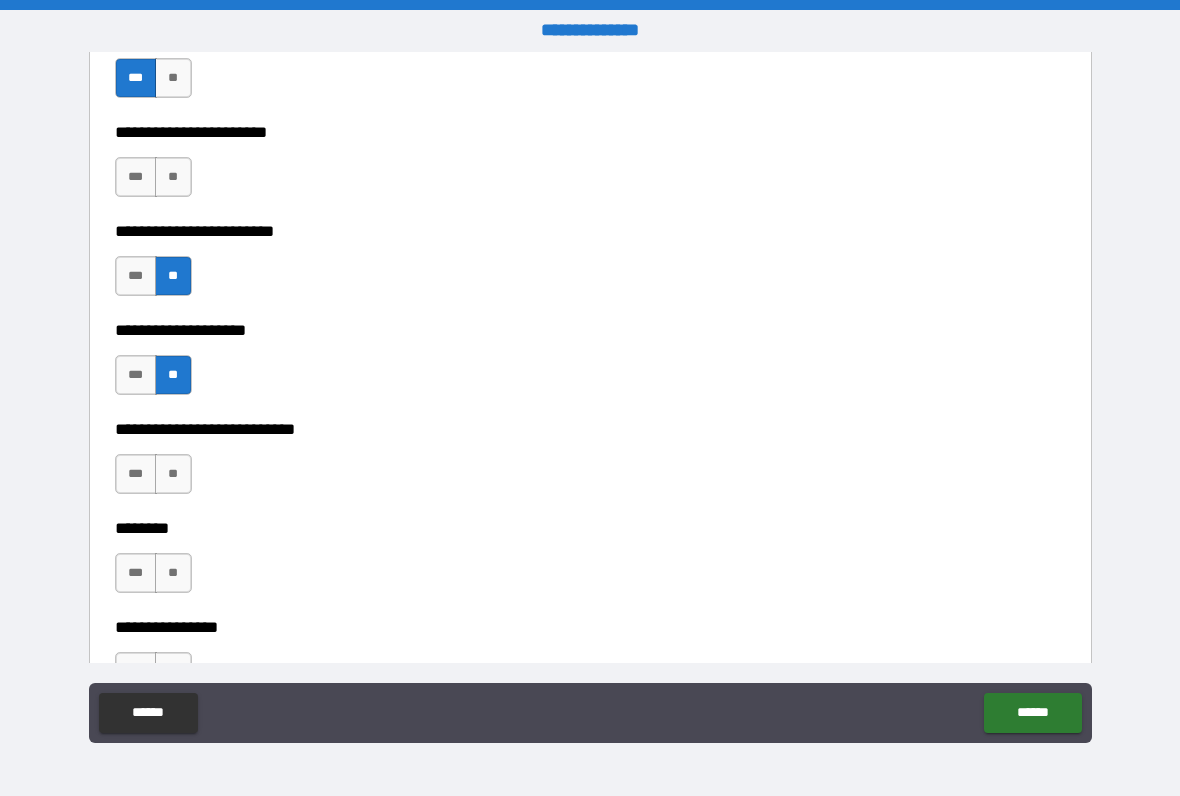 click on "**" at bounding box center [173, 474] 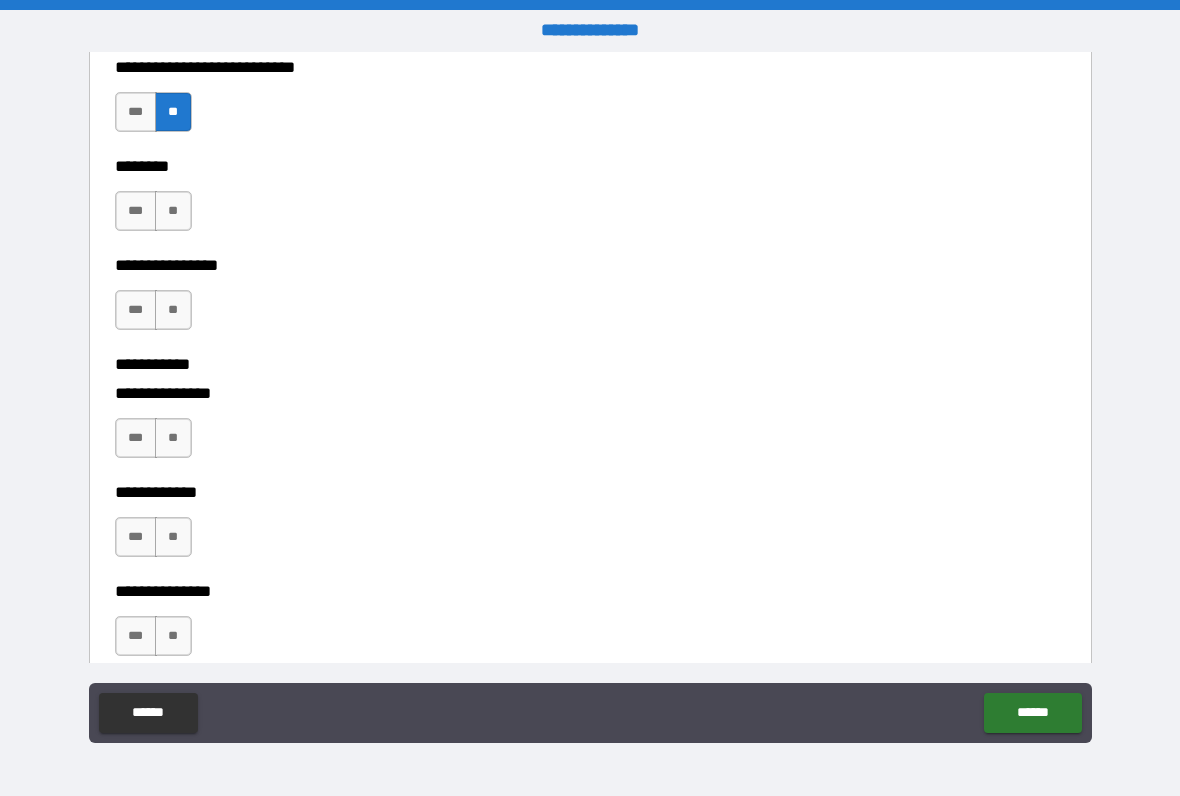 scroll, scrollTop: 4721, scrollLeft: 0, axis: vertical 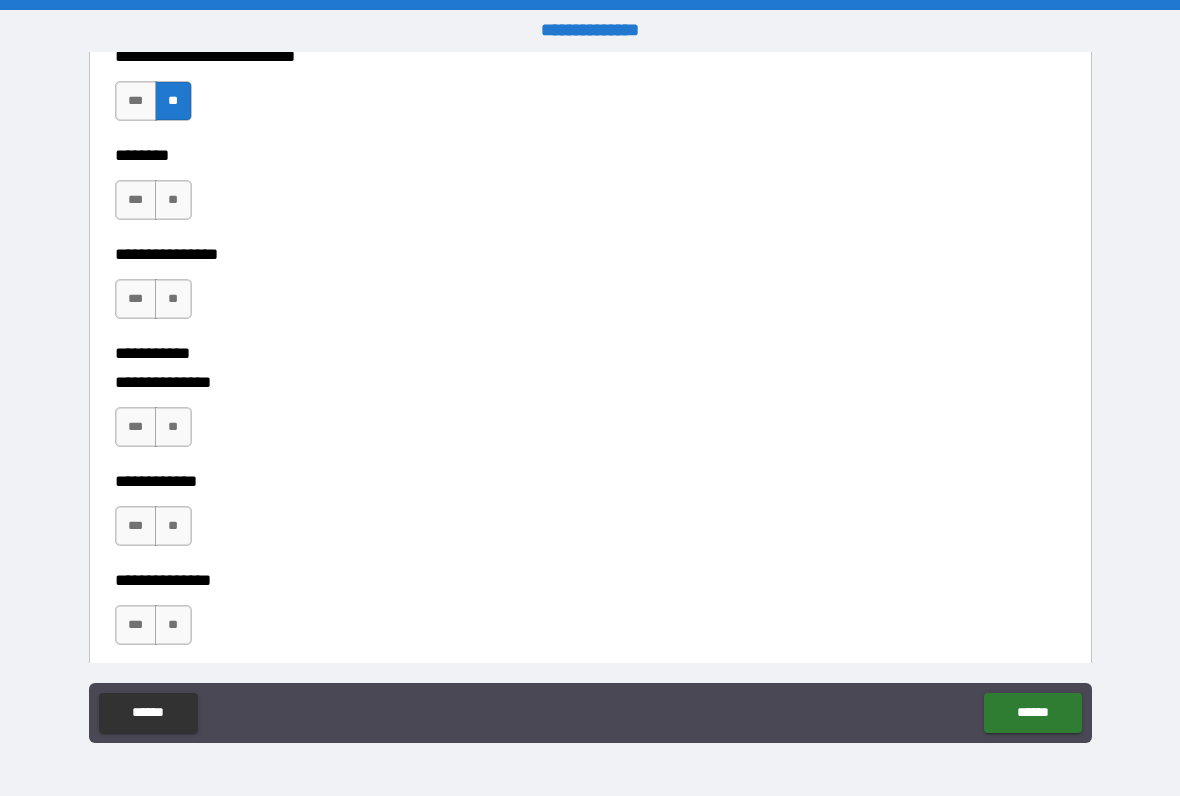 click on "**" at bounding box center [173, 200] 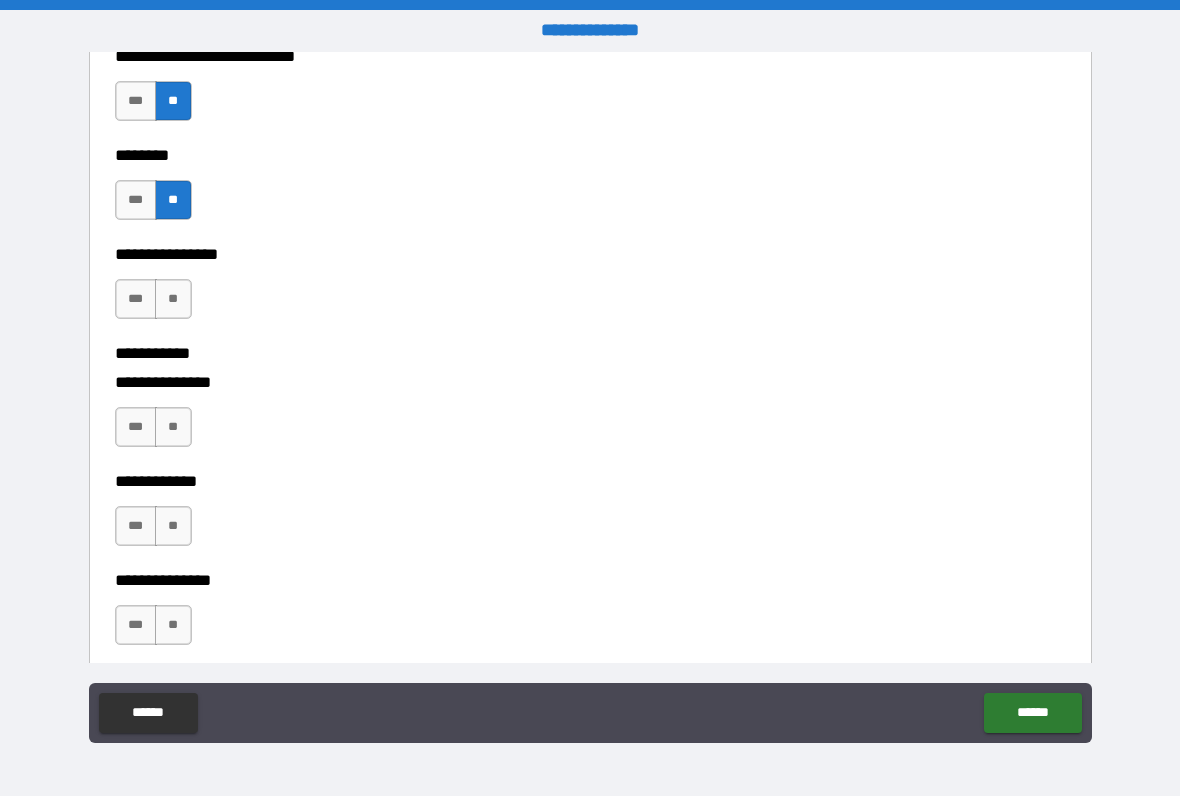 click on "**" at bounding box center (173, 299) 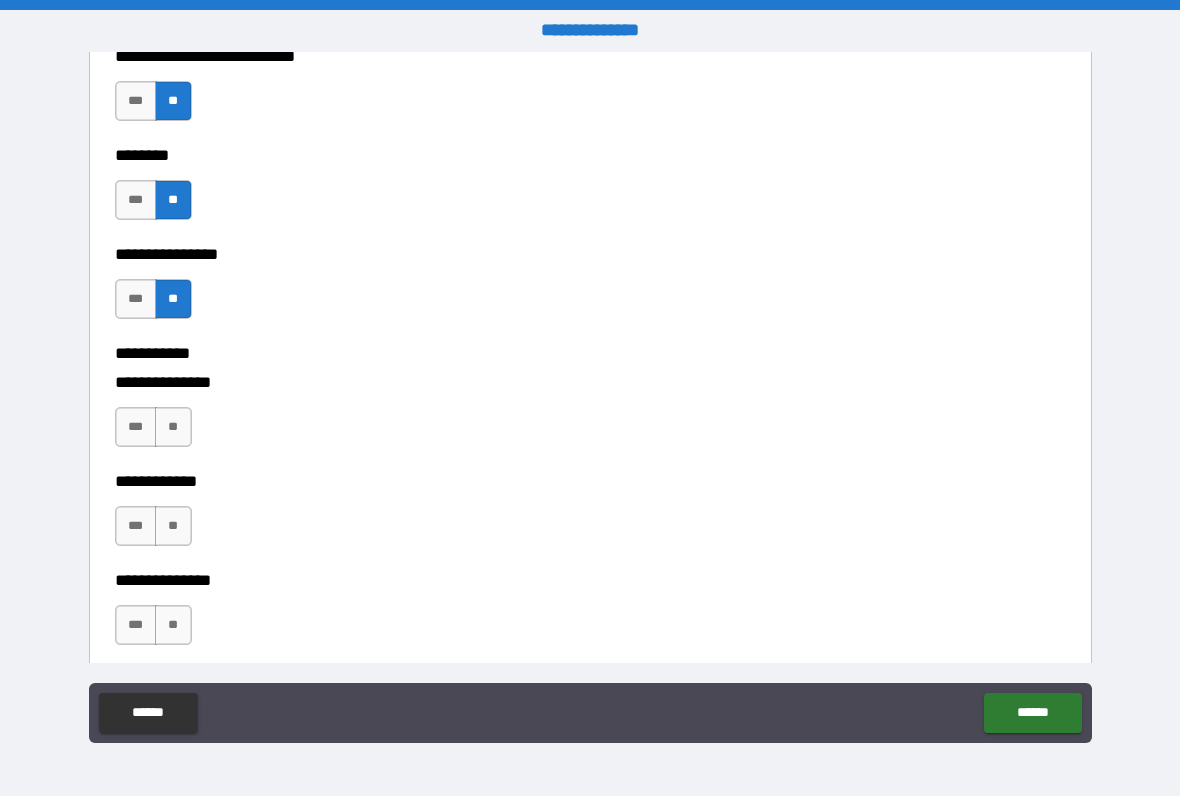 click on "**" at bounding box center [173, 427] 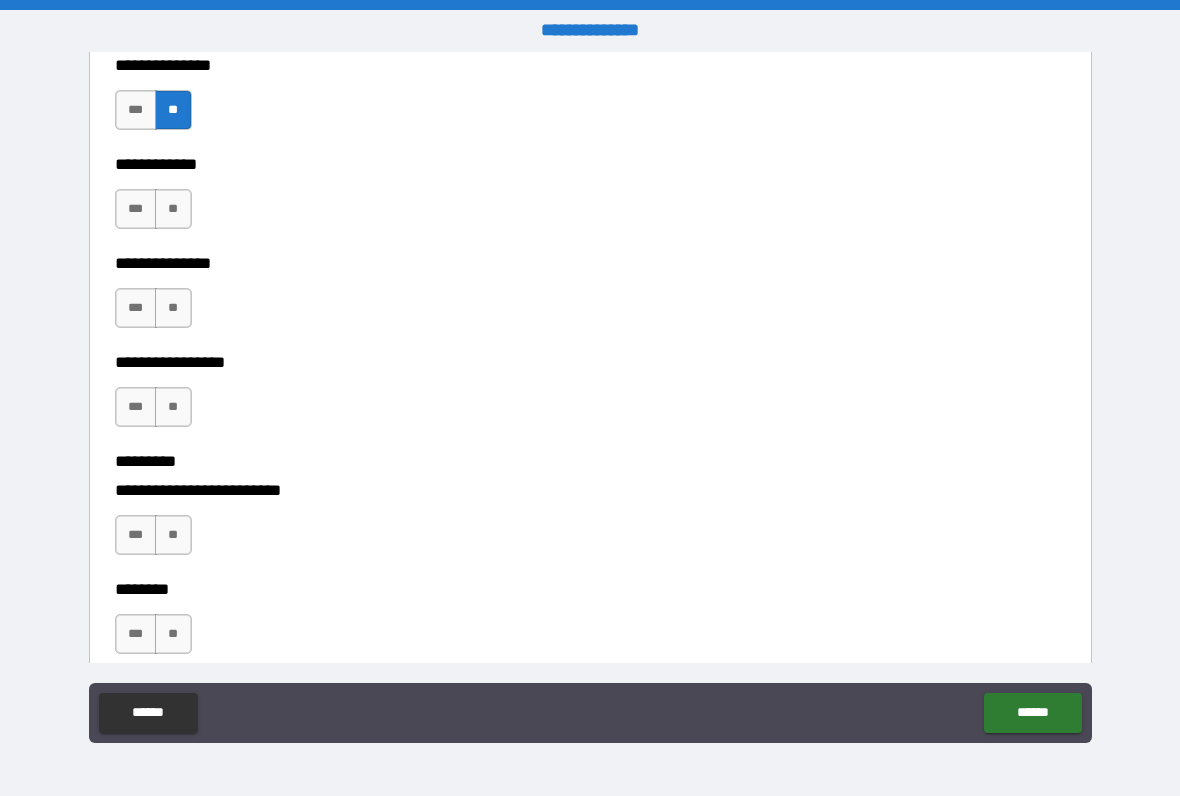 scroll, scrollTop: 5041, scrollLeft: 0, axis: vertical 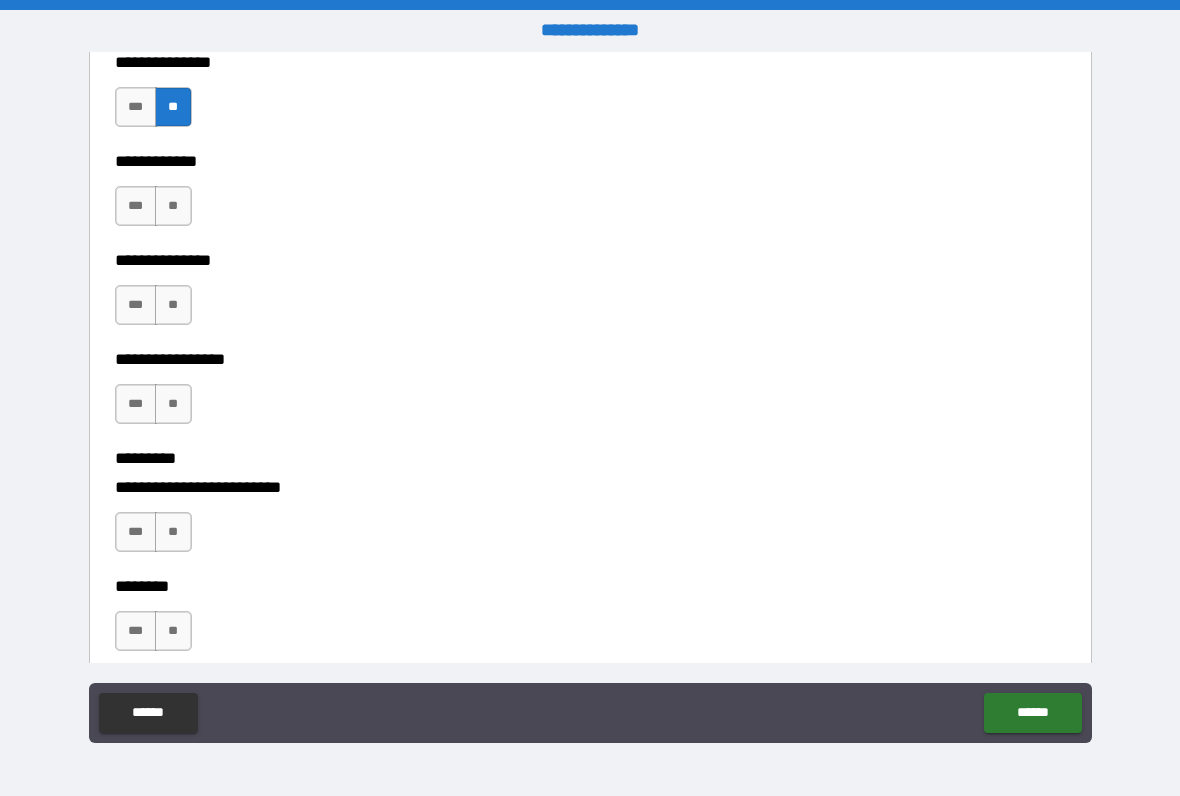 click on "**" at bounding box center [173, 206] 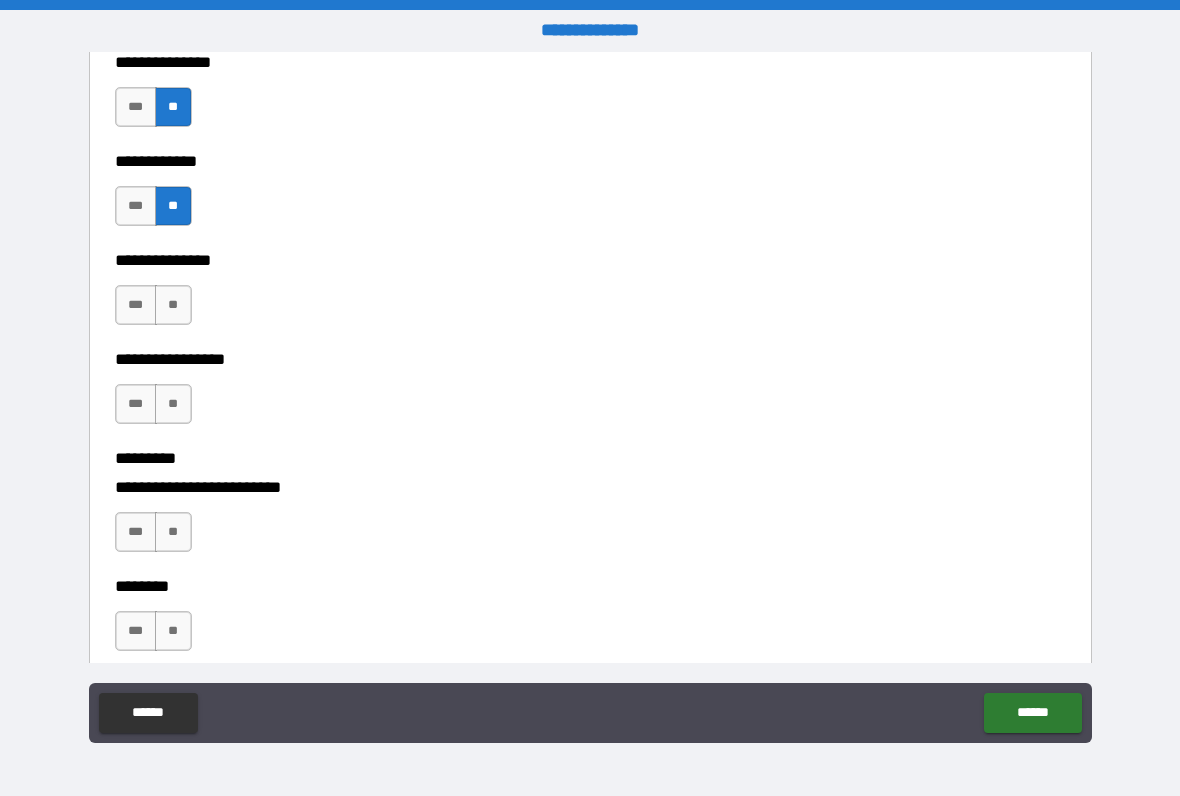 click on "**" at bounding box center (173, 305) 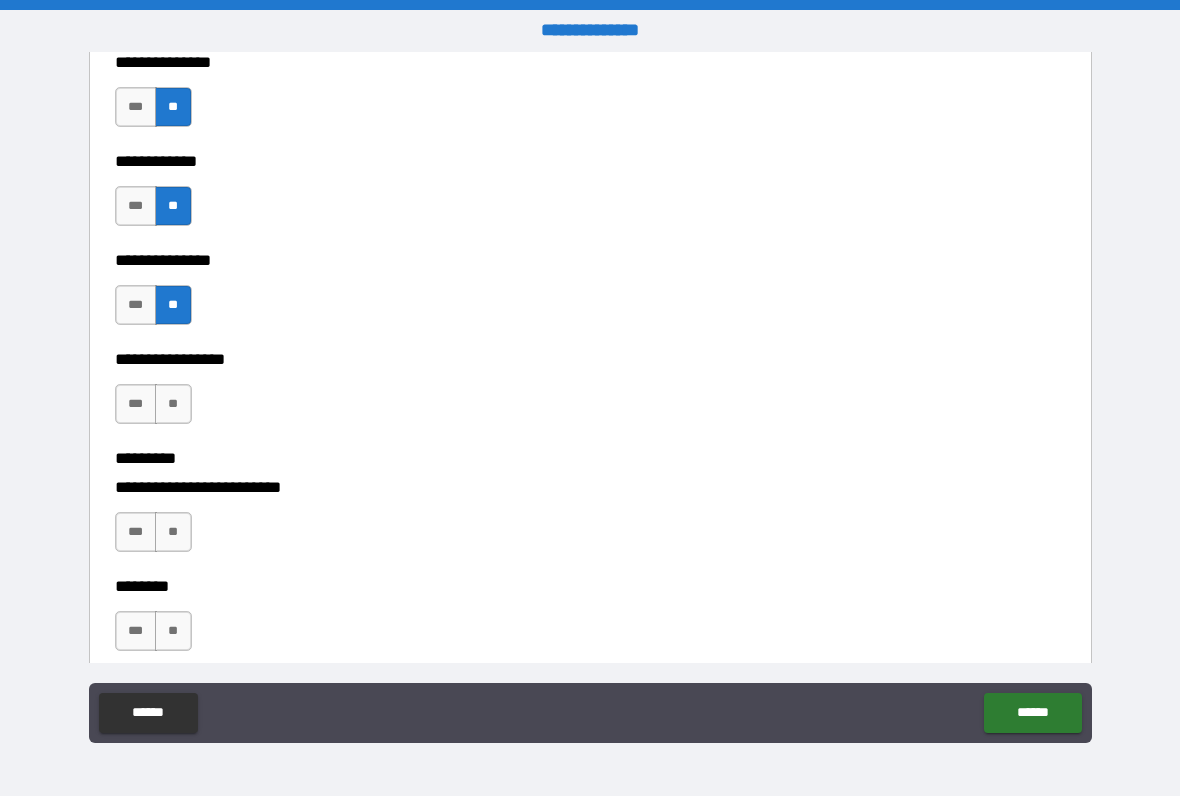 click on "**" at bounding box center (173, 404) 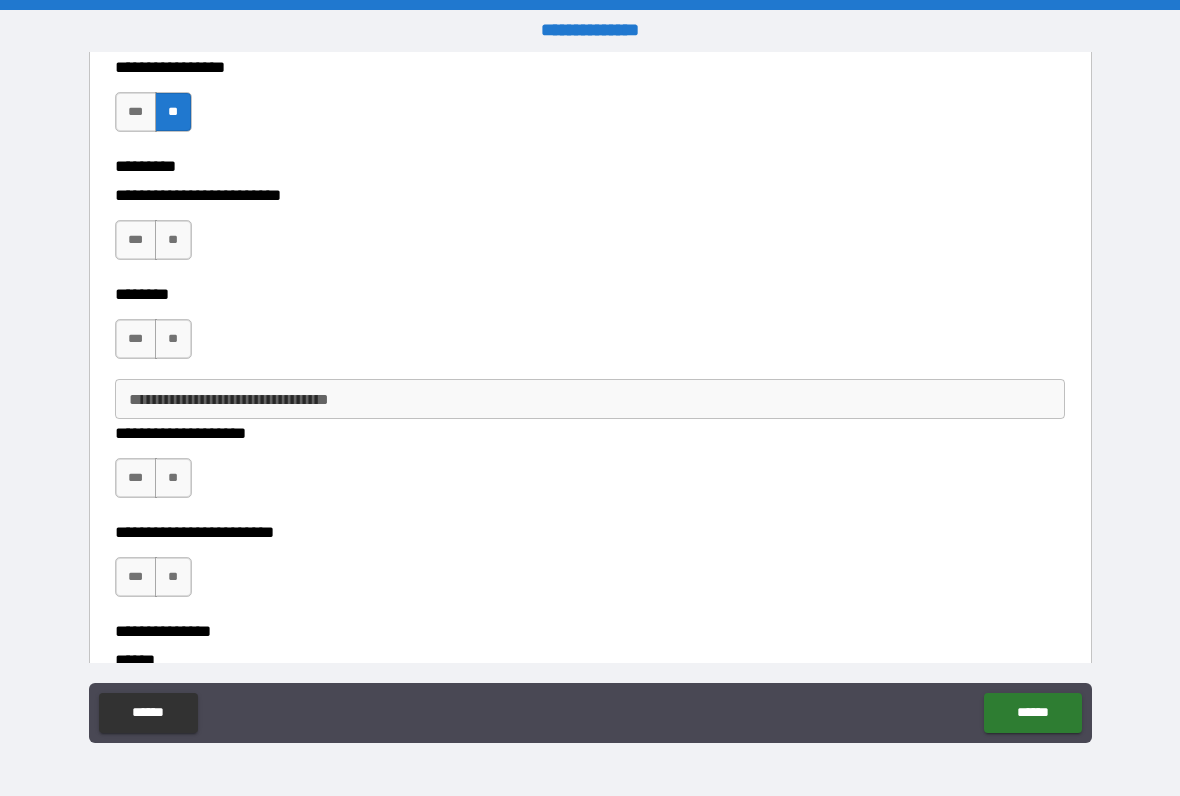 scroll, scrollTop: 5334, scrollLeft: 0, axis: vertical 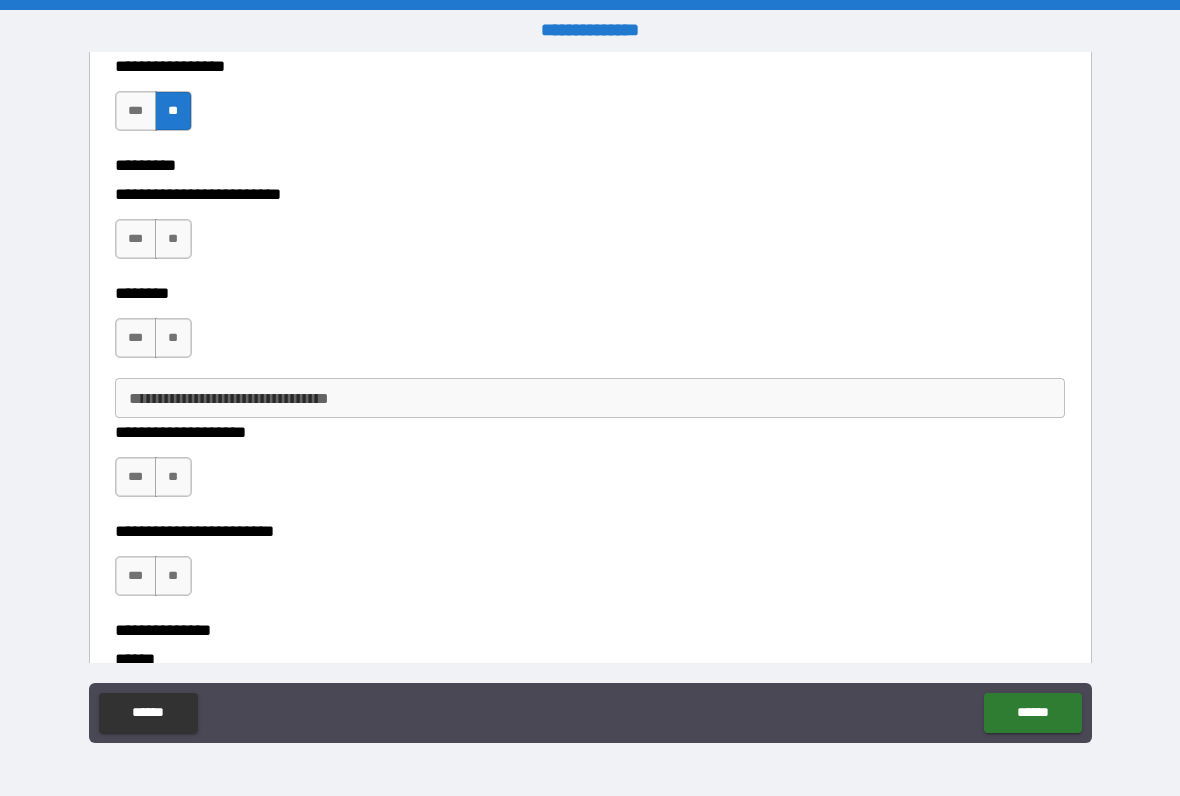 click on "**" at bounding box center [173, 239] 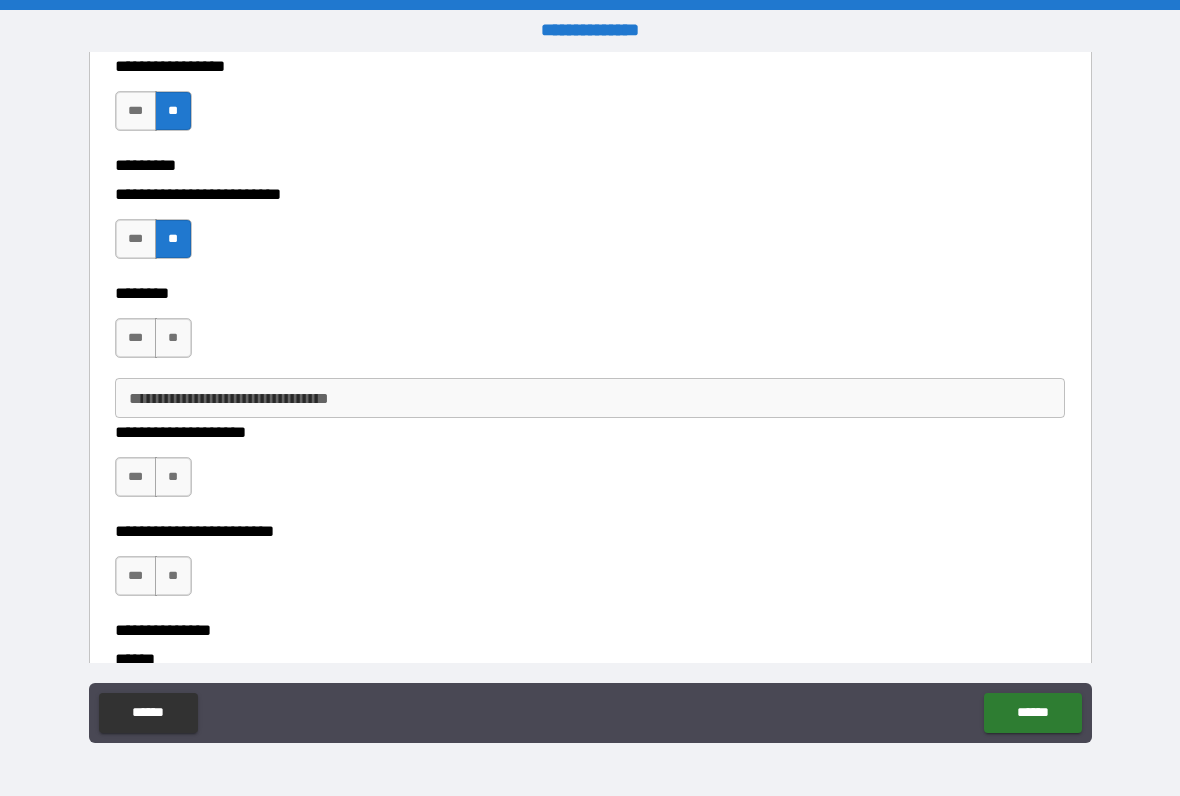 click on "***" at bounding box center (136, 338) 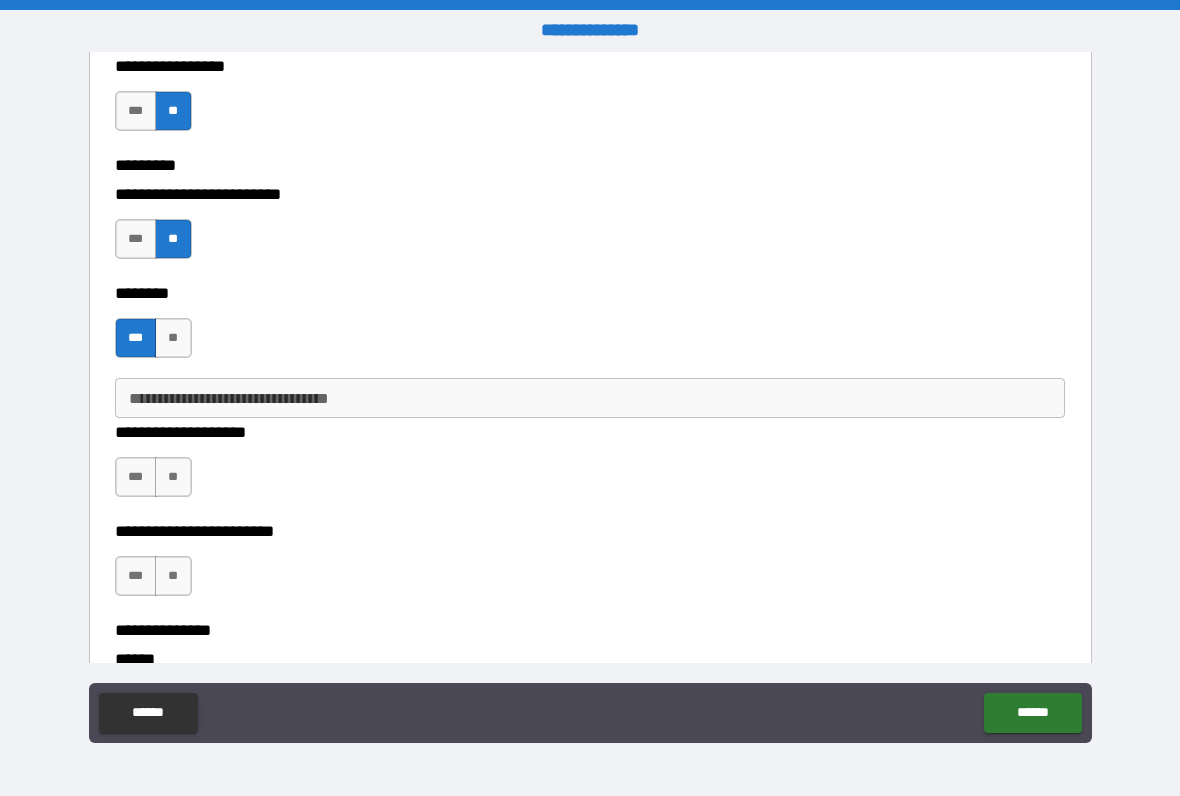 click on "**********" at bounding box center (590, 398) 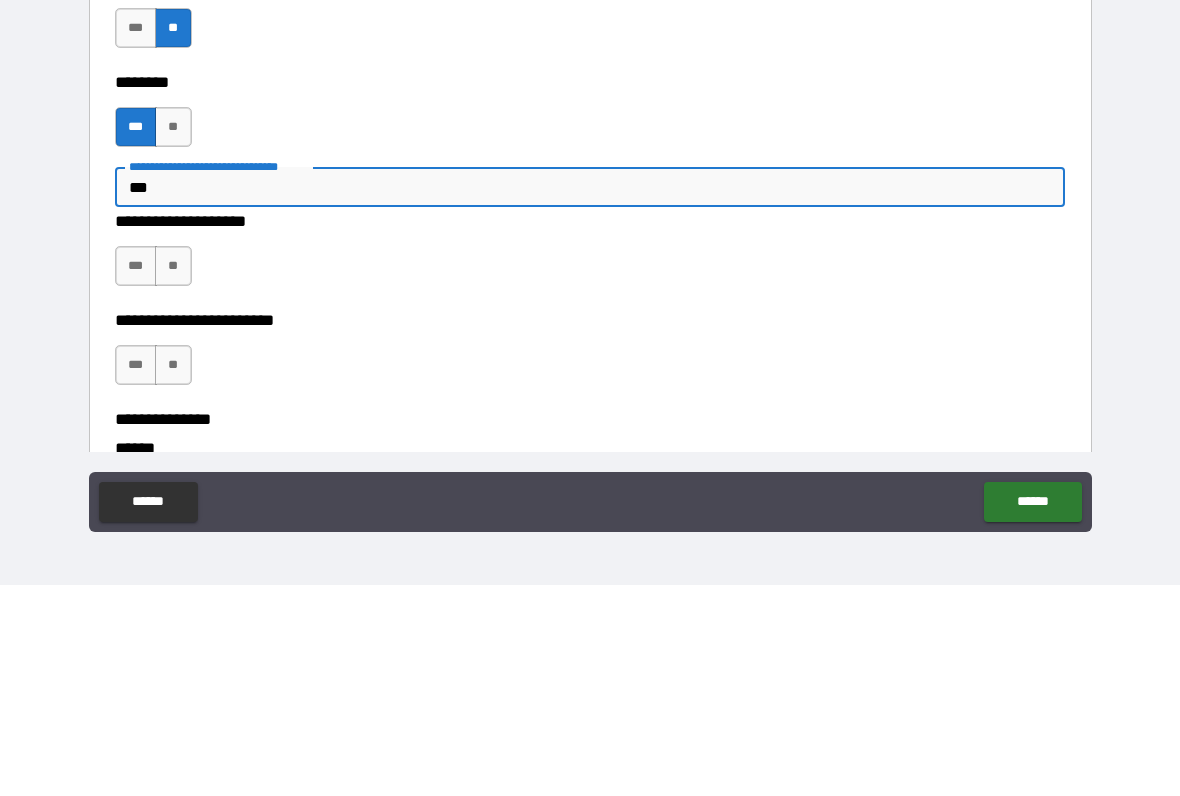 scroll, scrollTop: 5363, scrollLeft: 0, axis: vertical 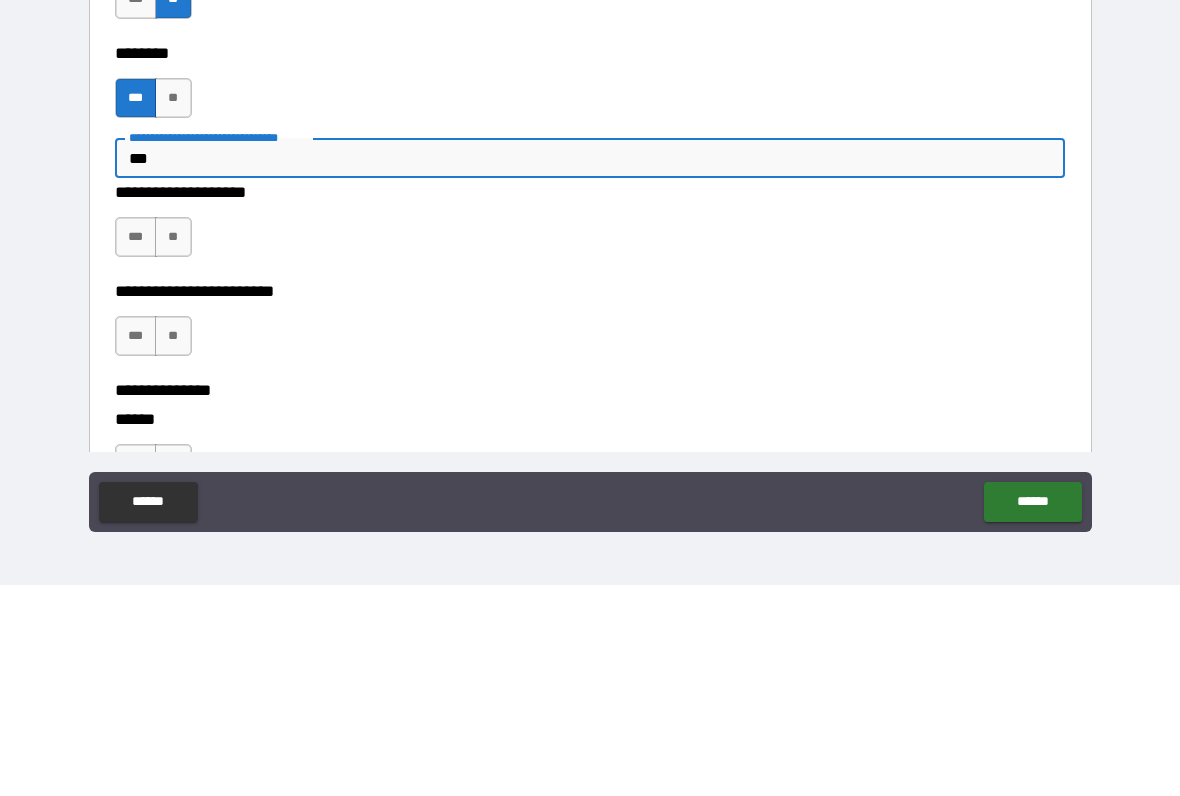 type on "***" 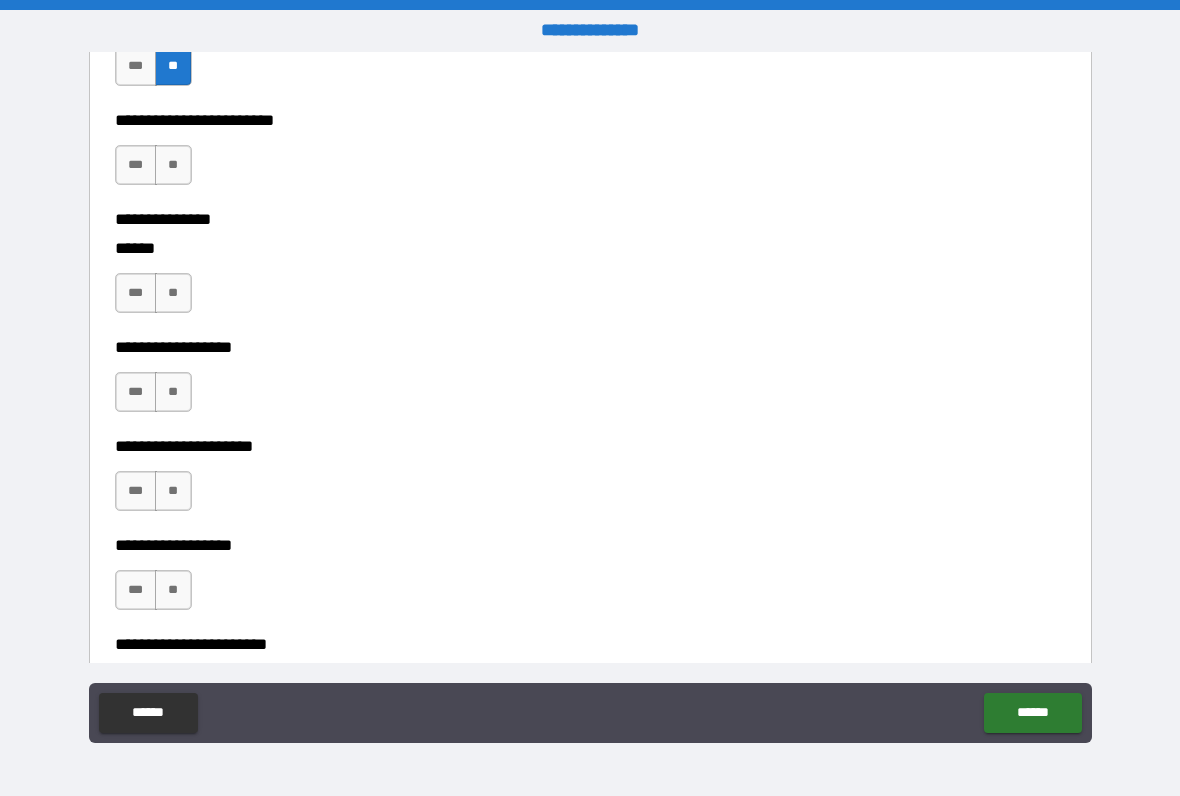 scroll, scrollTop: 5751, scrollLeft: 0, axis: vertical 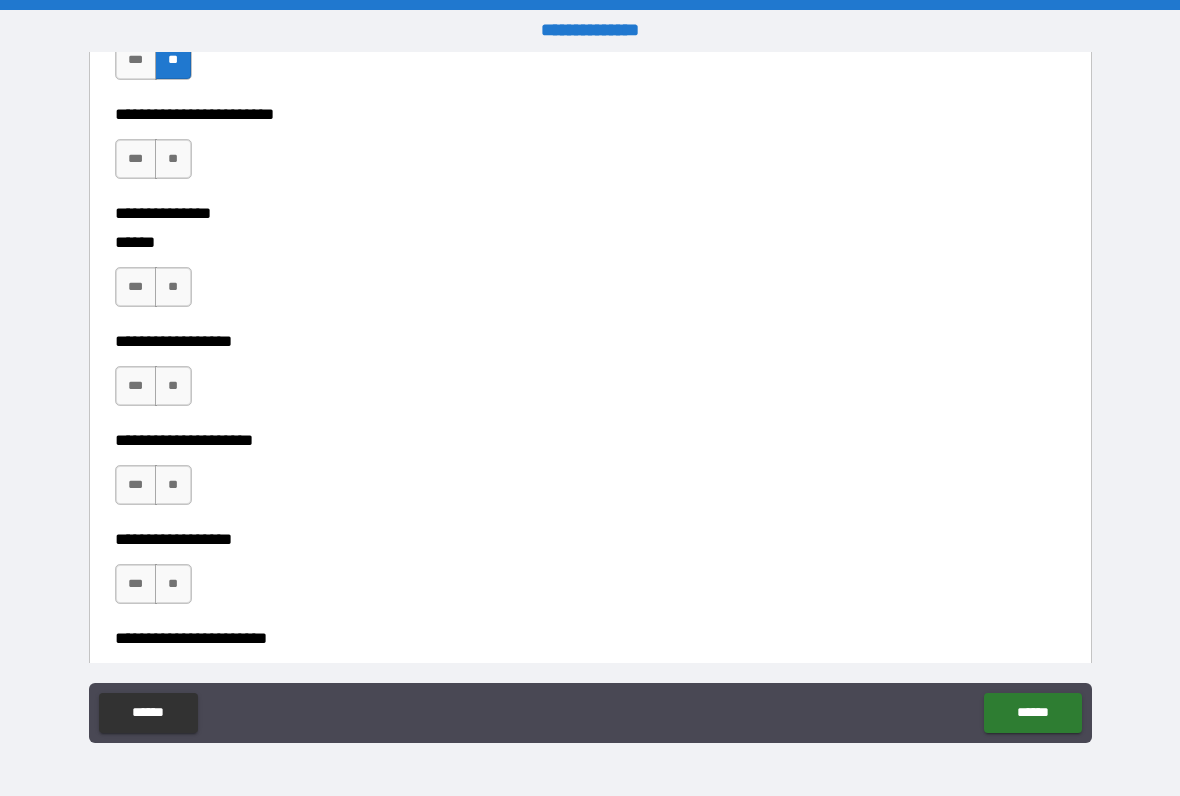 click on "**" at bounding box center (173, 159) 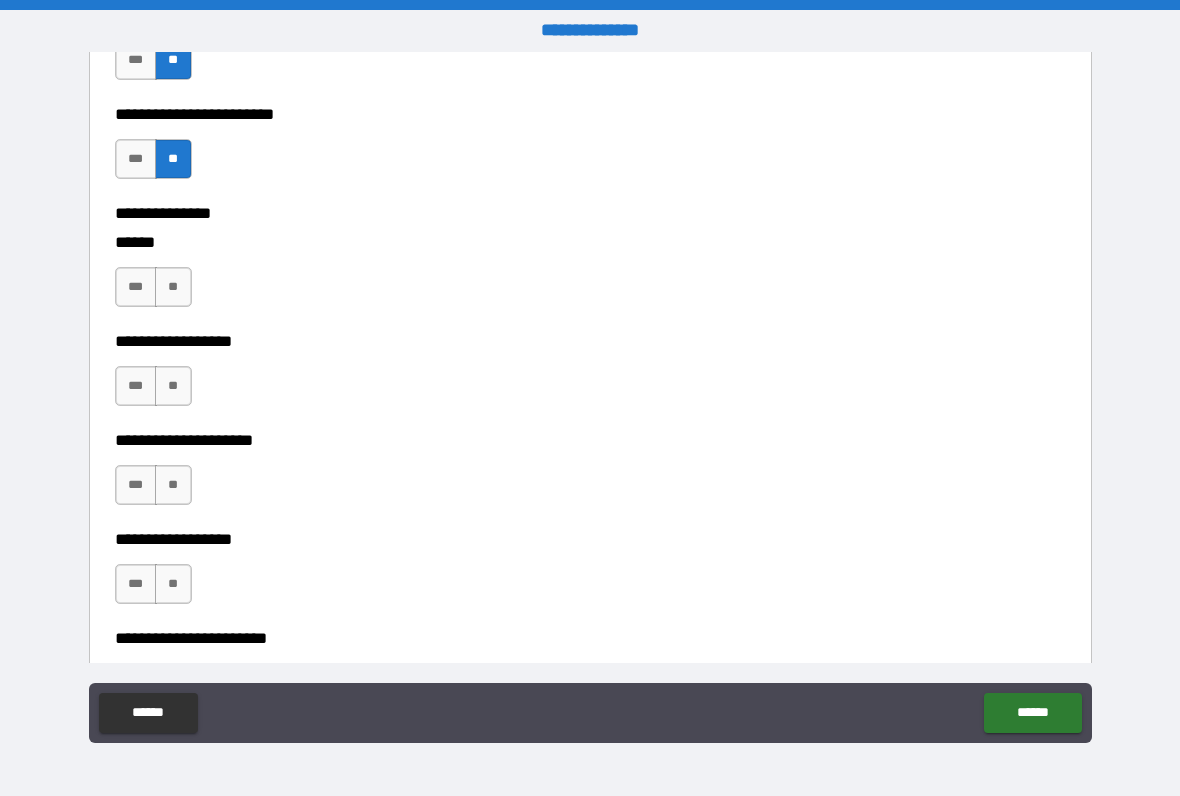 click on "**" at bounding box center [173, 287] 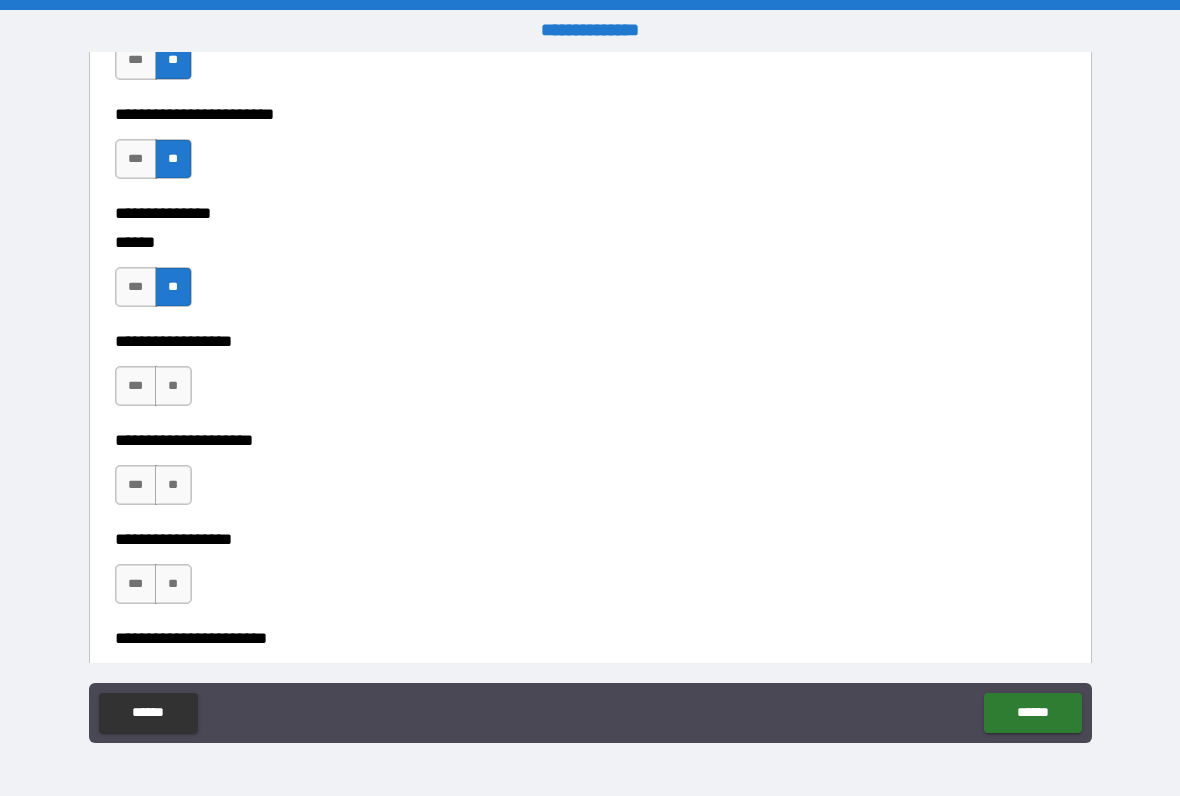 click on "**" at bounding box center [173, 386] 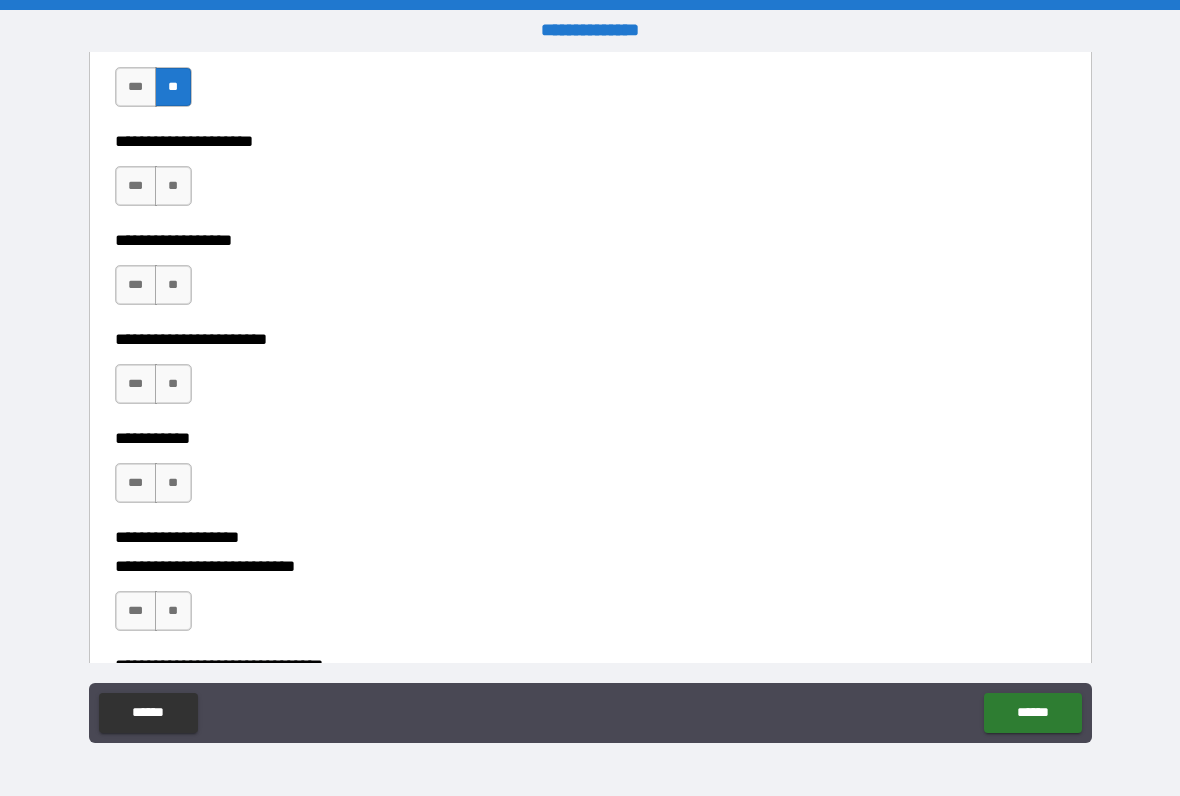 scroll, scrollTop: 6051, scrollLeft: 0, axis: vertical 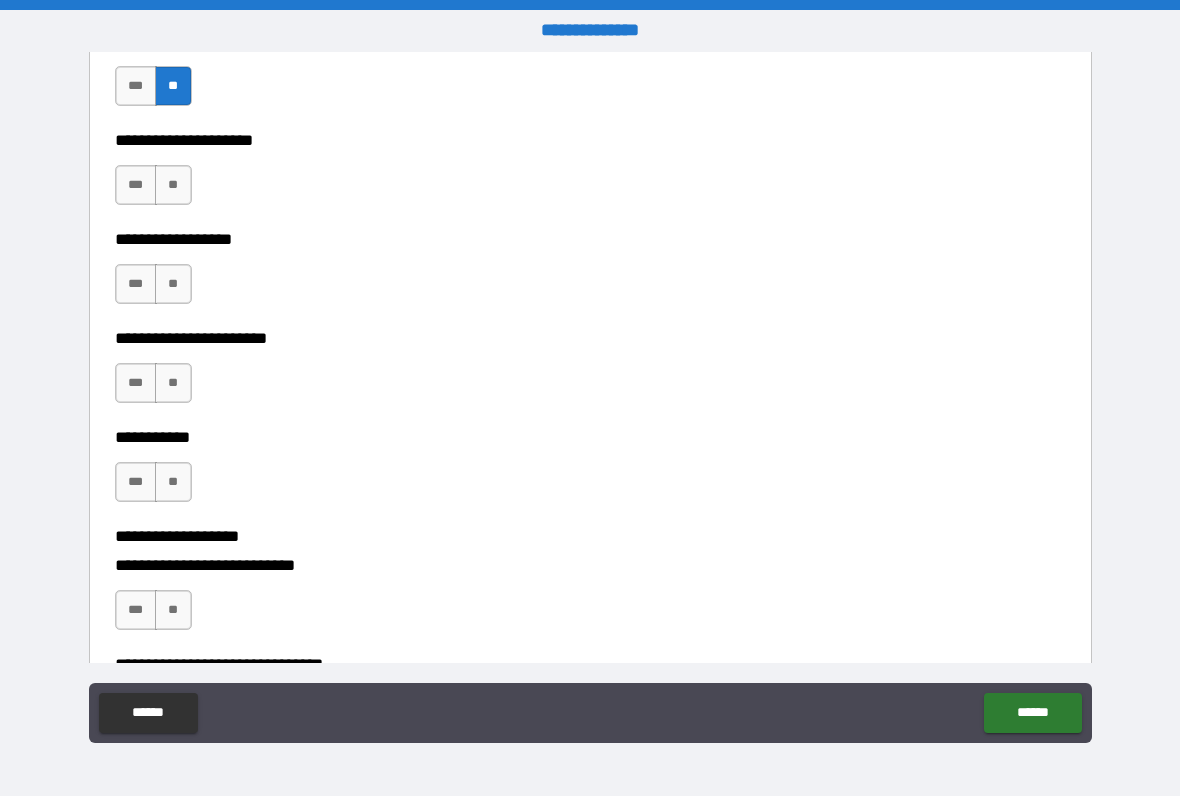 click on "**" at bounding box center [173, 185] 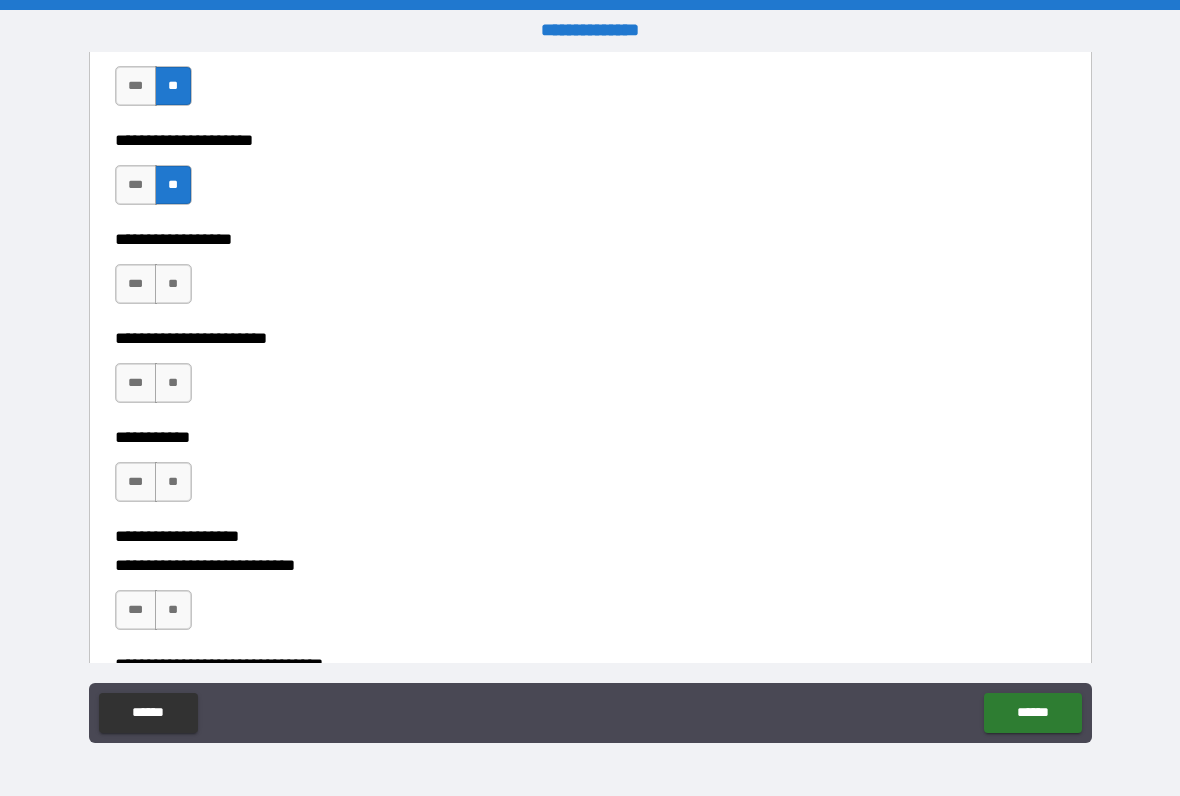 click on "**" at bounding box center [173, 284] 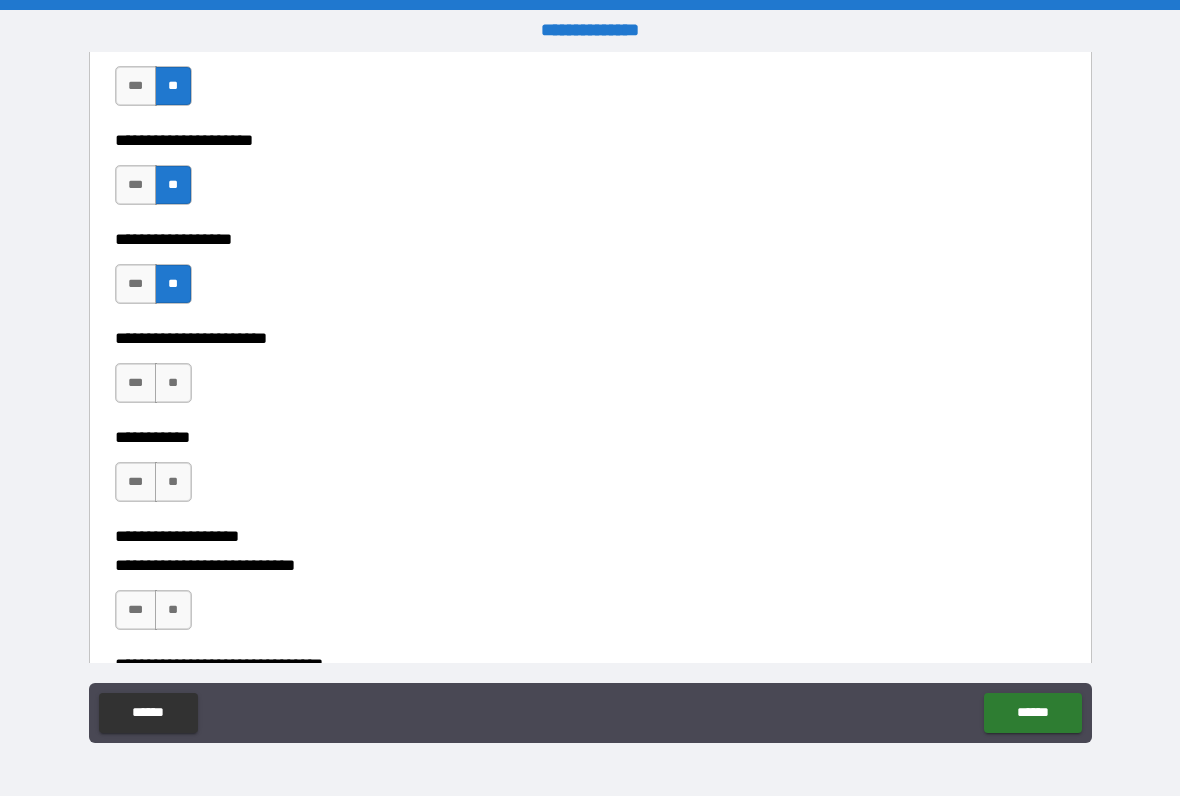 click on "**" at bounding box center (173, 383) 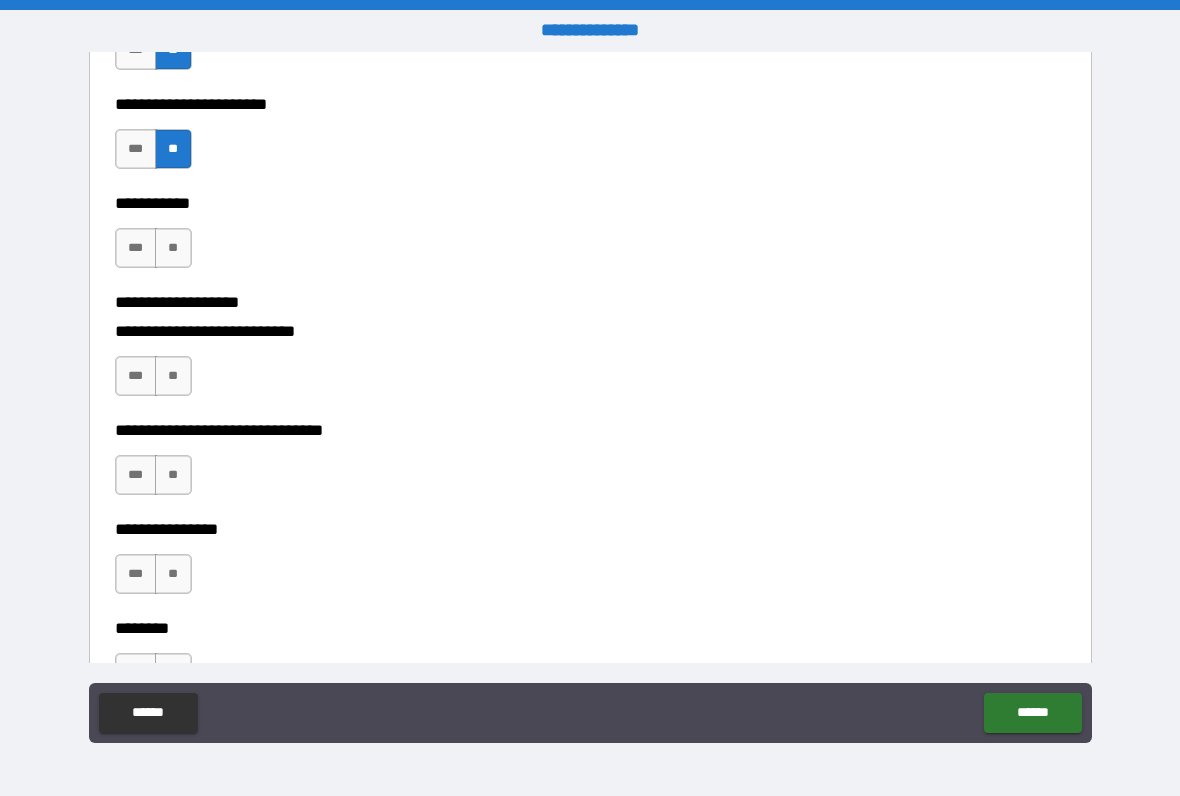 scroll, scrollTop: 6297, scrollLeft: 0, axis: vertical 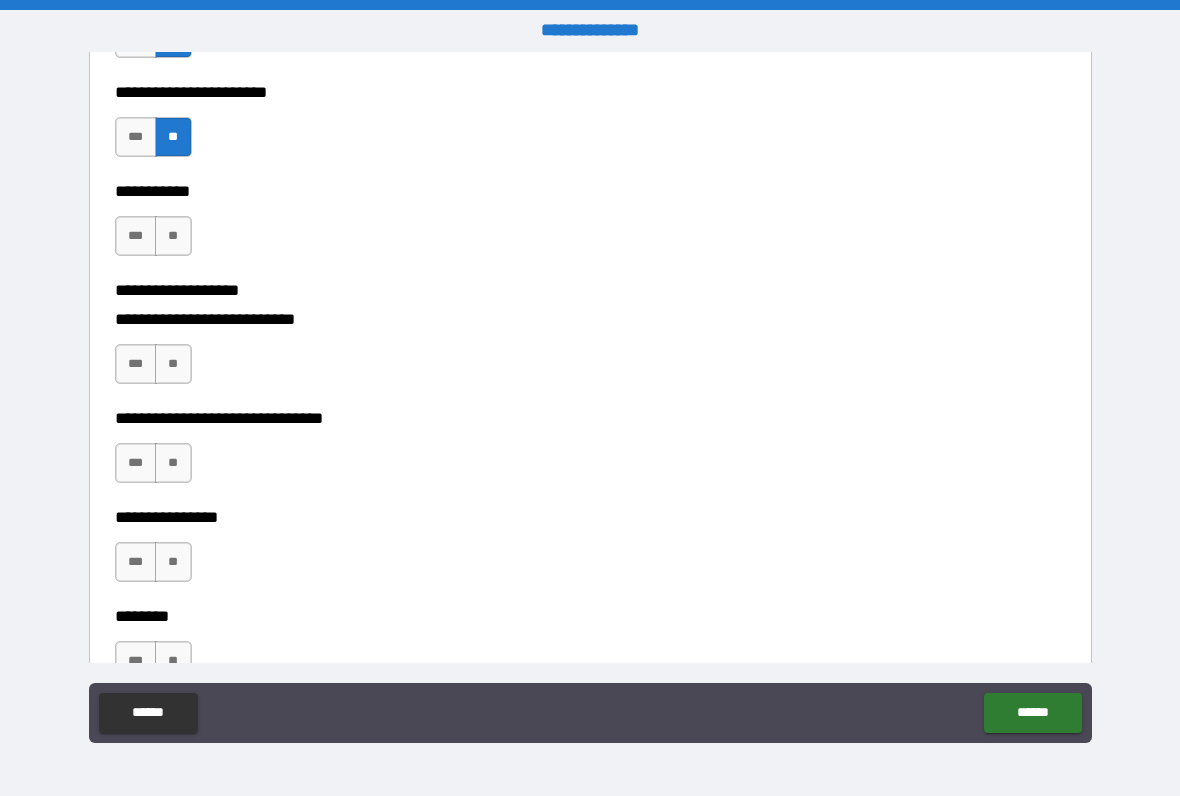 click on "**" at bounding box center (173, 236) 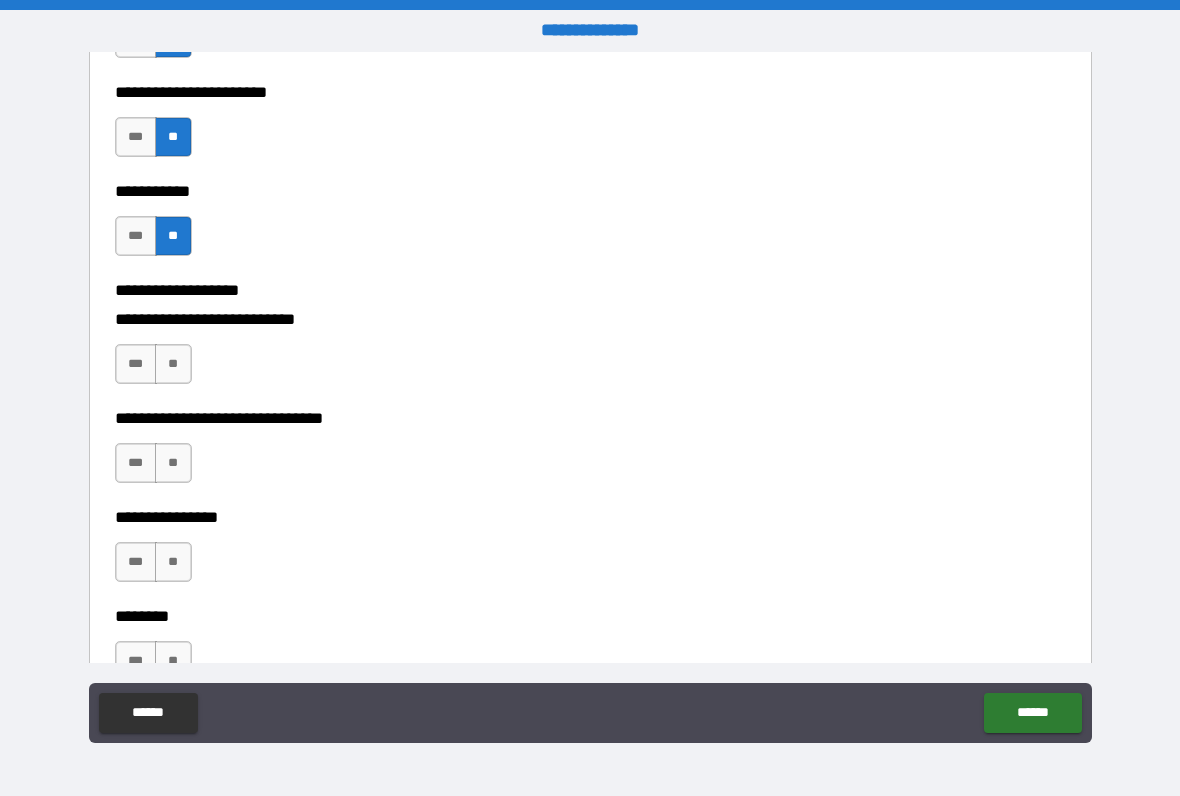 click on "**" at bounding box center (173, 364) 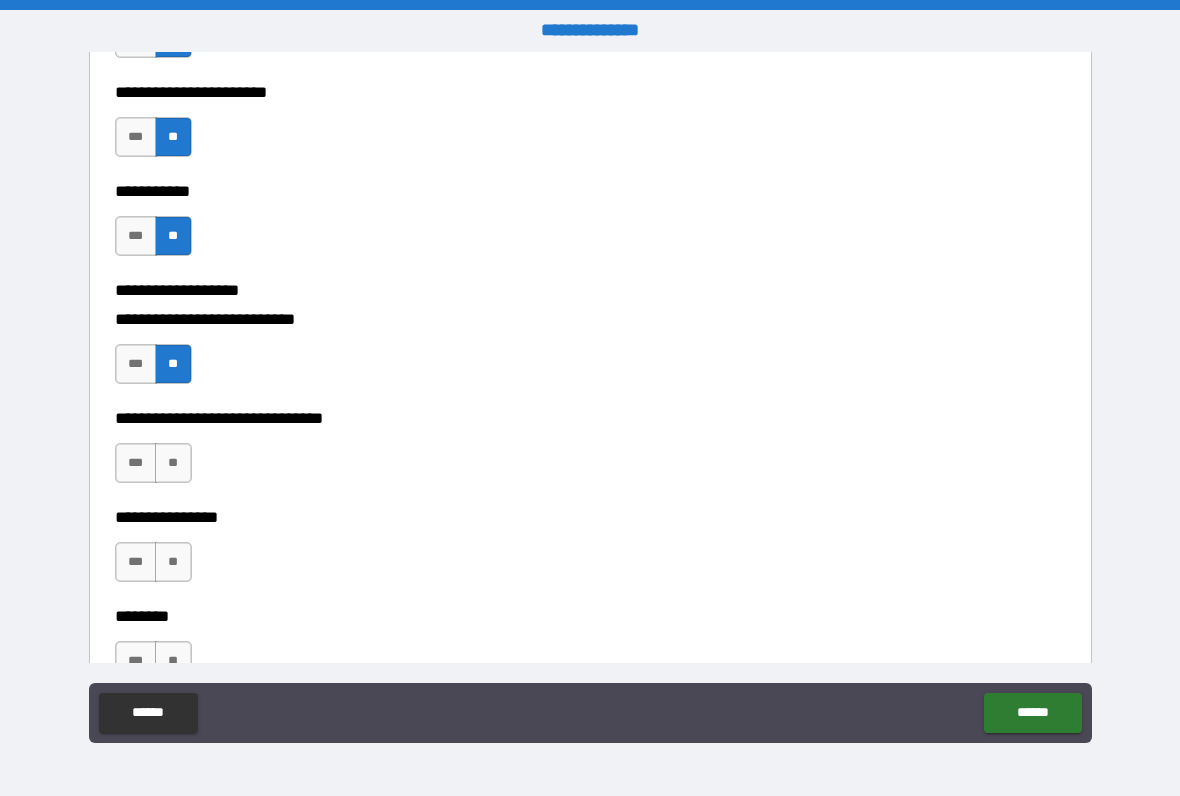 click on "*** **" at bounding box center [156, 468] 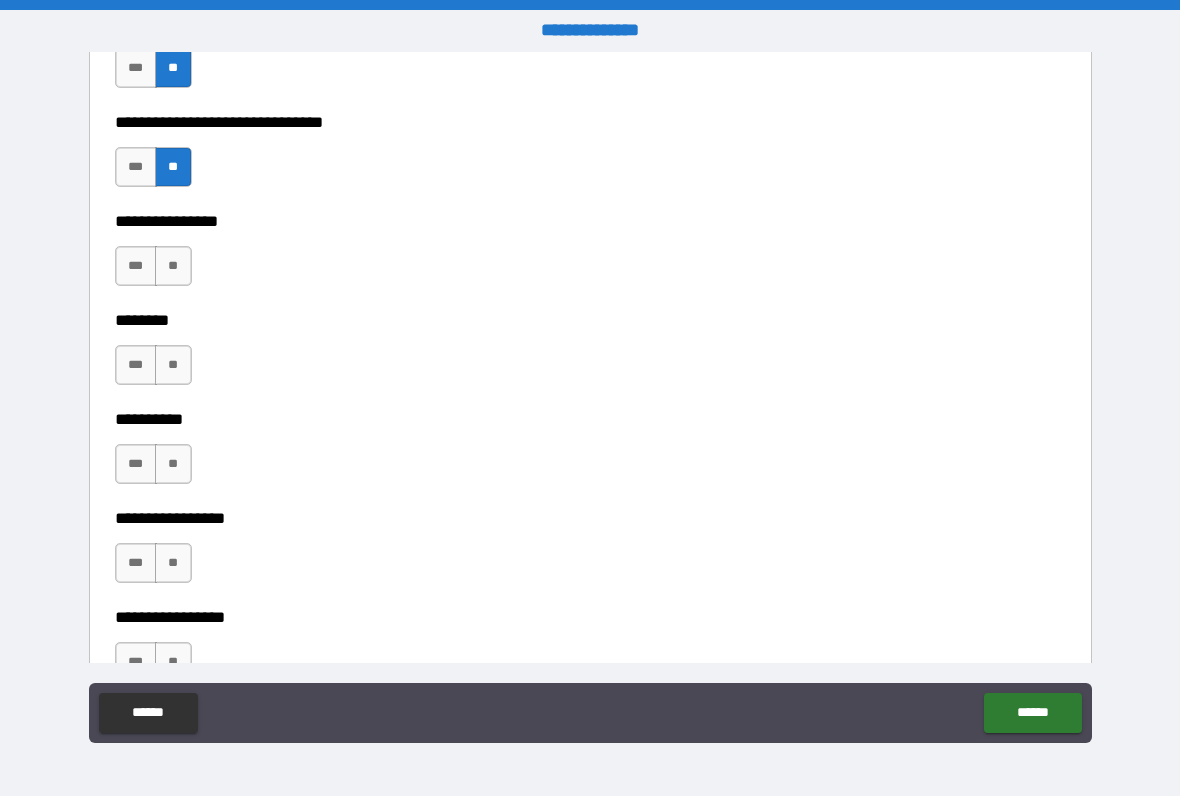scroll, scrollTop: 6597, scrollLeft: 0, axis: vertical 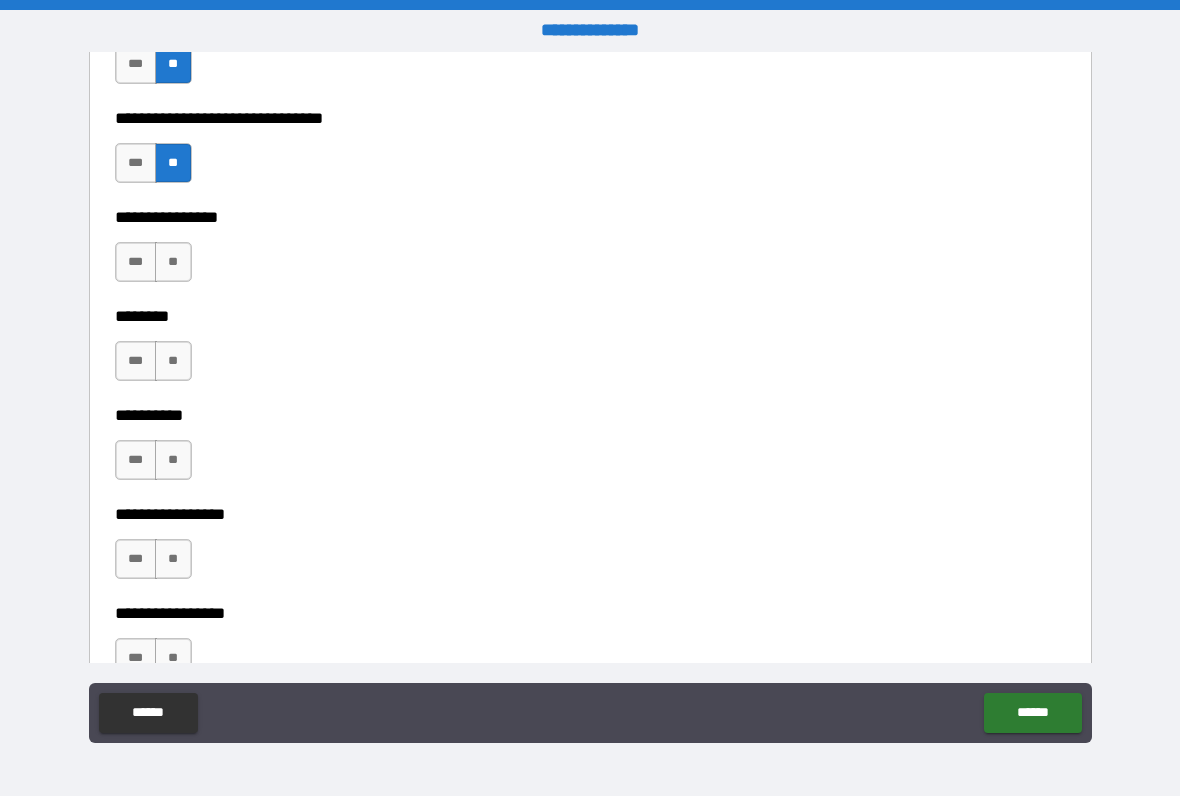 click on "**" at bounding box center [173, 262] 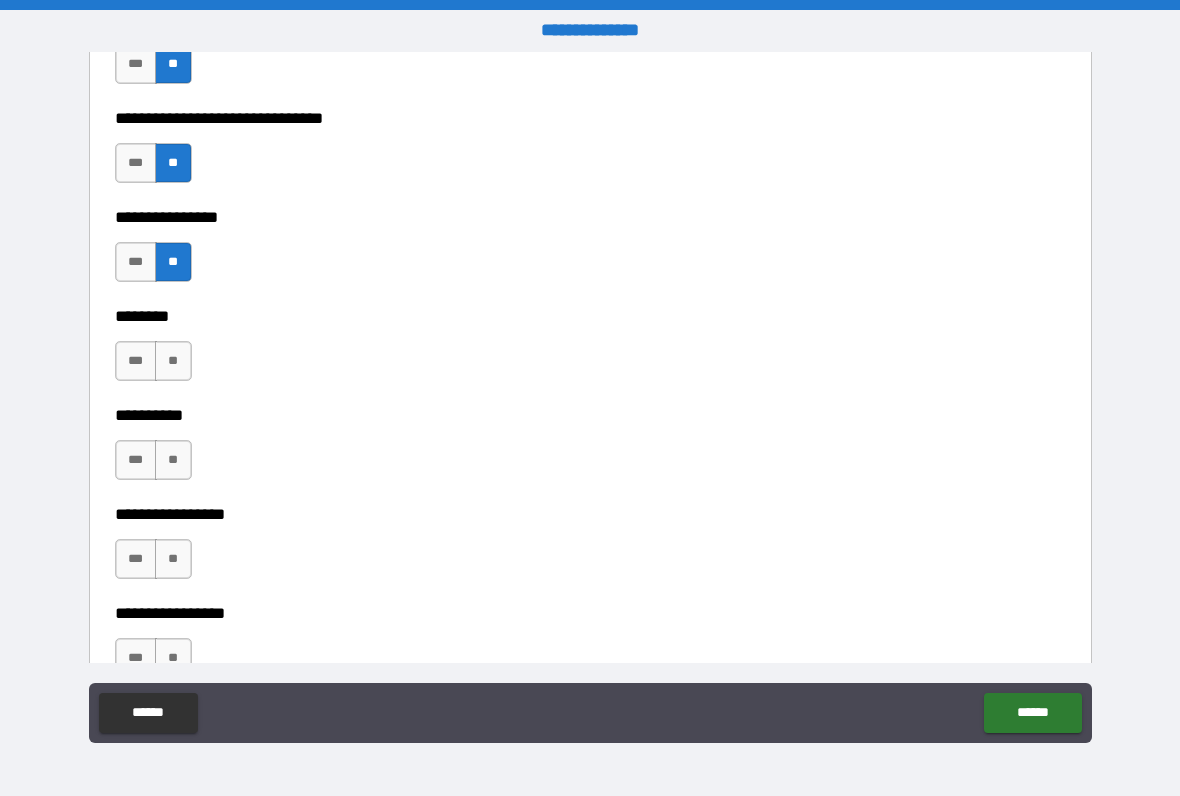 click on "**" at bounding box center (173, 361) 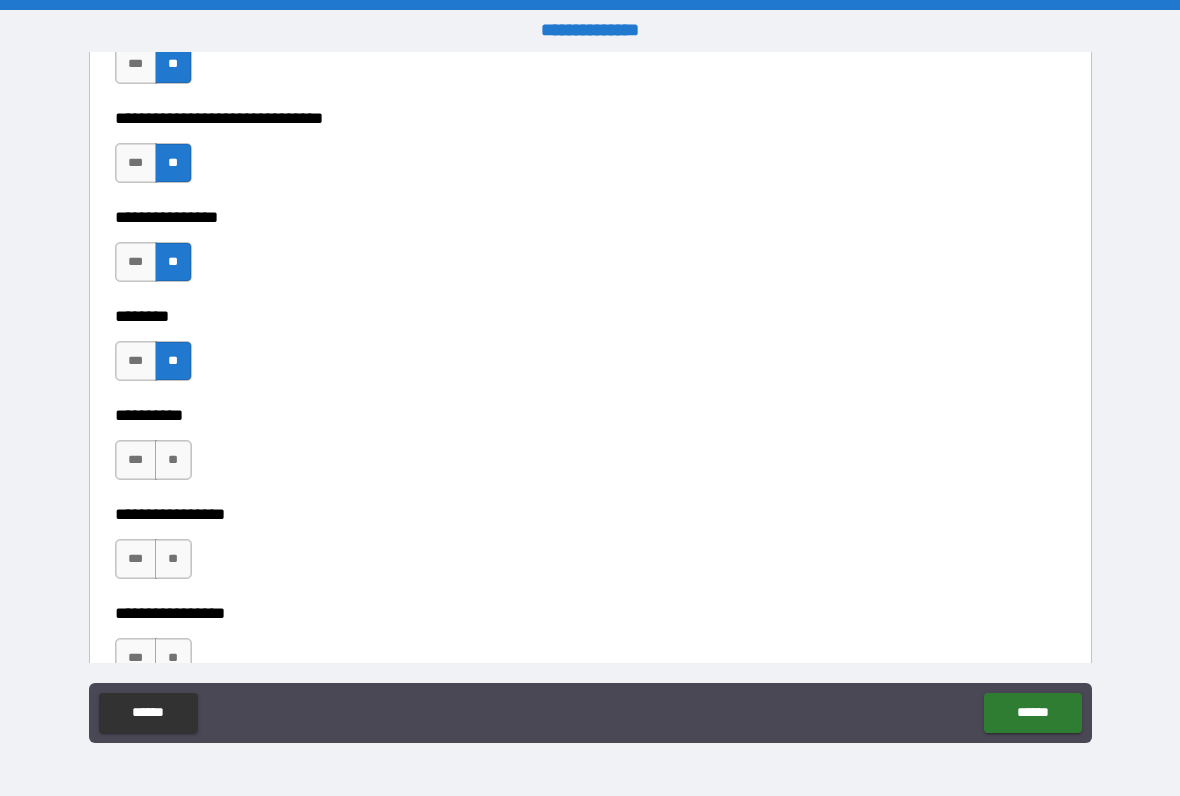 click on "**" at bounding box center (173, 460) 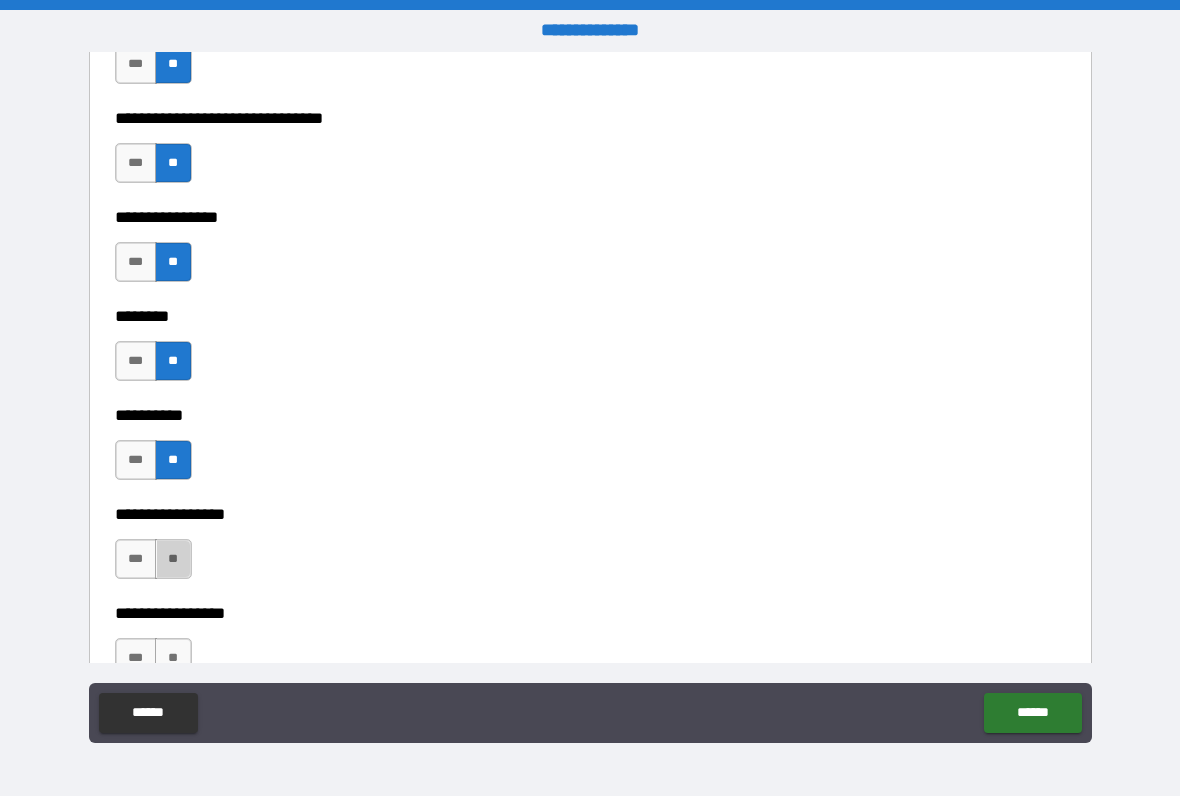 click on "**" at bounding box center (173, 559) 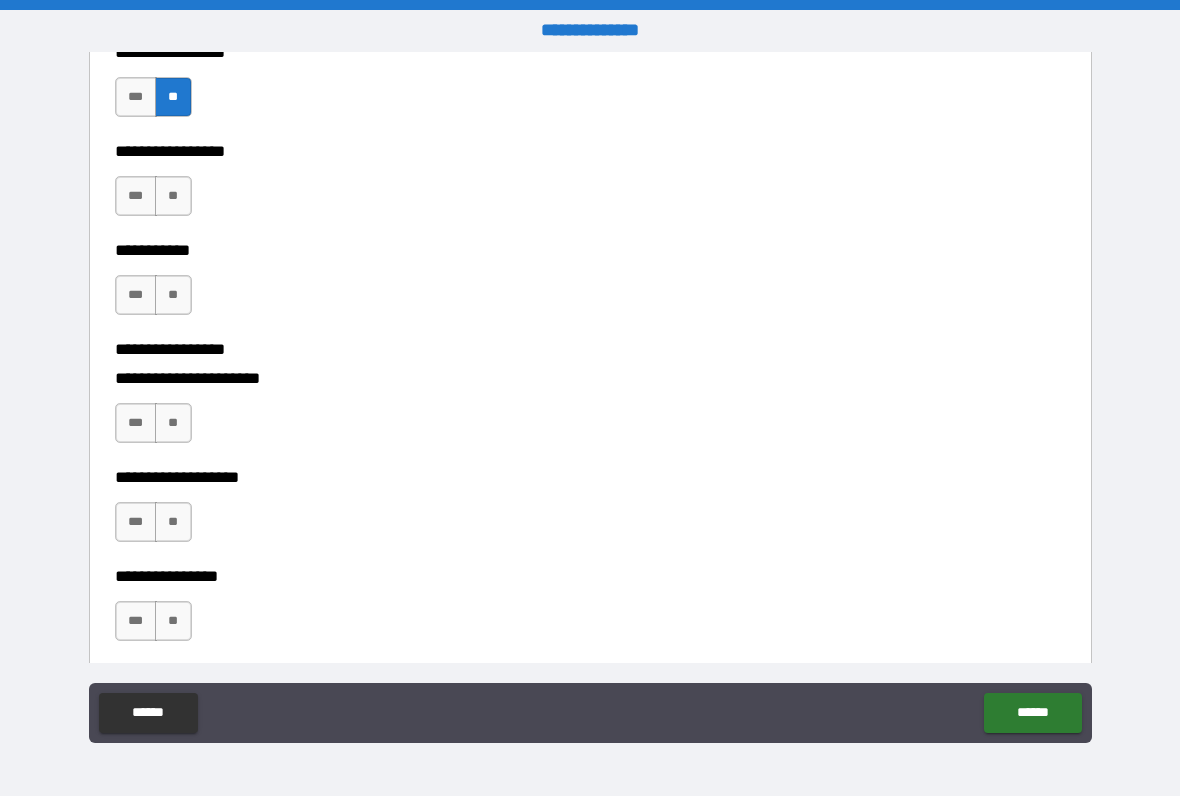 scroll, scrollTop: 7071, scrollLeft: 0, axis: vertical 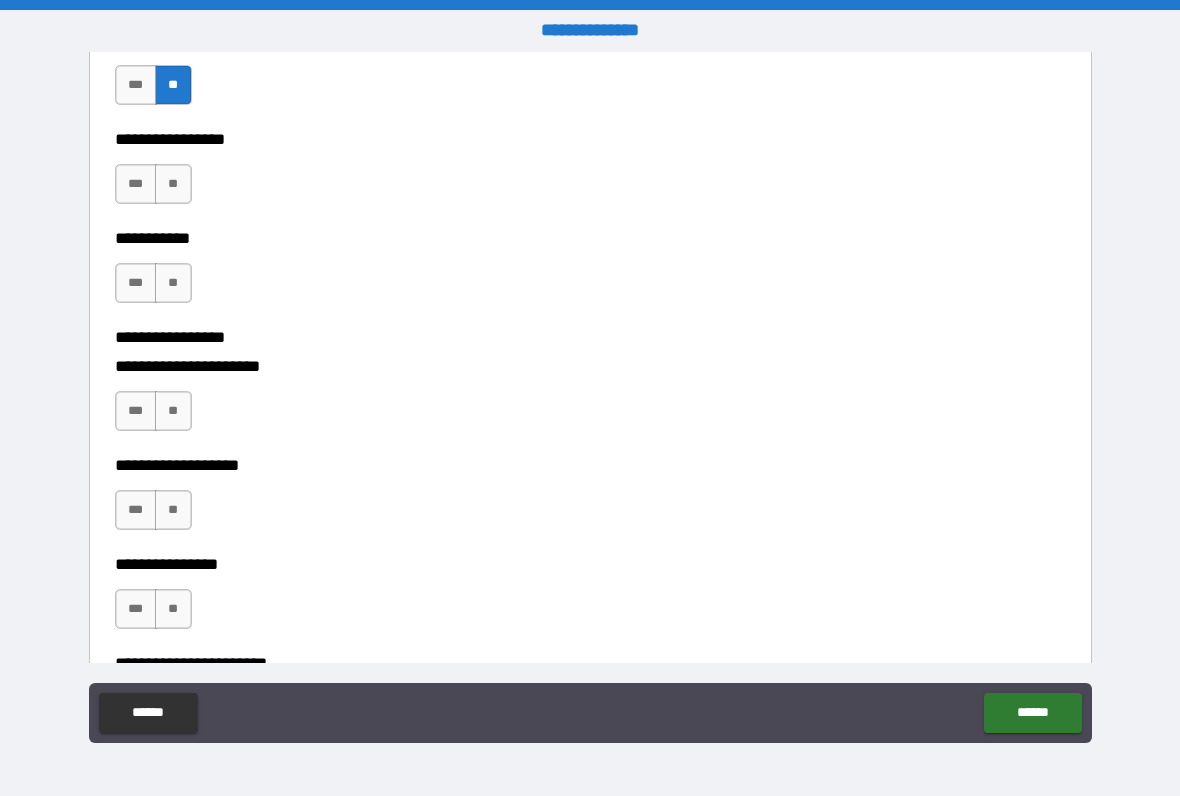 click on "**" at bounding box center (173, 184) 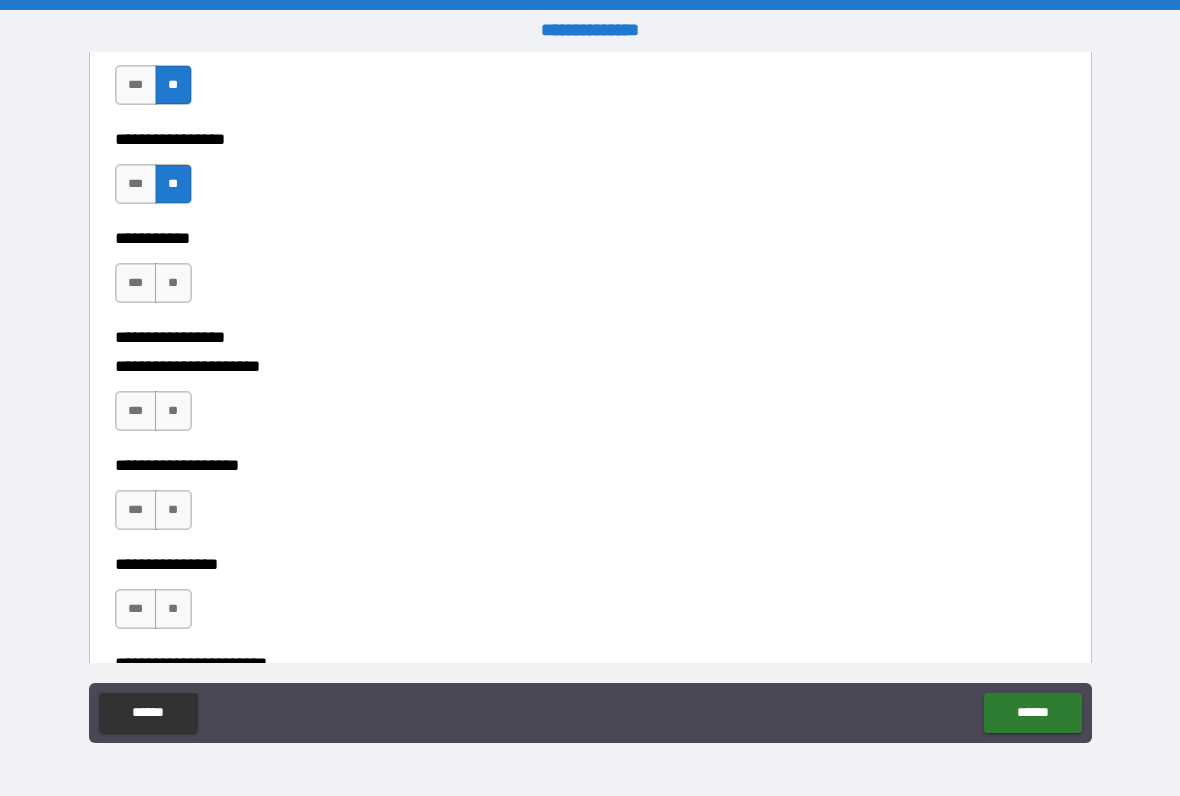 click on "**" at bounding box center (173, 283) 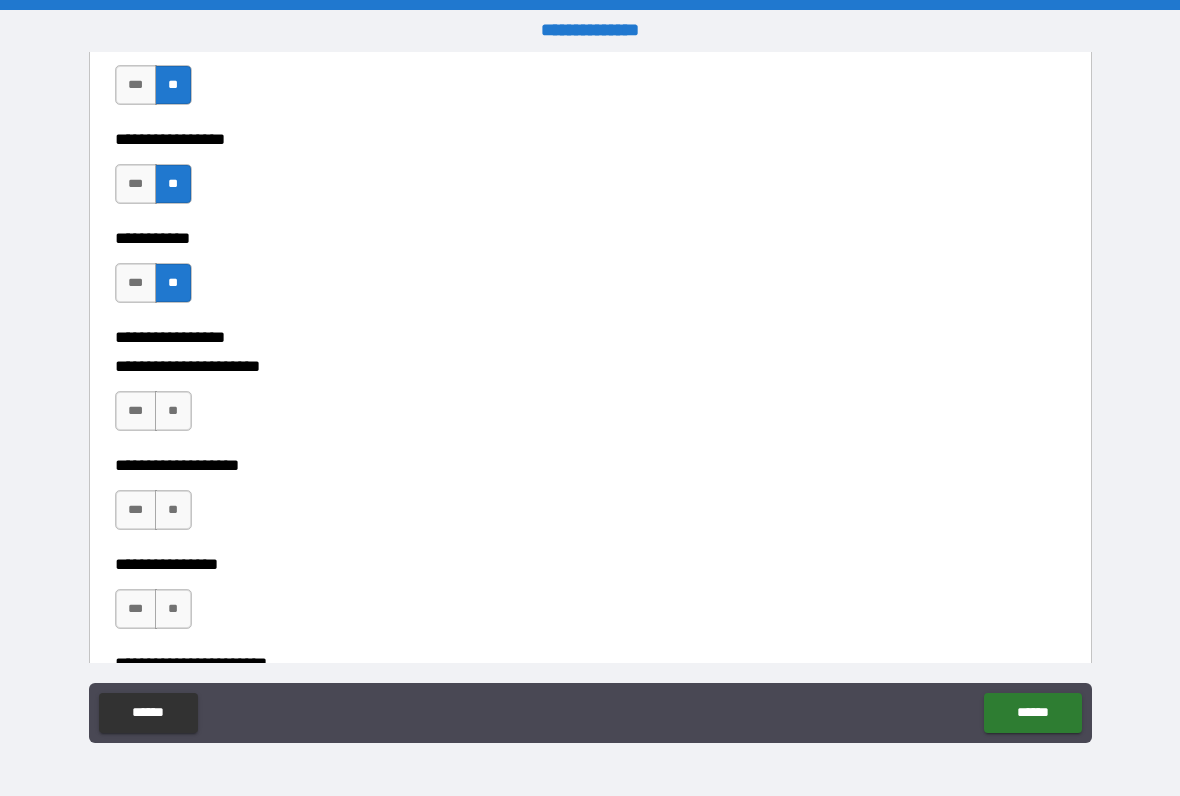 click on "**" at bounding box center (173, 411) 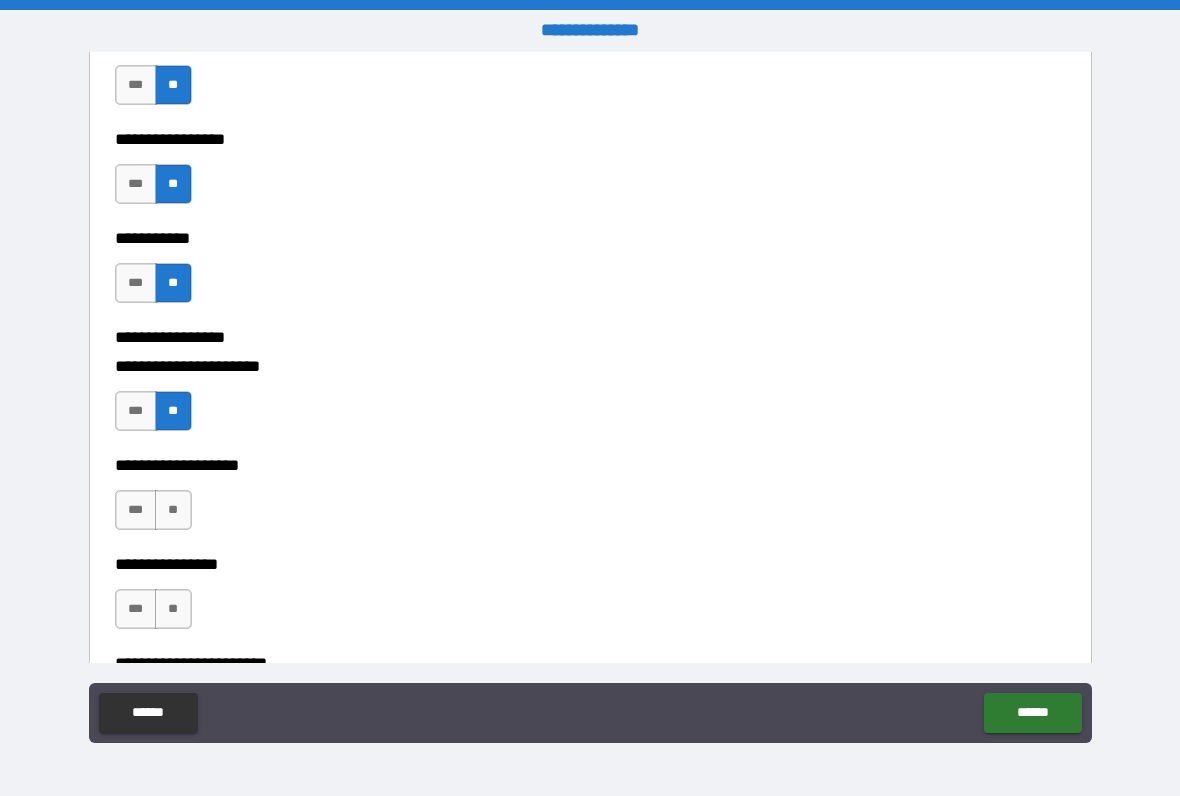 click on "**" at bounding box center [173, 510] 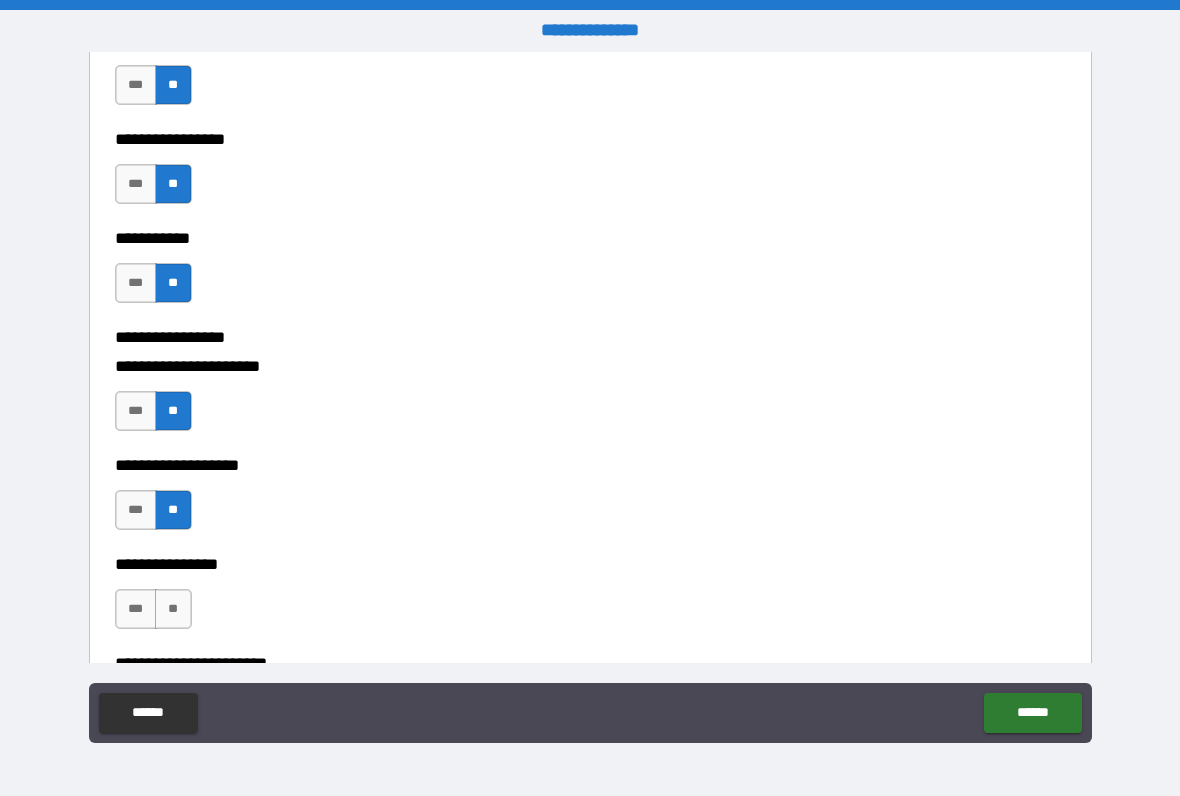 click on "**" at bounding box center [173, 609] 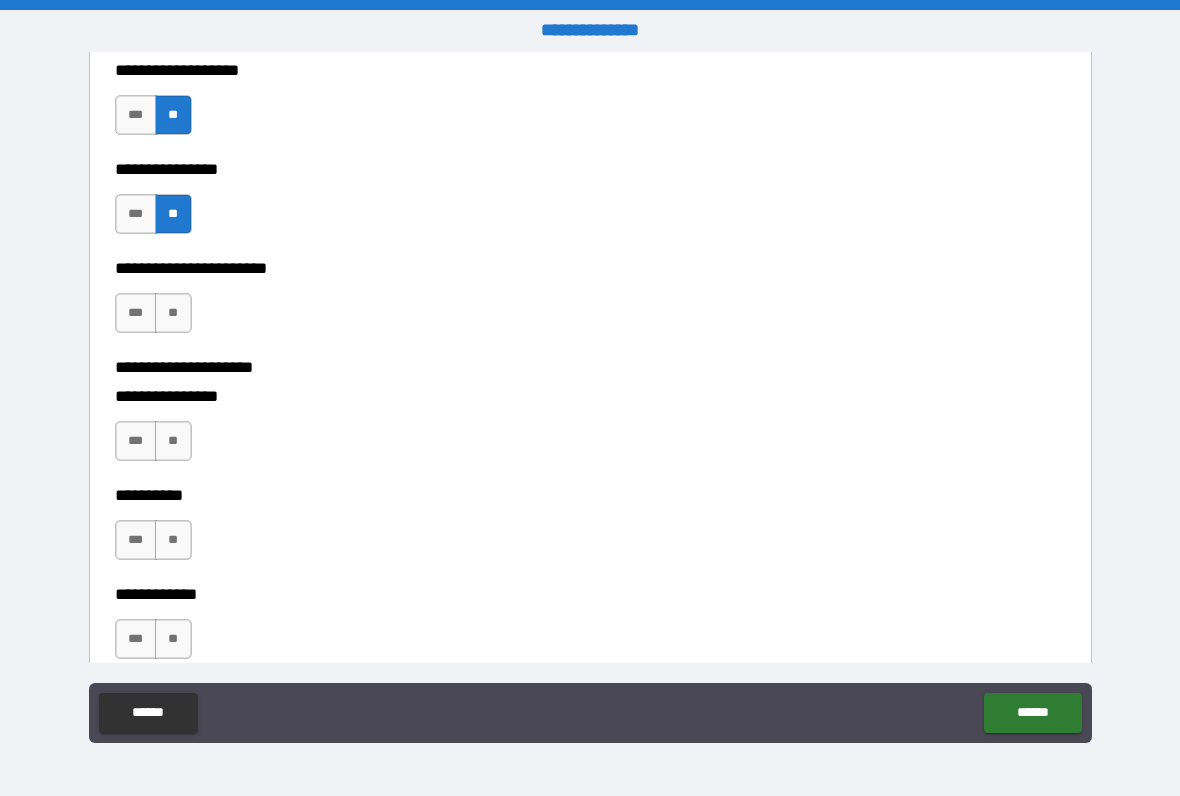 scroll, scrollTop: 7474, scrollLeft: 0, axis: vertical 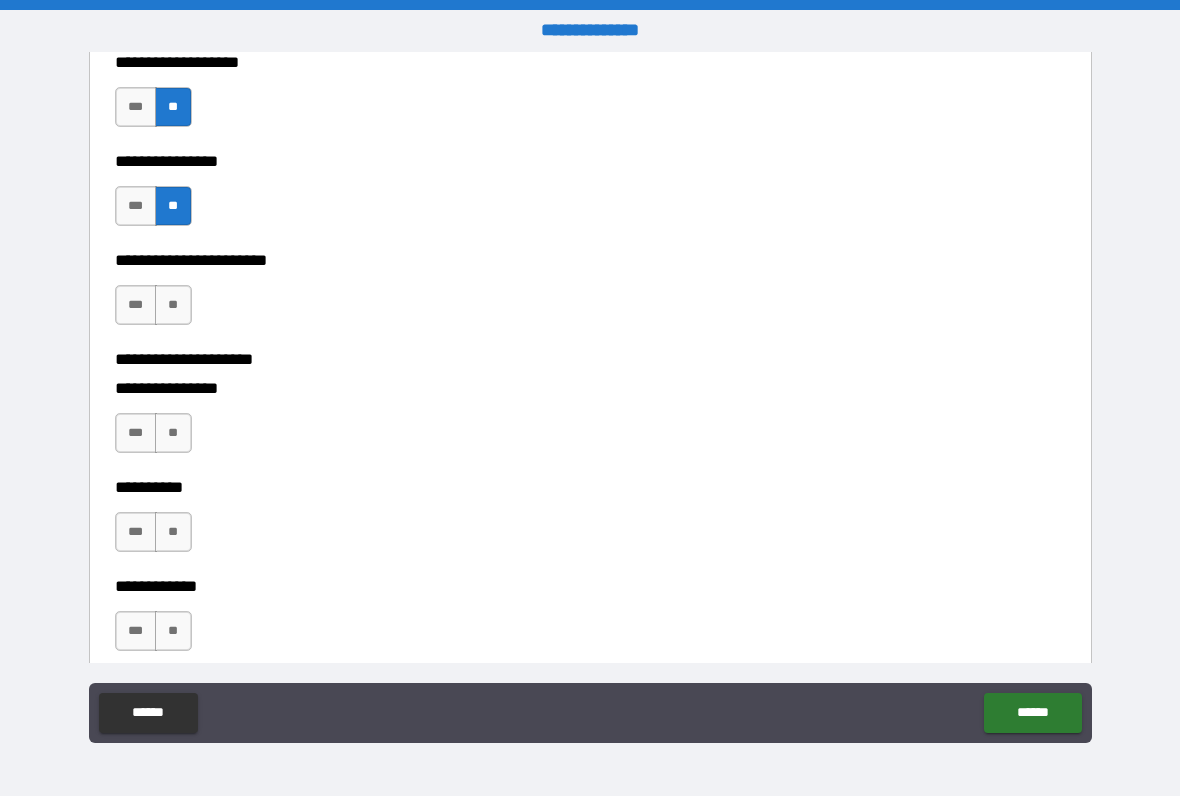 click on "**" at bounding box center [173, 305] 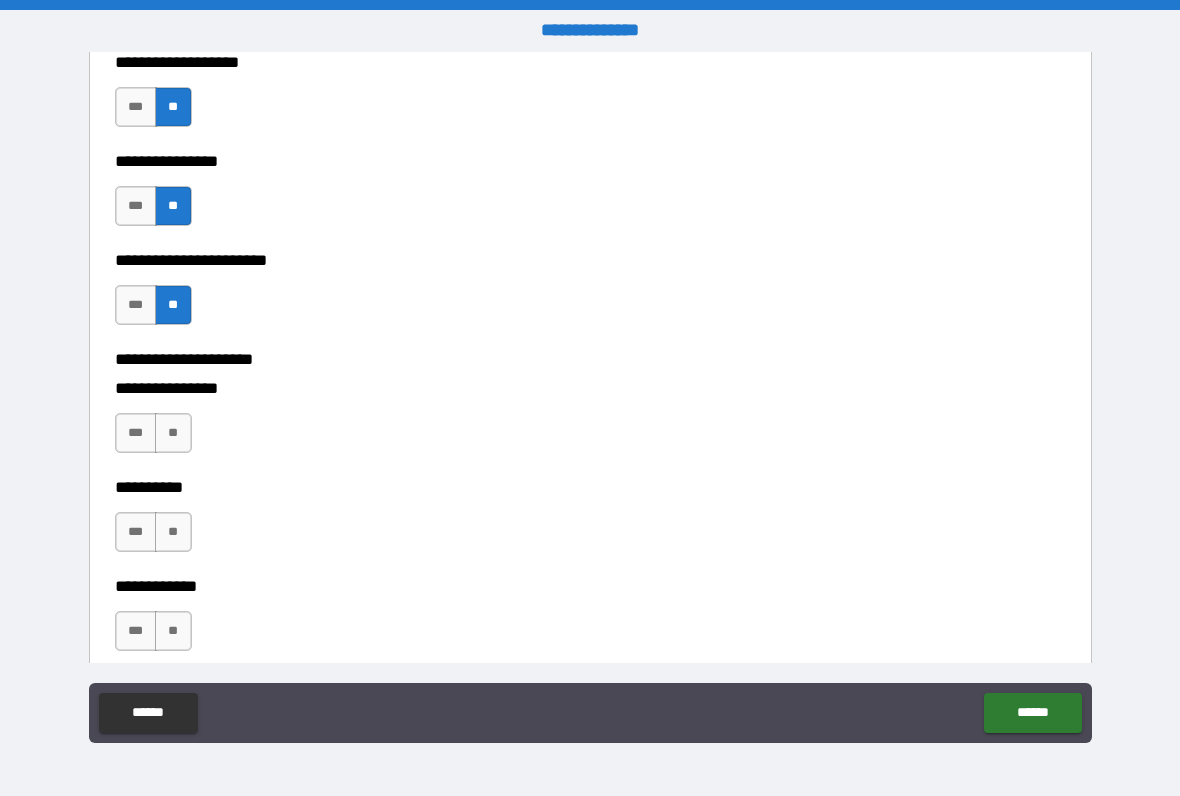 click on "**" at bounding box center (173, 433) 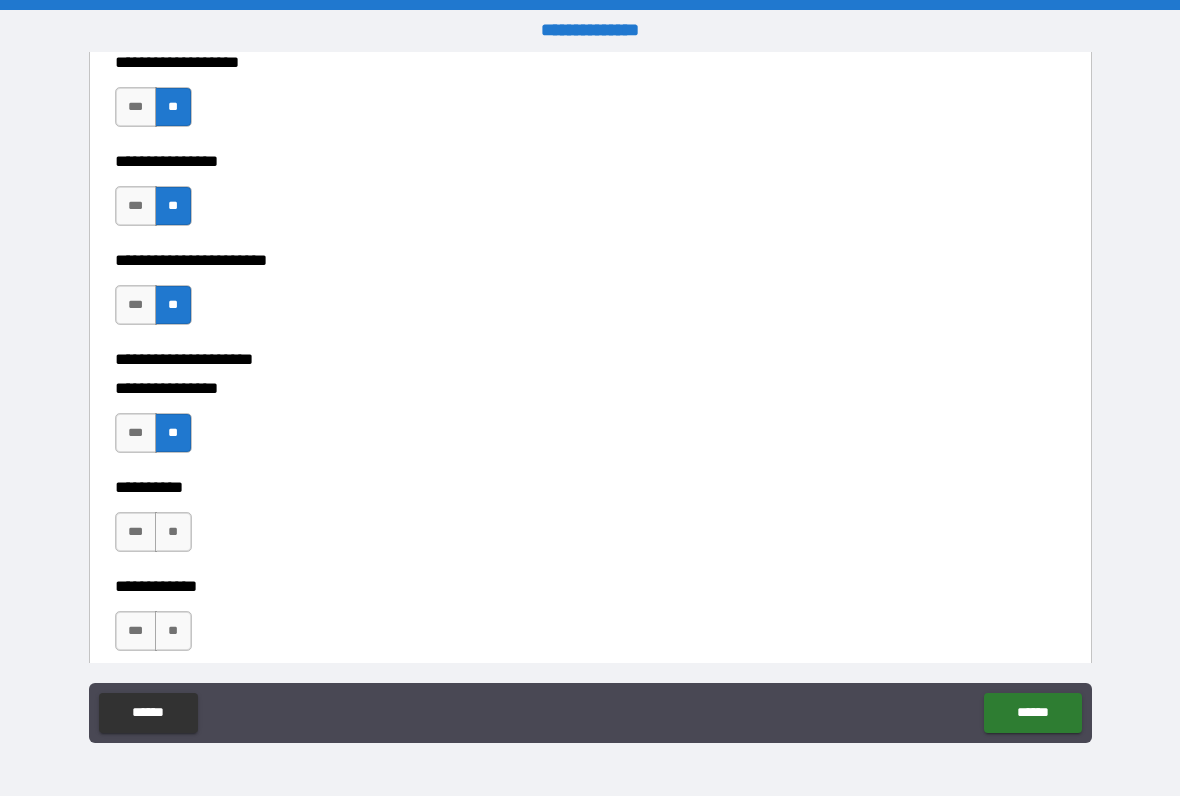 click on "**" at bounding box center [173, 532] 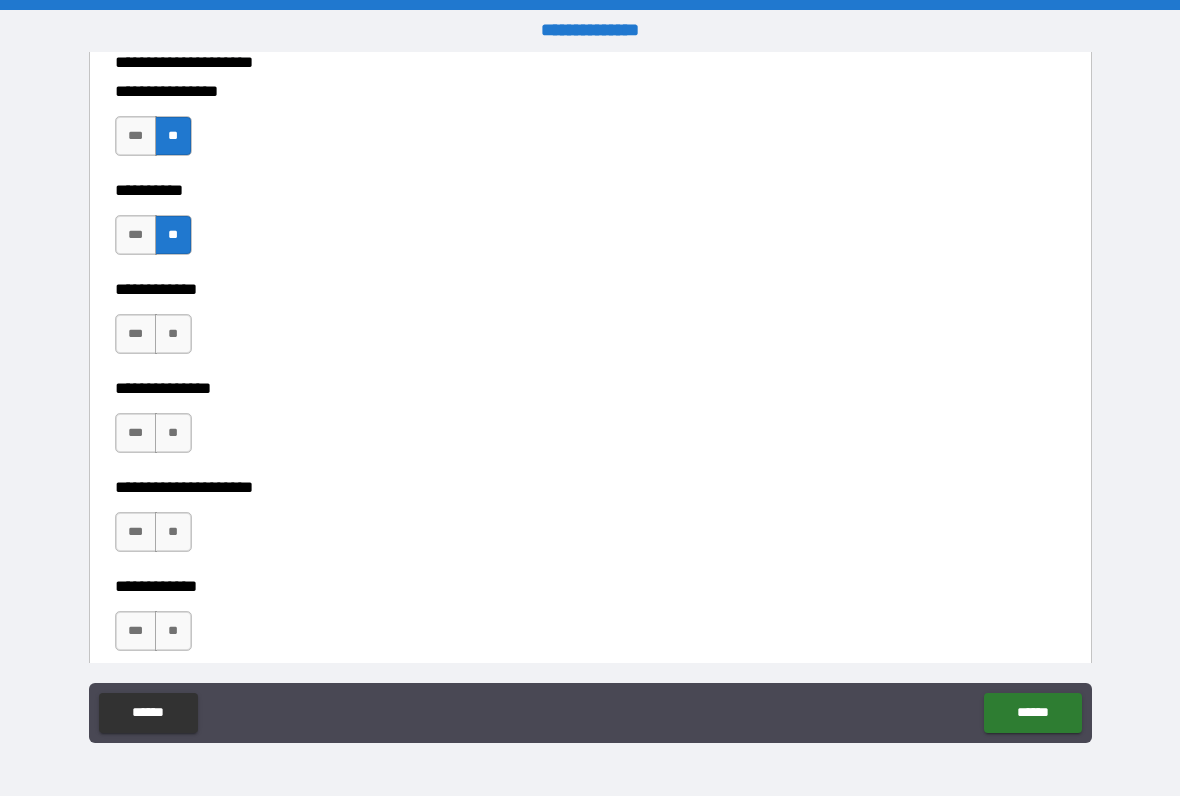 scroll, scrollTop: 7789, scrollLeft: 0, axis: vertical 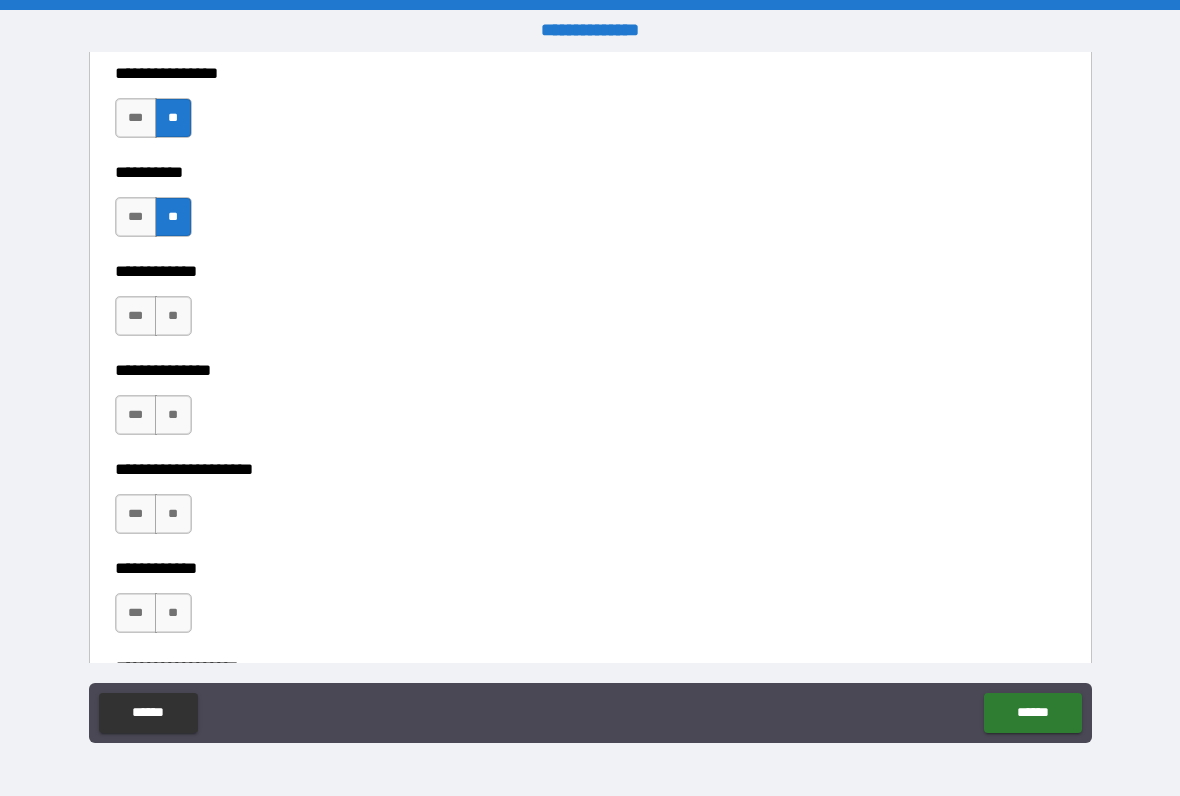 click on "**" at bounding box center [173, 316] 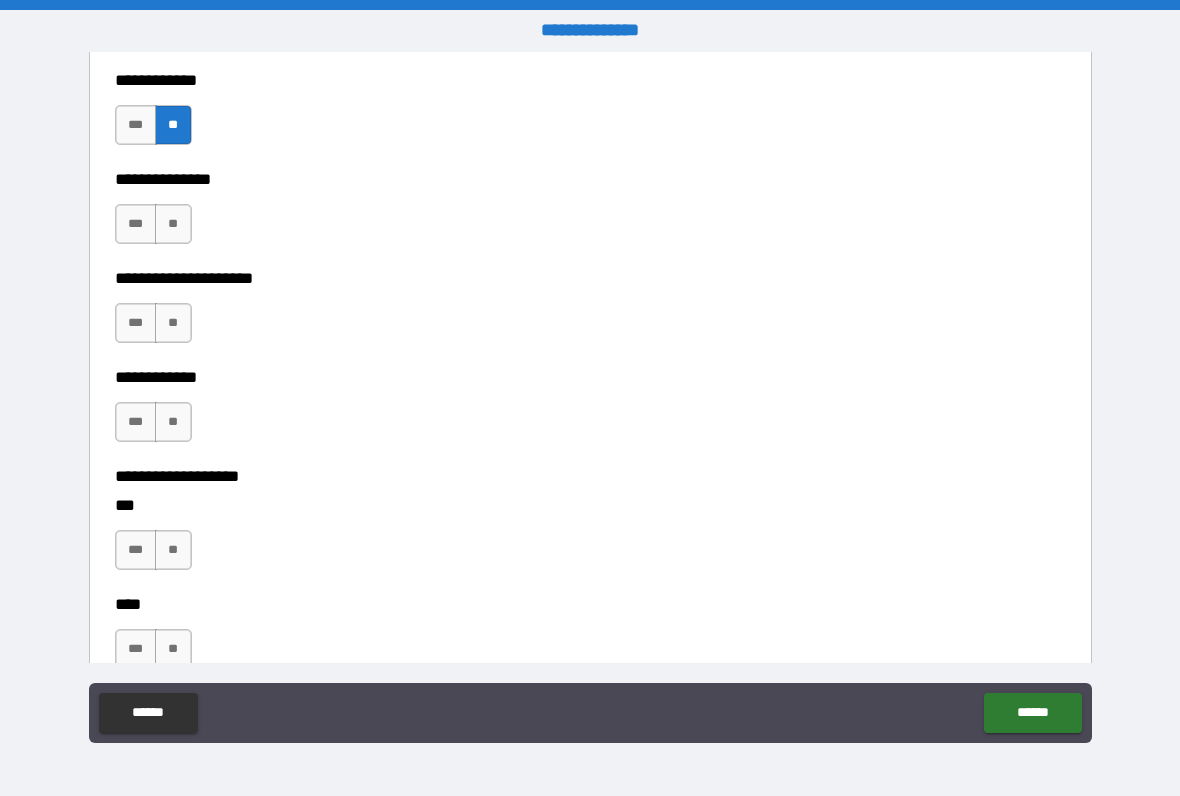 scroll, scrollTop: 7985, scrollLeft: 0, axis: vertical 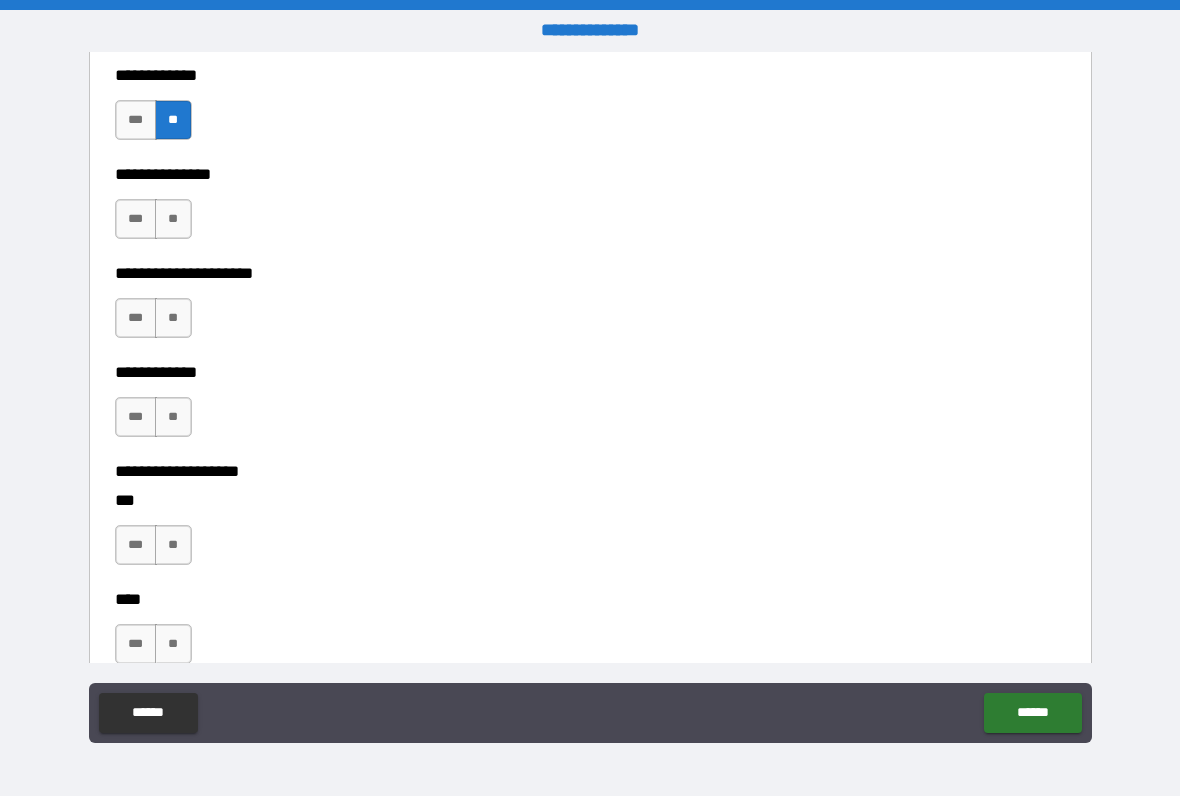 click on "**" at bounding box center [173, 219] 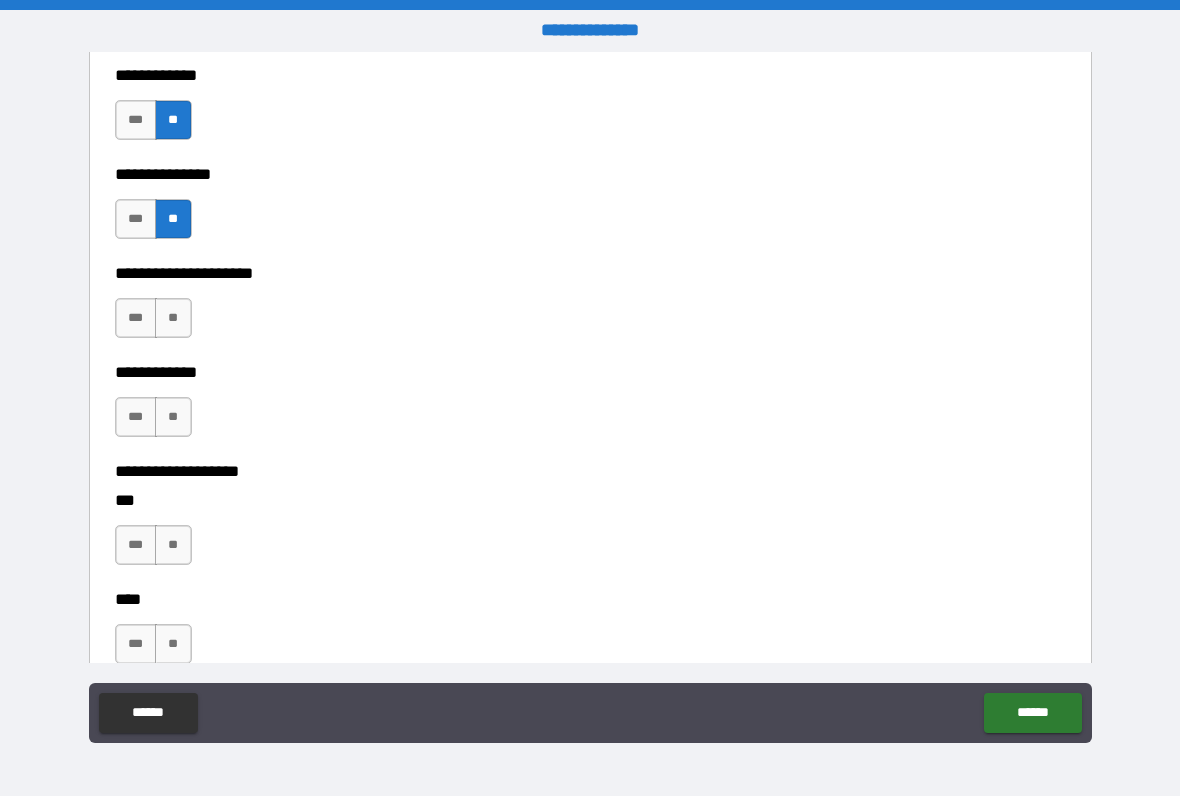 click on "**" at bounding box center (173, 318) 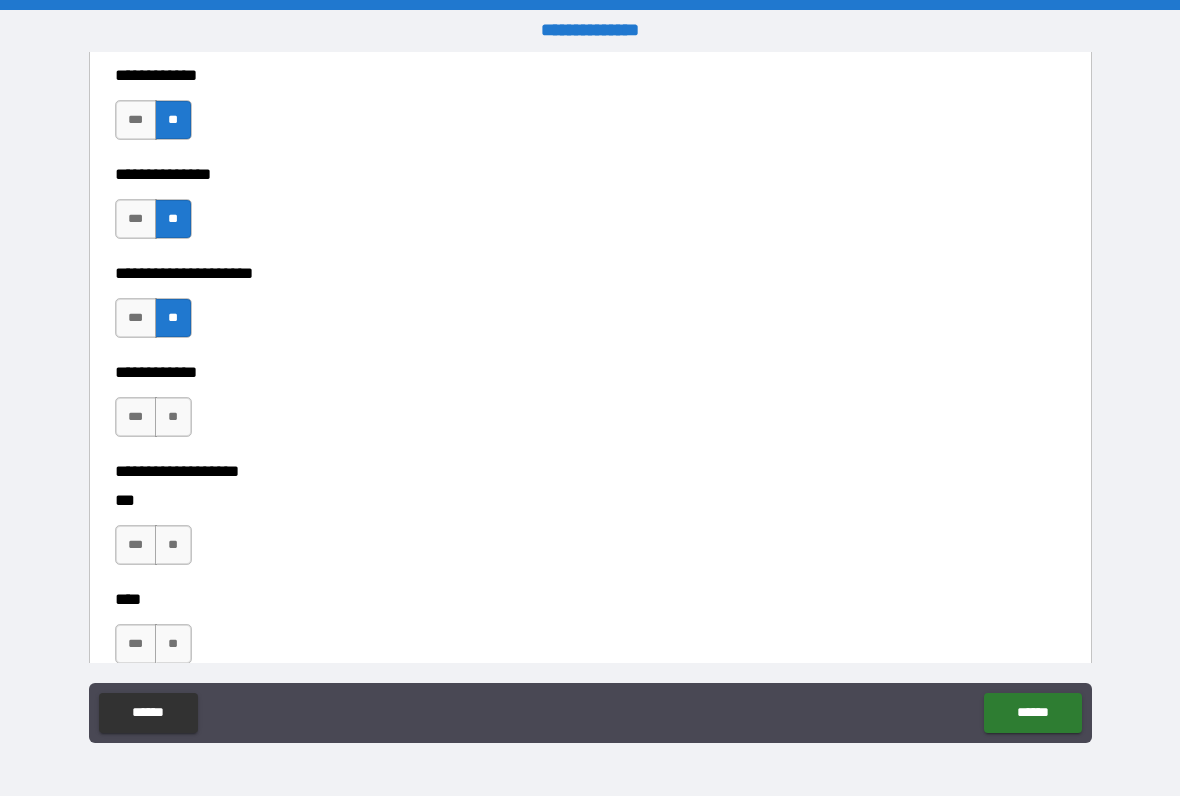 click on "**" at bounding box center [173, 417] 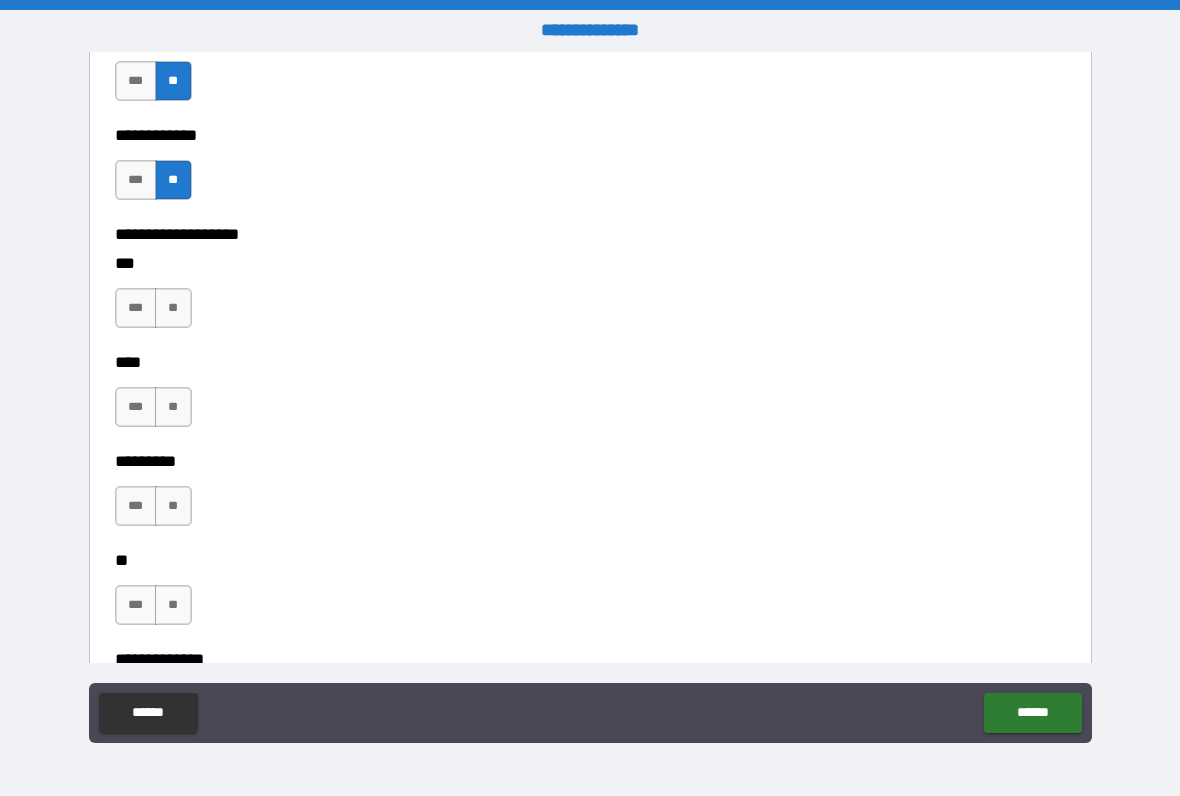 scroll, scrollTop: 8224, scrollLeft: 0, axis: vertical 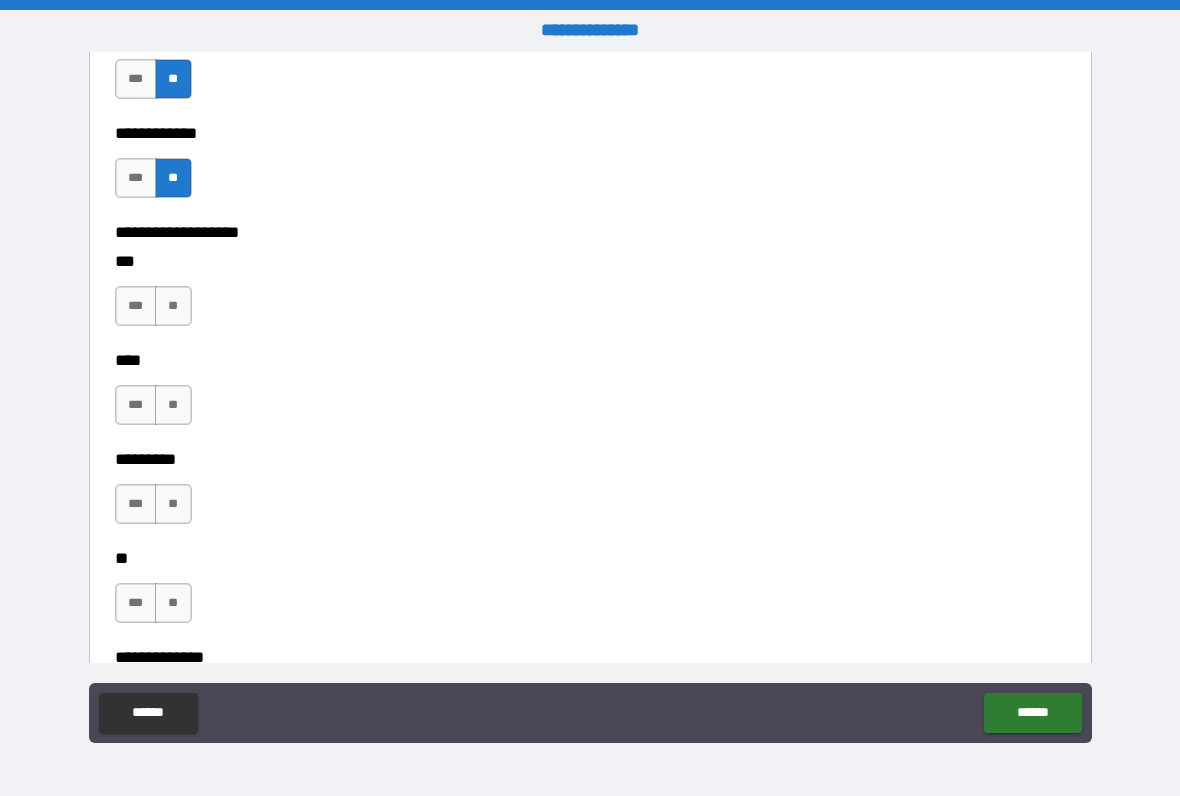 click on "**" at bounding box center (173, 306) 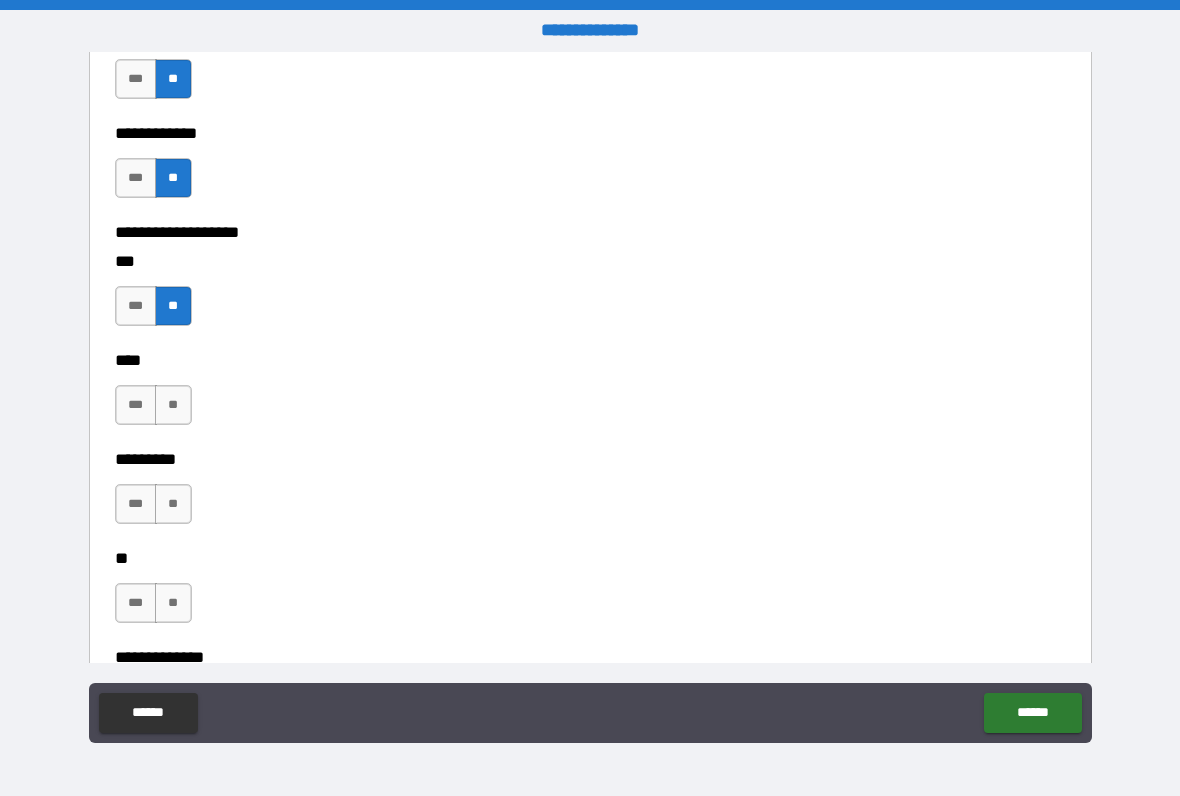click on "**" at bounding box center (173, 405) 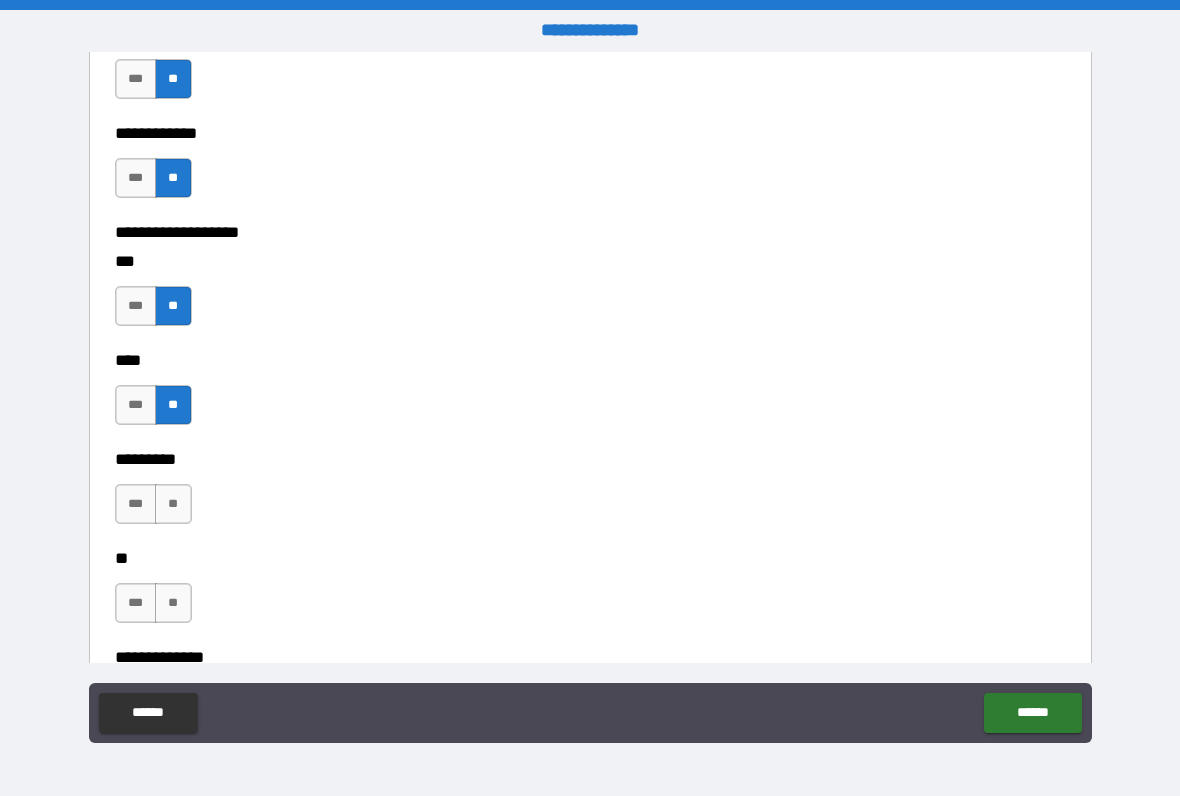 click on "**" at bounding box center (173, 504) 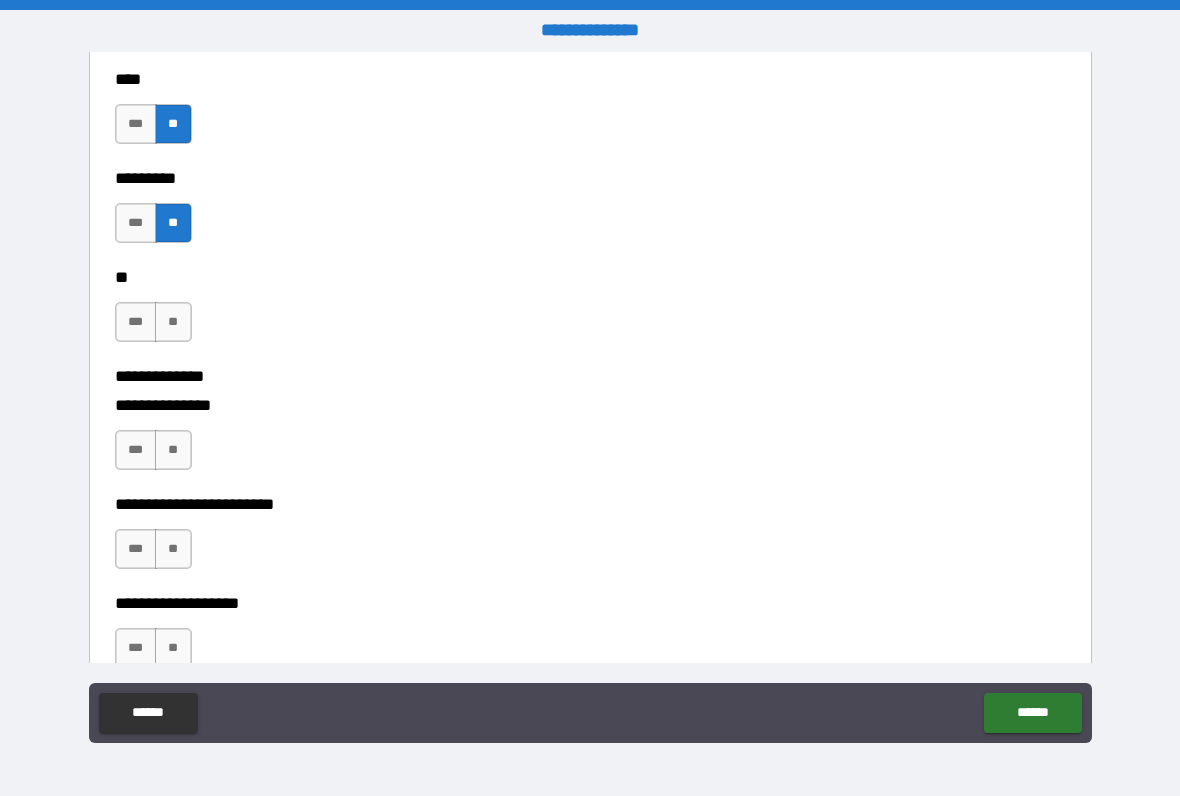 scroll, scrollTop: 8522, scrollLeft: 0, axis: vertical 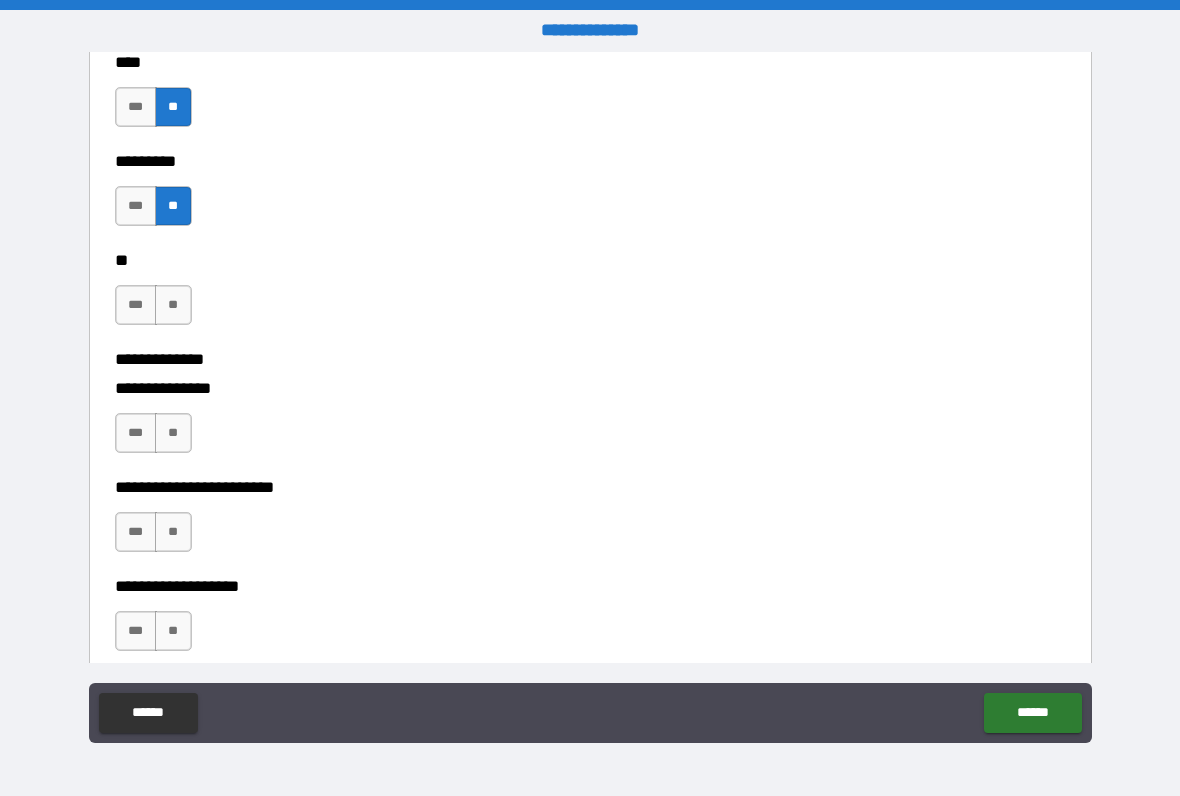click on "**" at bounding box center [173, 305] 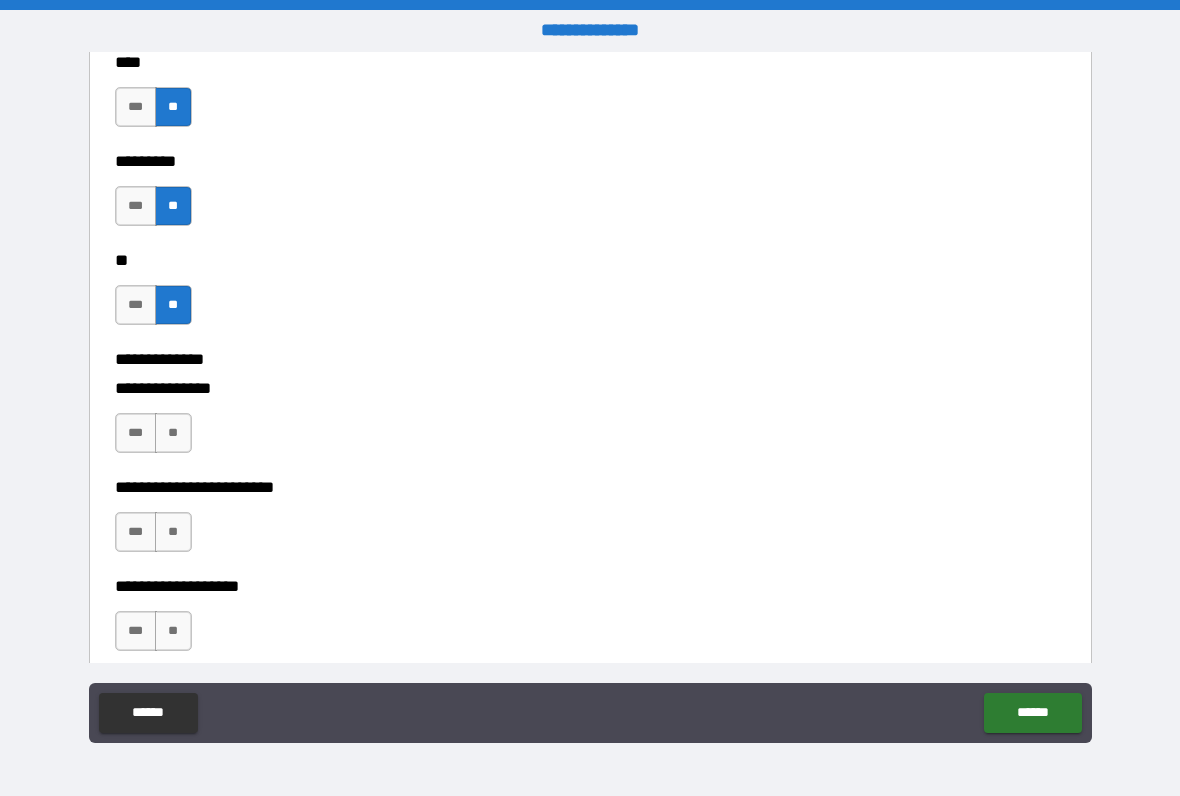 click on "**" at bounding box center [173, 433] 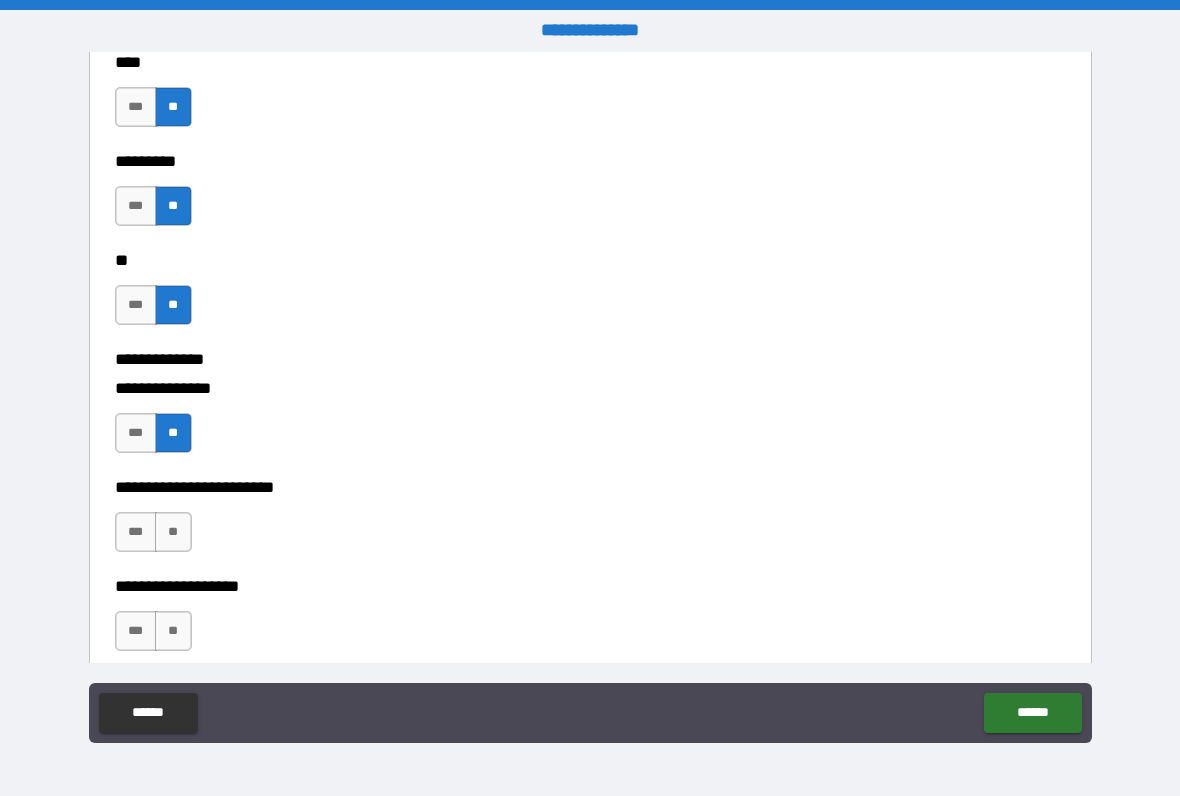 click on "**" at bounding box center [173, 532] 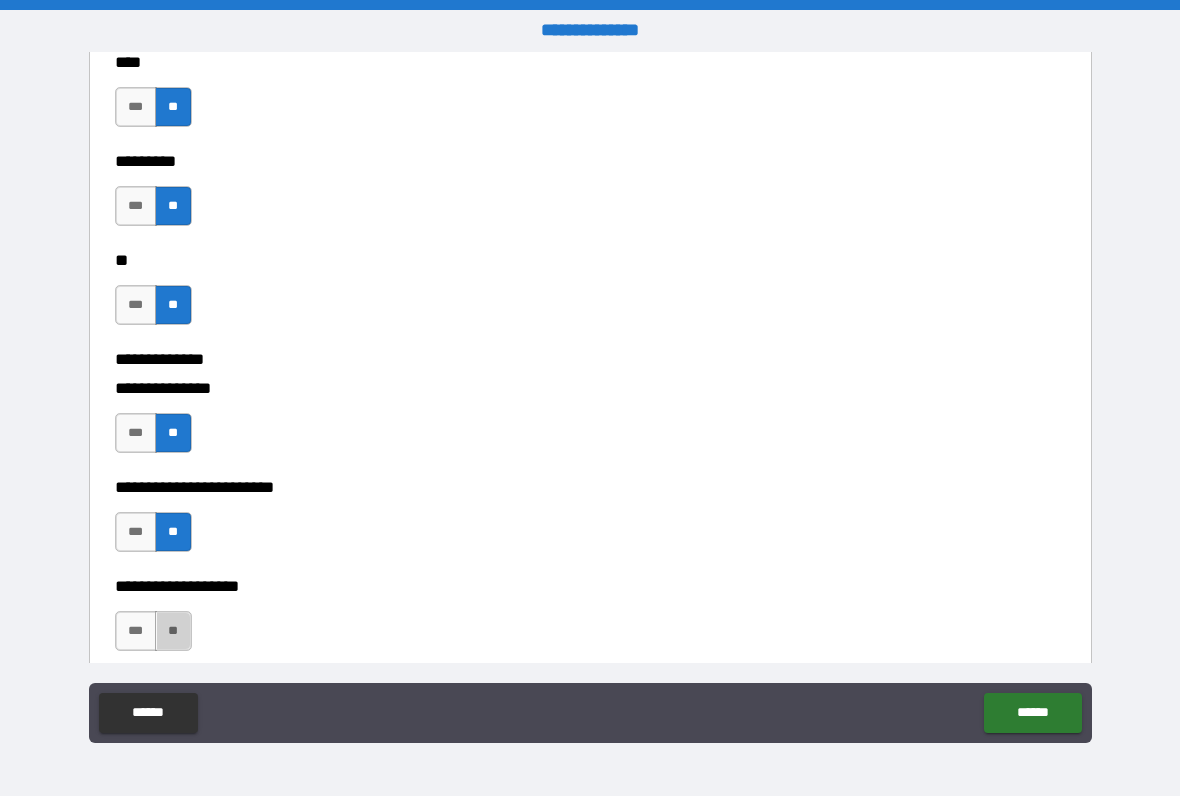 click on "**" at bounding box center [173, 631] 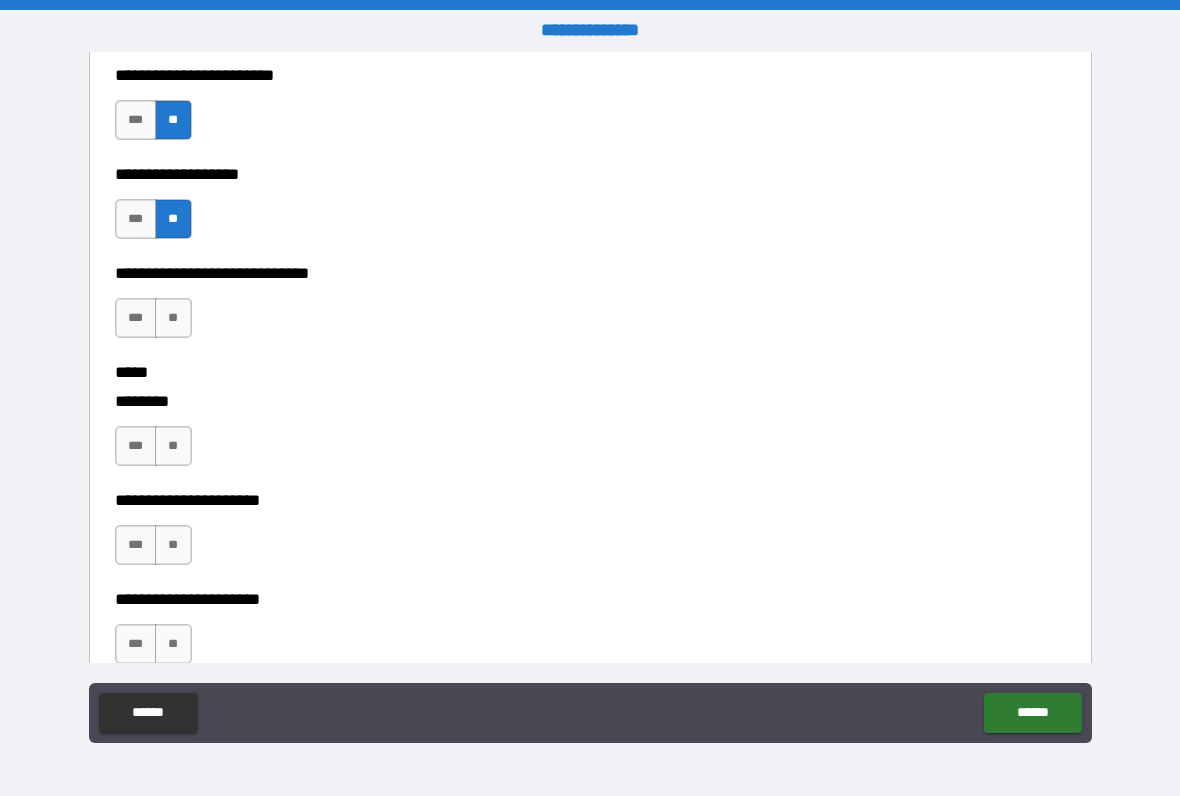 scroll, scrollTop: 8935, scrollLeft: 0, axis: vertical 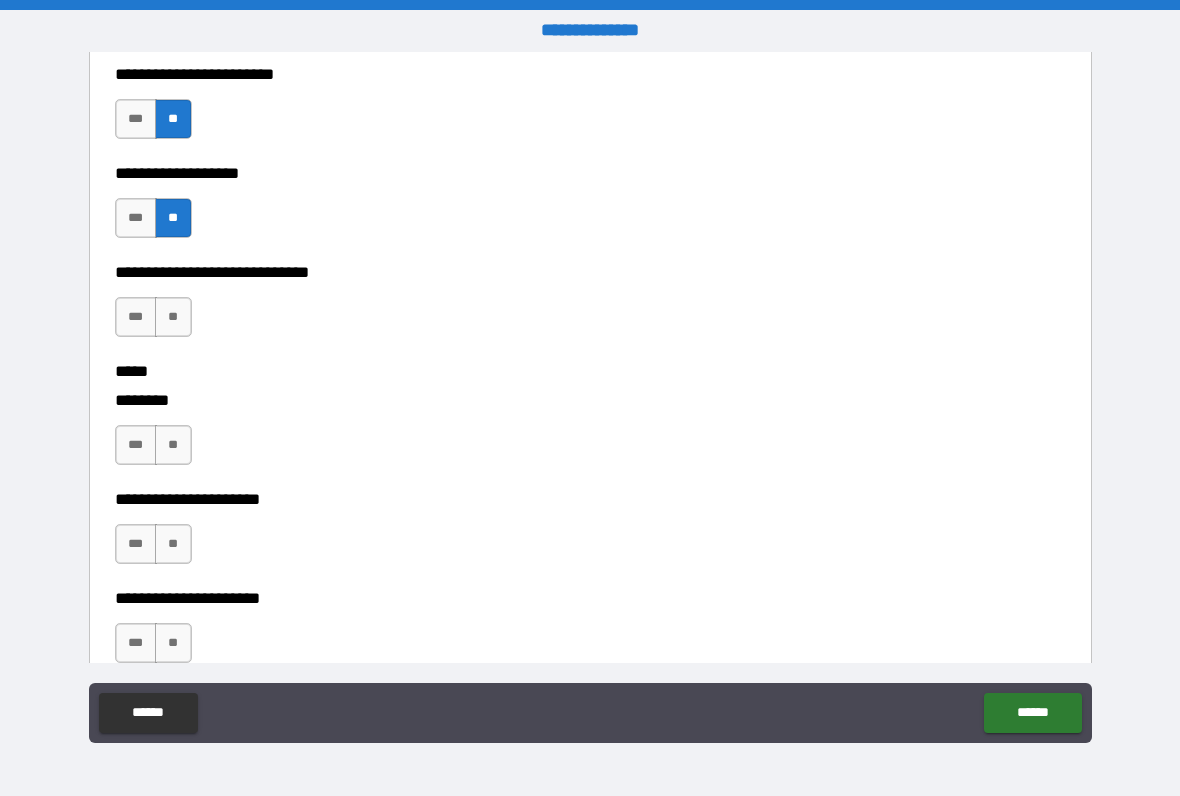 click on "**" at bounding box center [173, 317] 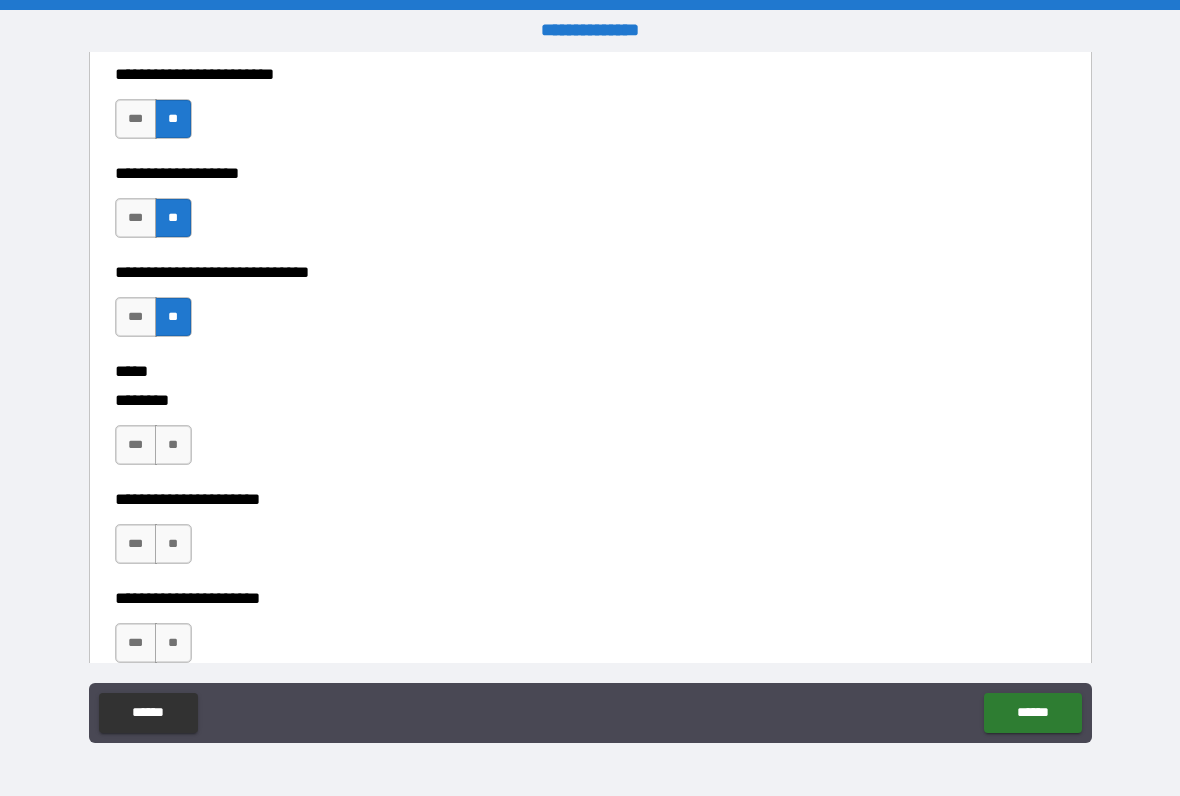 click on "**" at bounding box center (173, 317) 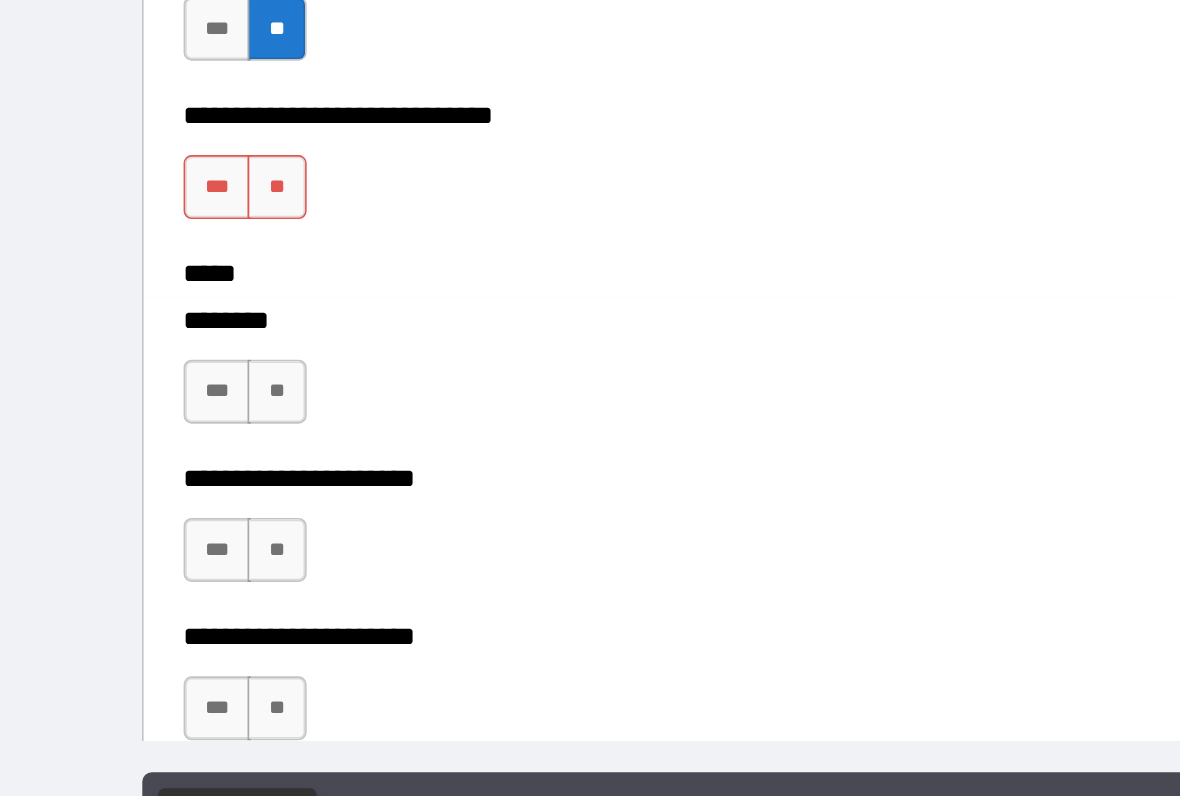 click on "**" at bounding box center [173, 445] 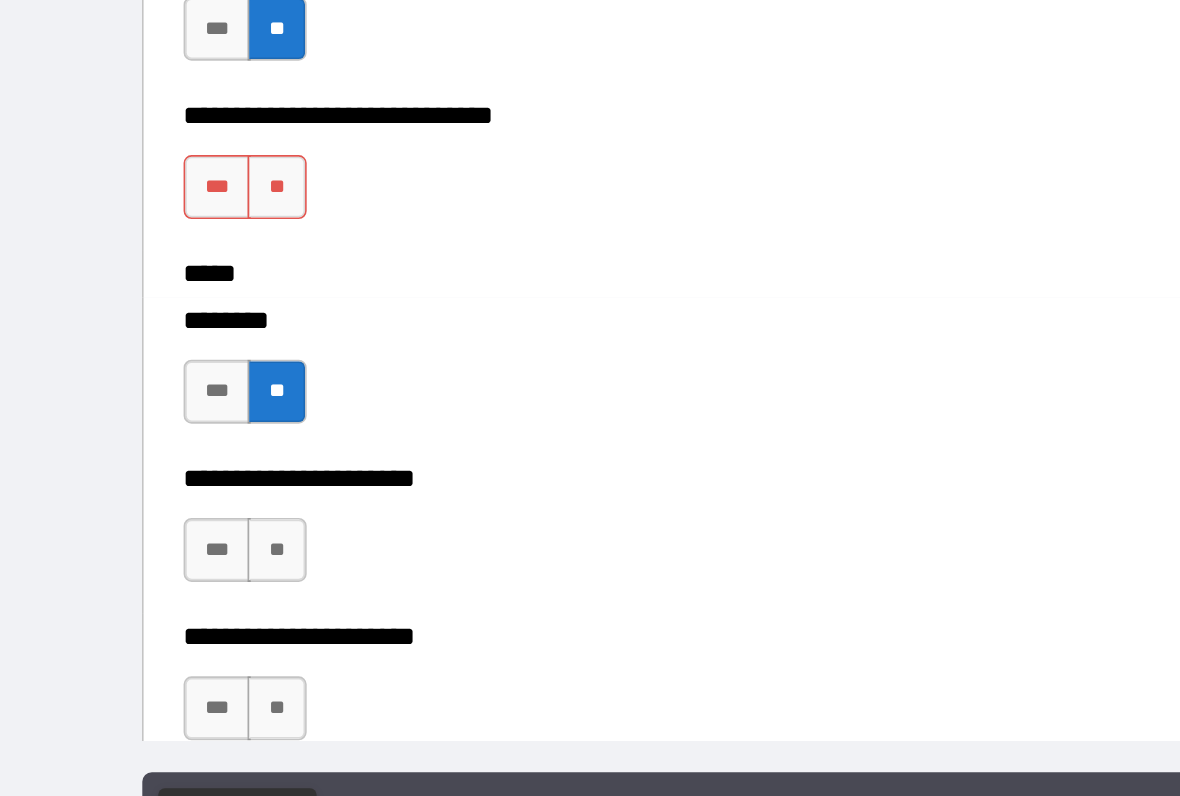 click on "**" at bounding box center (173, 544) 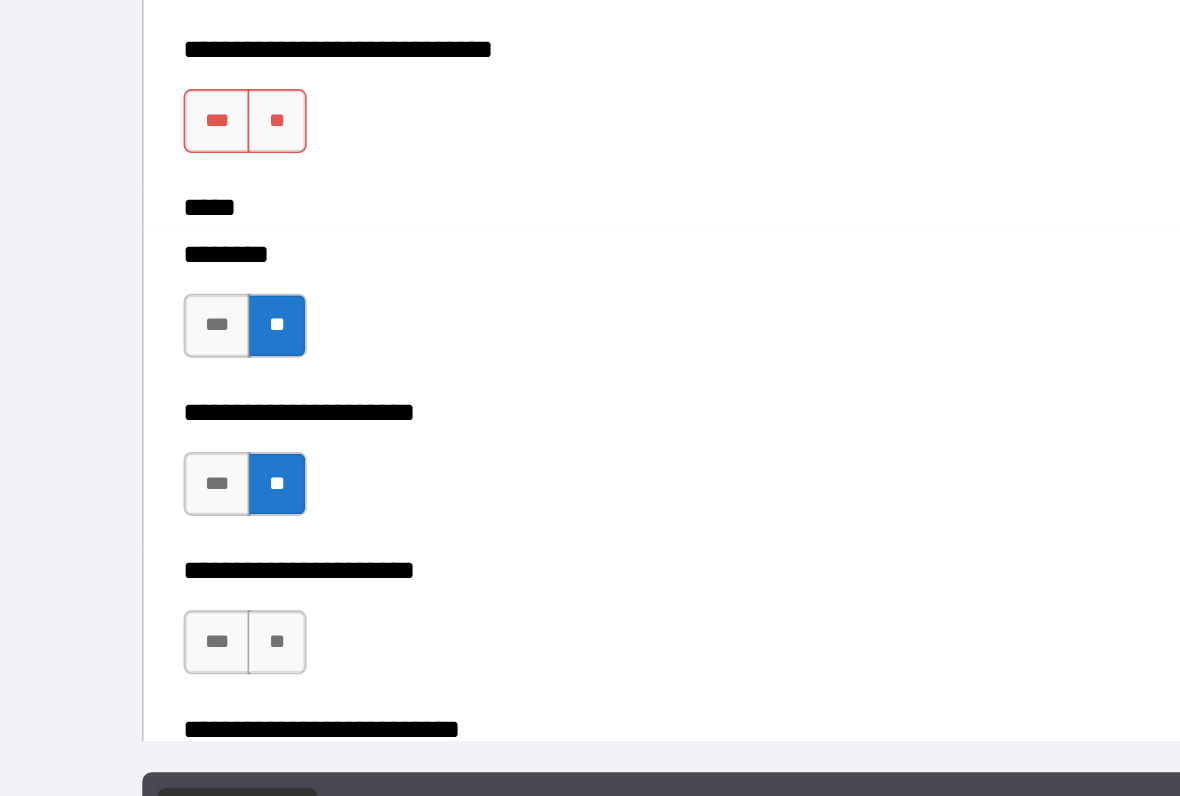 scroll, scrollTop: 8988, scrollLeft: 0, axis: vertical 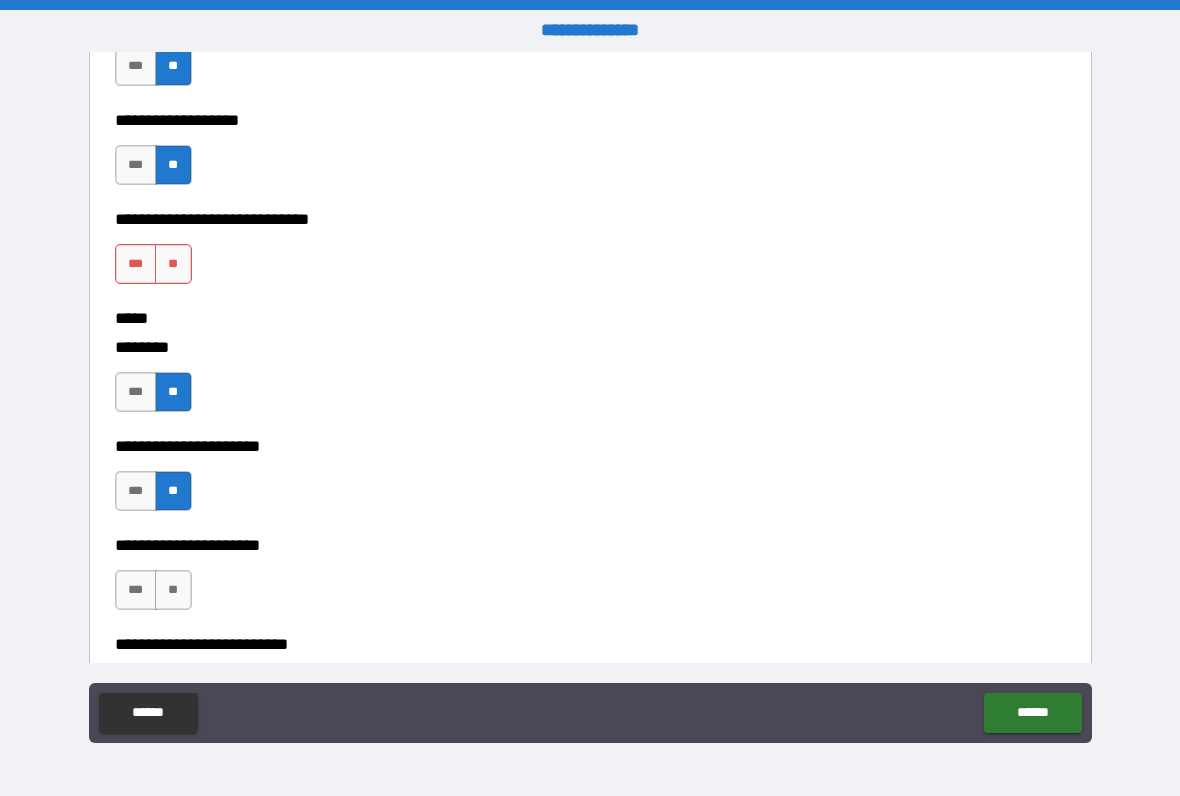 click on "**" at bounding box center [173, 590] 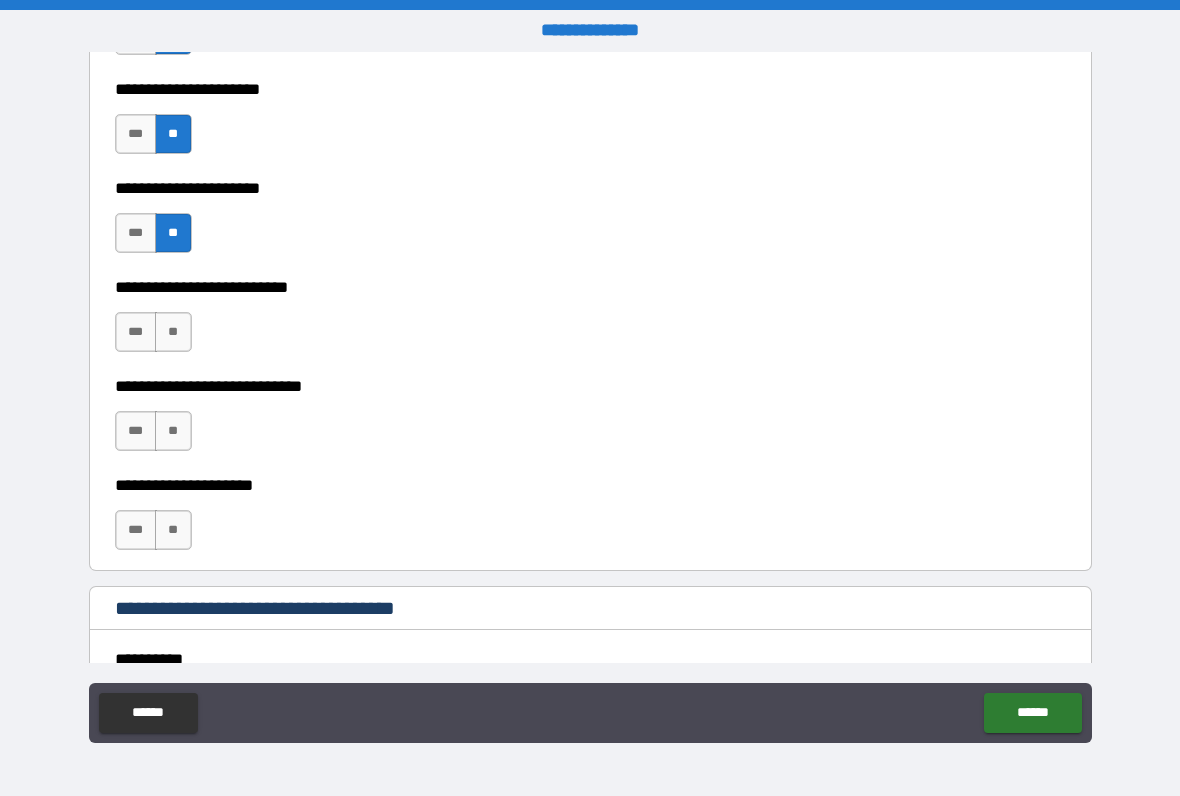 scroll, scrollTop: 9343, scrollLeft: 0, axis: vertical 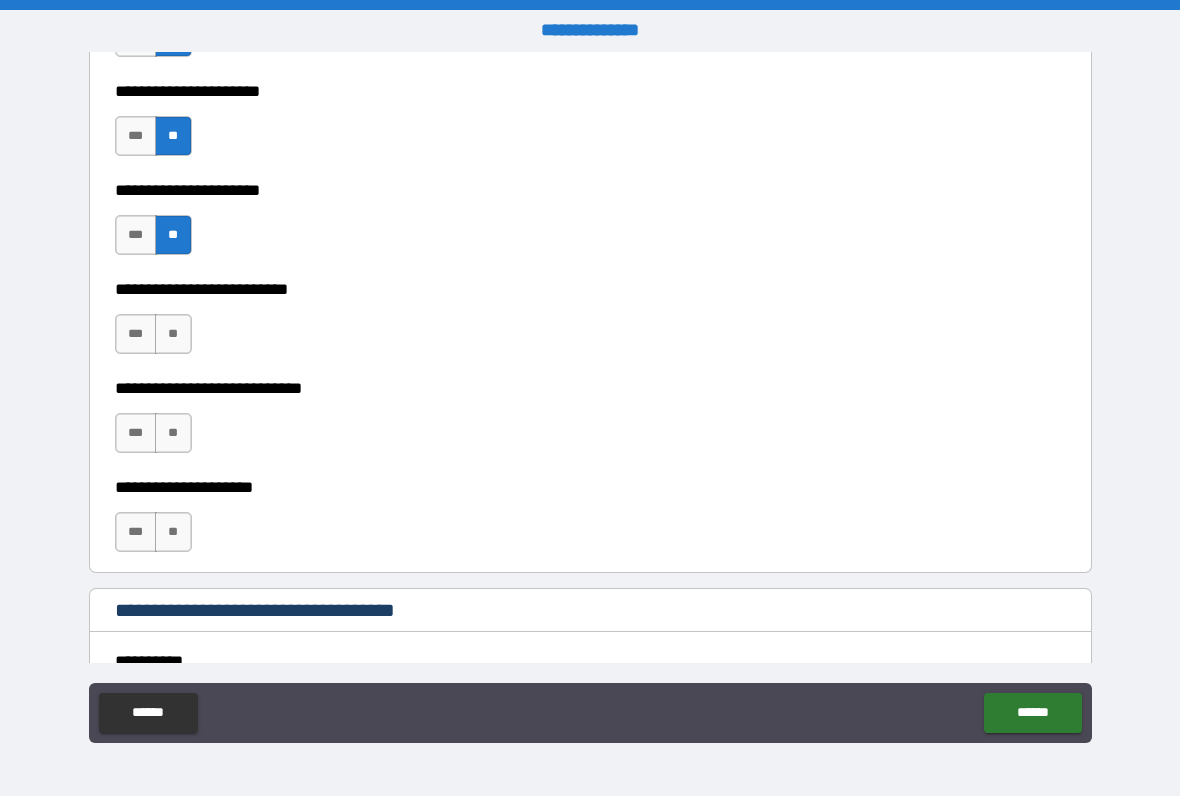click on "**" at bounding box center (173, 334) 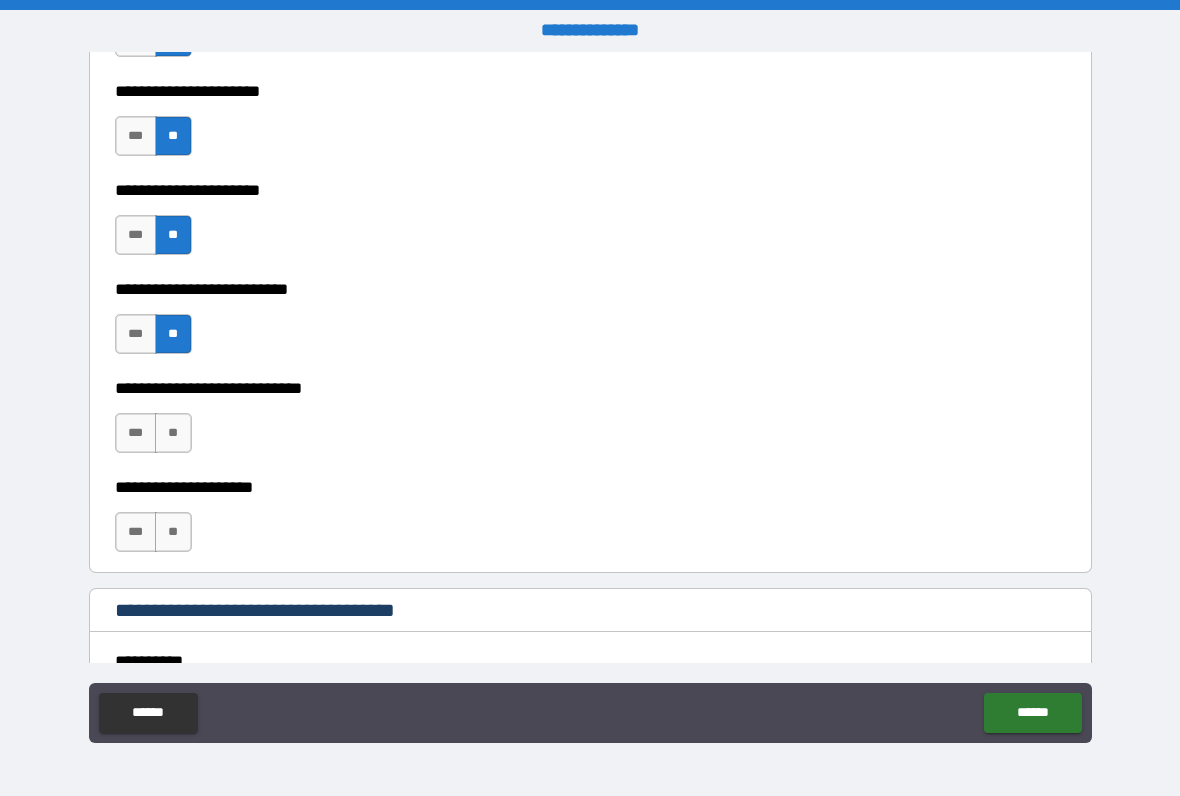 click on "**" at bounding box center (173, 433) 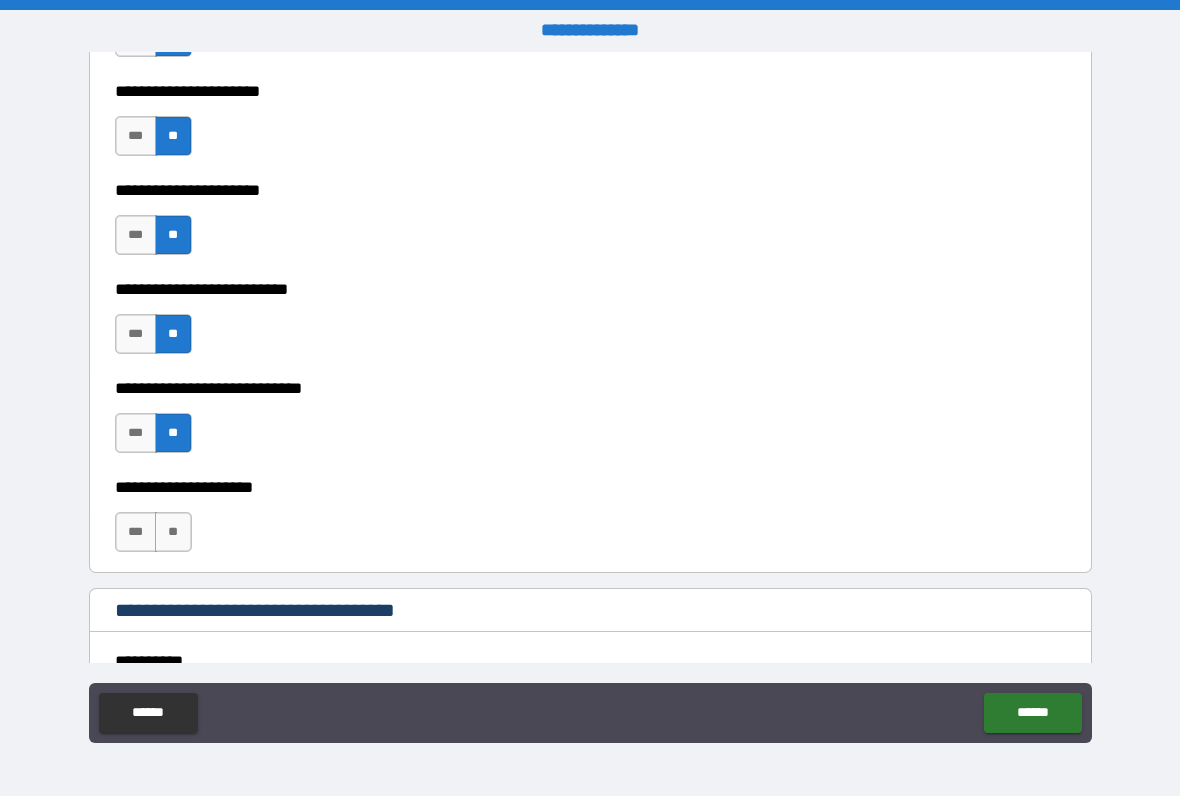 click on "*** **" at bounding box center [156, 537] 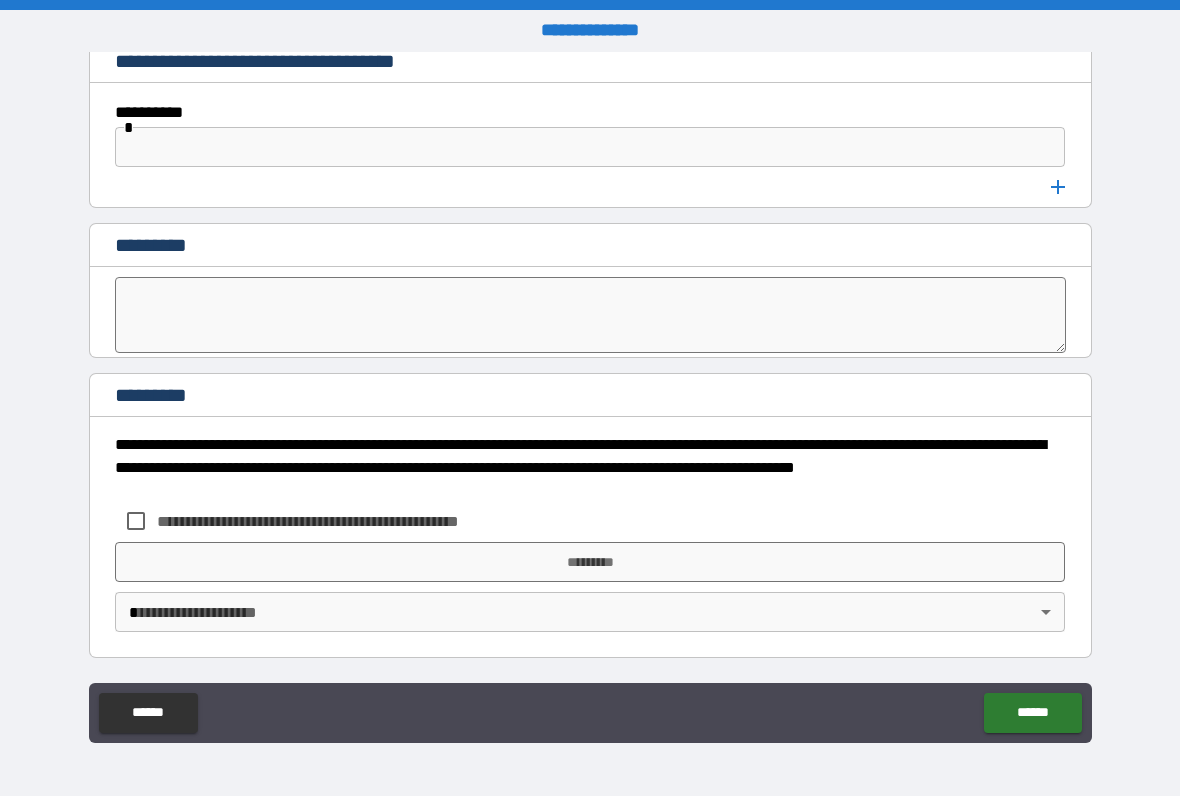 scroll, scrollTop: 9892, scrollLeft: 0, axis: vertical 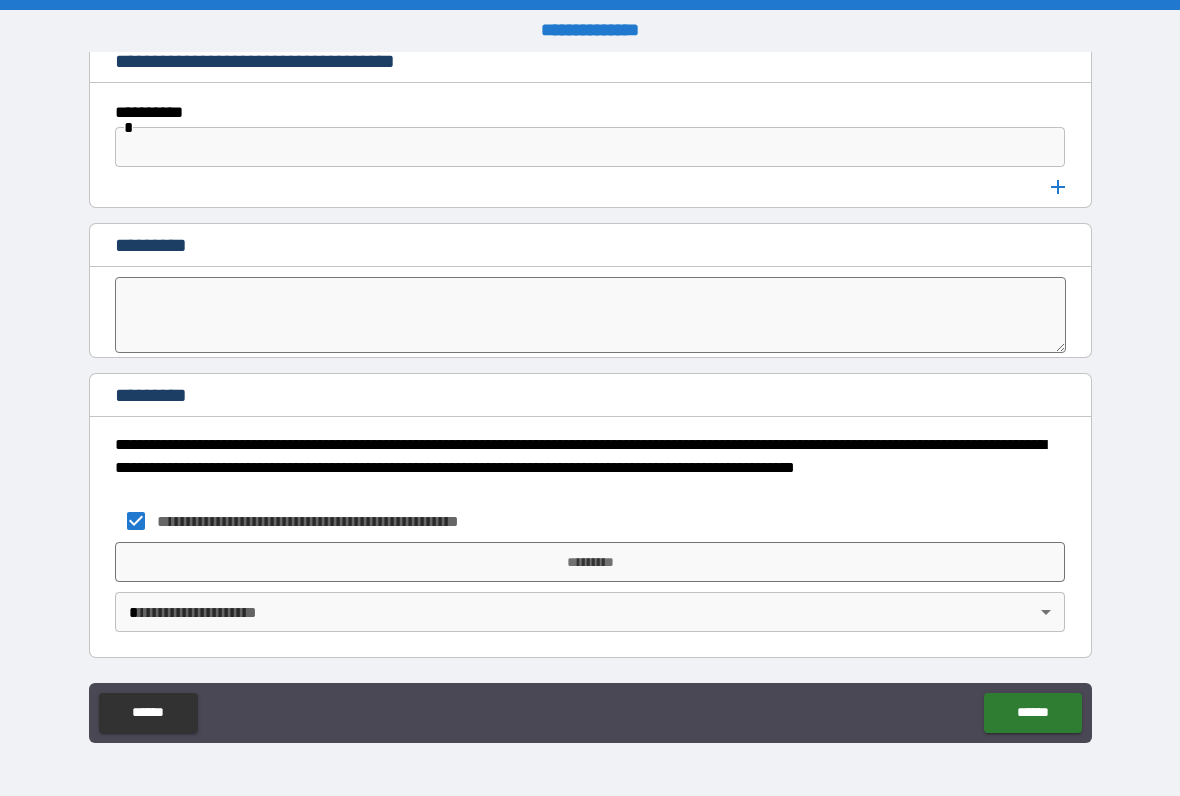 click on "*********" at bounding box center [590, 562] 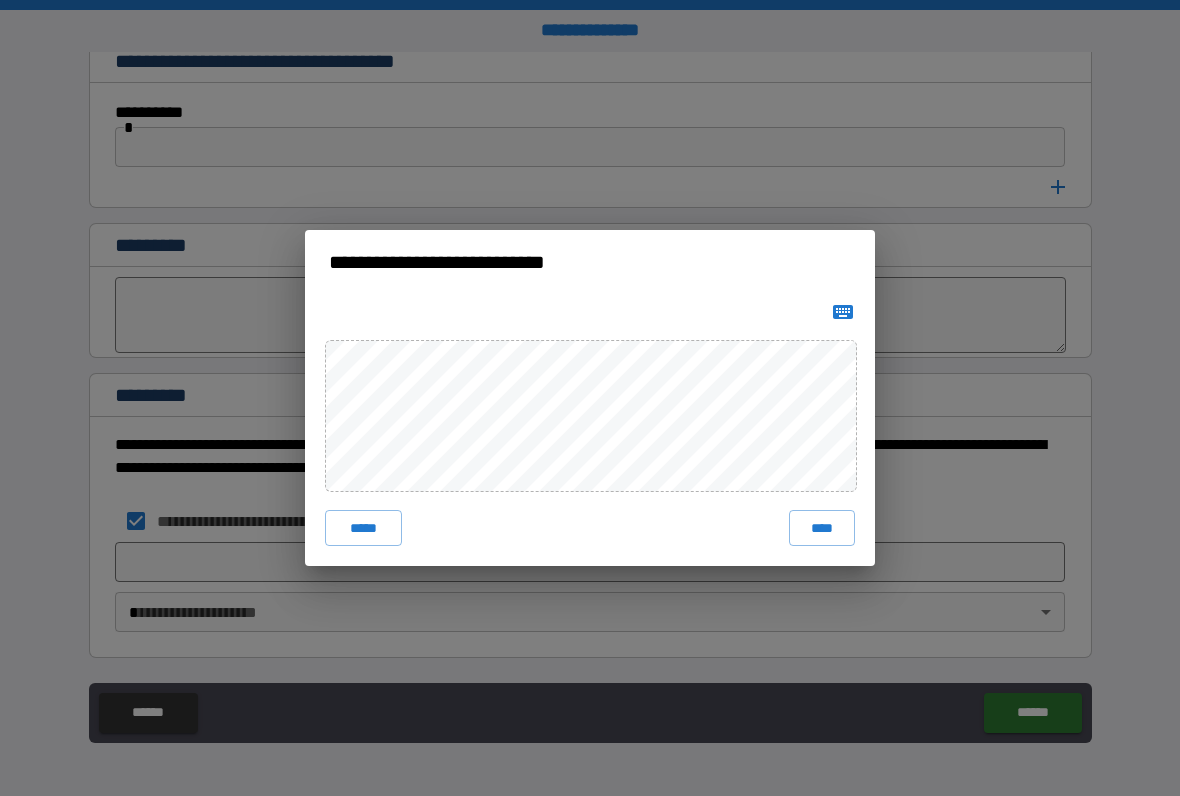 click on "****" at bounding box center [822, 528] 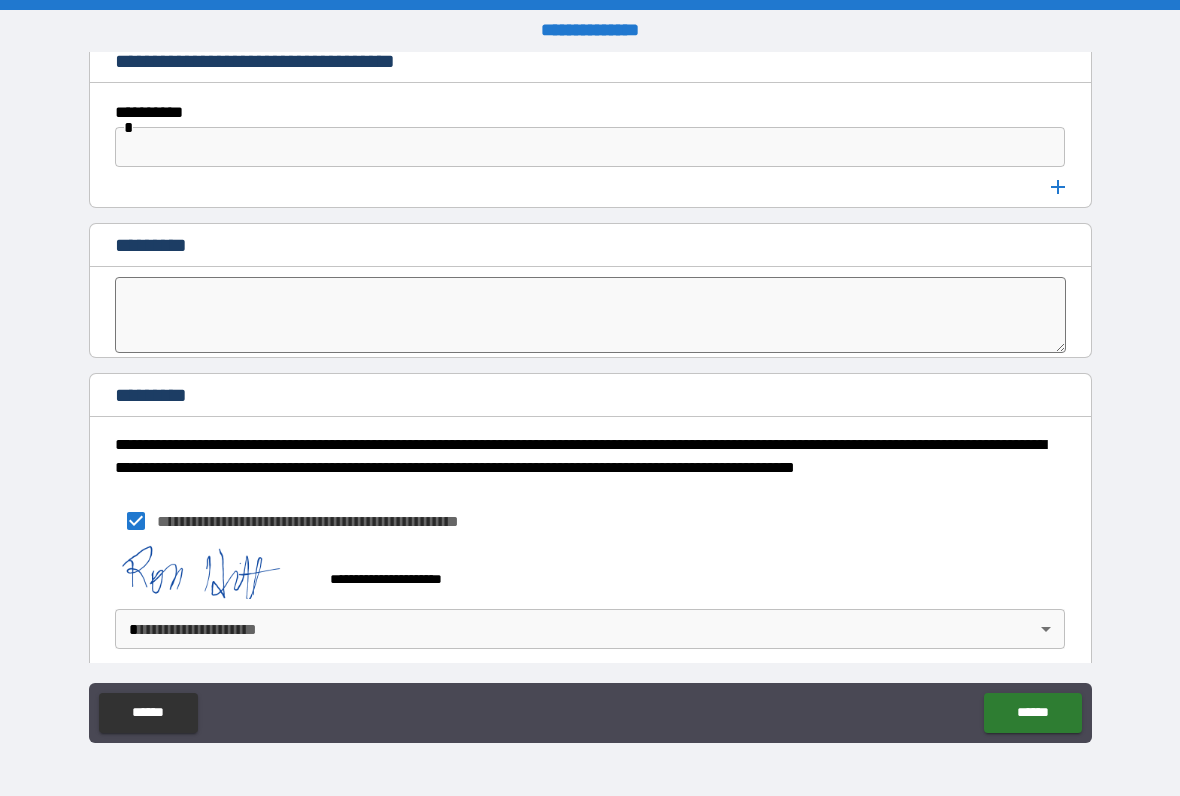 scroll, scrollTop: 9882, scrollLeft: 0, axis: vertical 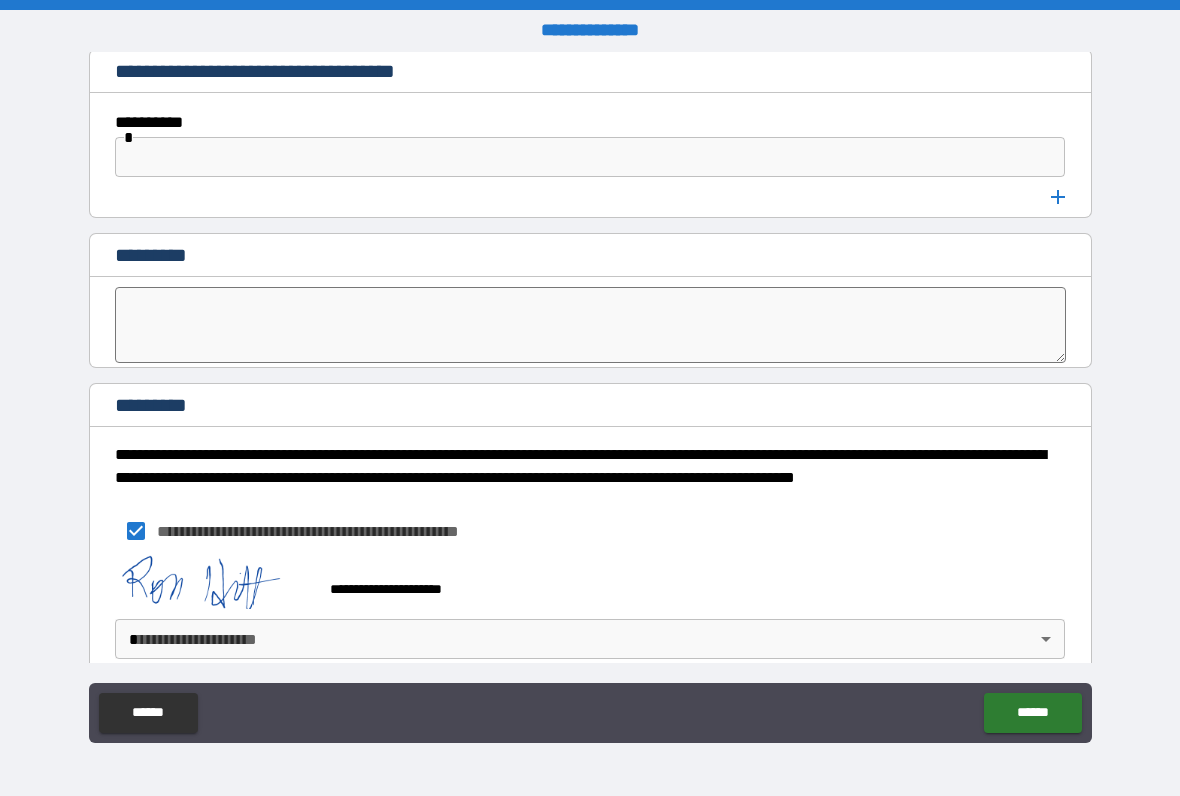 click on "**********" at bounding box center (590, 398) 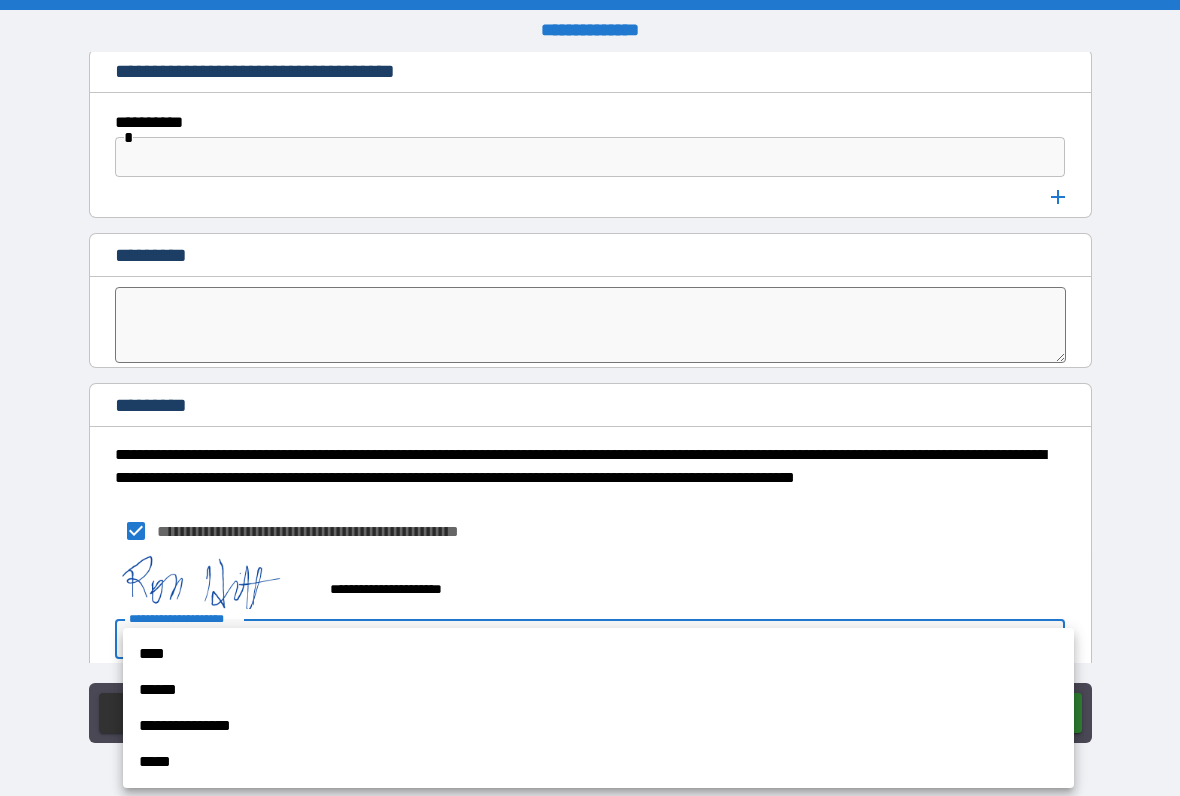 click on "****" at bounding box center (598, 654) 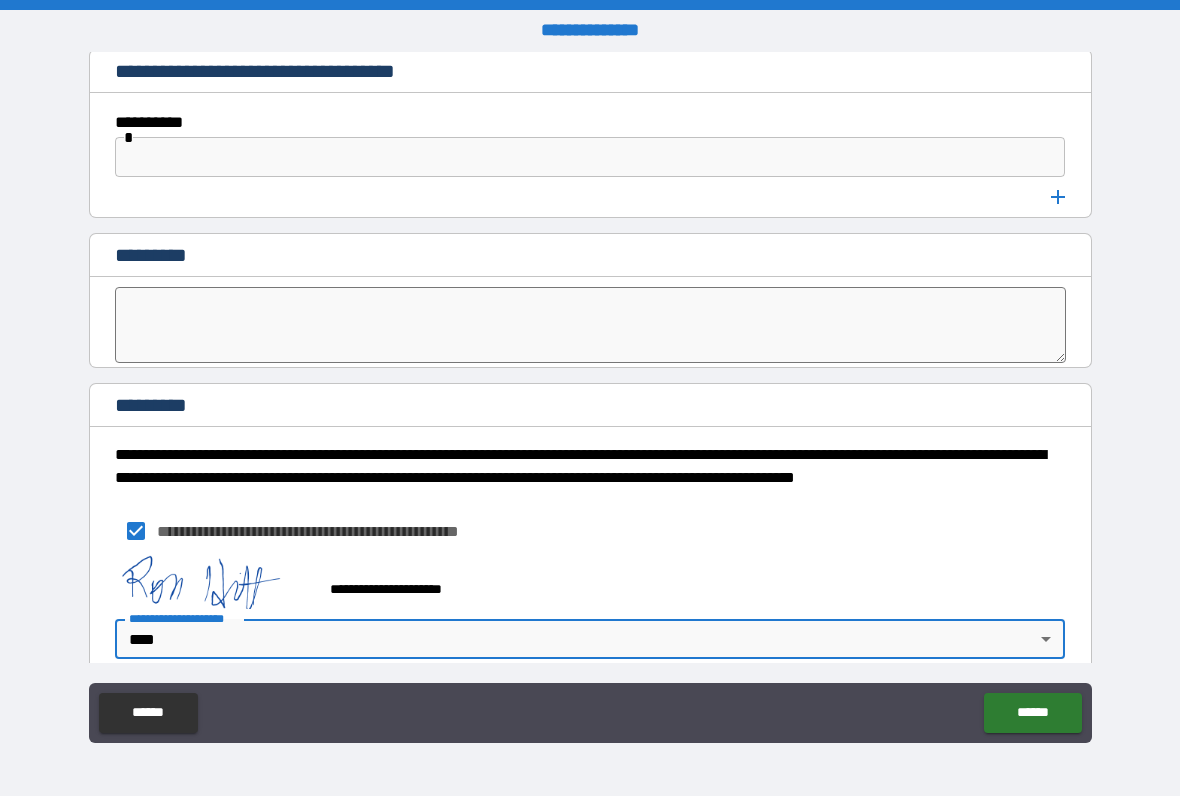 click on "******" at bounding box center [1032, 713] 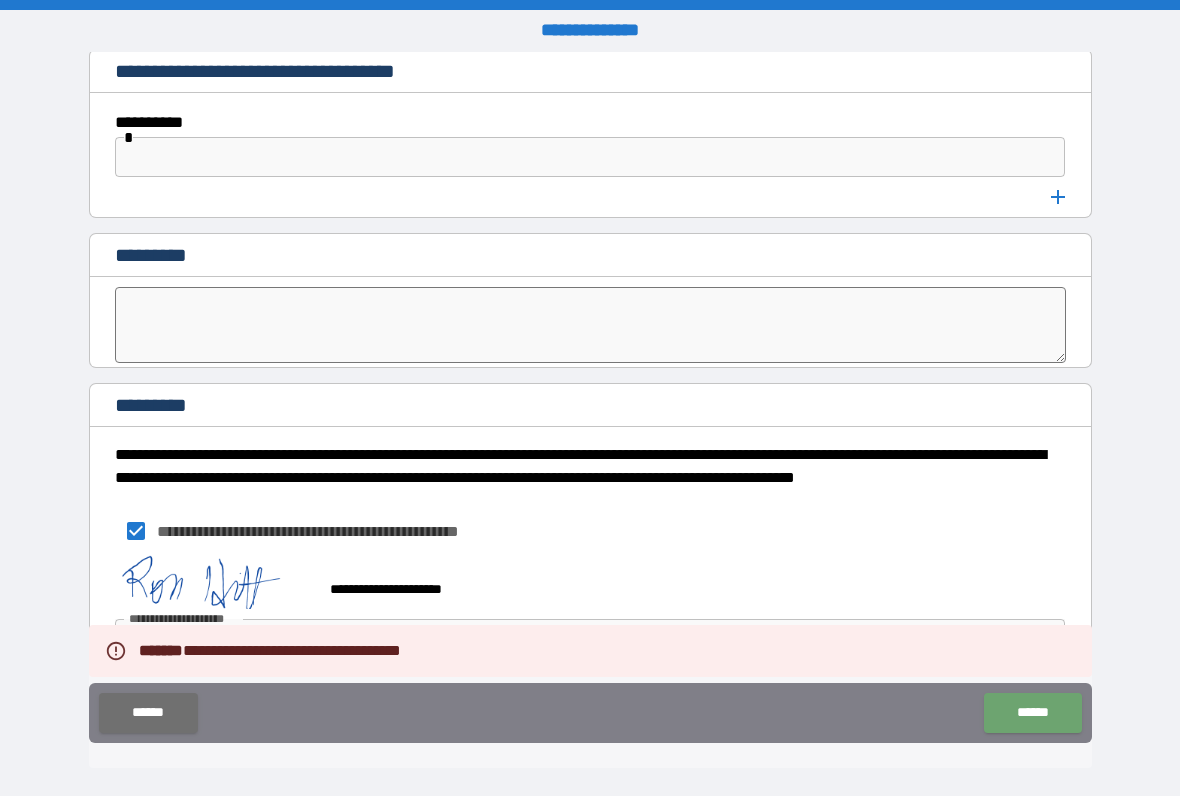 click on "******" at bounding box center (1032, 713) 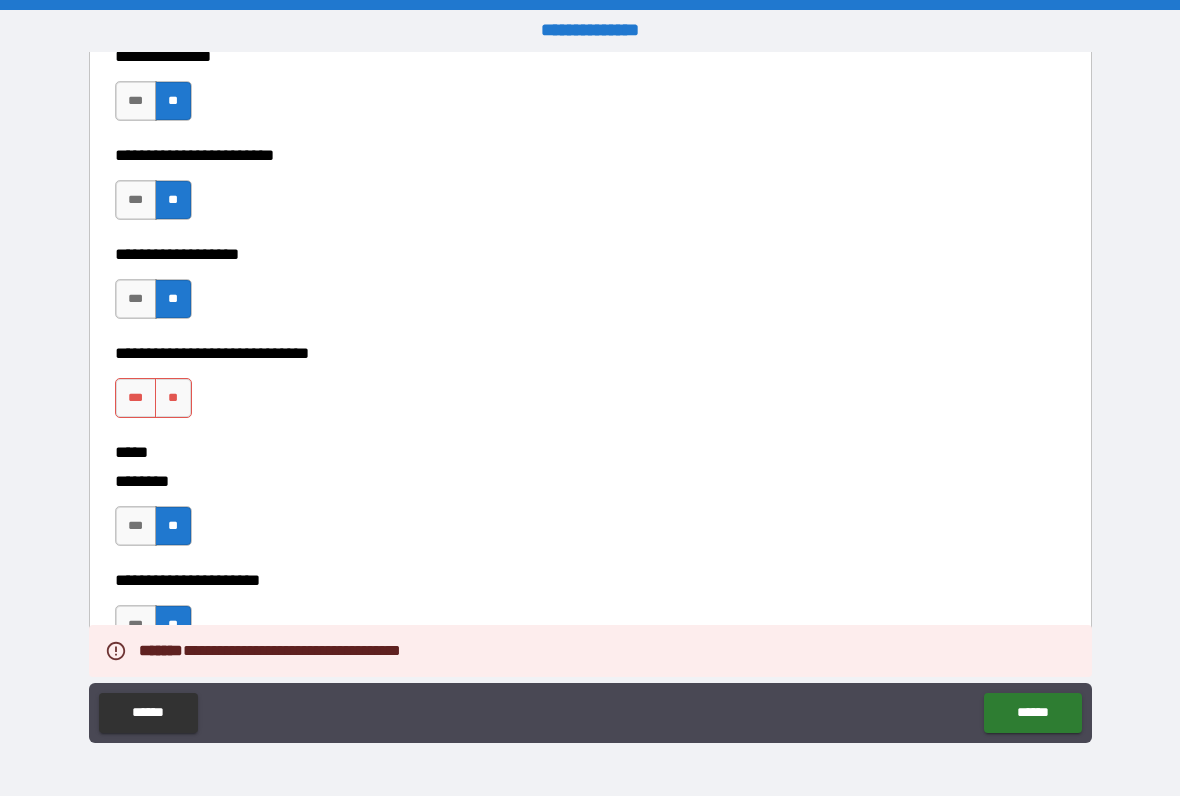 scroll, scrollTop: 8839, scrollLeft: 0, axis: vertical 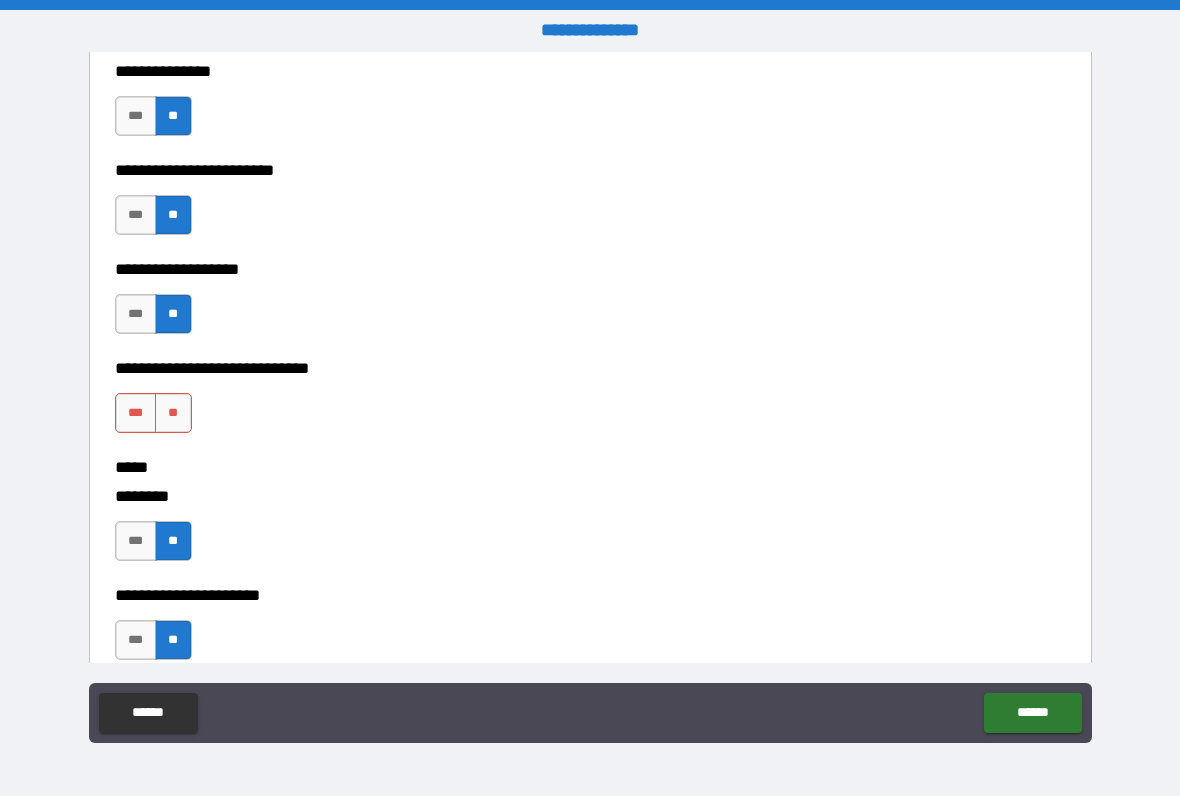click on "**" at bounding box center (173, 413) 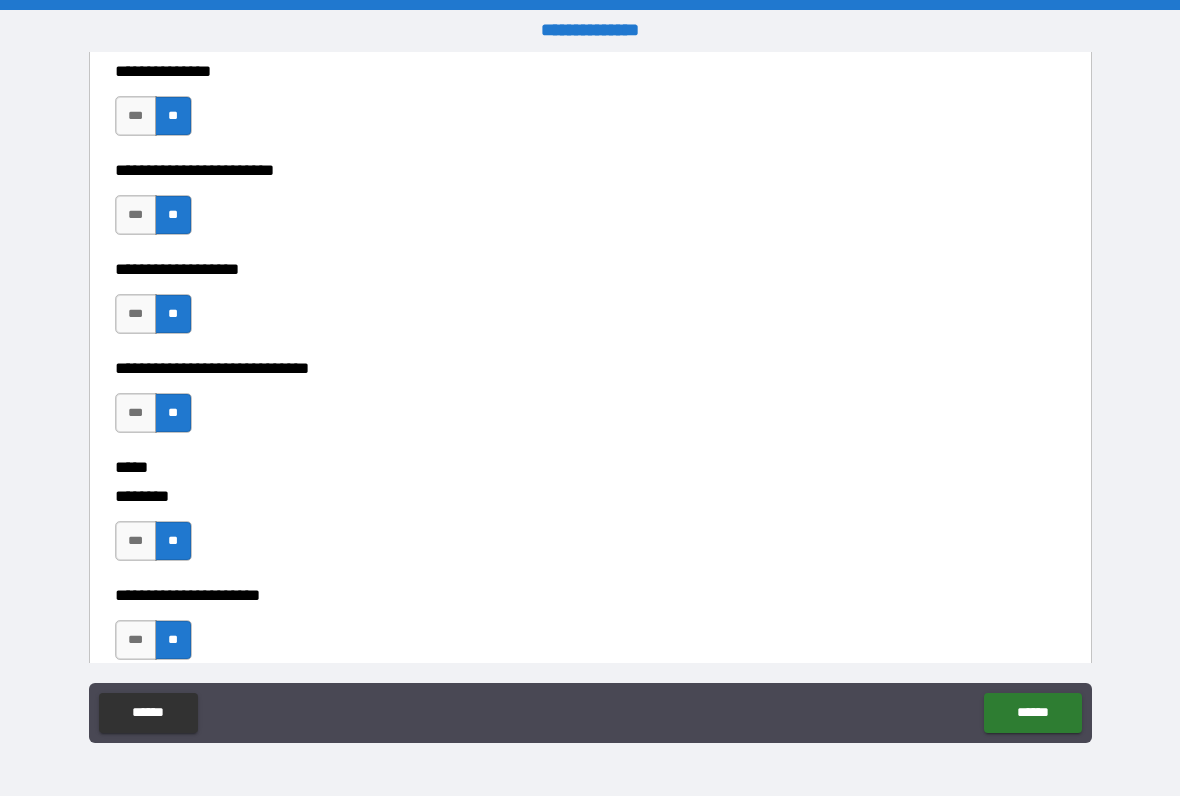 click on "******" at bounding box center [1032, 713] 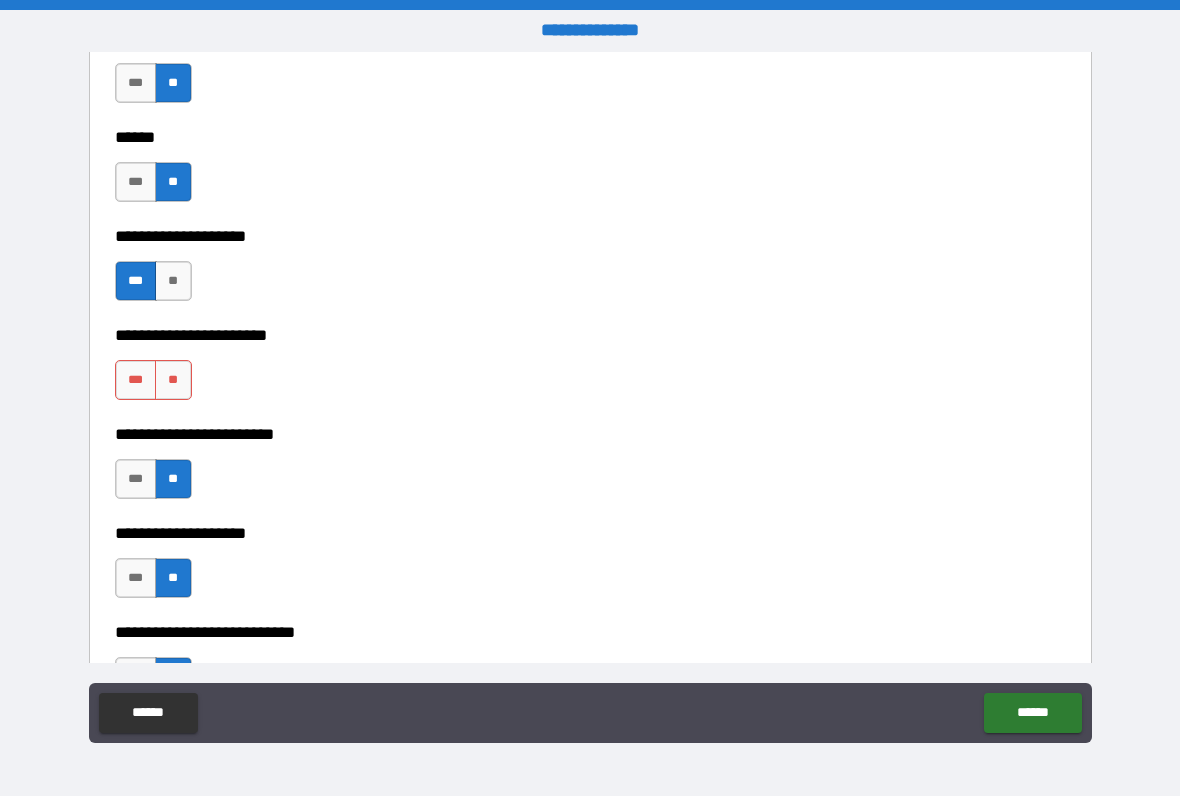 scroll, scrollTop: 4143, scrollLeft: 0, axis: vertical 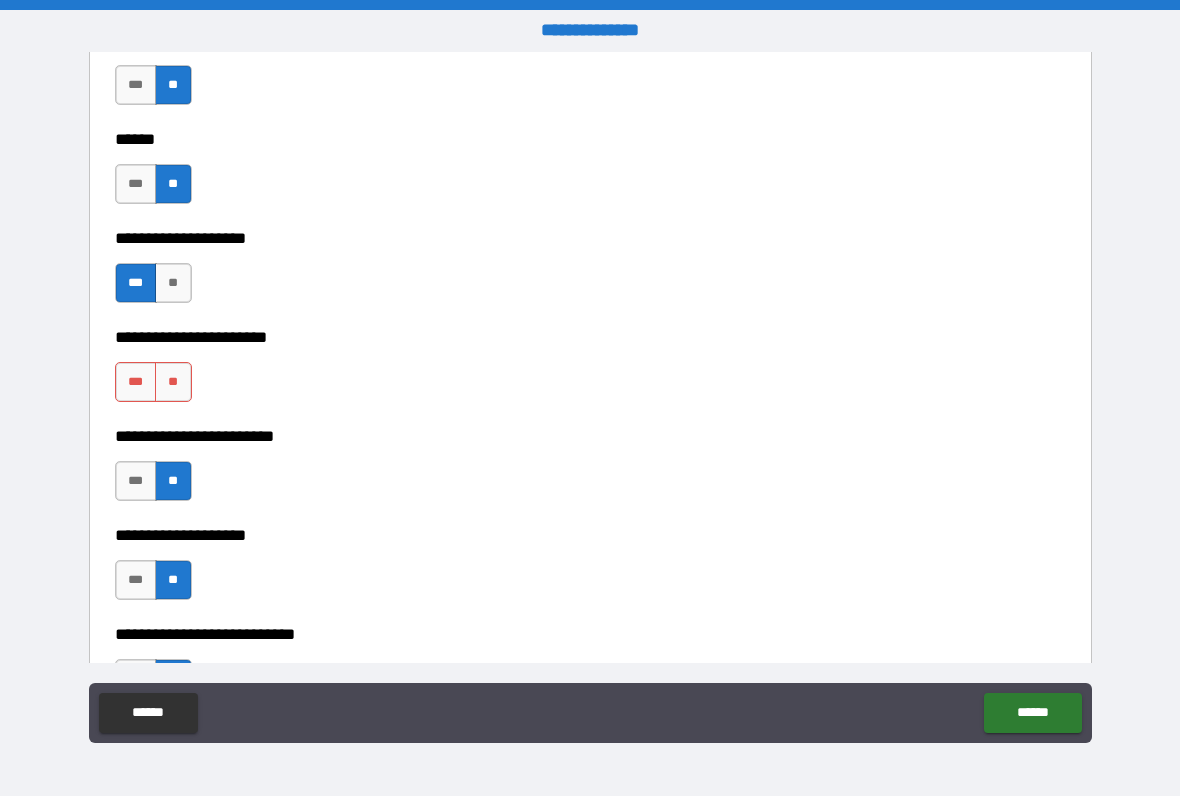 click on "**" at bounding box center [173, 382] 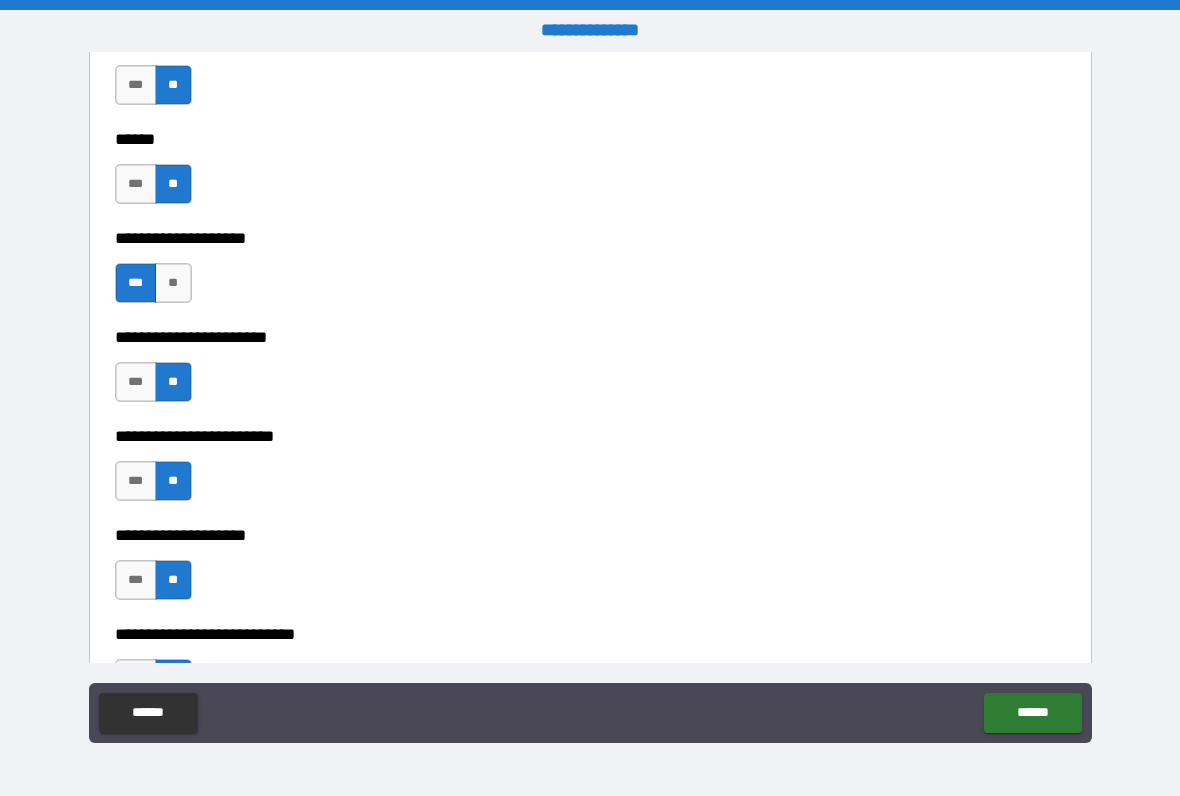 click on "******" at bounding box center [1032, 713] 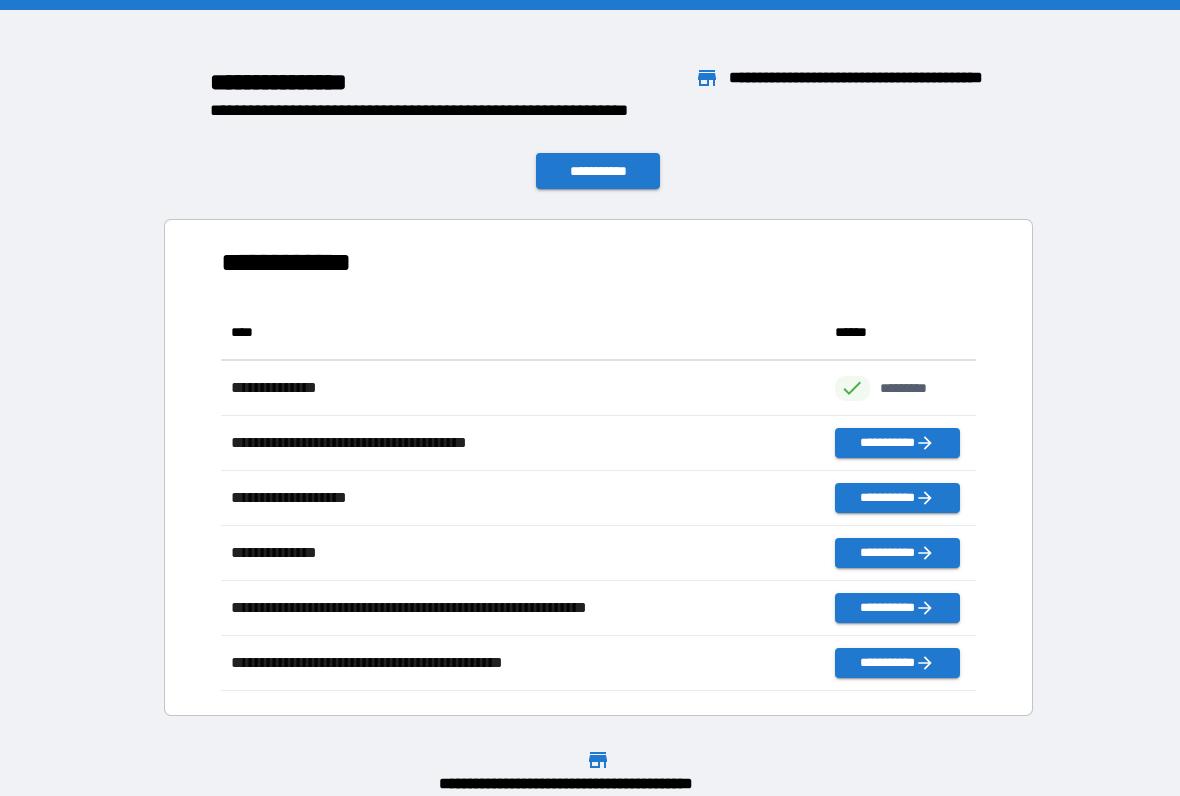 scroll, scrollTop: 1, scrollLeft: 1, axis: both 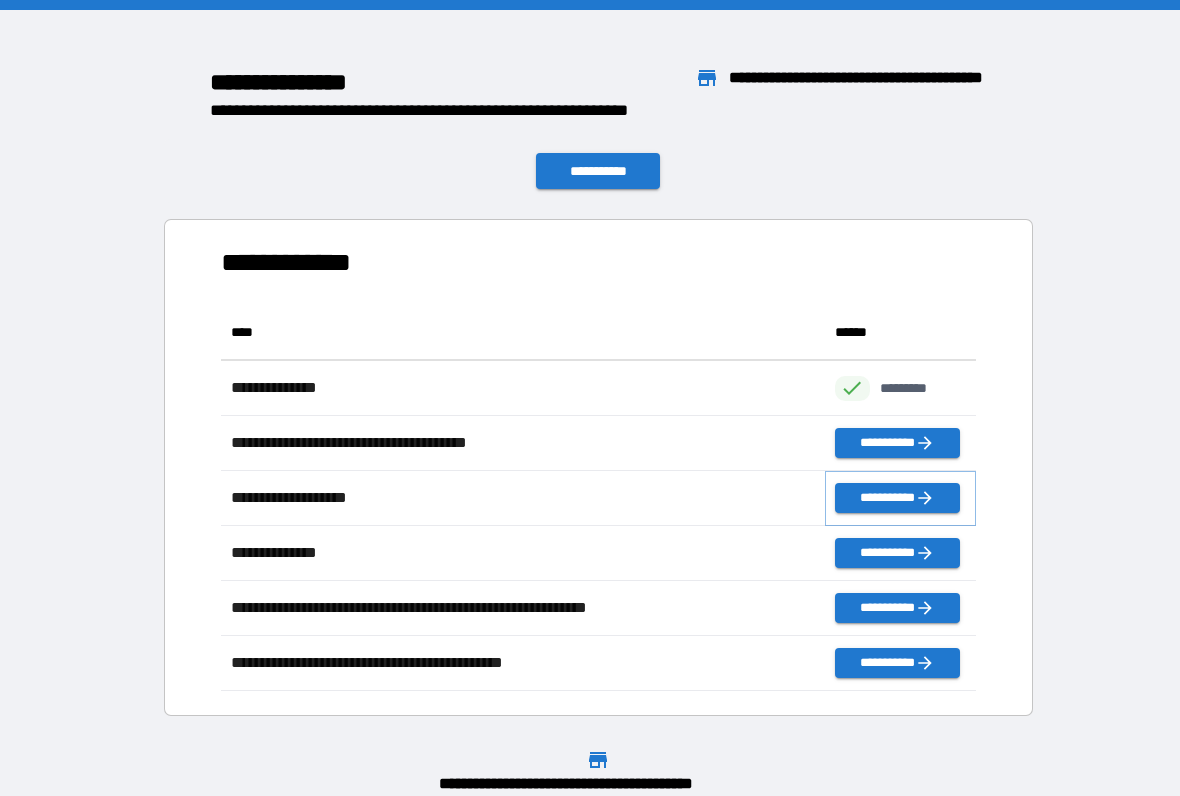 click on "**********" at bounding box center [897, 498] 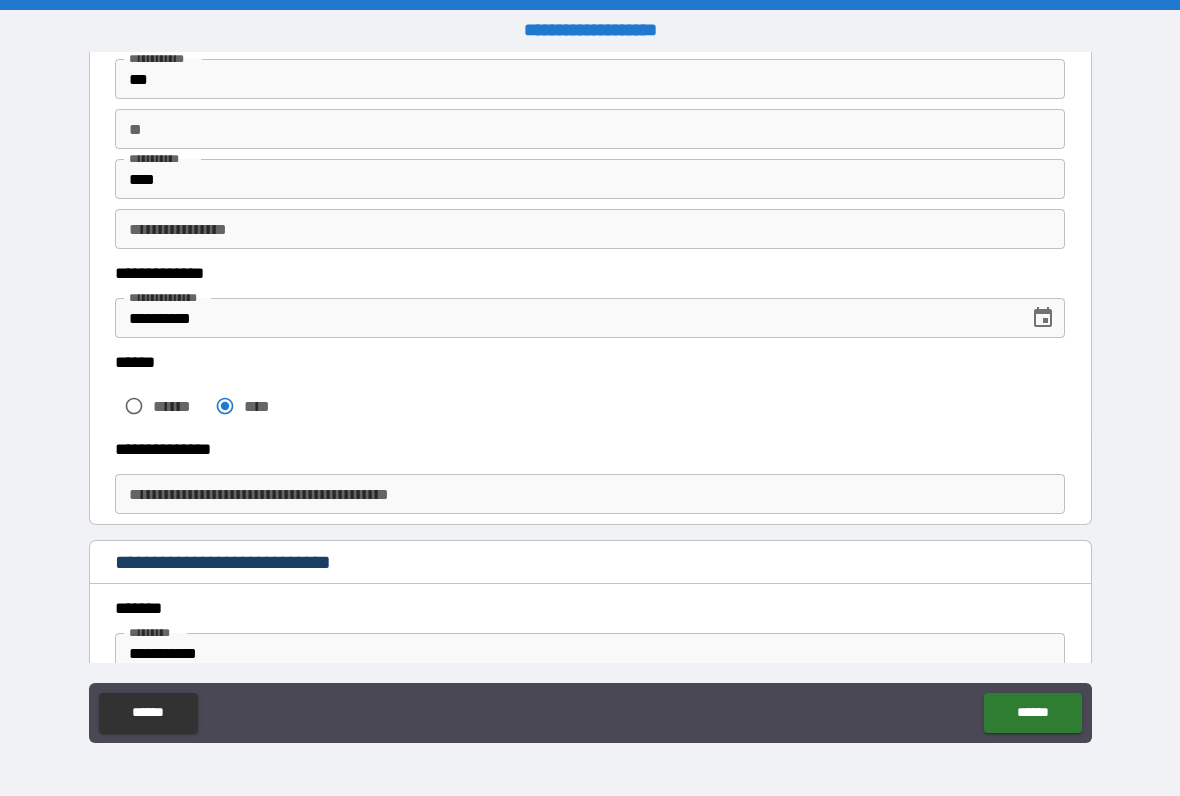 scroll, scrollTop: 164, scrollLeft: 0, axis: vertical 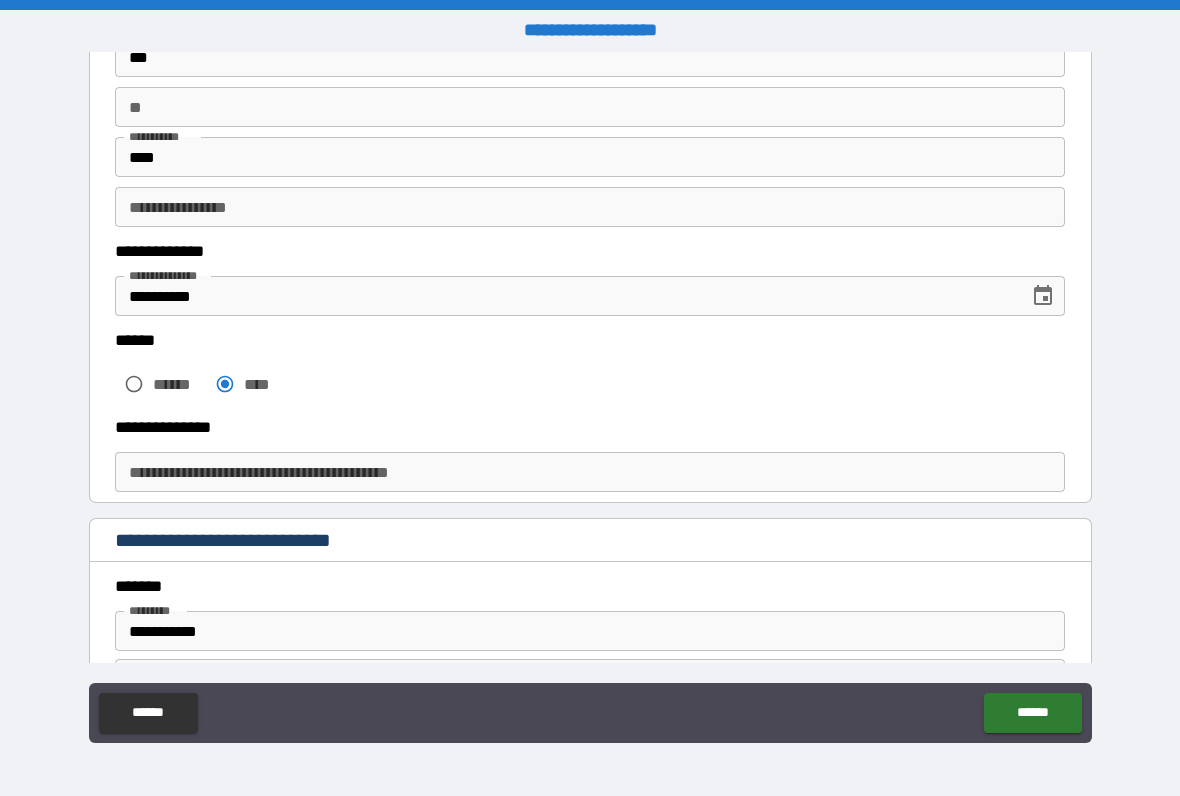 click on "**********" at bounding box center (590, 472) 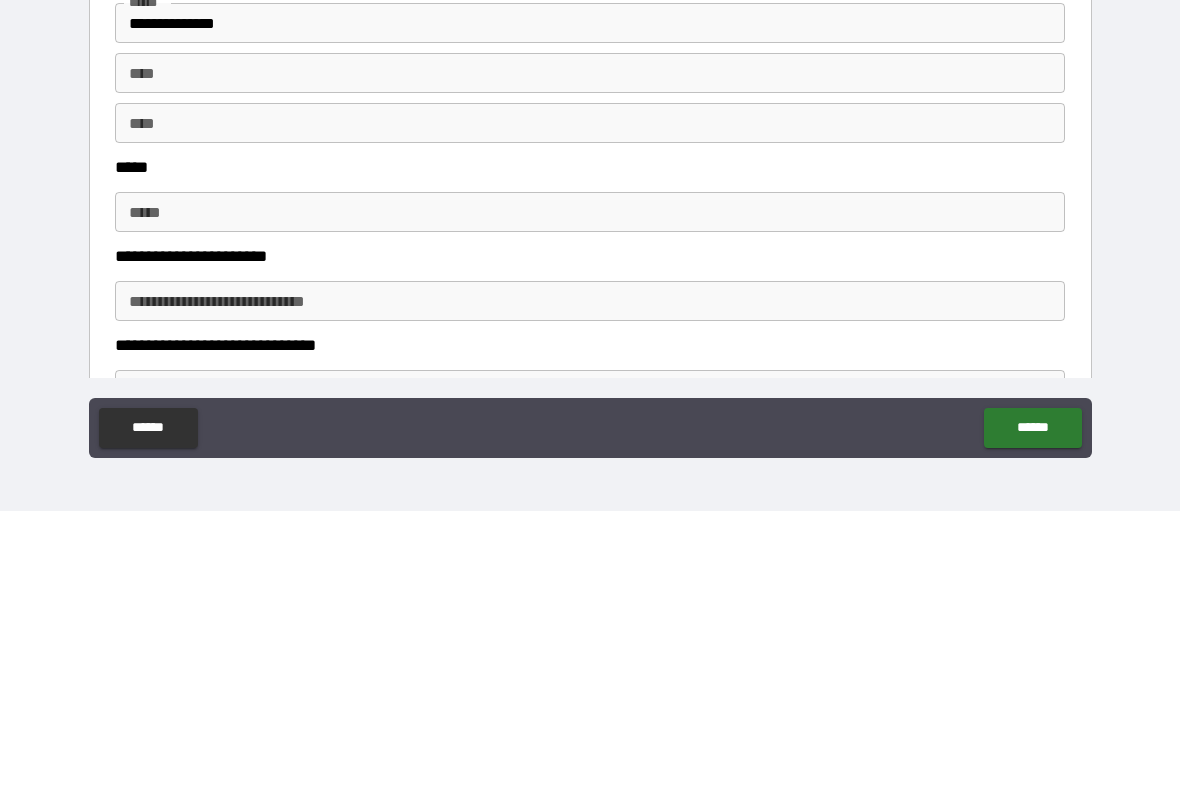 scroll, scrollTop: 767, scrollLeft: 0, axis: vertical 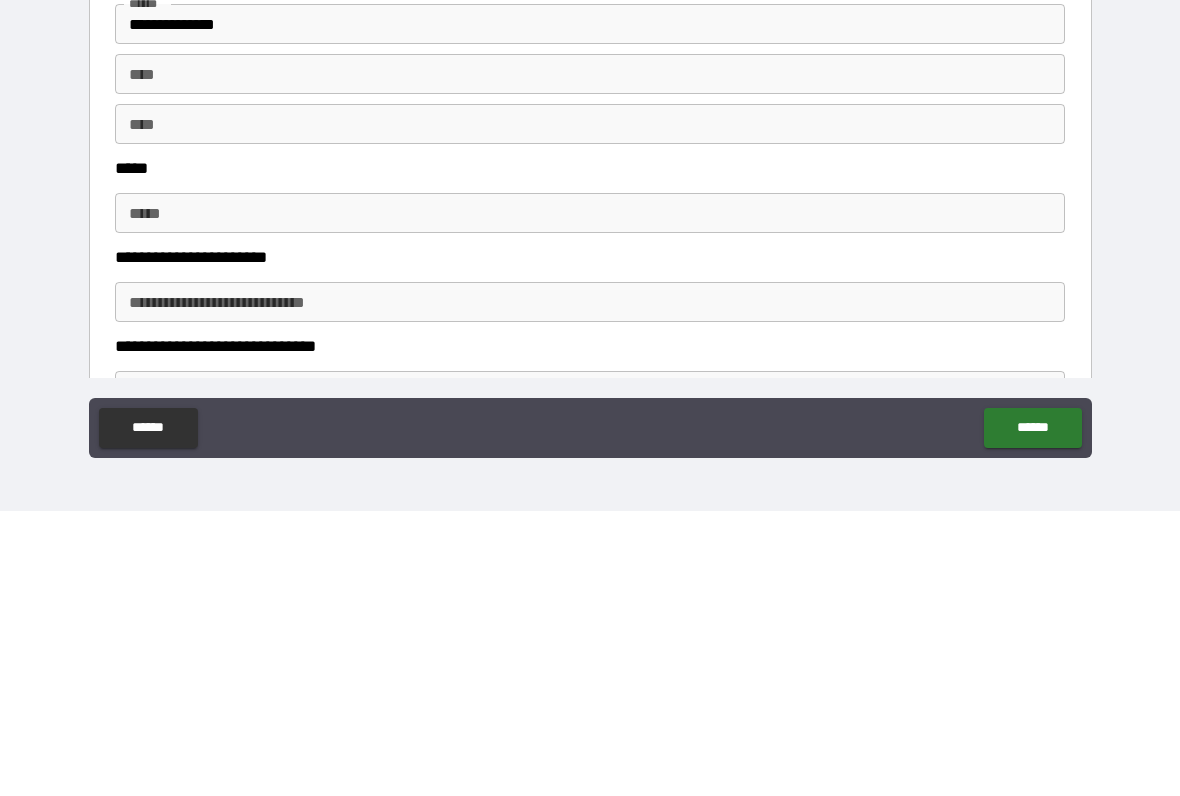 type on "*******" 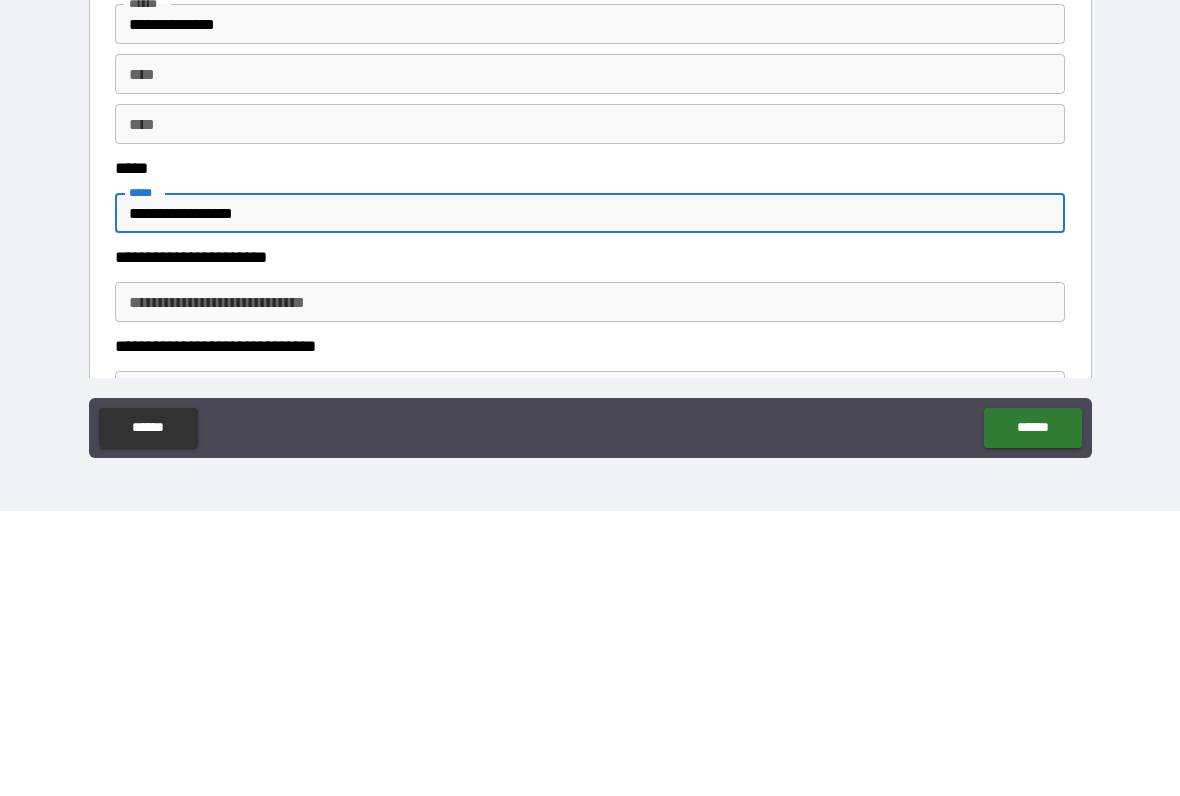 type on "**********" 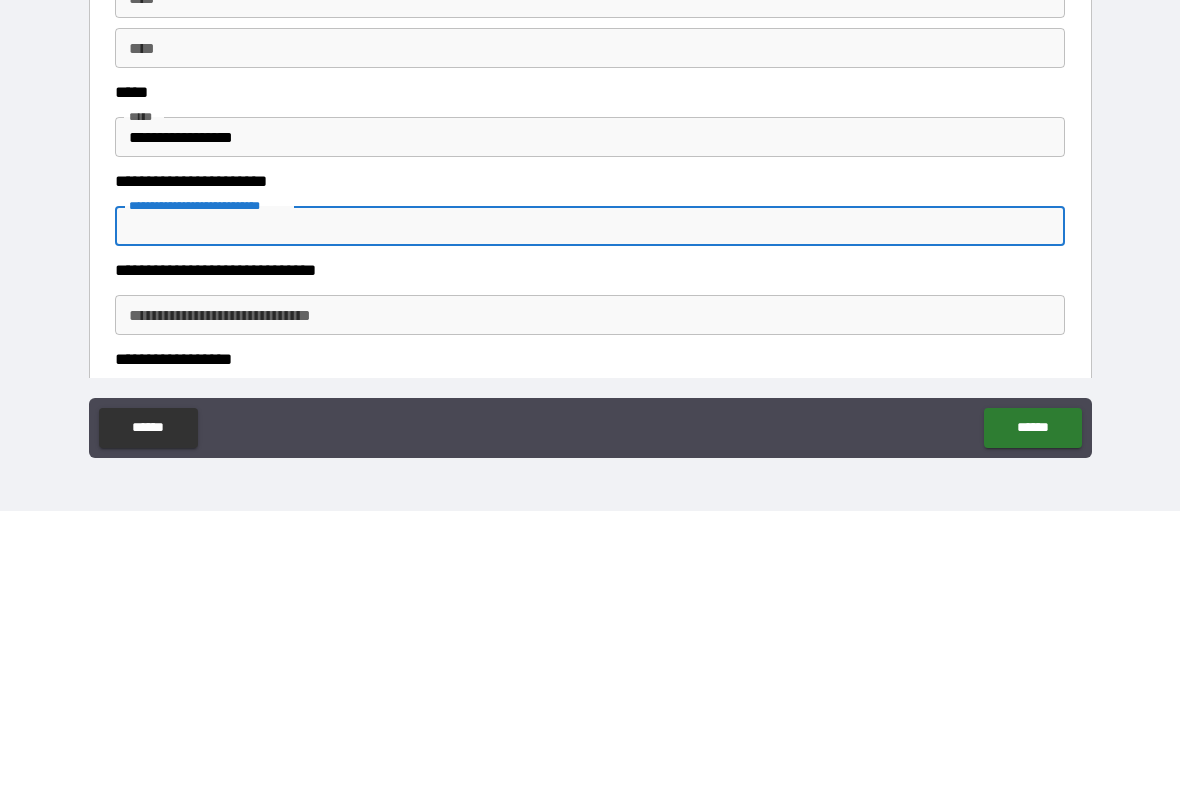 scroll, scrollTop: 841, scrollLeft: 0, axis: vertical 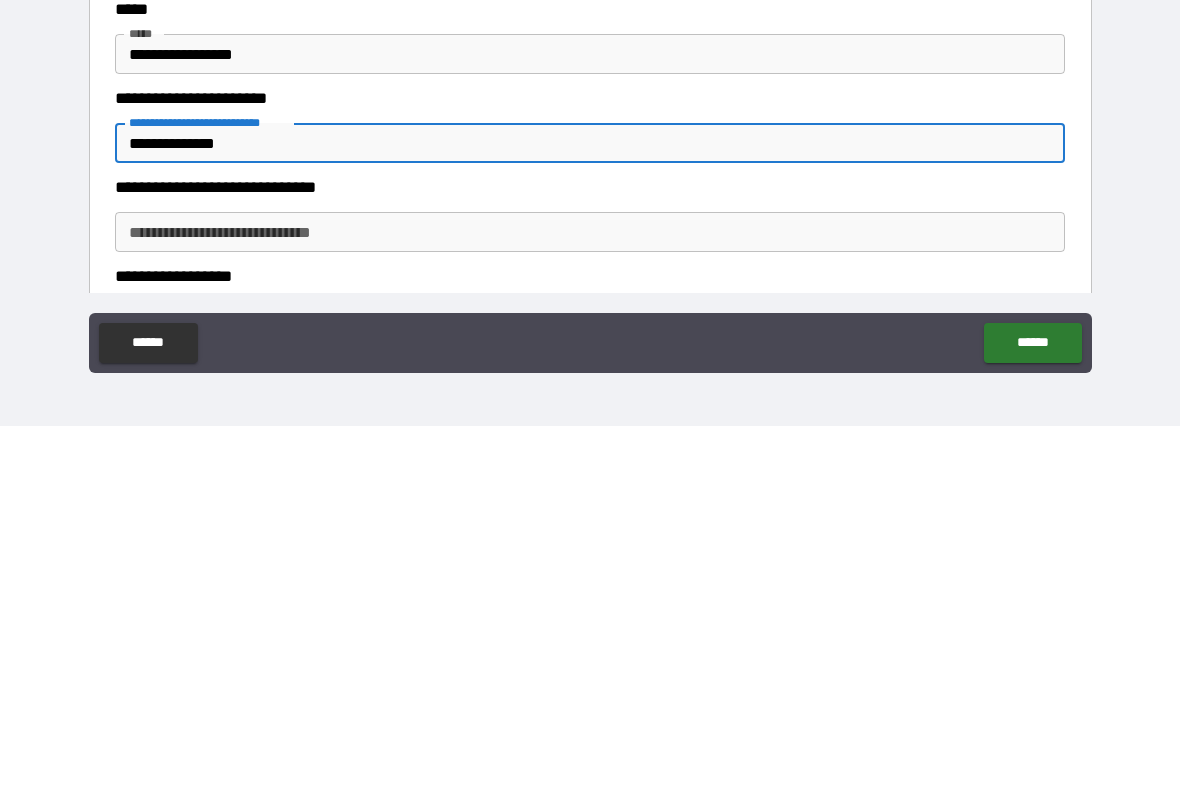 type on "**********" 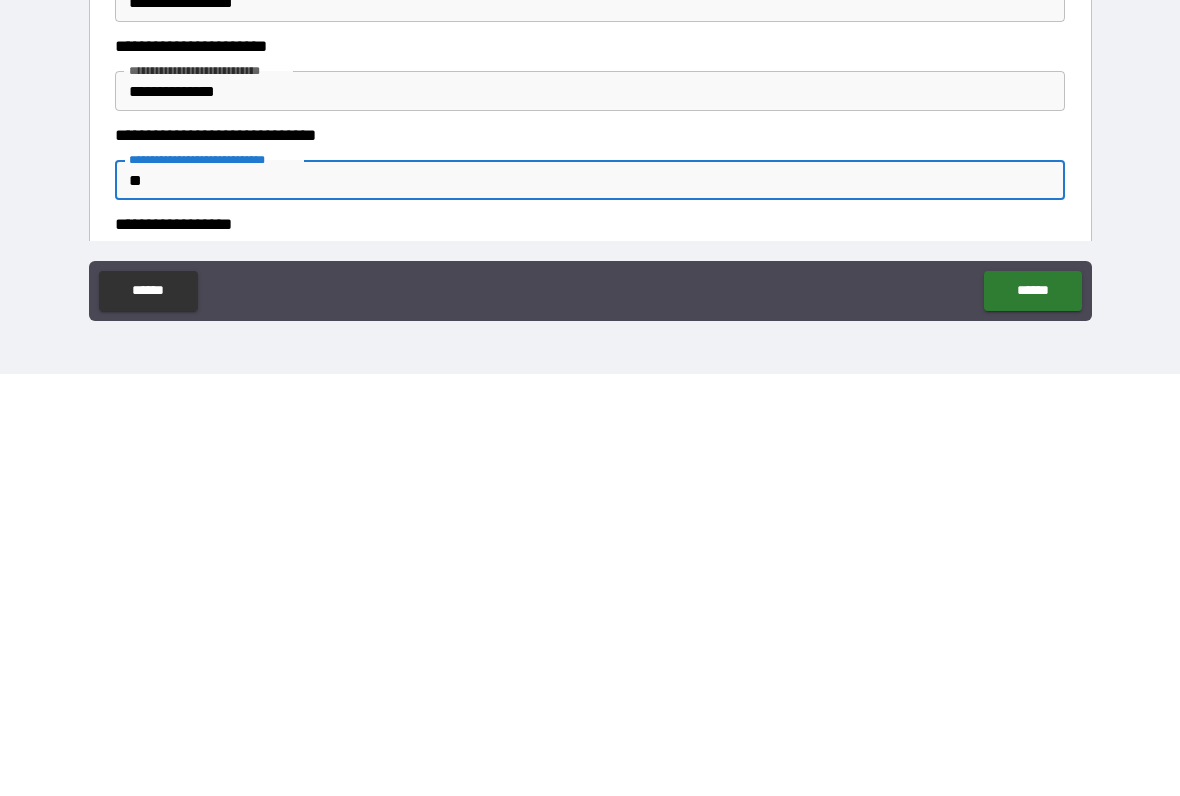 type on "**" 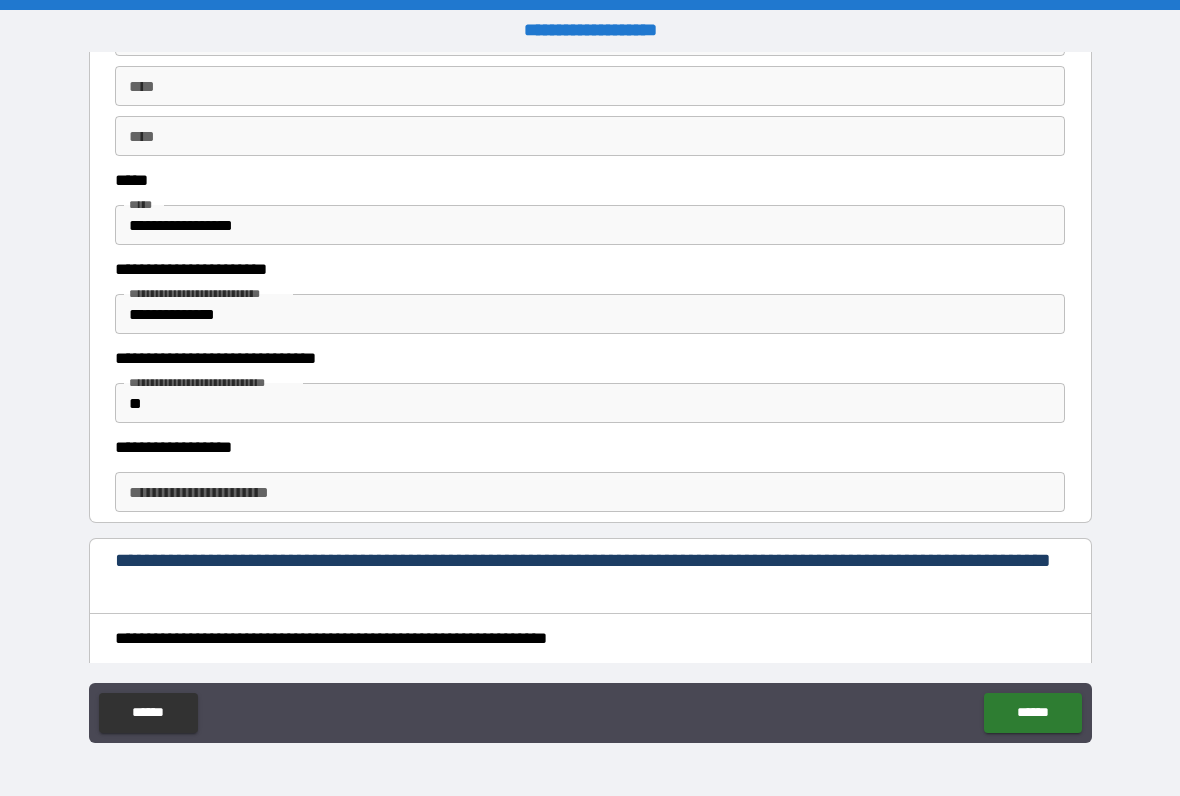 scroll, scrollTop: 1057, scrollLeft: 0, axis: vertical 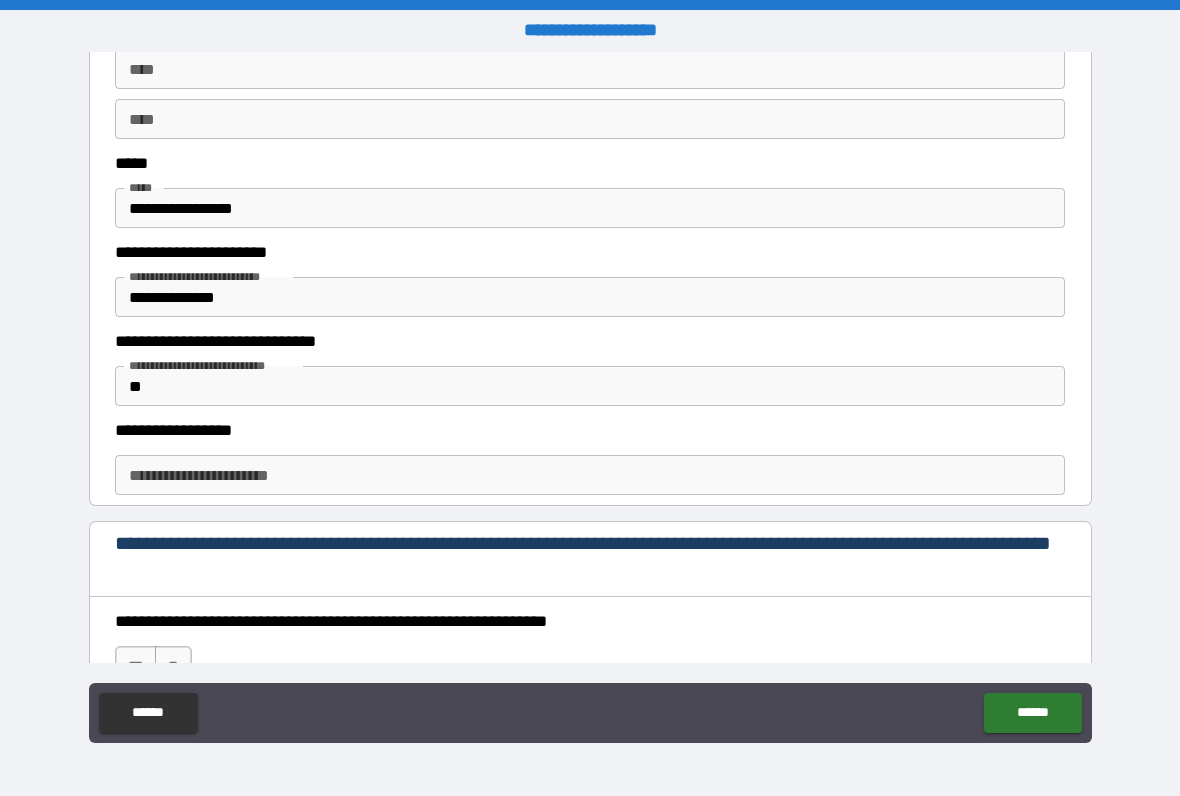 click on "**********" at bounding box center [590, 475] 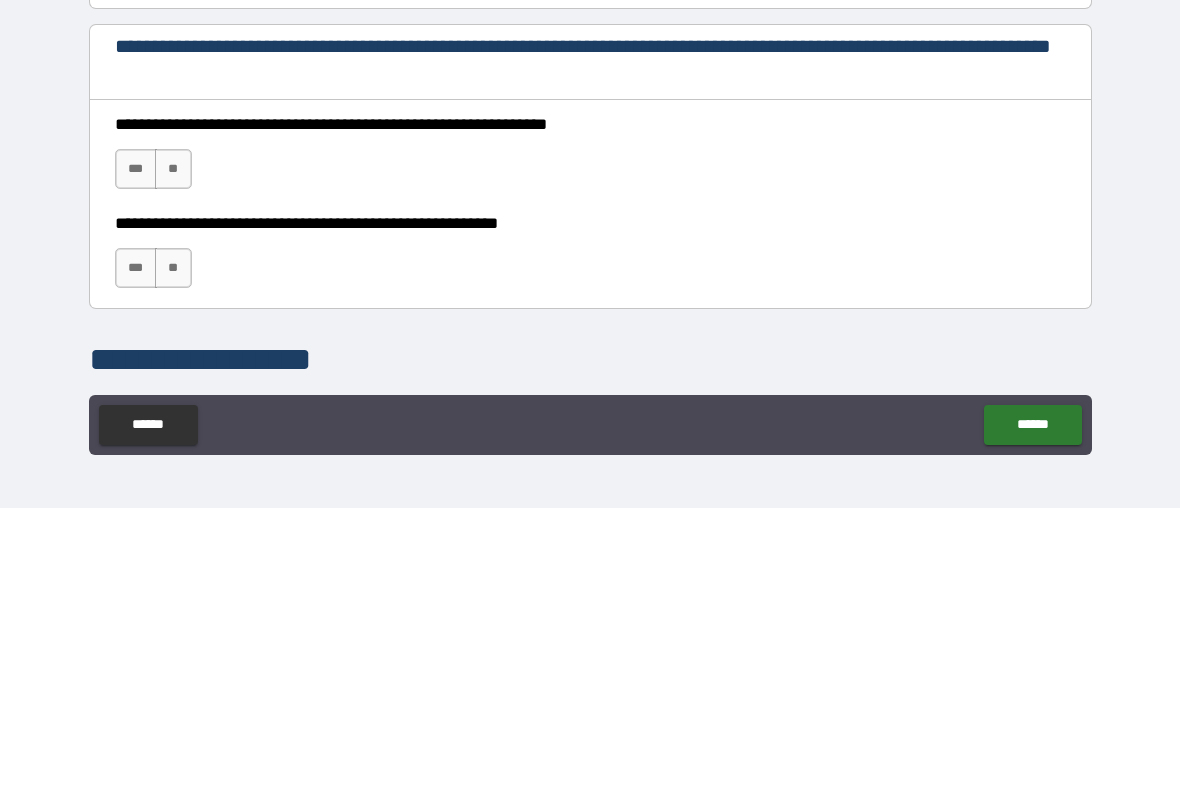 scroll, scrollTop: 1267, scrollLeft: 0, axis: vertical 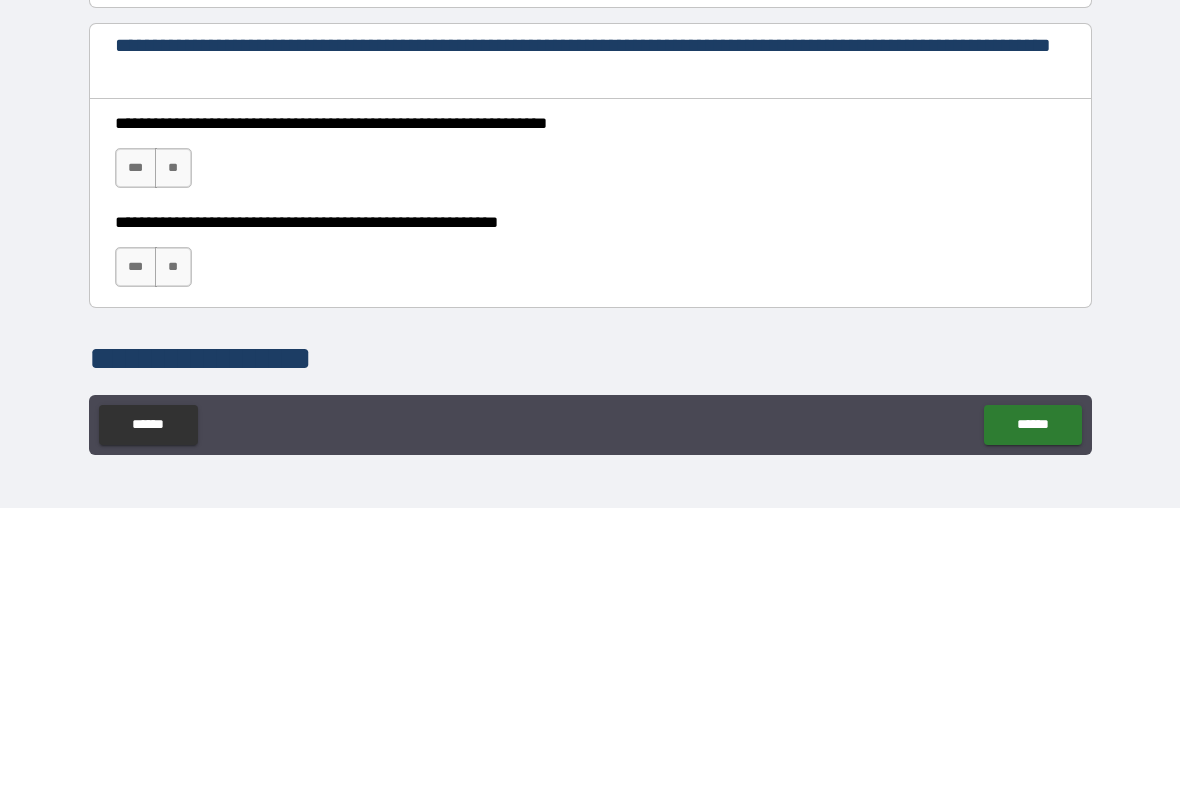 type on "**********" 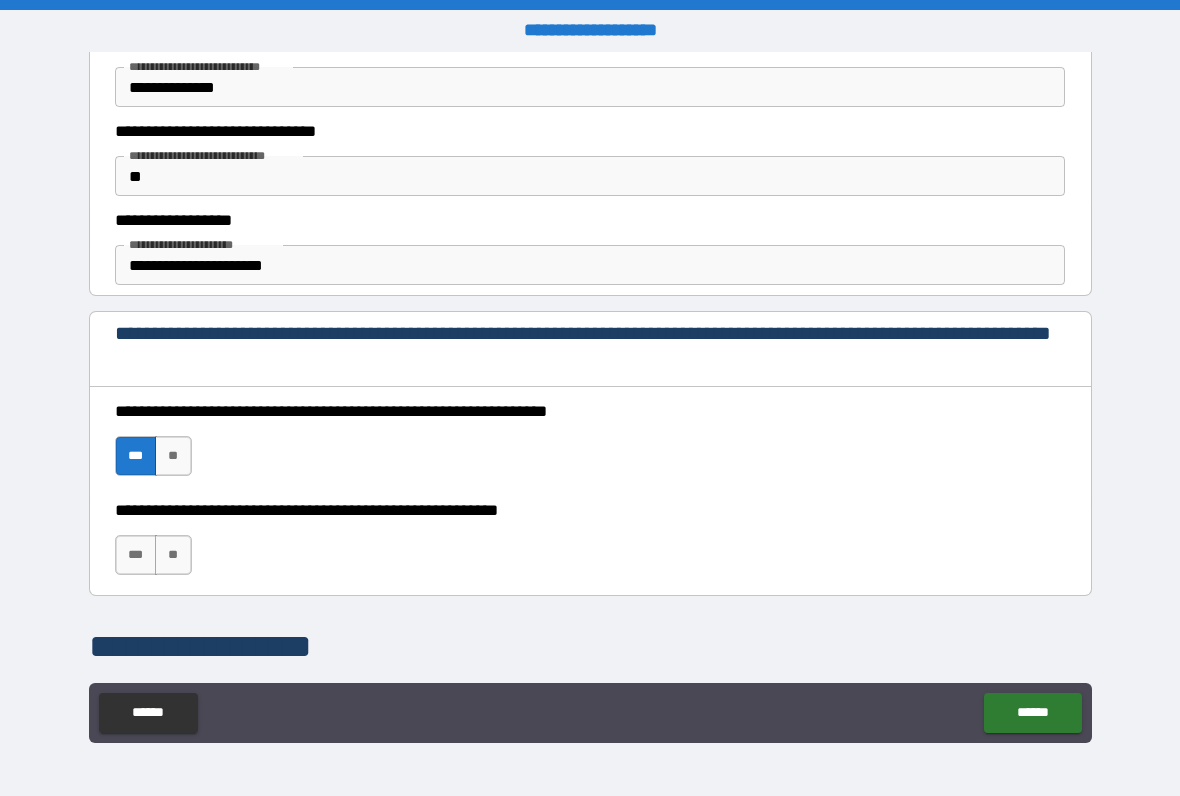 click on "**" at bounding box center (173, 555) 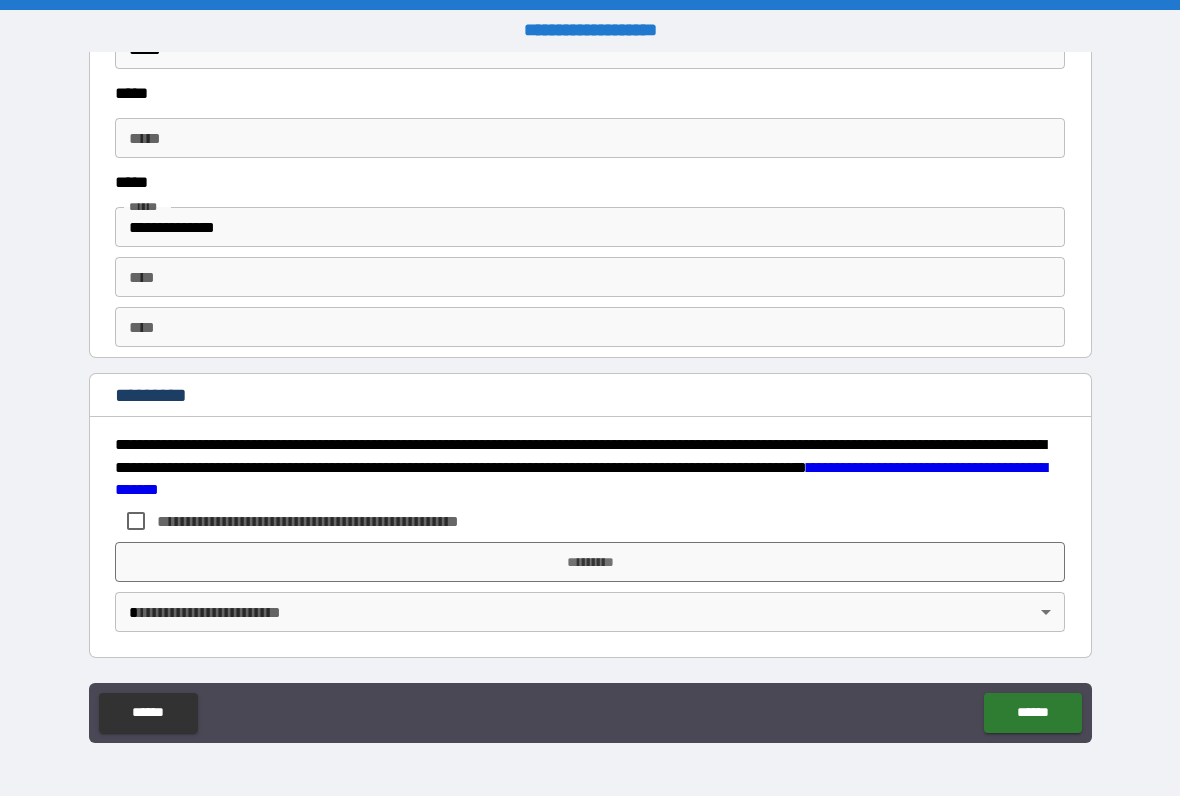 scroll, scrollTop: 2710, scrollLeft: 0, axis: vertical 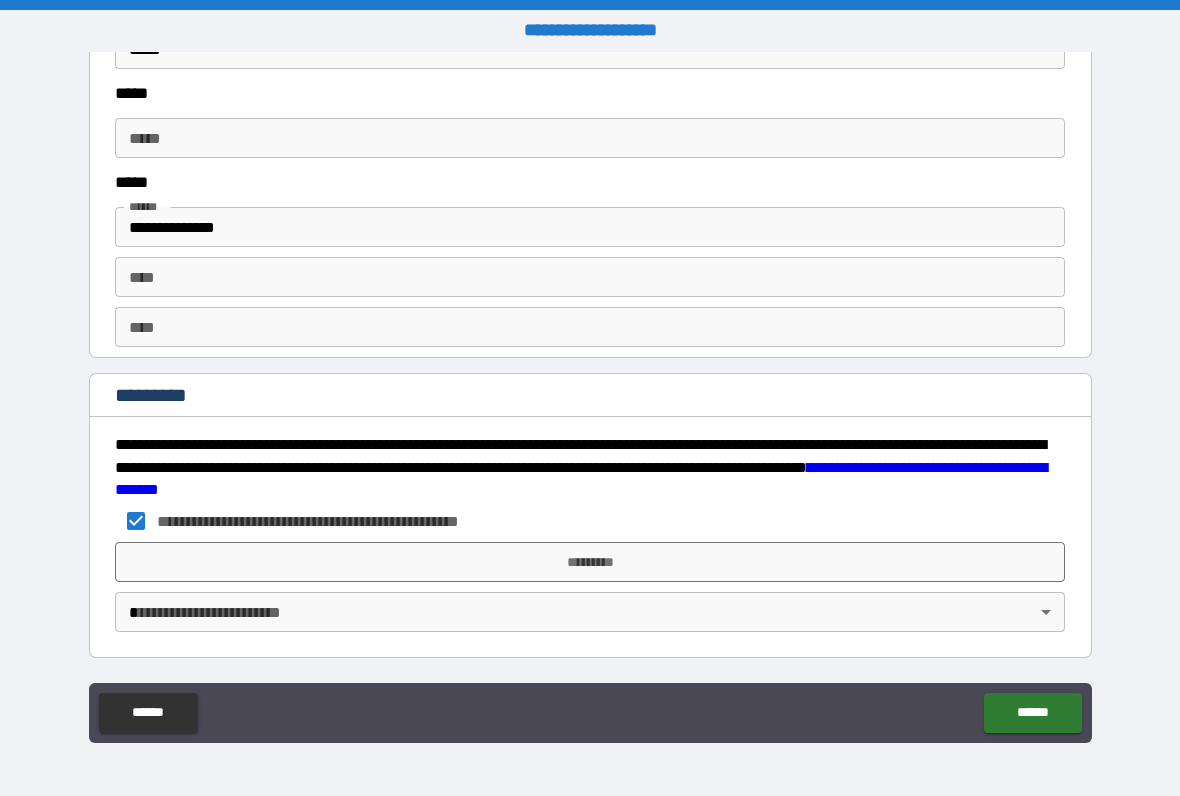 click on "*********" at bounding box center [590, 562] 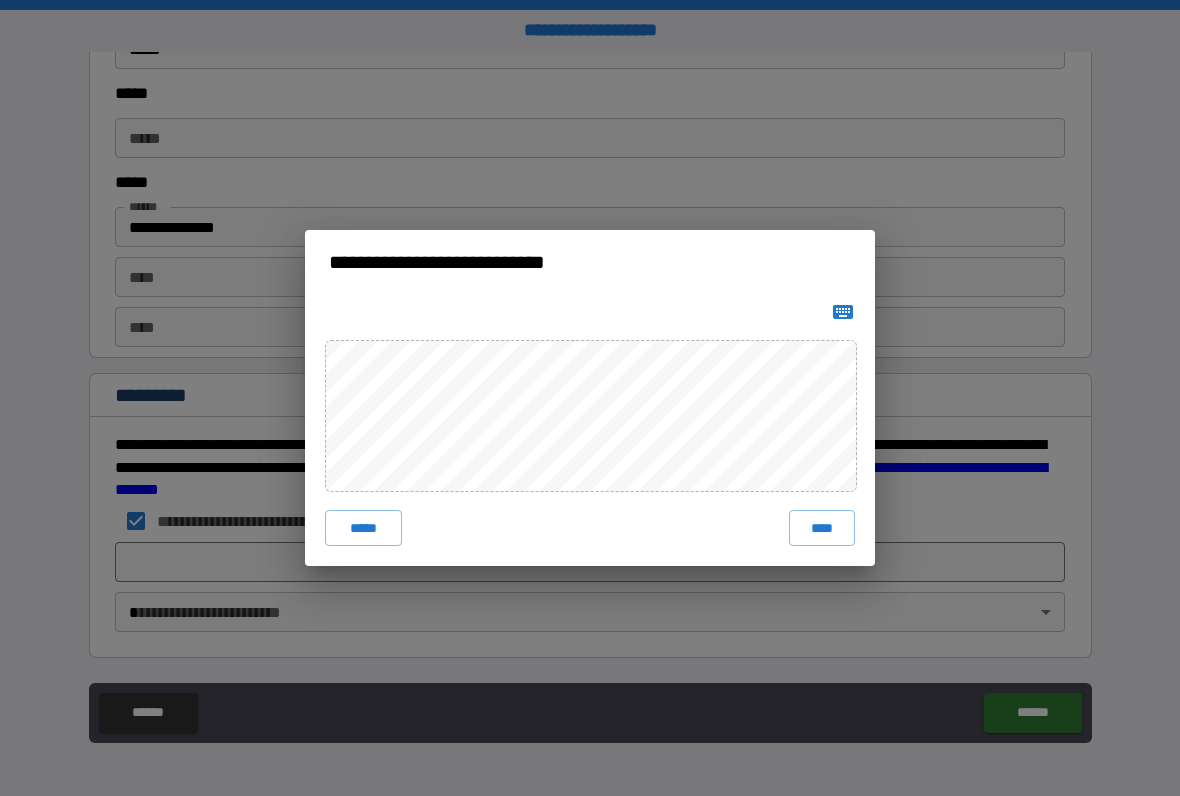 click on "****" at bounding box center (822, 528) 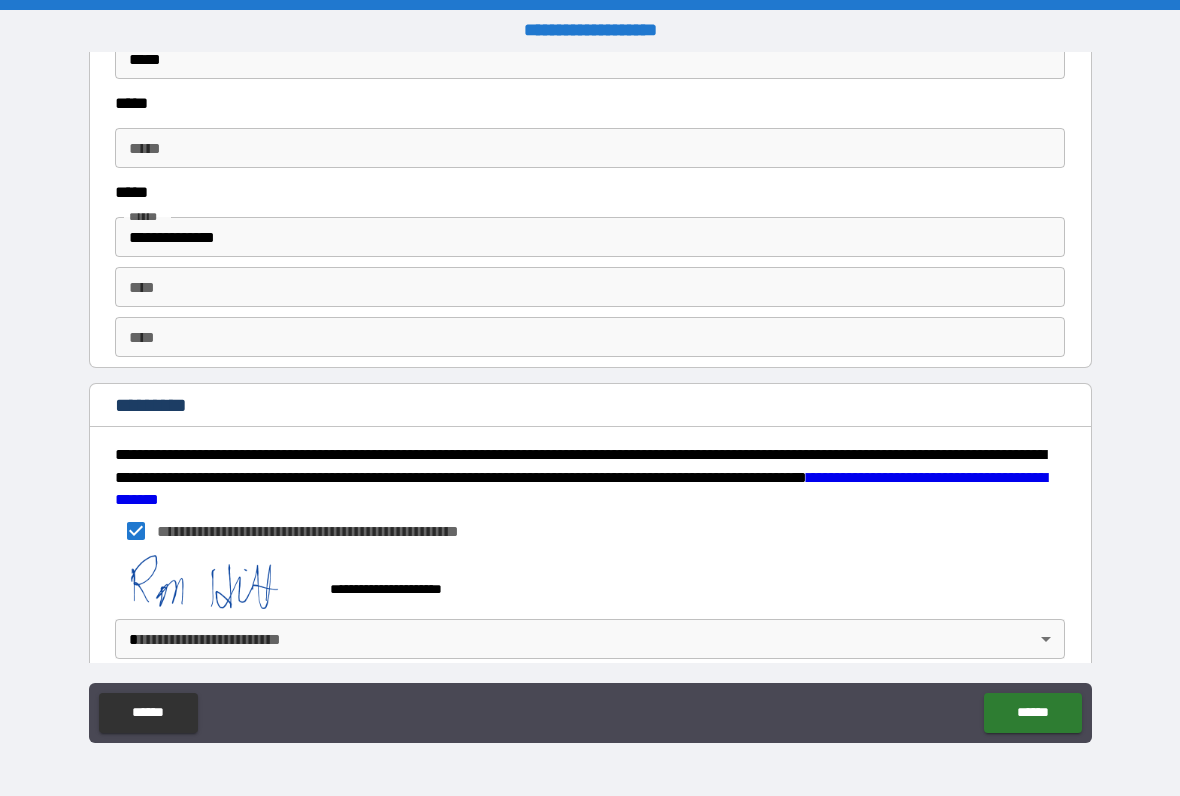 click at bounding box center (215, 580) 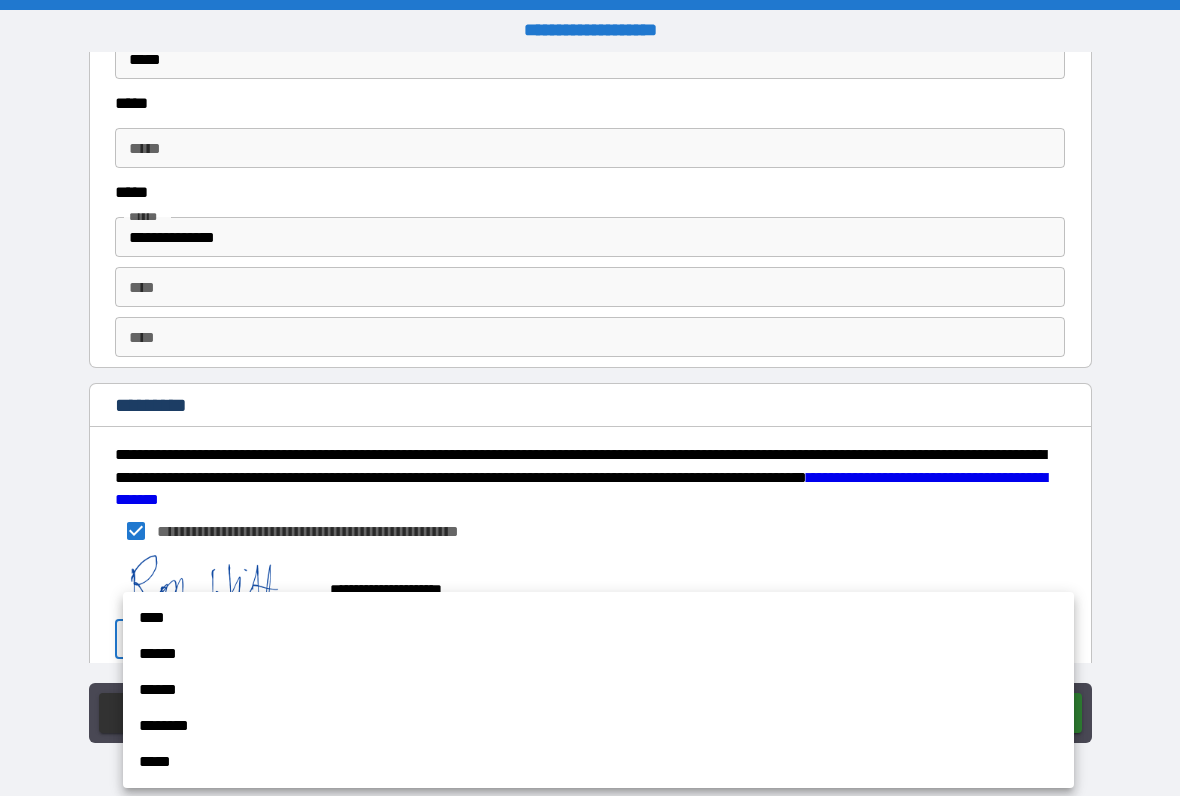 click on "****" at bounding box center (598, 618) 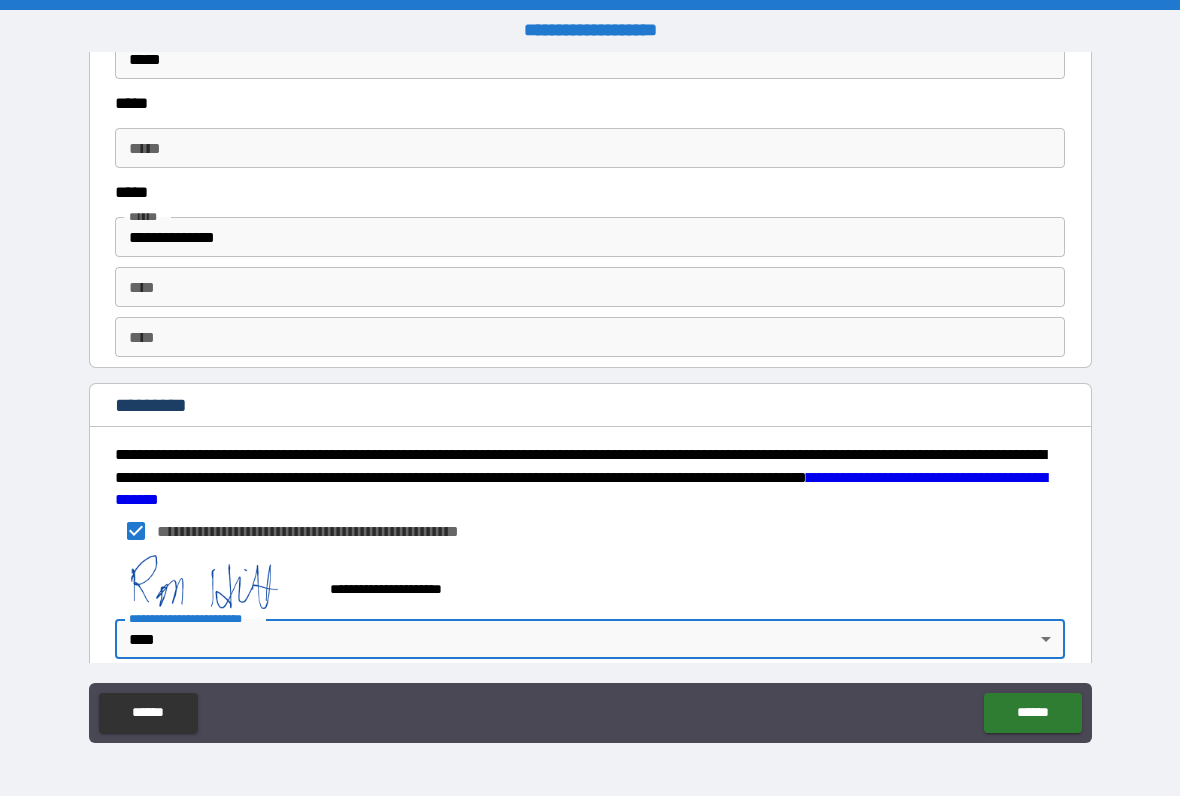 click on "******" at bounding box center (1032, 713) 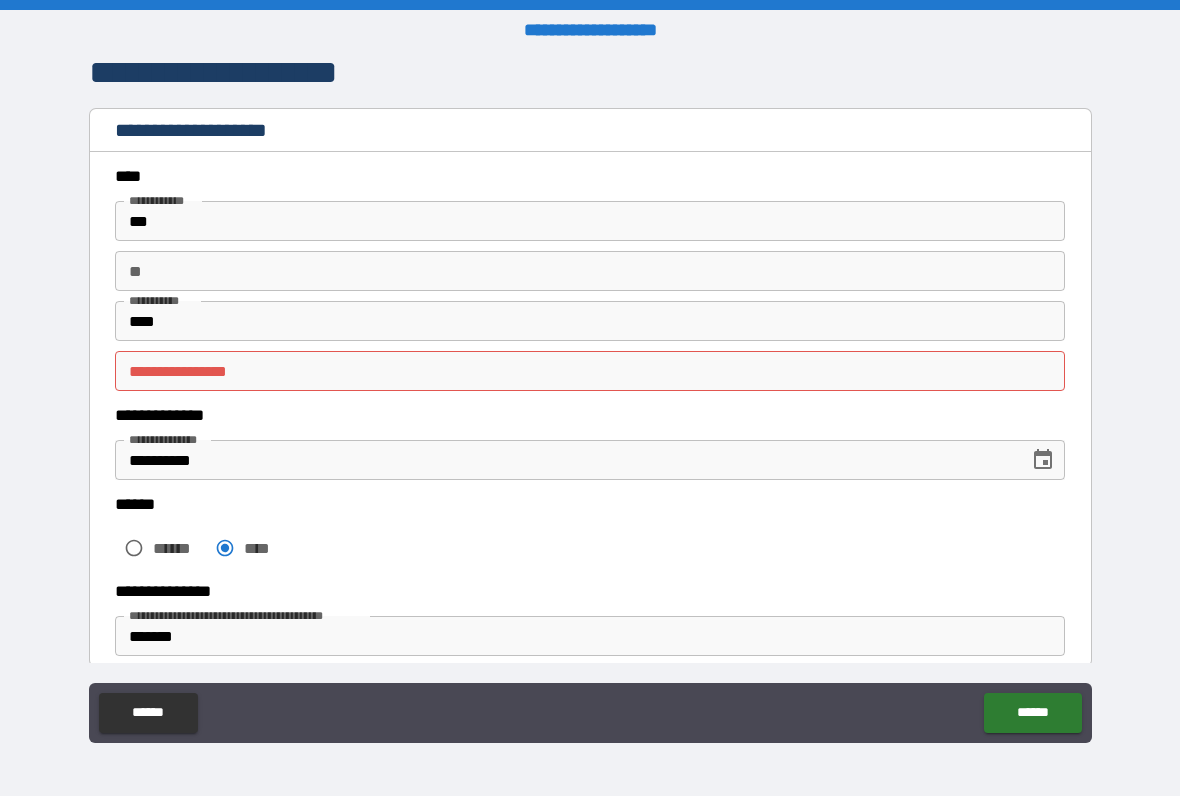 scroll, scrollTop: 0, scrollLeft: 0, axis: both 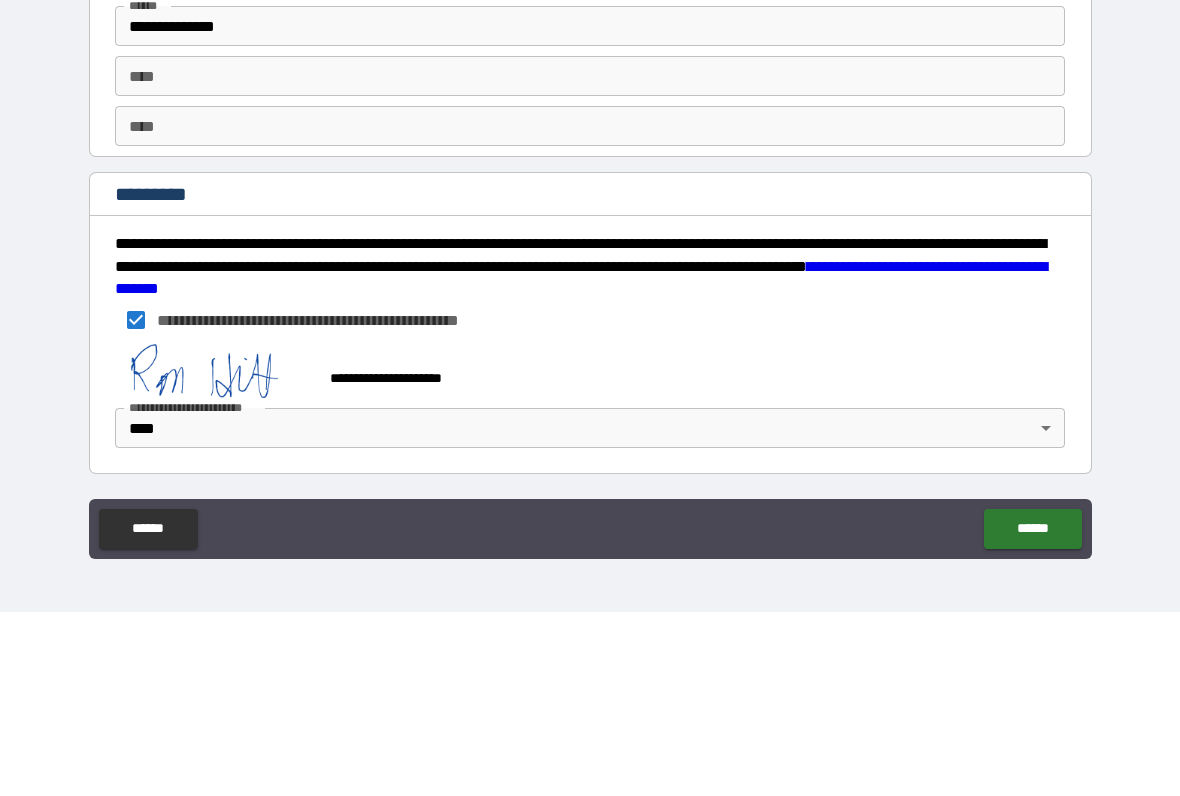 type on "***" 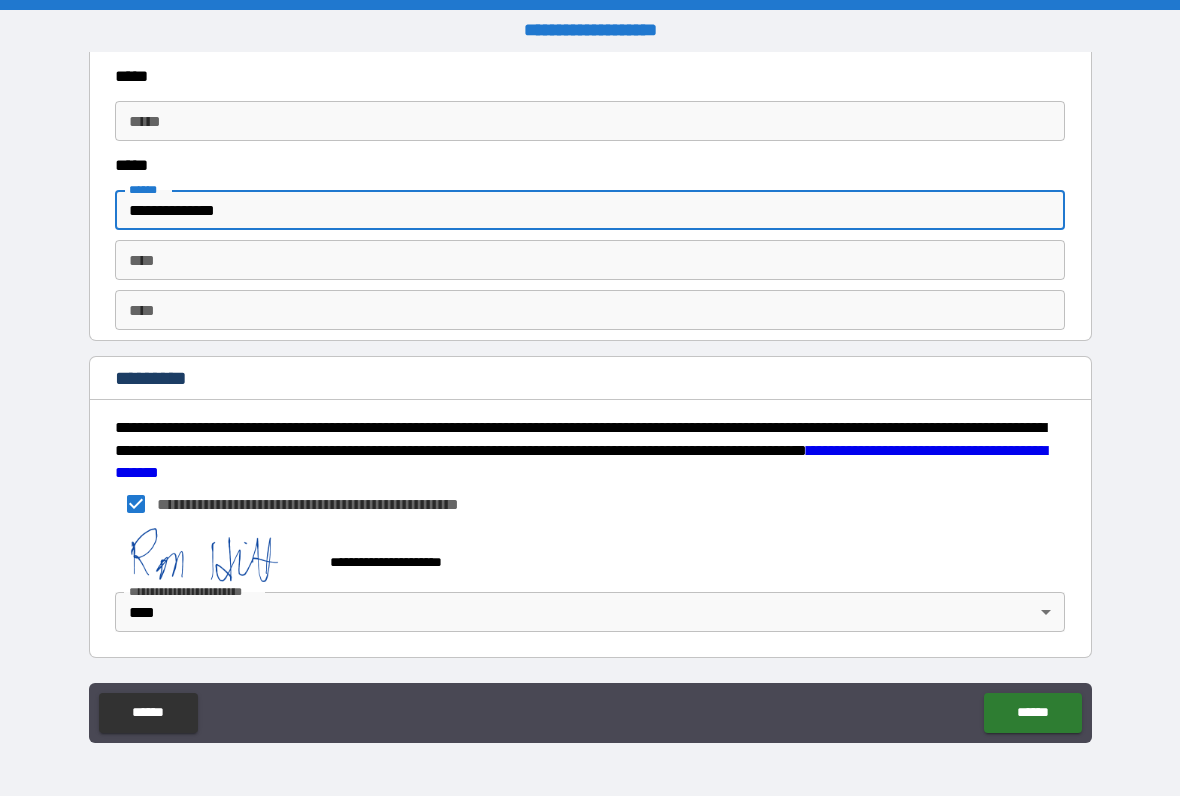 click on "**********" at bounding box center (590, 400) 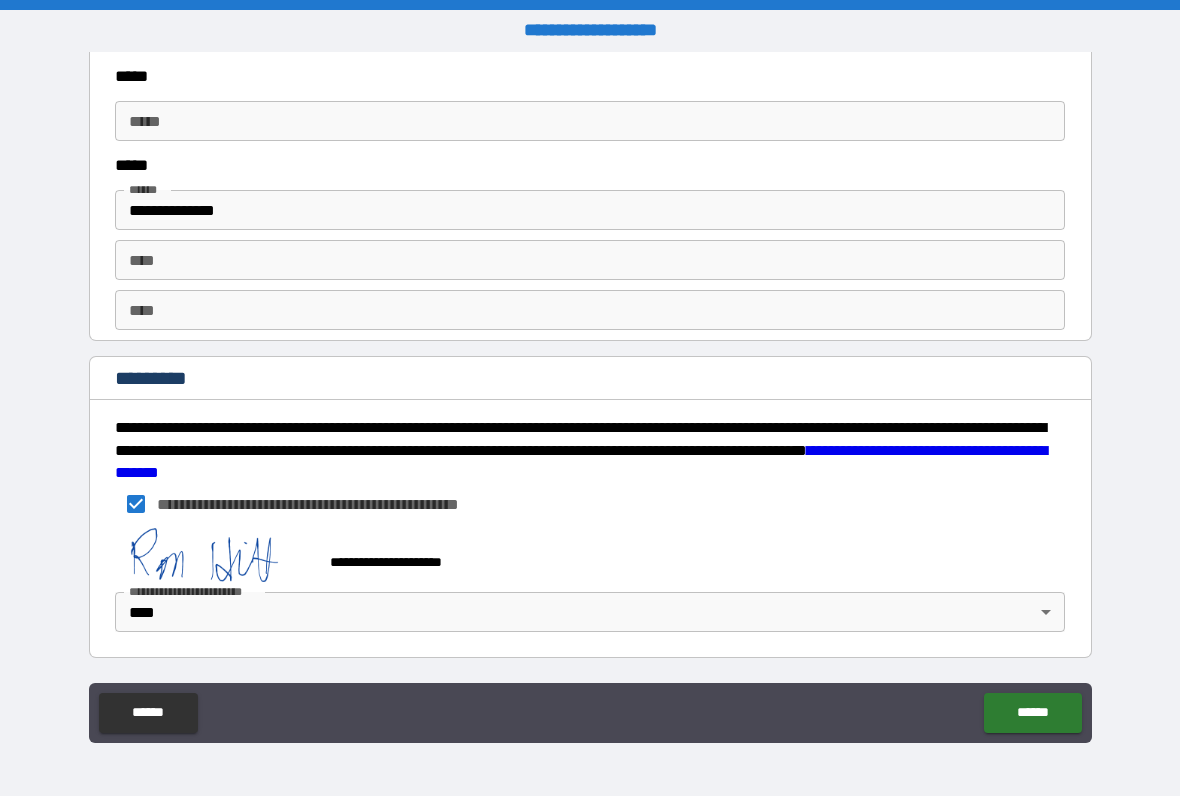 click on "******" at bounding box center (1032, 713) 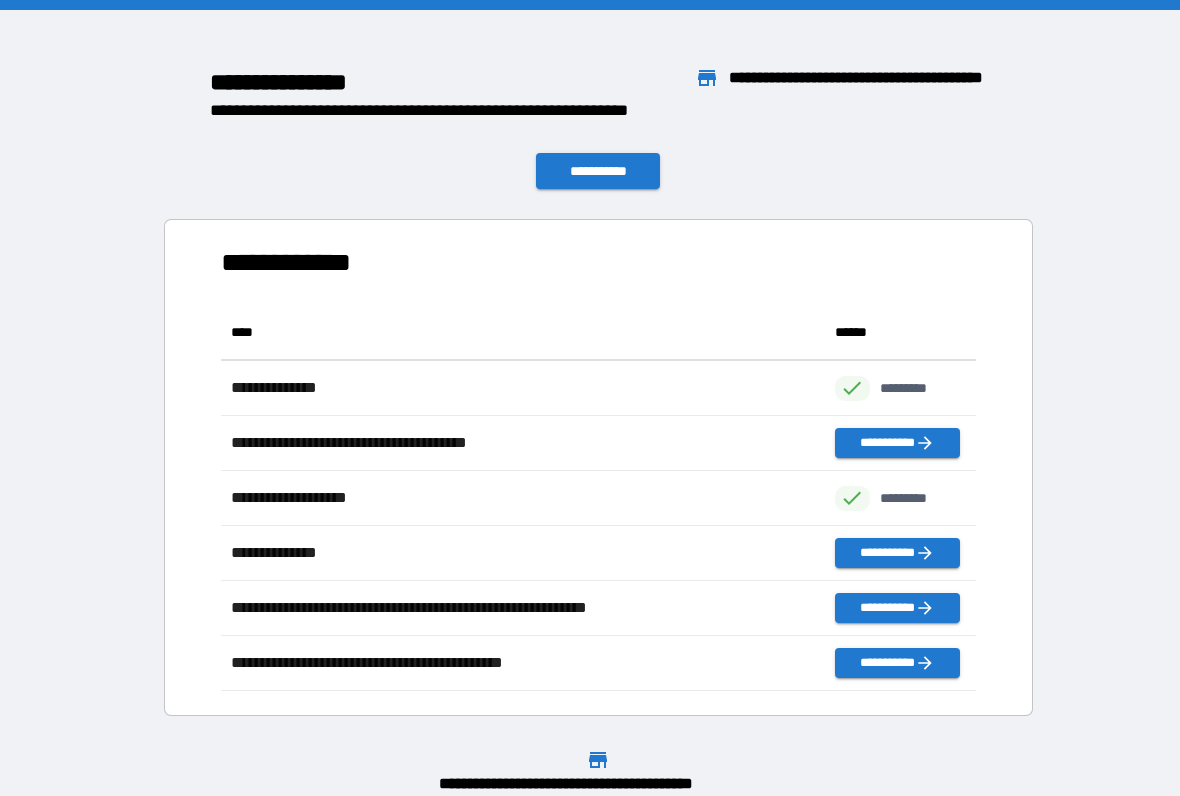 scroll, scrollTop: 386, scrollLeft: 755, axis: both 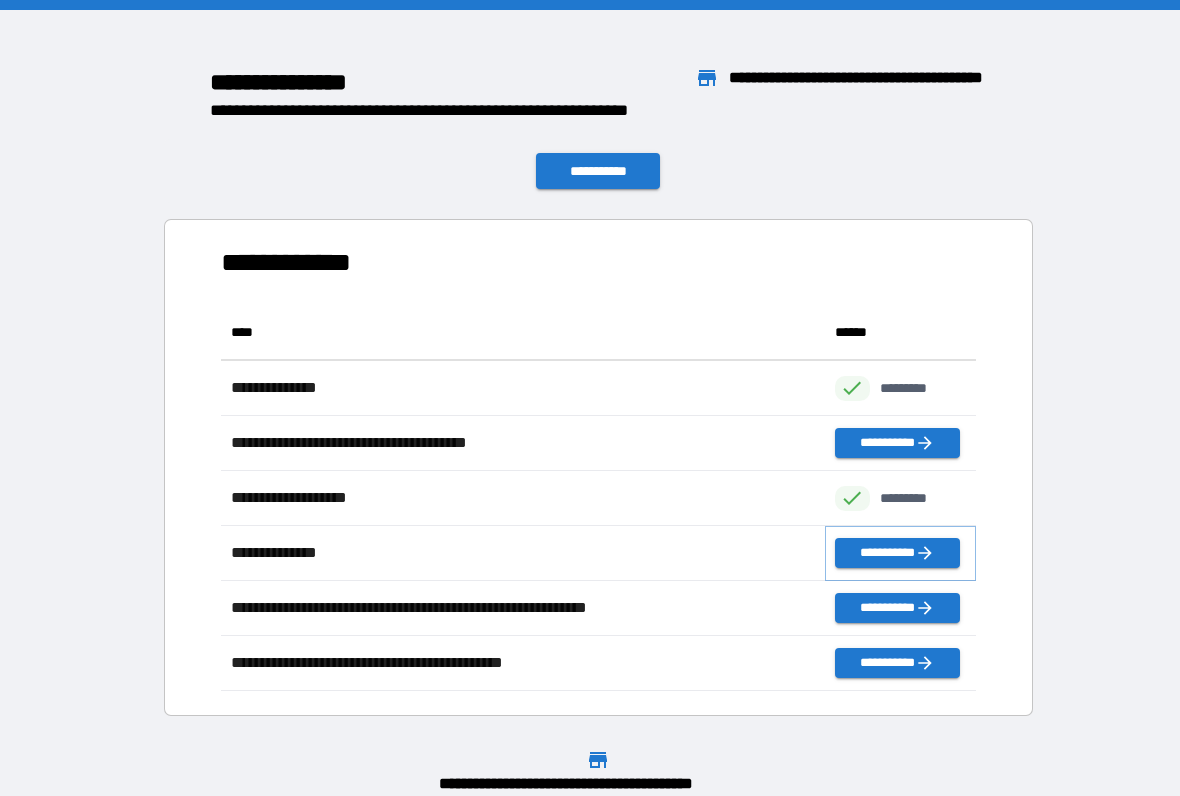 click on "**********" at bounding box center (897, 553) 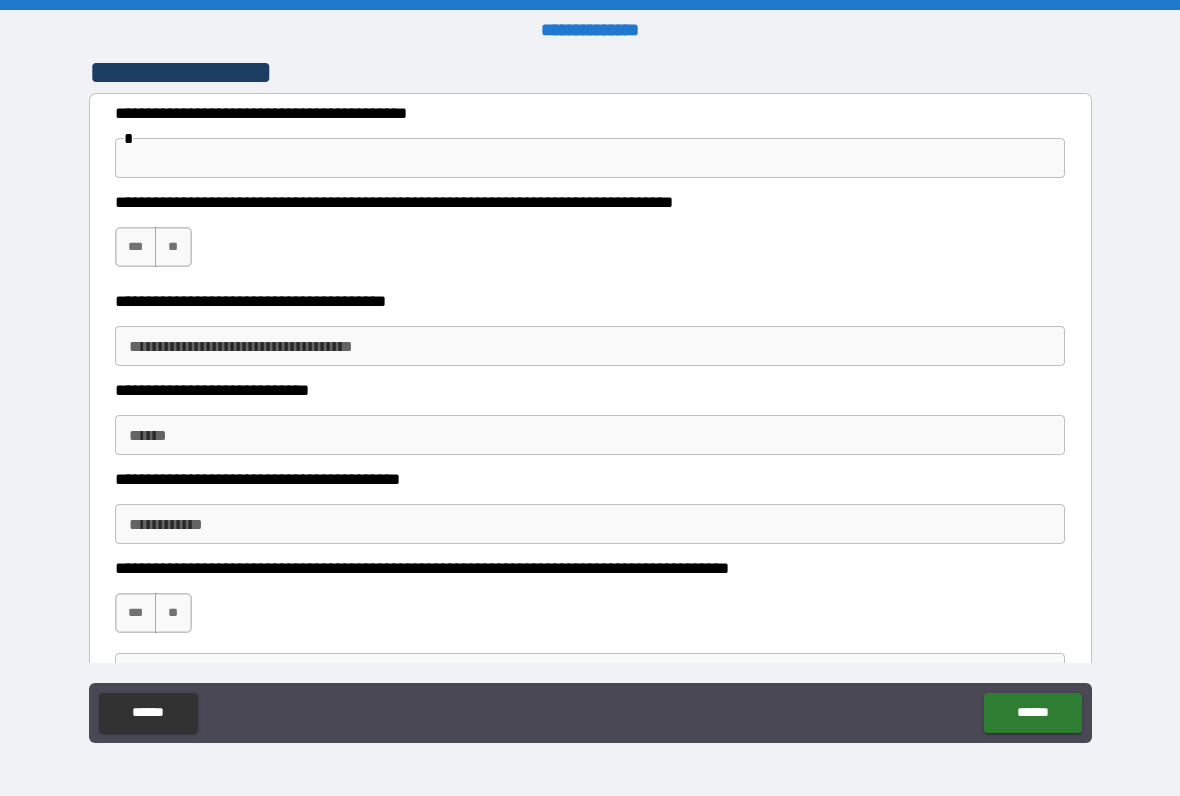 click at bounding box center (590, 158) 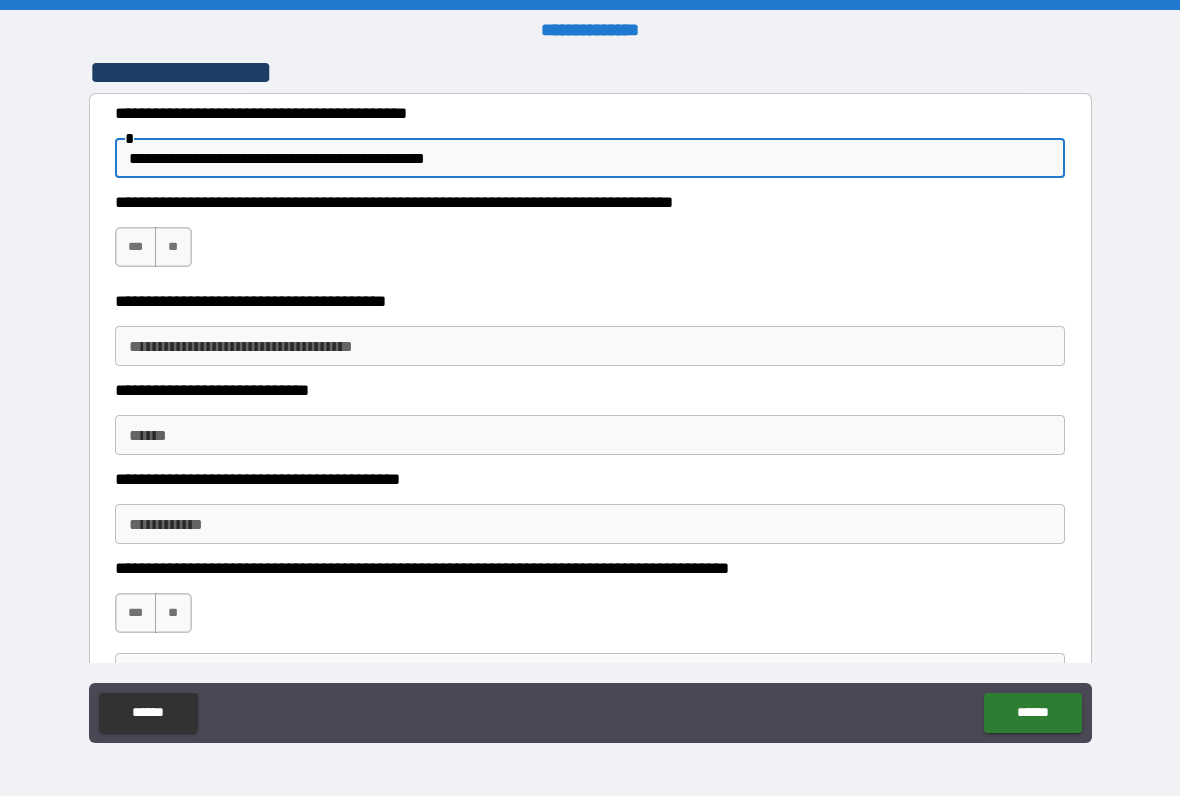 type on "**********" 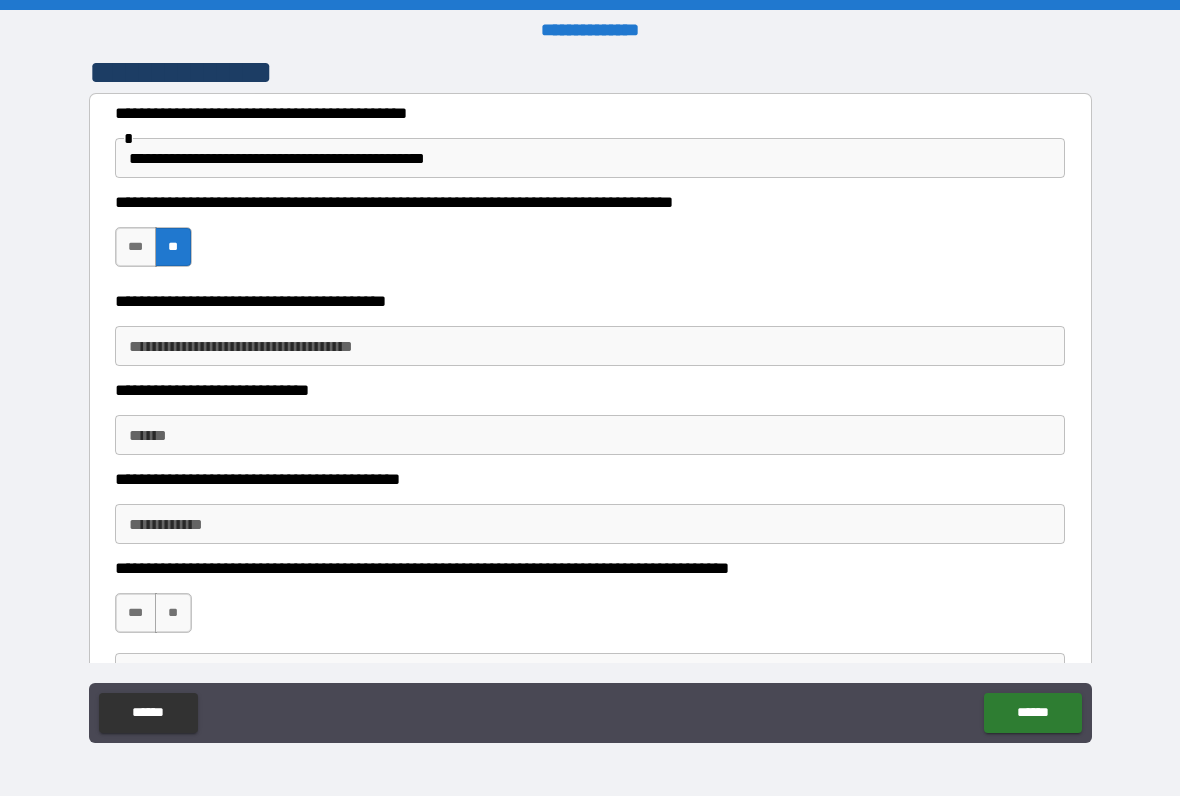click on "**********" at bounding box center [590, 346] 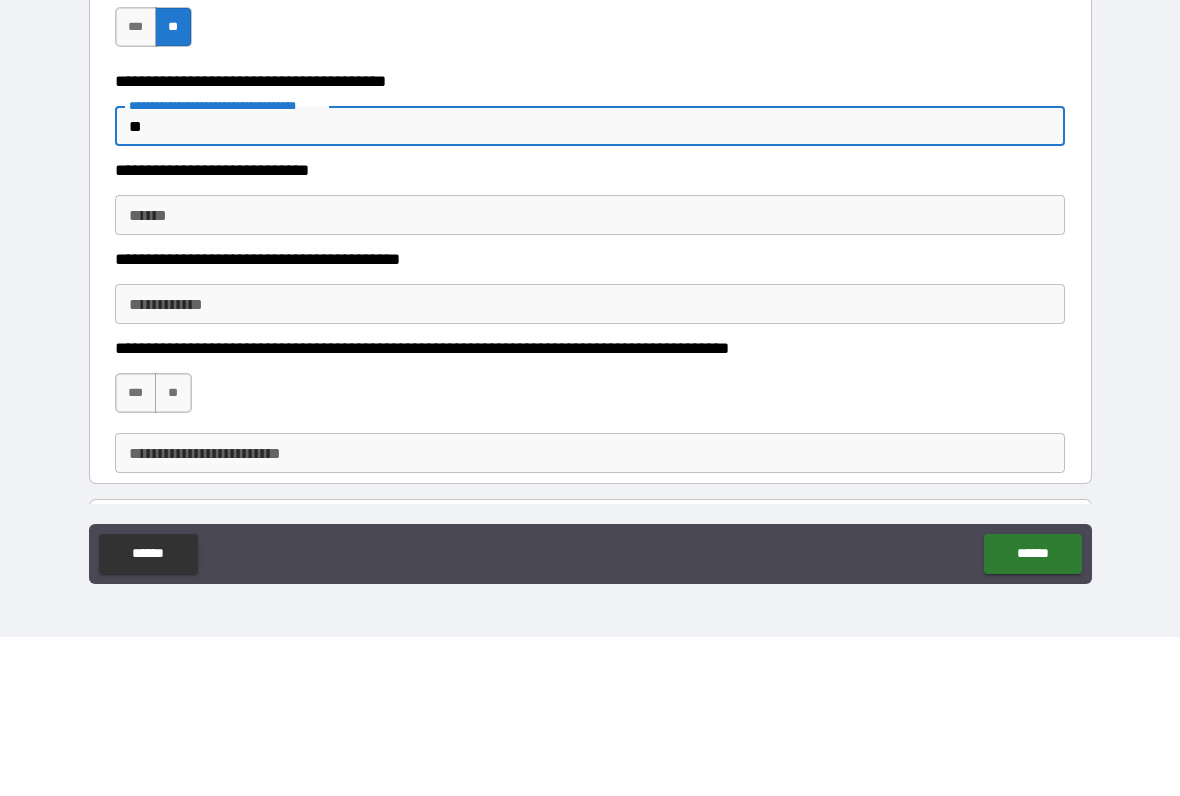 scroll, scrollTop: 88, scrollLeft: 0, axis: vertical 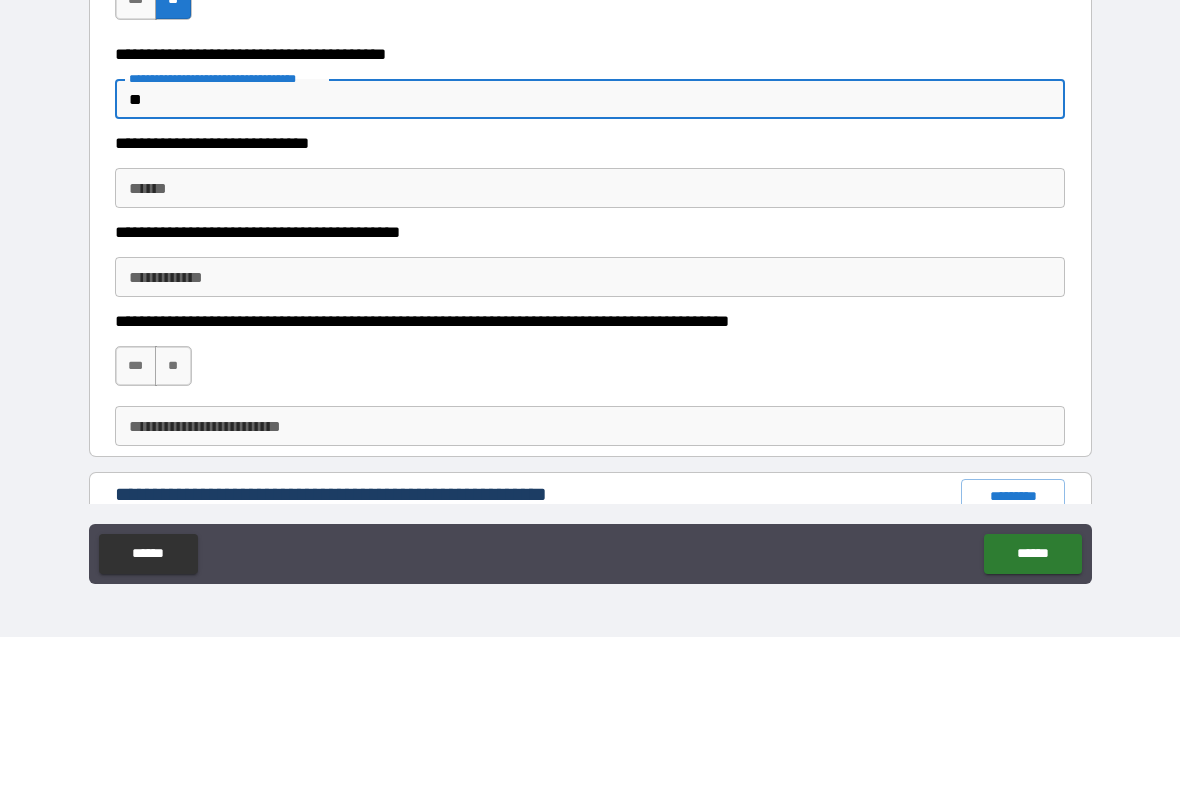 type on "**" 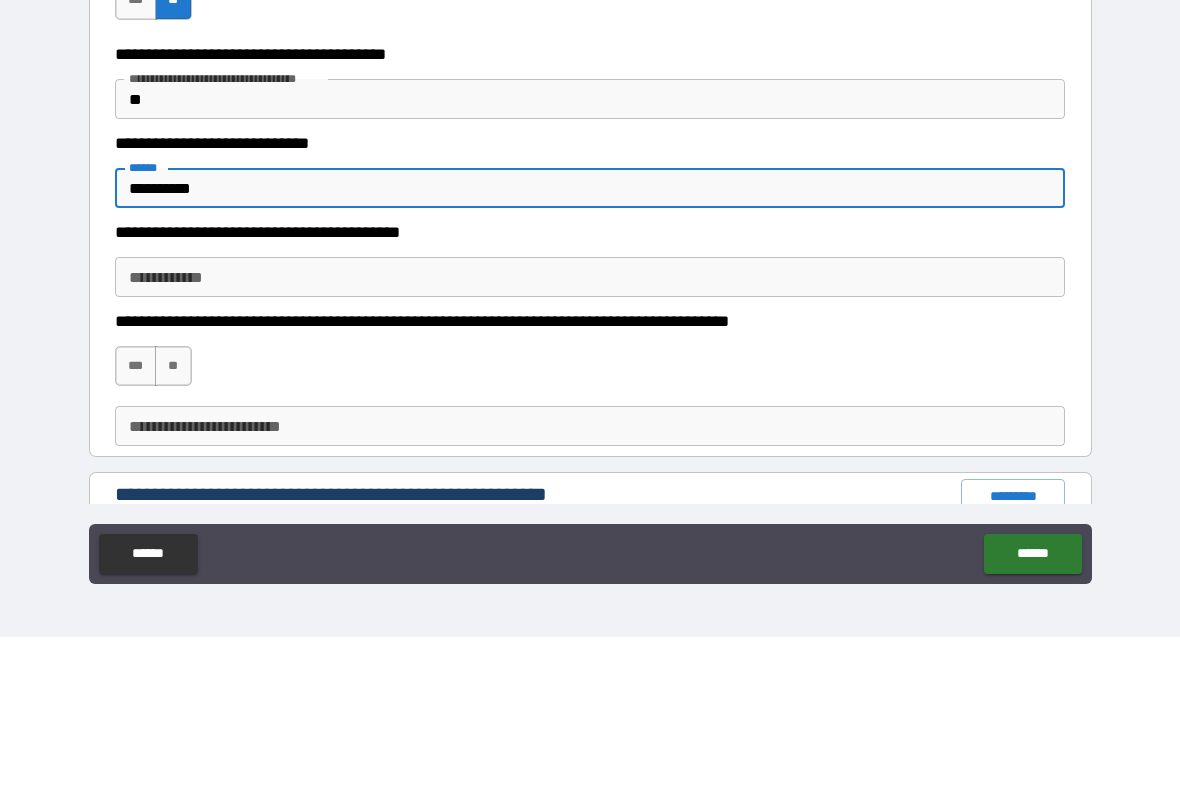 type on "**********" 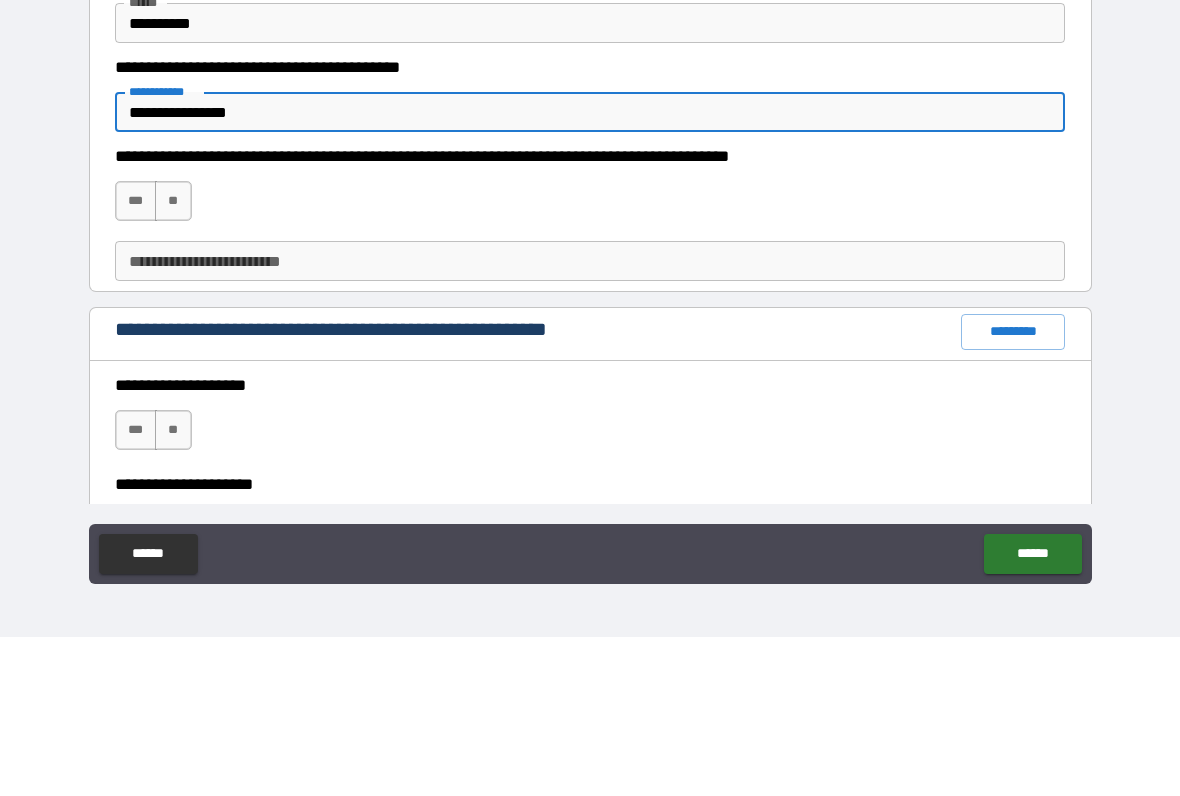 scroll, scrollTop: 257, scrollLeft: 0, axis: vertical 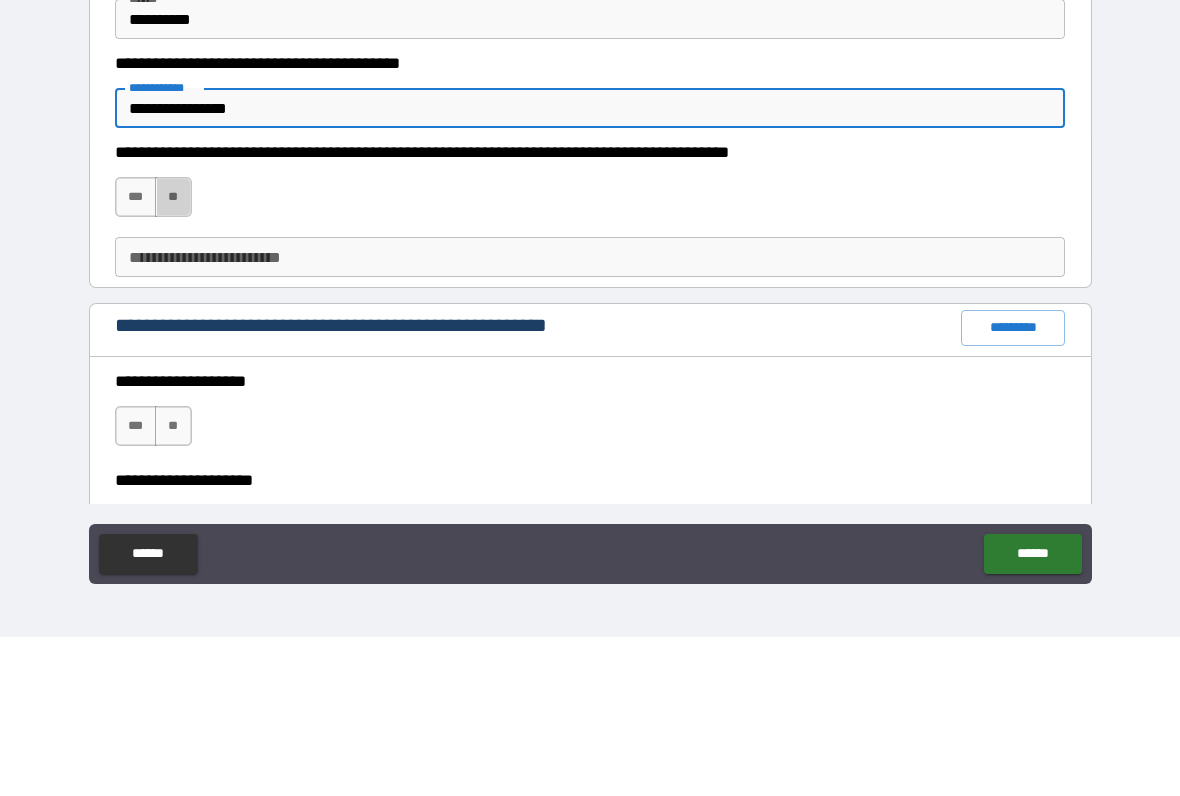 type on "**********" 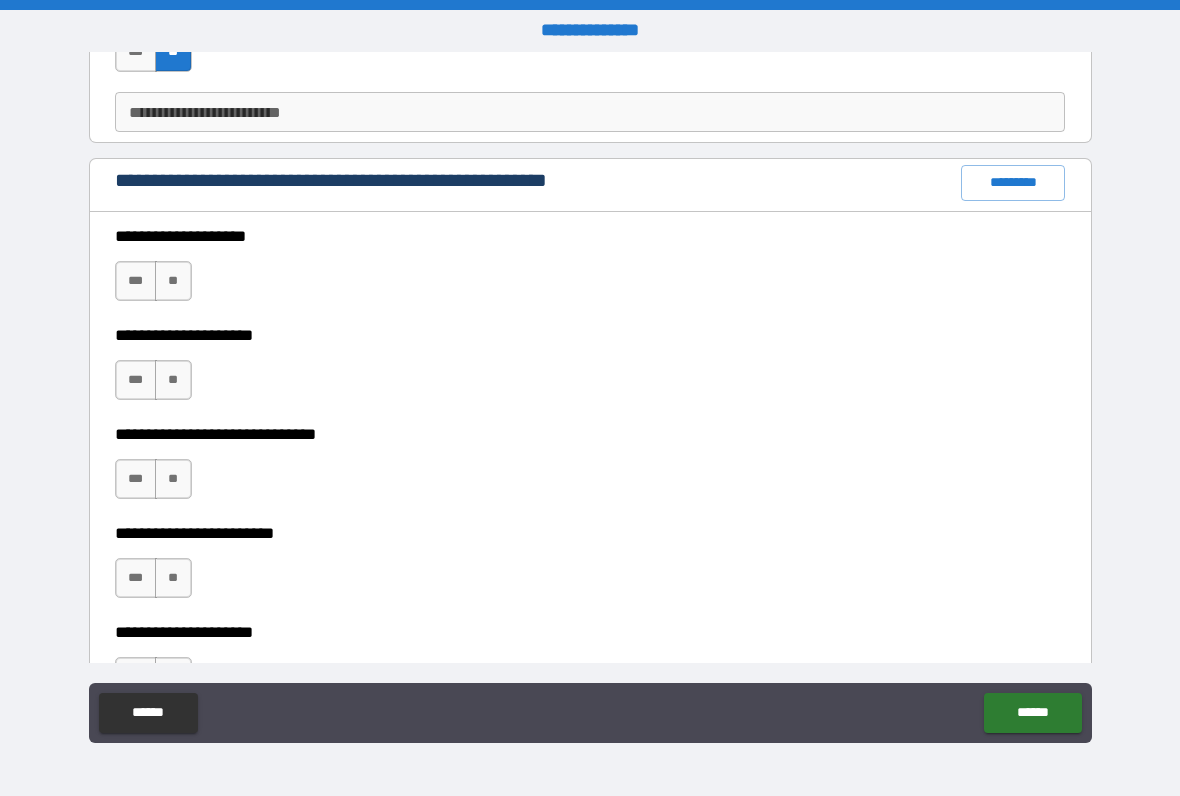 scroll, scrollTop: 564, scrollLeft: 0, axis: vertical 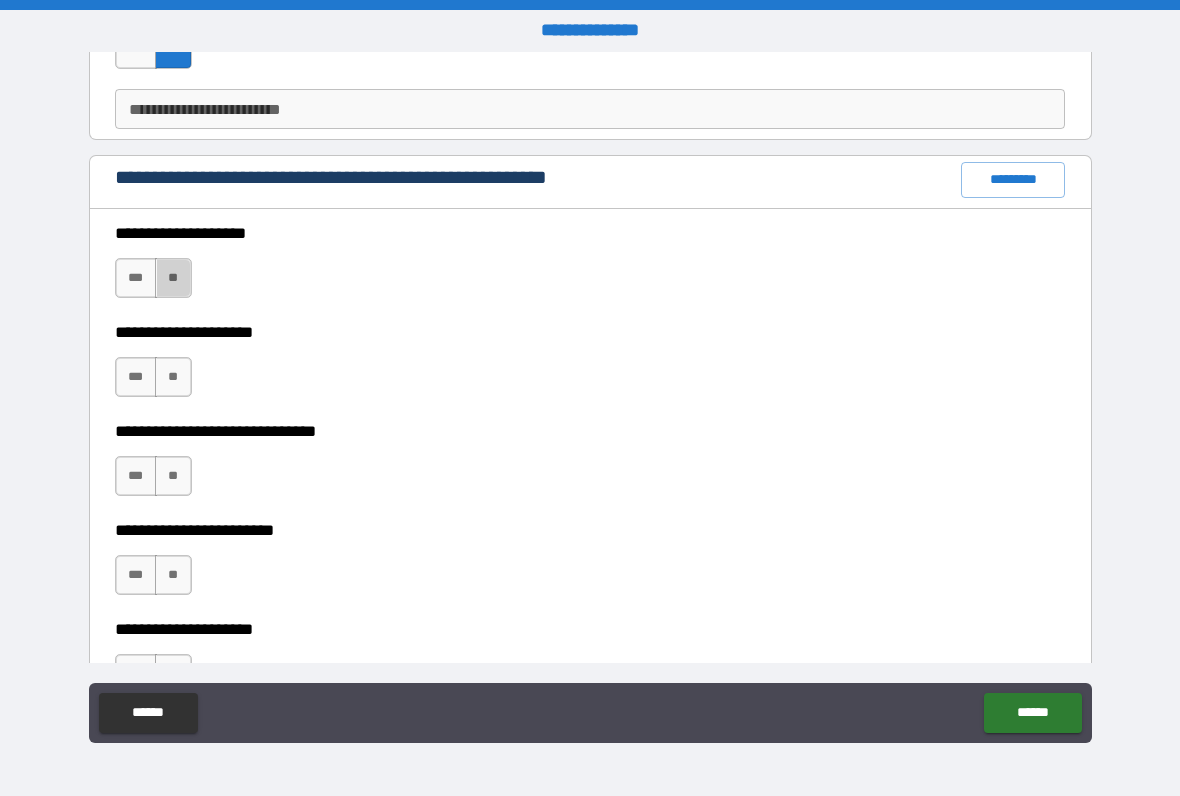 click on "**" at bounding box center [173, 278] 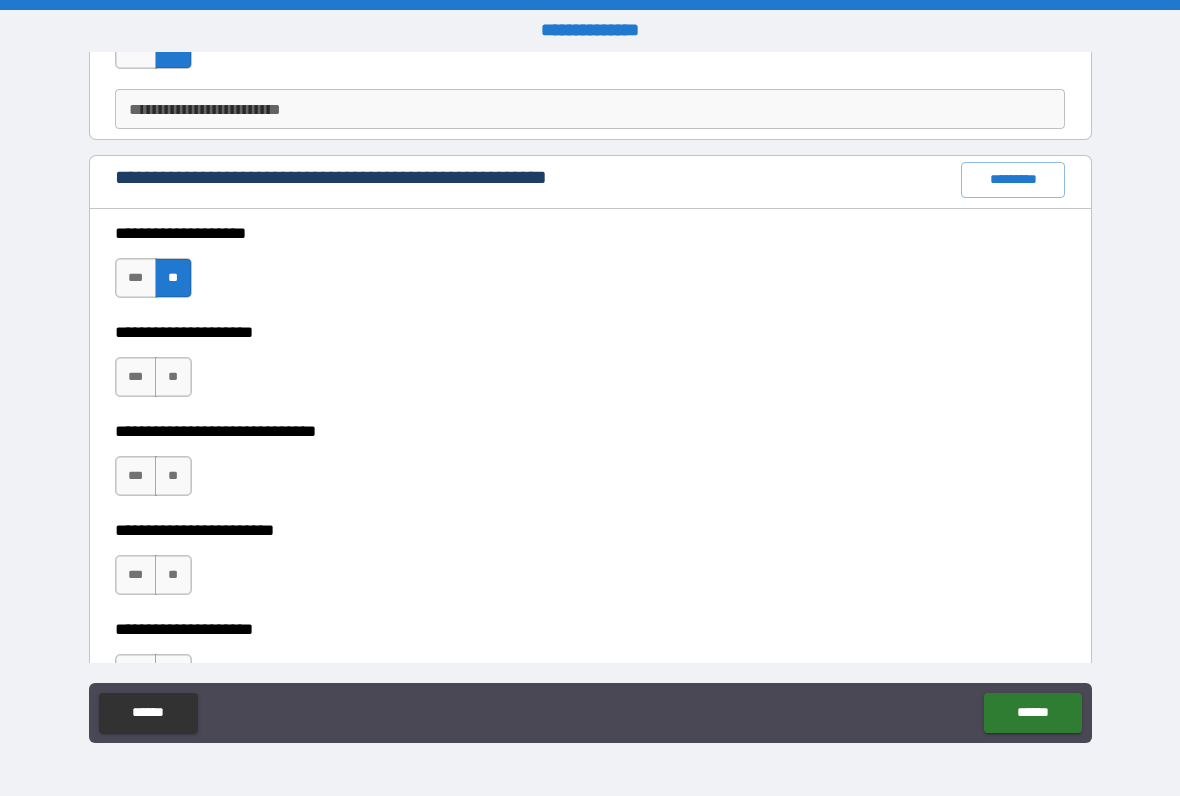 click on "**" at bounding box center (173, 377) 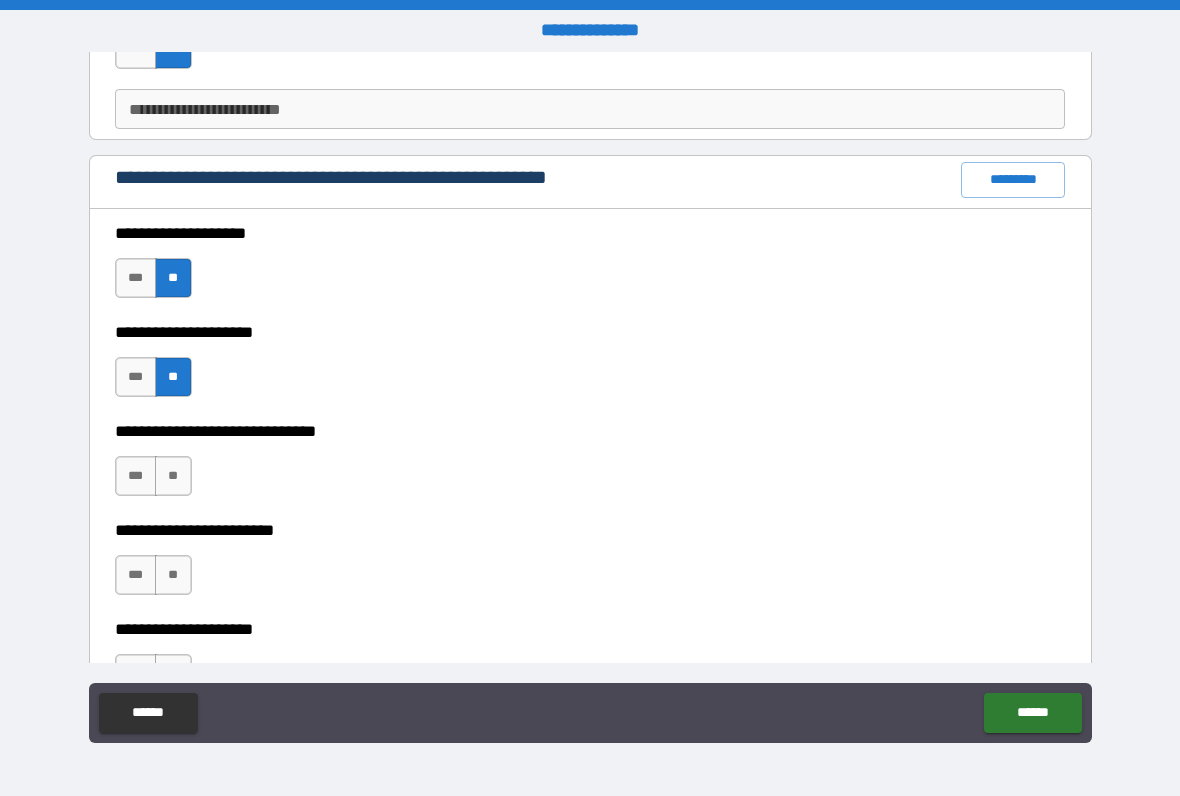 click on "**" at bounding box center [173, 476] 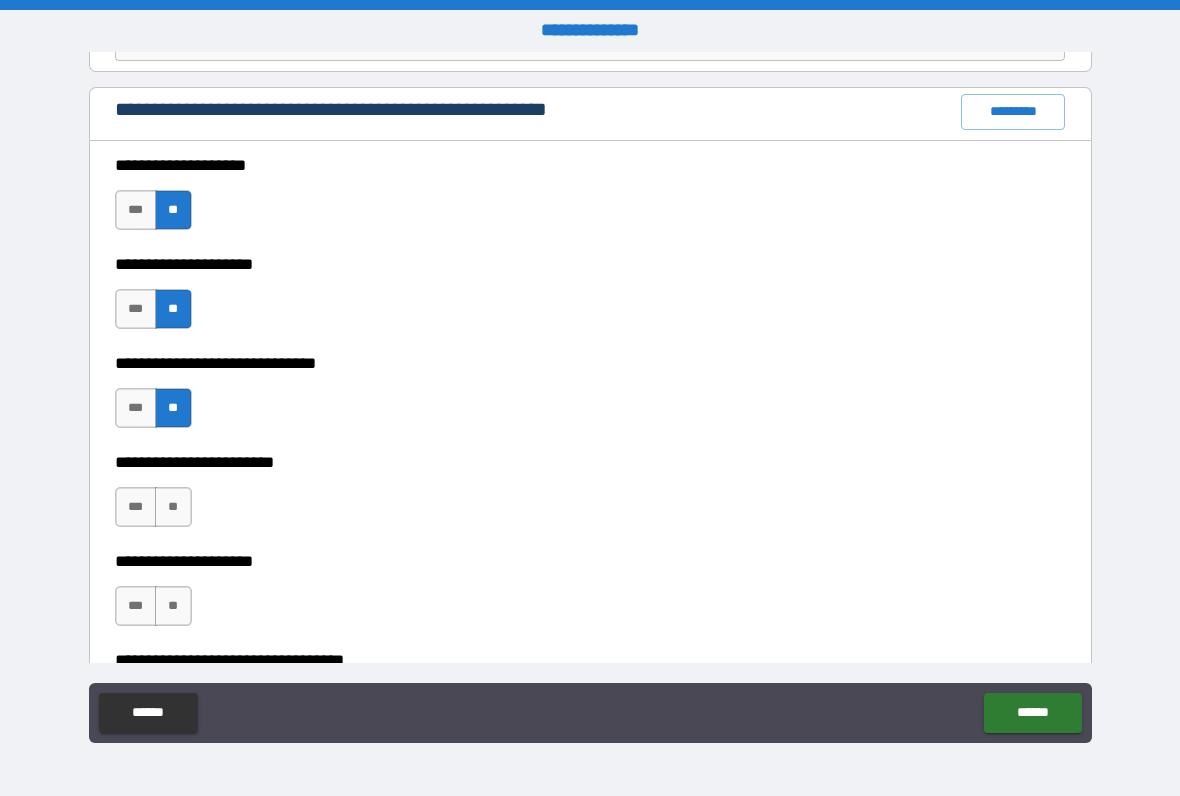 scroll, scrollTop: 683, scrollLeft: 0, axis: vertical 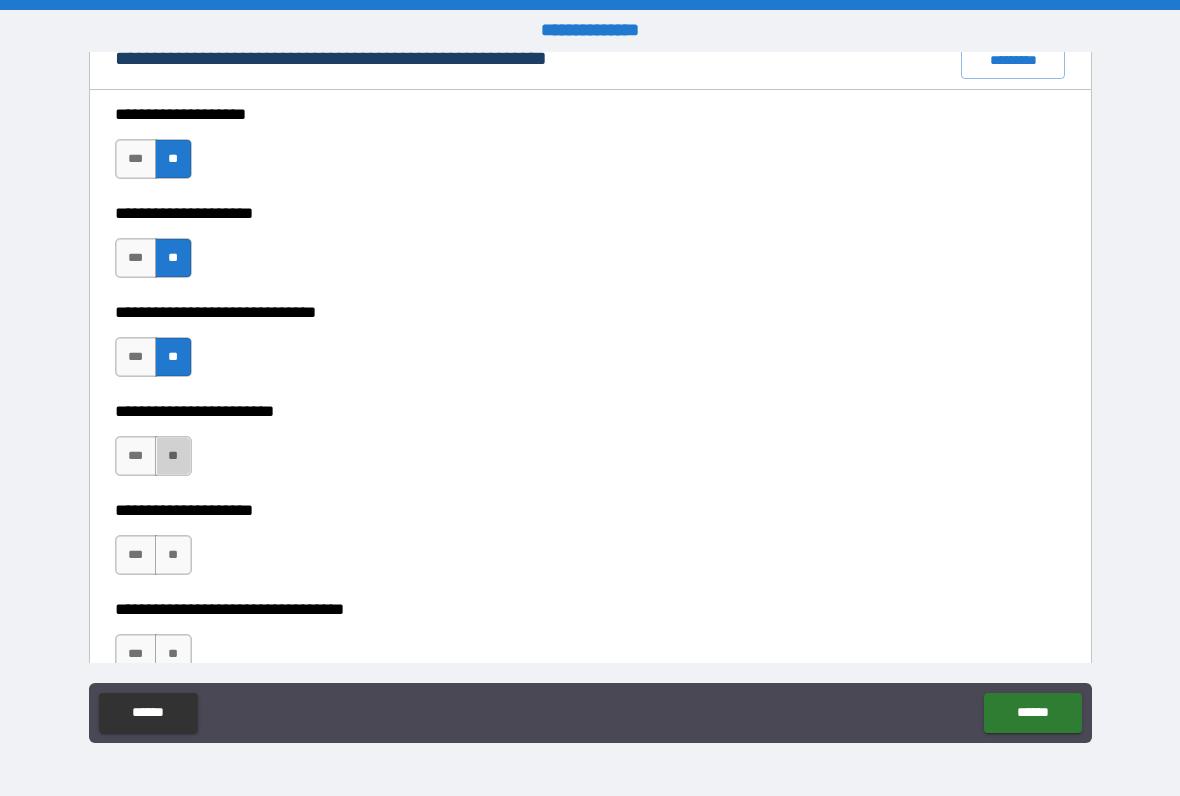 click on "**" at bounding box center (173, 456) 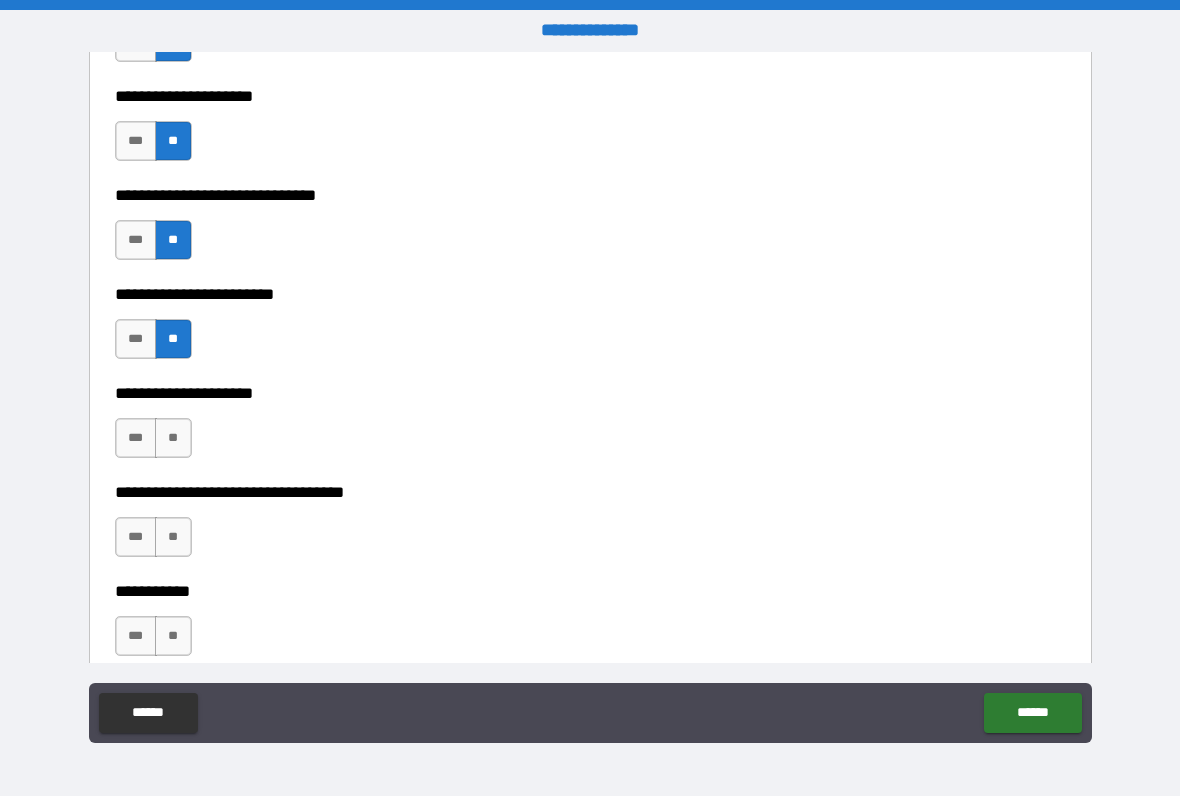 scroll, scrollTop: 815, scrollLeft: 0, axis: vertical 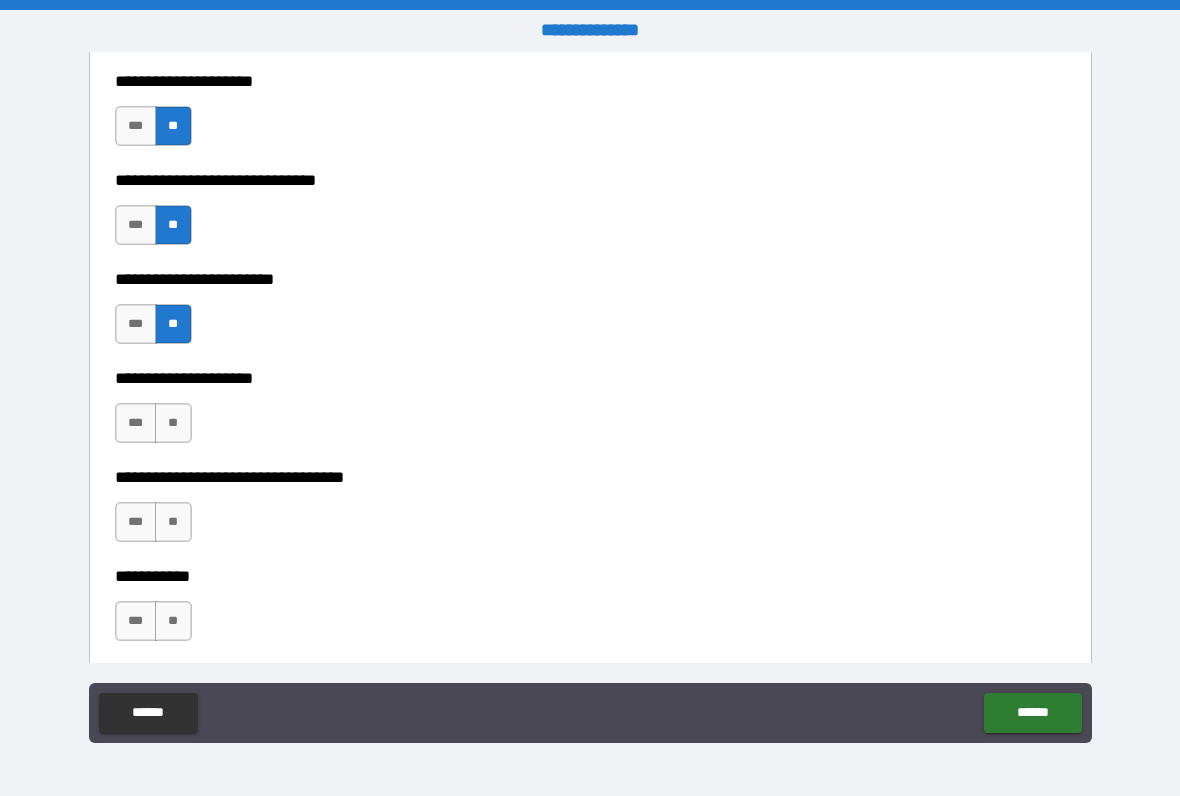 click on "***" at bounding box center [136, 423] 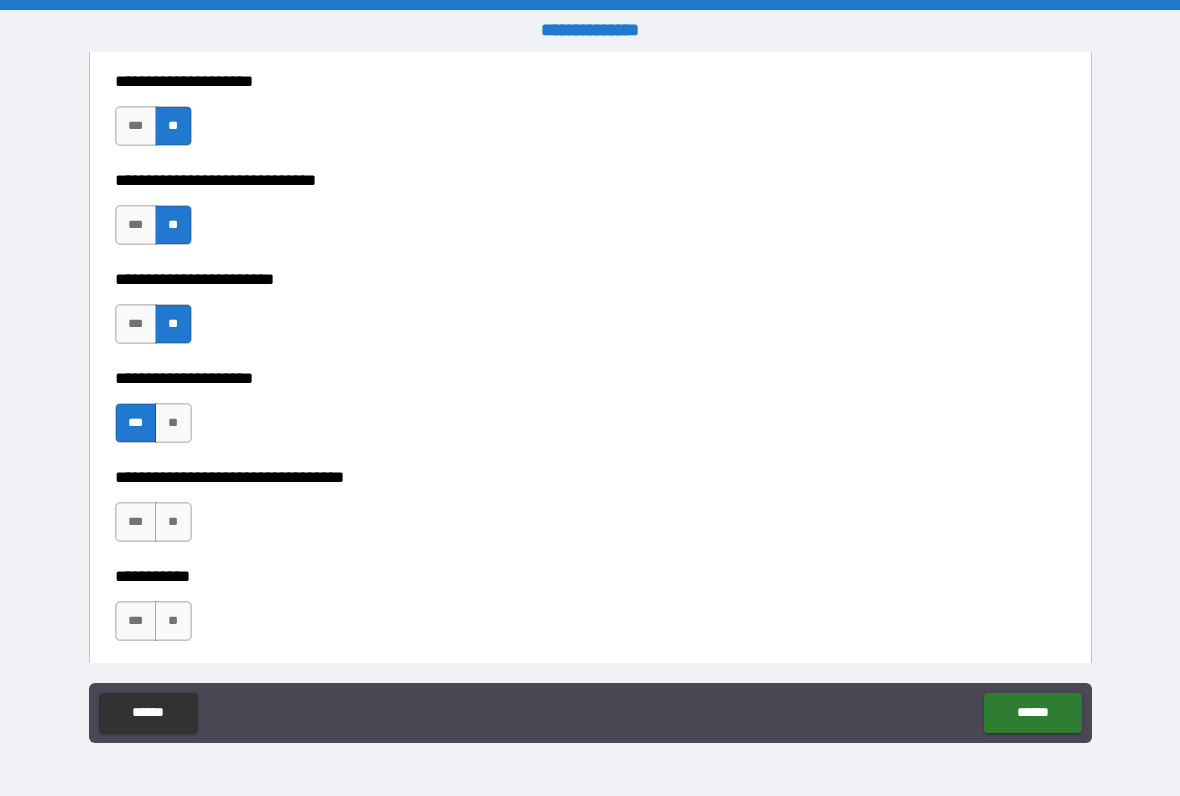 click on "**" at bounding box center (173, 522) 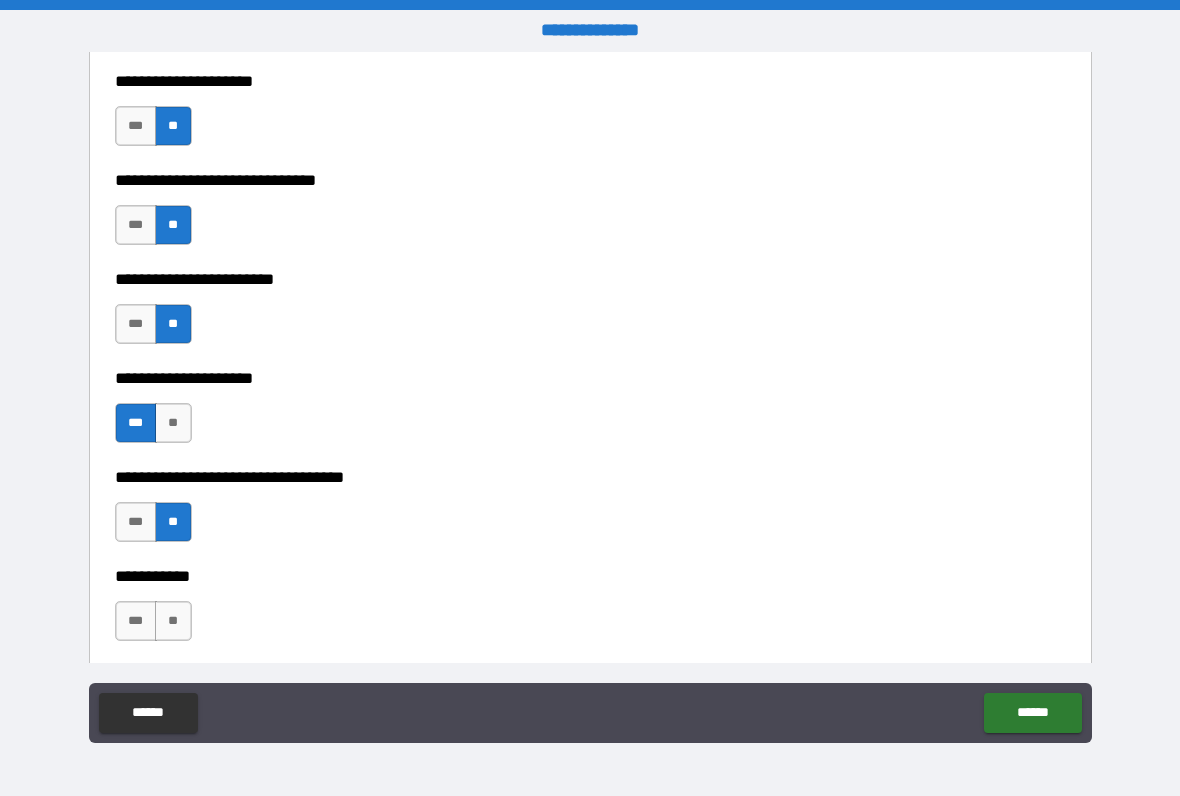 click on "**" at bounding box center (173, 621) 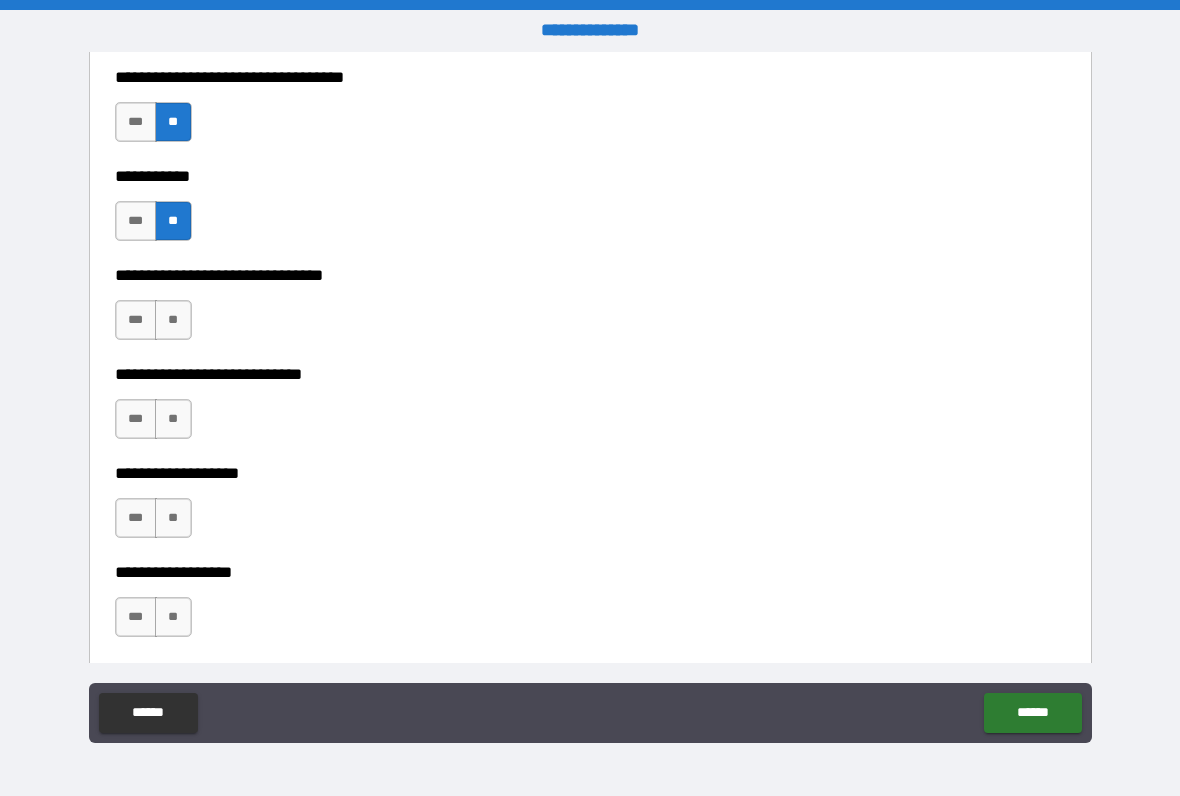 scroll, scrollTop: 1216, scrollLeft: 0, axis: vertical 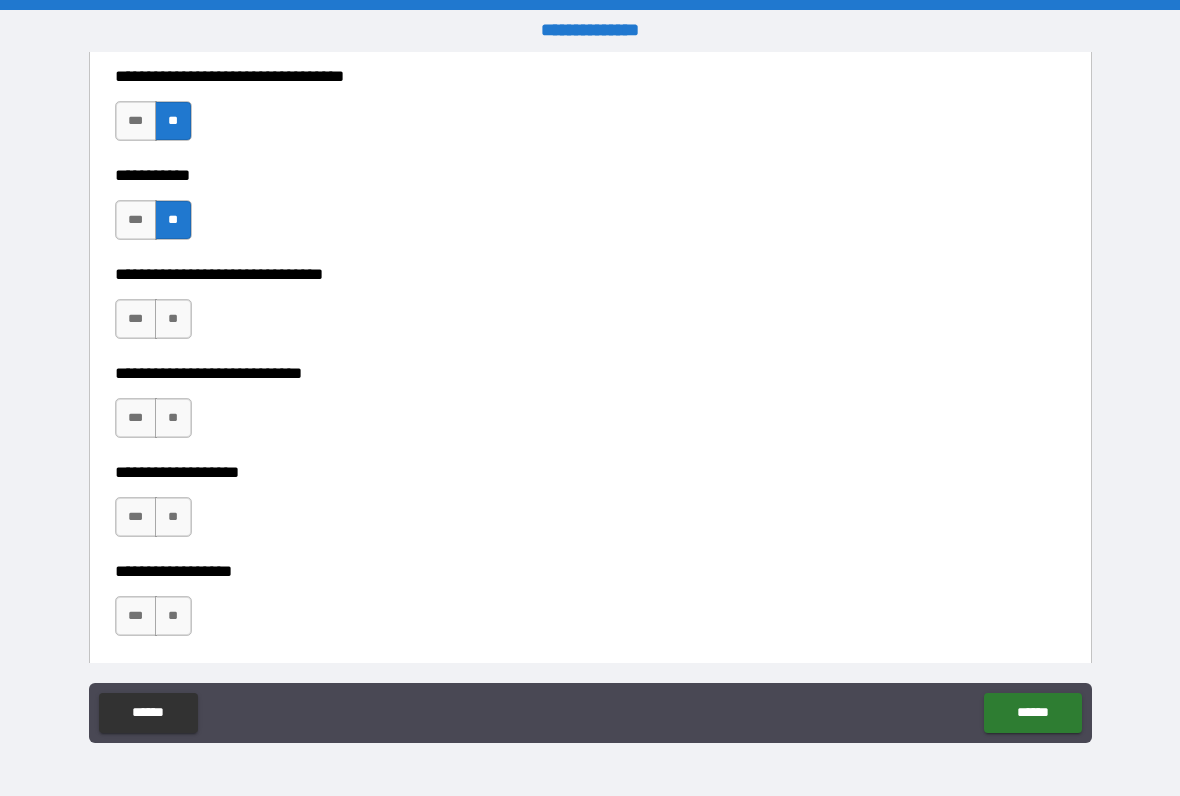 click on "**" at bounding box center (173, 319) 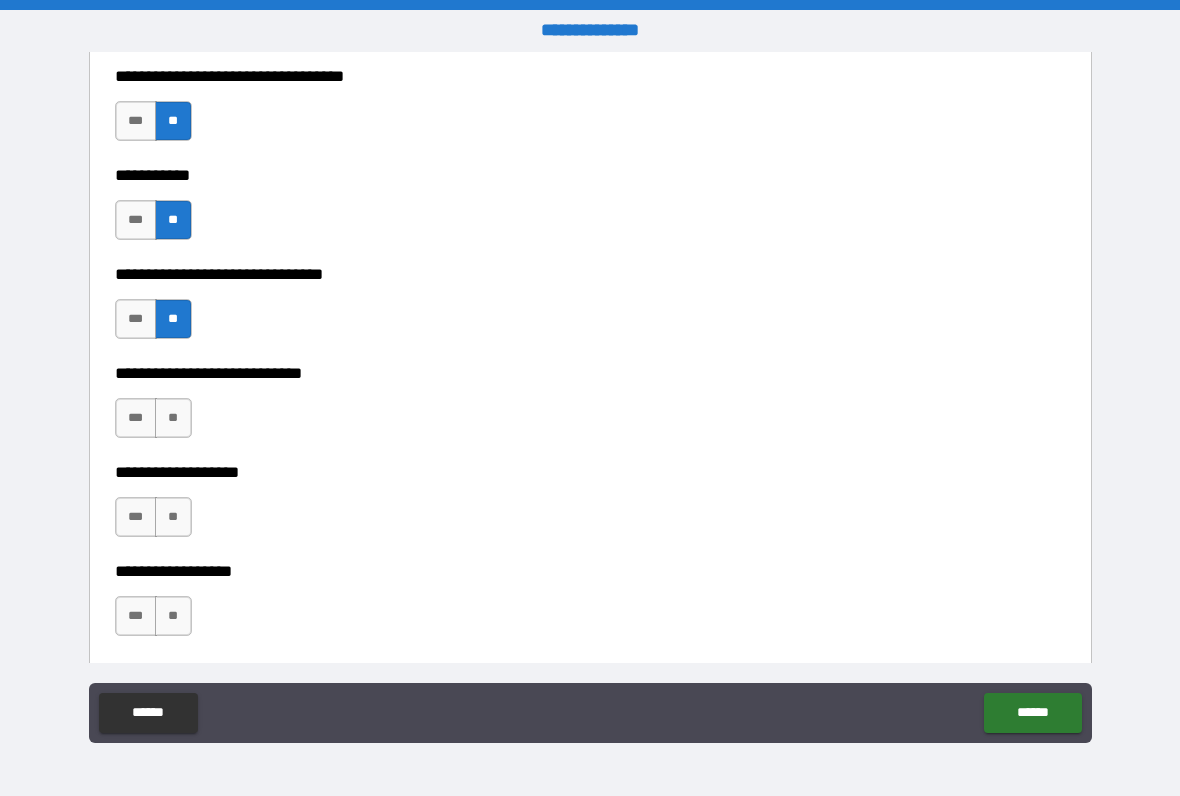 click on "**" at bounding box center [173, 517] 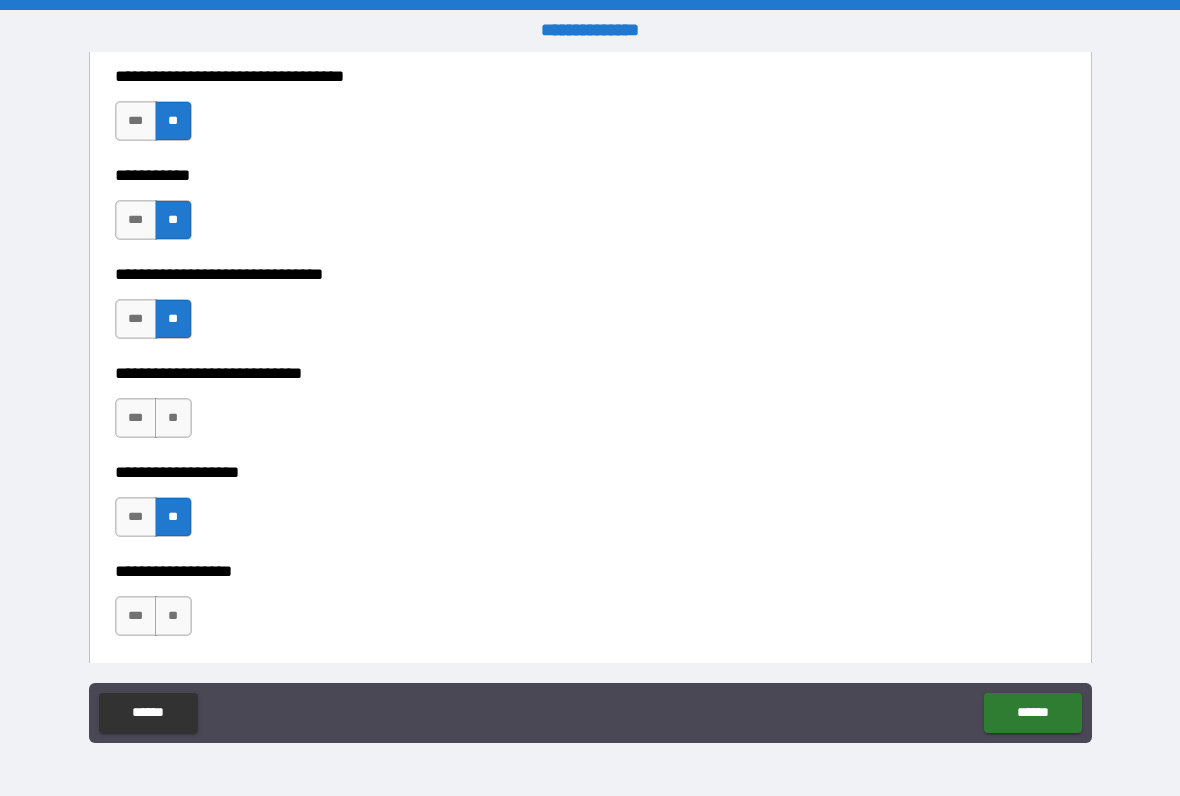 click on "**" at bounding box center [173, 616] 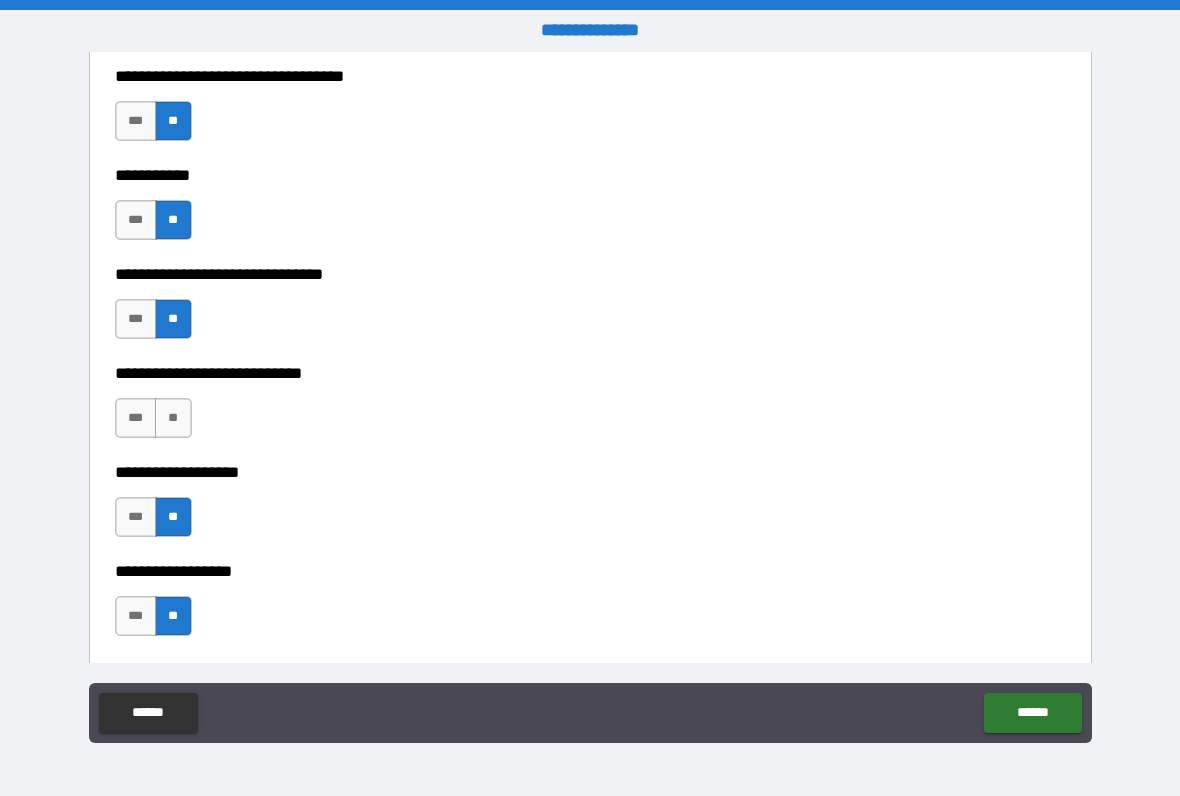 click on "***" at bounding box center [136, 418] 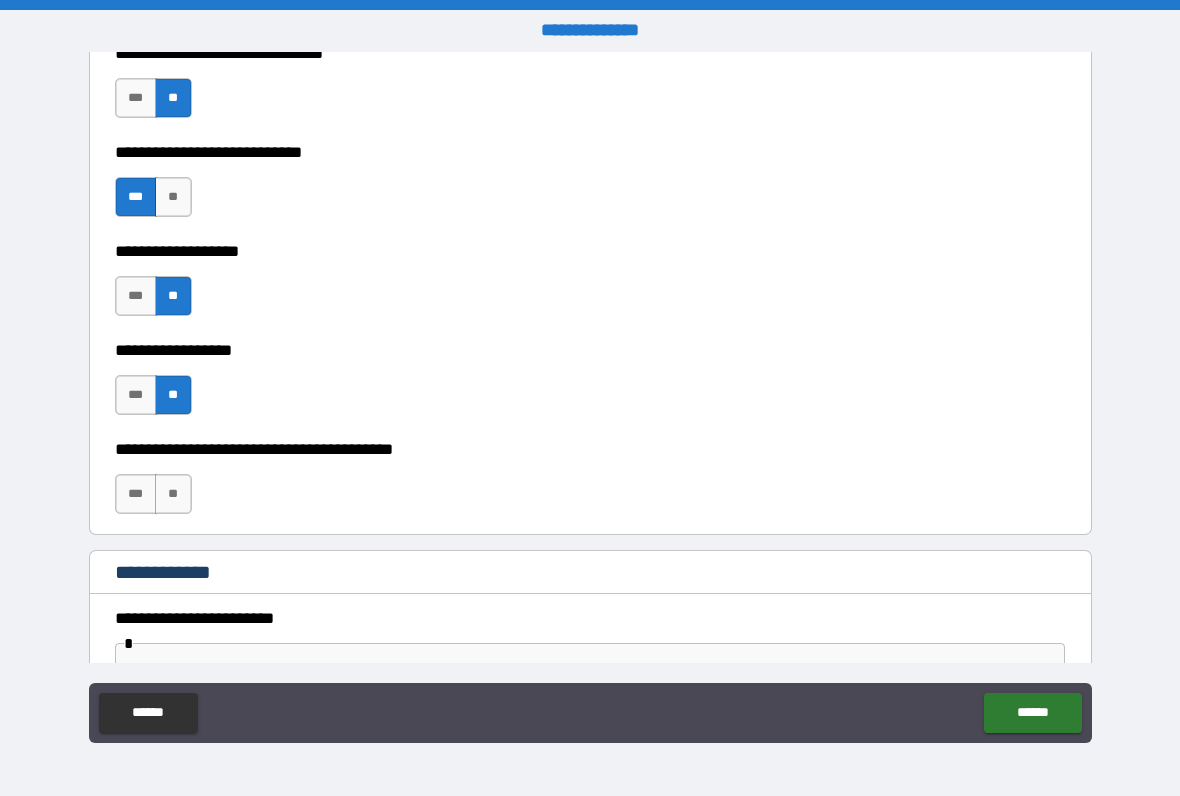 scroll, scrollTop: 1451, scrollLeft: 0, axis: vertical 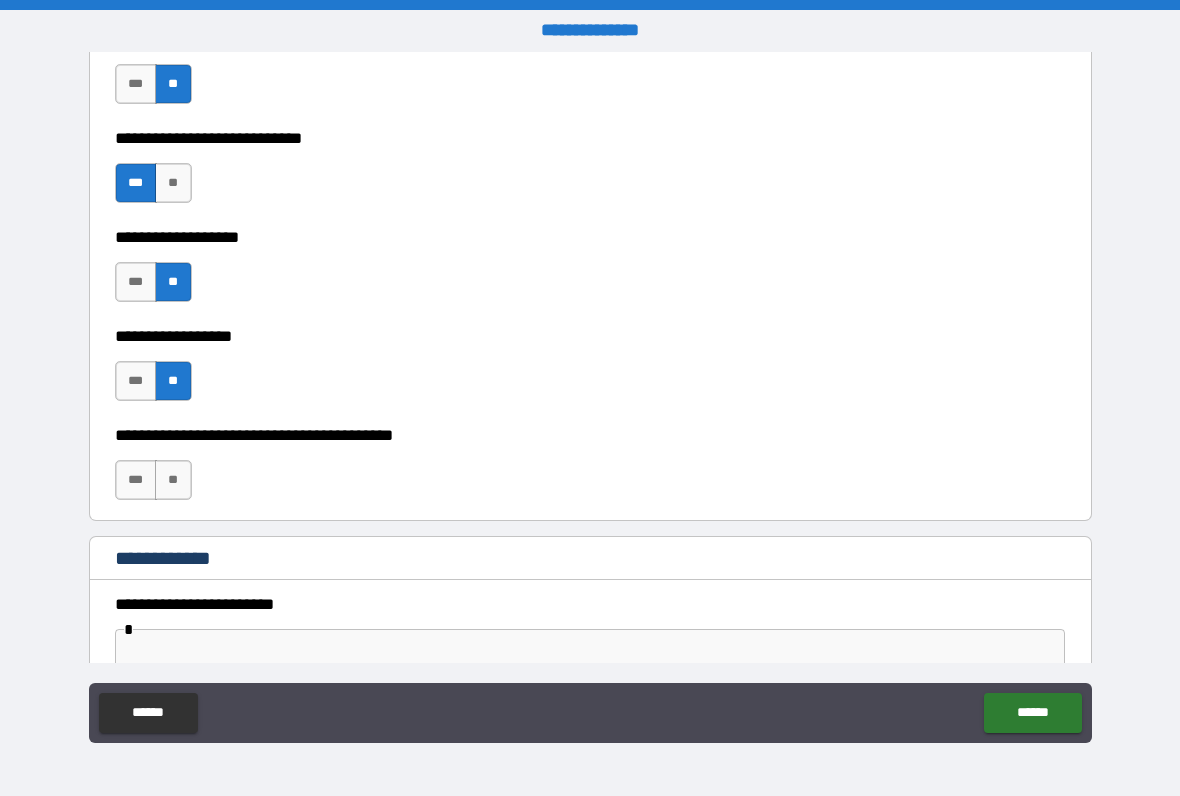 click on "**" at bounding box center (173, 480) 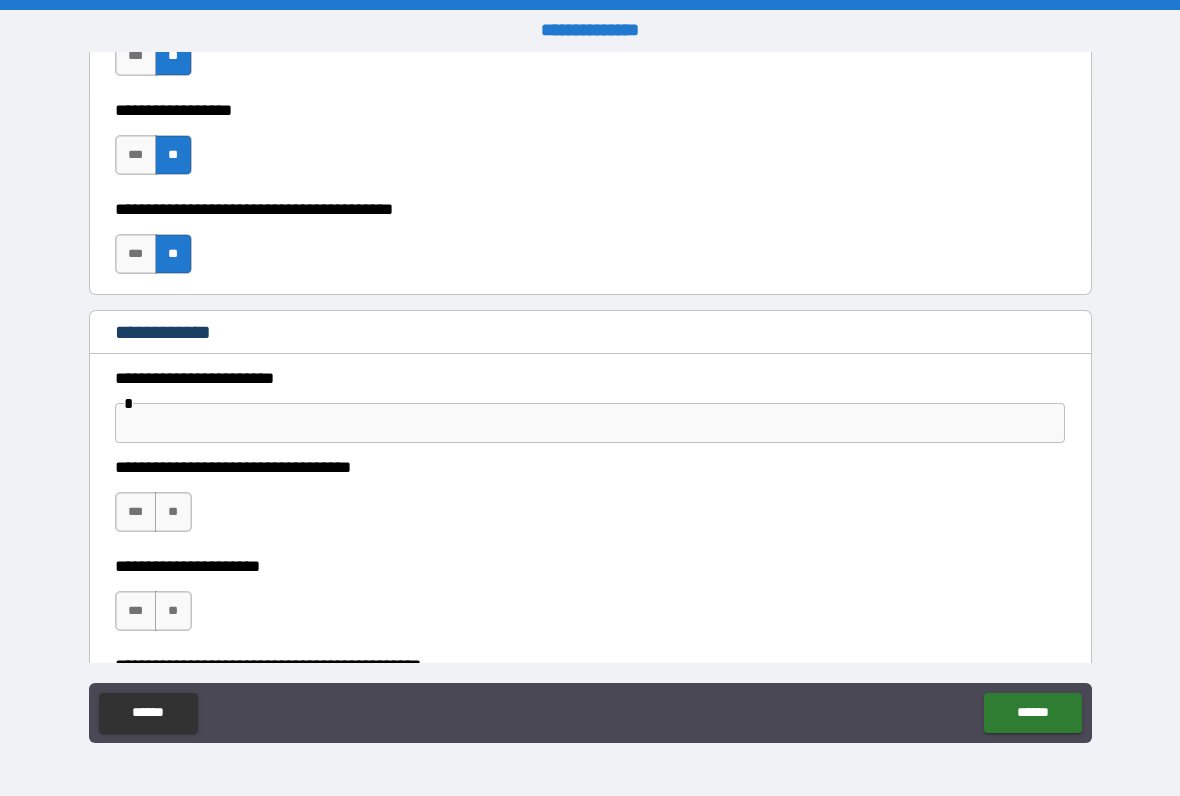 scroll, scrollTop: 1683, scrollLeft: 0, axis: vertical 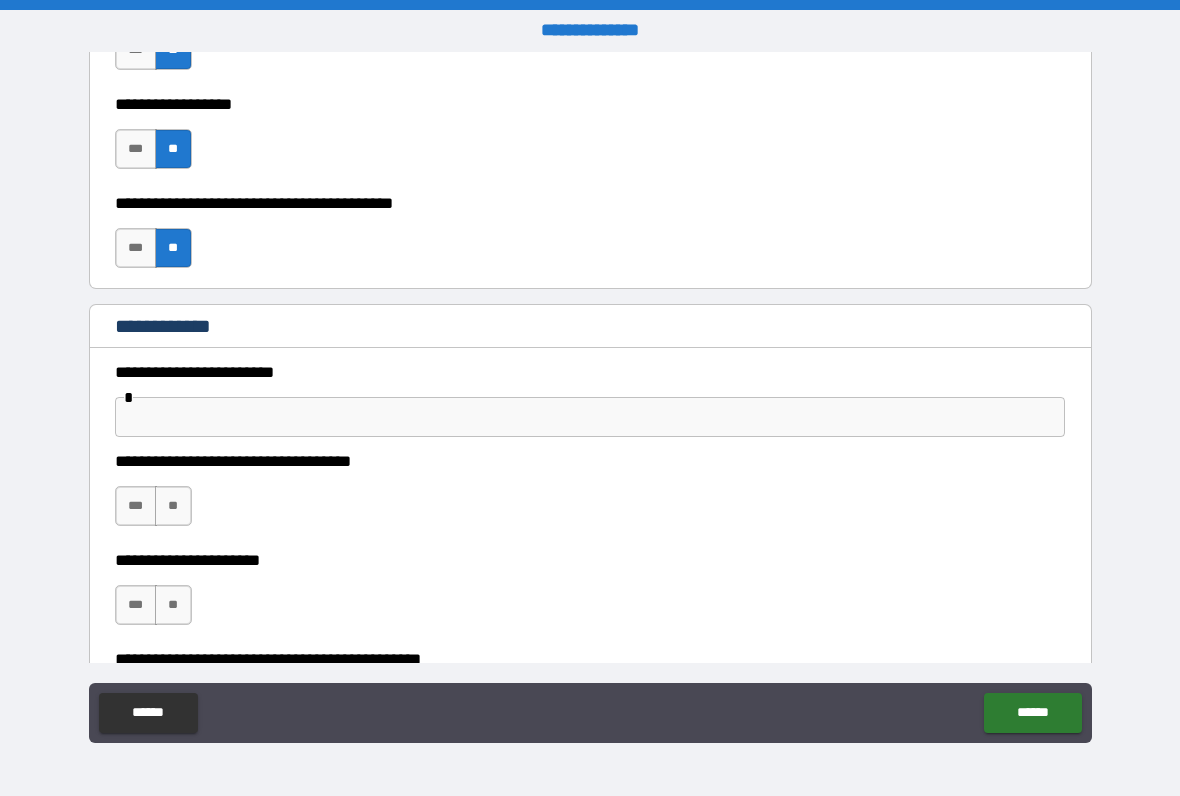 click at bounding box center (590, 417) 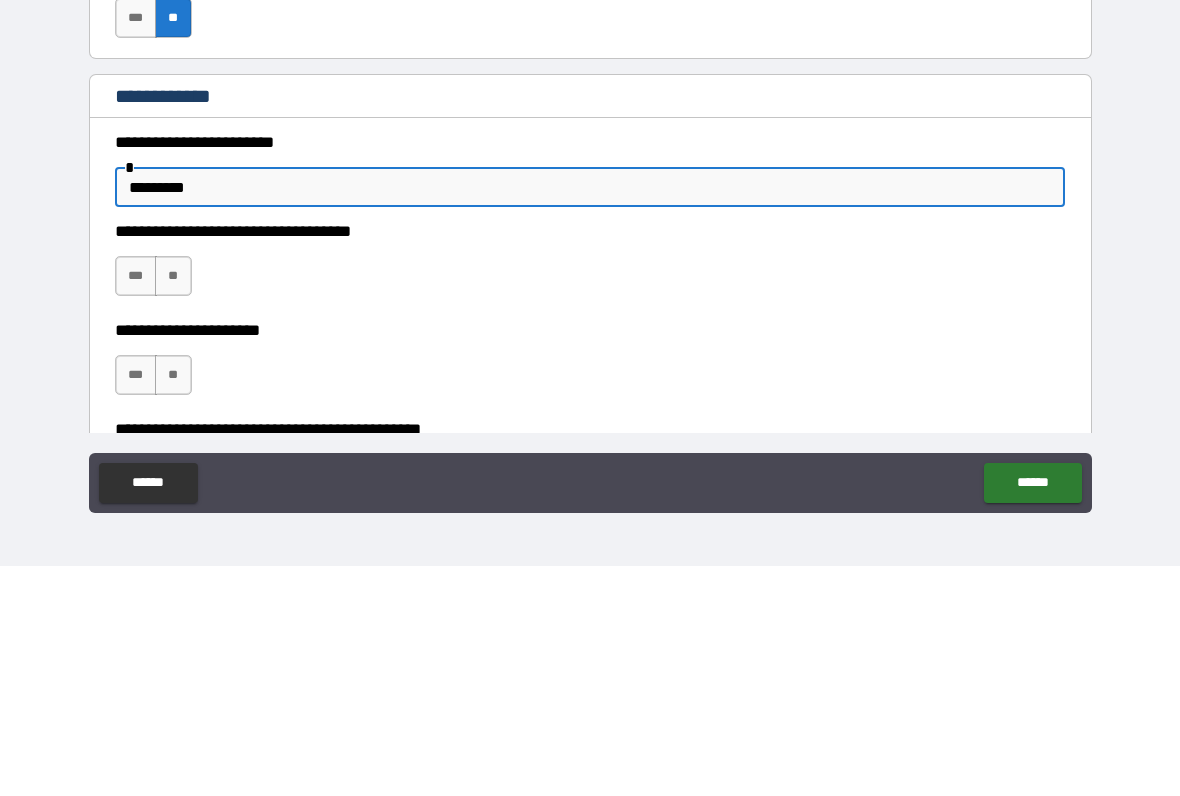 type on "*********" 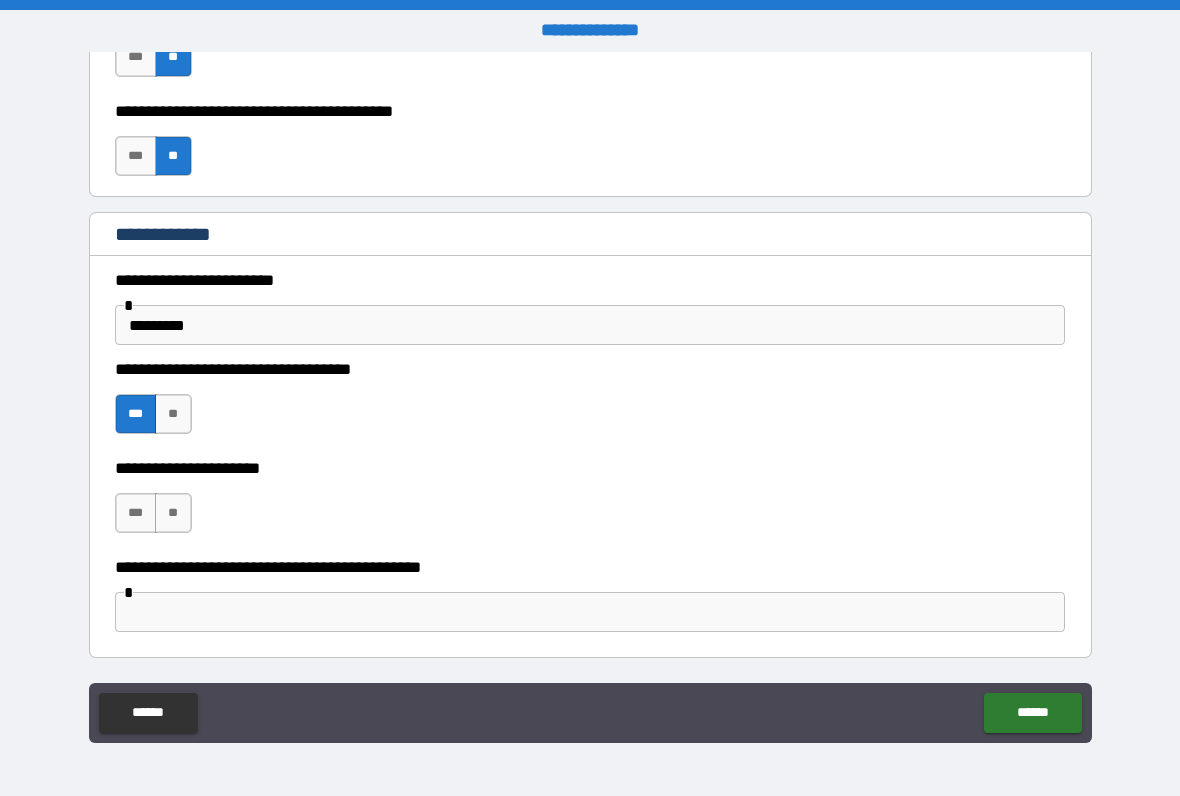 scroll, scrollTop: 1775, scrollLeft: 0, axis: vertical 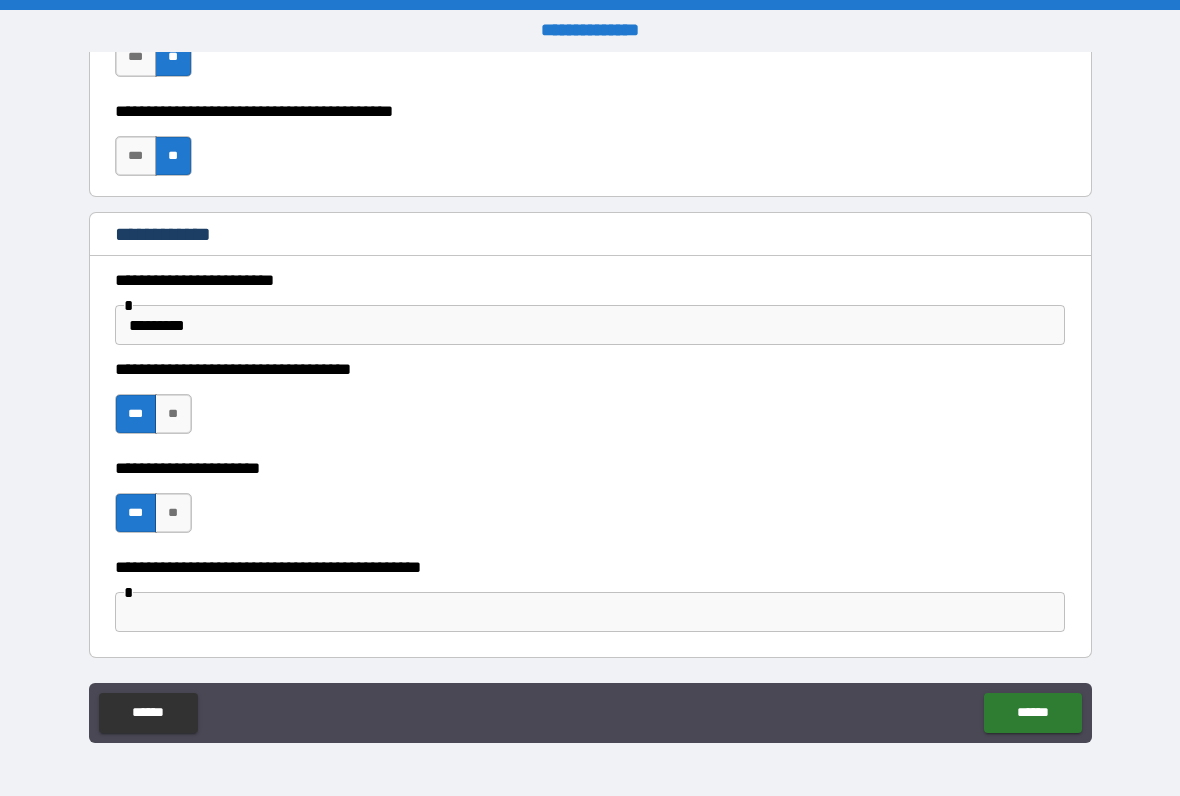 click at bounding box center (590, 612) 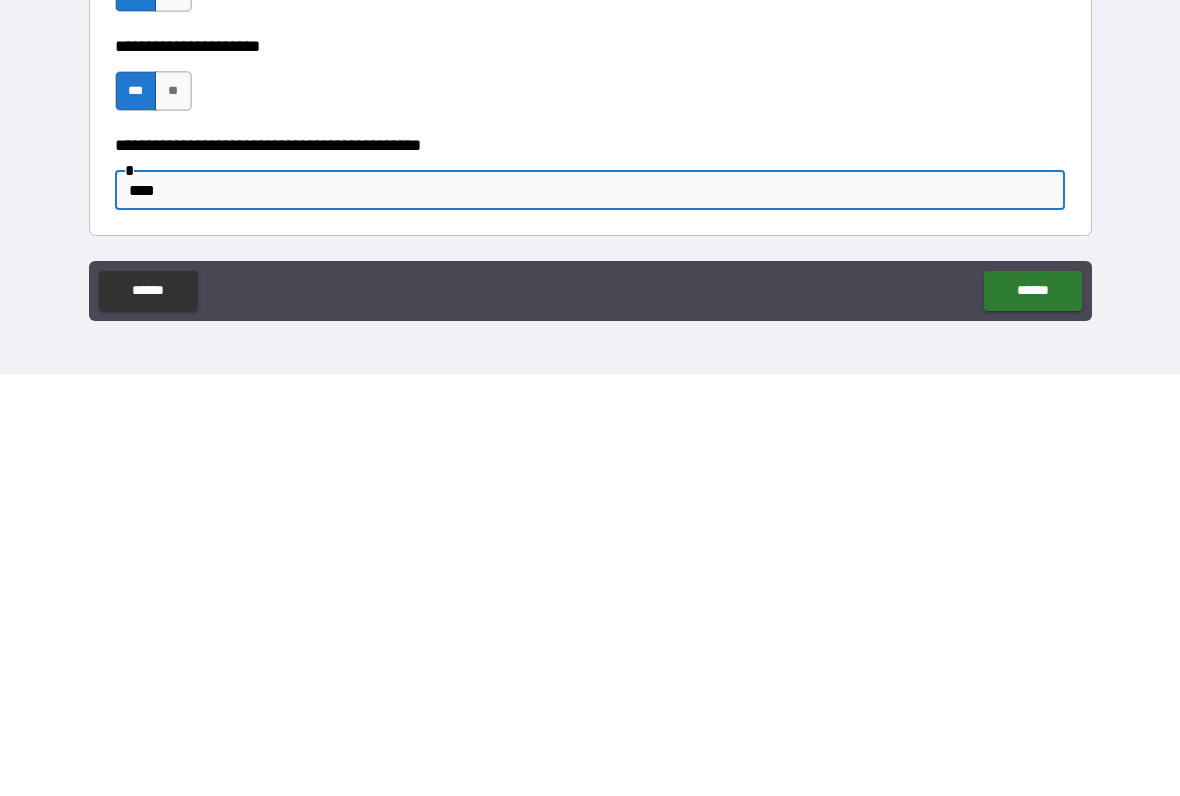 type on "*****" 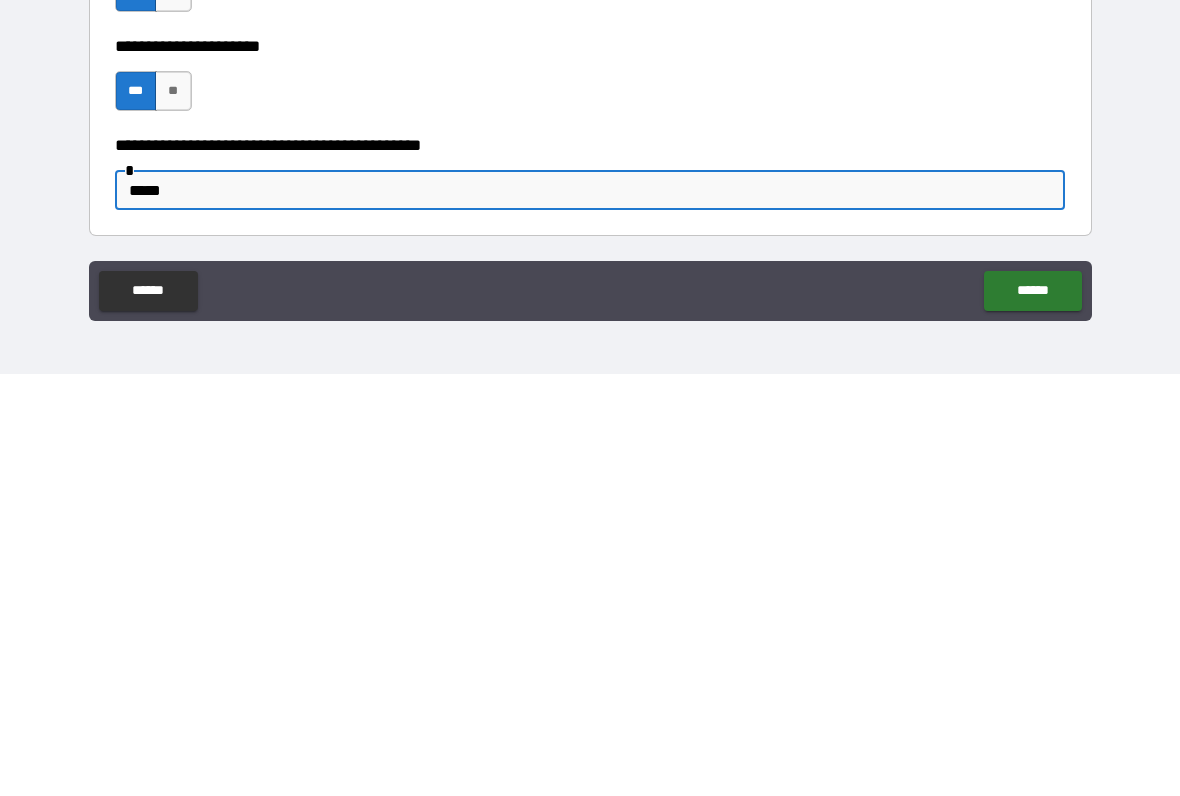 click on "******" at bounding box center [1032, 713] 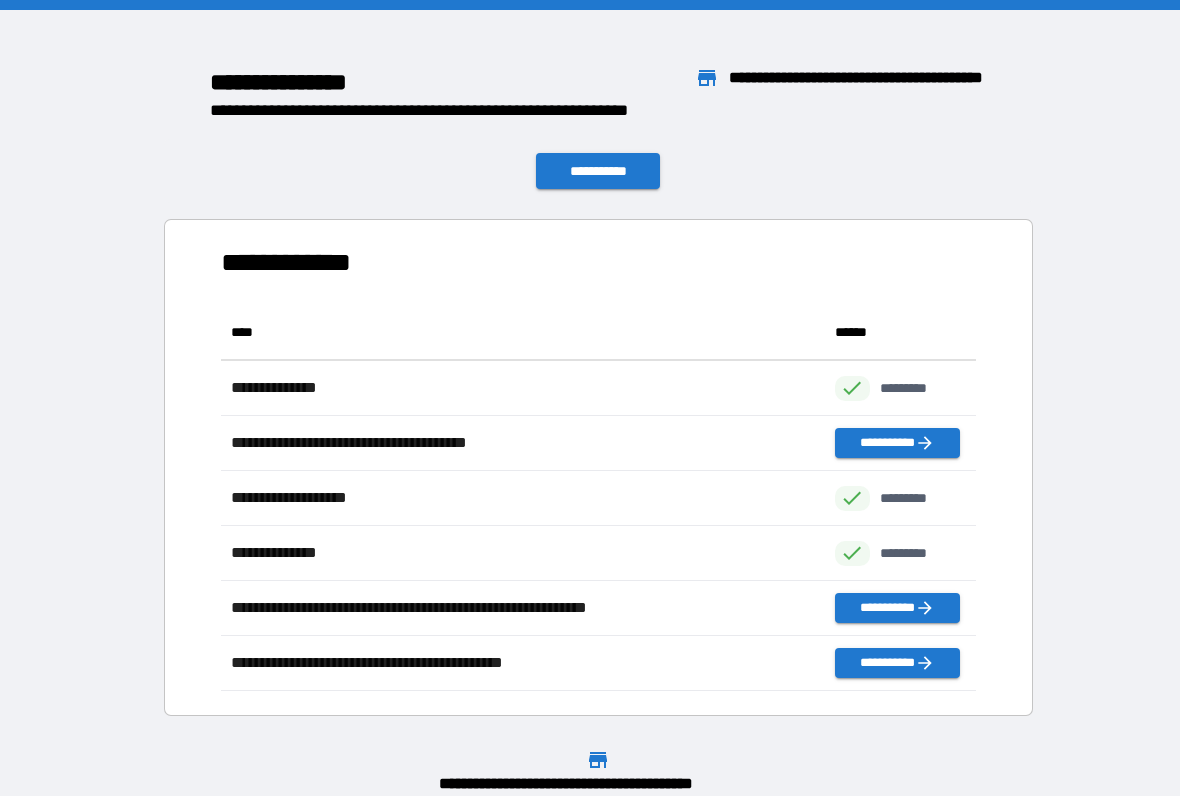 scroll, scrollTop: 1, scrollLeft: 1, axis: both 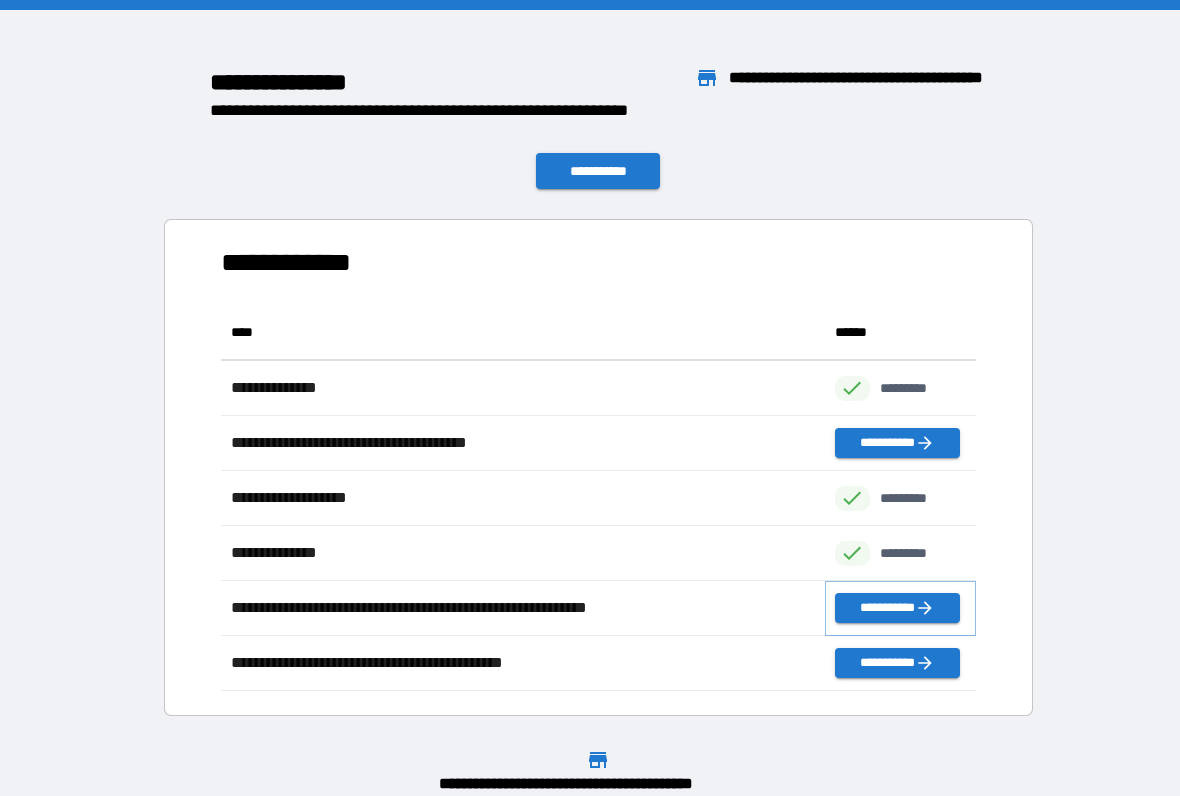 click on "**********" at bounding box center [897, 608] 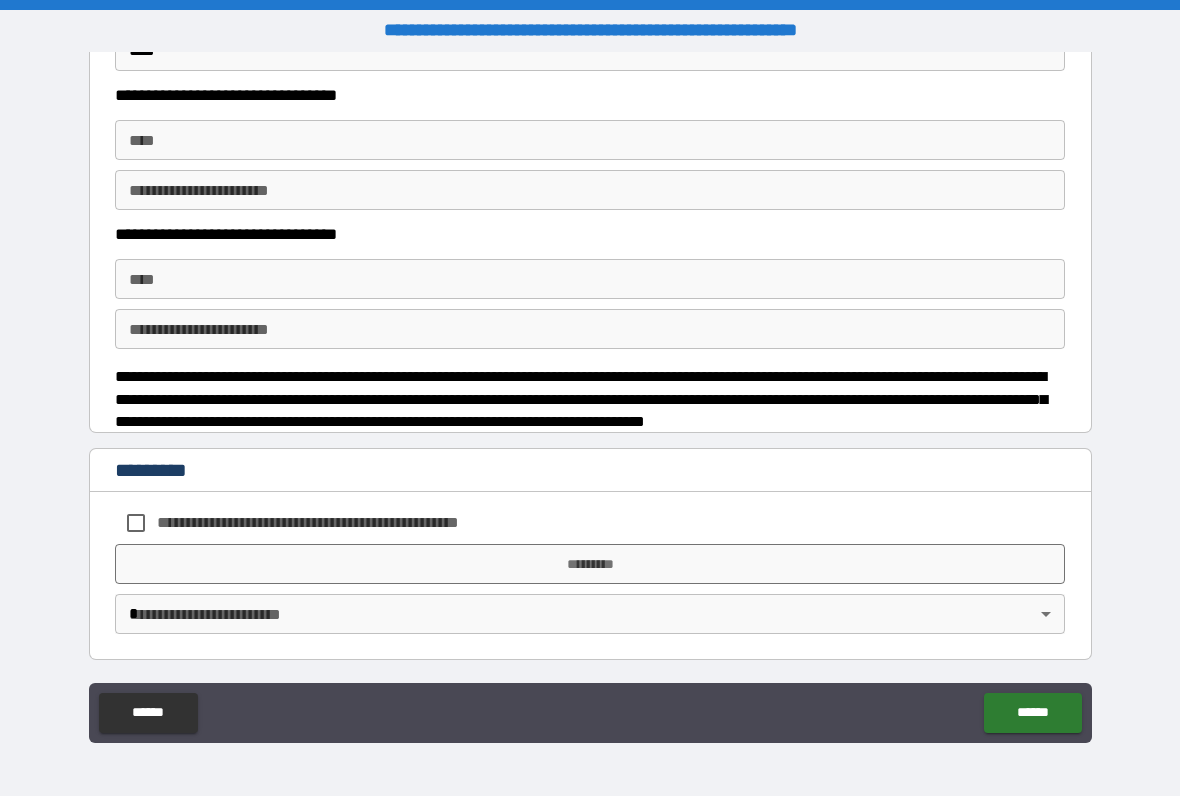 scroll, scrollTop: 708, scrollLeft: 0, axis: vertical 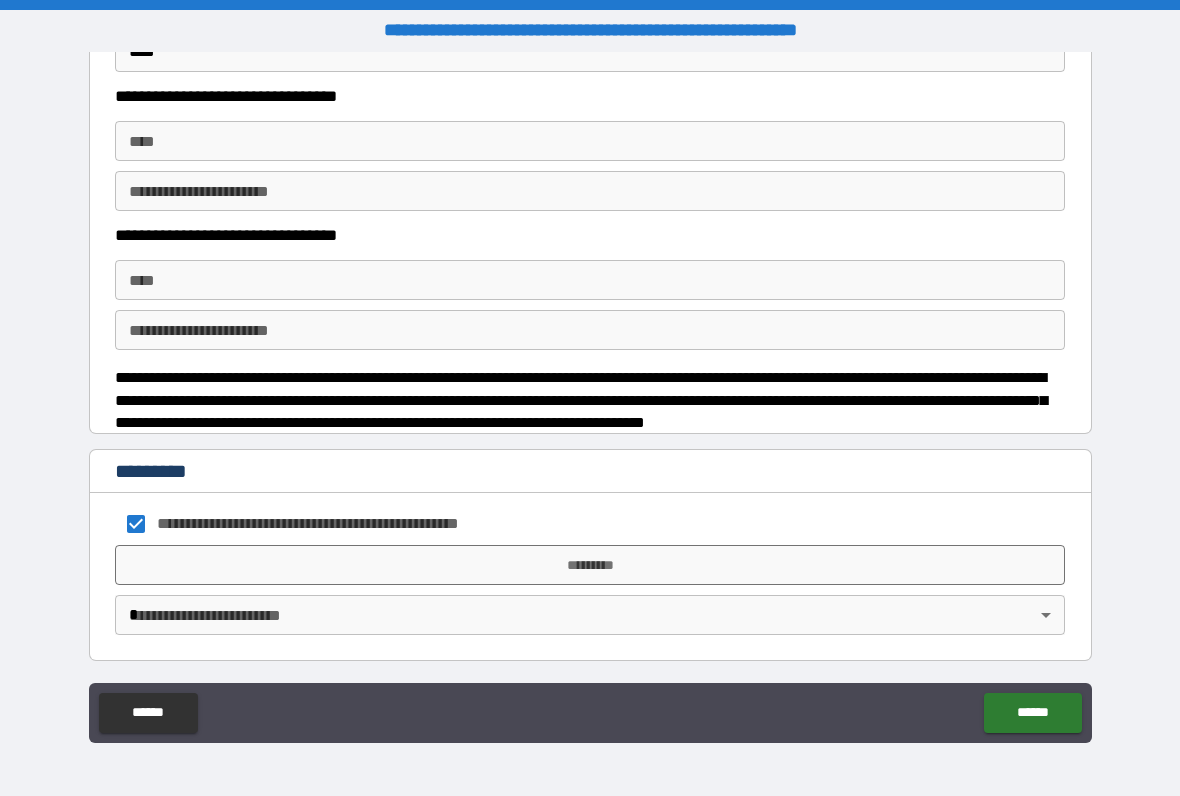 click on "*********" at bounding box center [590, 565] 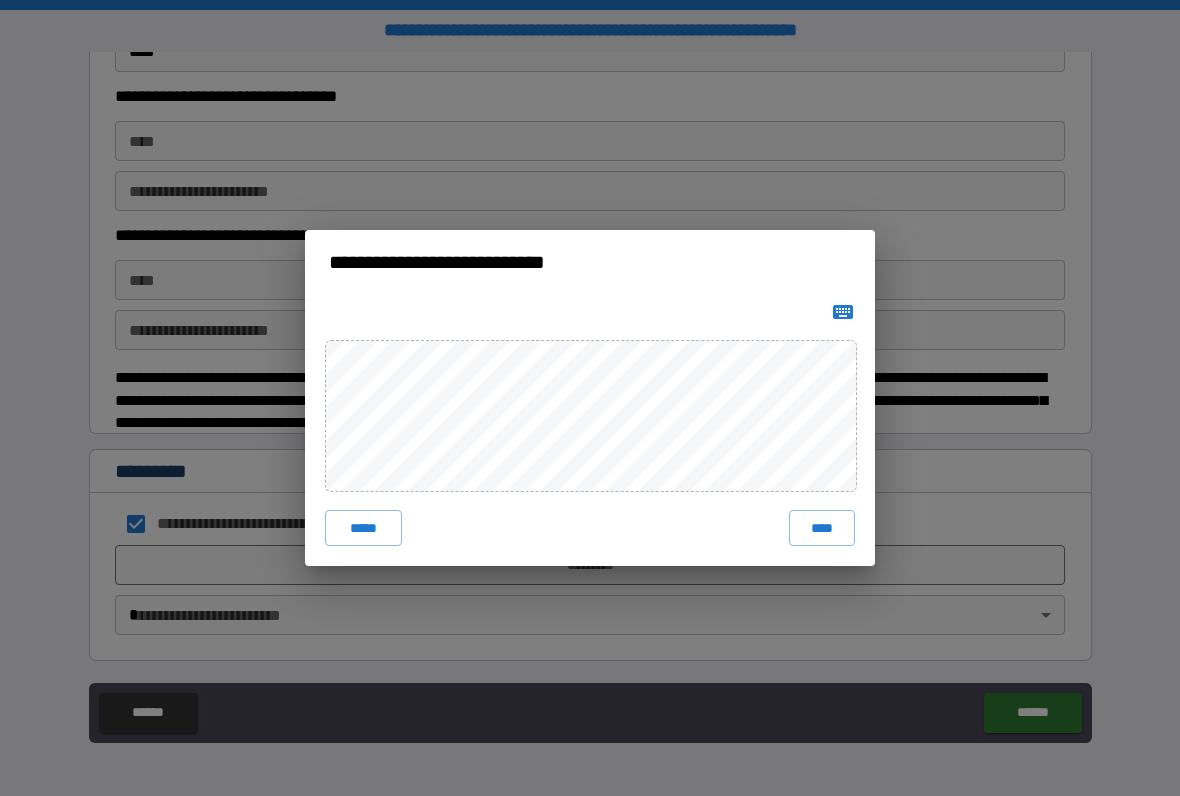 click on "****" at bounding box center [822, 528] 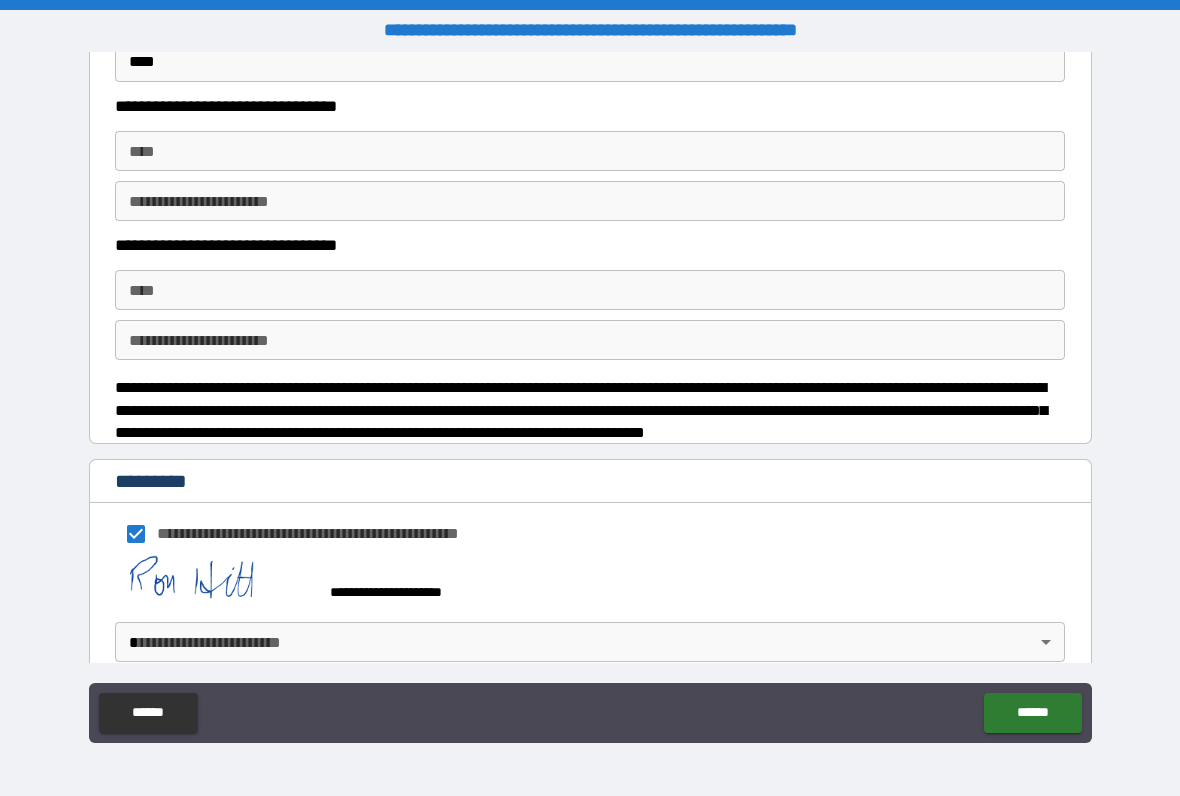 click on "******" at bounding box center (1032, 713) 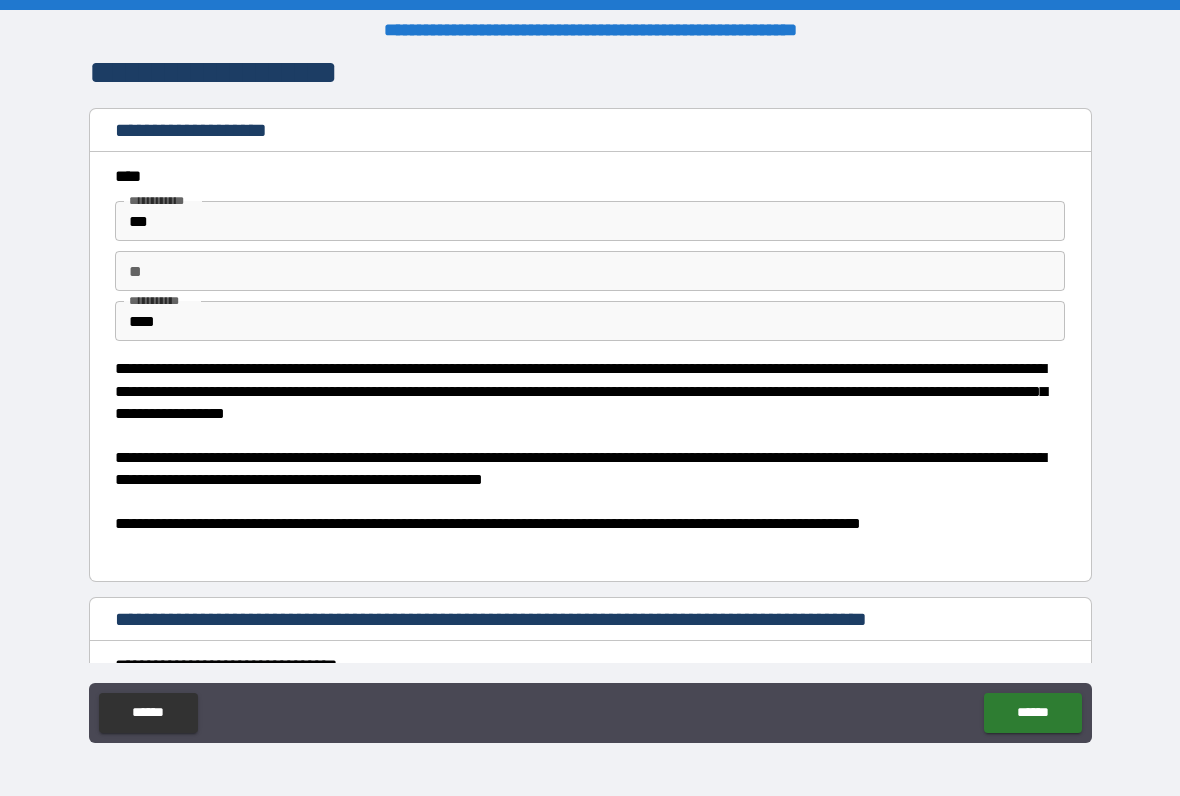 scroll, scrollTop: 0, scrollLeft: 0, axis: both 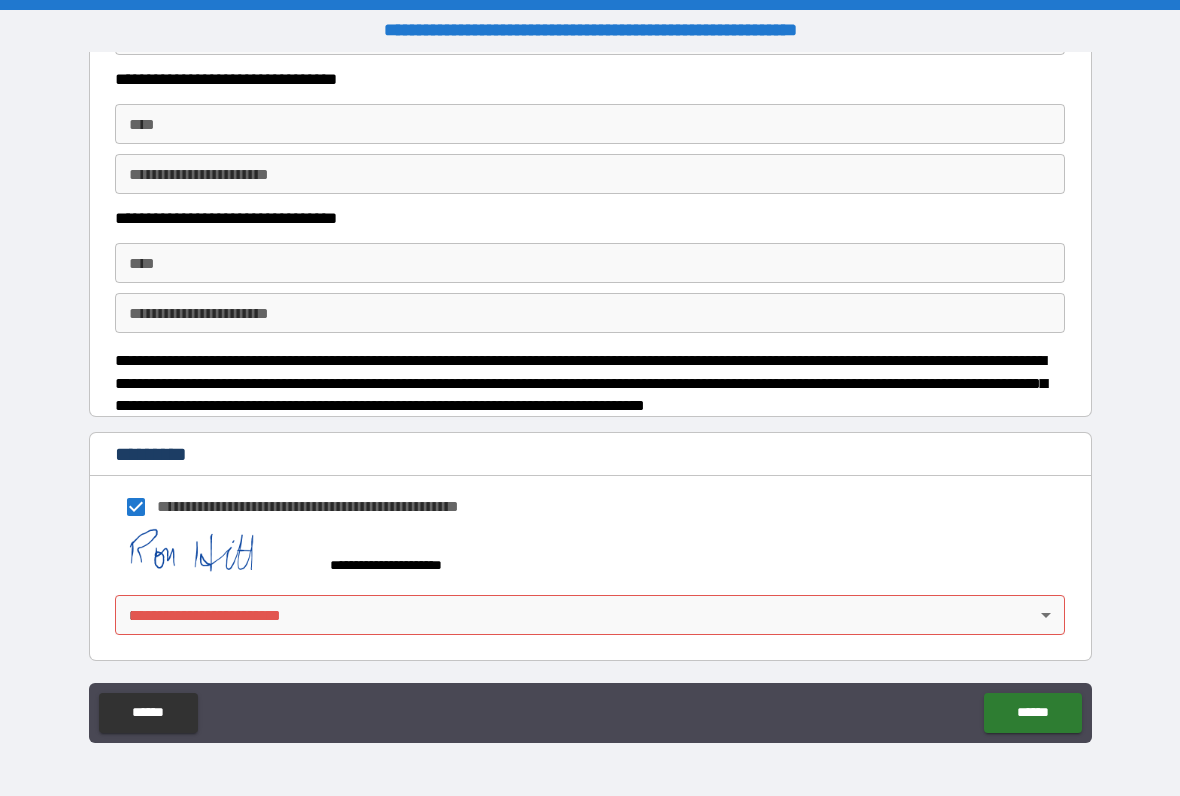 type on "*****" 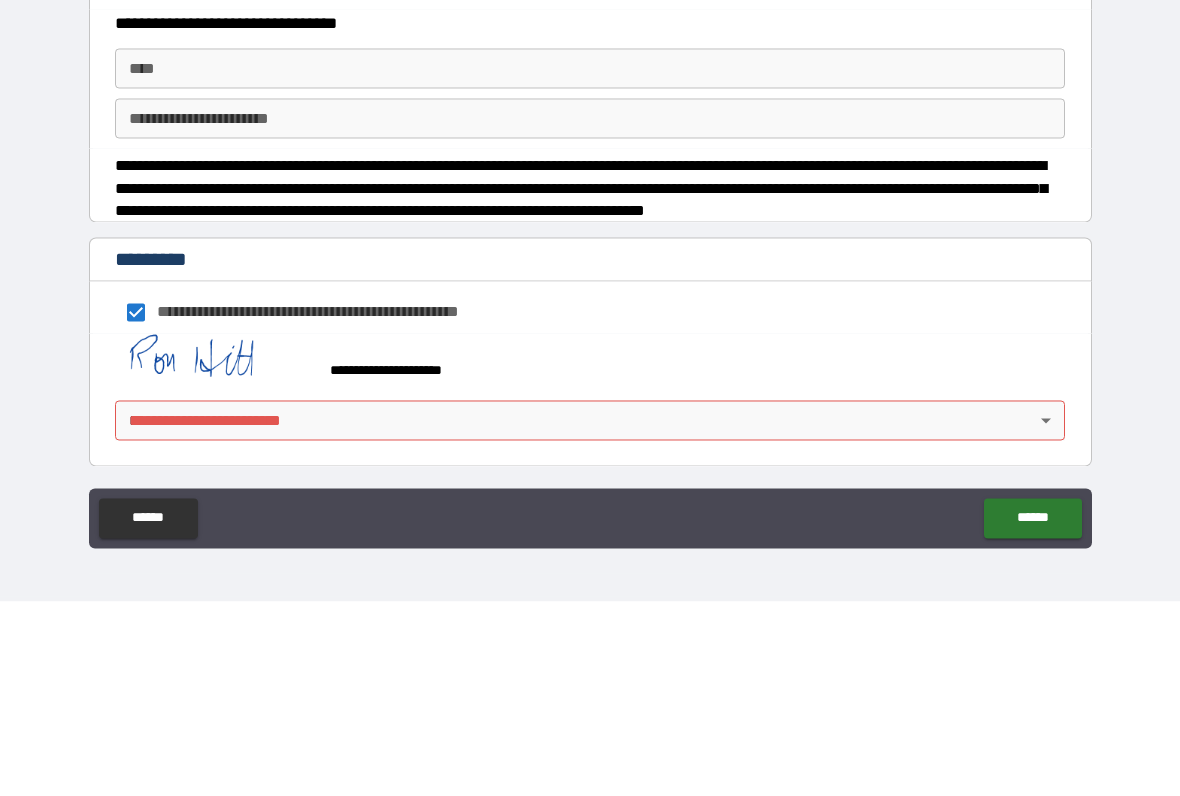 click on "******" at bounding box center (1032, 713) 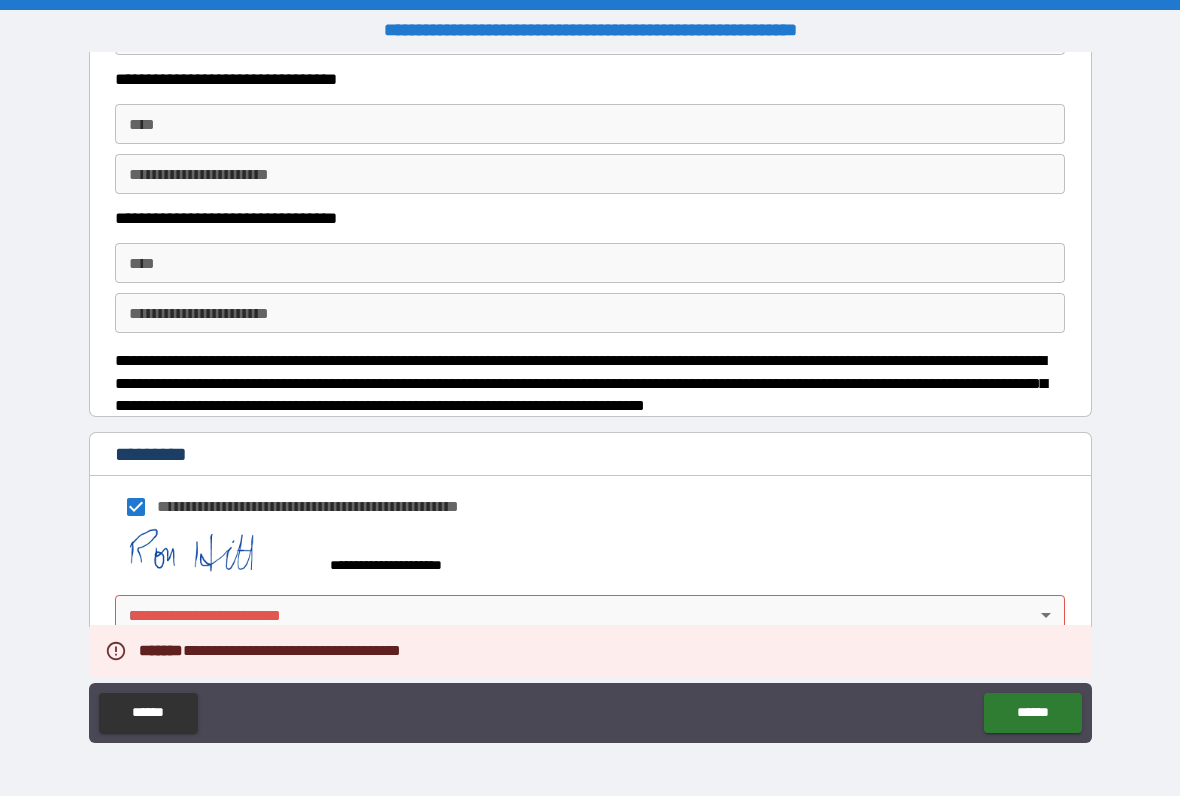 click on "******" at bounding box center [1032, 713] 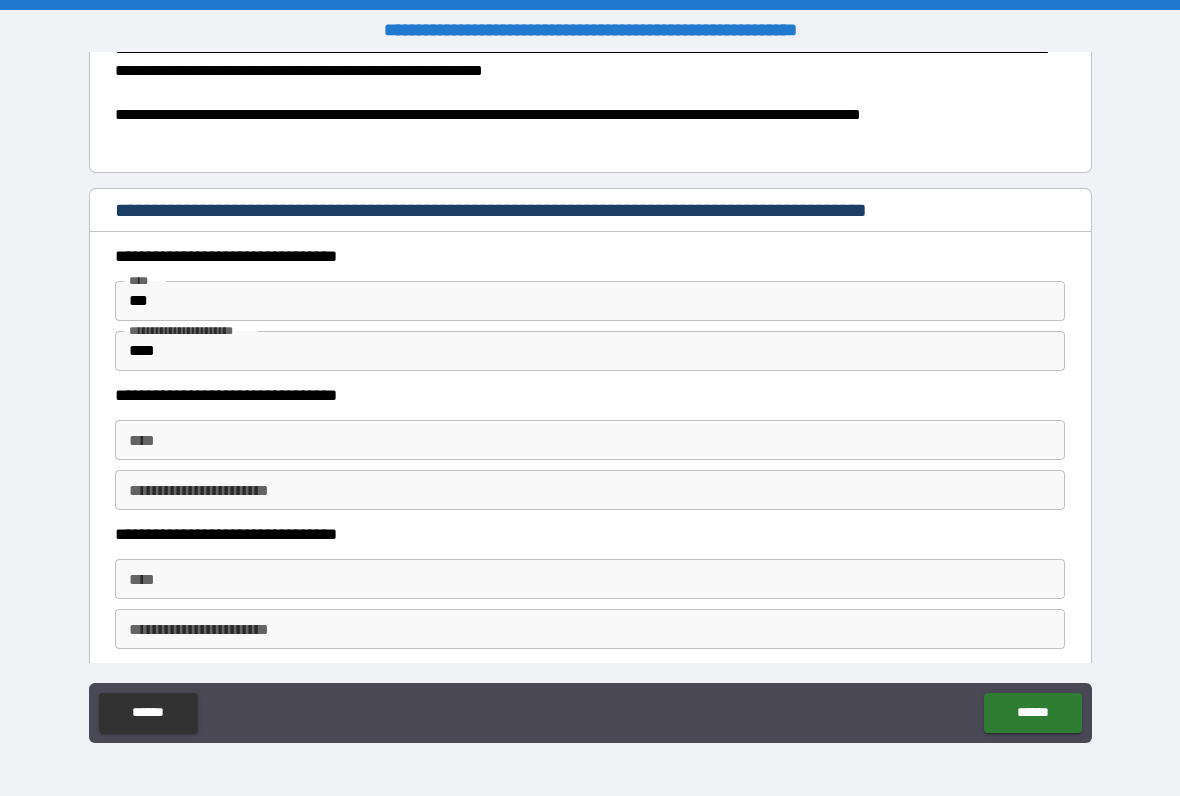 scroll, scrollTop: 407, scrollLeft: 0, axis: vertical 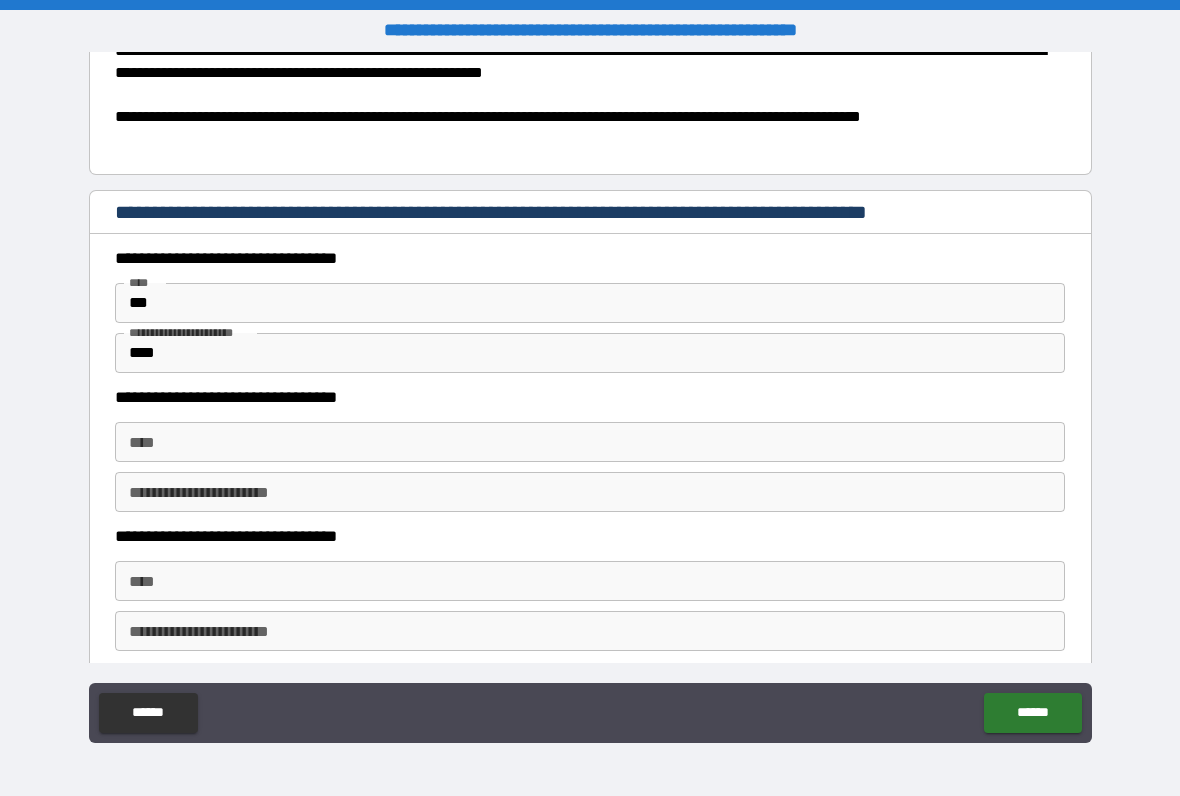 click on "**** ****" at bounding box center (590, 442) 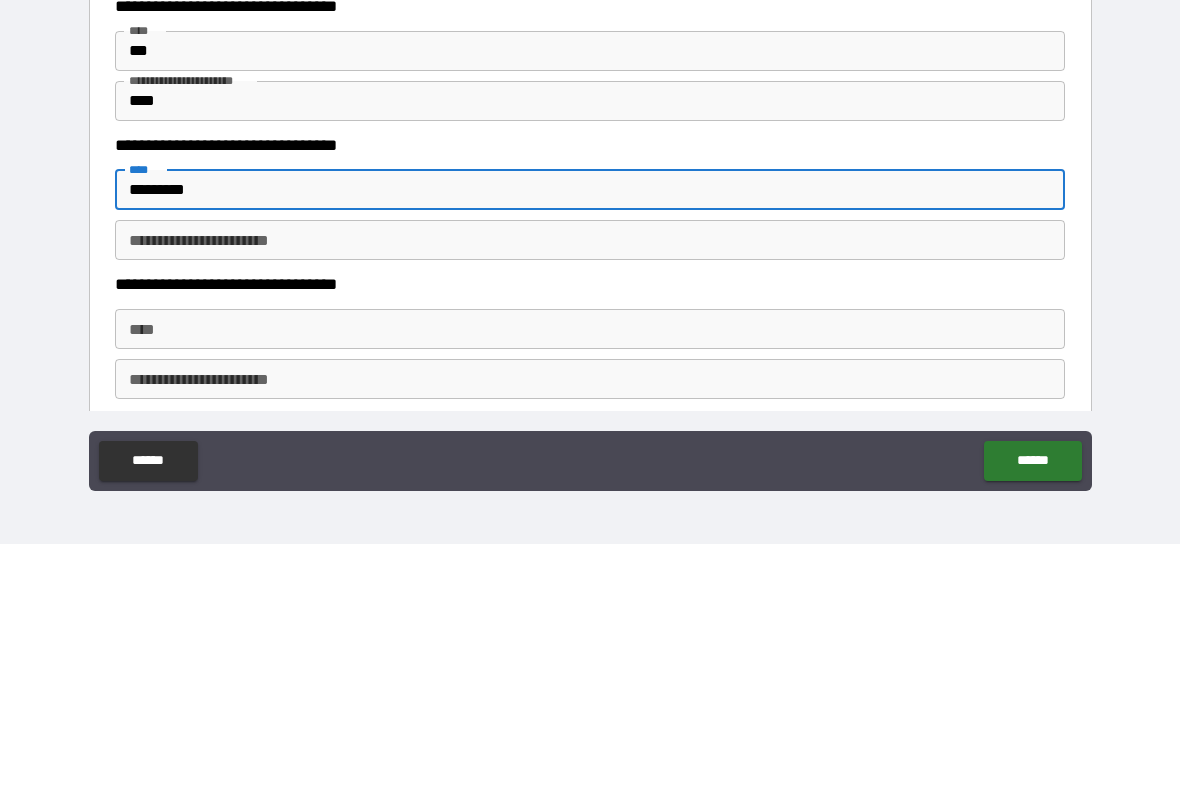 type on "*********" 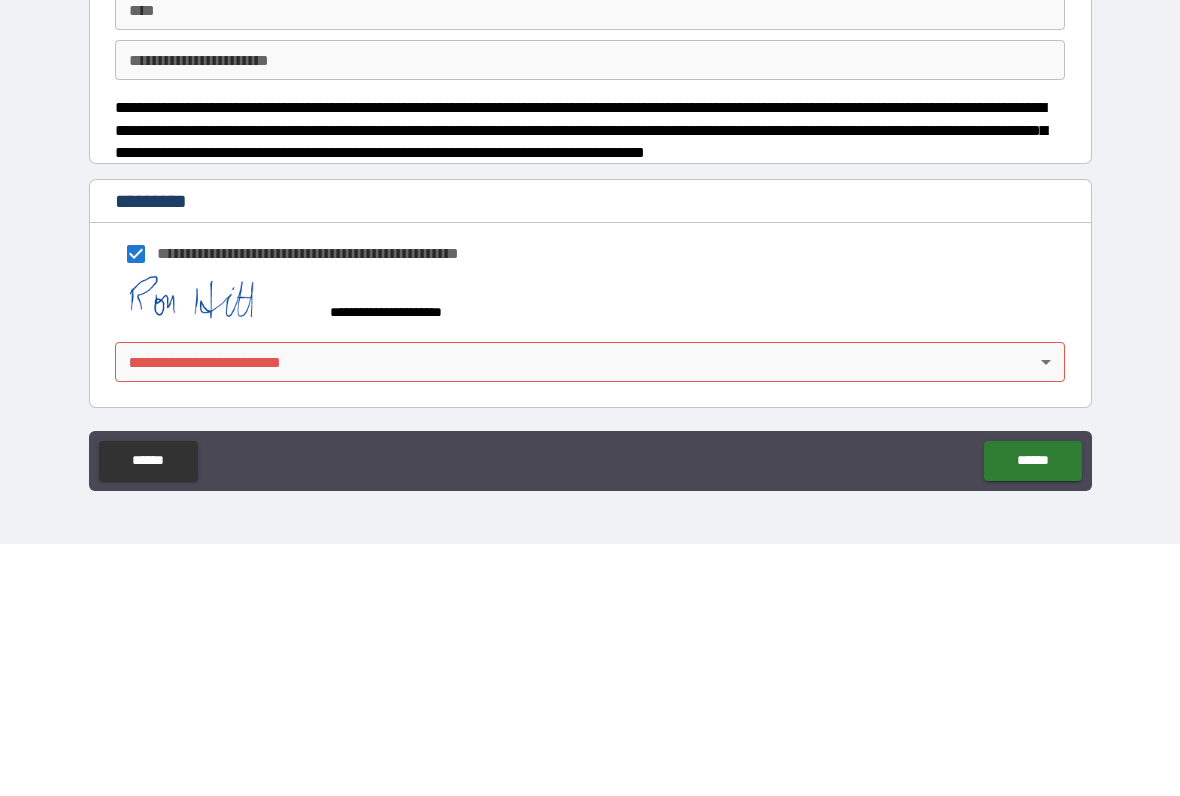 scroll, scrollTop: 725, scrollLeft: 0, axis: vertical 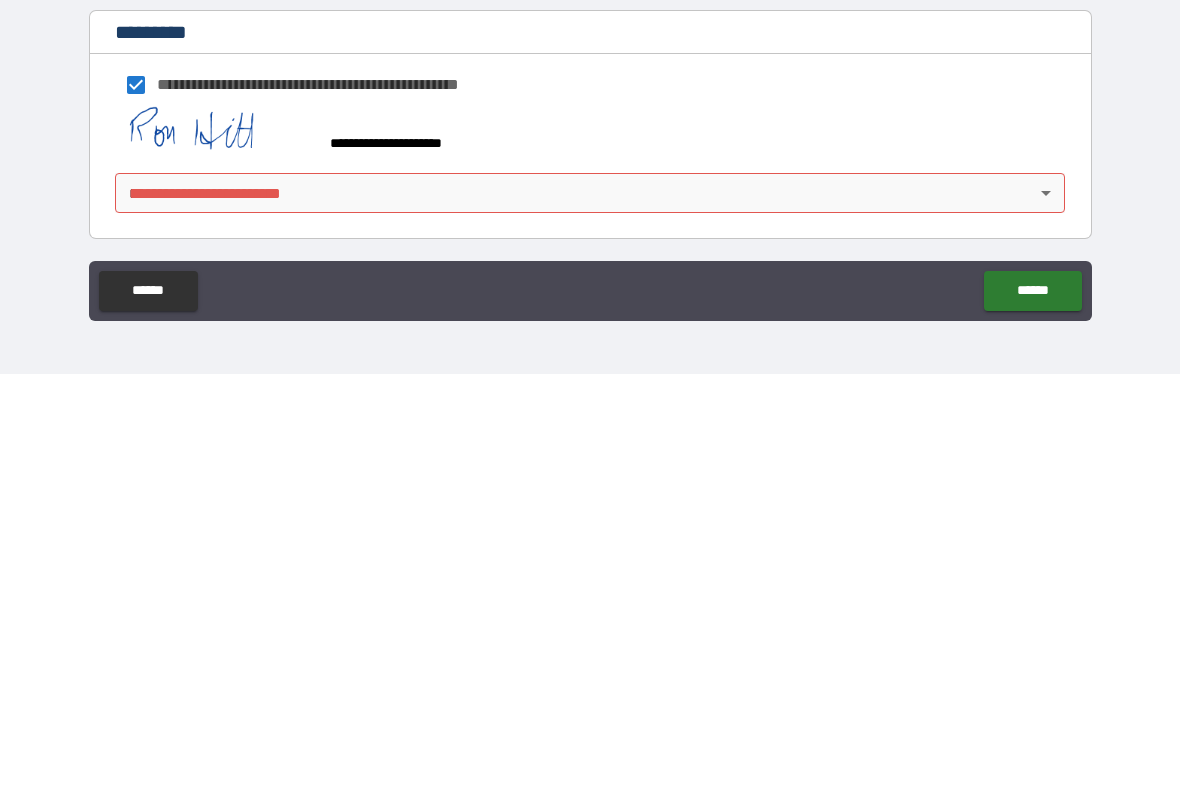 type on "******" 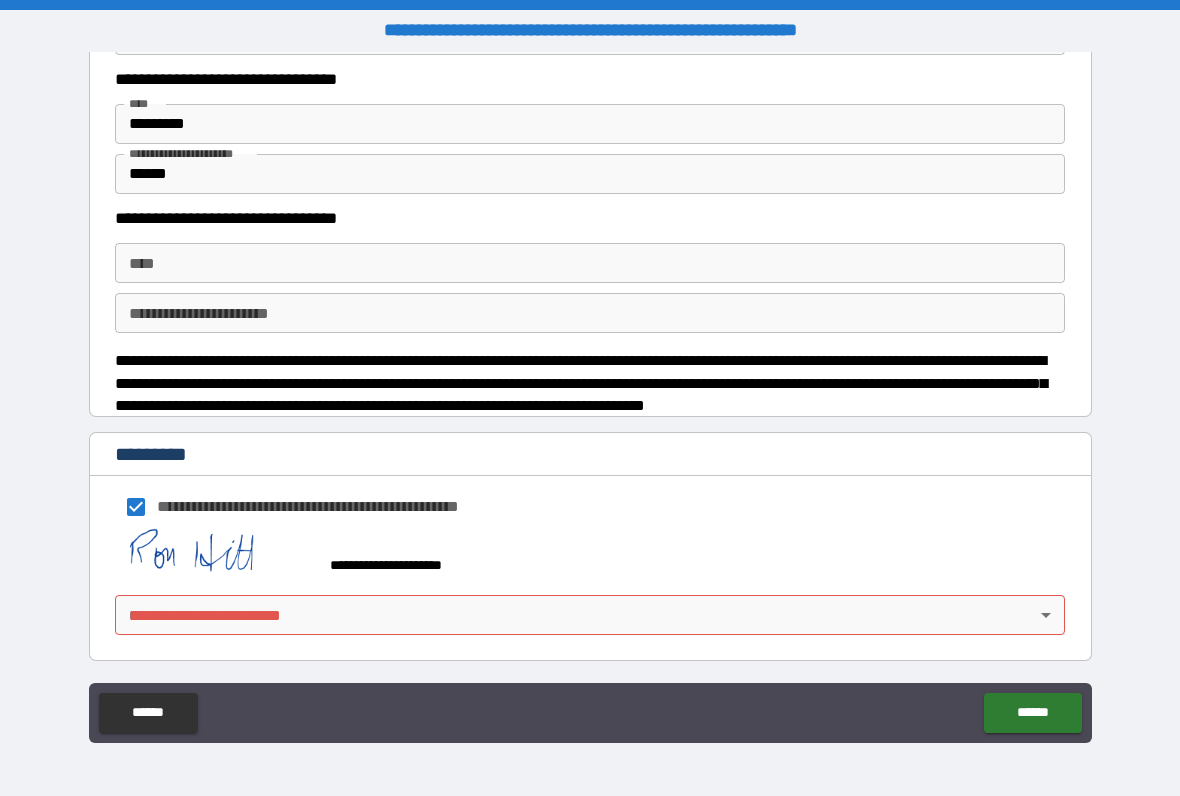 scroll, scrollTop: 725, scrollLeft: 0, axis: vertical 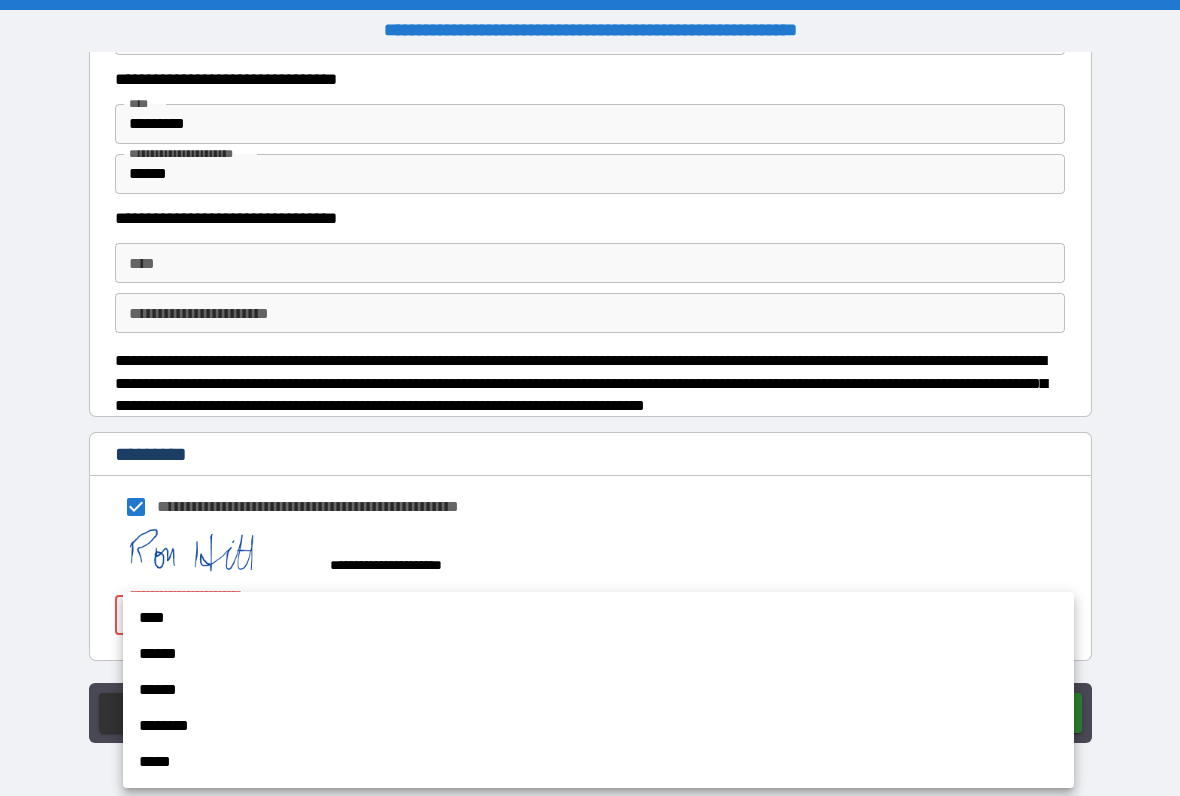 click on "****" at bounding box center (598, 618) 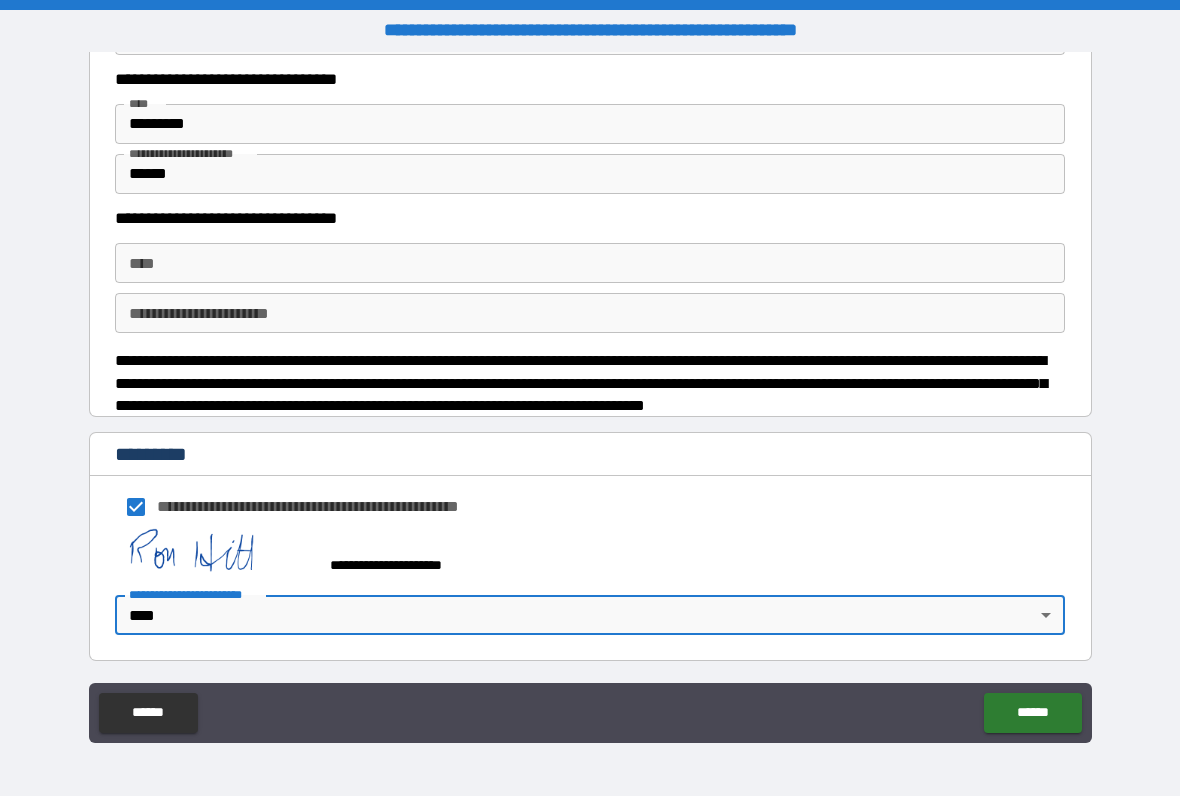 click on "******" at bounding box center (1032, 713) 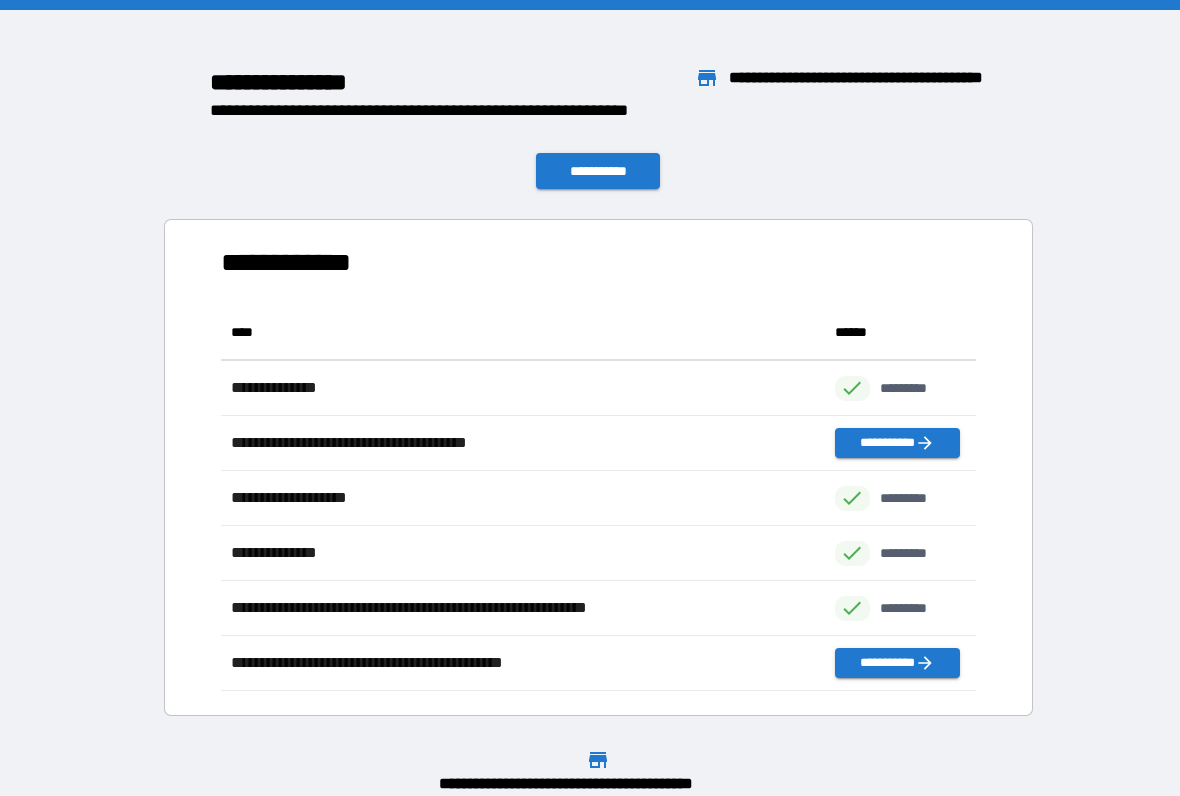 scroll, scrollTop: 1, scrollLeft: 1, axis: both 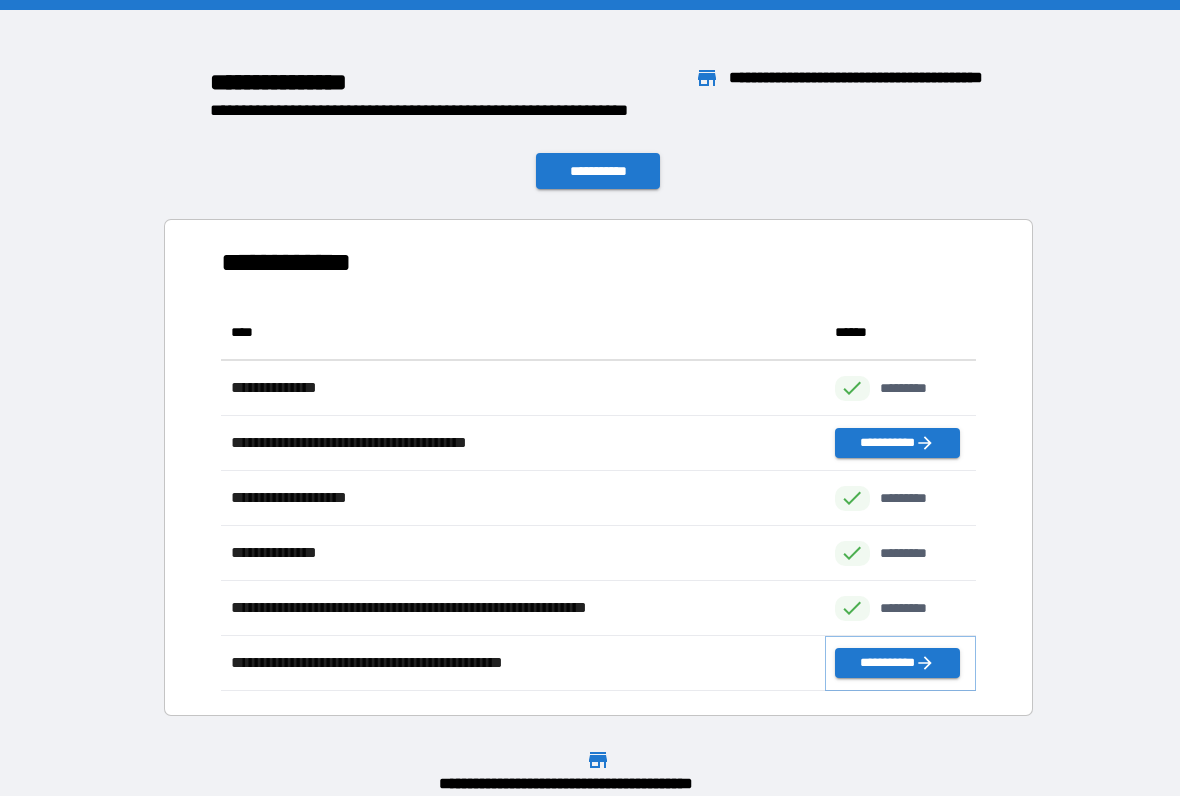 click 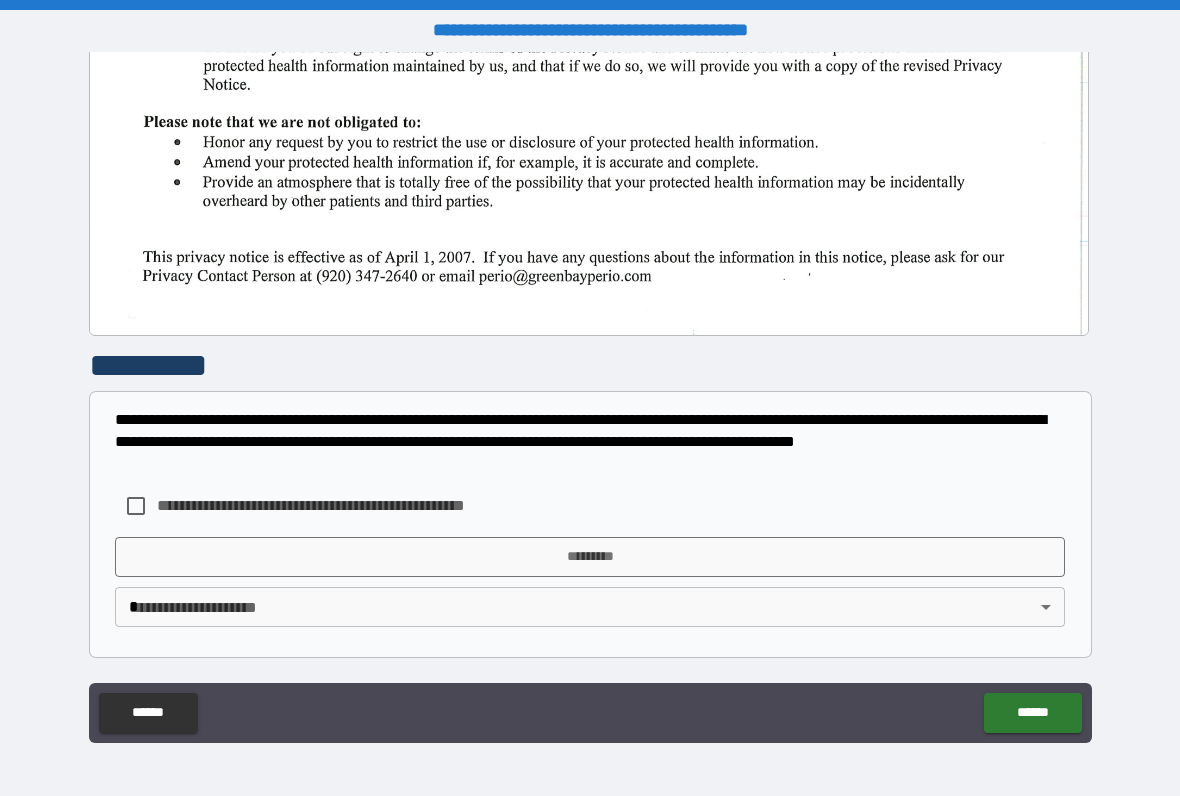 scroll, scrollTop: 1040, scrollLeft: 0, axis: vertical 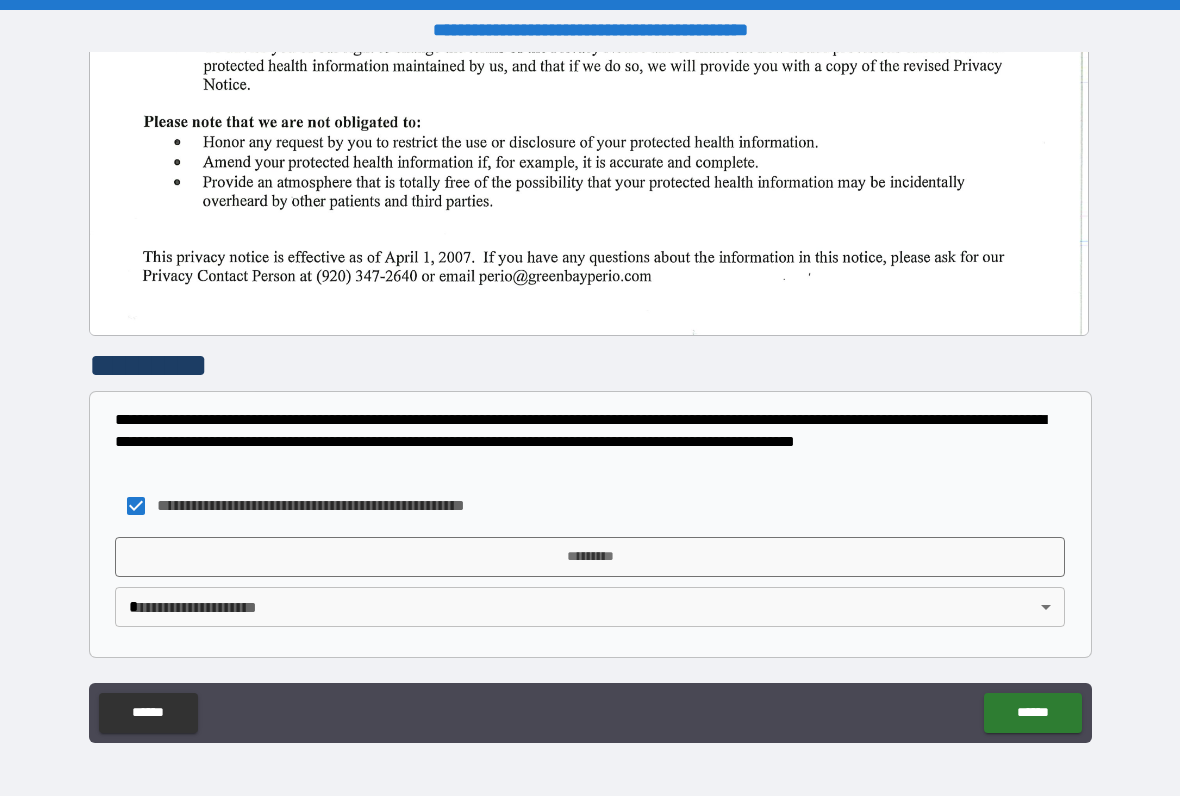 click on "*********" at bounding box center (590, 557) 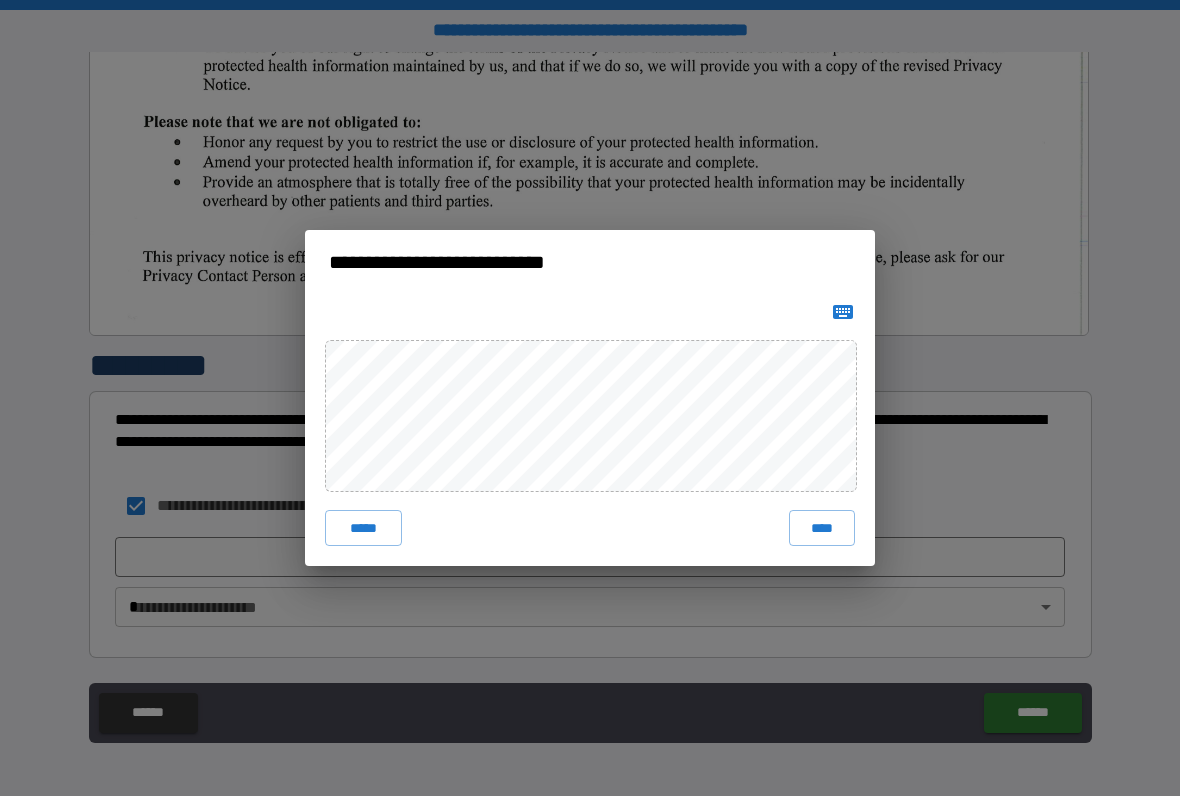 click on "****" at bounding box center (822, 528) 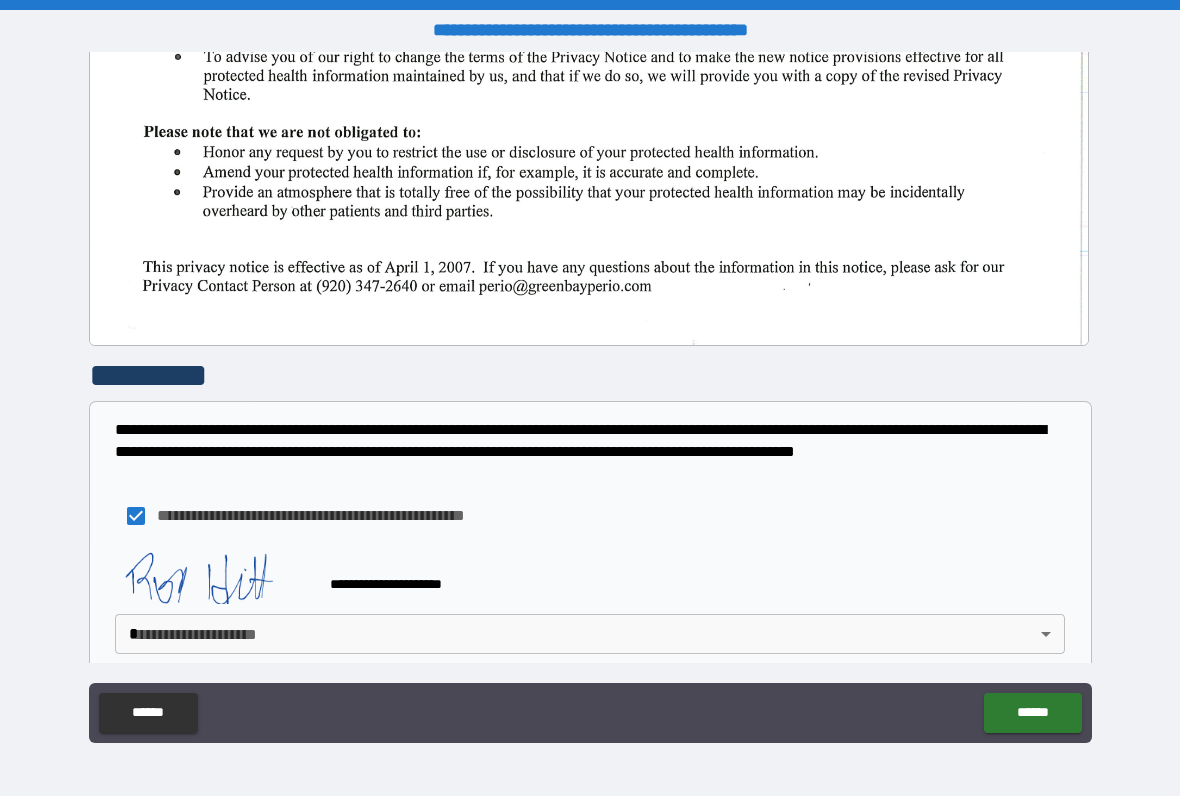 click on "******" at bounding box center (1032, 713) 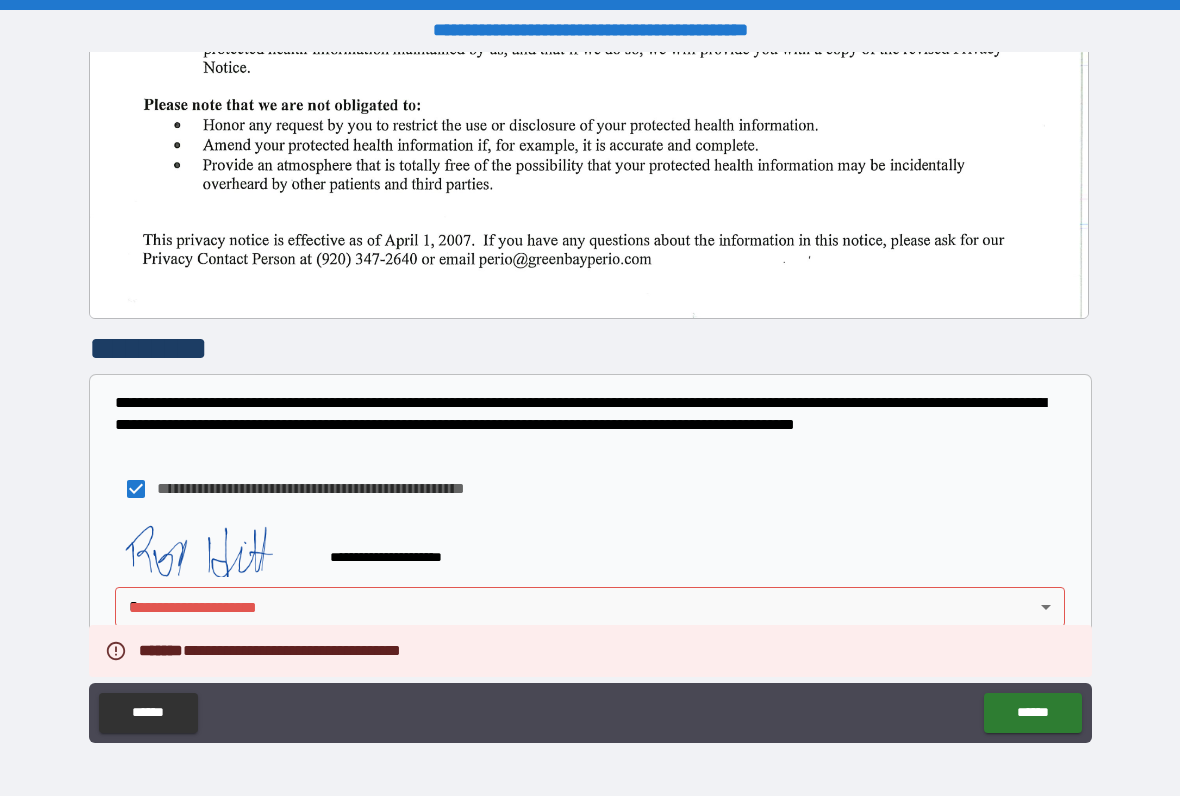 scroll, scrollTop: 1057, scrollLeft: 0, axis: vertical 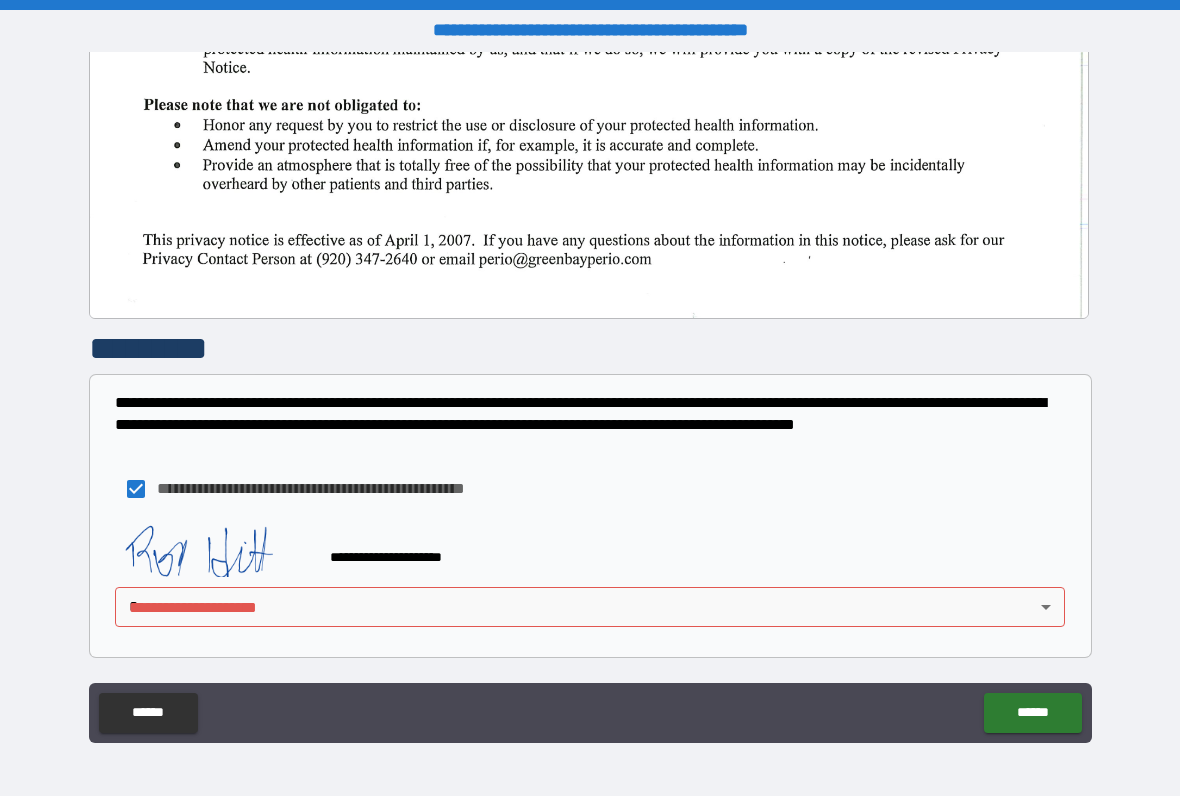 click on "**********" at bounding box center (590, 398) 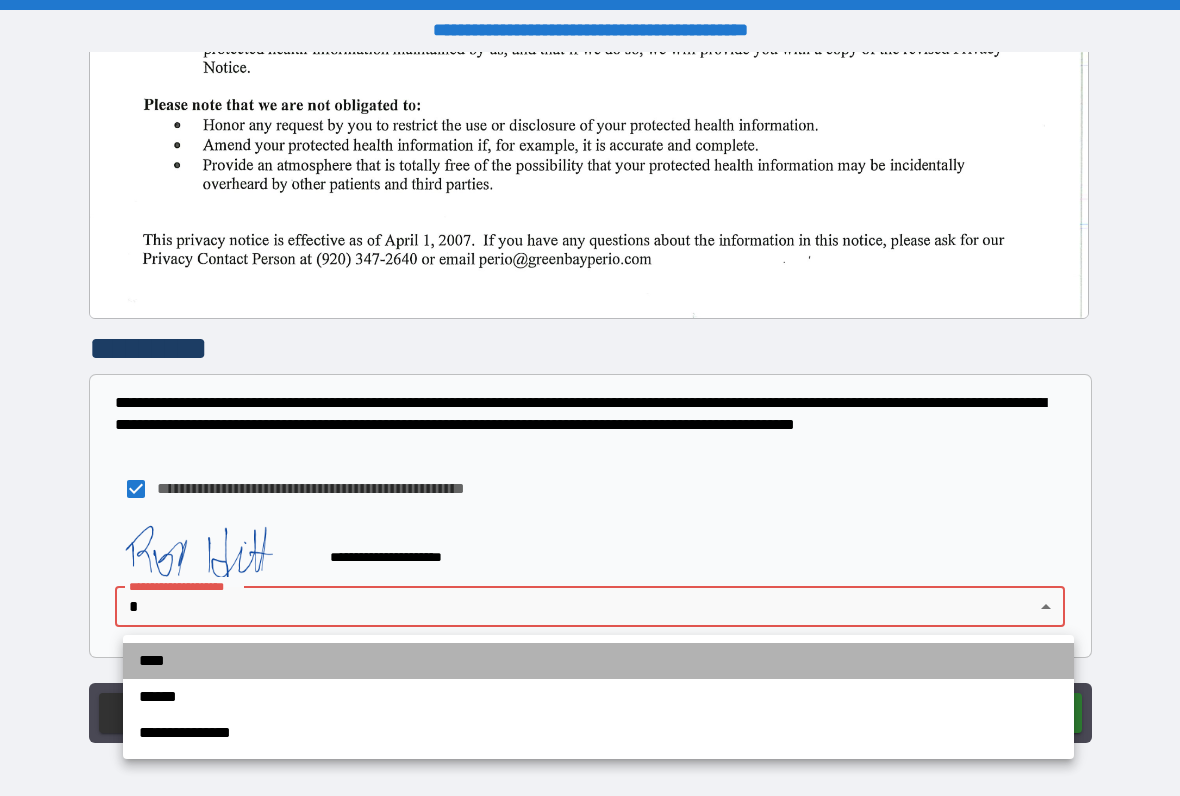 click on "****" at bounding box center [598, 661] 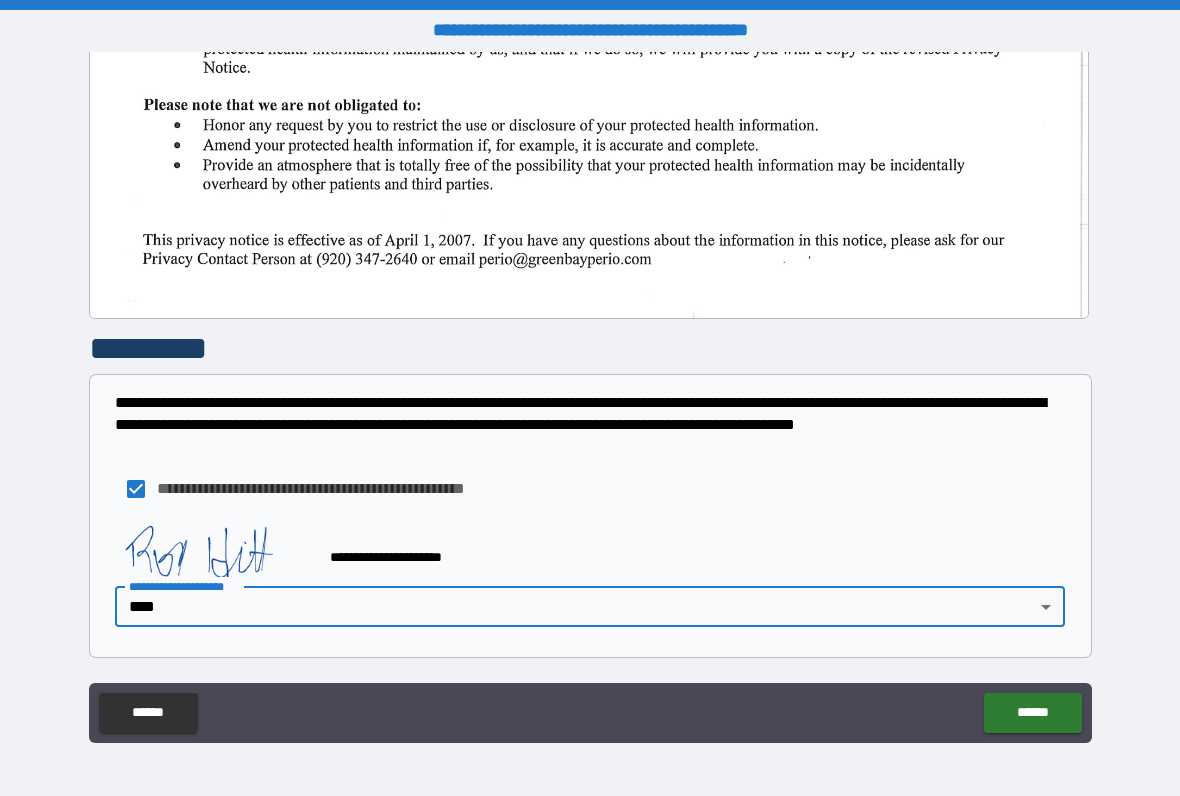 click on "******" at bounding box center (1032, 713) 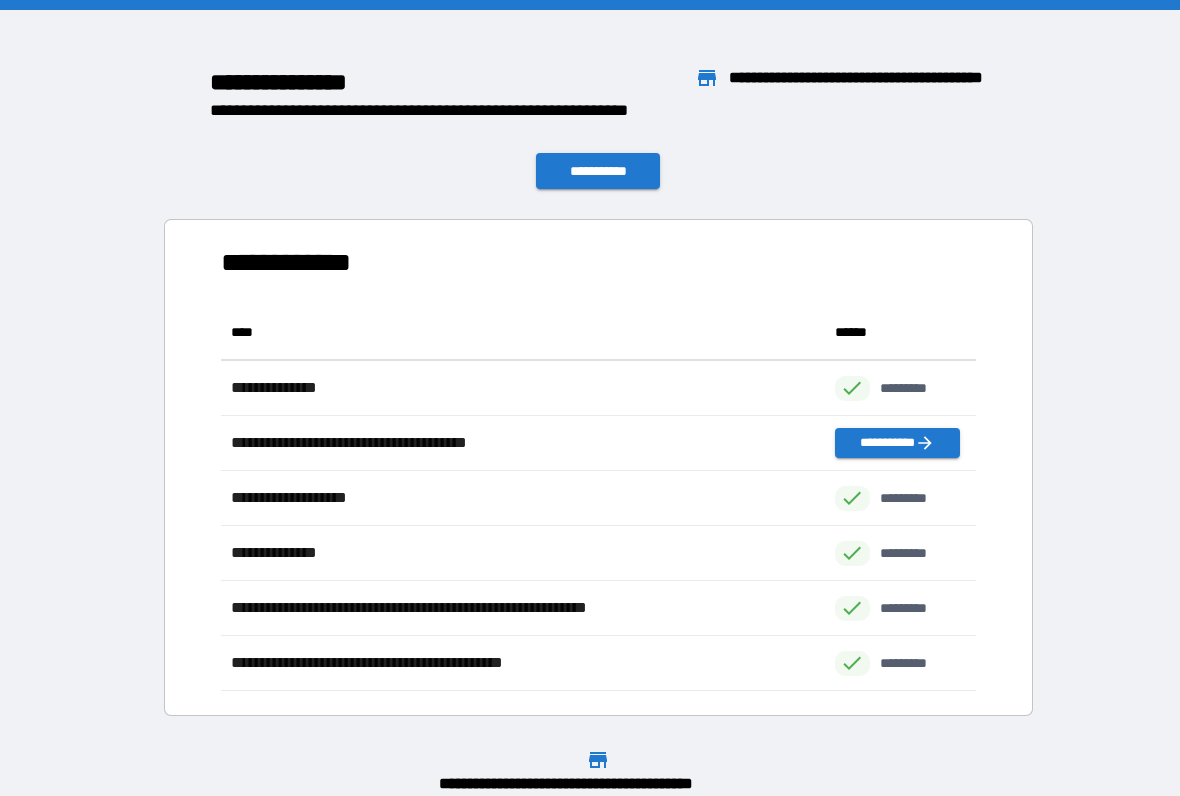 scroll, scrollTop: 1, scrollLeft: 1, axis: both 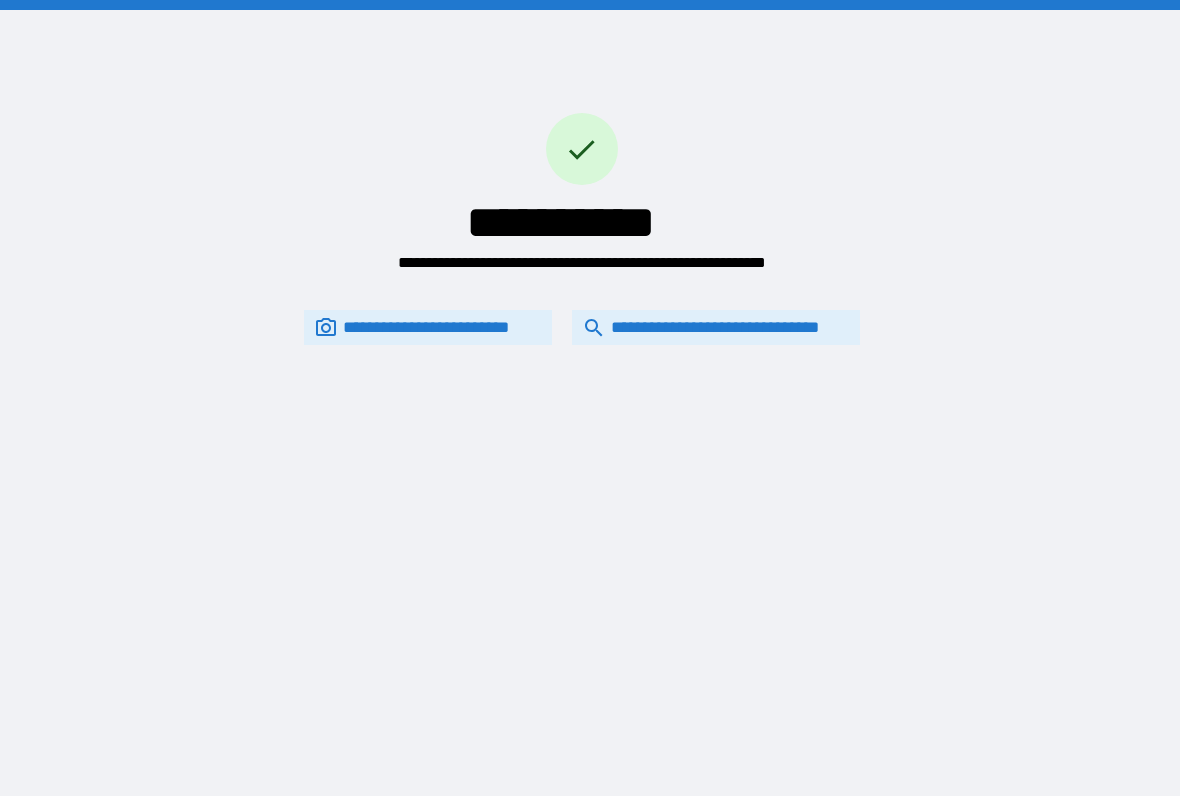 click on "**********" at bounding box center (716, 327) 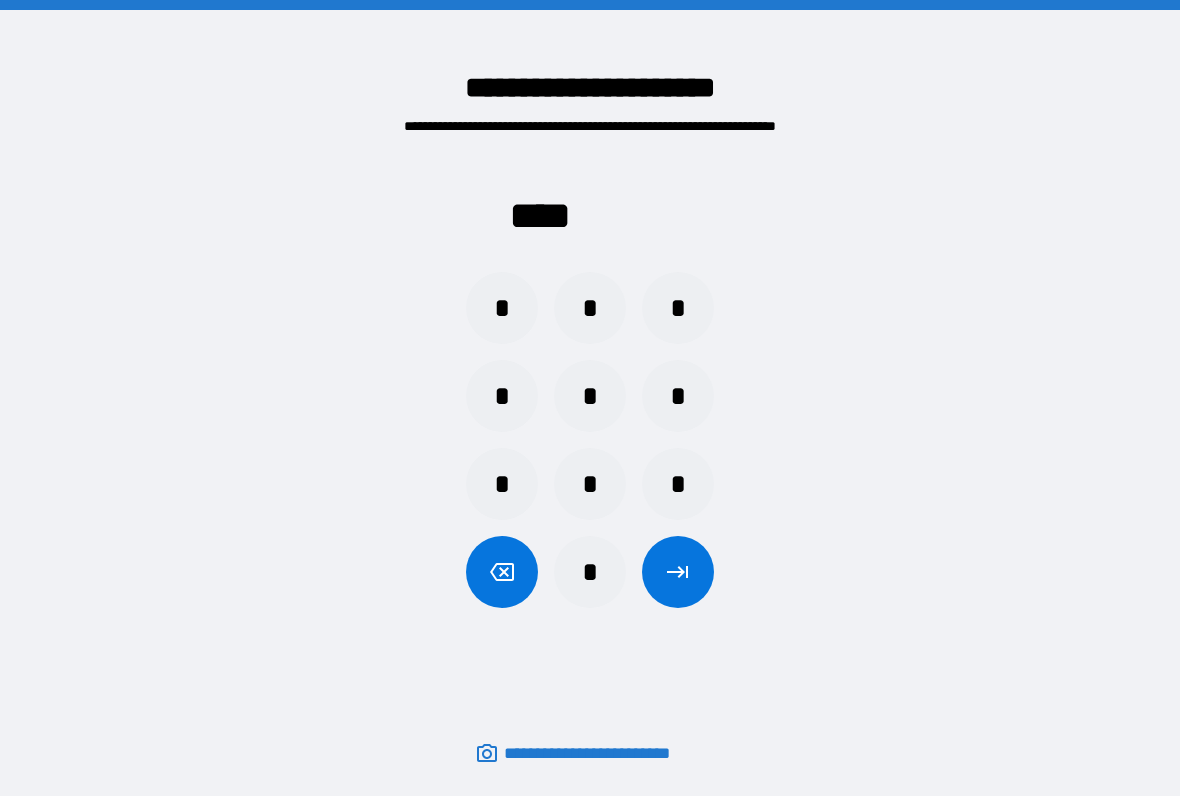 click on "*" at bounding box center (590, 308) 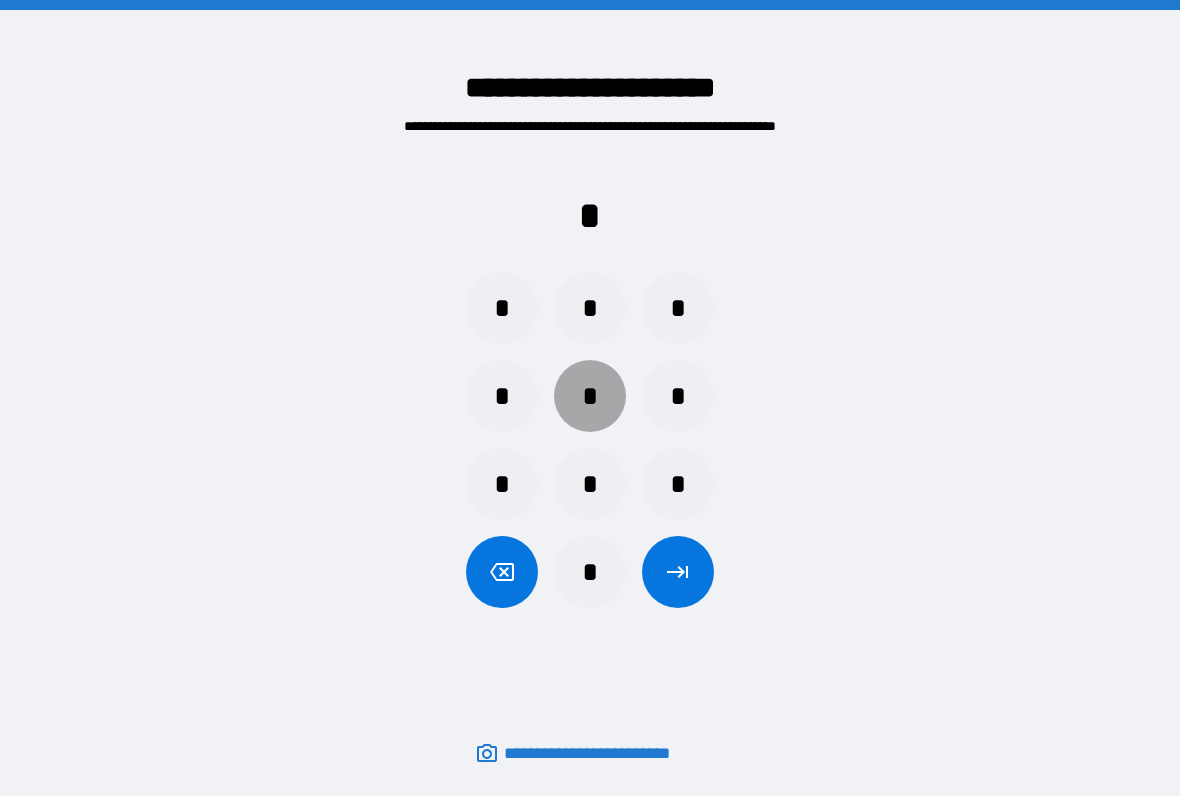 click on "*" at bounding box center [590, 396] 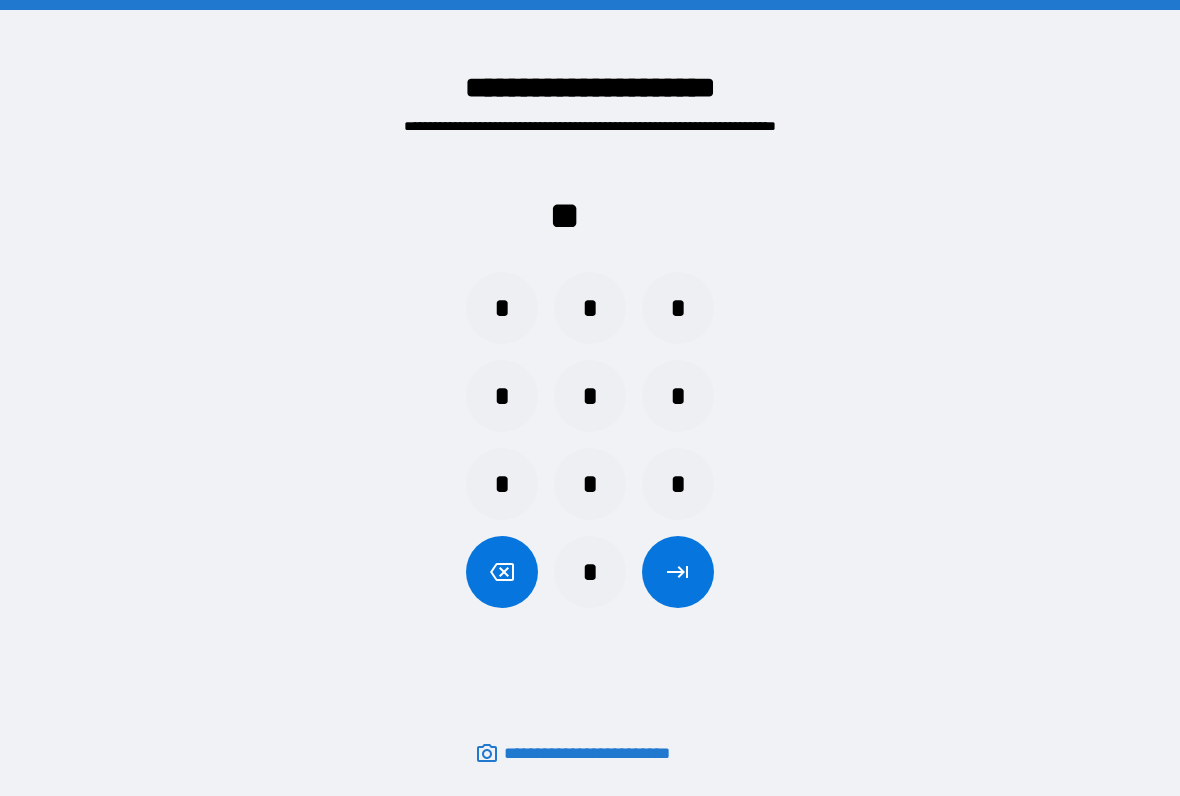 click on "*" at bounding box center [590, 484] 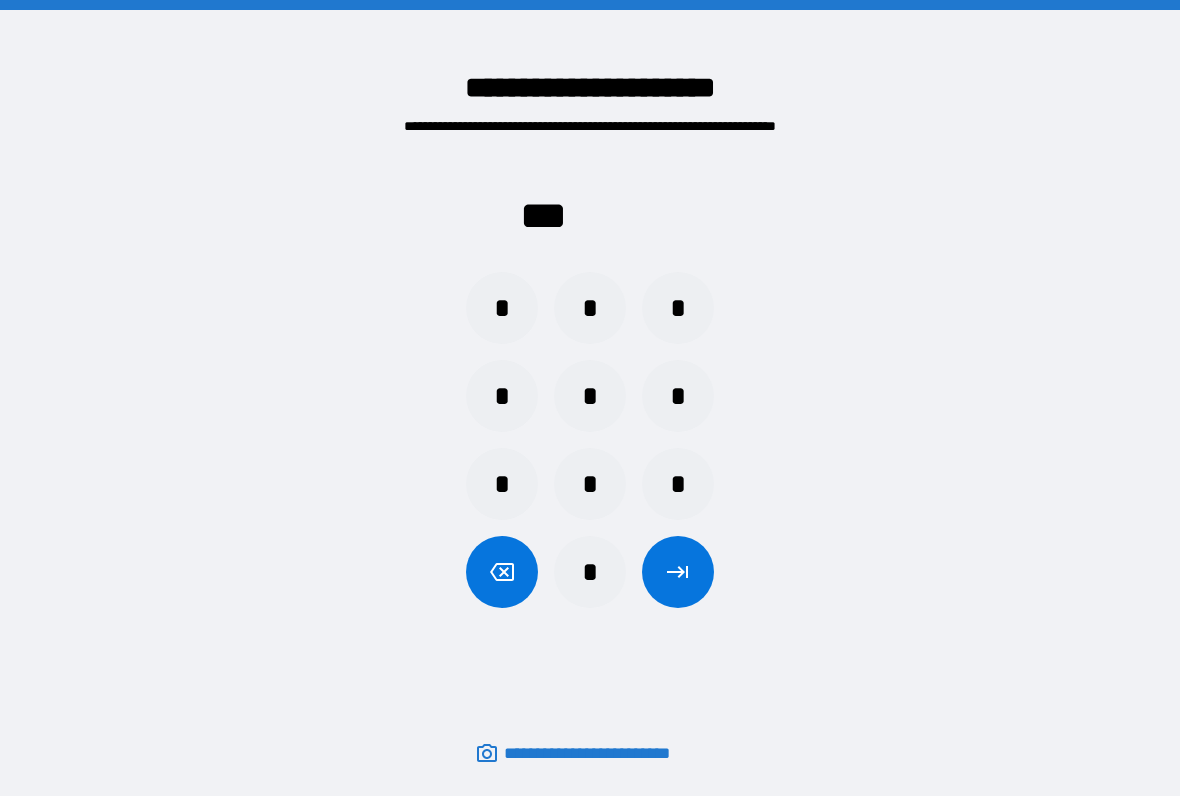 click on "*" at bounding box center [502, 308] 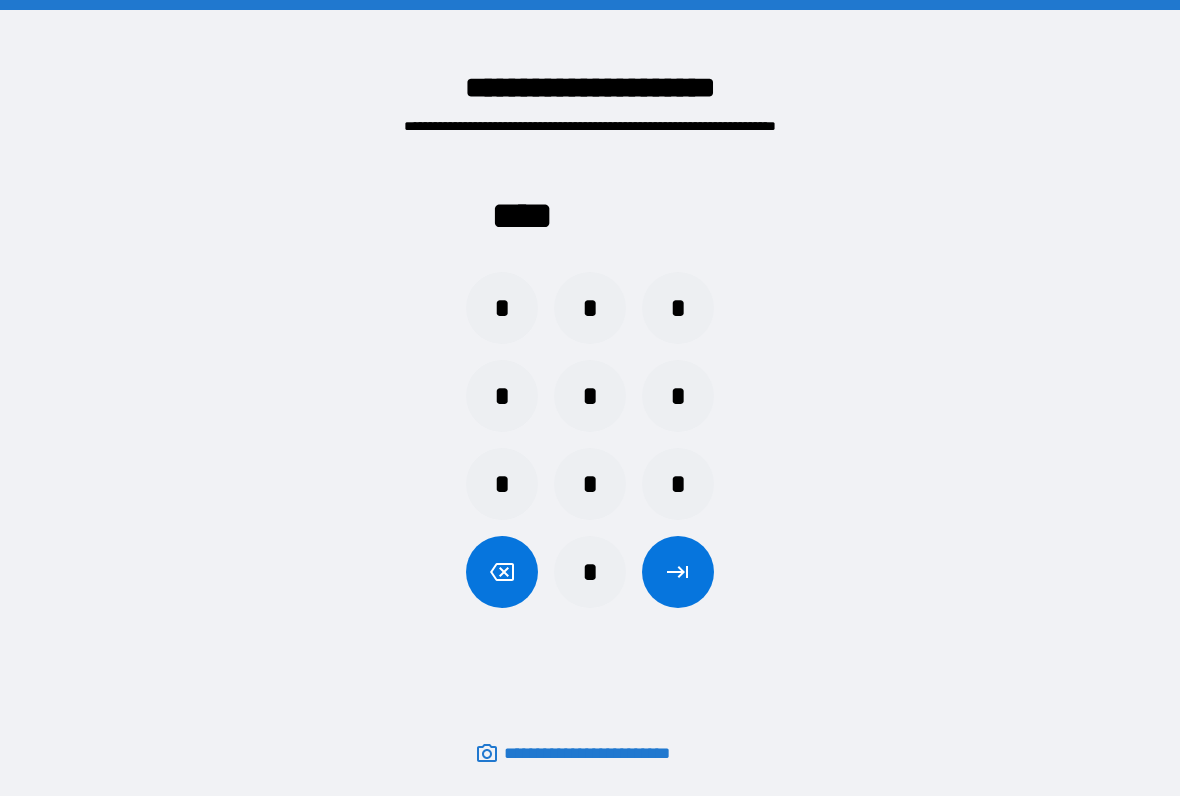 click 